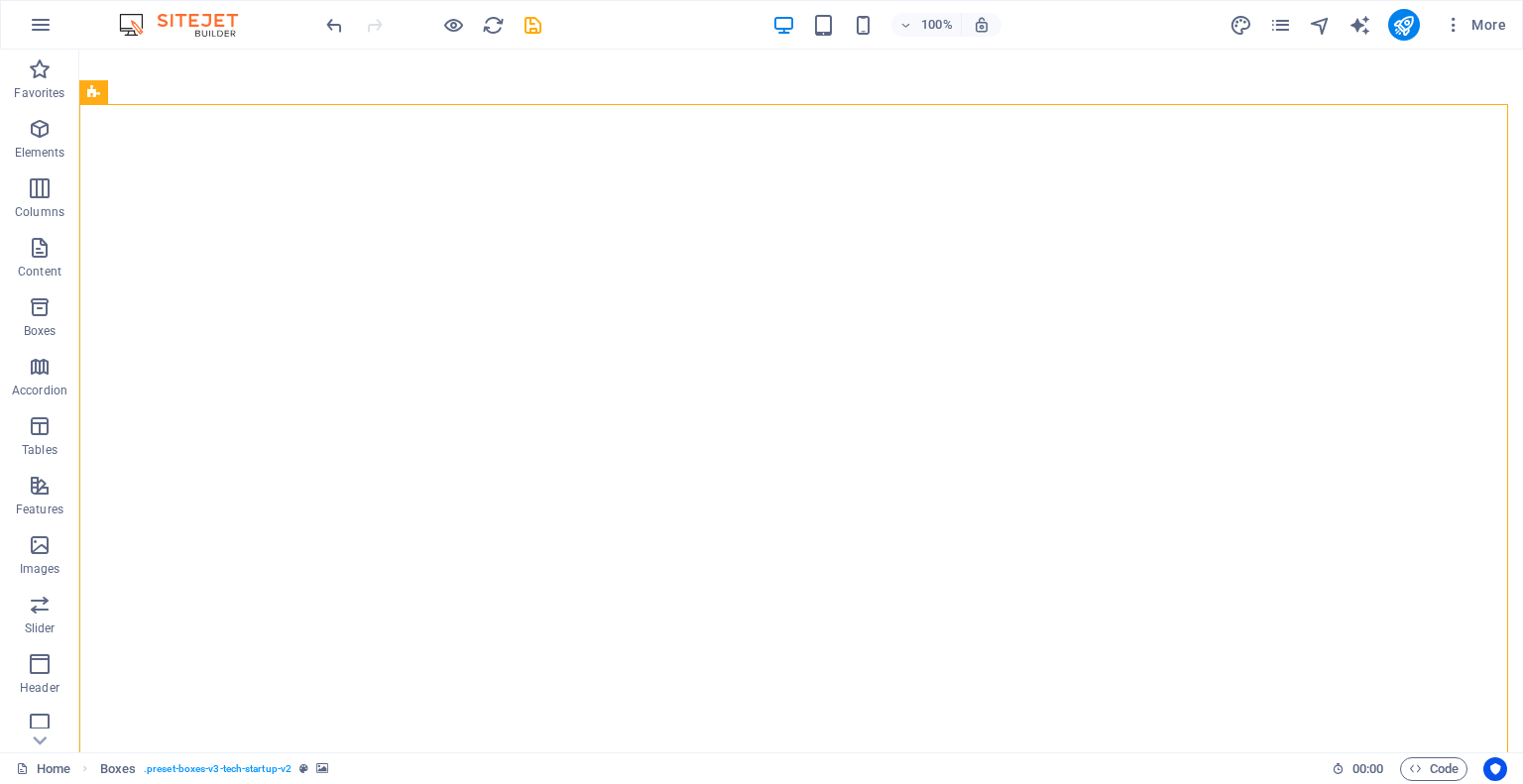 scroll, scrollTop: 0, scrollLeft: 0, axis: both 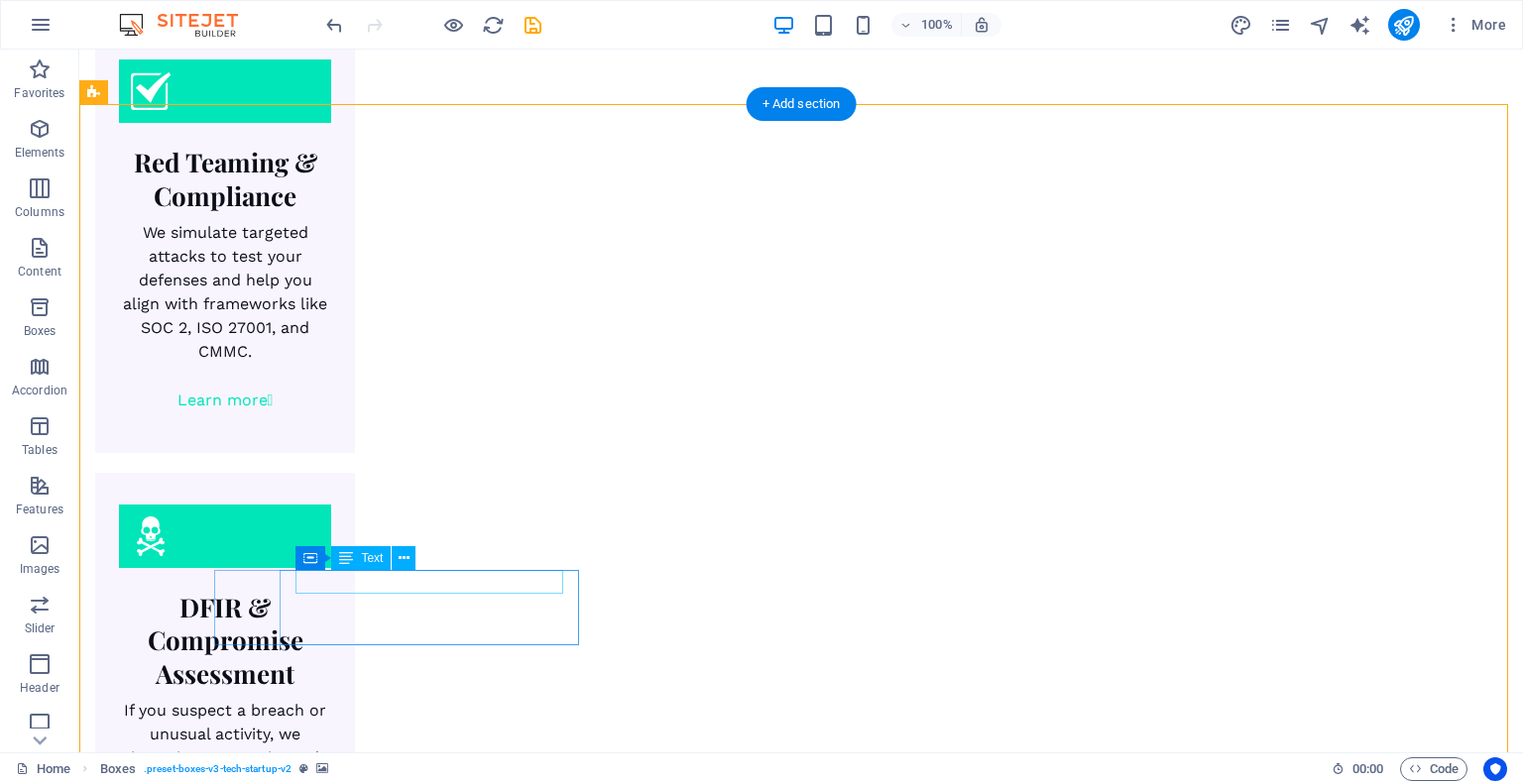click on "Deploy" at bounding box center (278, 4950) 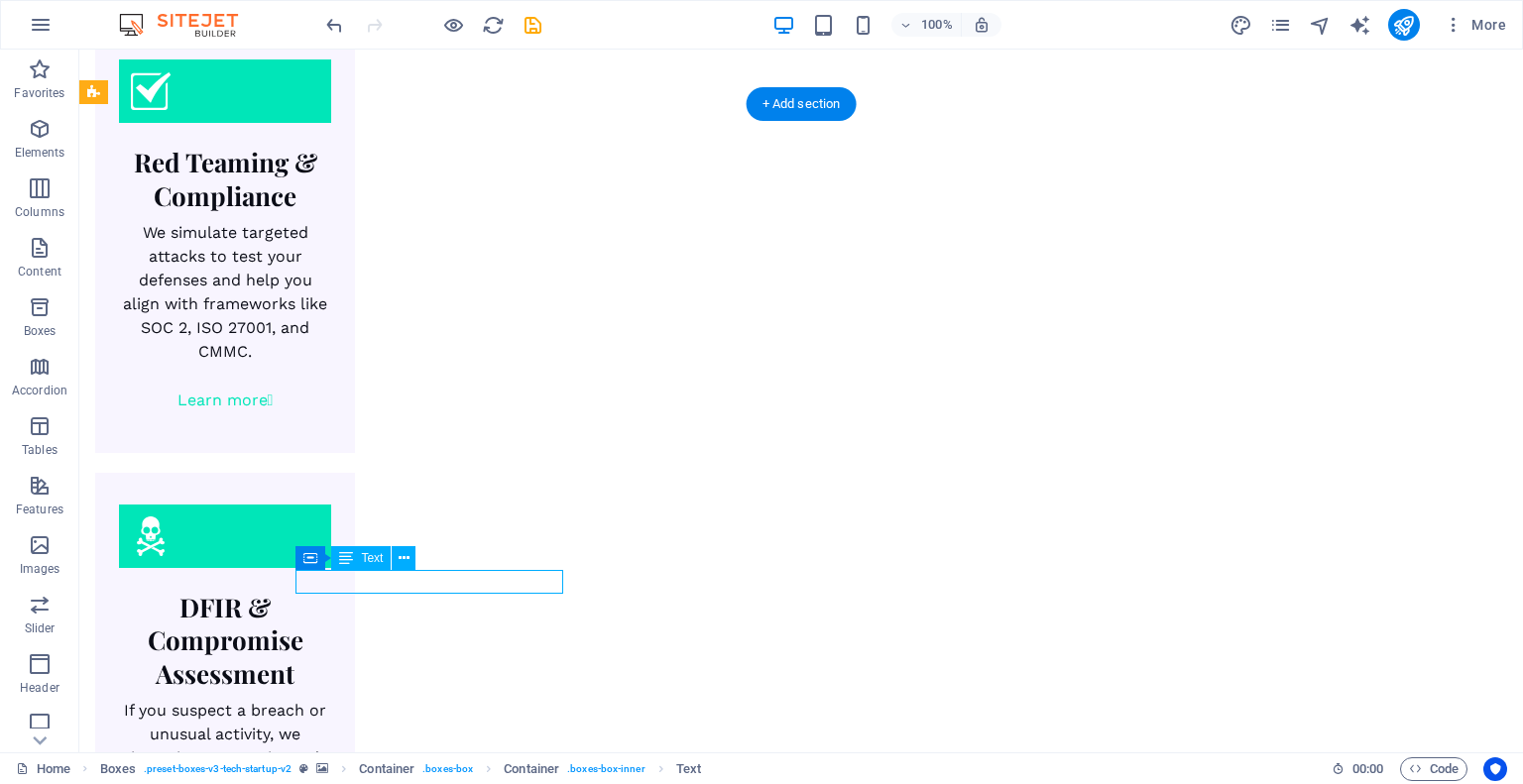click on "Deploy" at bounding box center (278, 4950) 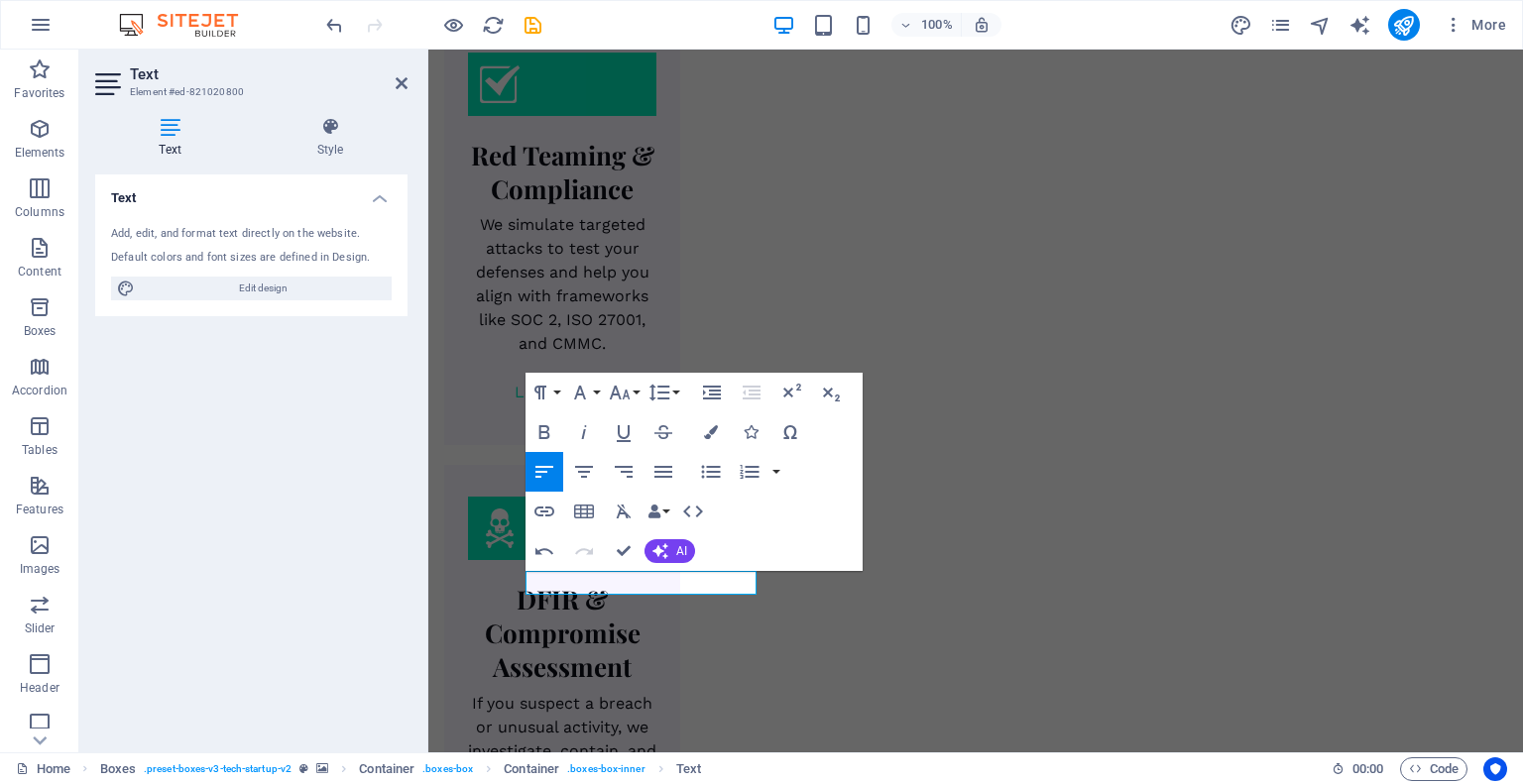 type 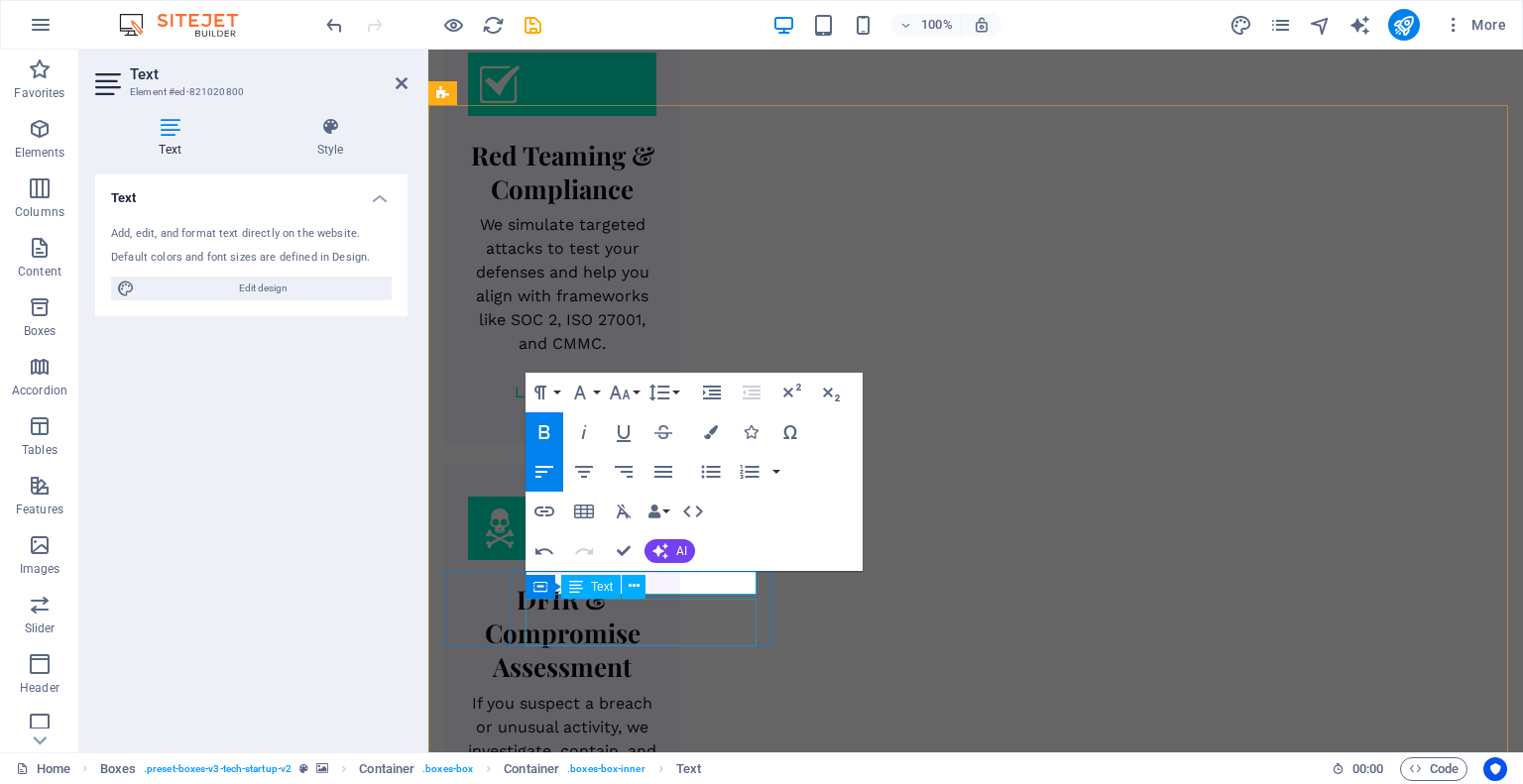 click on "Launching the application to the market" at bounding box center [611, 5029] 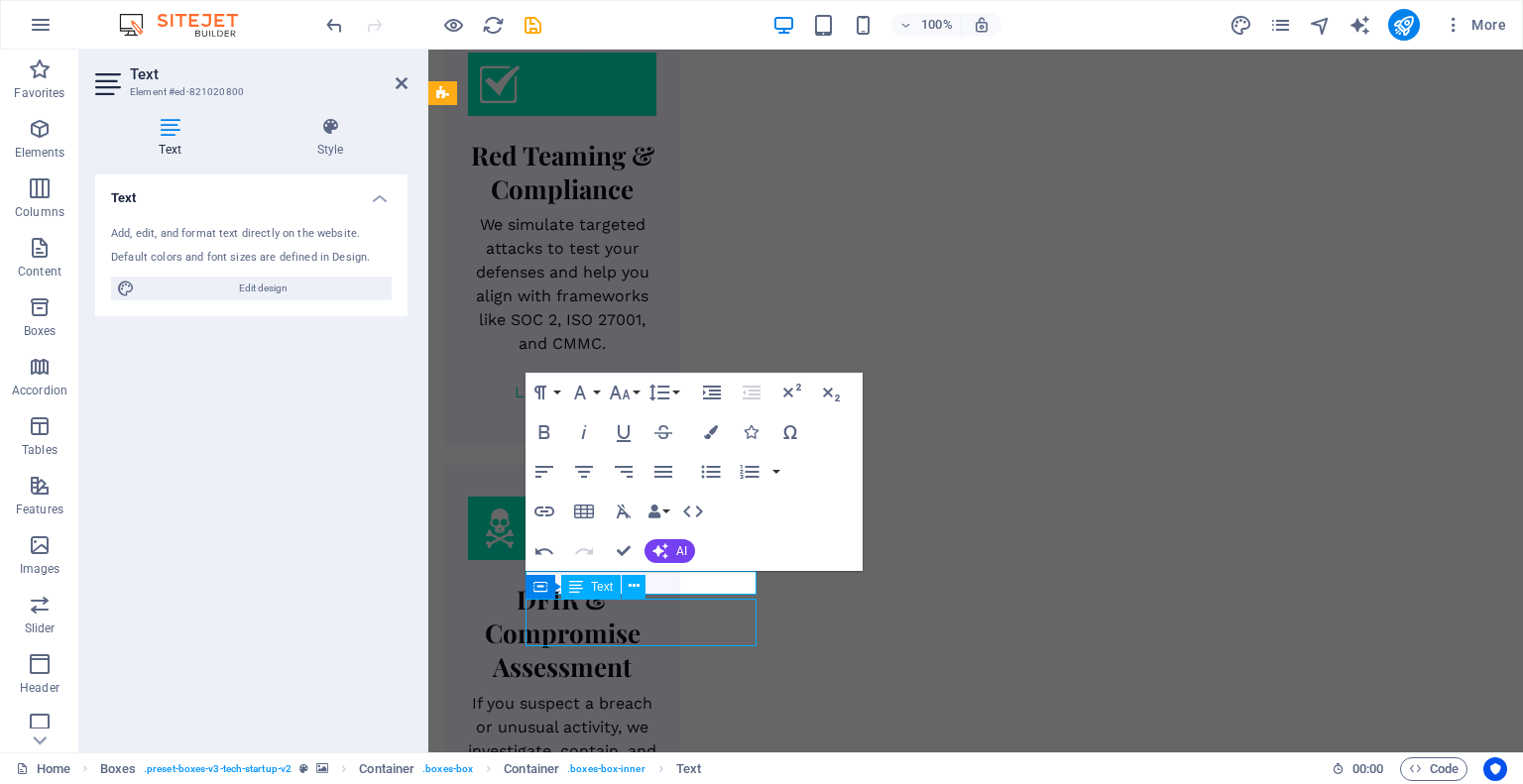 scroll, scrollTop: 2560, scrollLeft: 0, axis: vertical 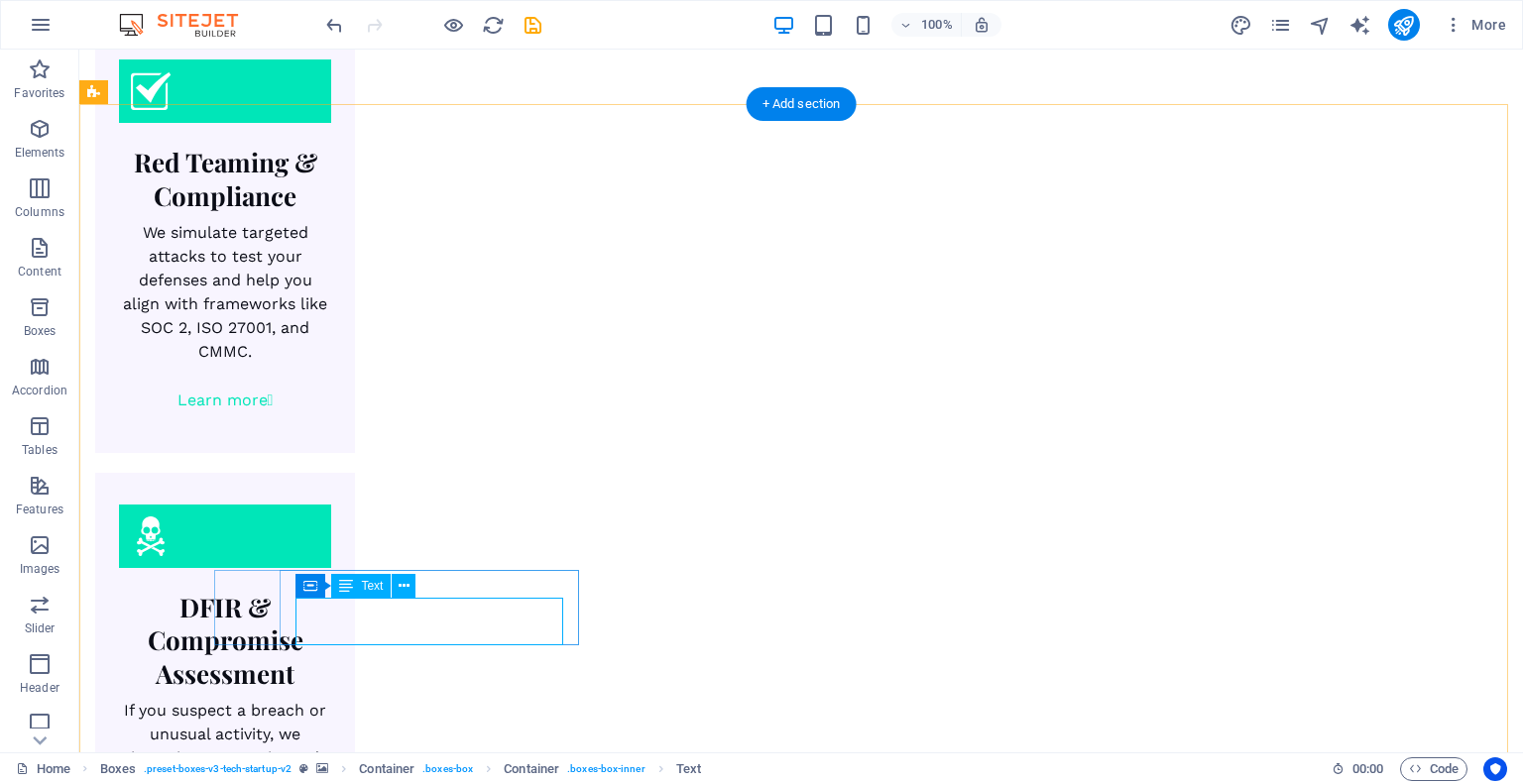 click on "Launching the application to the market" at bounding box center (278, 4978) 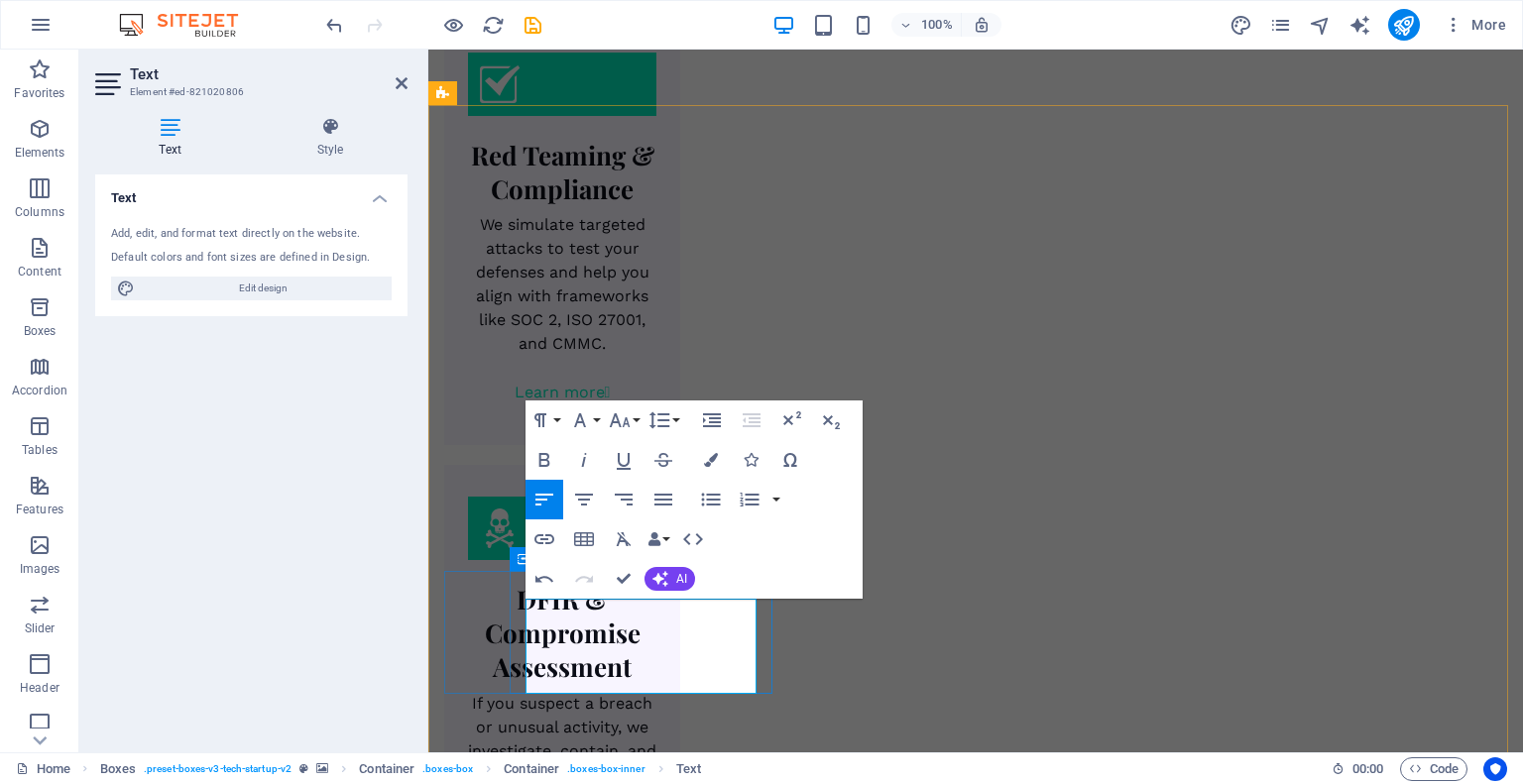 drag, startPoint x: 678, startPoint y: 633, endPoint x: 589, endPoint y: 625, distance: 89.35883 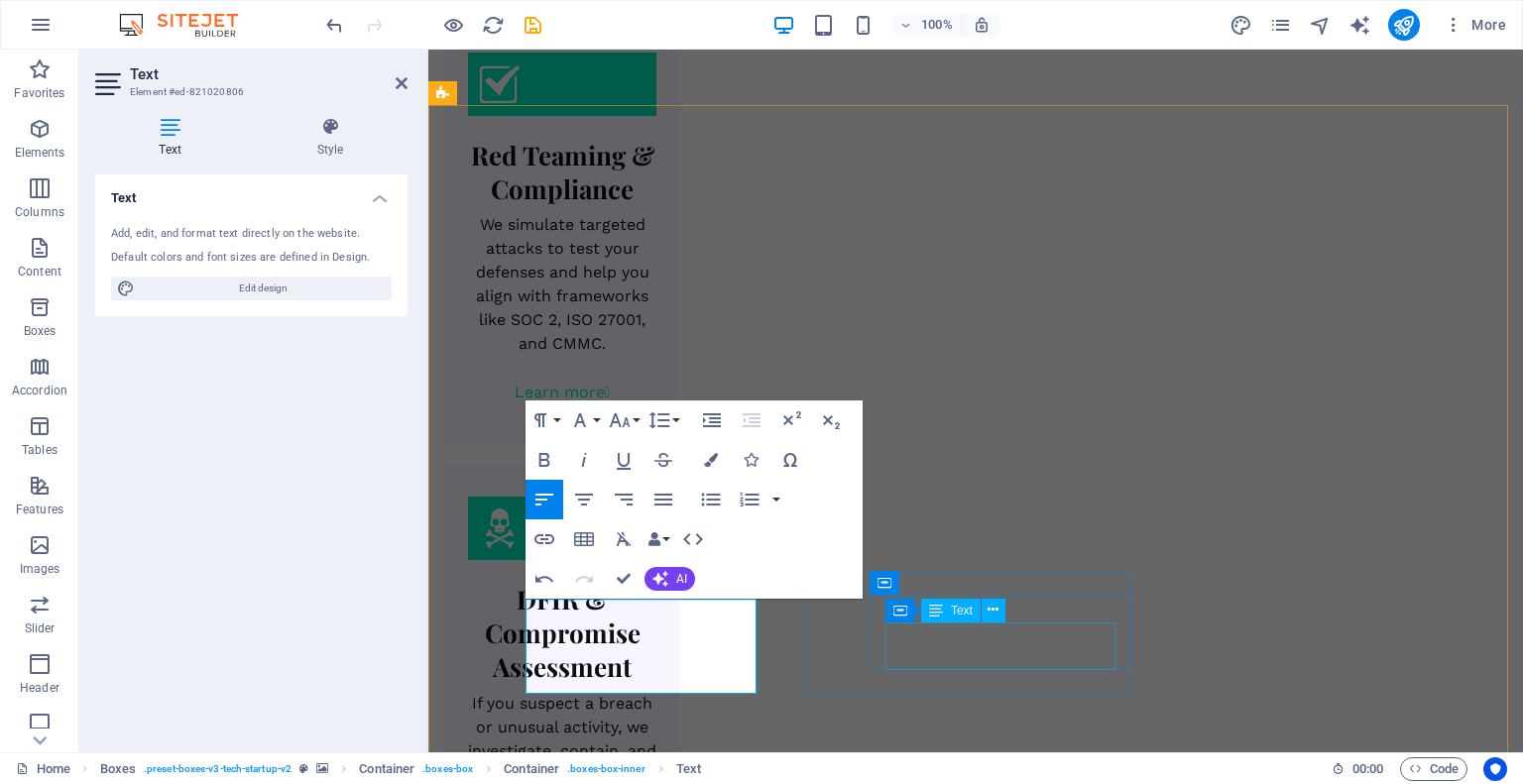 click at bounding box center [936, 611] 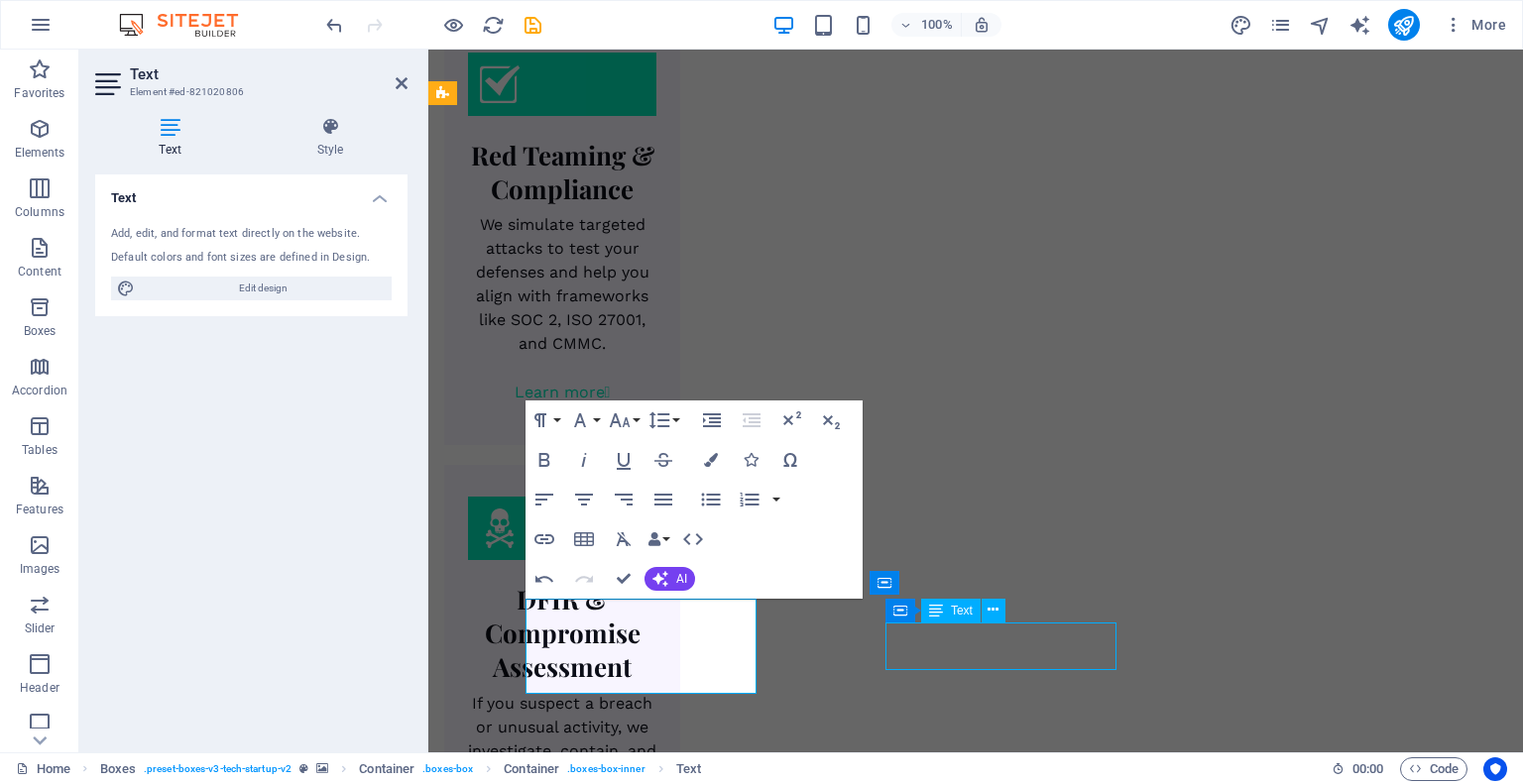 scroll, scrollTop: 2560, scrollLeft: 0, axis: vertical 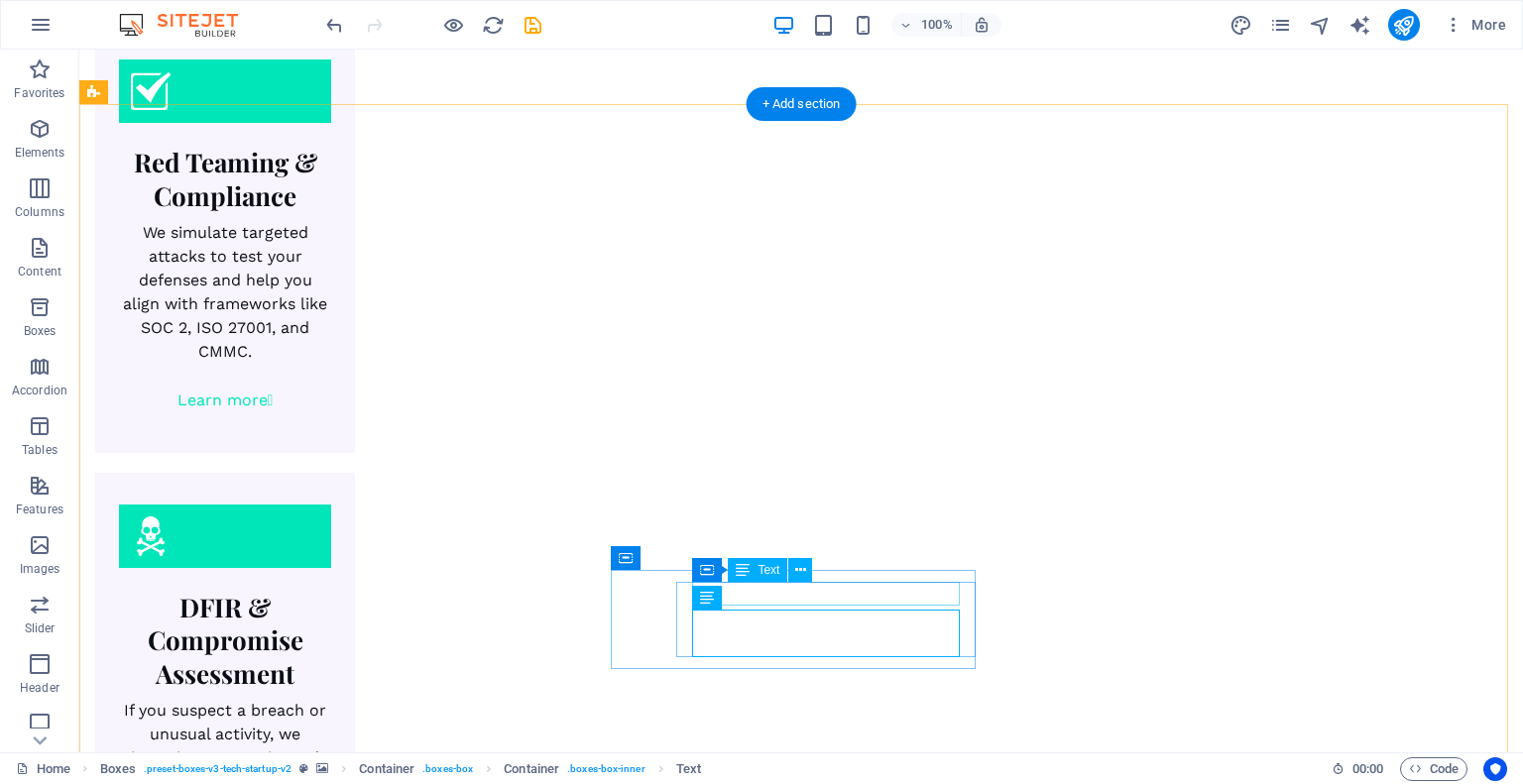 click on "Feedback" at bounding box center (278, 5154) 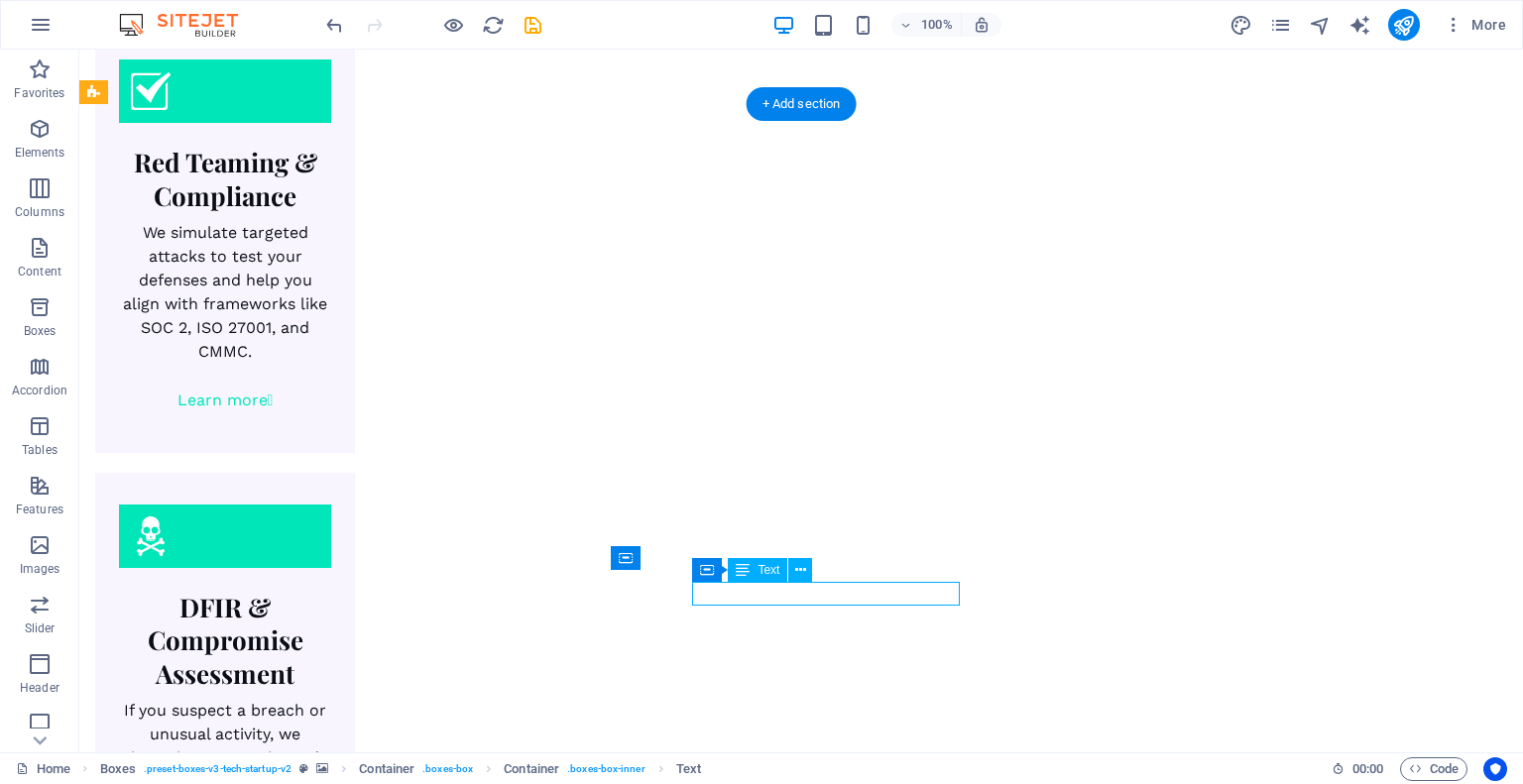 click on "Feedback" at bounding box center [278, 5154] 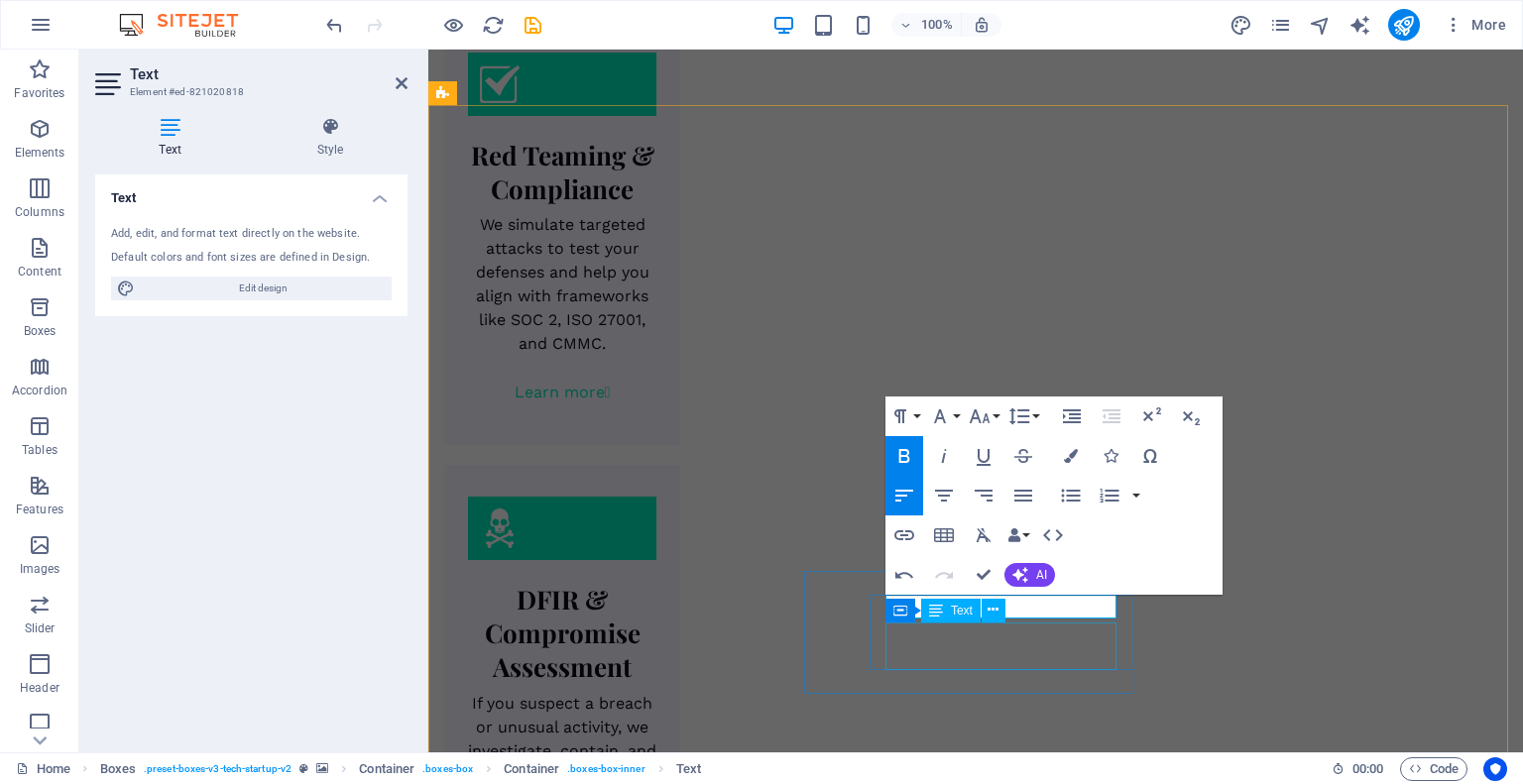 click on "Sketch out the product to align the user needs" at bounding box center (611, 5257) 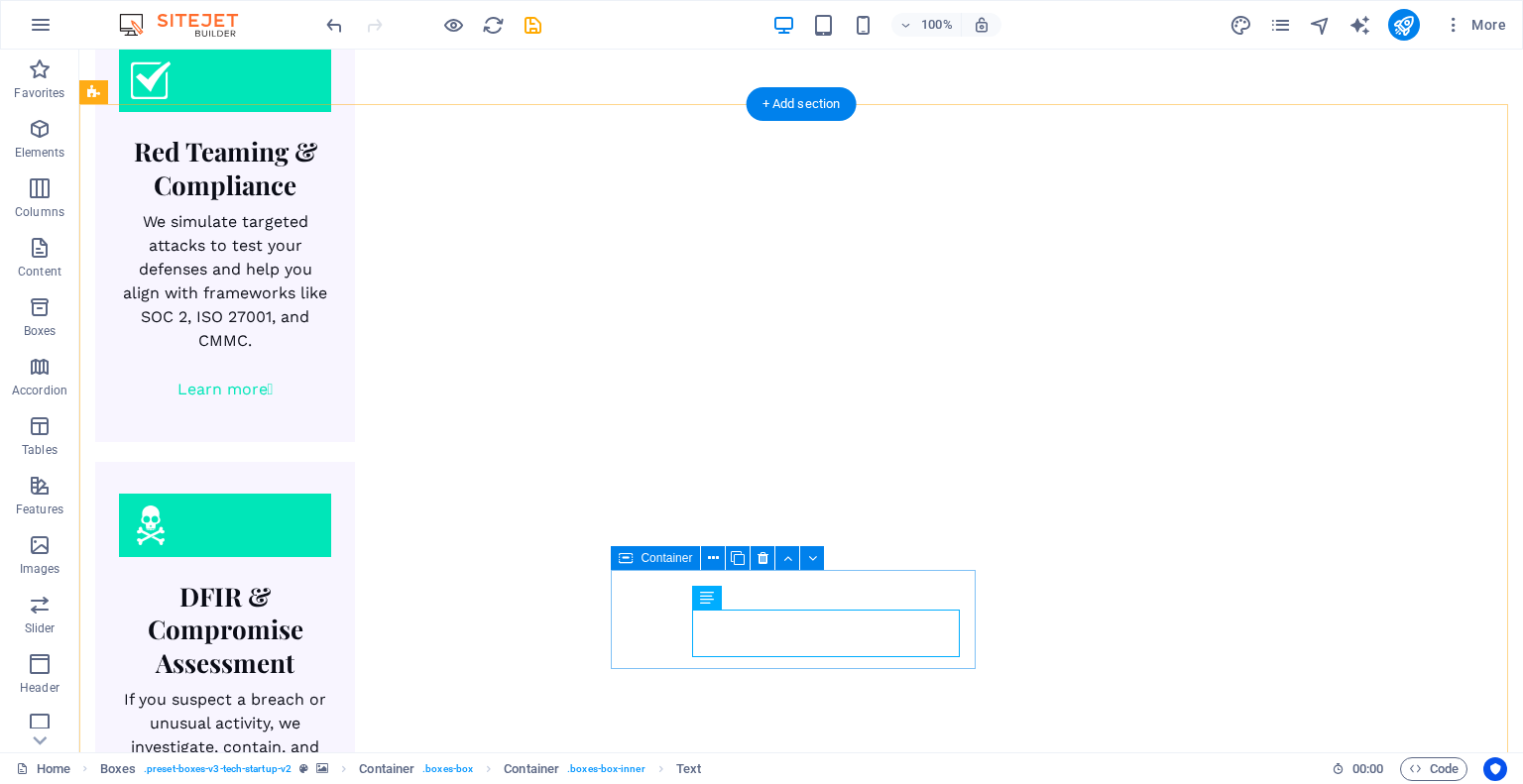 scroll, scrollTop: 2560, scrollLeft: 0, axis: vertical 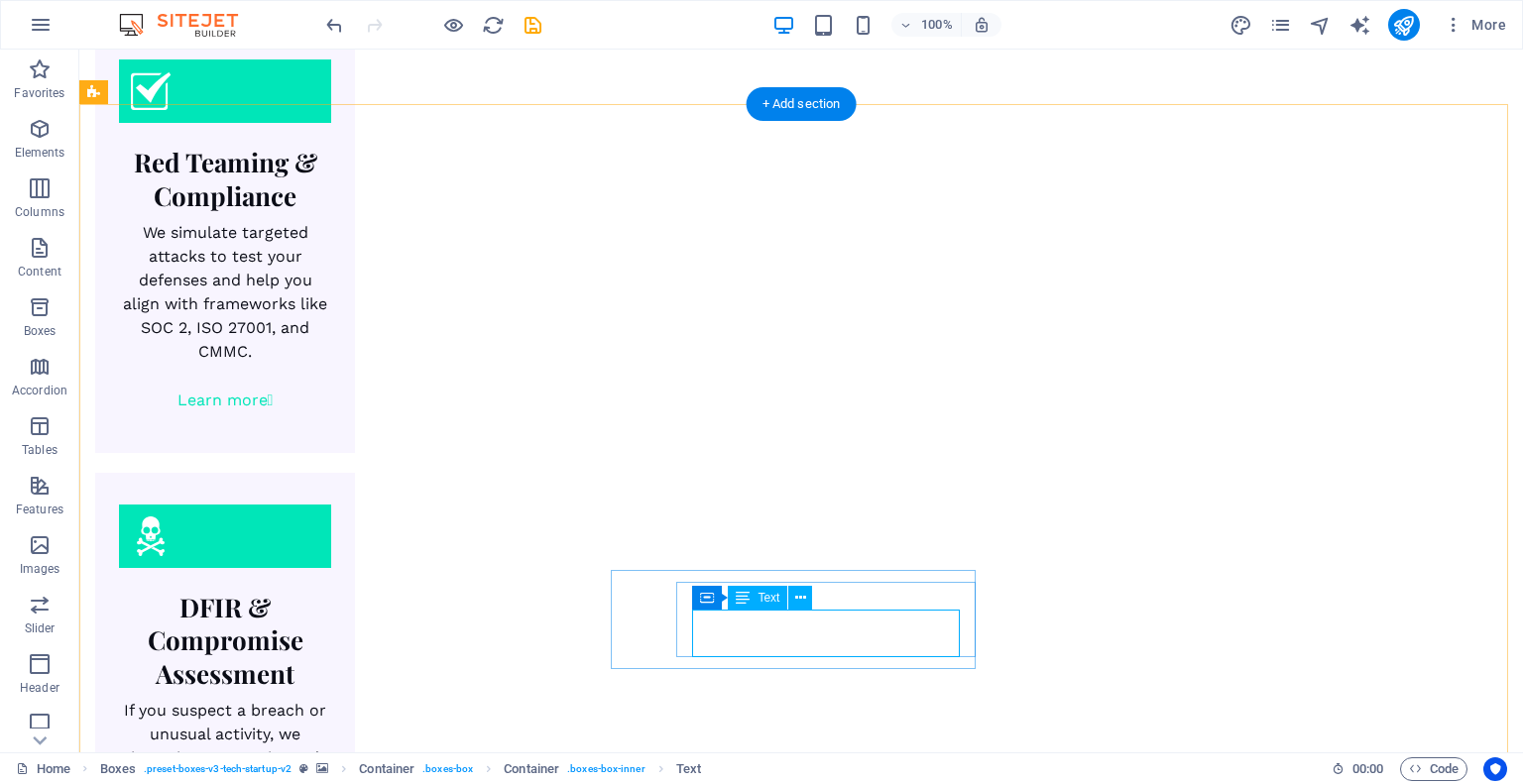 click on "Sketch out the product to align the user needs" at bounding box center [278, 5194] 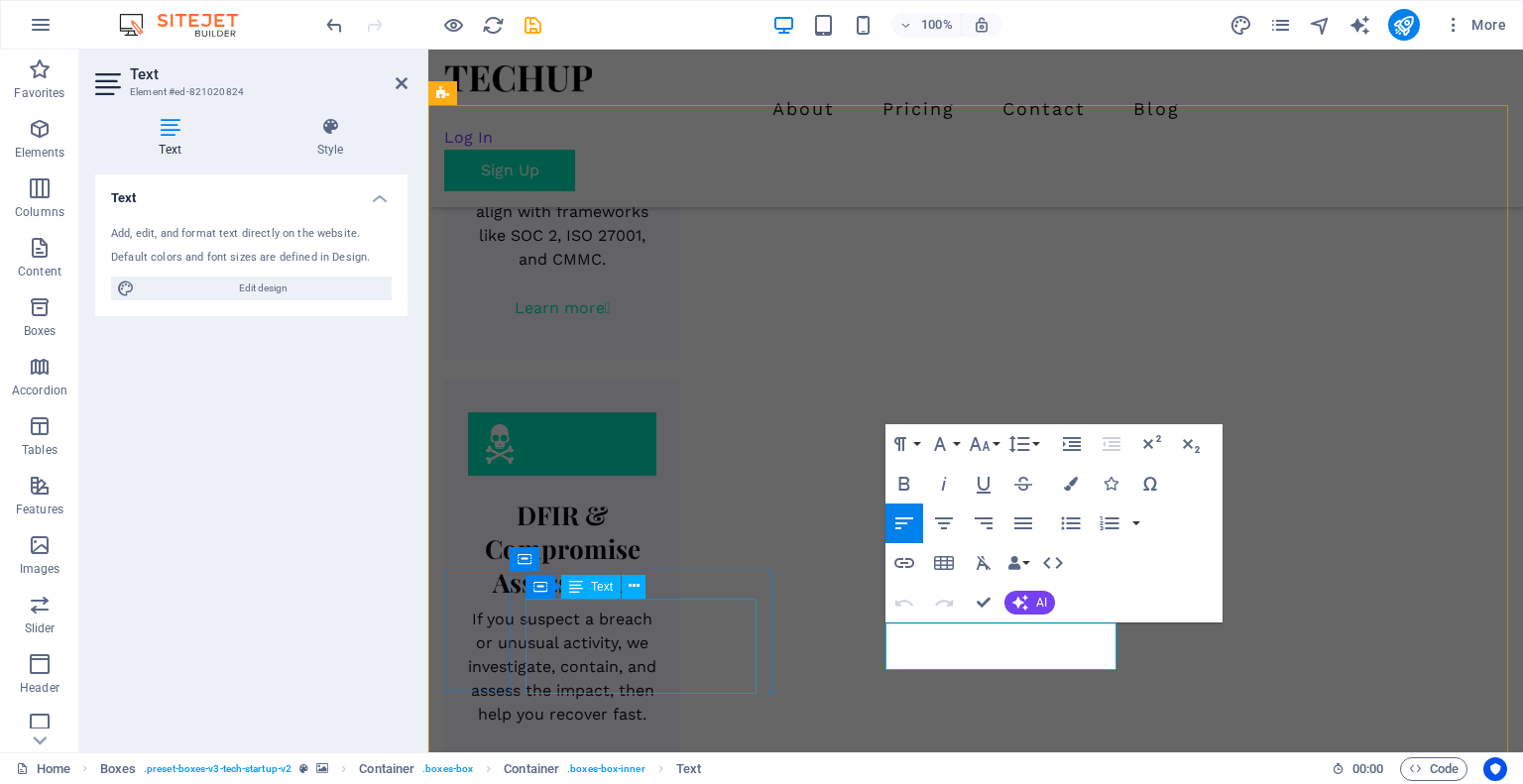 scroll, scrollTop: 2559, scrollLeft: 0, axis: vertical 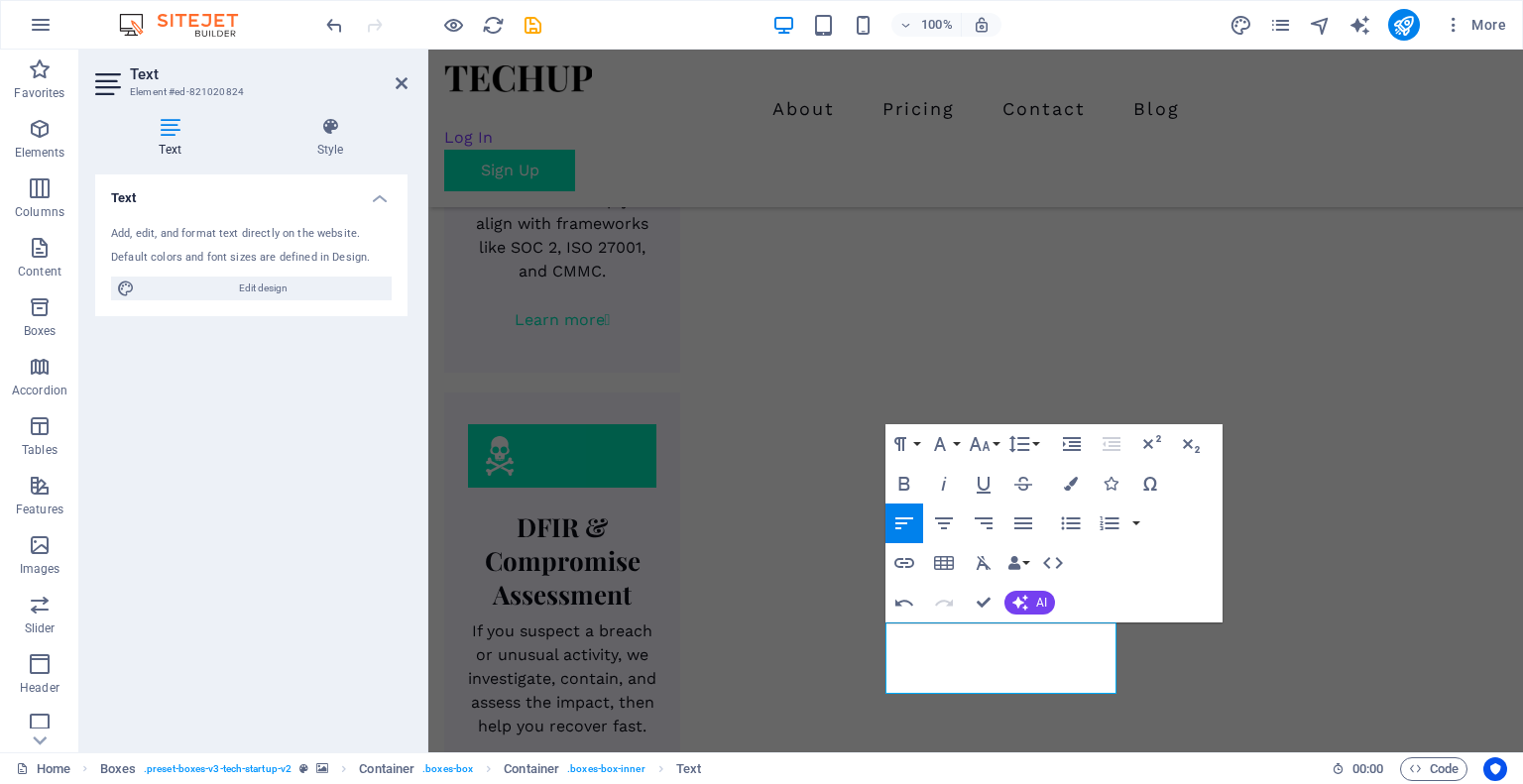 click at bounding box center [976, 3713] 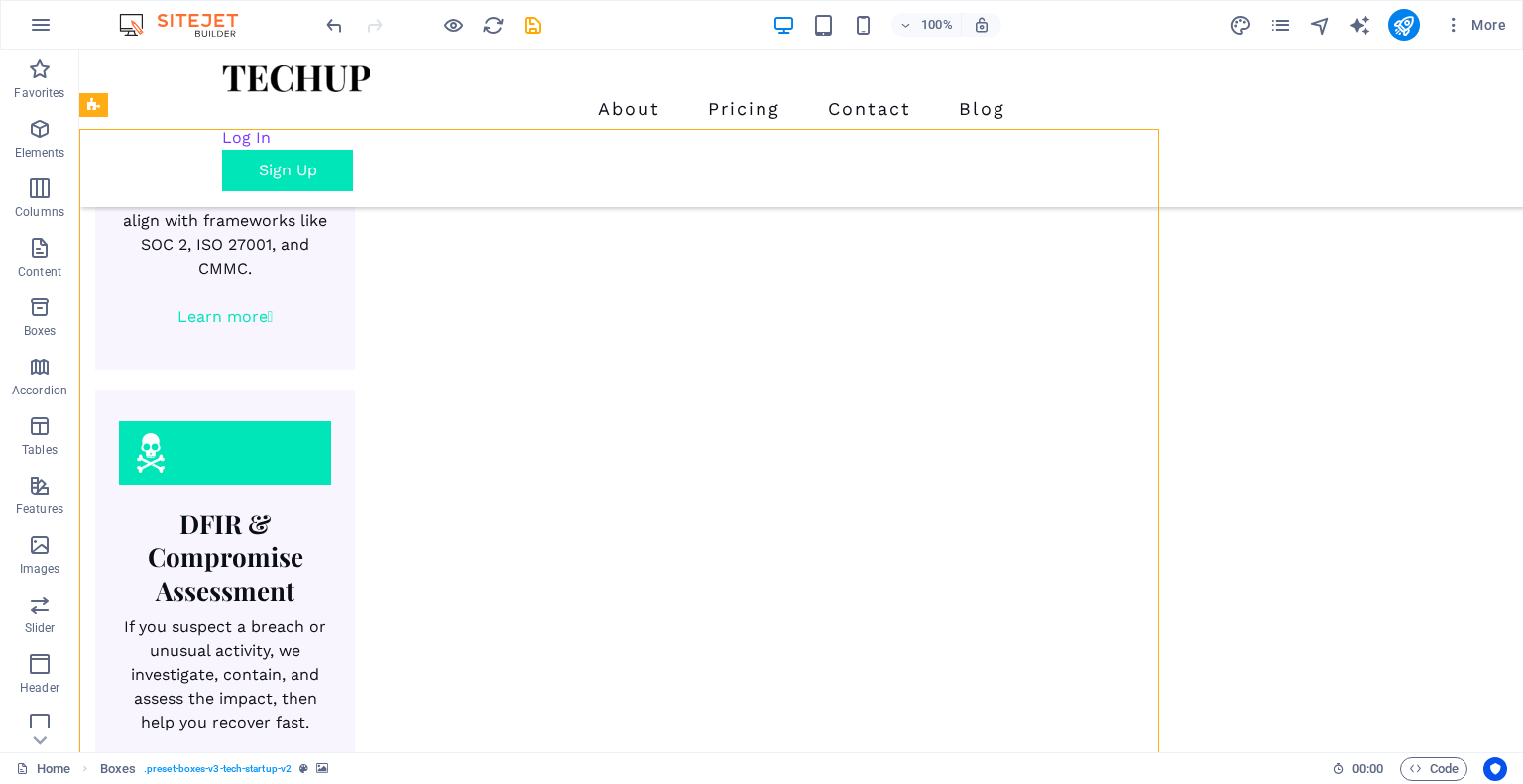 scroll, scrollTop: 2547, scrollLeft: 0, axis: vertical 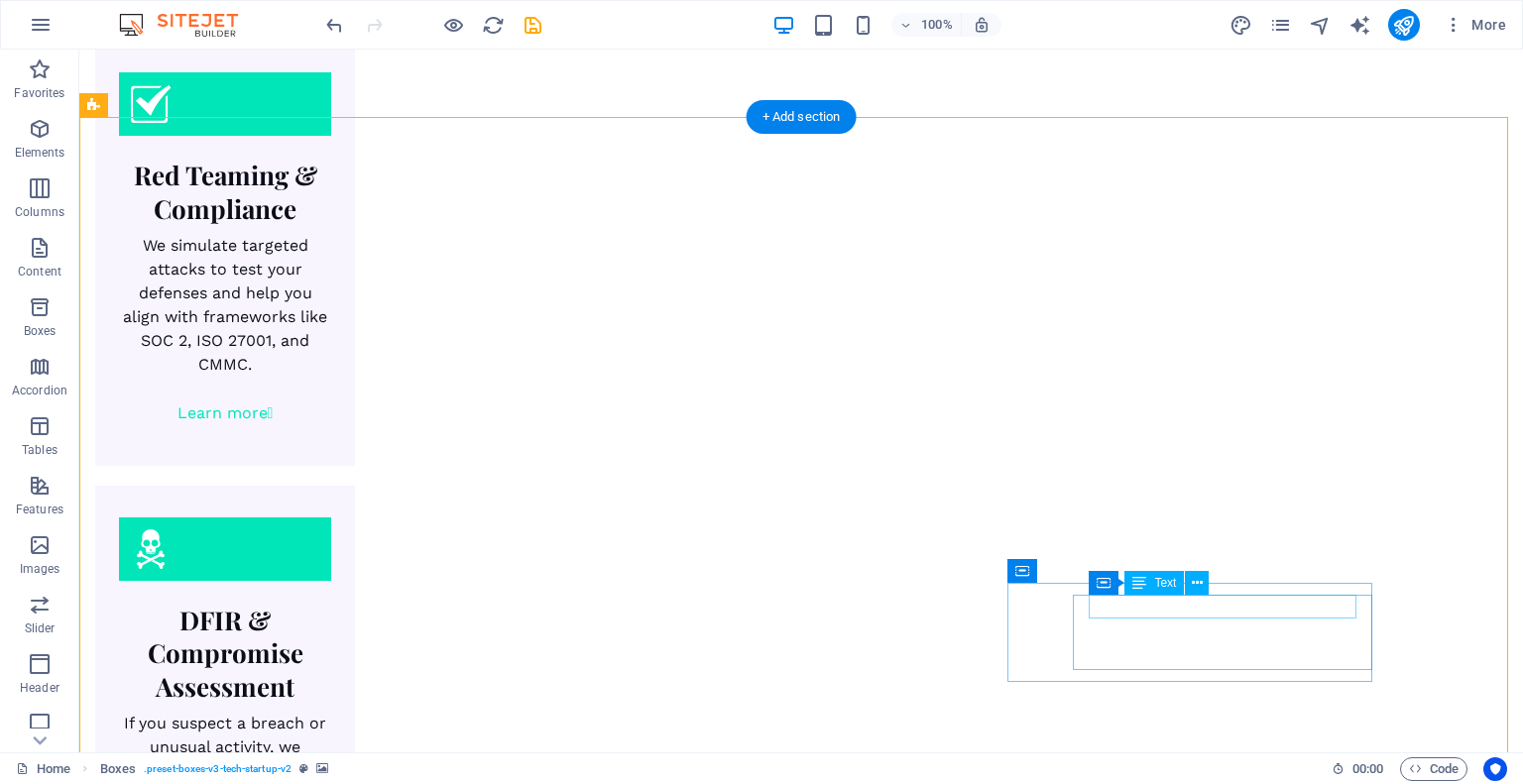 click on "Review" at bounding box center (278, 5323) 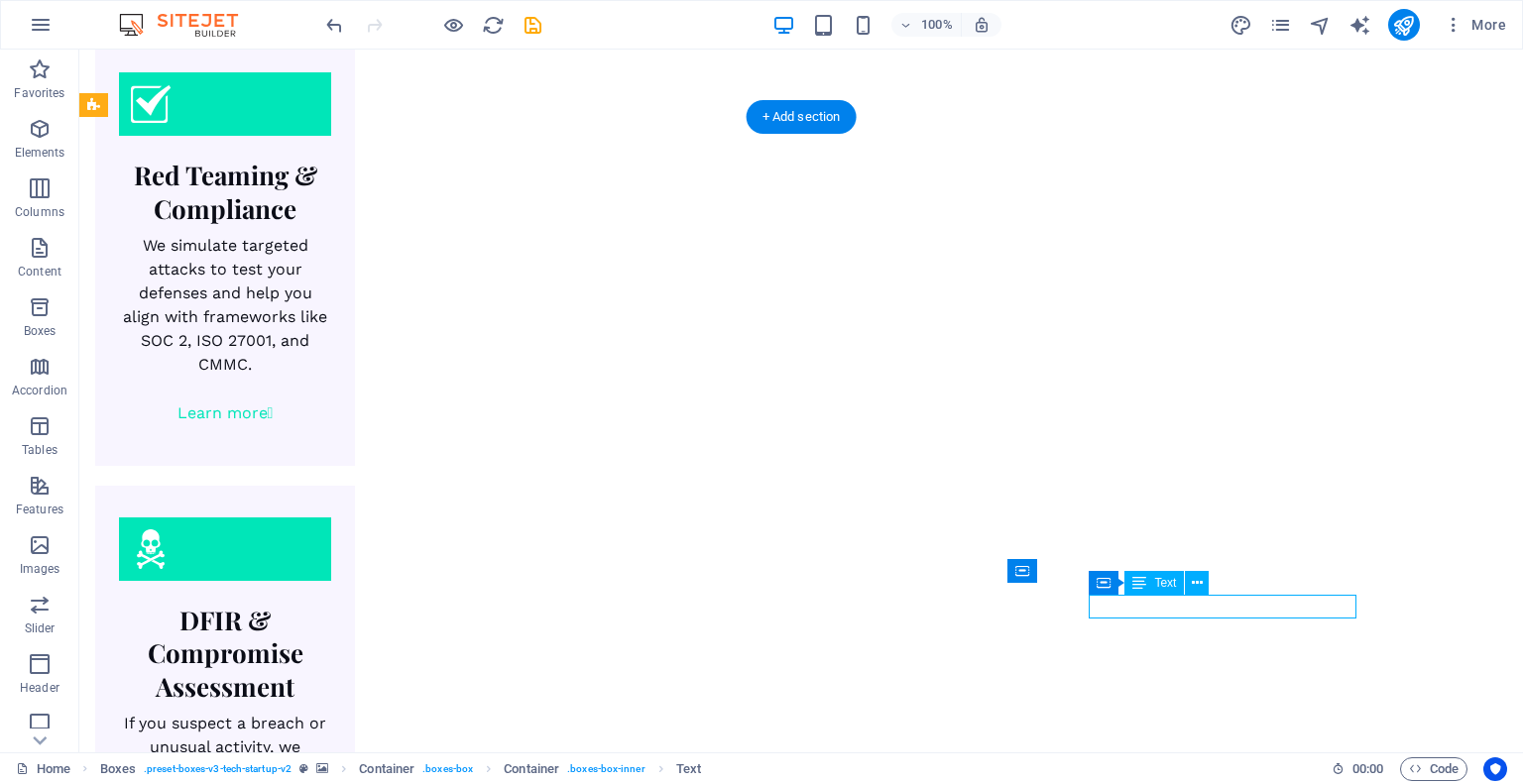 click on "Review" at bounding box center (278, 5323) 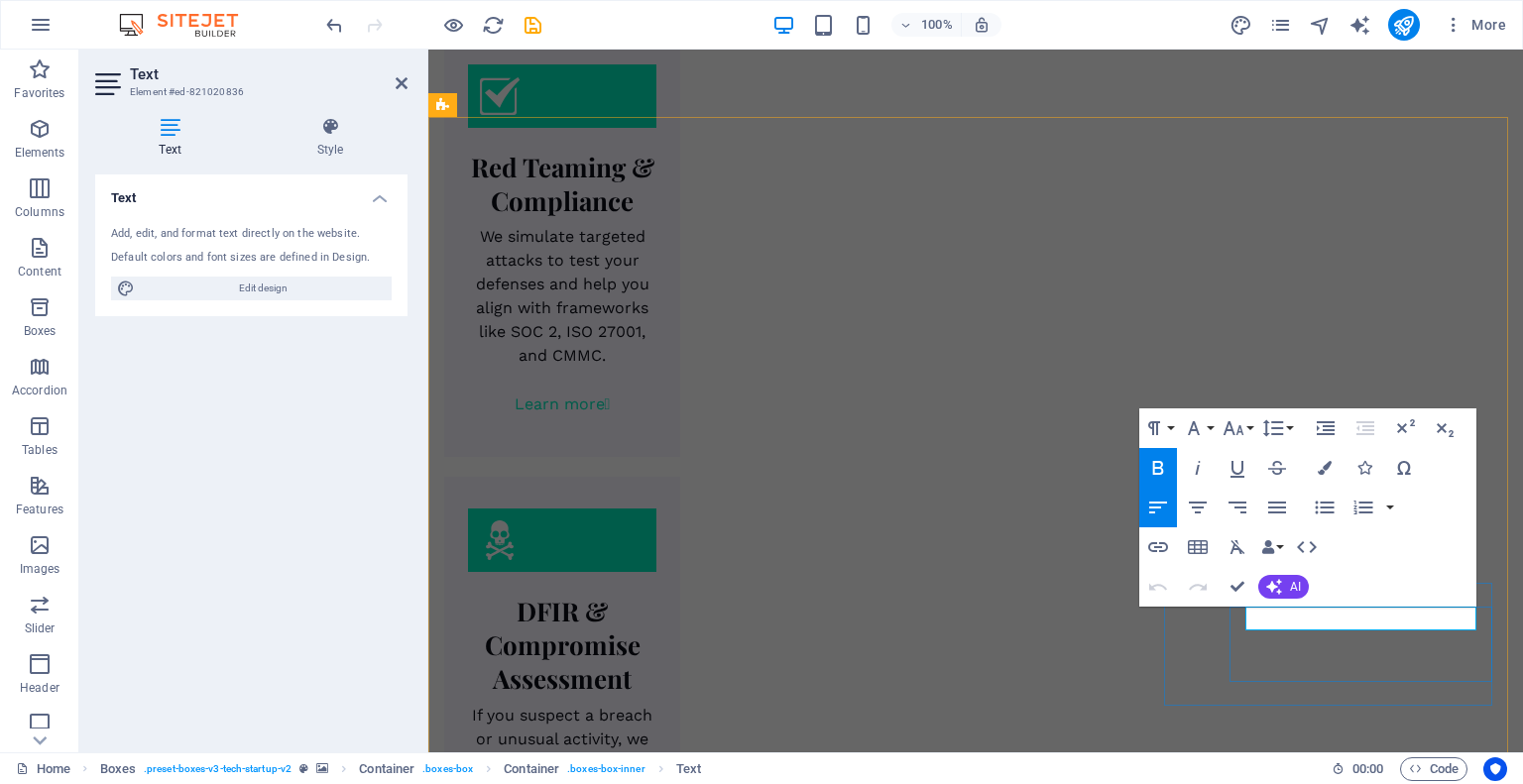 click on "Review" at bounding box center (611, 5386) 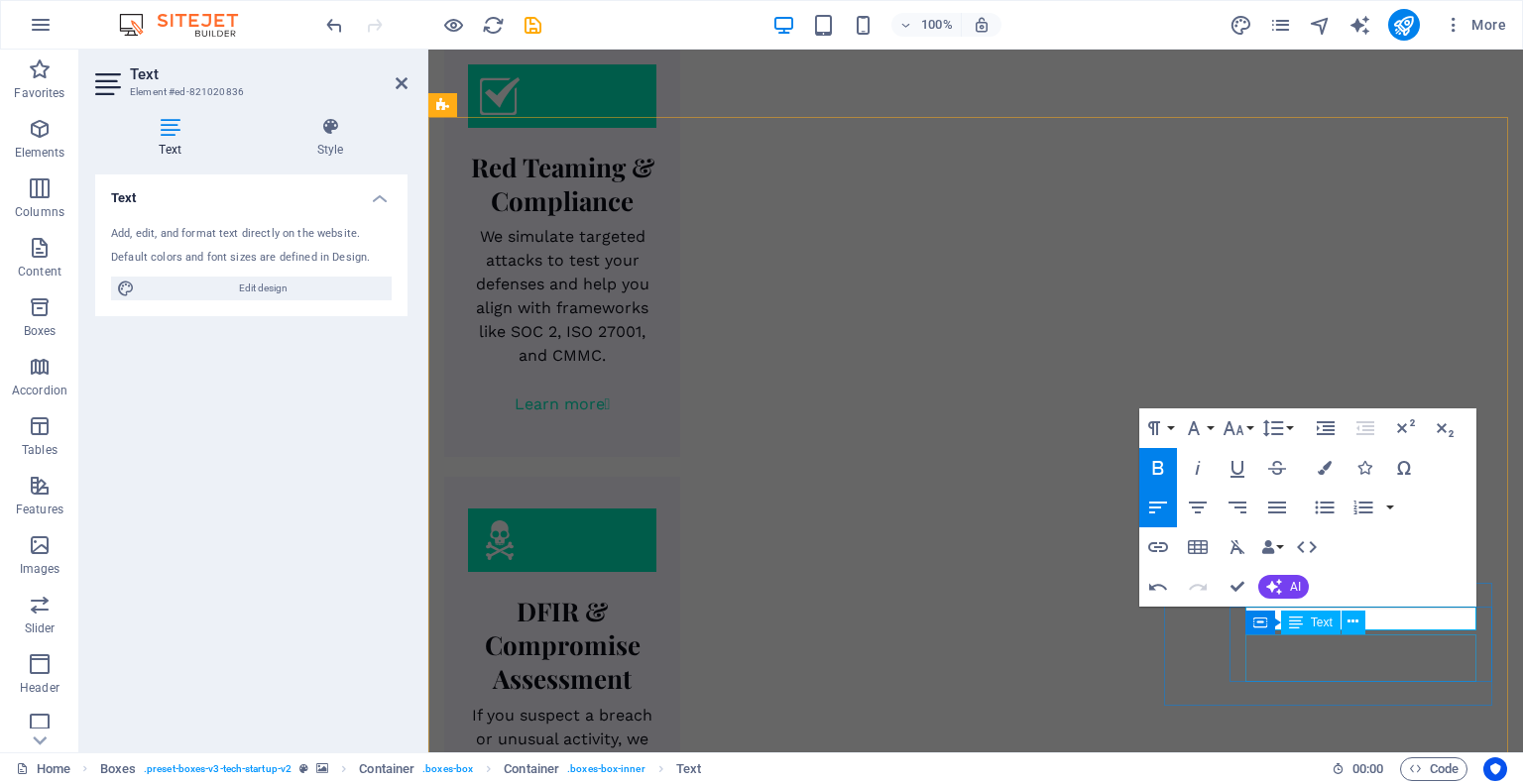 click on "Sketch out the product to align the user needs" at bounding box center (611, 5426) 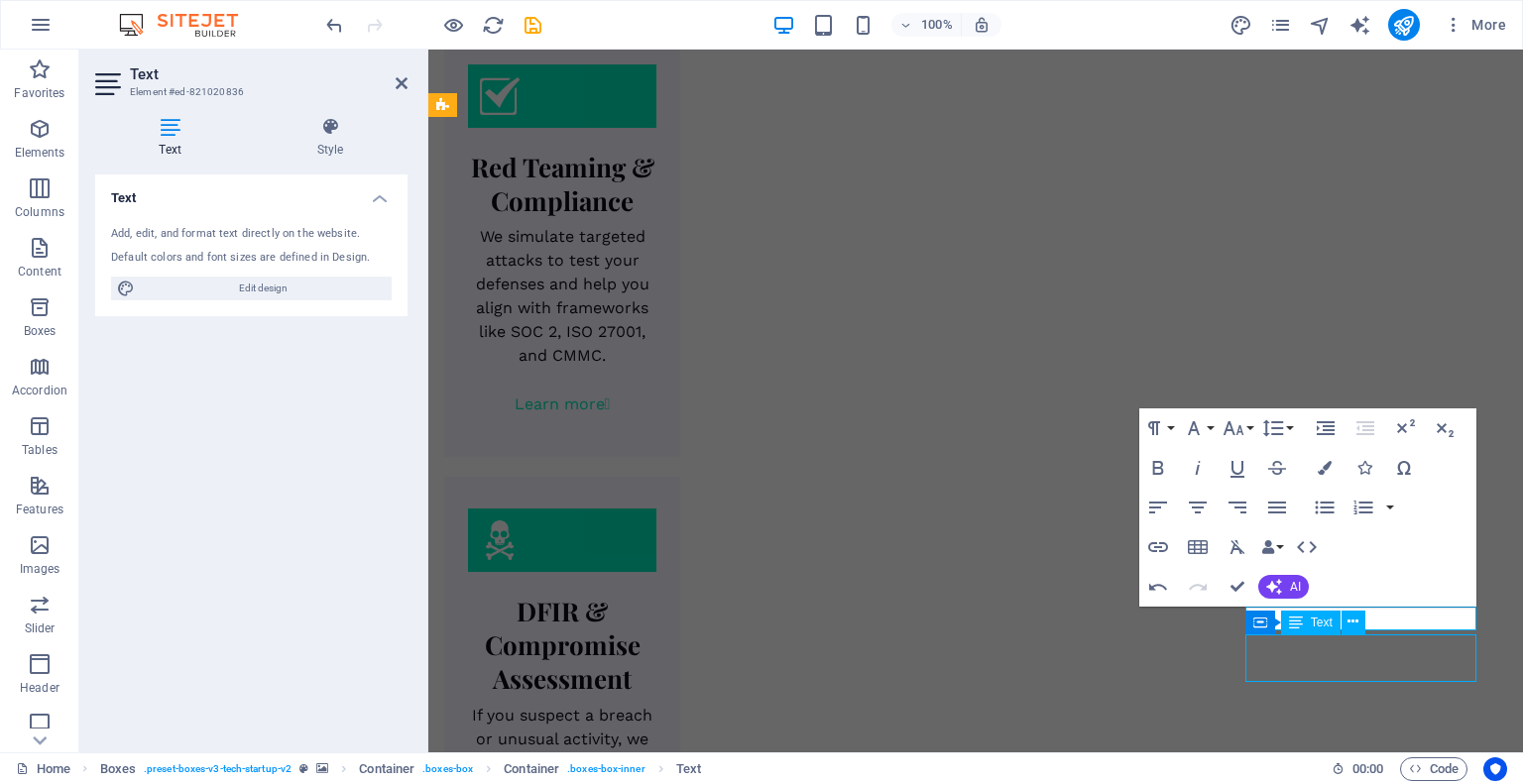 click on "Sketch out the product to align the user needs" at bounding box center (611, 5426) 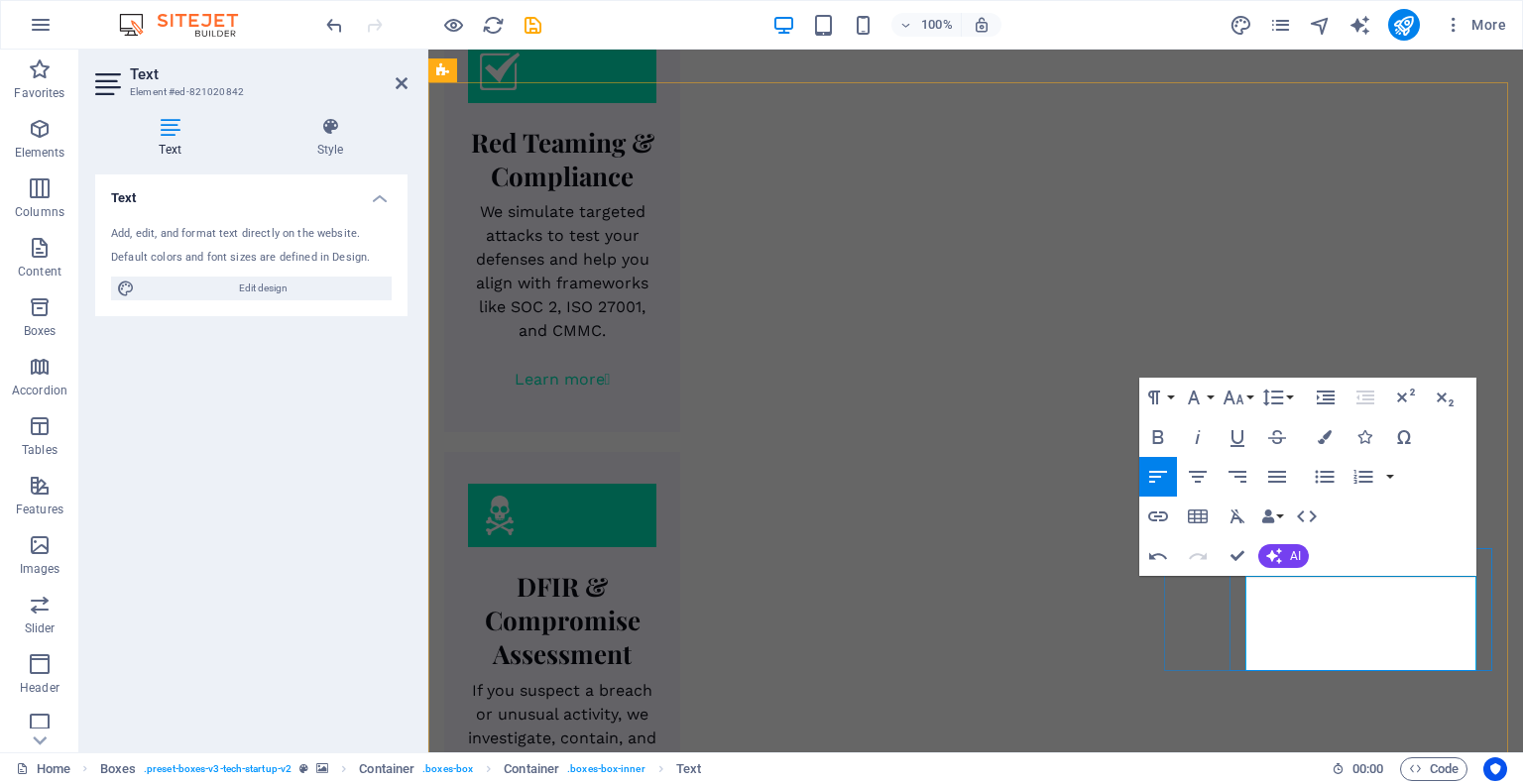 scroll, scrollTop: 2595, scrollLeft: 0, axis: vertical 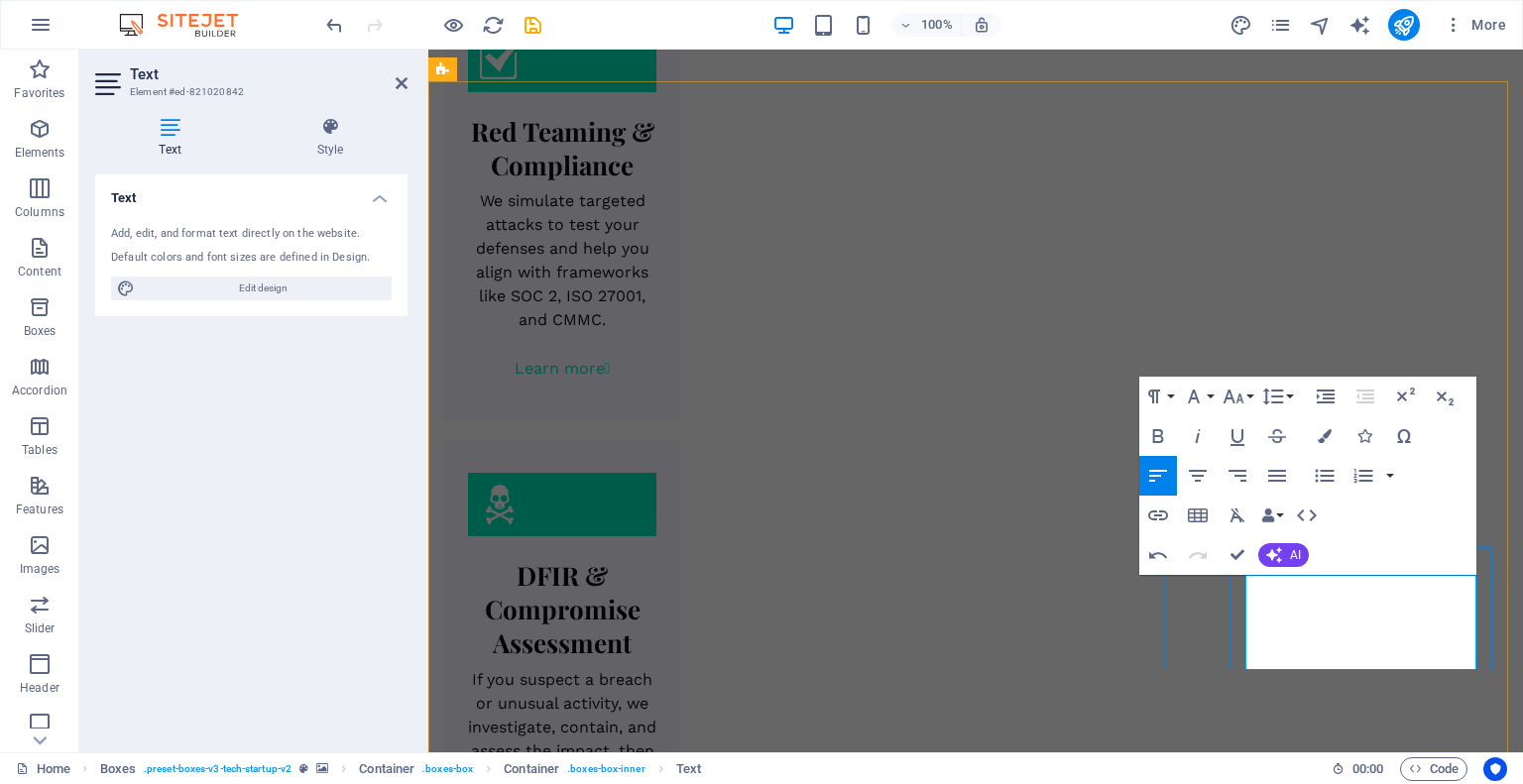 click on "Stay backed by our security experts even after testing ends — because threats don’t take breaks." at bounding box center [611, 5402] 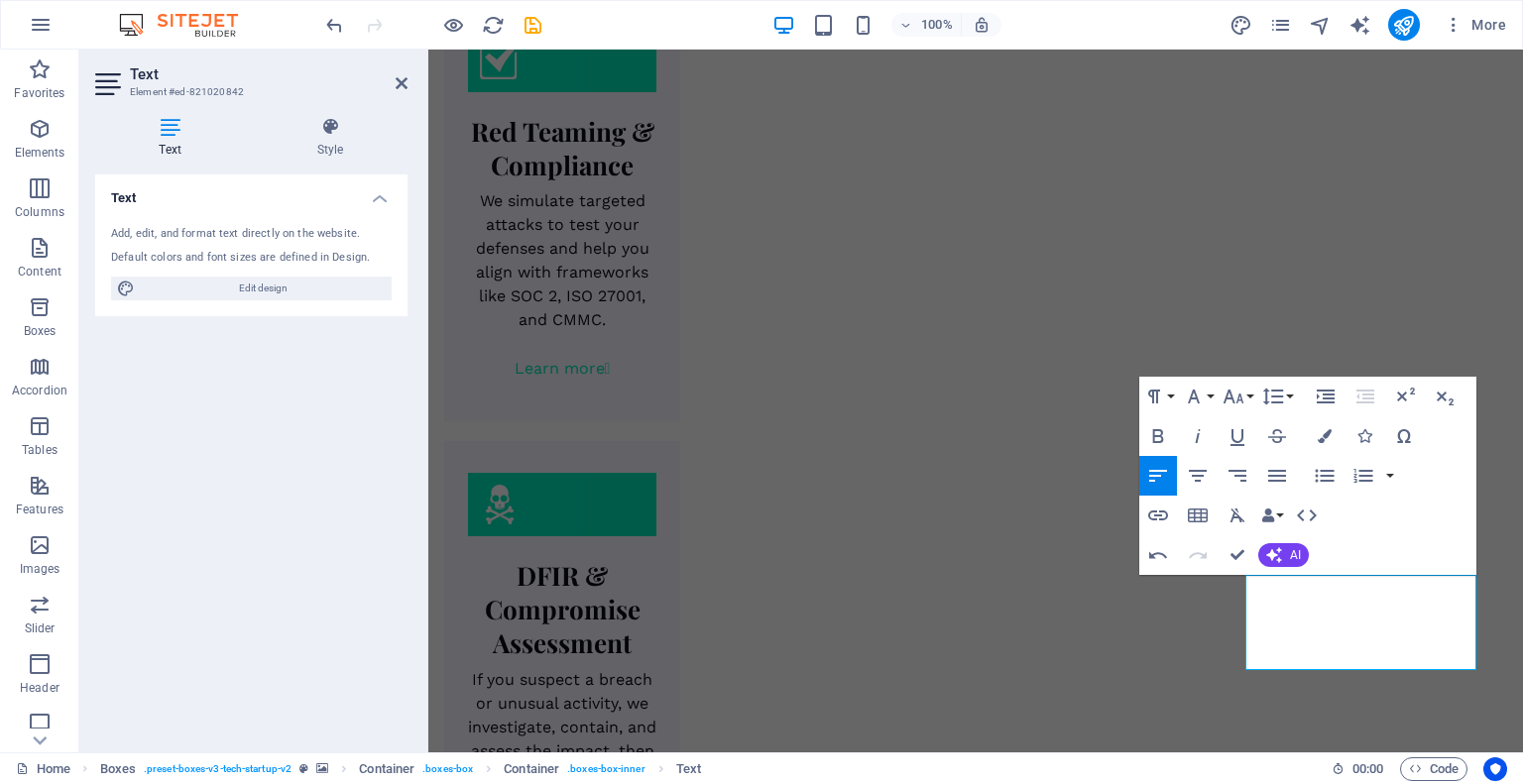 type 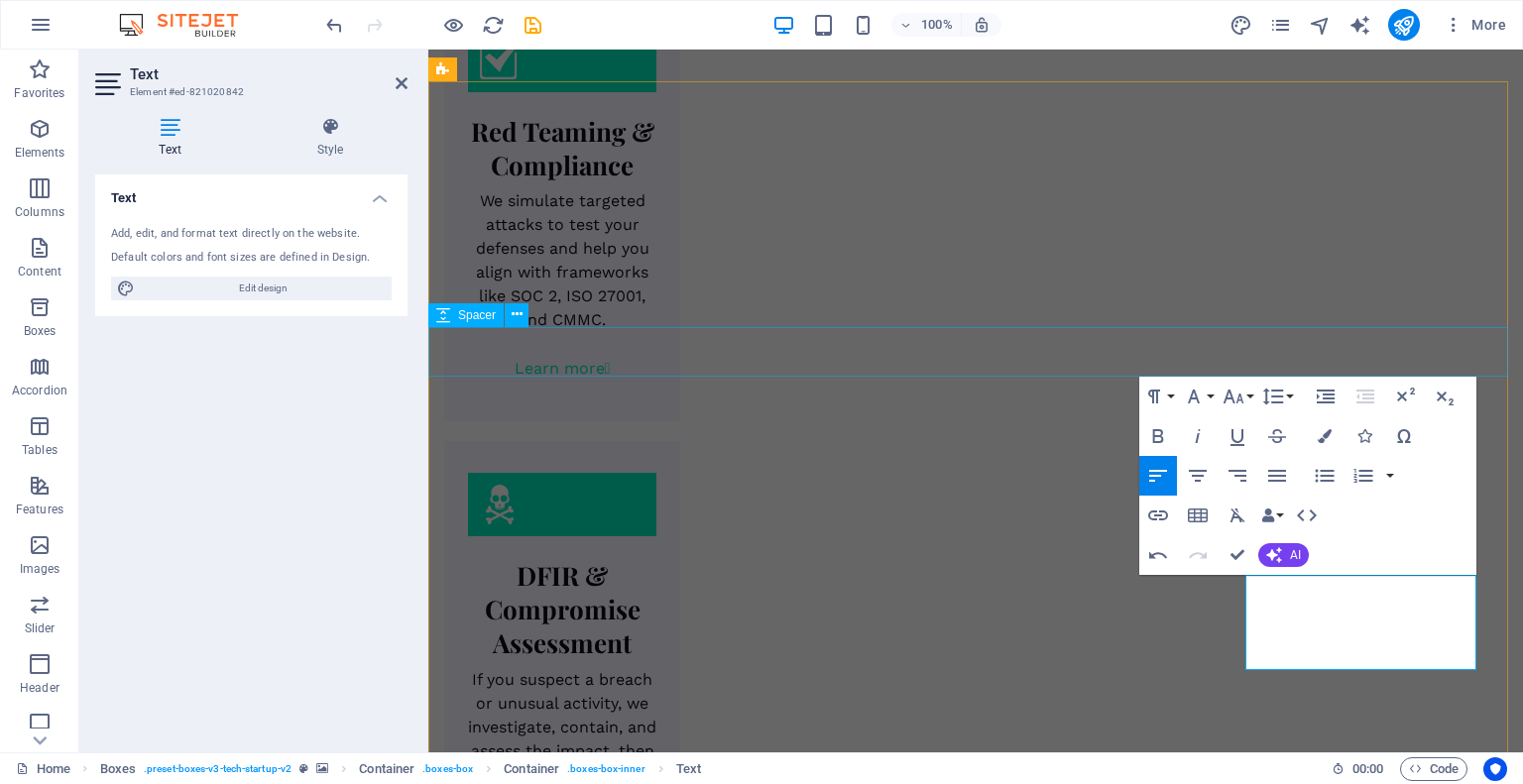 click at bounding box center [976, 4354] 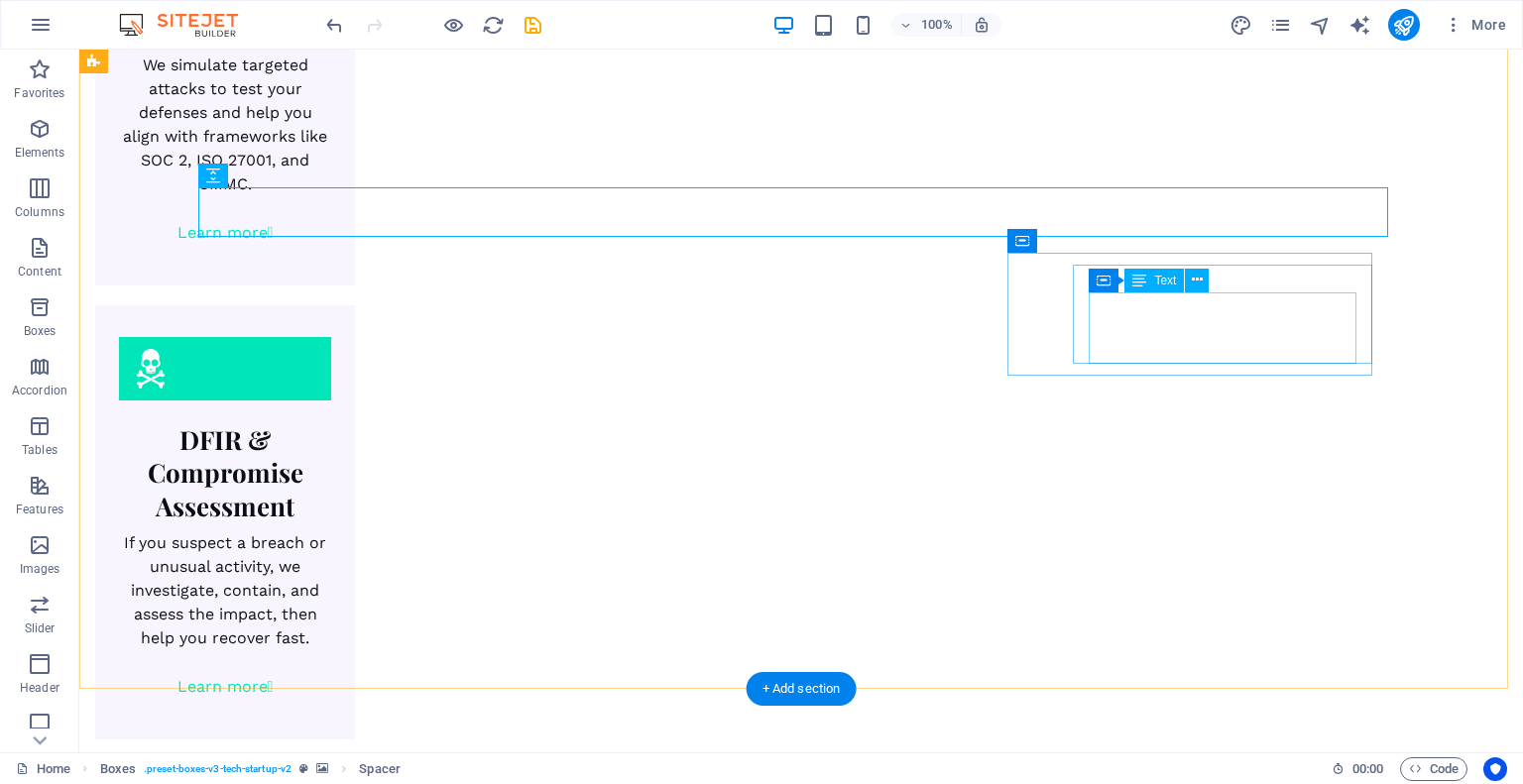 scroll, scrollTop: 2732, scrollLeft: 0, axis: vertical 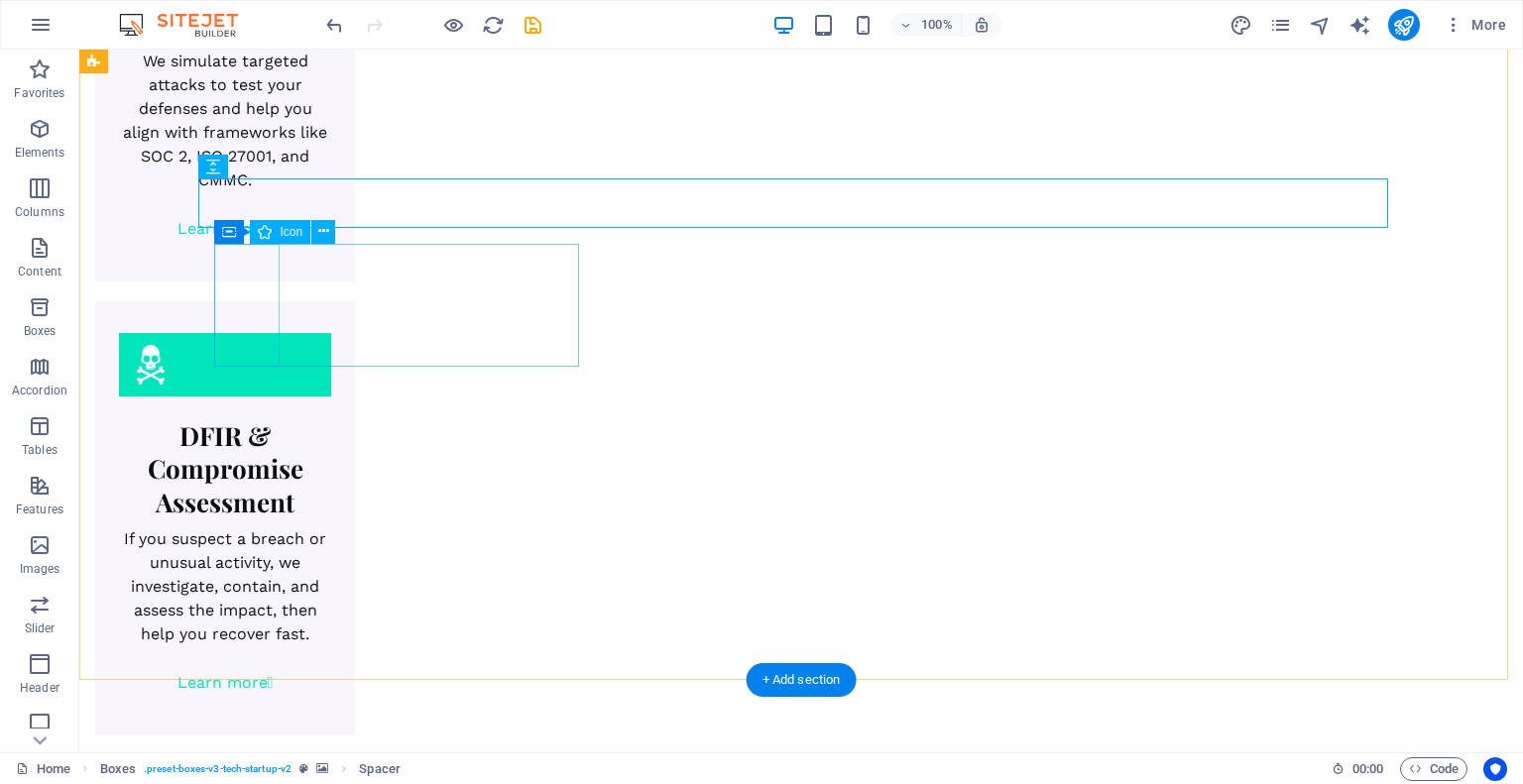 click at bounding box center (278, 4264) 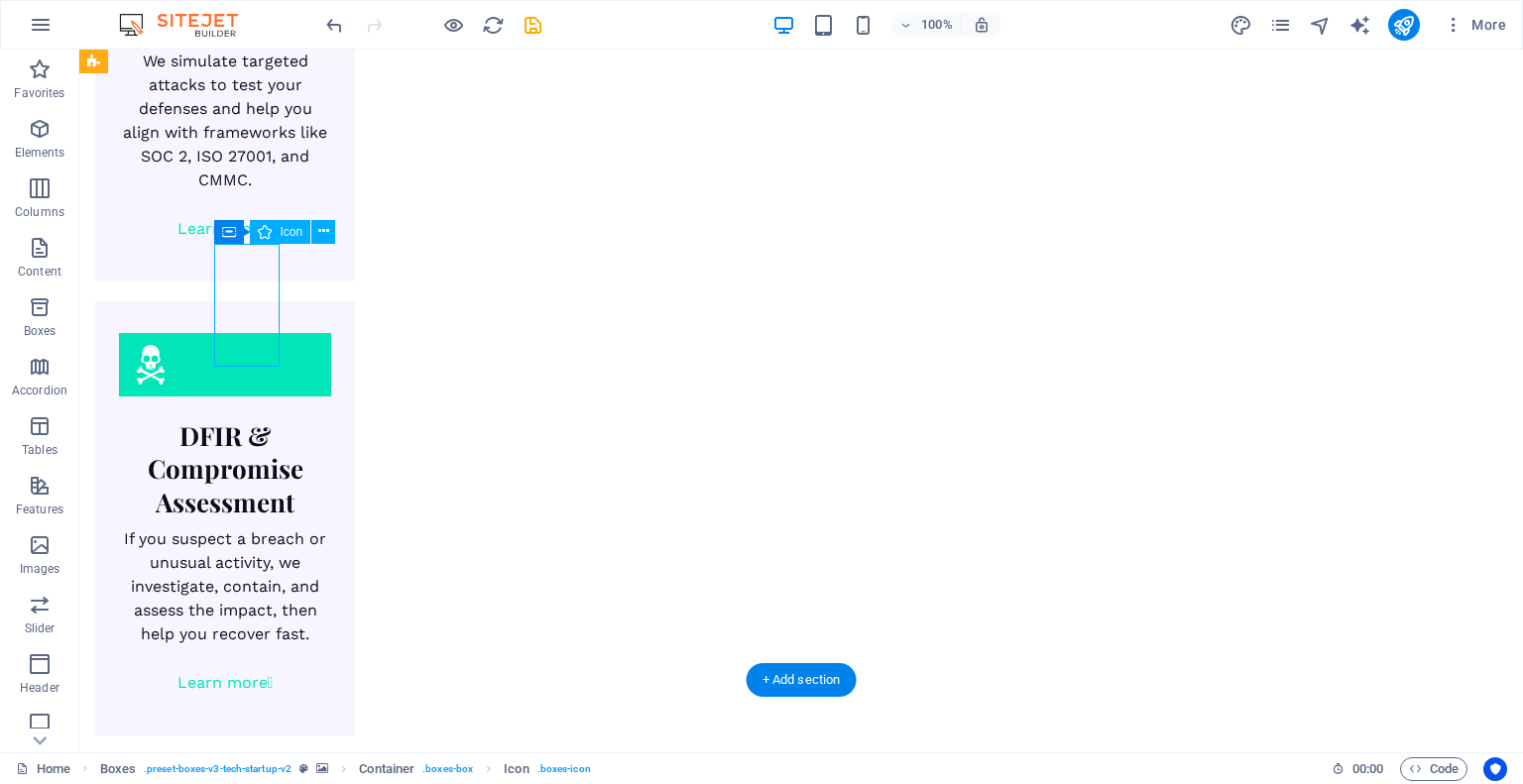 click at bounding box center (278, 4264) 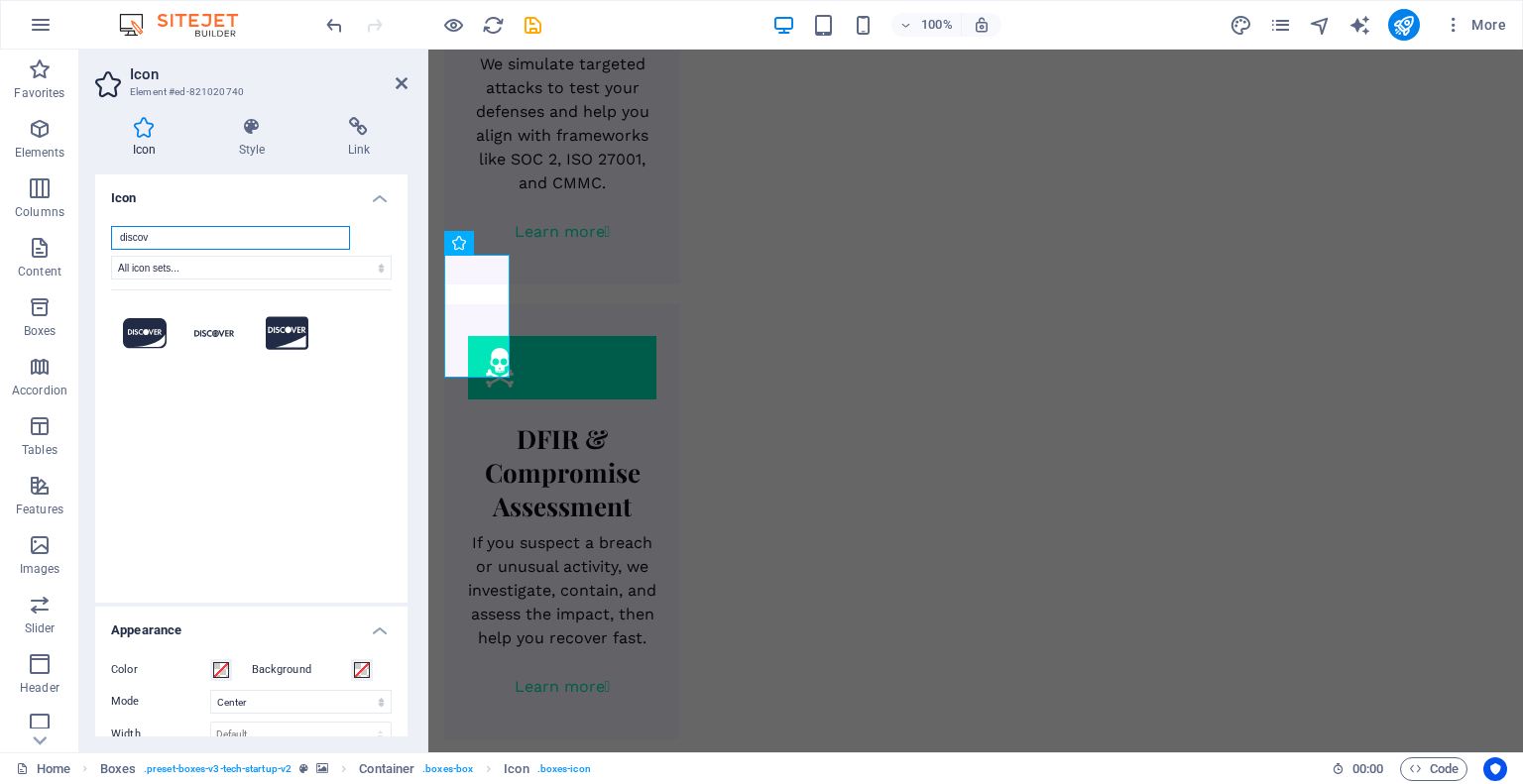 click on "discov" at bounding box center (230, 238) 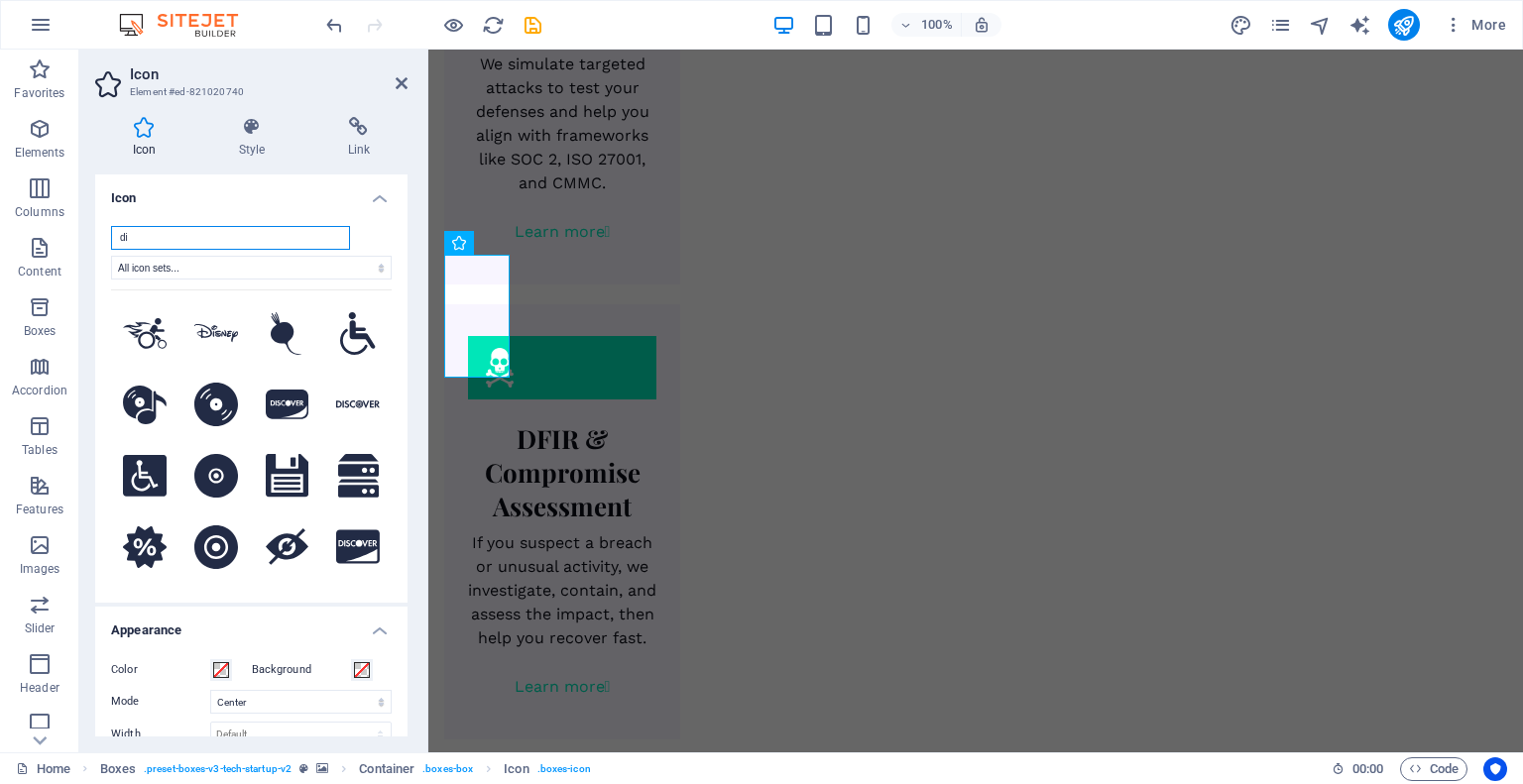 type on "d" 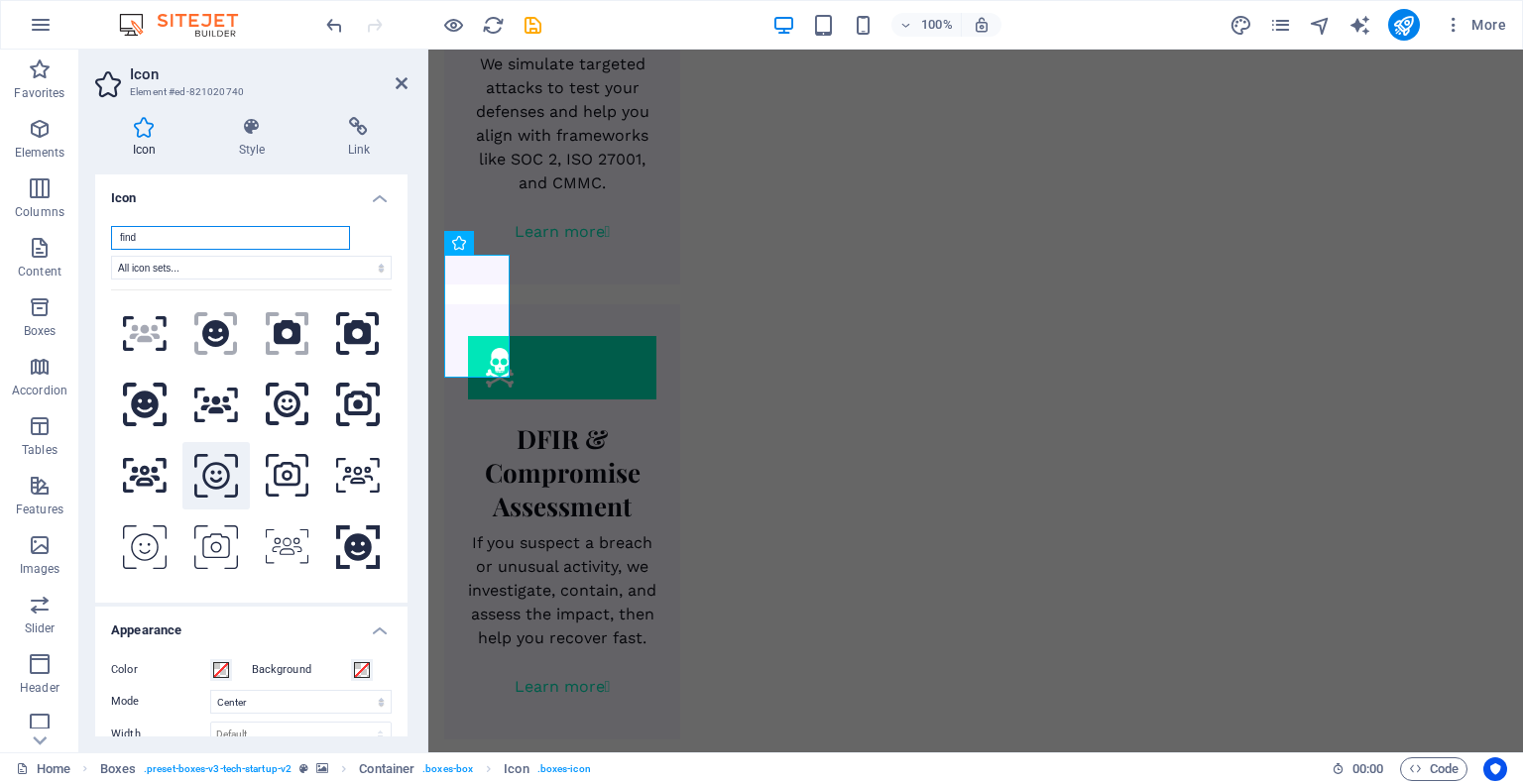 scroll, scrollTop: 202, scrollLeft: 0, axis: vertical 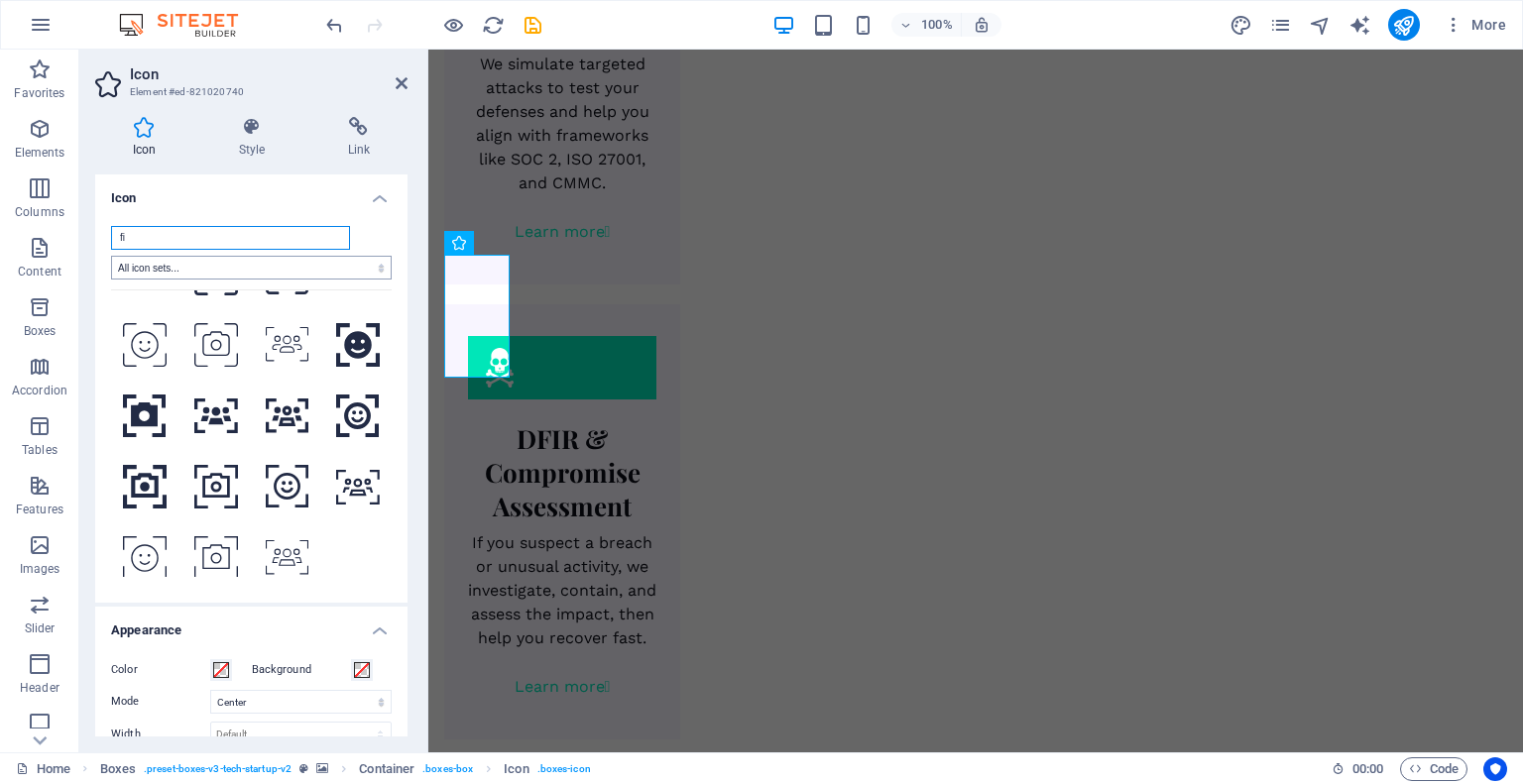 type on "f" 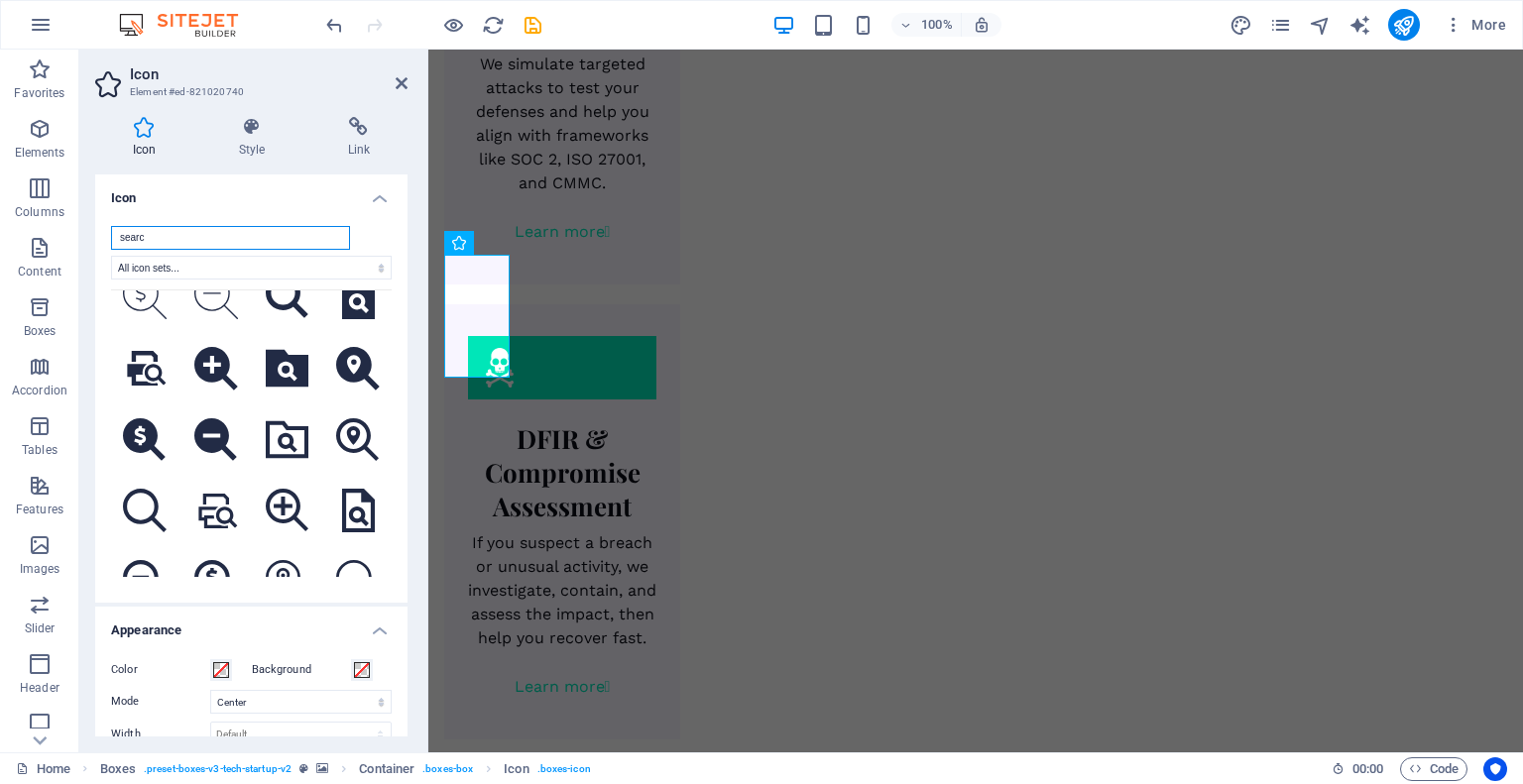 scroll, scrollTop: 1027, scrollLeft: 0, axis: vertical 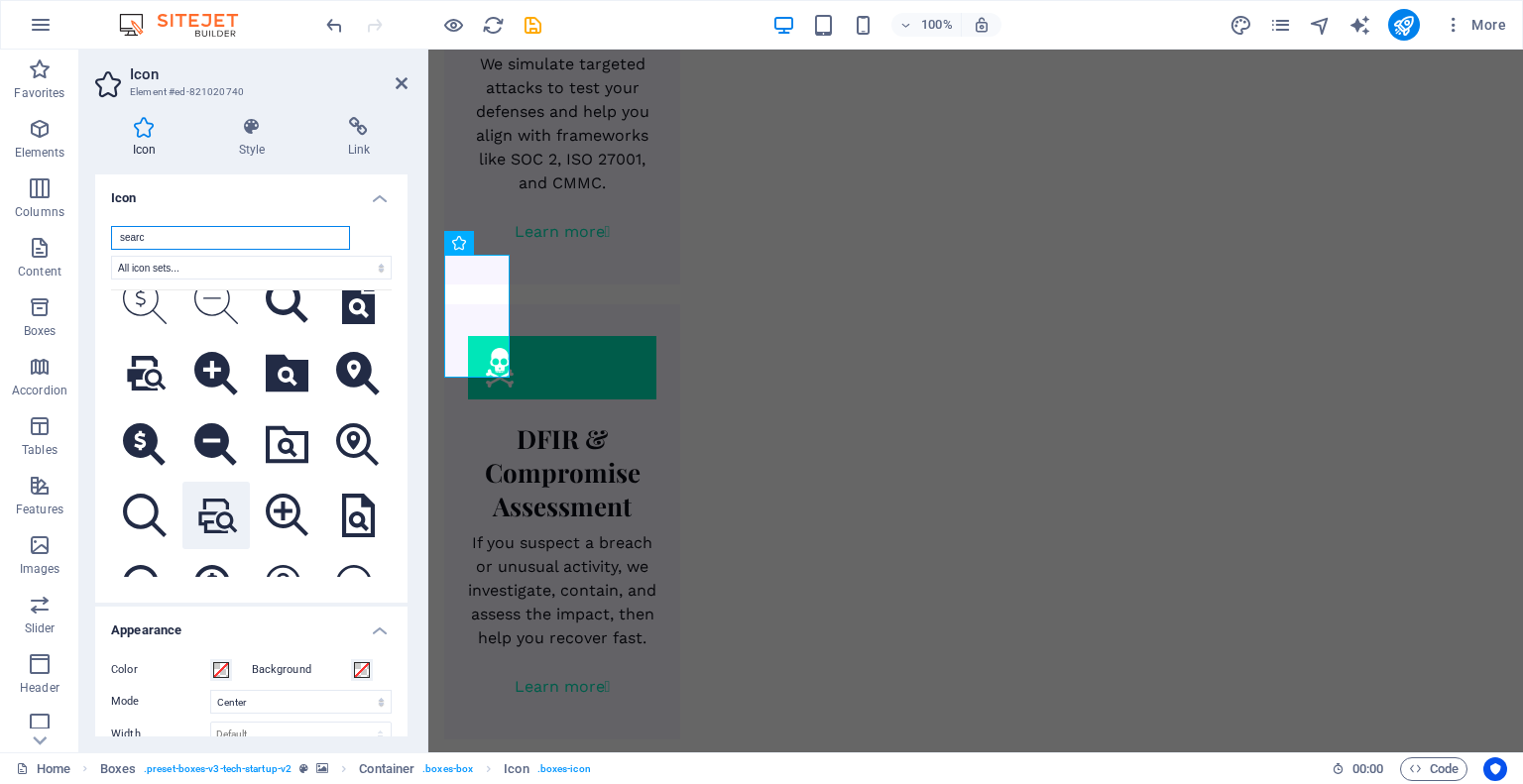 type on "searc" 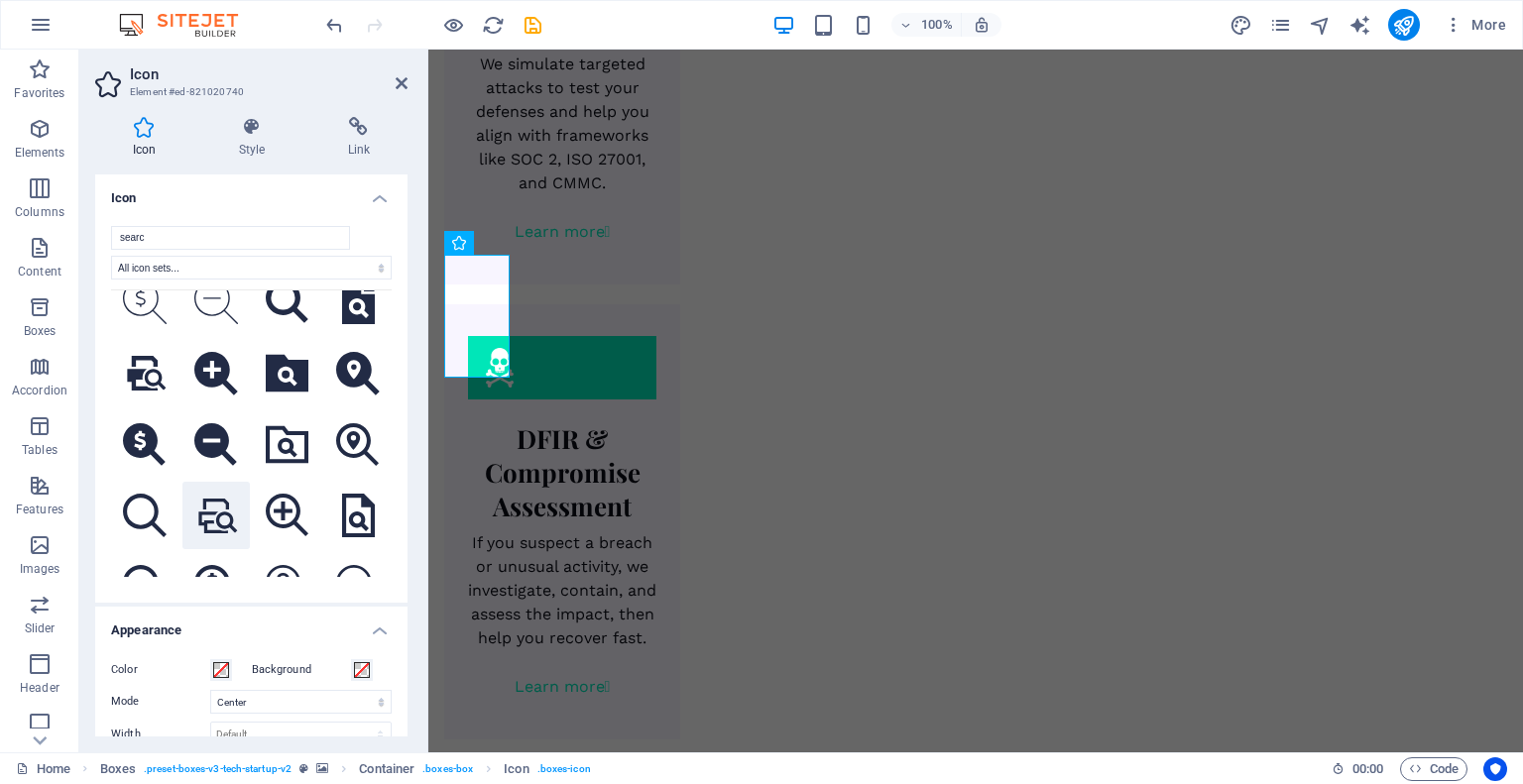 click 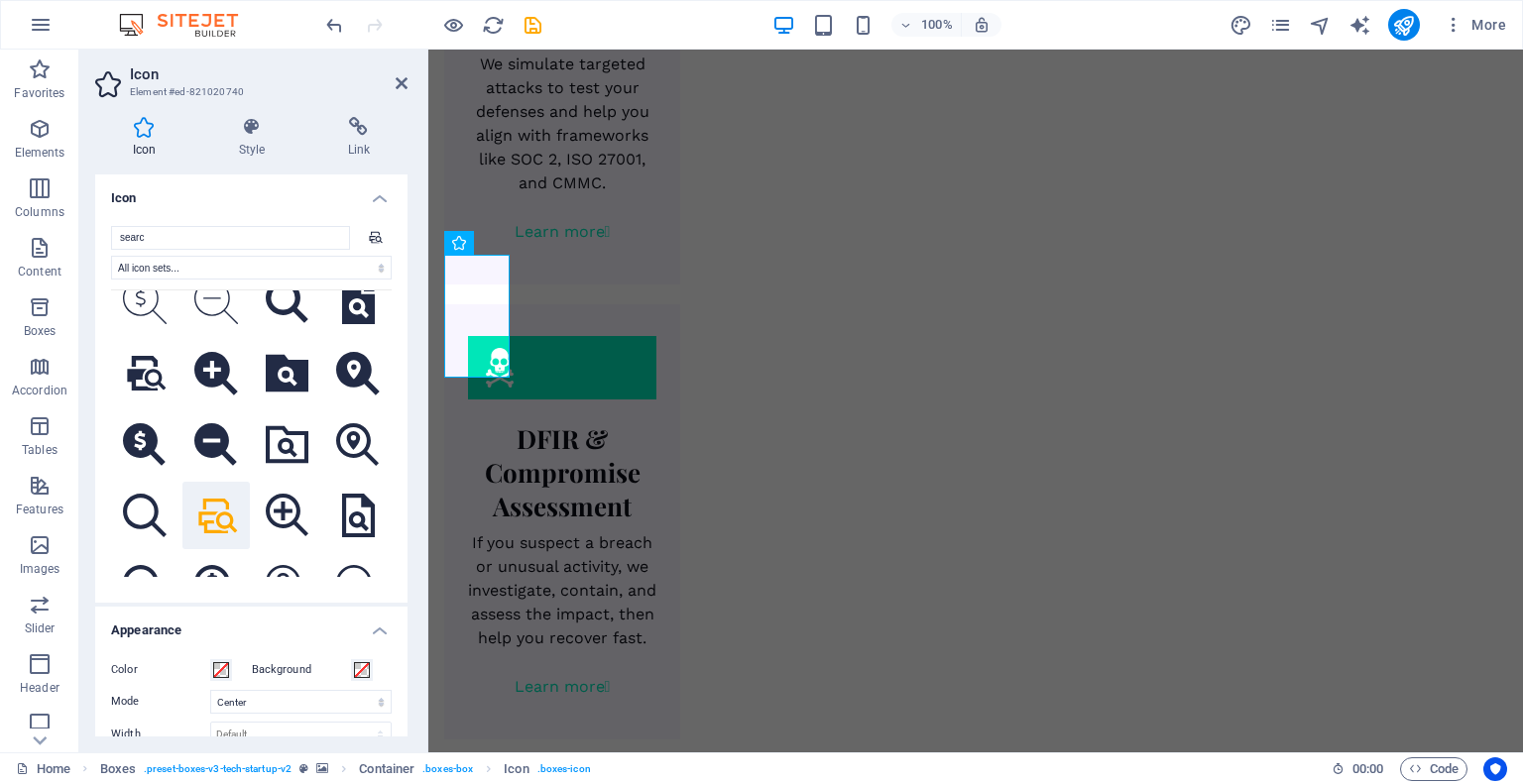 click at bounding box center (976, 3625) 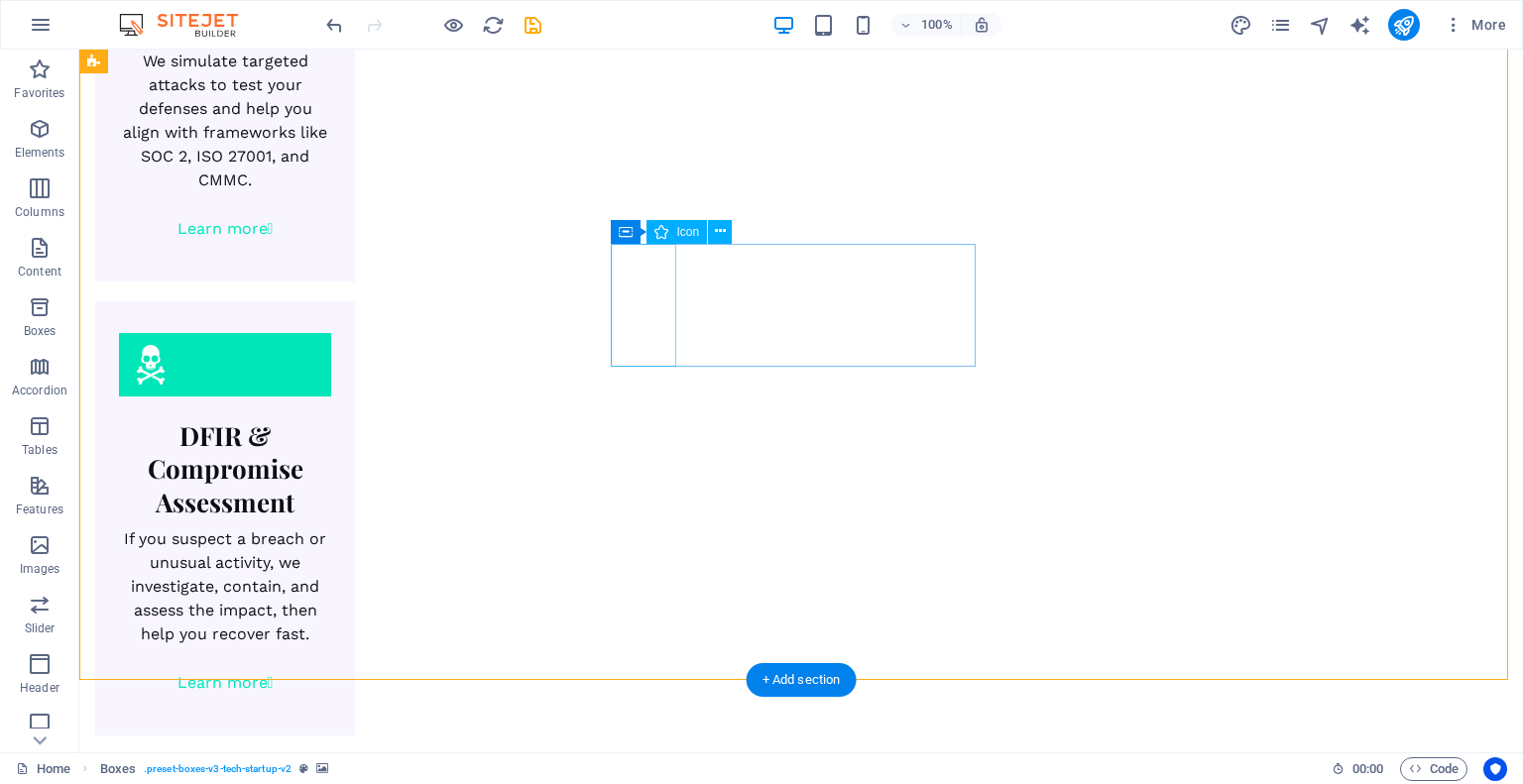 click at bounding box center [278, 4444] 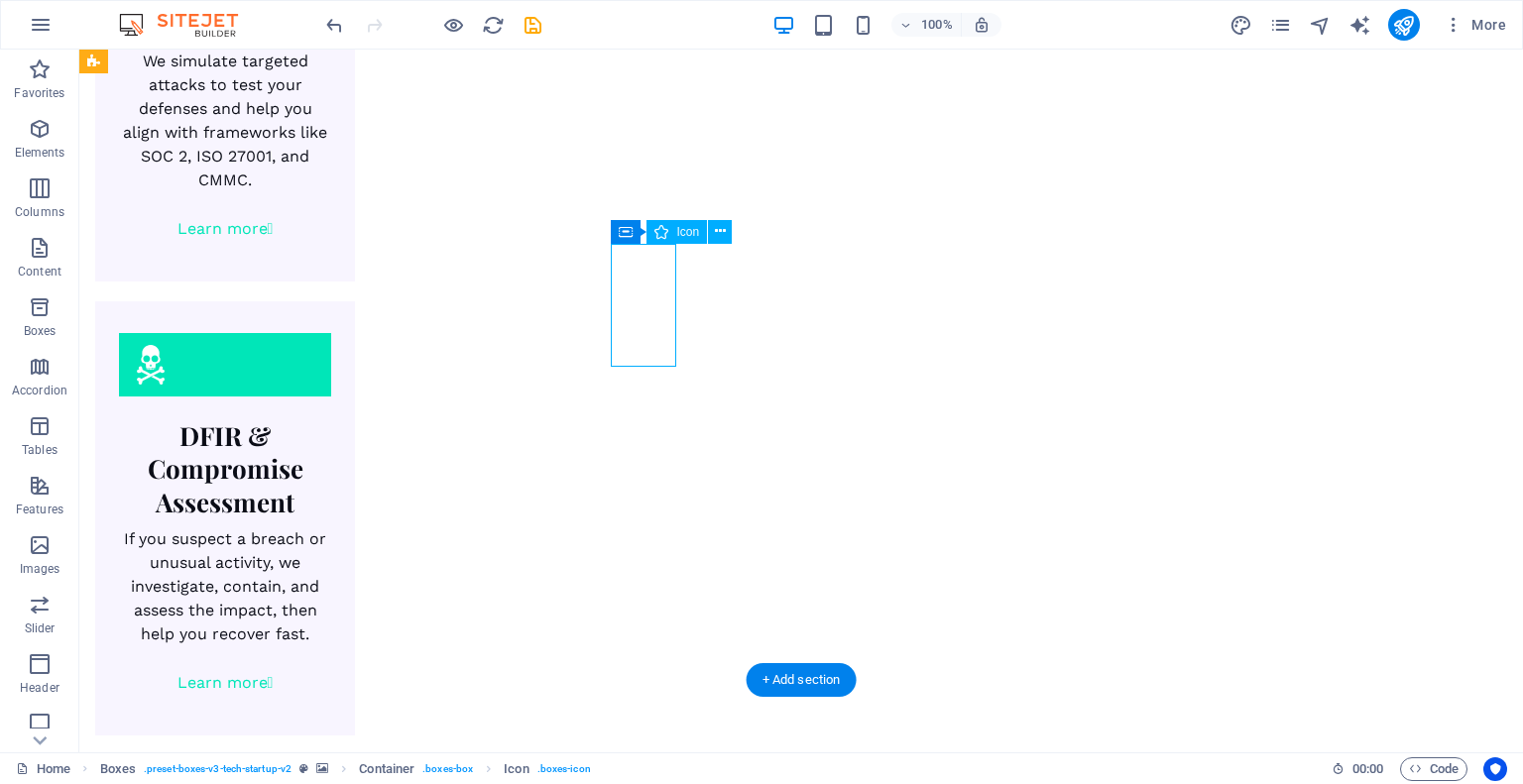click at bounding box center [278, 4444] 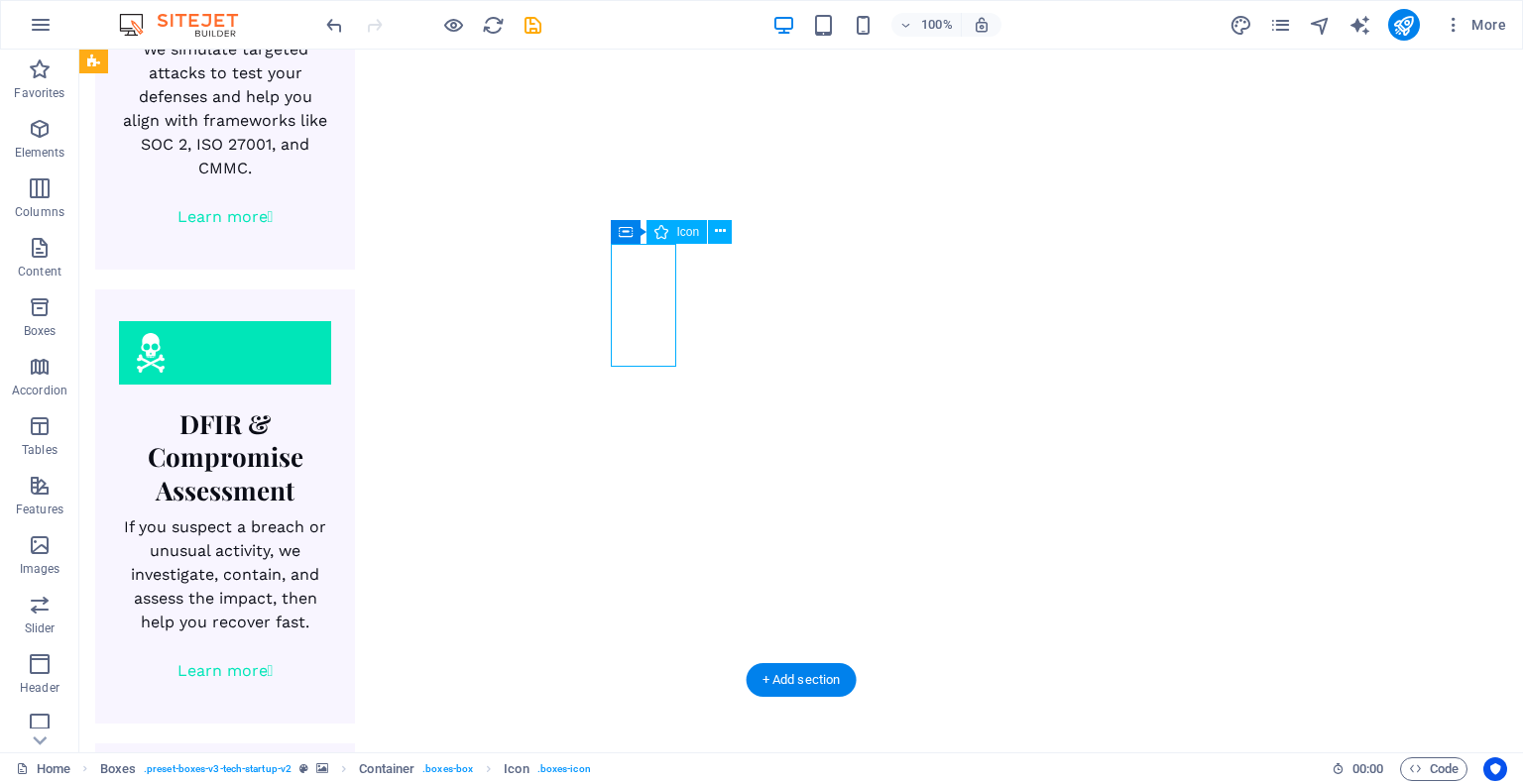 select on "xMidYMid" 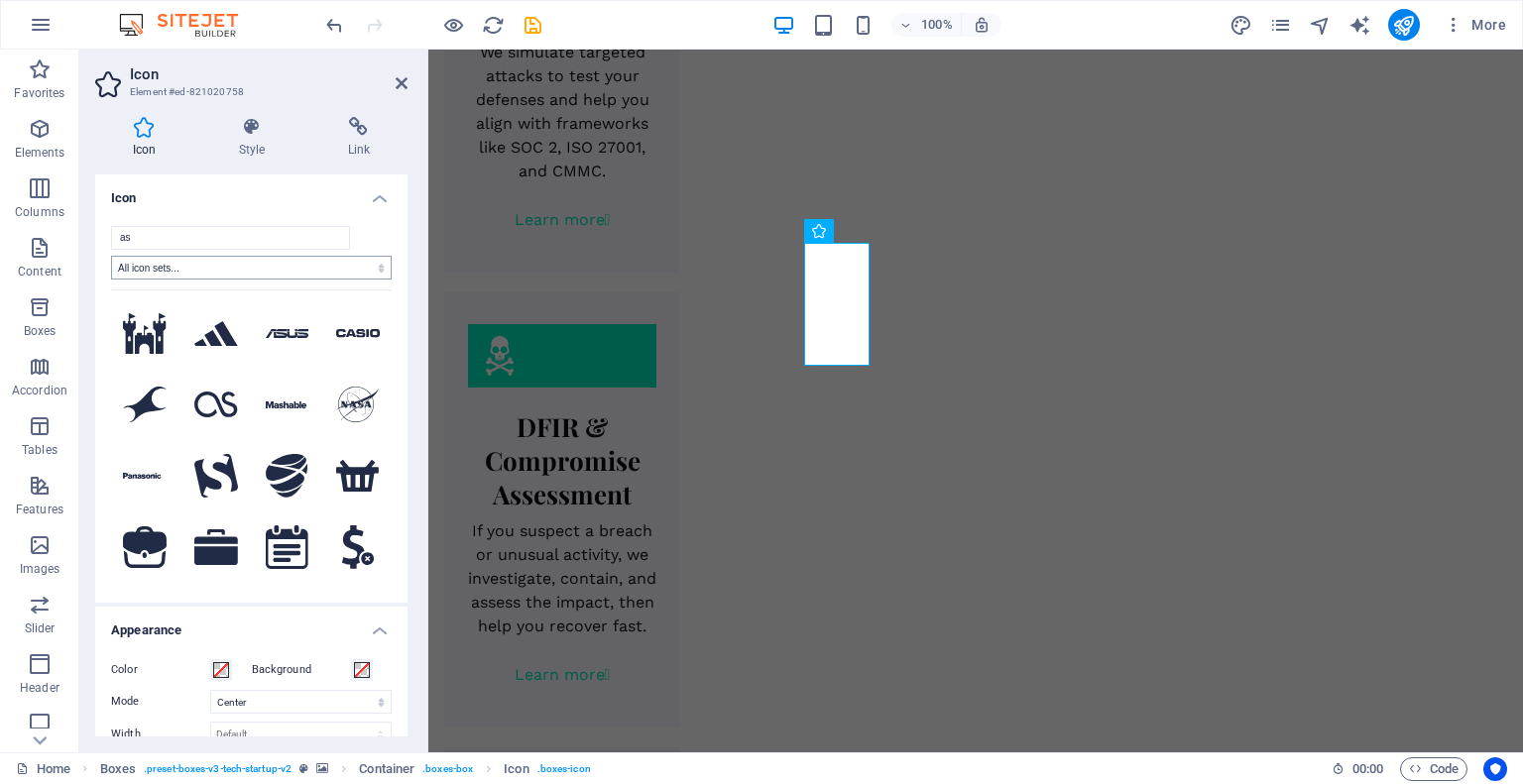 type on "a" 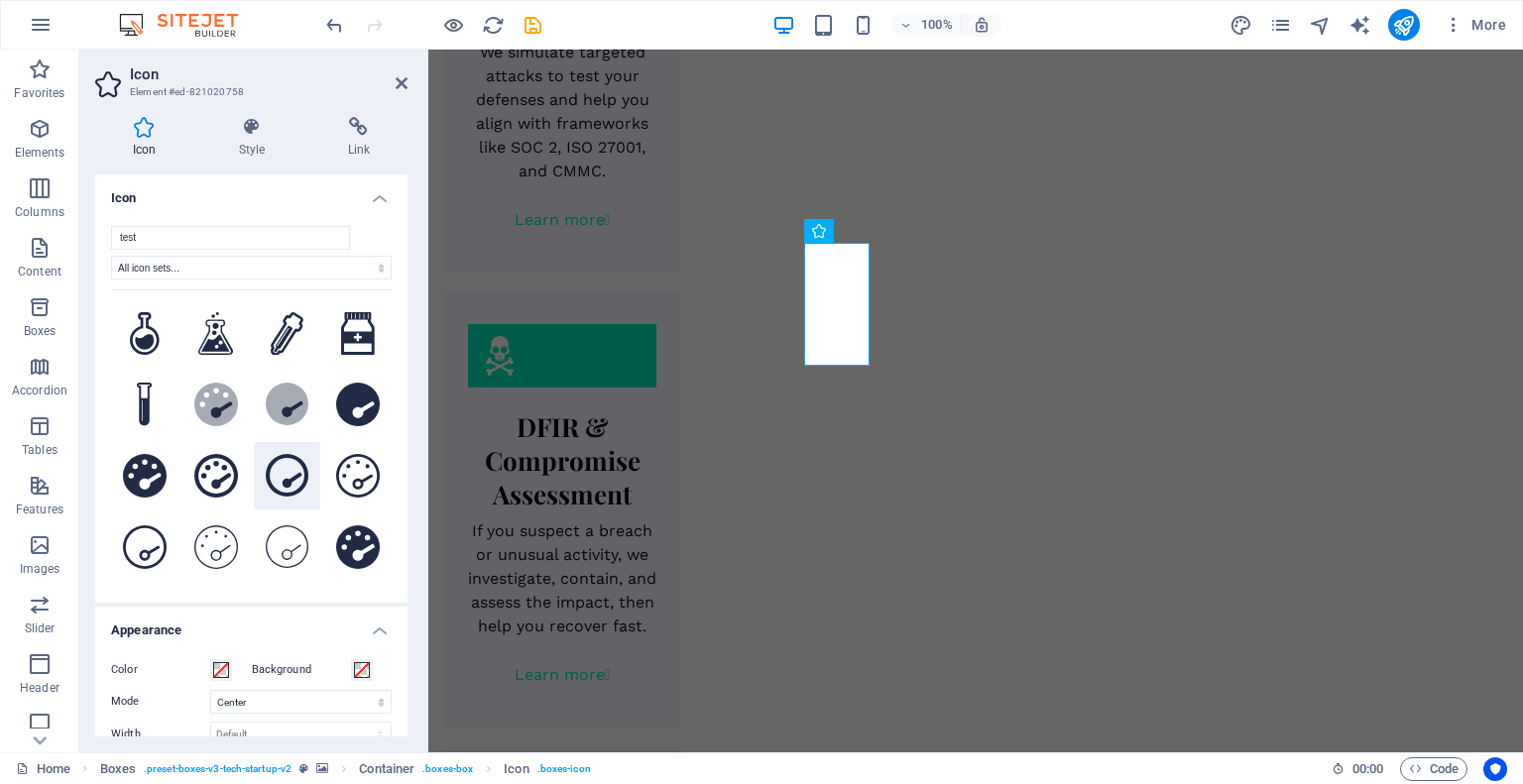 scroll, scrollTop: 134, scrollLeft: 0, axis: vertical 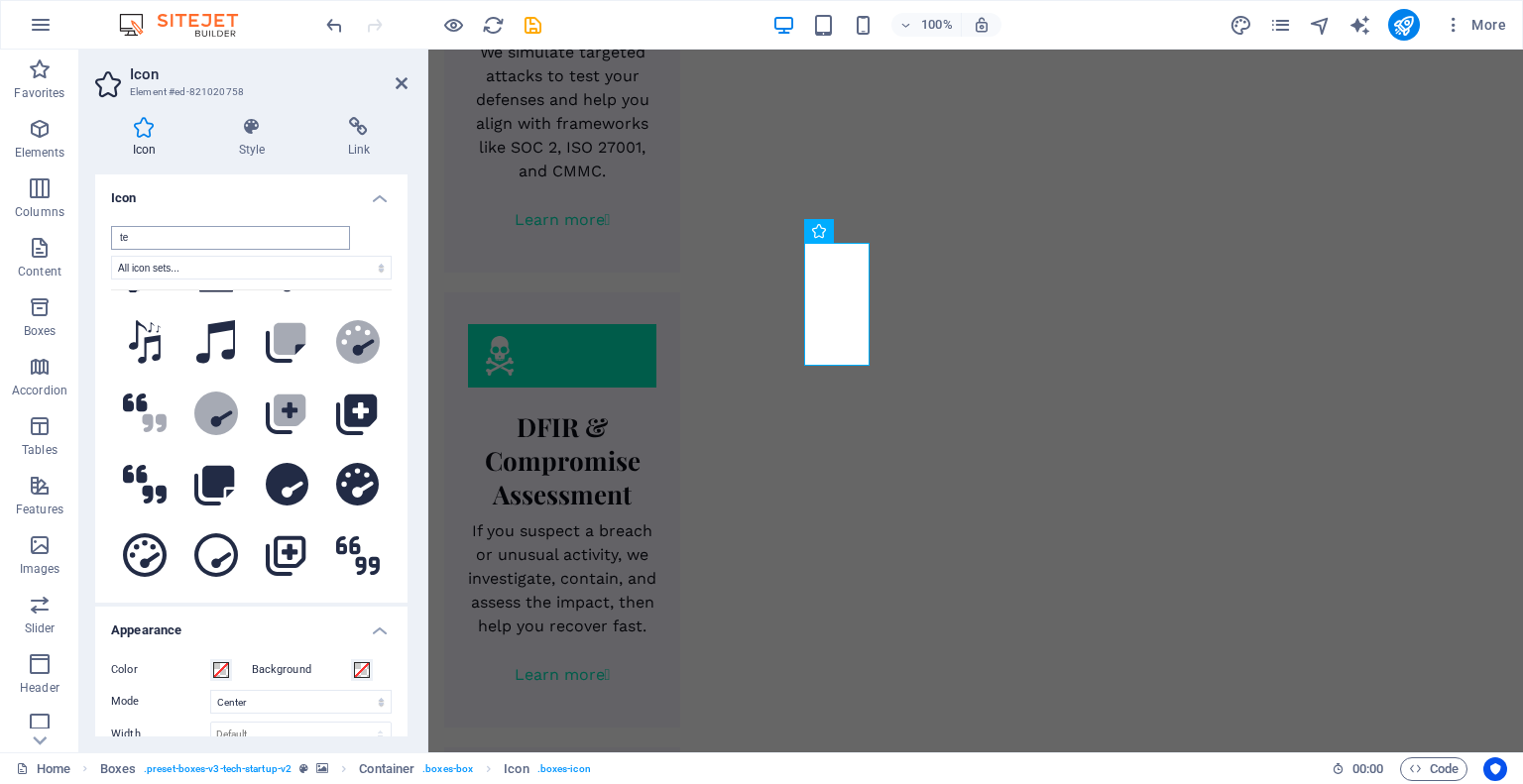 type on "t" 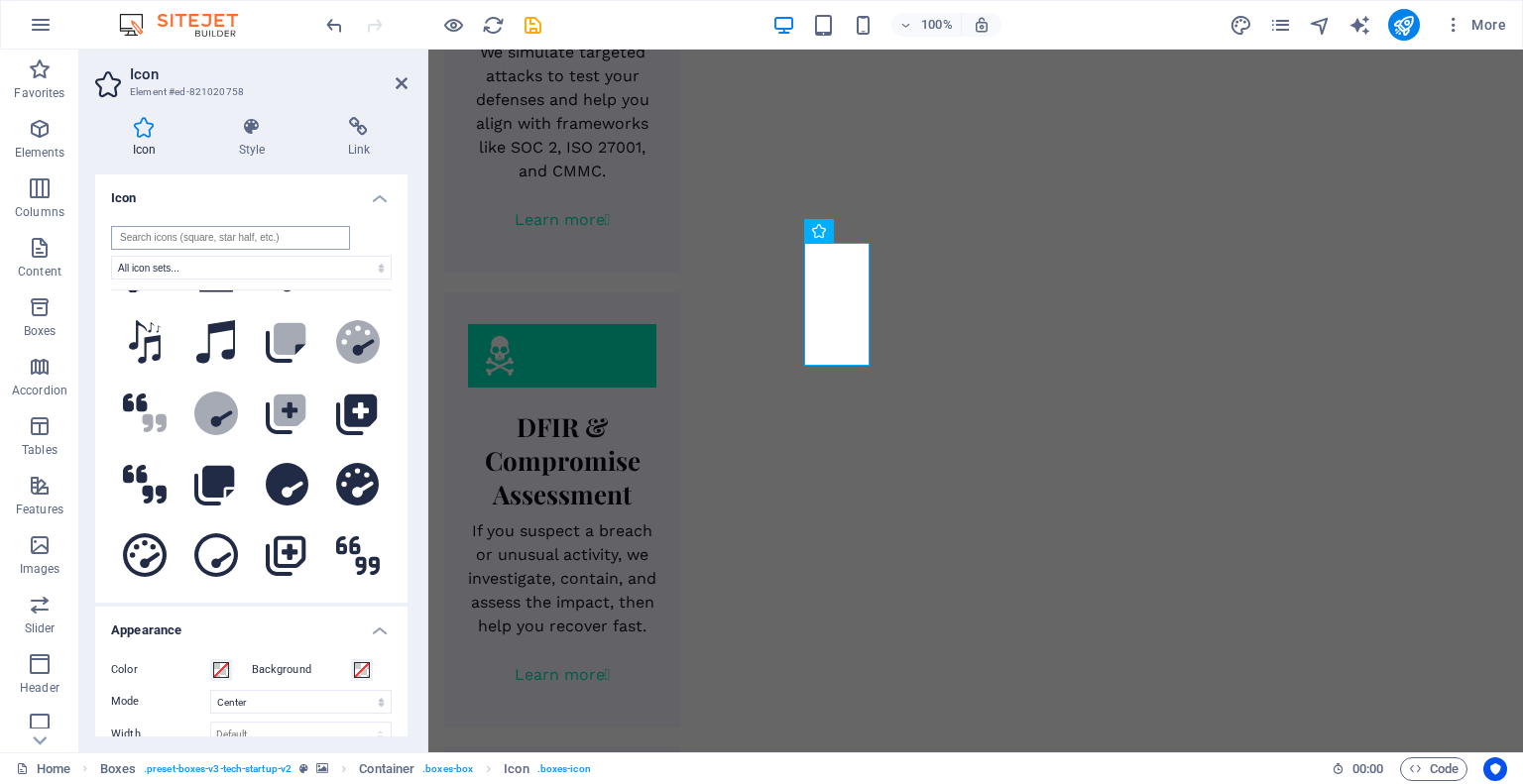 scroll, scrollTop: 0, scrollLeft: 0, axis: both 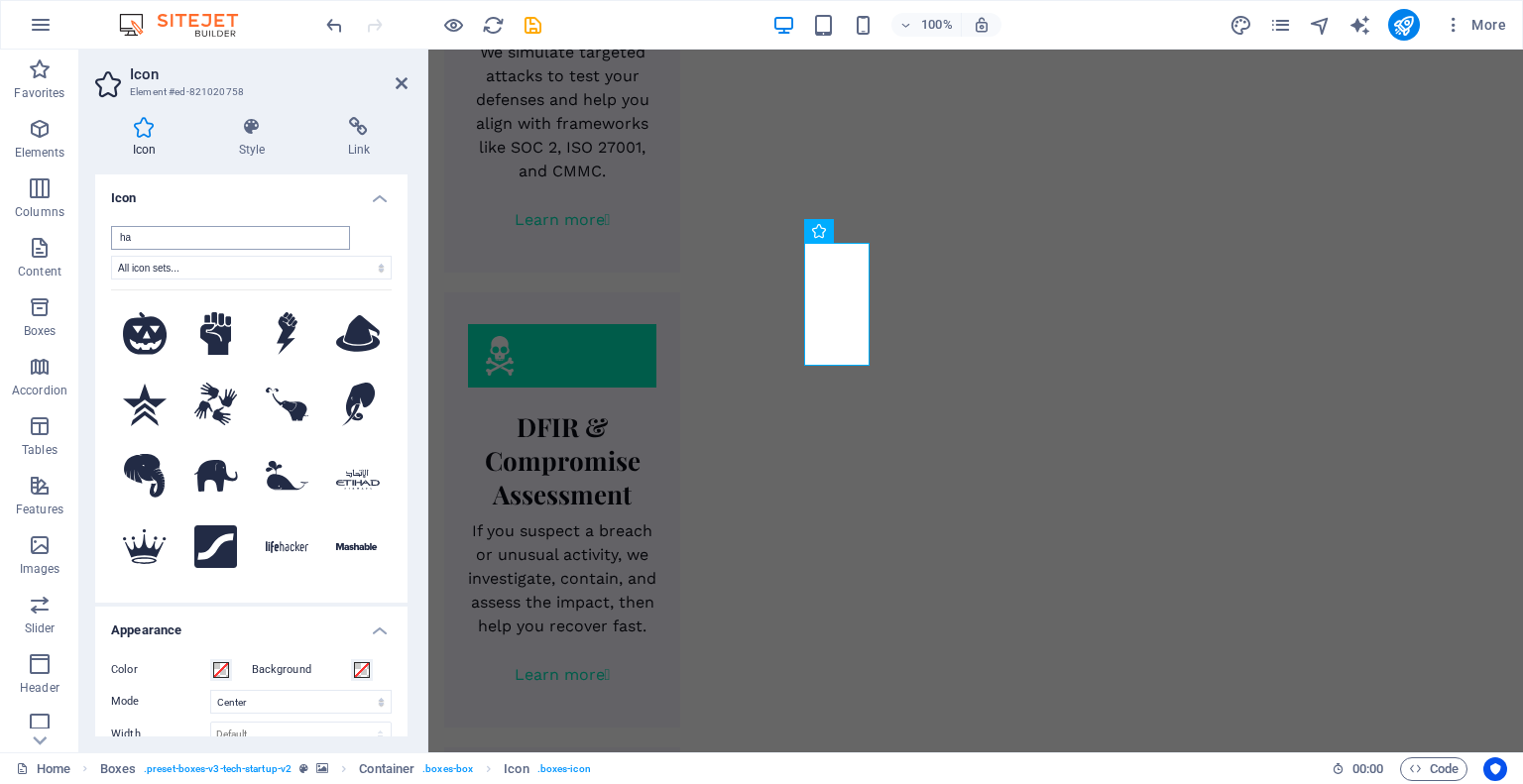 type on "h" 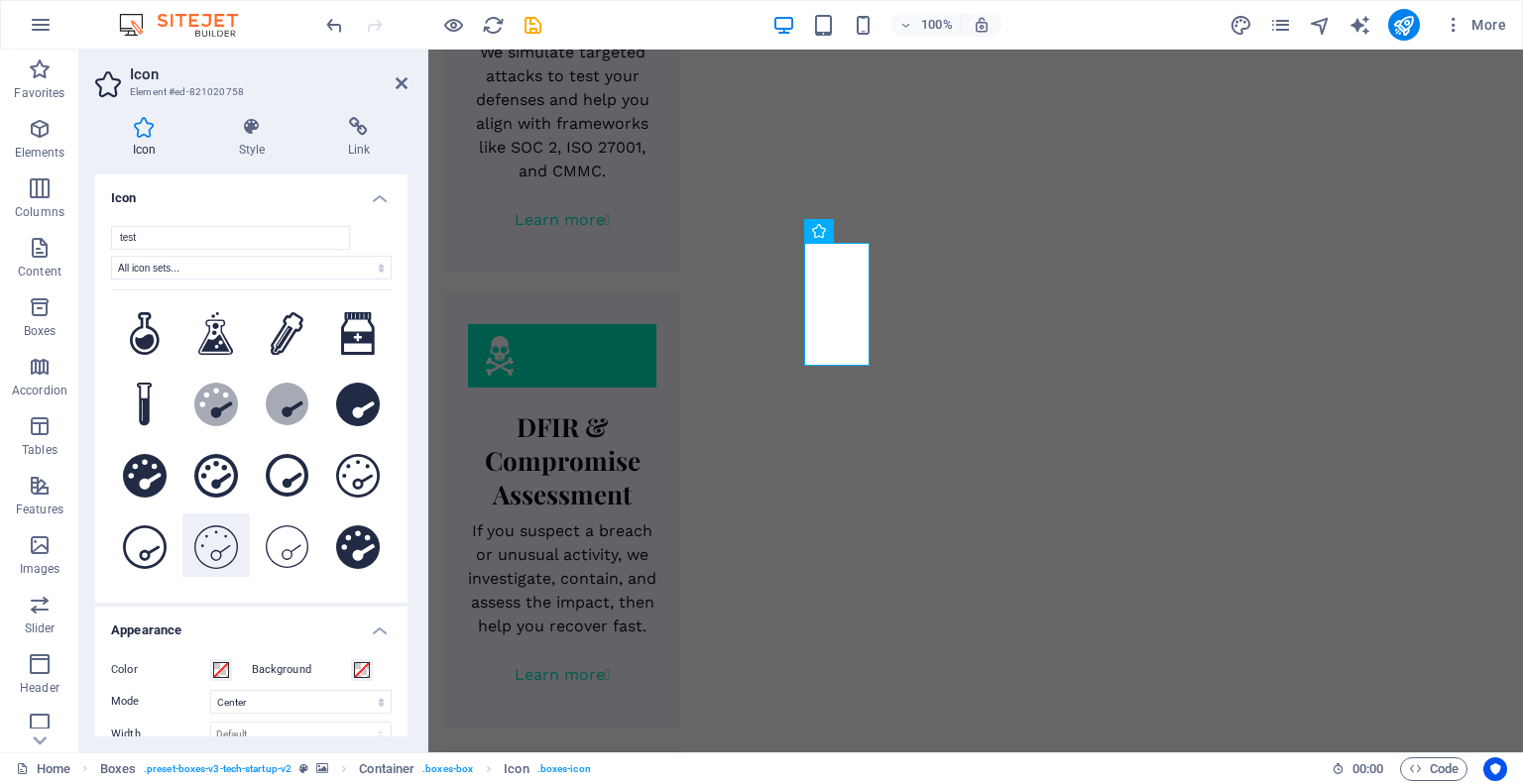 scroll, scrollTop: 134, scrollLeft: 0, axis: vertical 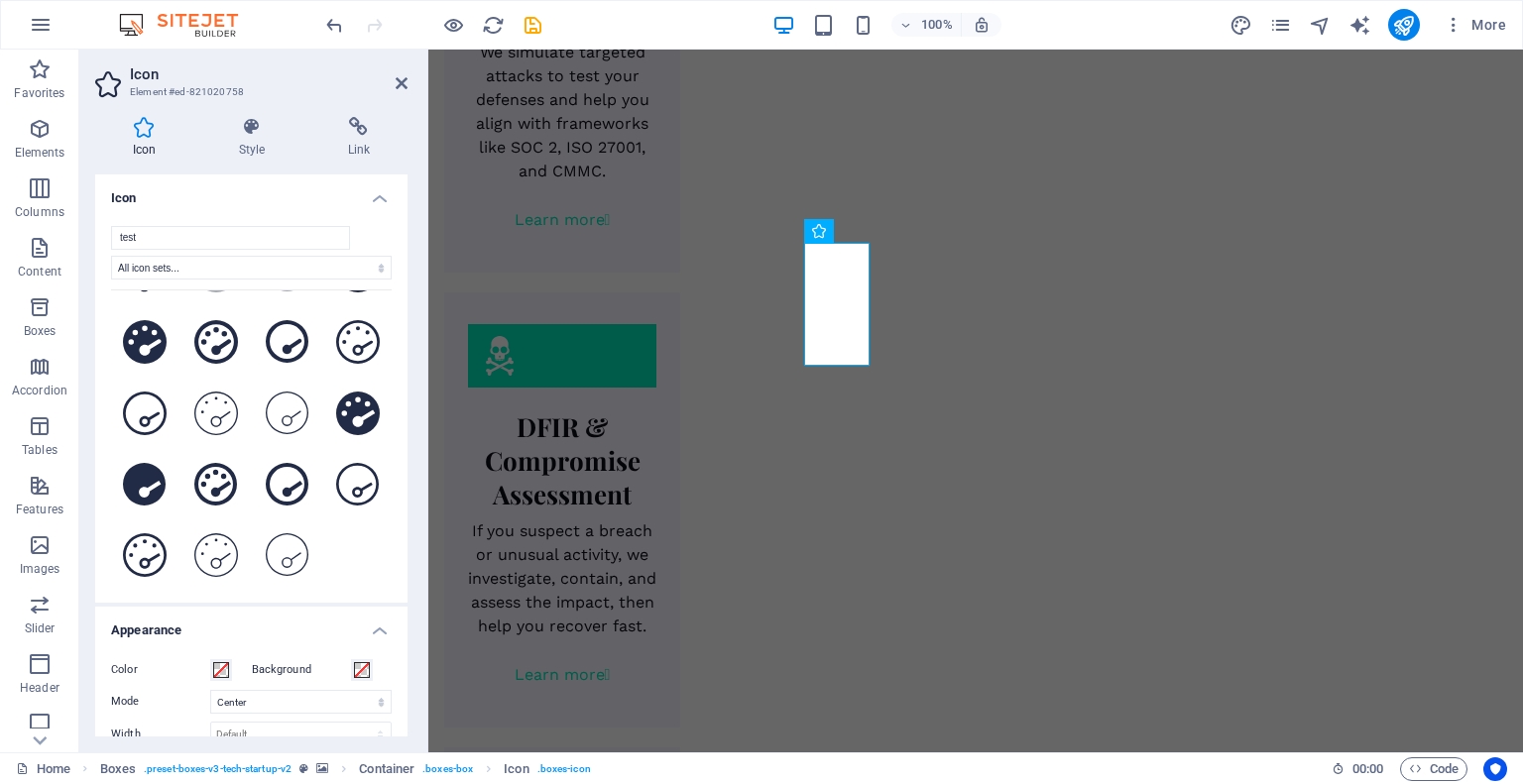type on "test" 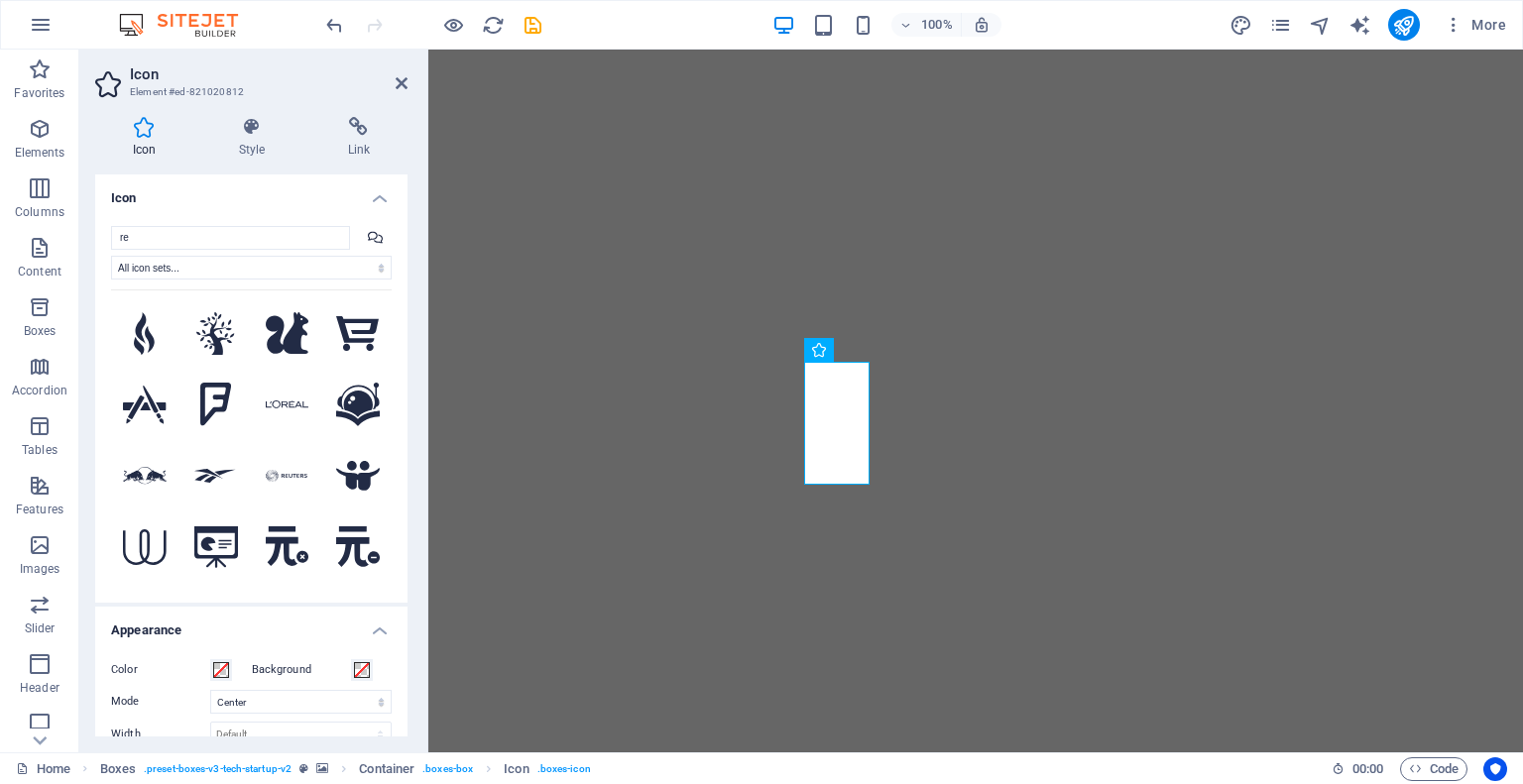 select on "xMidYMid" 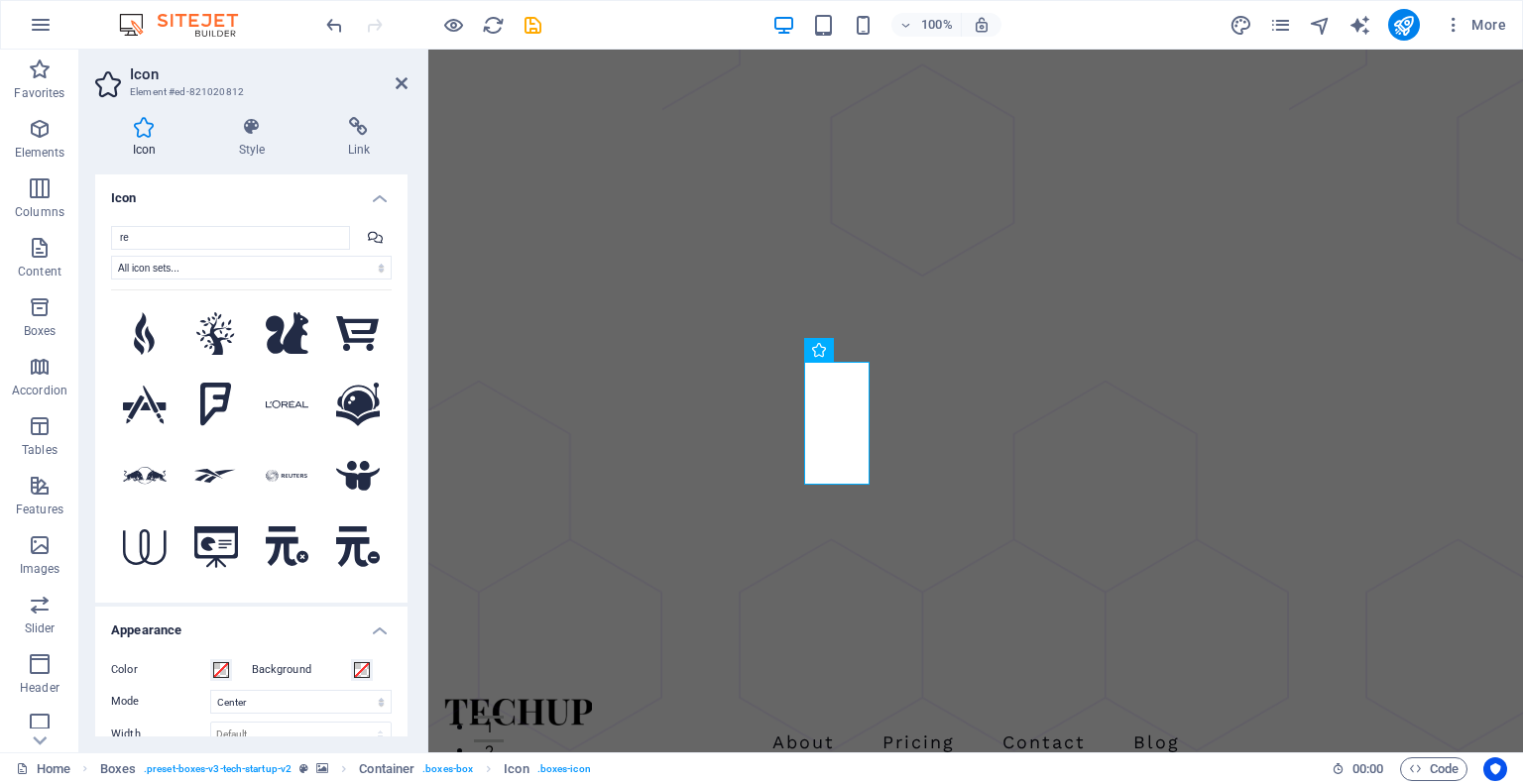 scroll, scrollTop: 0, scrollLeft: 0, axis: both 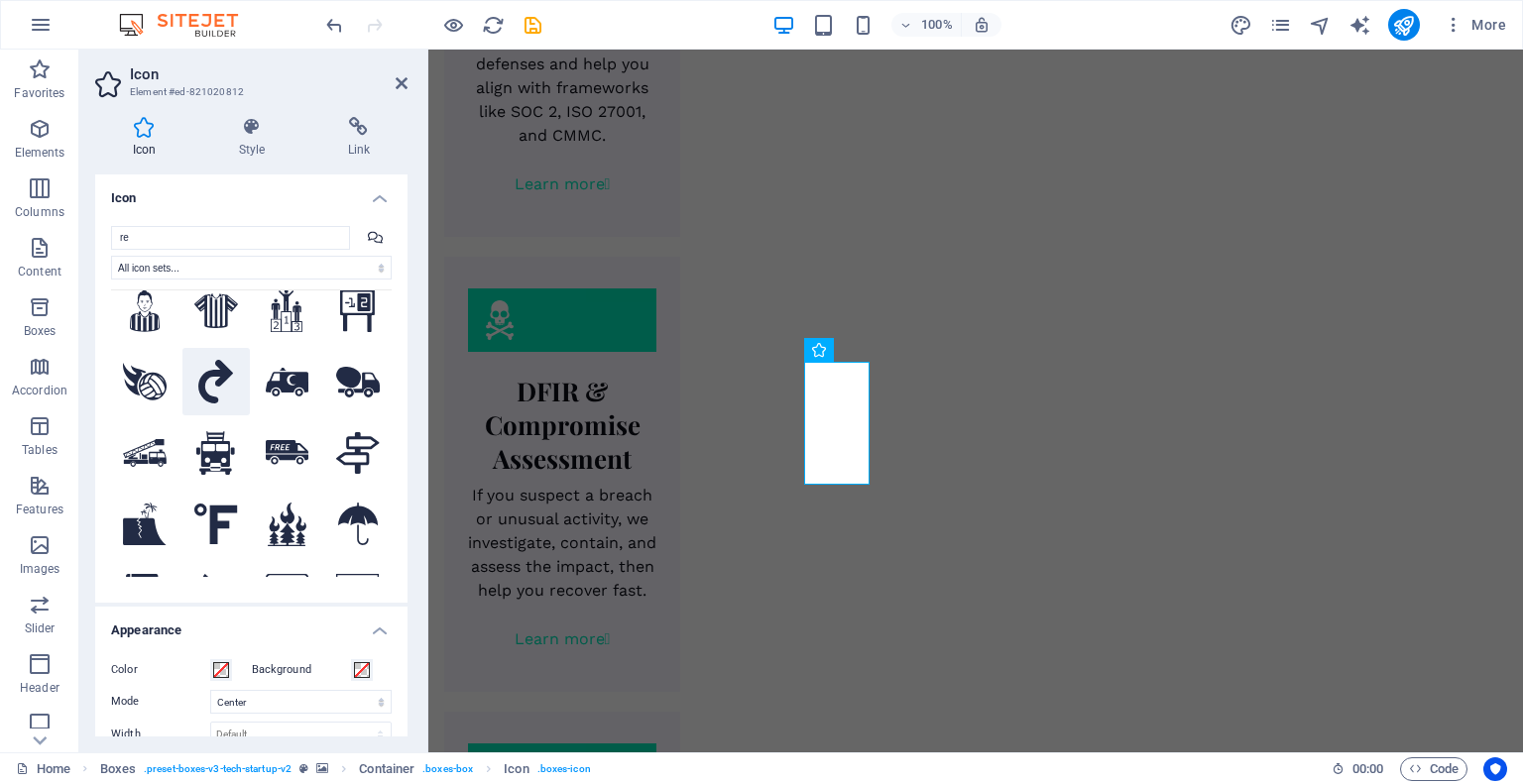 type on "re" 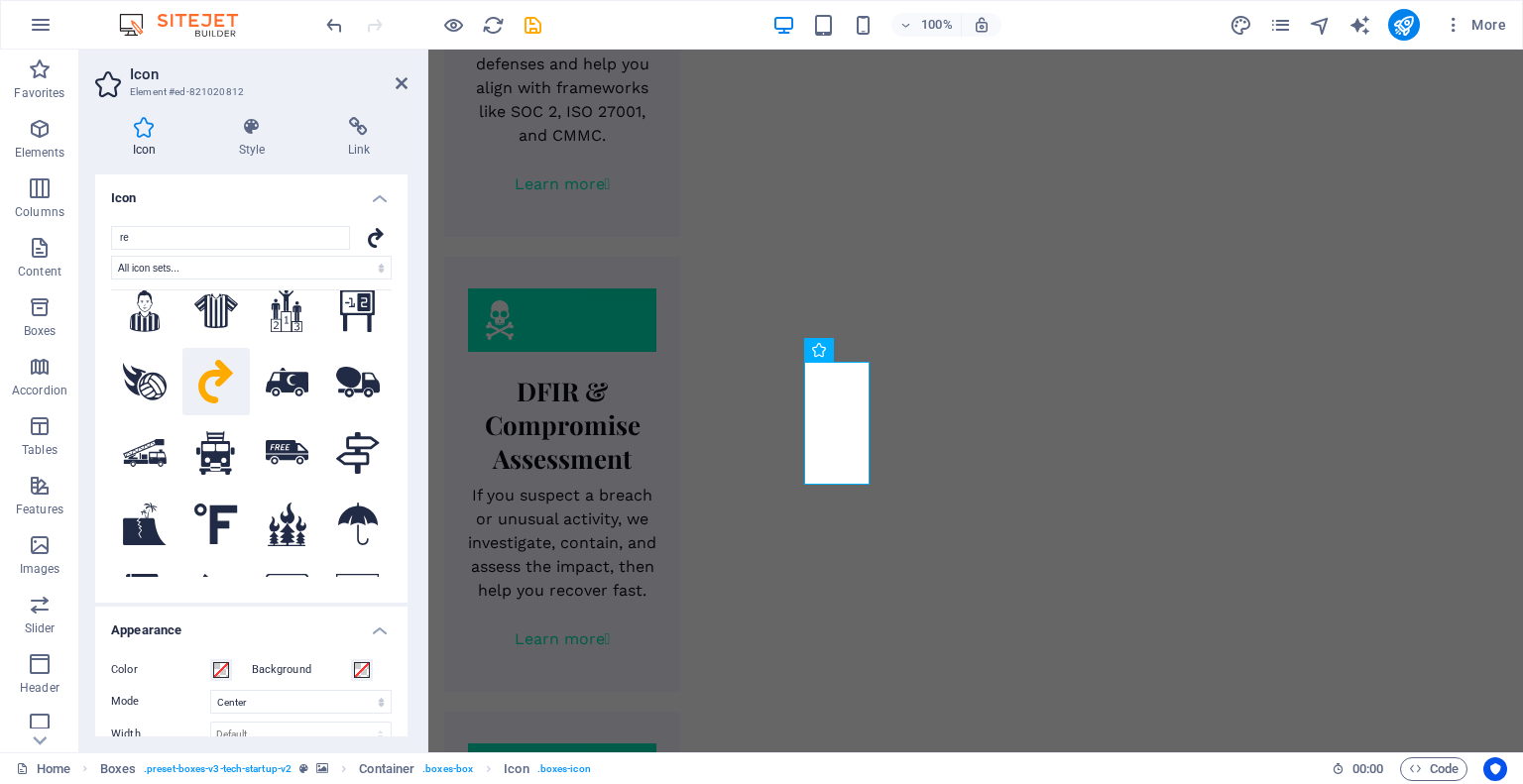 click at bounding box center (976, 3577) 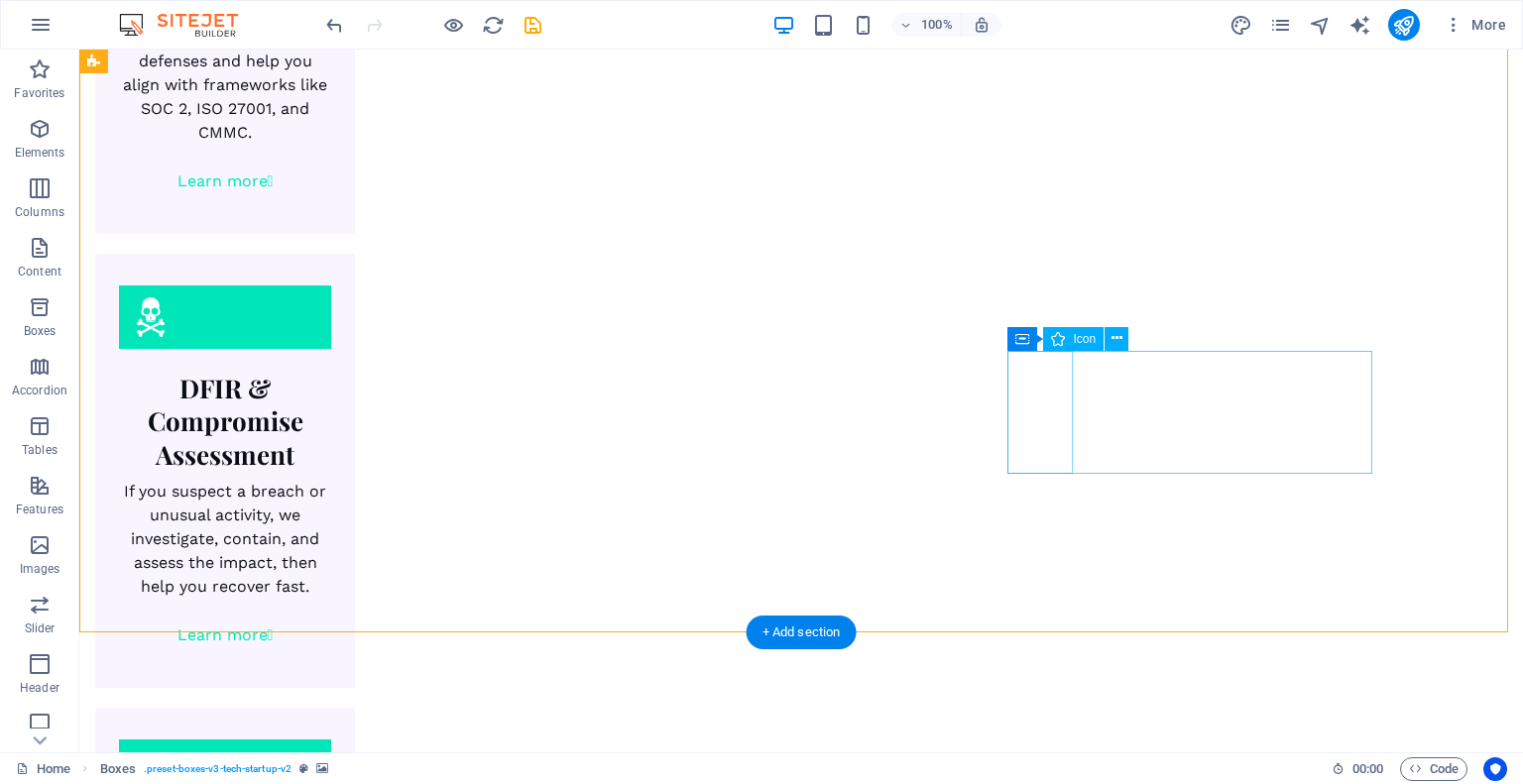 click at bounding box center [278, 5071] 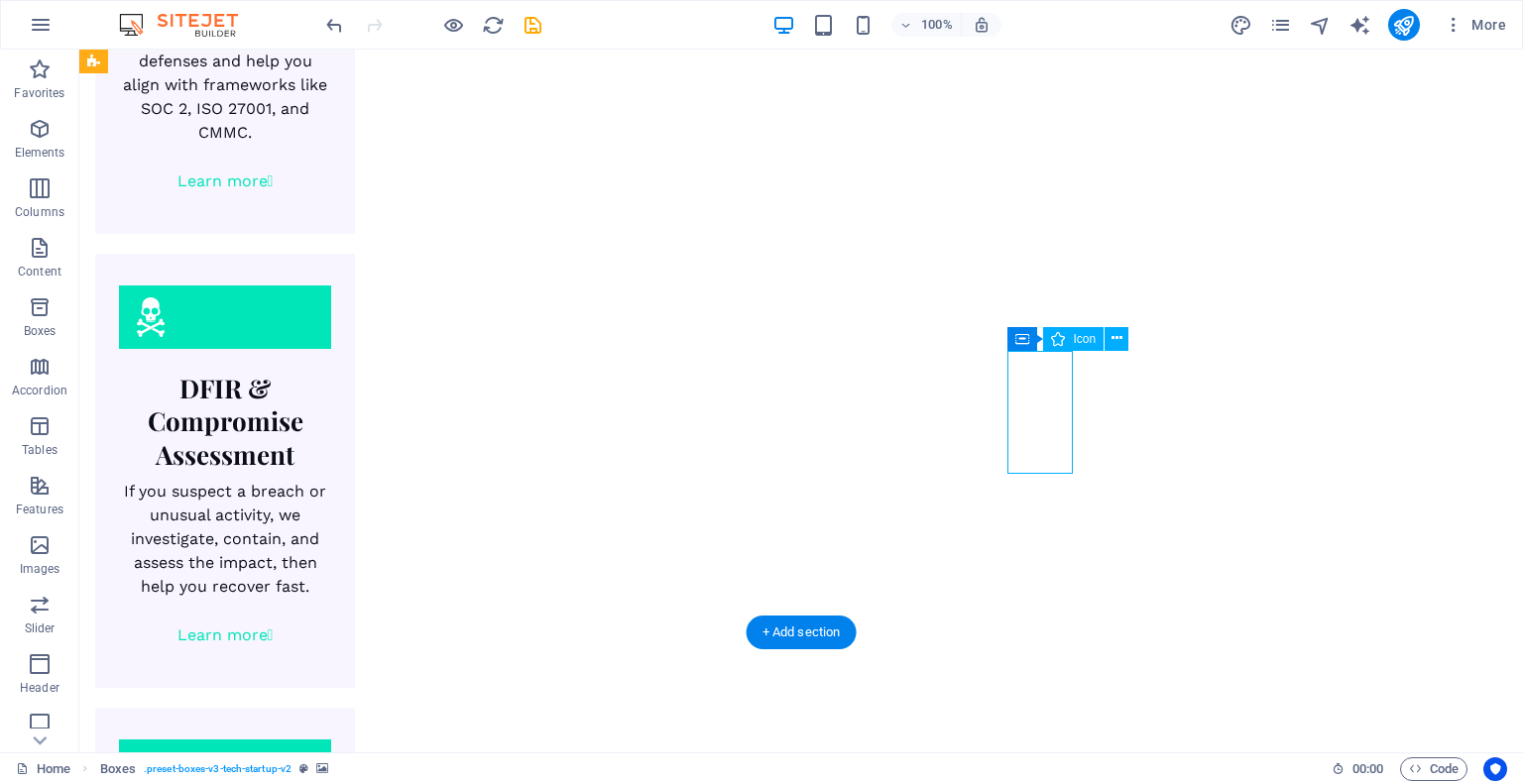 click at bounding box center [278, 5071] 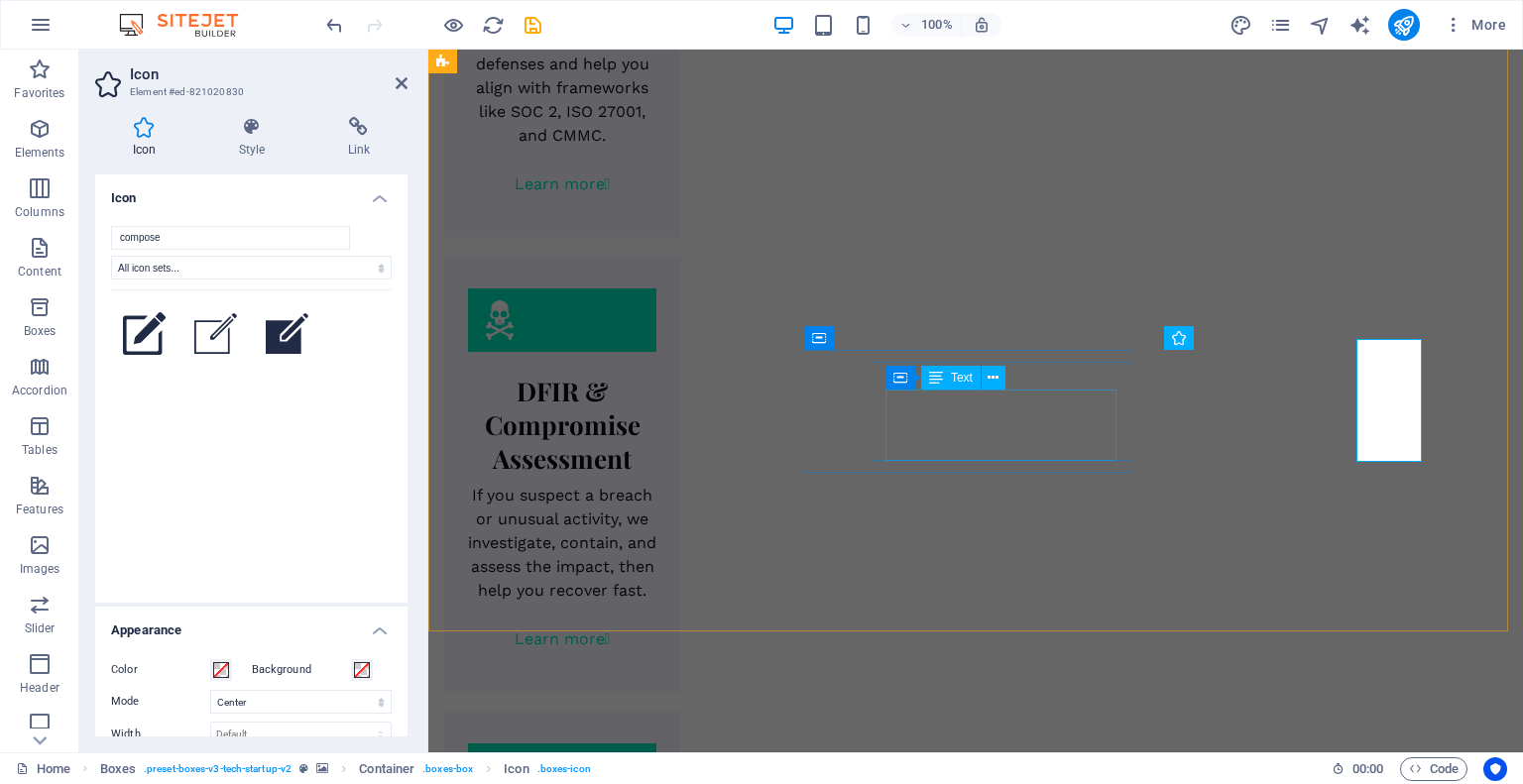scroll, scrollTop: 2791, scrollLeft: 0, axis: vertical 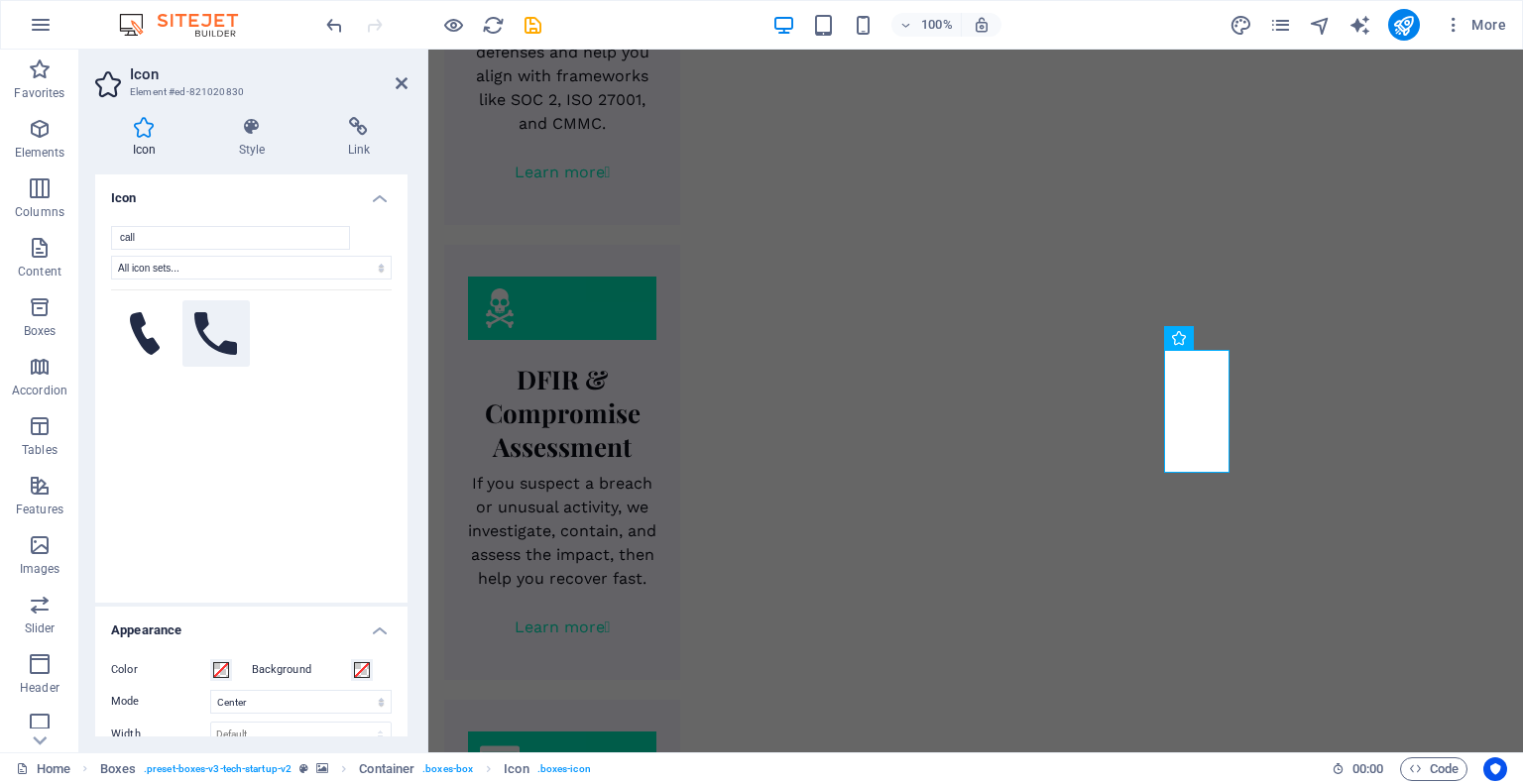 type on "call" 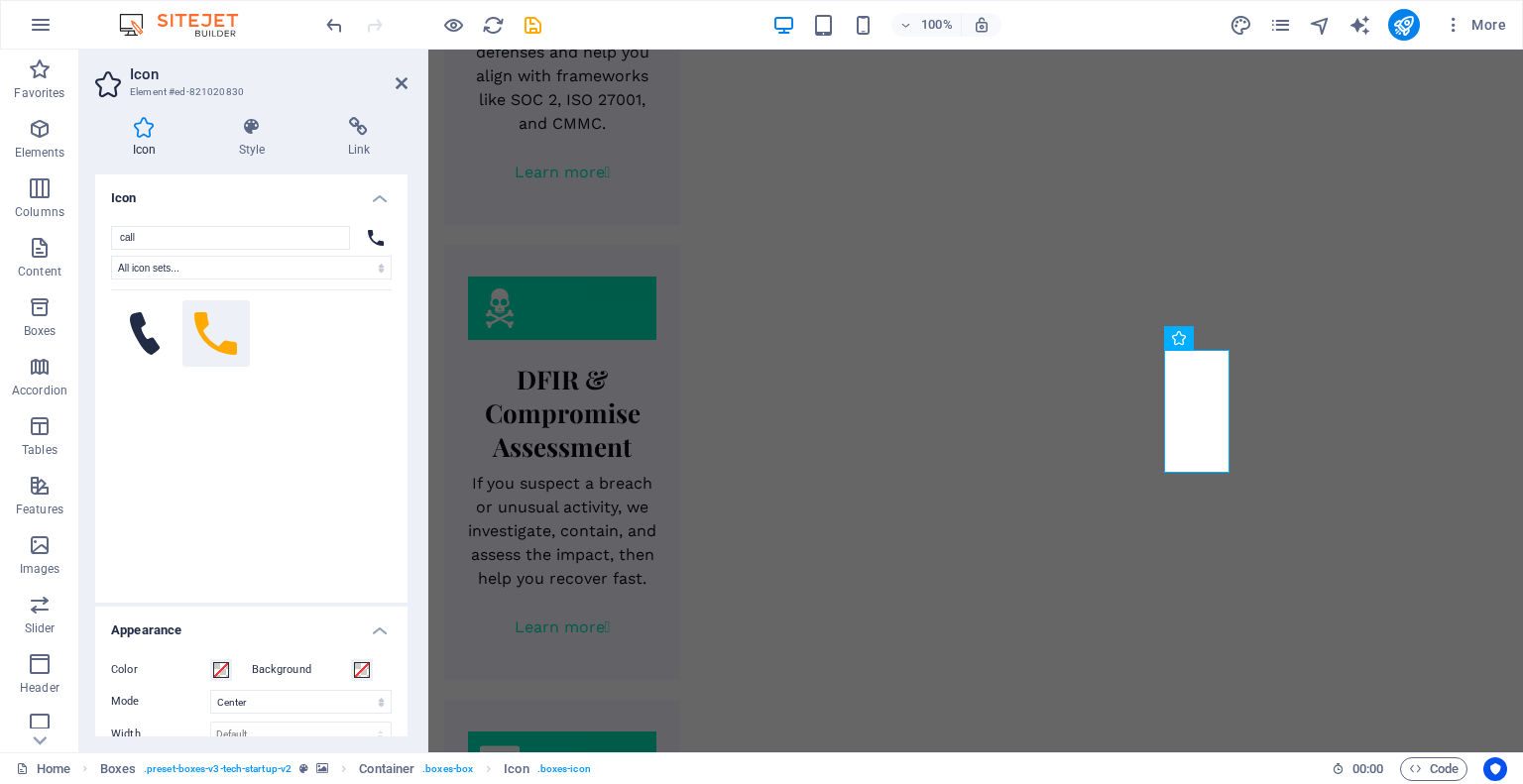 click 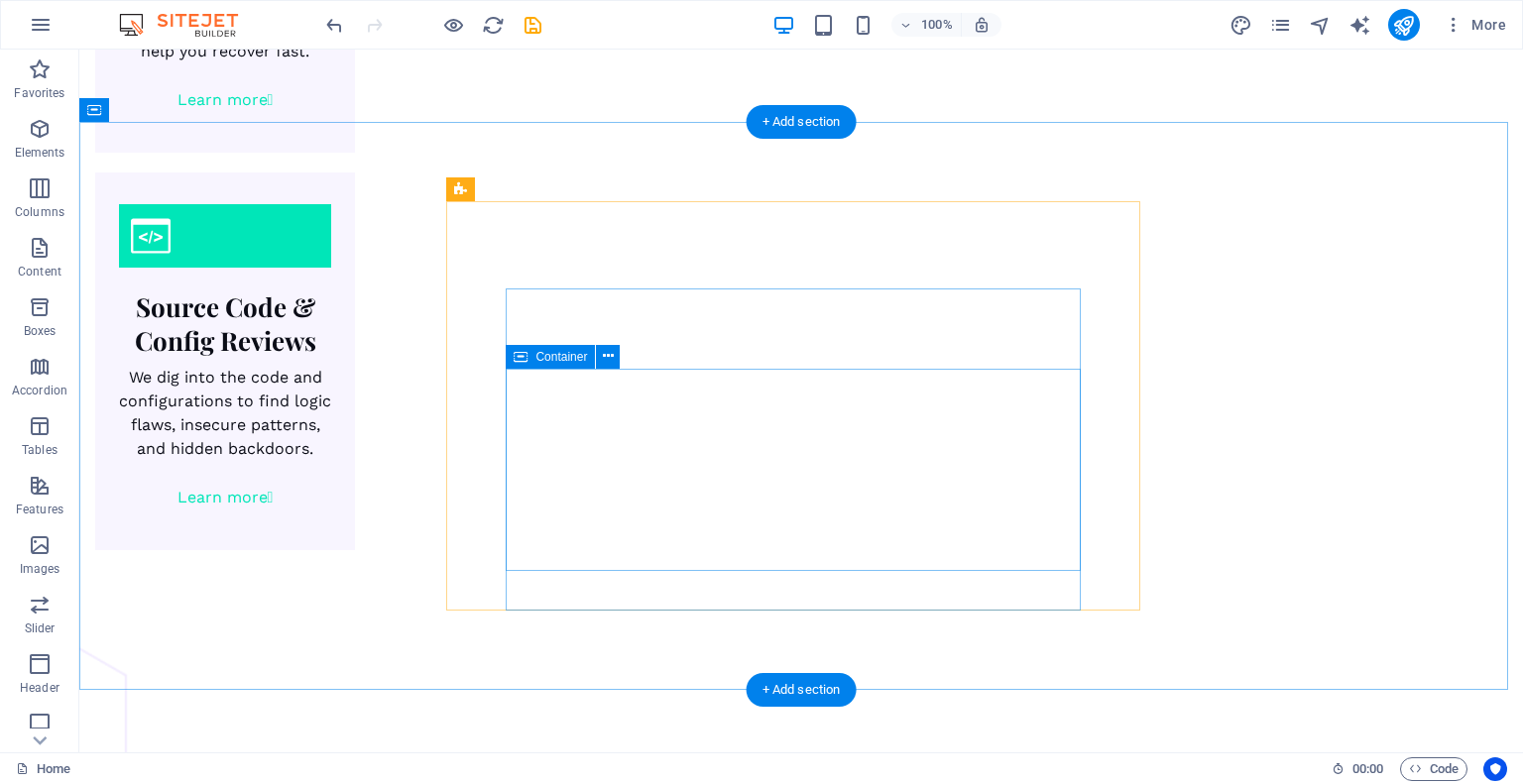 scroll, scrollTop: 3335, scrollLeft: 0, axis: vertical 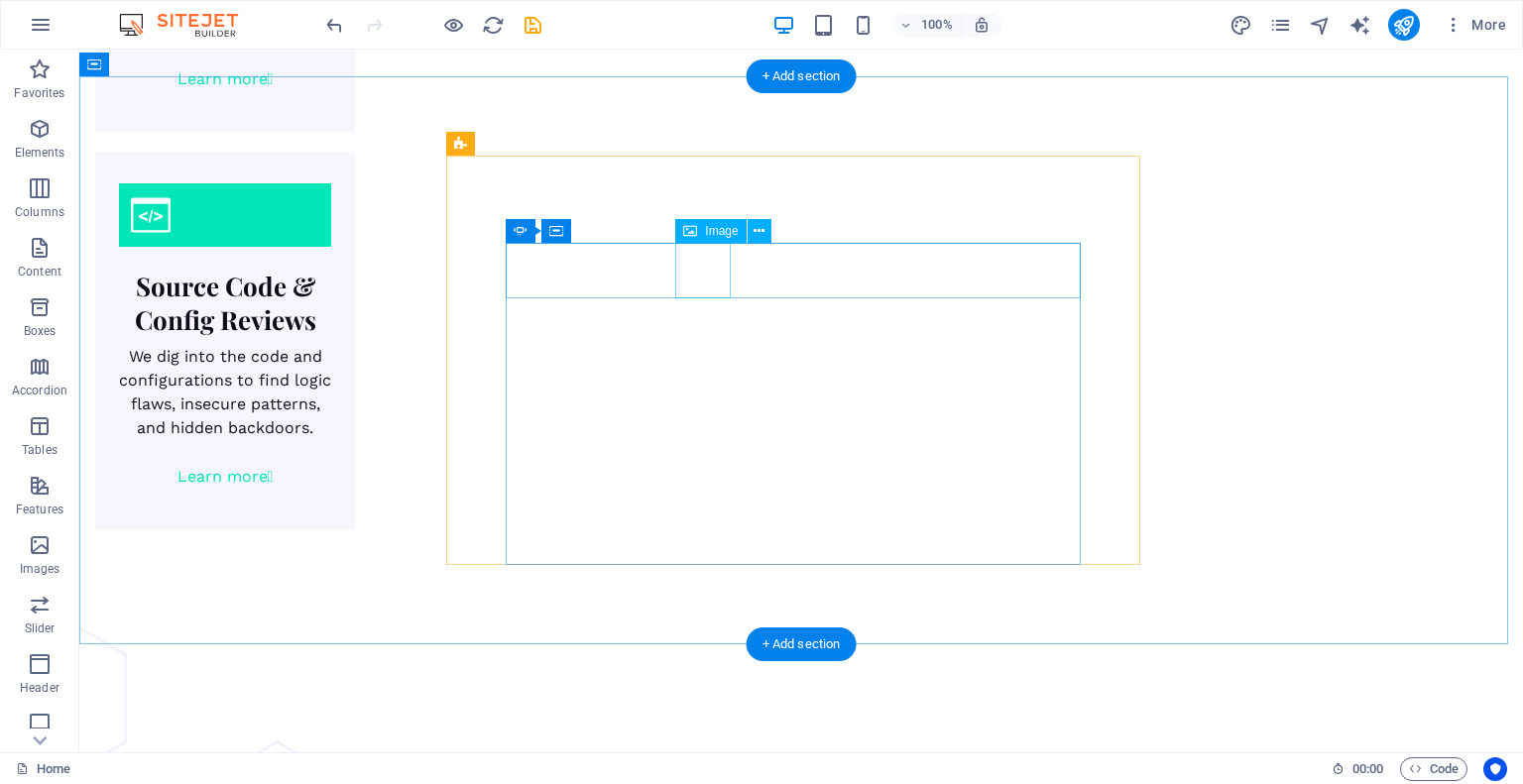 click at bounding box center (-1156, 6476) 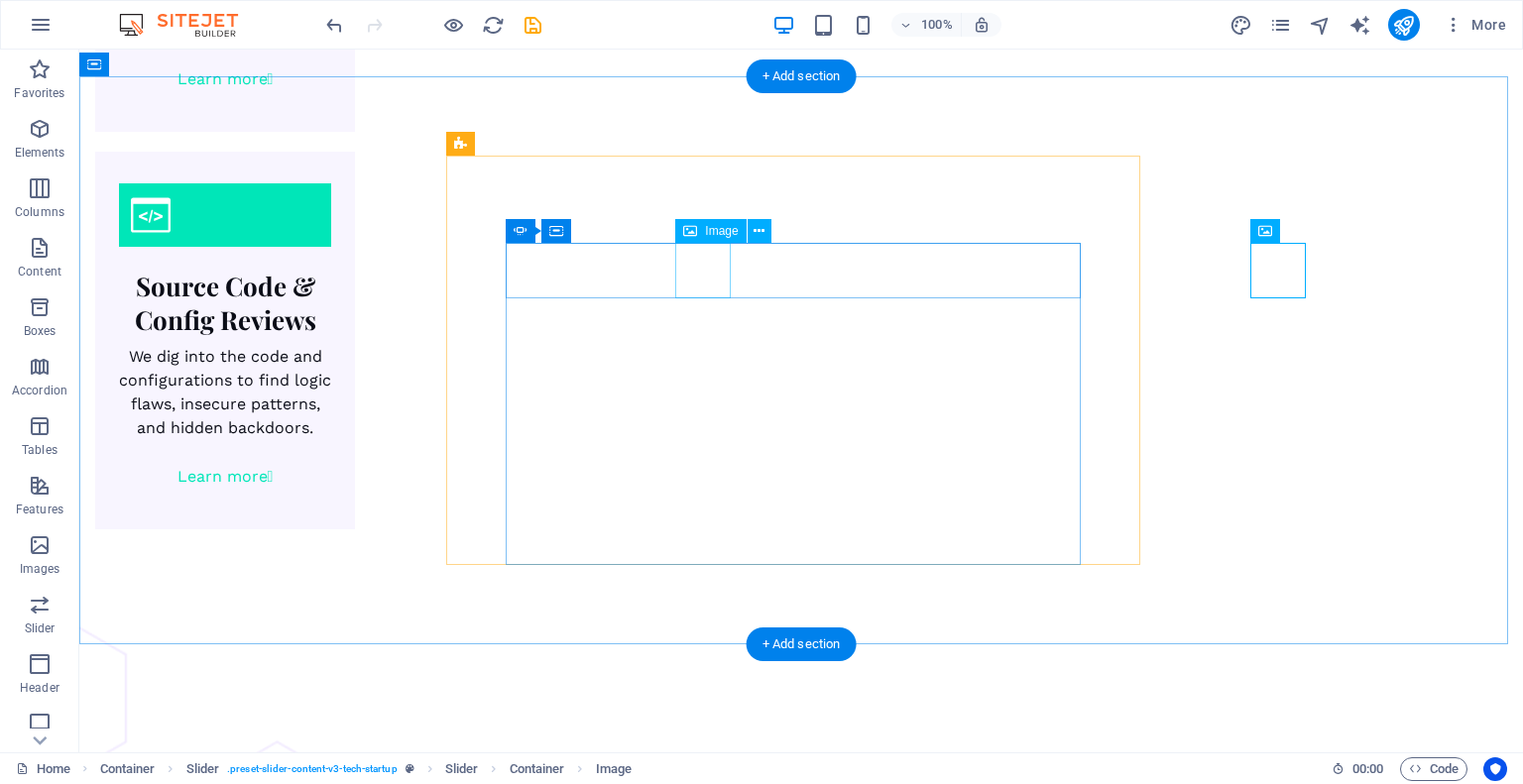 click at bounding box center [-581, 5996] 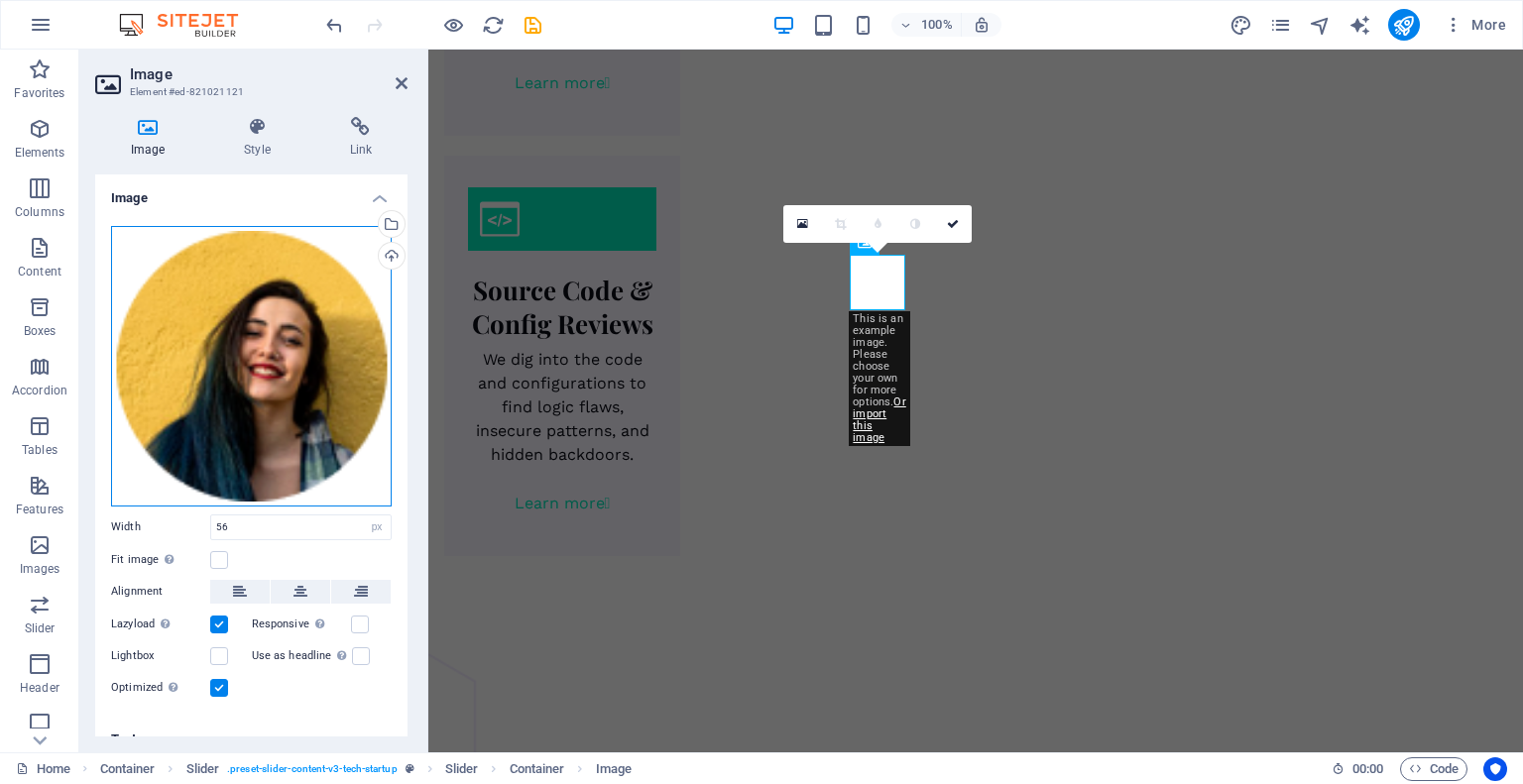 click on "Drag files here, click to choose files or select files from Files or our free stock photos & videos" at bounding box center (251, 366) 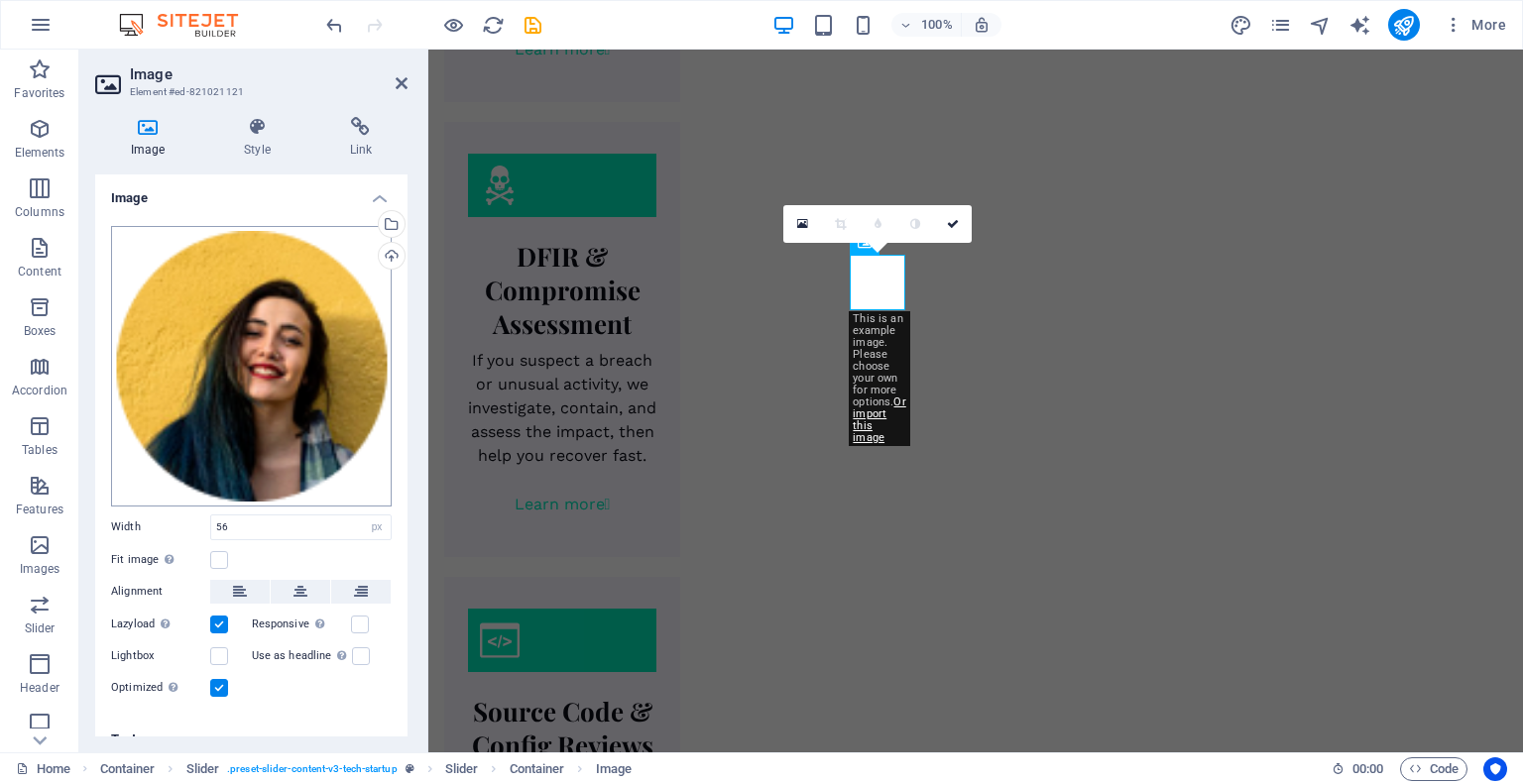 scroll, scrollTop: 3771, scrollLeft: 0, axis: vertical 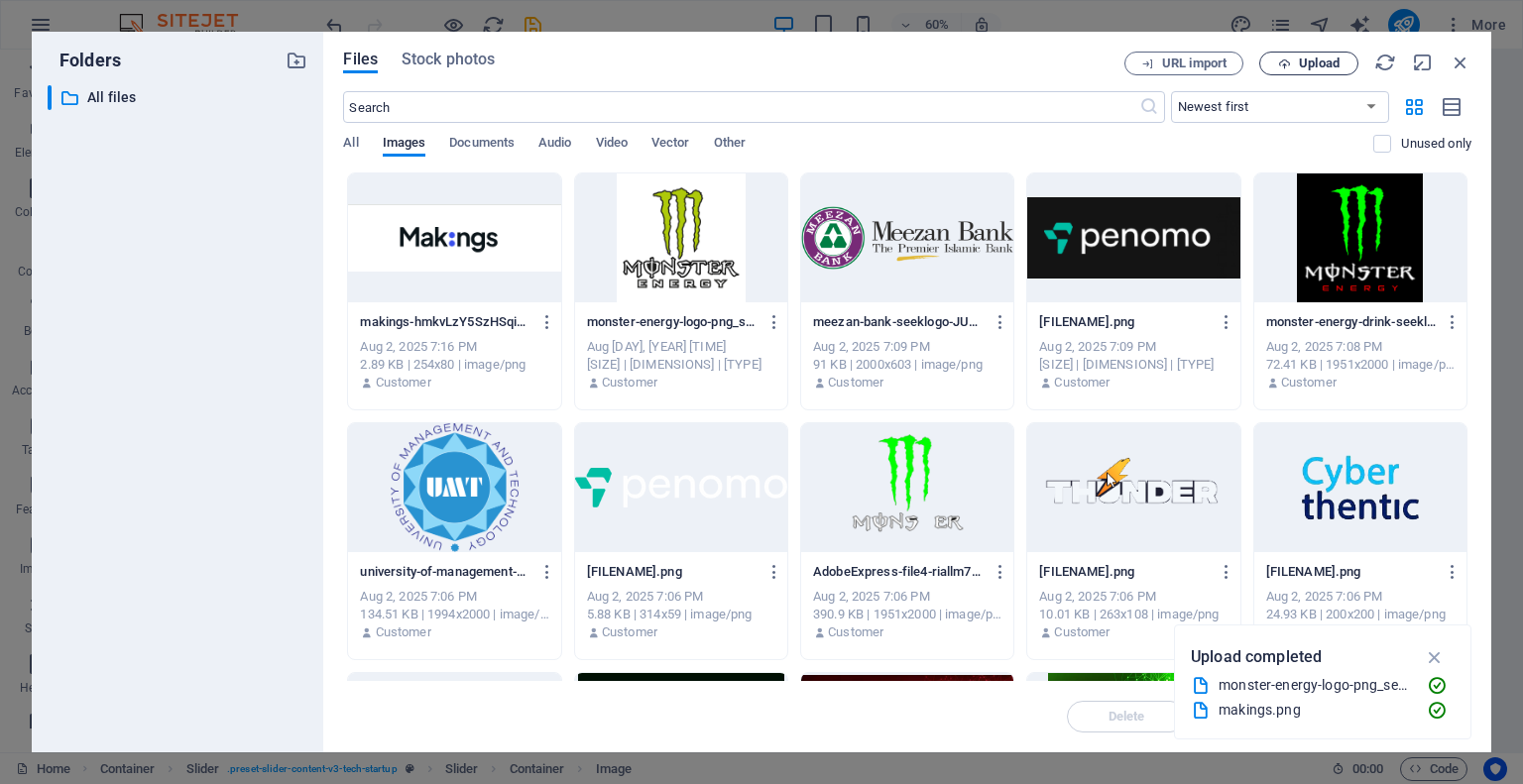 click on "Upload" at bounding box center [1309, 63] 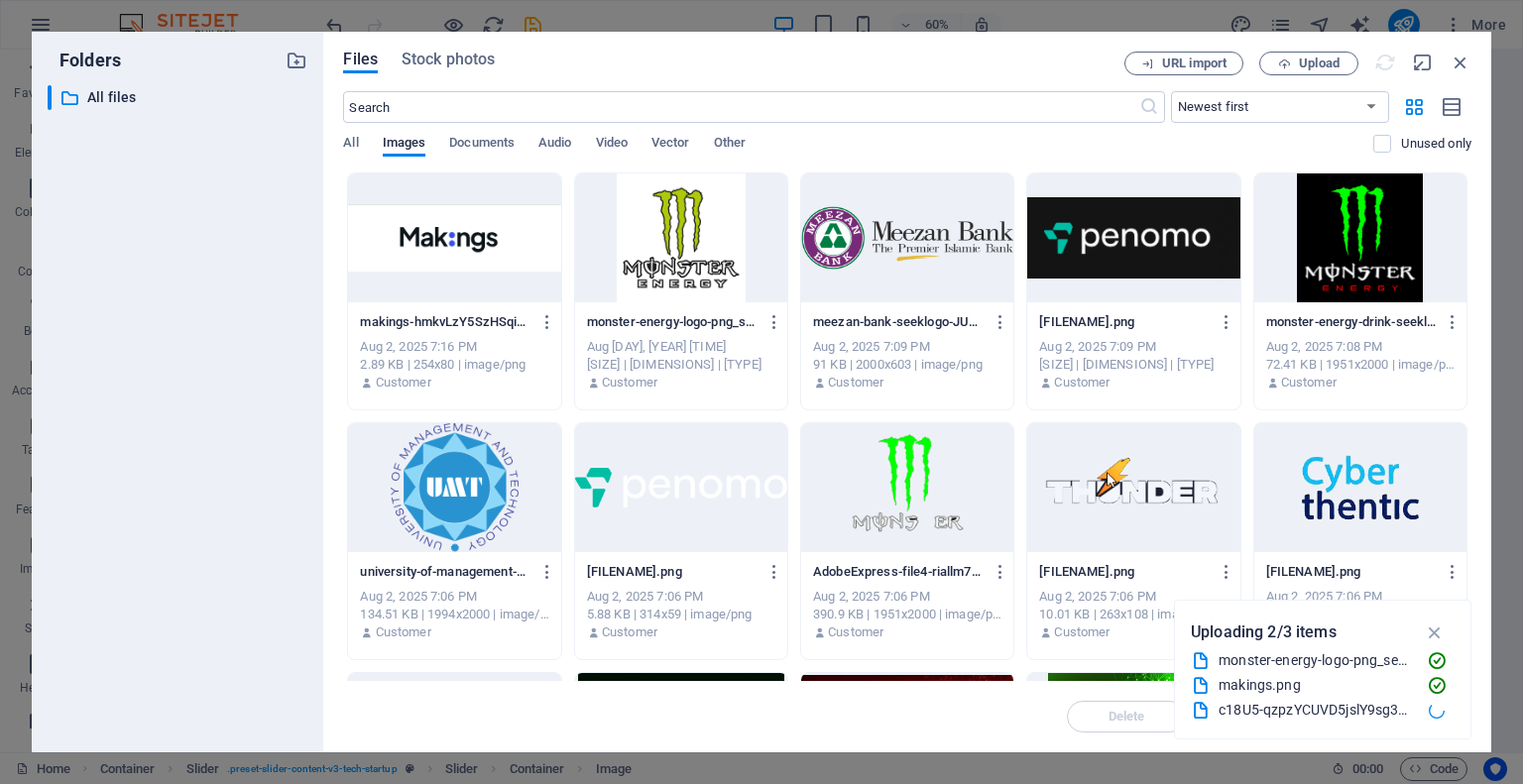 scroll, scrollTop: 3215, scrollLeft: 0, axis: vertical 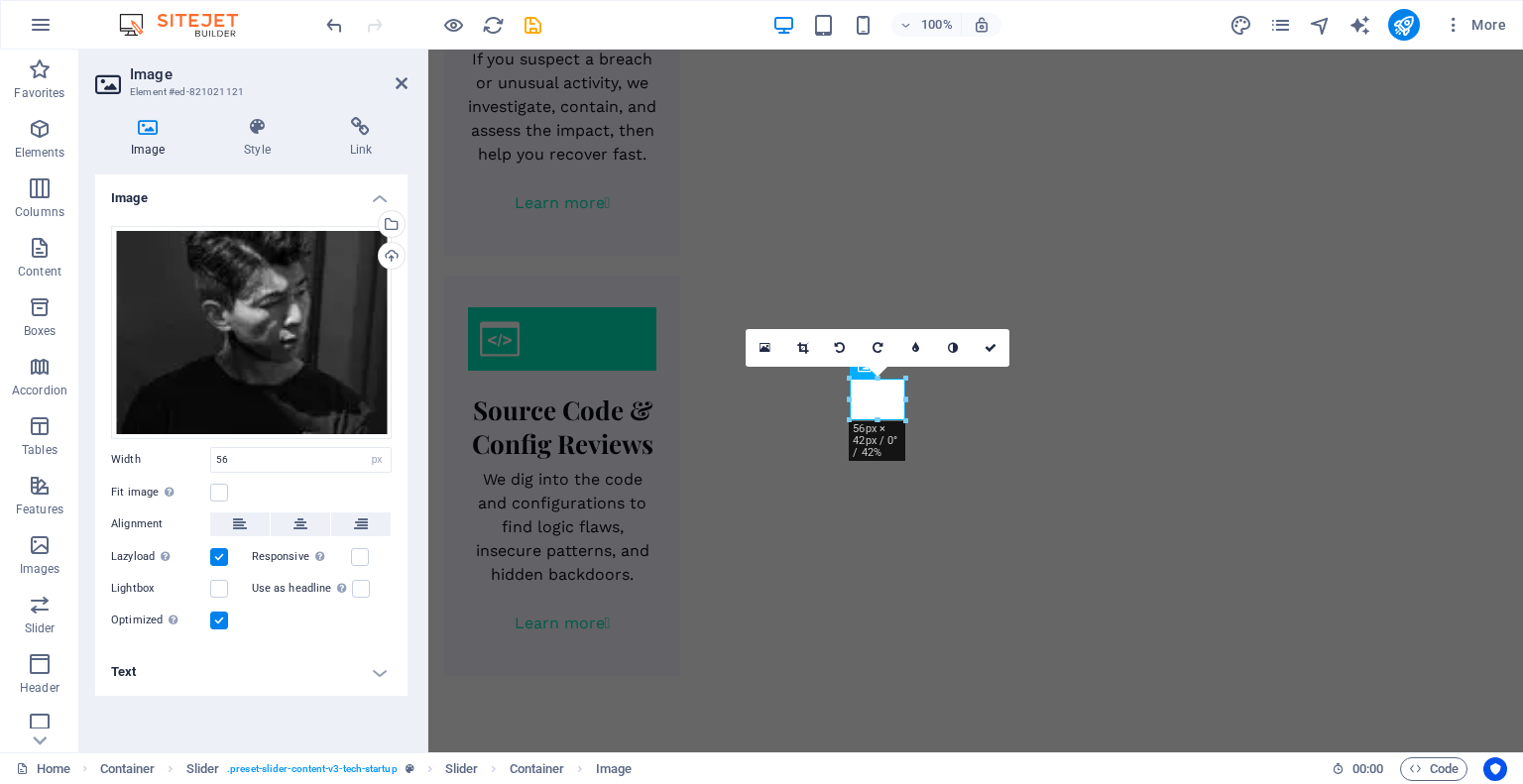 click on "16:10 16:9 4:3 1:1 1:2 0" at bounding box center [878, 348] 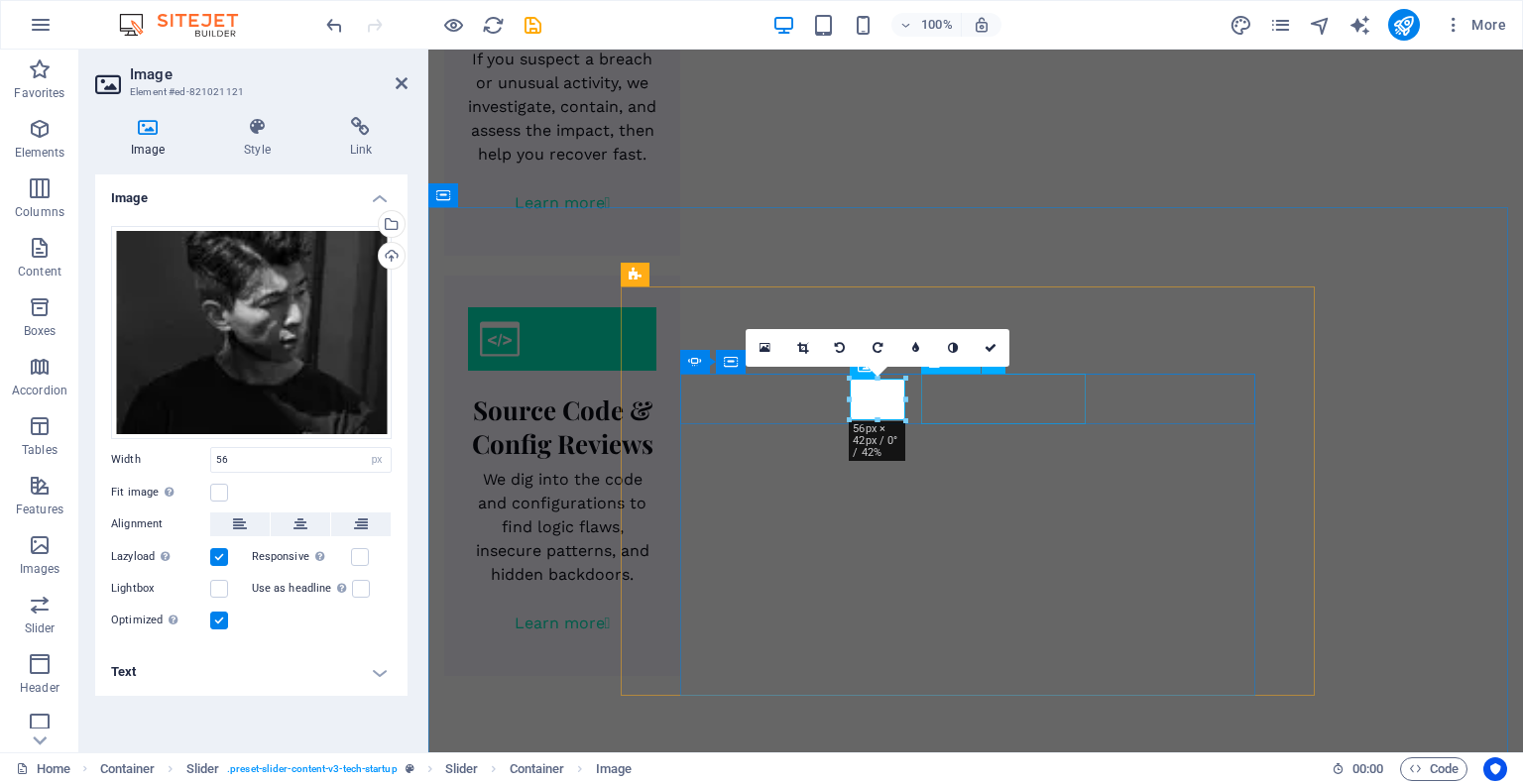 click on "[FIRST] [LAST] Copywriter, [COMPANY]" at bounding box center (-351, 6207) 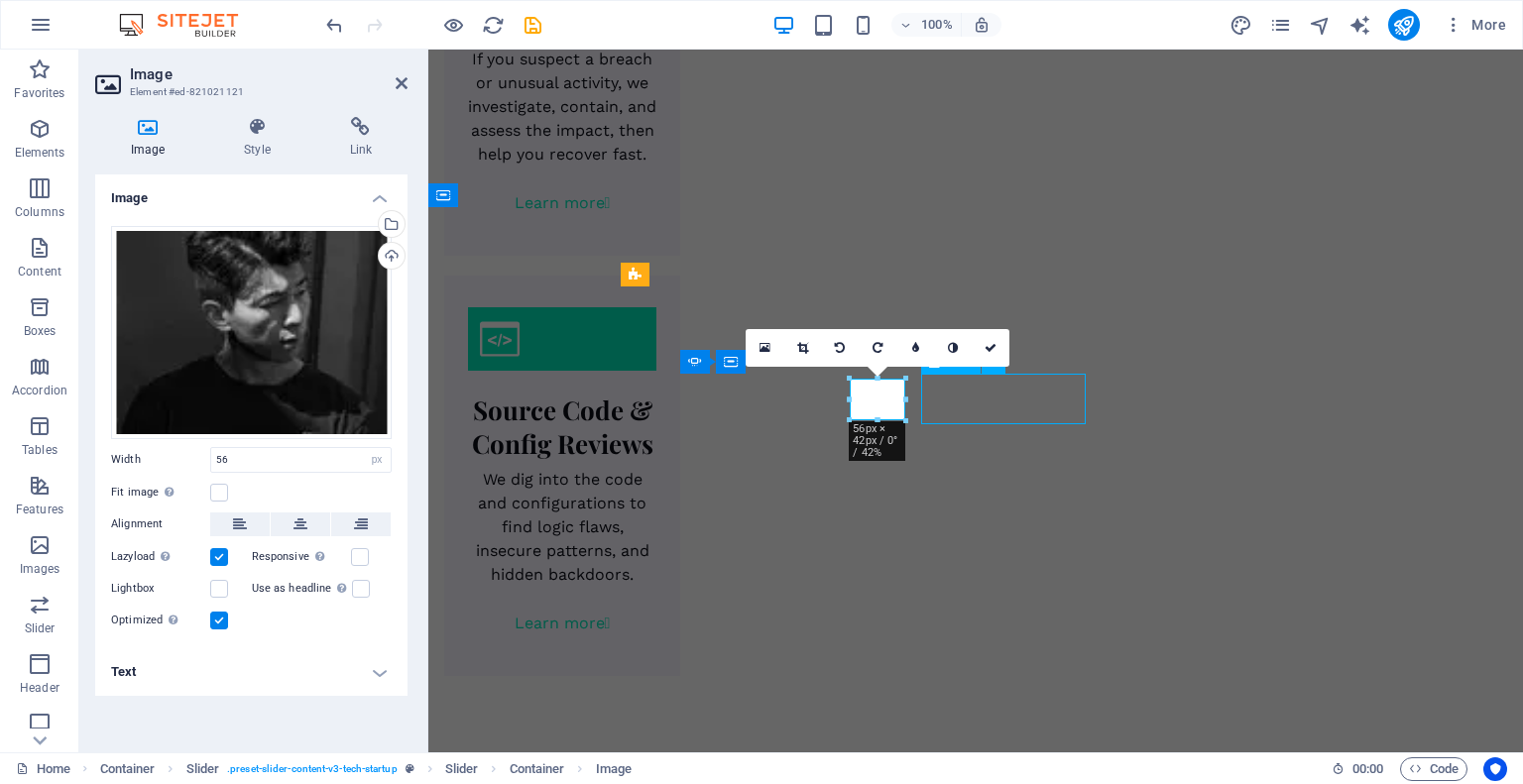 click on "[FIRST] [LAST] Copywriter, [COMPANY]" at bounding box center (-351, 6207) 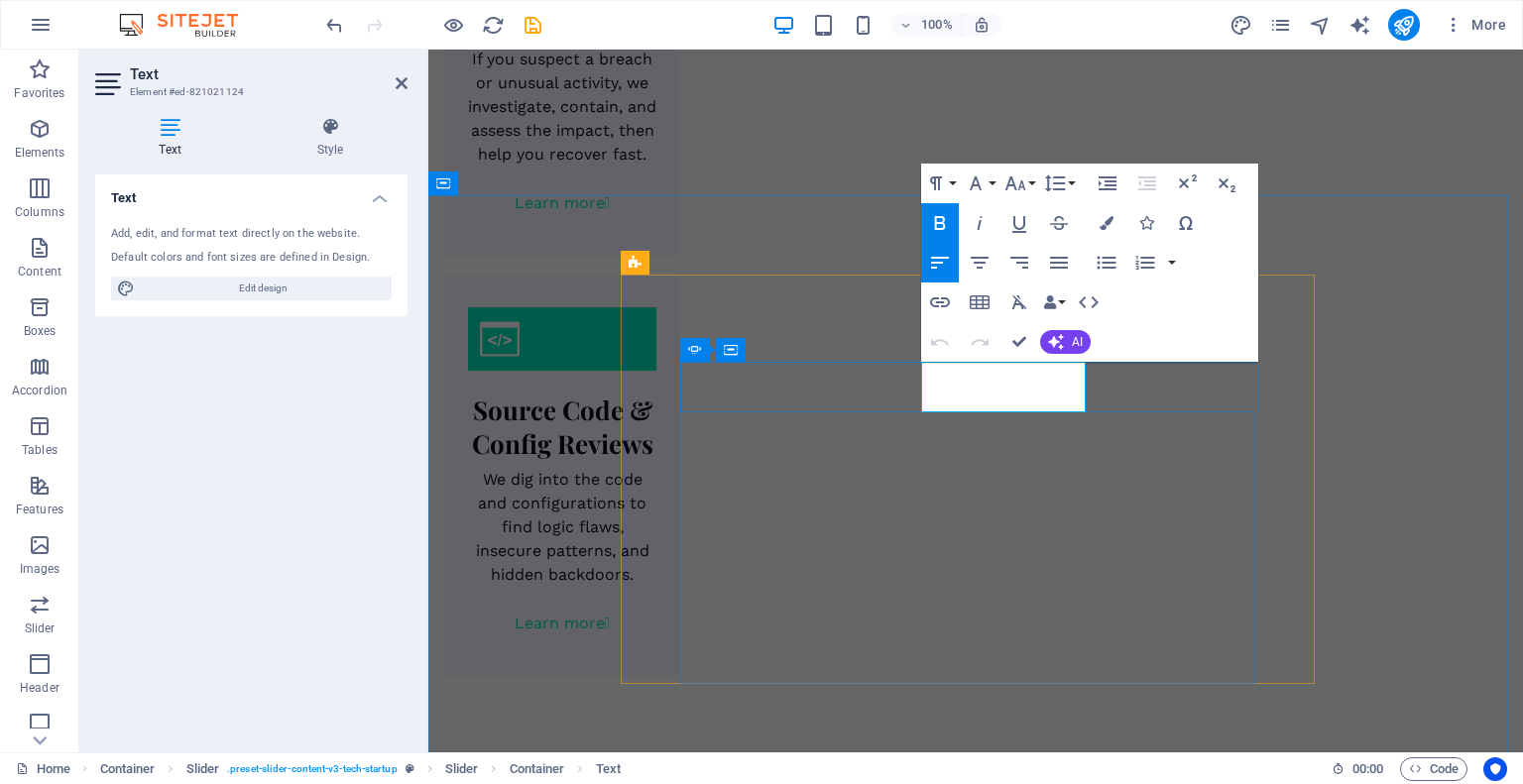 scroll, scrollTop: 3227, scrollLeft: 0, axis: vertical 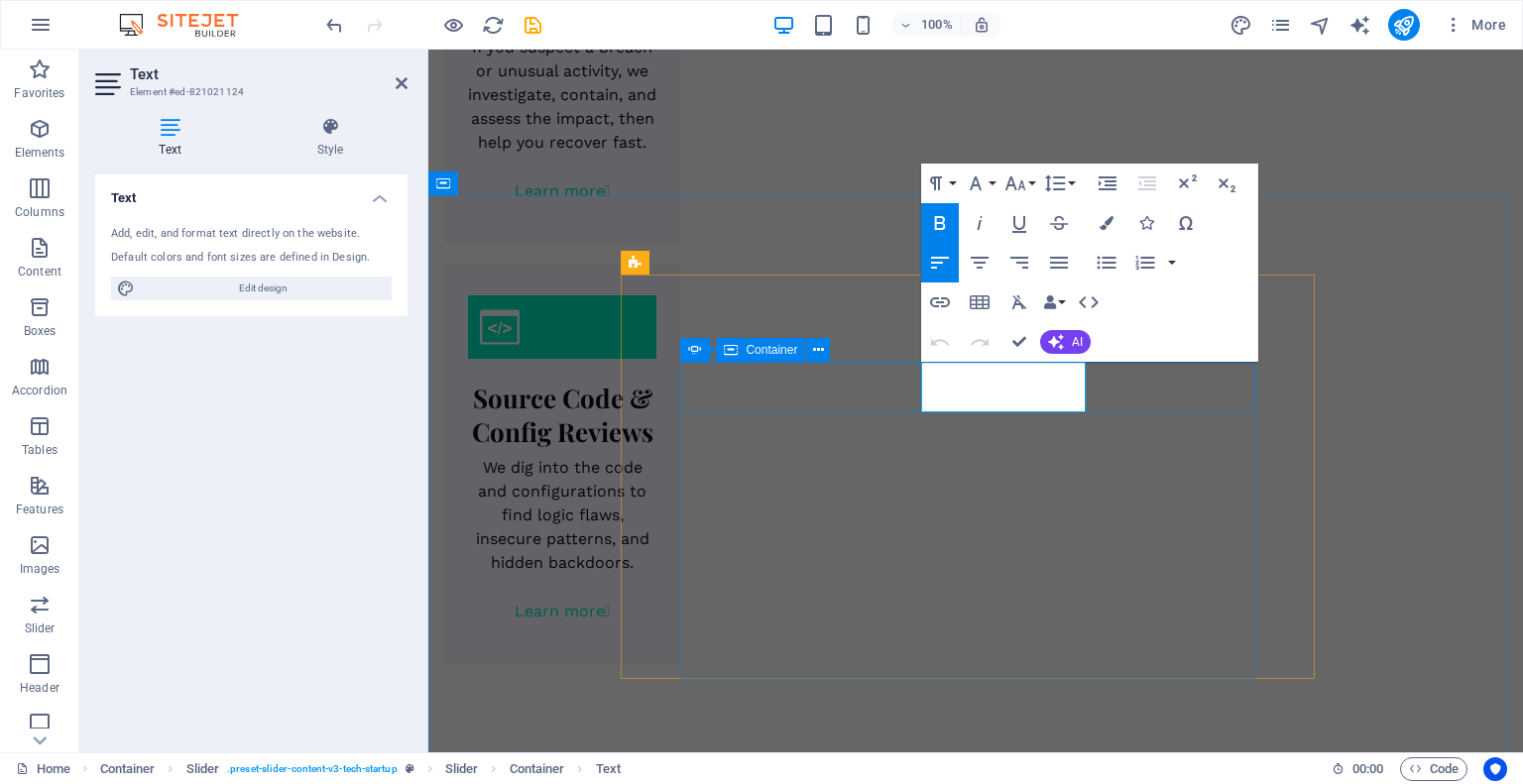drag, startPoint x: 925, startPoint y: 373, endPoint x: 1099, endPoint y: 376, distance: 174.02586 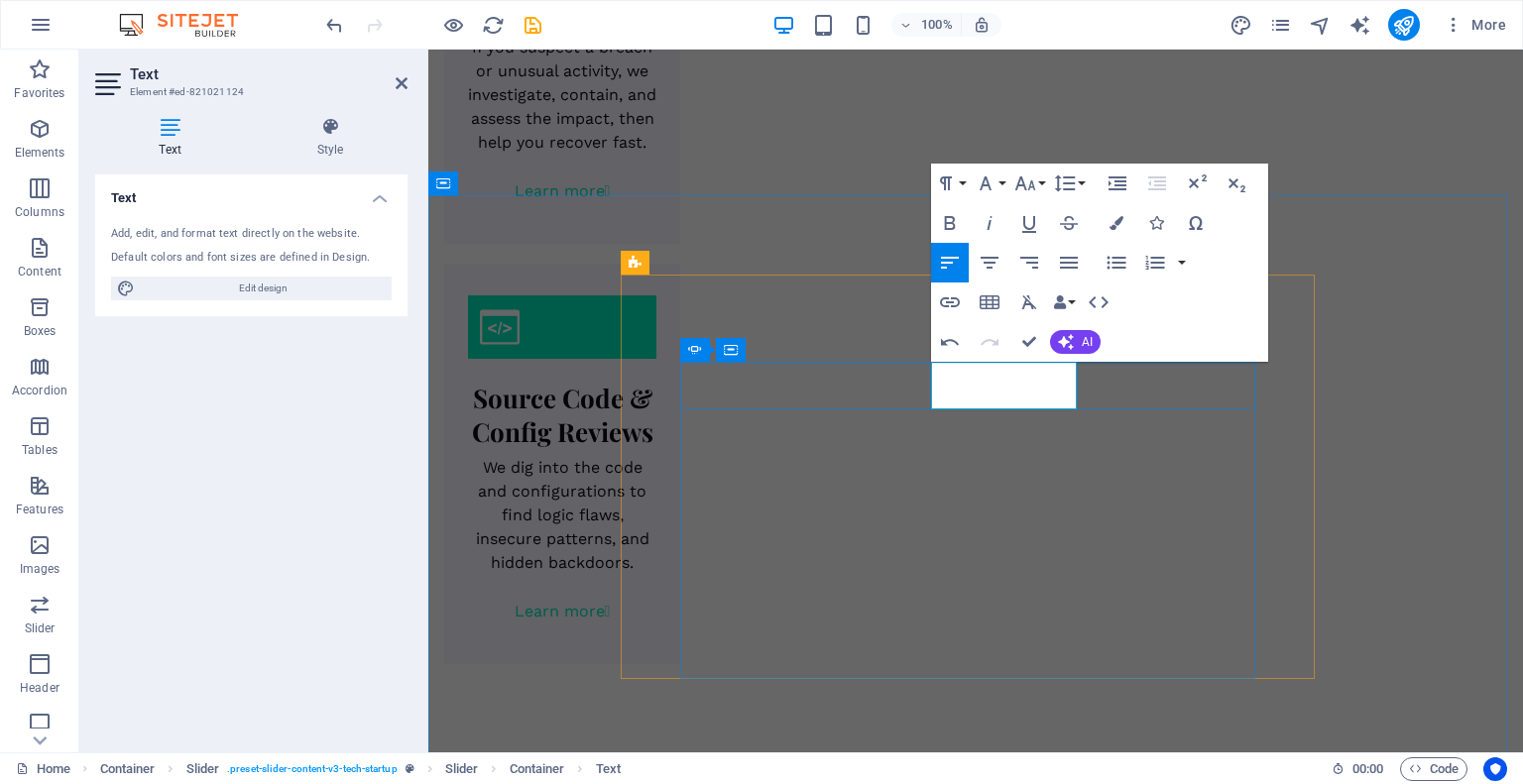 click on "Copywriter, Unibench" at bounding box center (-556, 6206) 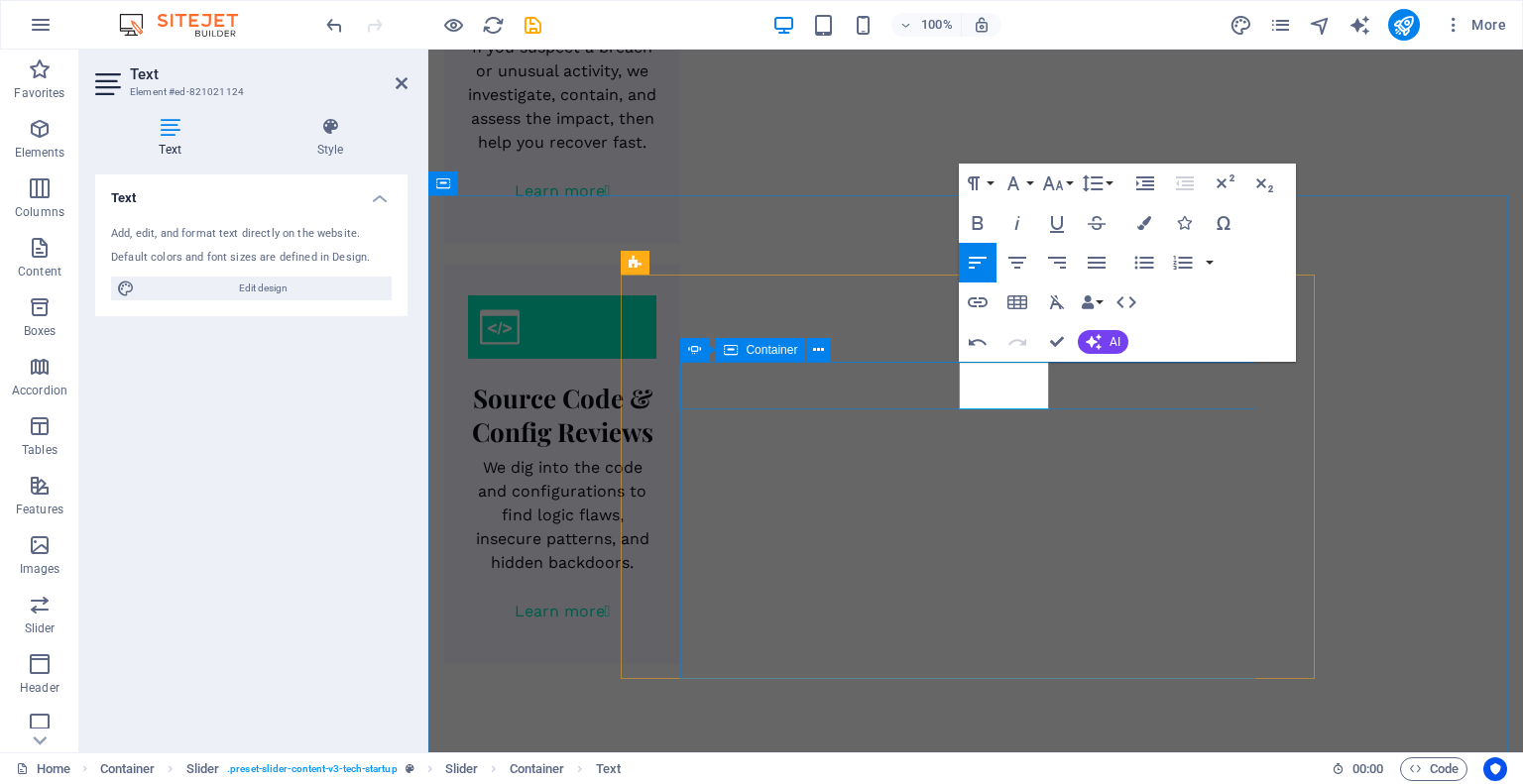 click on "Jack Chen CEO, [COMPANY]" at bounding box center [-359, 6173] 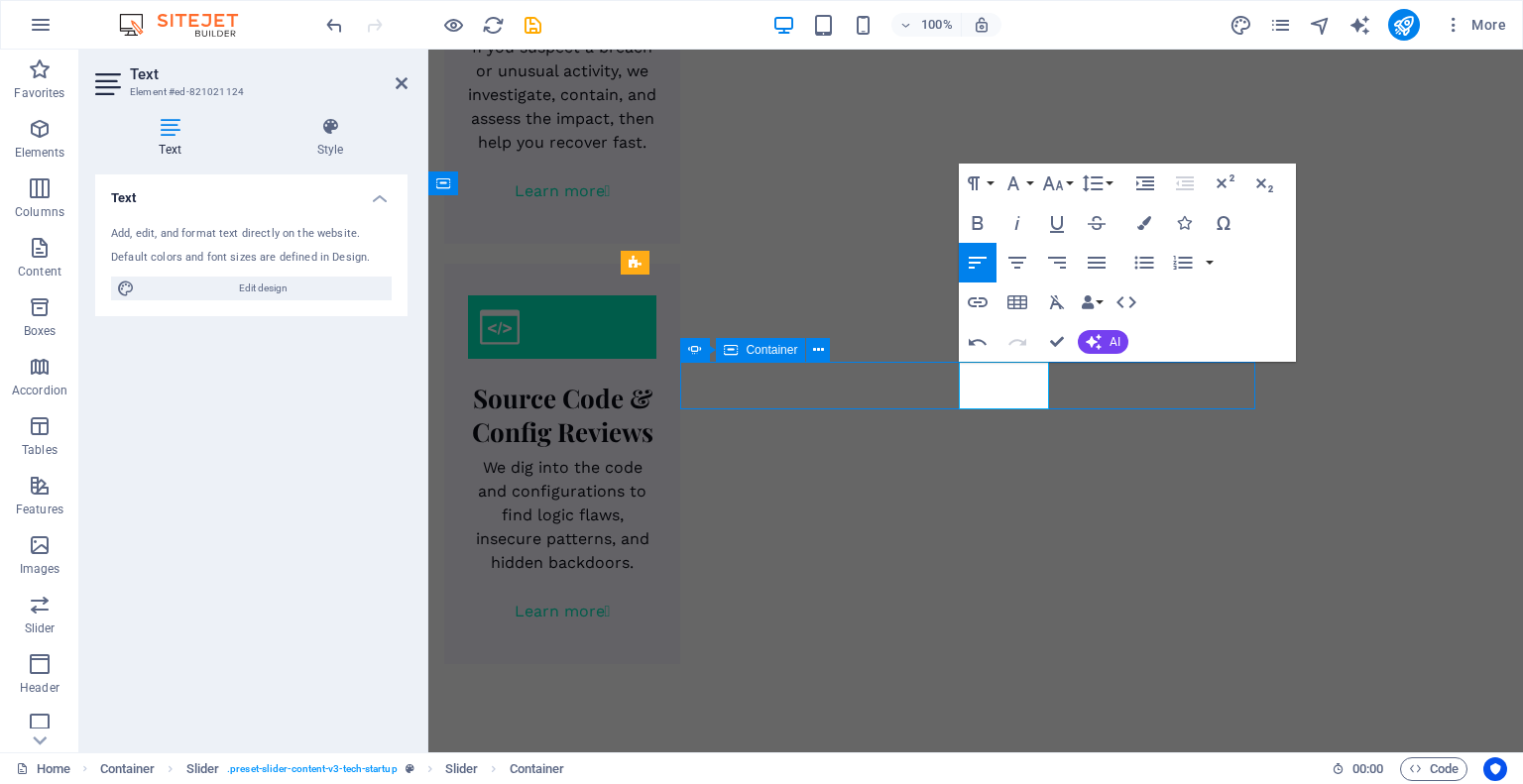 click on "Jack Chen CEO, [COMPANY]" at bounding box center (-359, 6173) 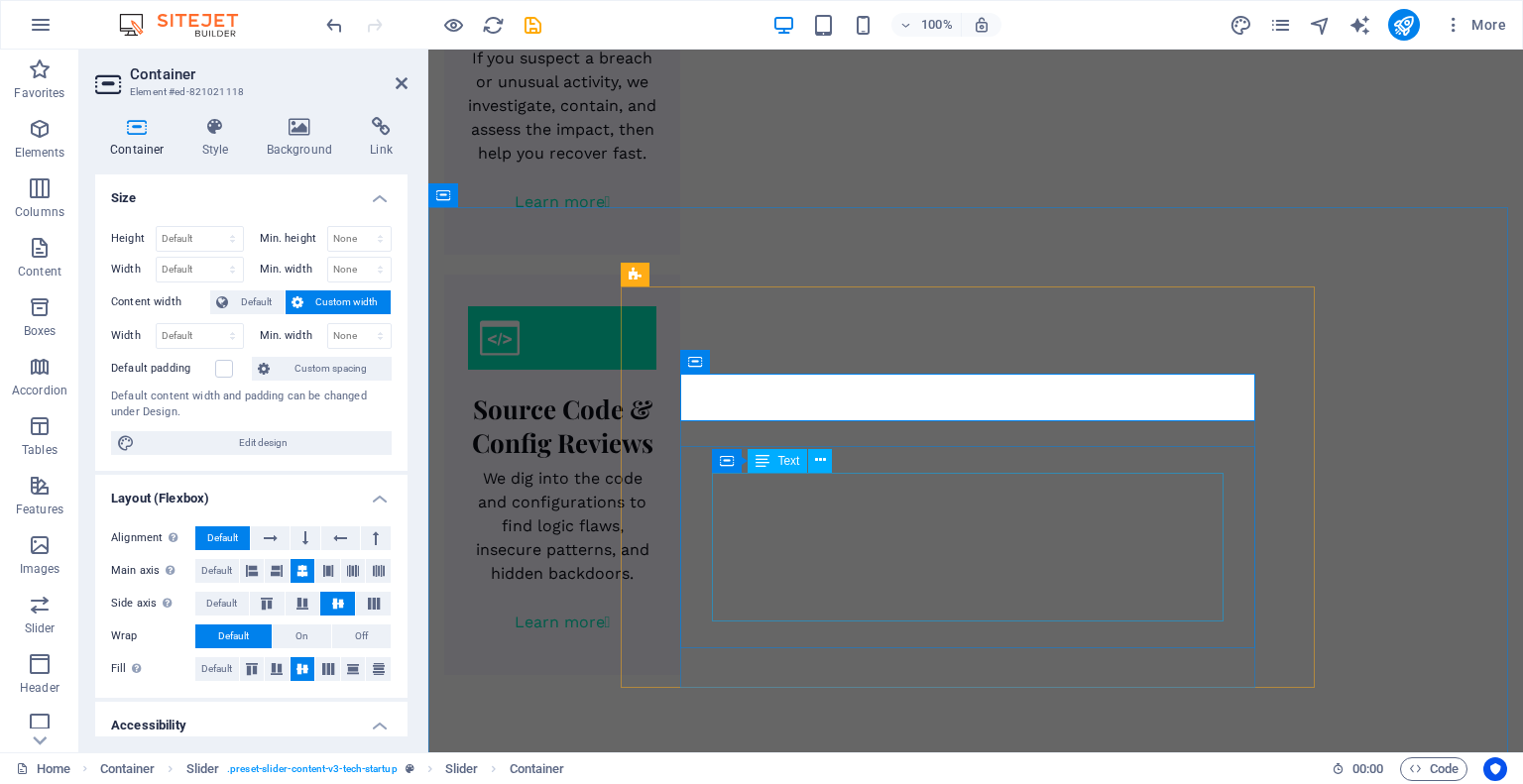 click on "Dependable, Responsive, Professional Partner Fermin Apps has collaborated with TechUp team for several projects such as Photo Sharing Apps and Custom Social Networking Apps. The experience has been pleasant, professional and exceeding our expectations. The team is always thinking." at bounding box center (-359, 6354) 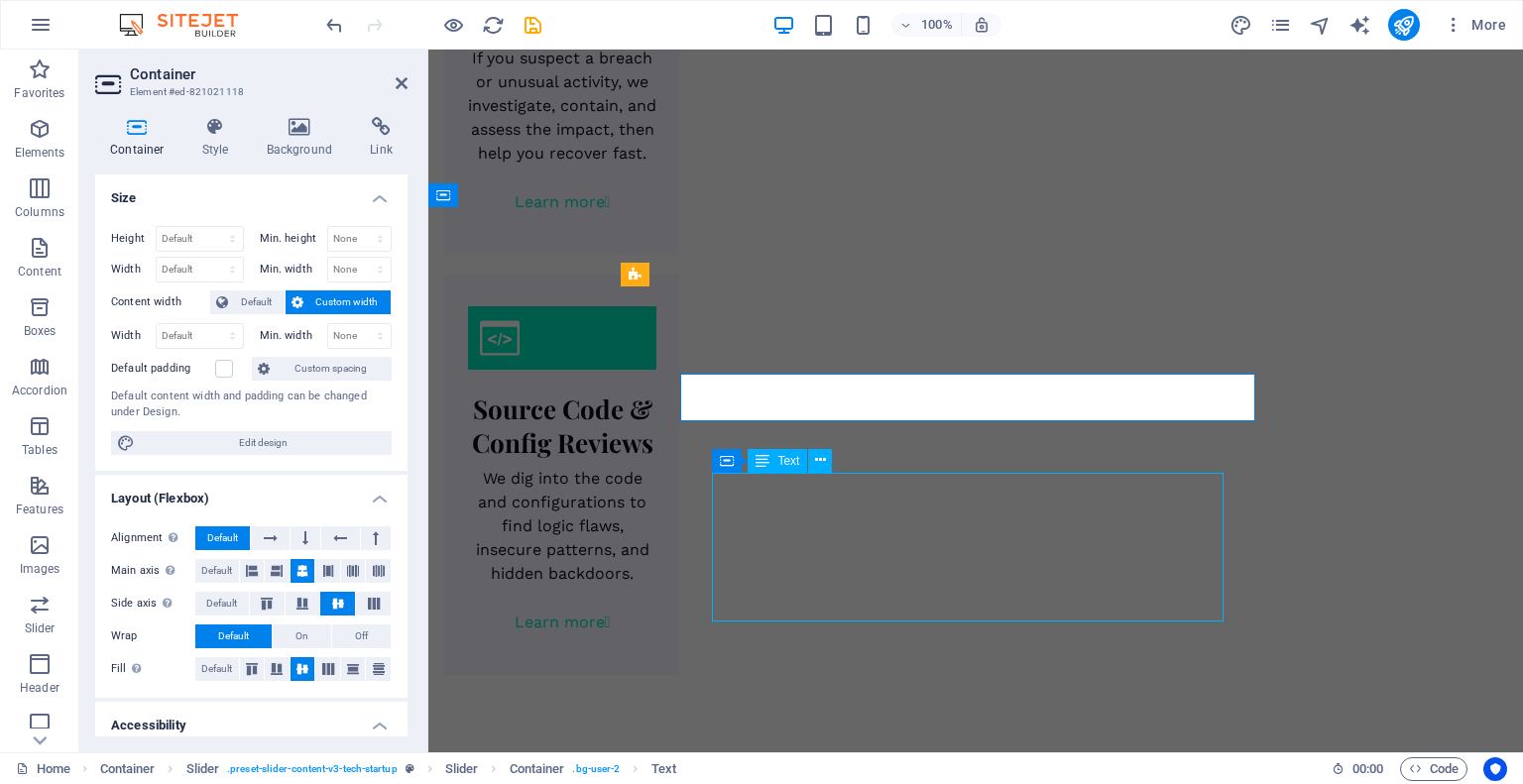 click on "Dependable, Responsive, Professional Partner Fermin Apps has collaborated with TechUp team for several projects such as Photo Sharing Apps and Custom Social Networking Apps. The experience has been pleasant, professional and exceeding our expectations. The team is always thinking." at bounding box center (-359, 6354) 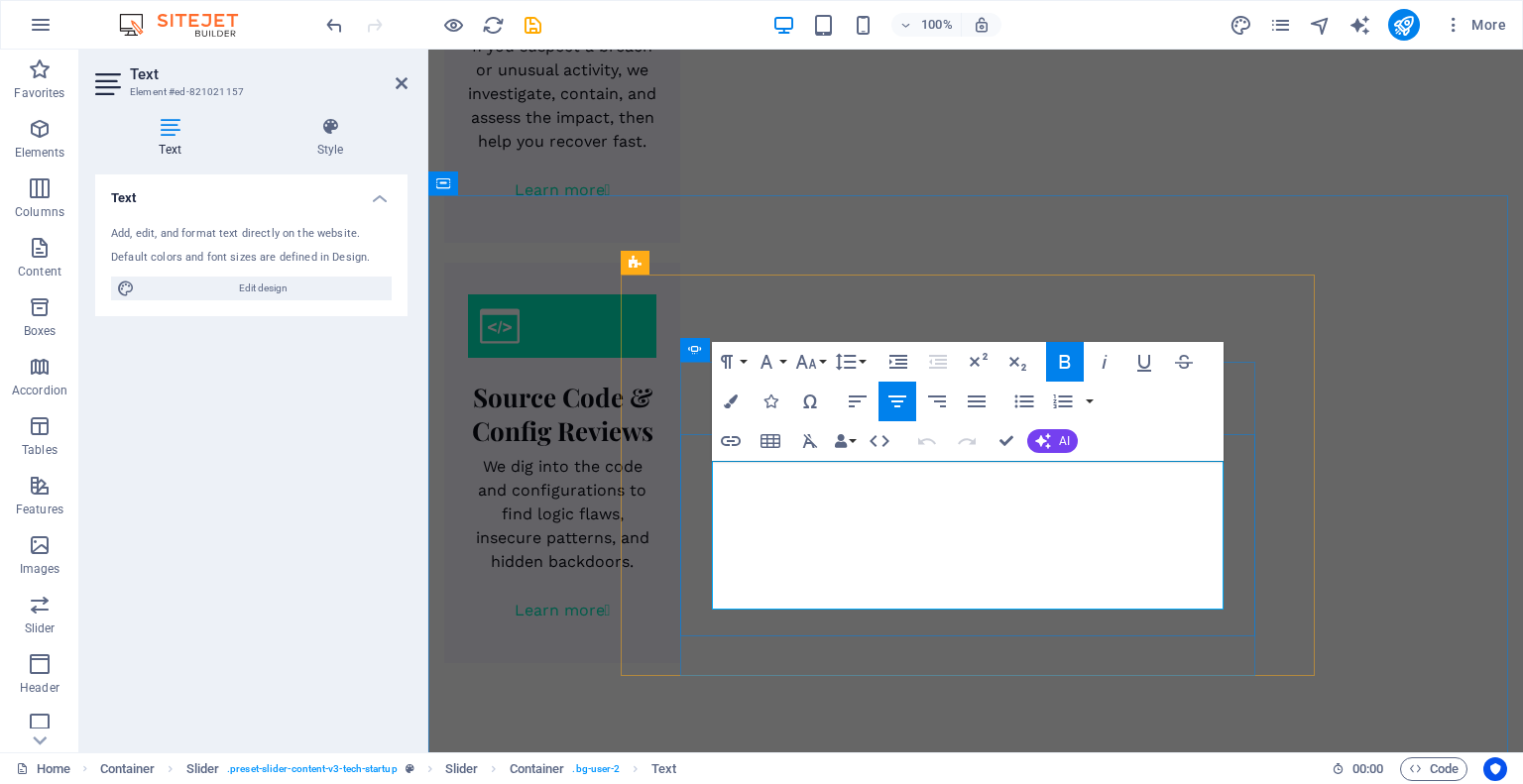 click on "Fermin Apps has collaborated with TechUp team for several projects such as Photo Sharing Apps and Custom Social Networking Apps. The experience has been pleasant, professional and exceeding our expectations. The team is always thinking." at bounding box center (-359, 6369) 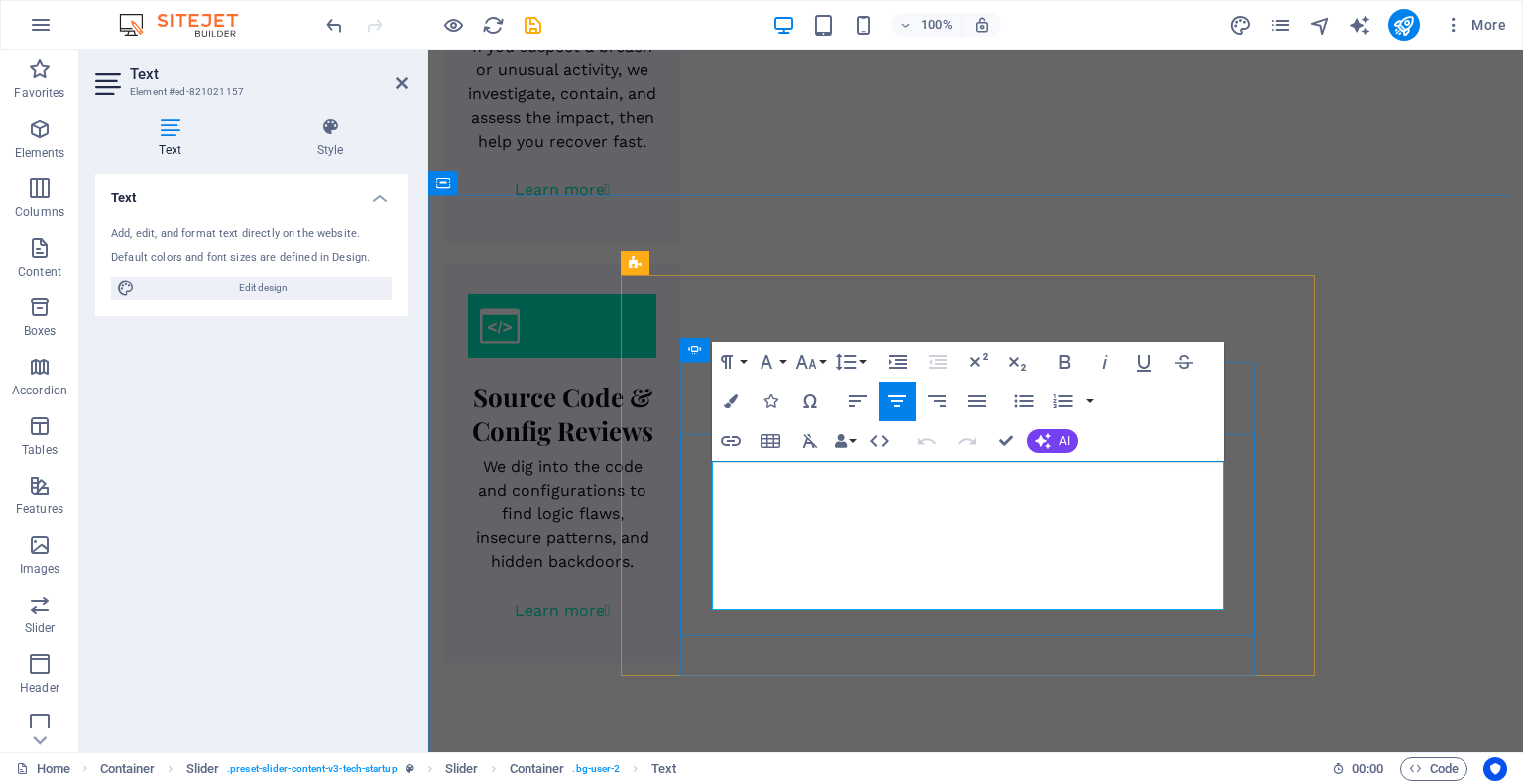 click on "Fermin Apps has collaborated with TechUp team for several projects such as Photo Sharing Apps and Custom Social Networking Apps. The experience has been pleasant, professional and exceeding our expectations. The team is always thinking." at bounding box center (-359, 6369) 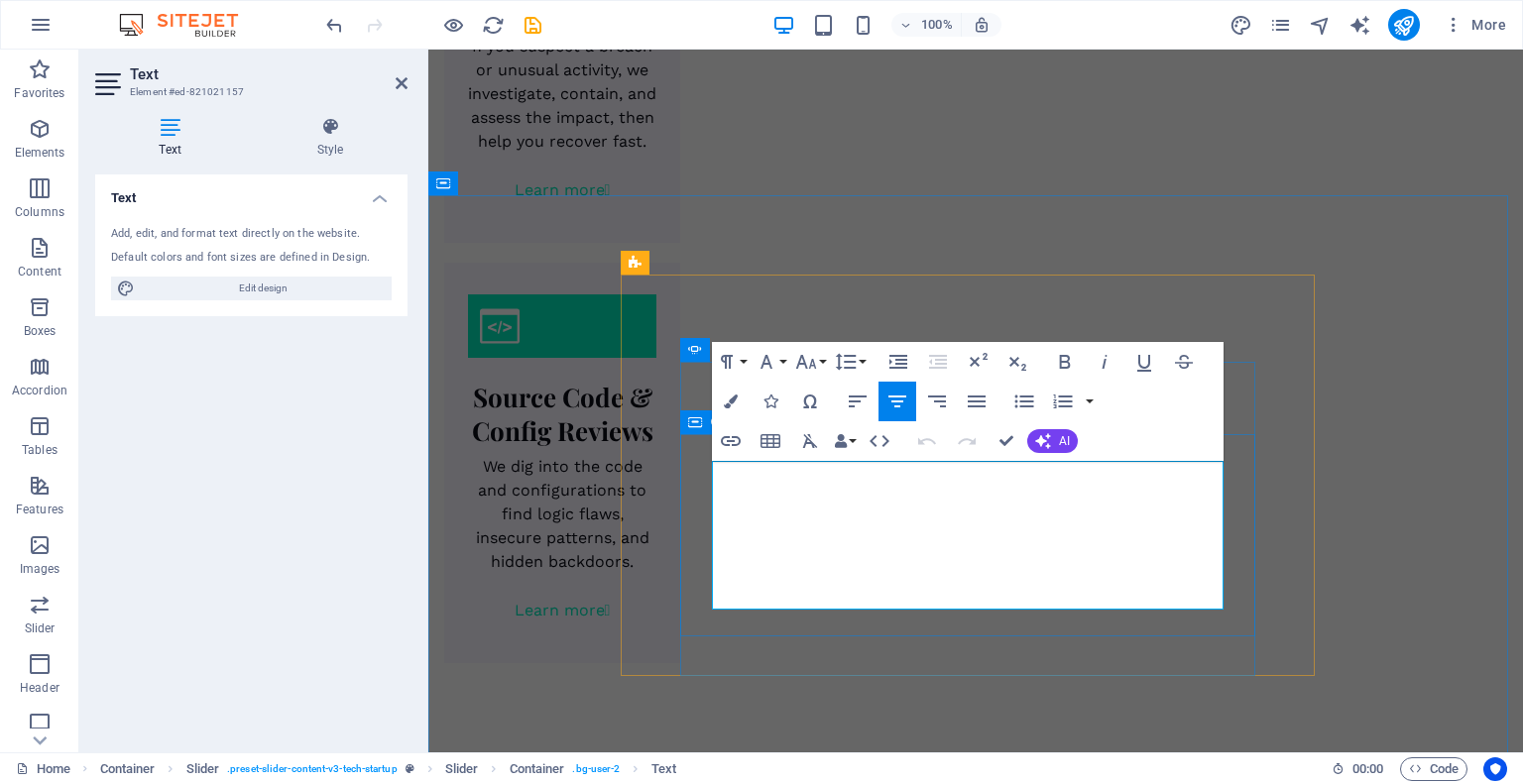 drag, startPoint x: 735, startPoint y: 522, endPoint x: 1249, endPoint y: 596, distance: 519.29953 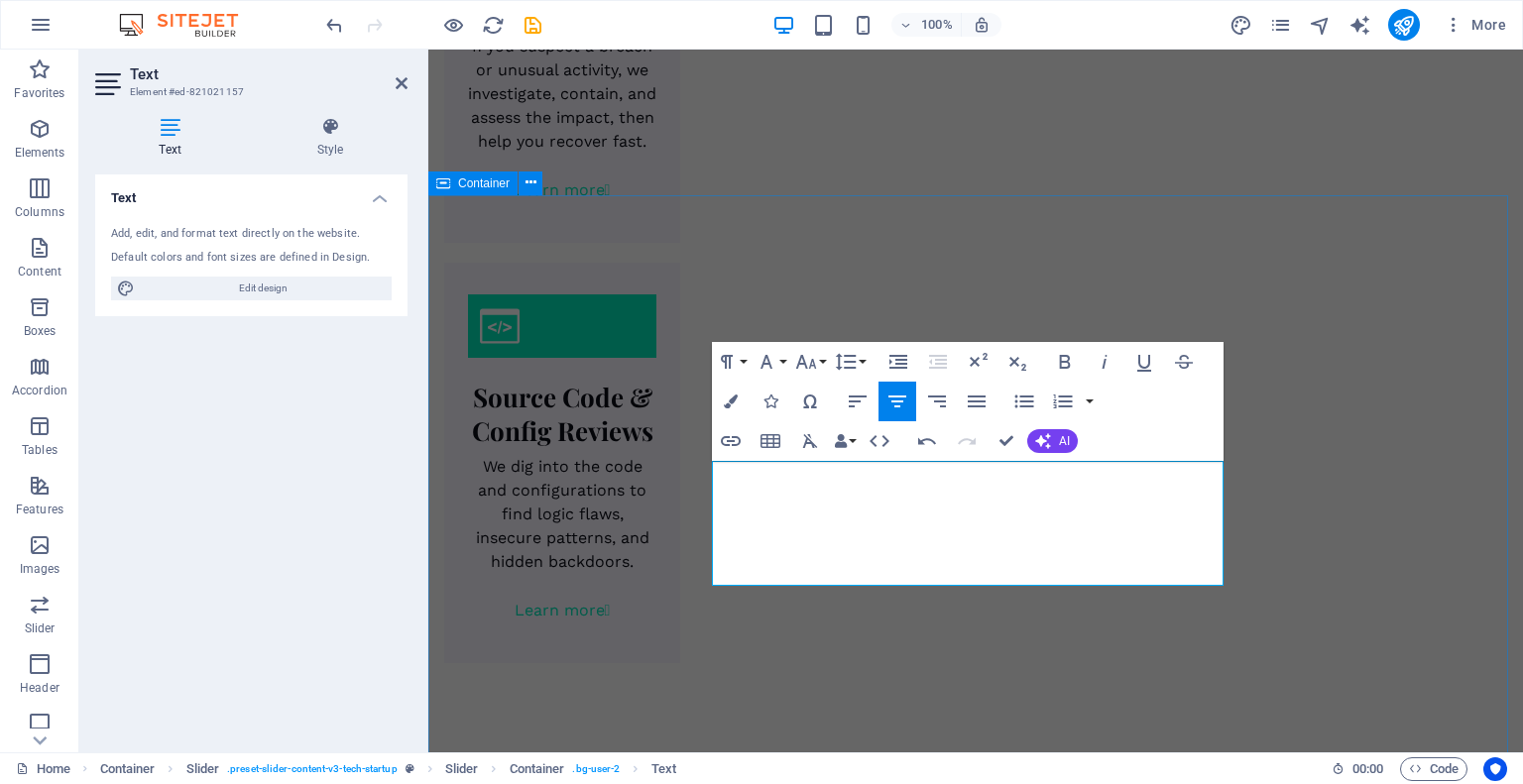 click on "Our clients speak Wilke [LAST] Copywriter, [COMPANY] Dependable, Responsive, Professional Partner Fermin Apps has collaborated with TechUp team for several projects such as Photo Sharing Apps and Custom Social Networking Apps. The experience has been pleasant, professional and exceeding our expectations. The team is always thinking. Wilke [LAST] Copywriter, [COMPANY] Dependable, Responsive, Professional Partner Fermin Apps has collaborated with TechUp team for several projects such as Photo Sharing Apps and Custom Social Networking Apps. The experience has been pleasant, professional and exceeding our expectations. The team is always thinking. Jack Chen CEO, [COMPANY] Dependable, Responsive, Professional Partner Exceptional work! The findings were accurate, clearly explained, and delivered fast. Looking forward to using your services again in the future! Wilke [LAST] Copywriter, [COMPANY] Dependable, Responsive, Professional Partner Wilke [LAST] Copywriter, [COMPANY] 1 2 3" at bounding box center [976, 5282] 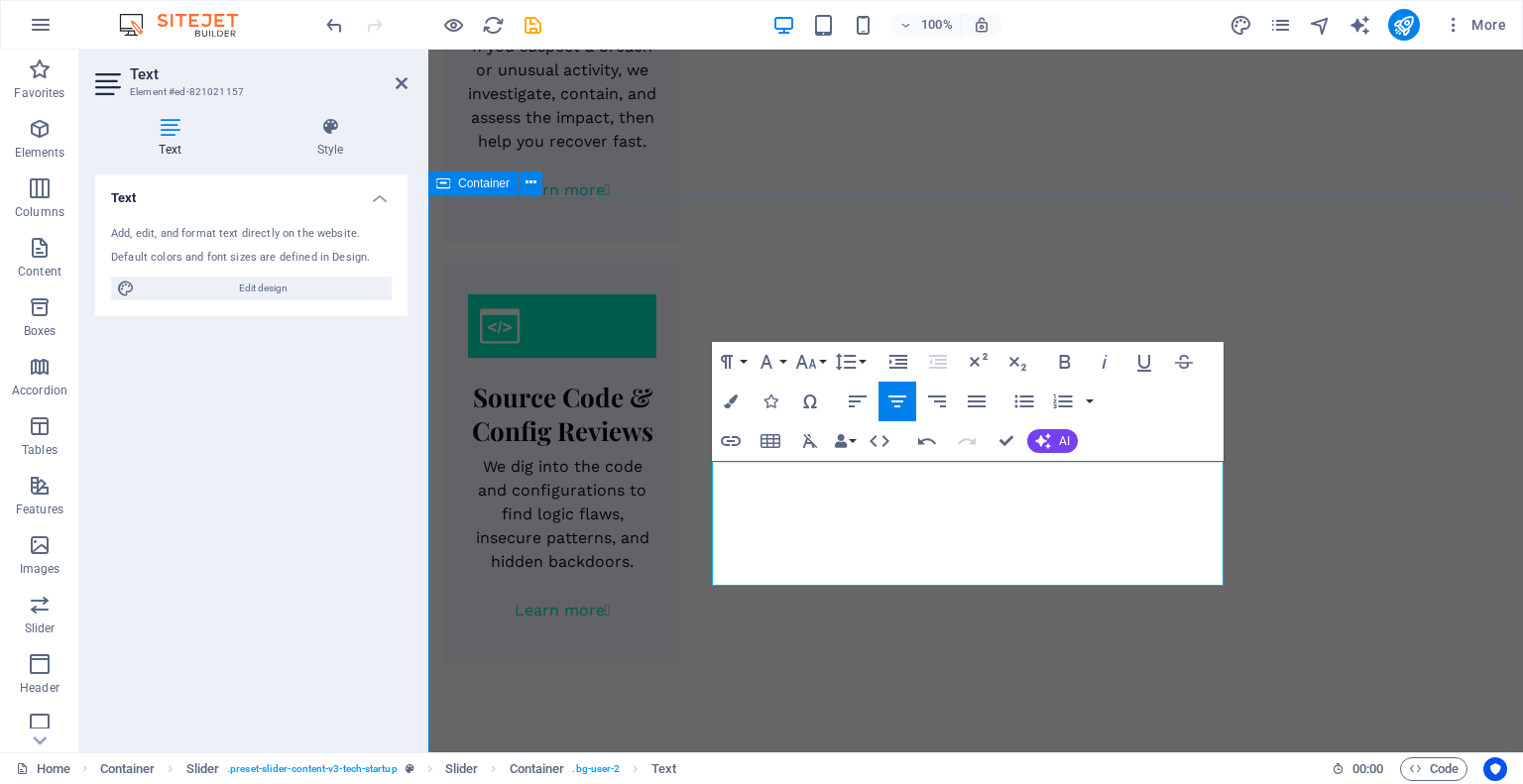 click on "Our clients speak Wilke [LAST] Copywriter, [COMPANY] Dependable, Responsive, Professional Partner Fermin Apps has collaborated with TechUp team for several projects such as Photo Sharing Apps and Custom Social Networking Apps. The experience has been pleasant, professional and exceeding our expectations. The team is always thinking. Wilke [LAST] Copywriter, [COMPANY] Dependable, Responsive, Professional Partner Fermin Apps has collaborated with TechUp team for several projects such as Photo Sharing Apps and Custom Social Networking Apps. The experience has been pleasant, professional and exceeding our expectations. The team is always thinking. Jack Chen CEO, [COMPANY] Dependable, Responsive, Professional Partner Exceptional work! The findings were accurate, clearly explained, and delivered fast. Looking forward to using your services again in the future! Wilke [LAST] Copywriter, [COMPANY] Dependable, Responsive, Professional Partner Wilke [LAST] Copywriter, [COMPANY] 1 2 3" at bounding box center [976, 5282] 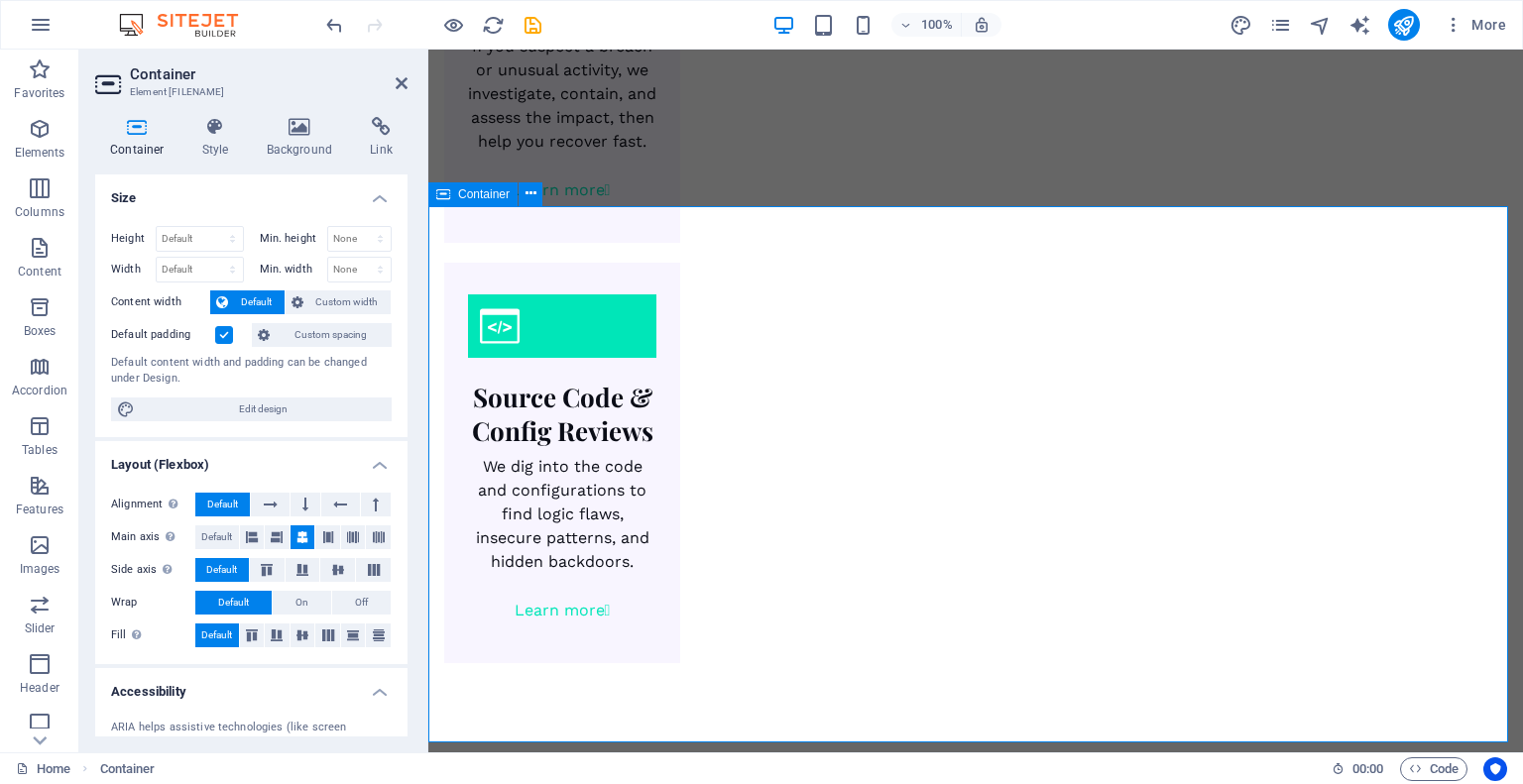 scroll, scrollTop: 3217, scrollLeft: 0, axis: vertical 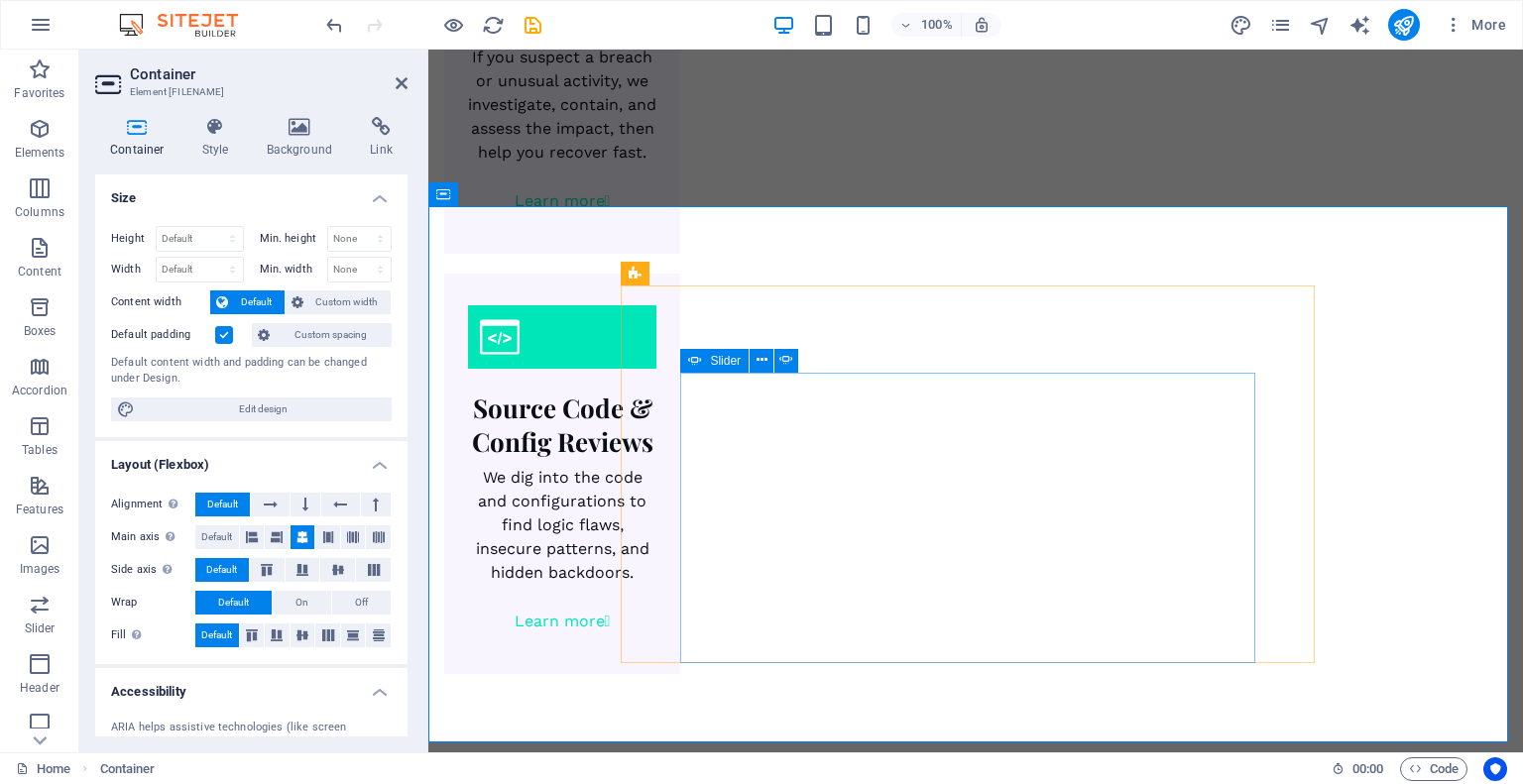 click at bounding box center (791, 5490) 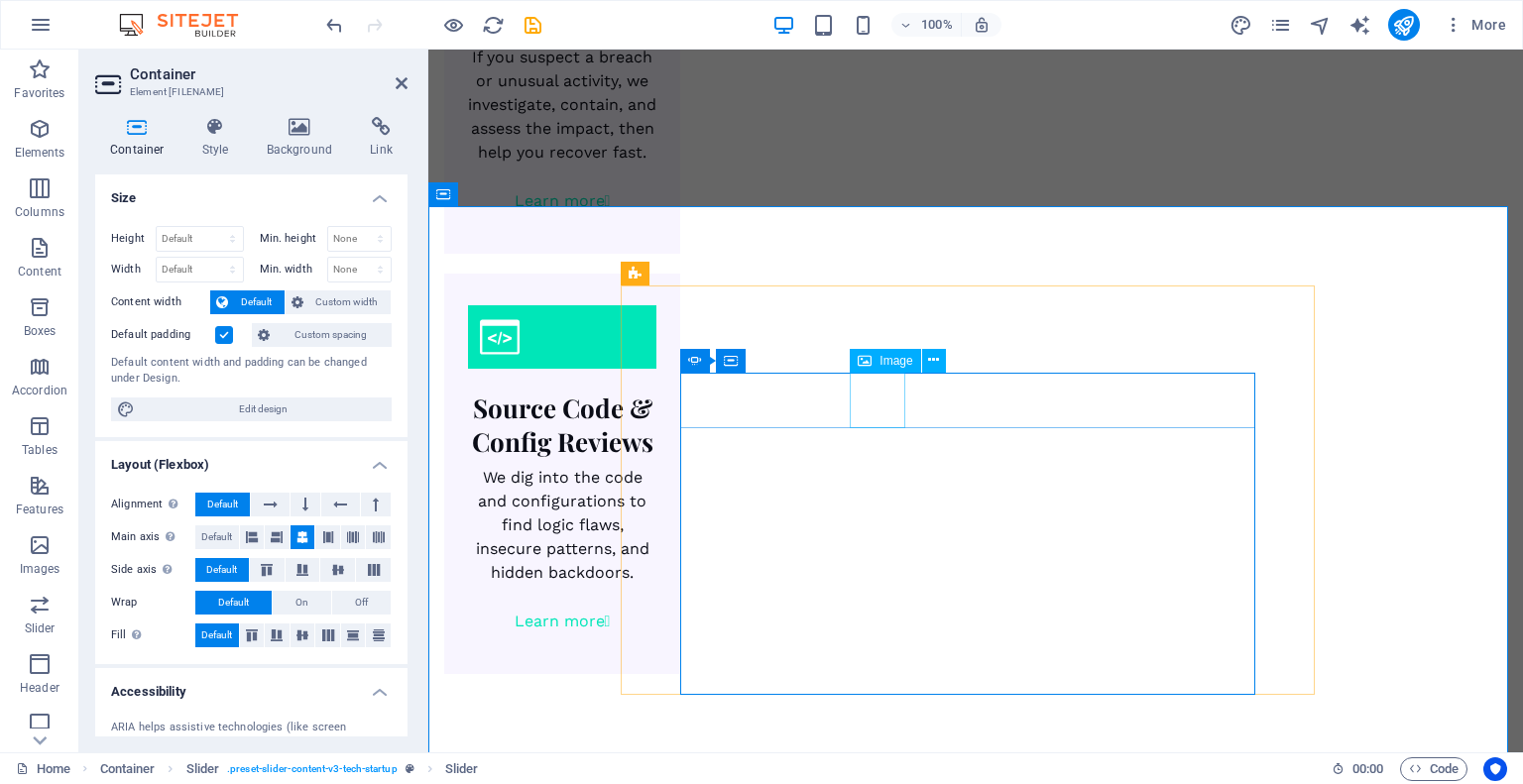 click at bounding box center (-934, 6605) 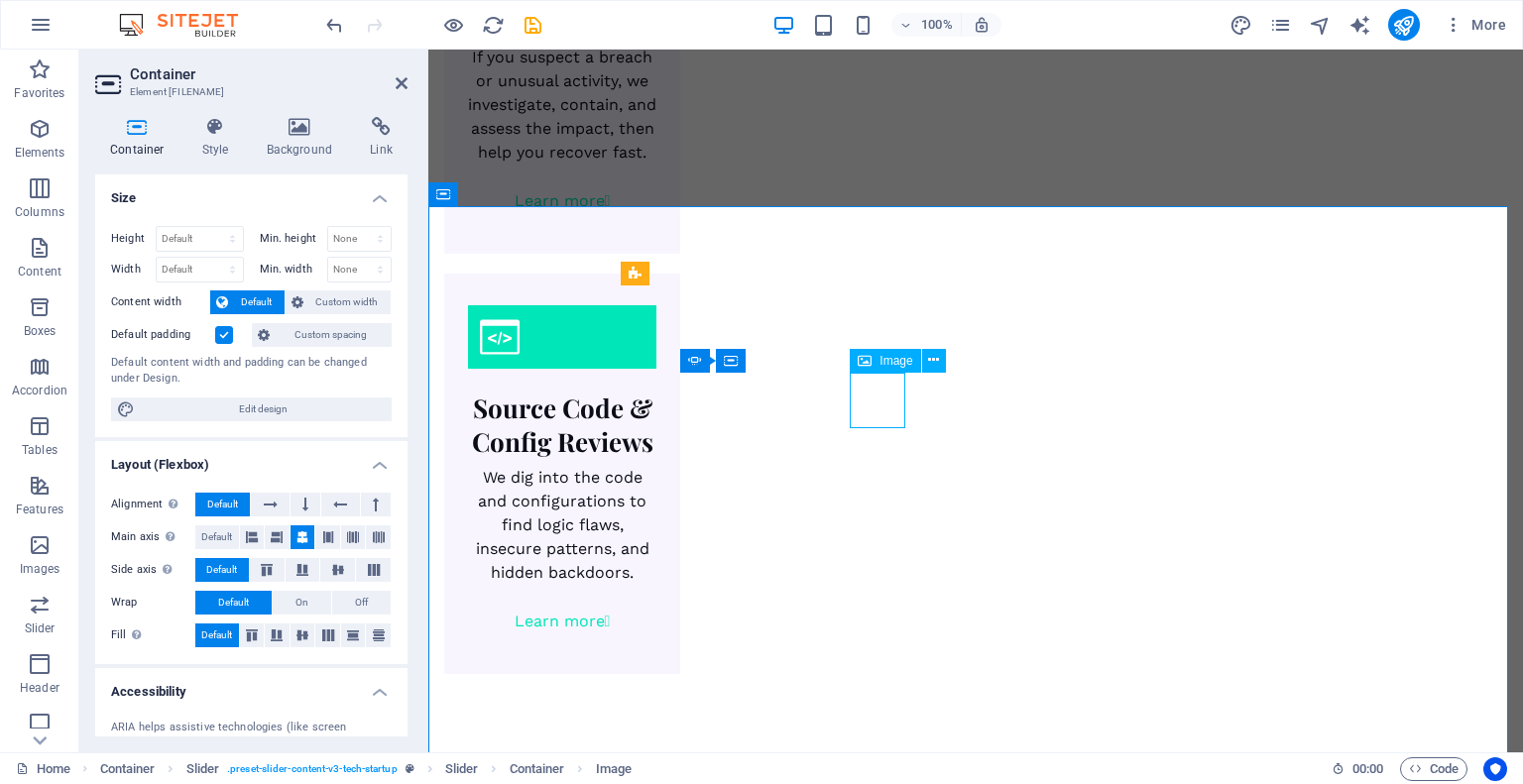 click at bounding box center (-934, 6605) 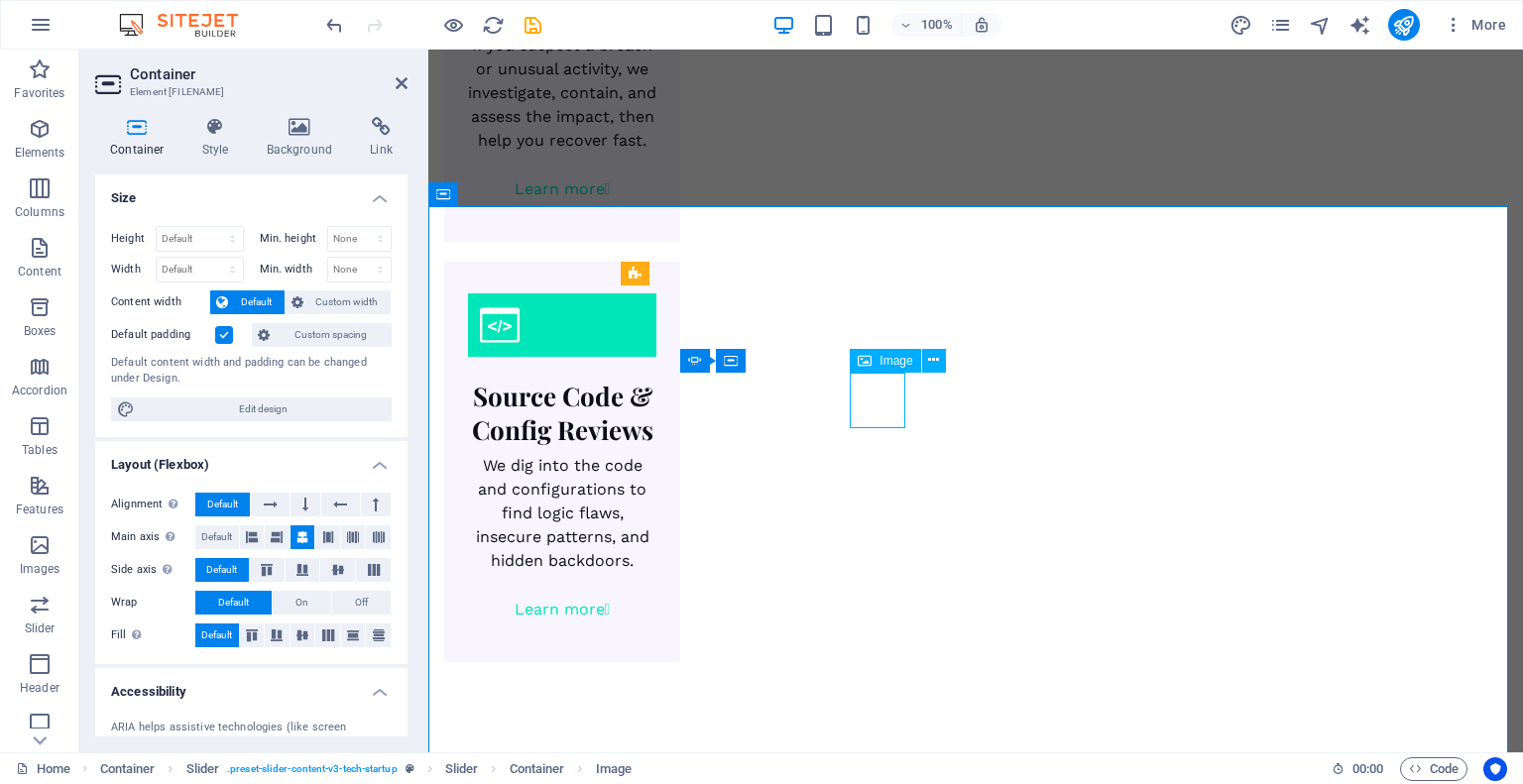 select on "px" 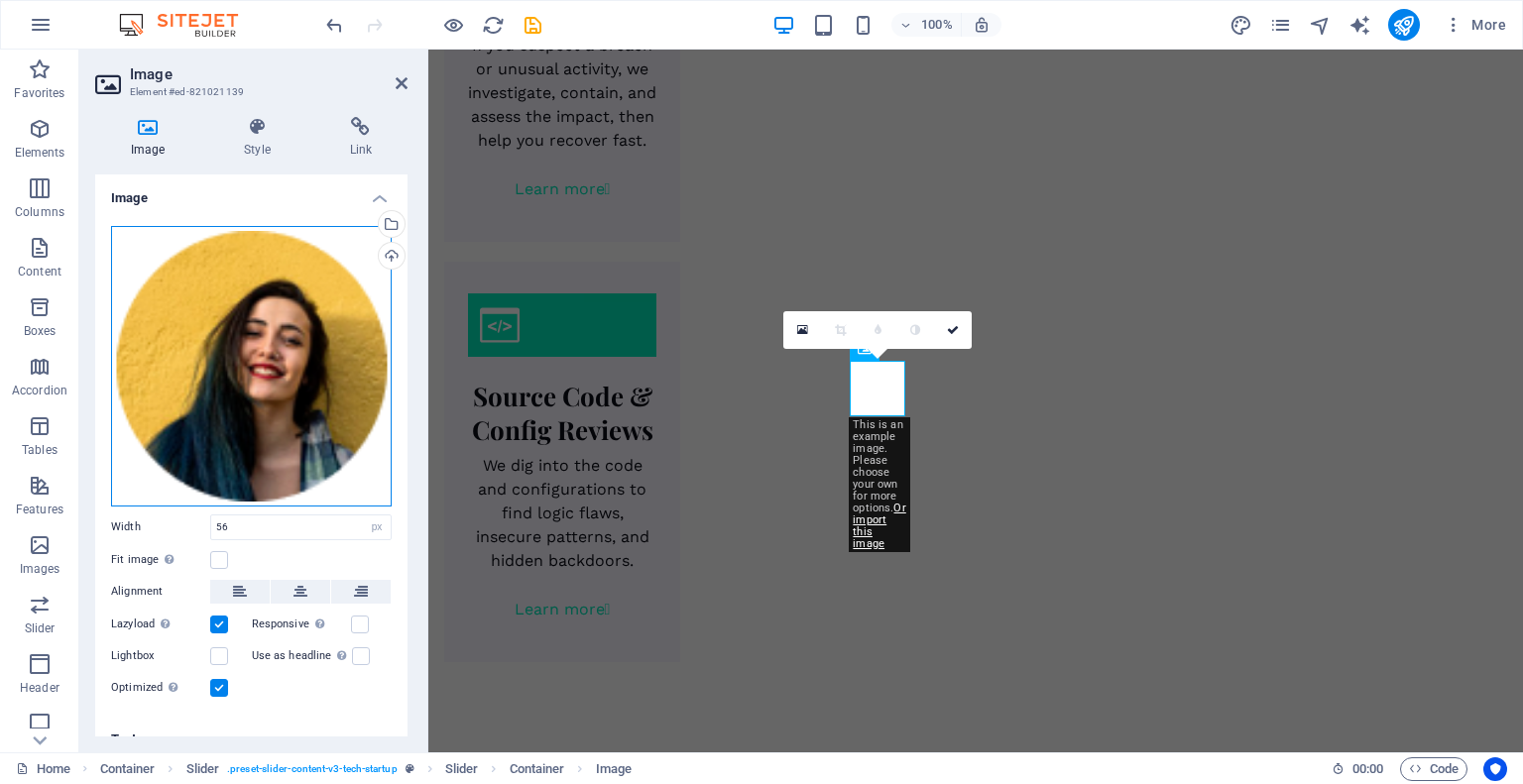 click on "Drag files here, click to choose files or select files from Files or our free stock photos & videos" at bounding box center (251, 366) 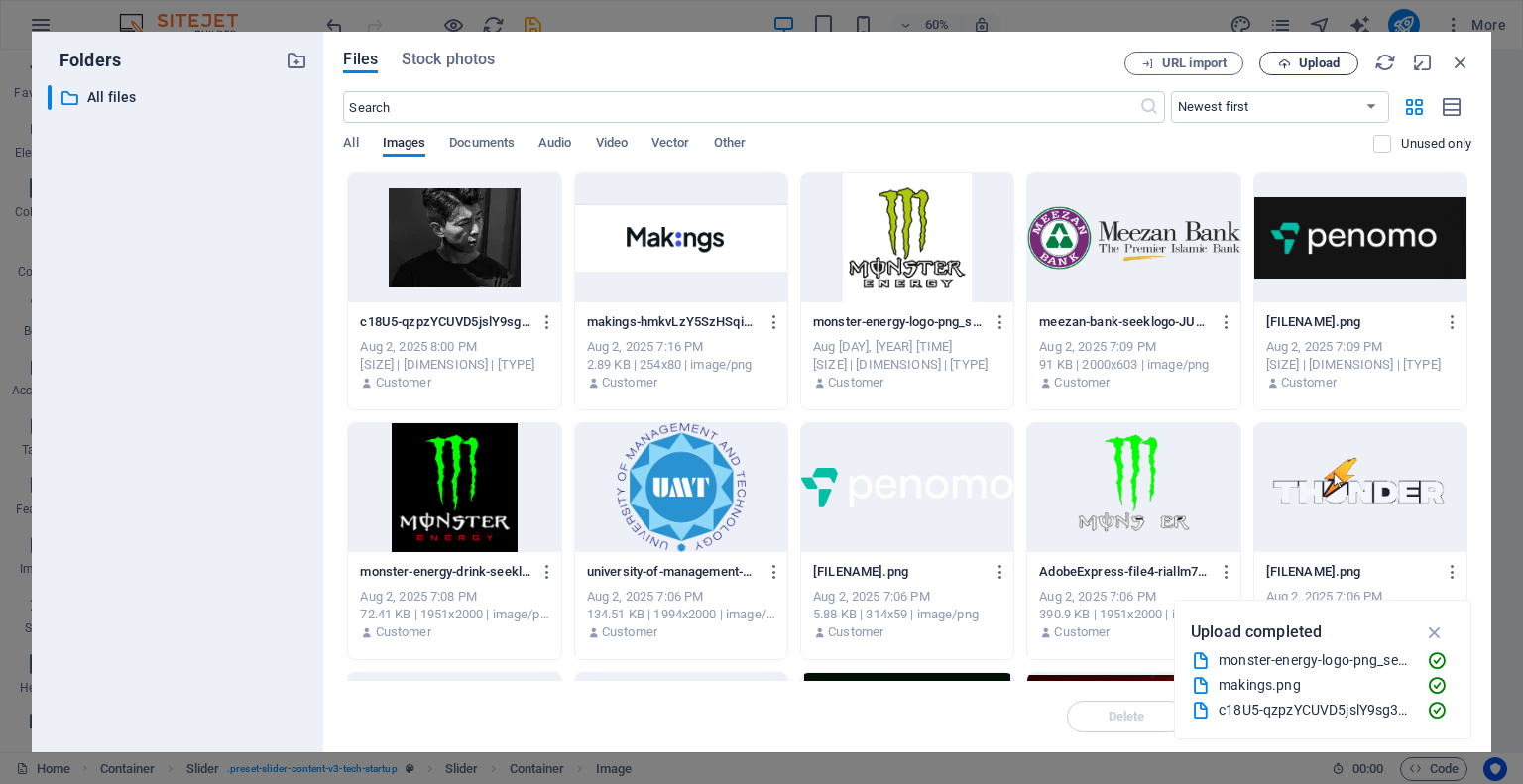 click on "Upload" at bounding box center (1309, 63) 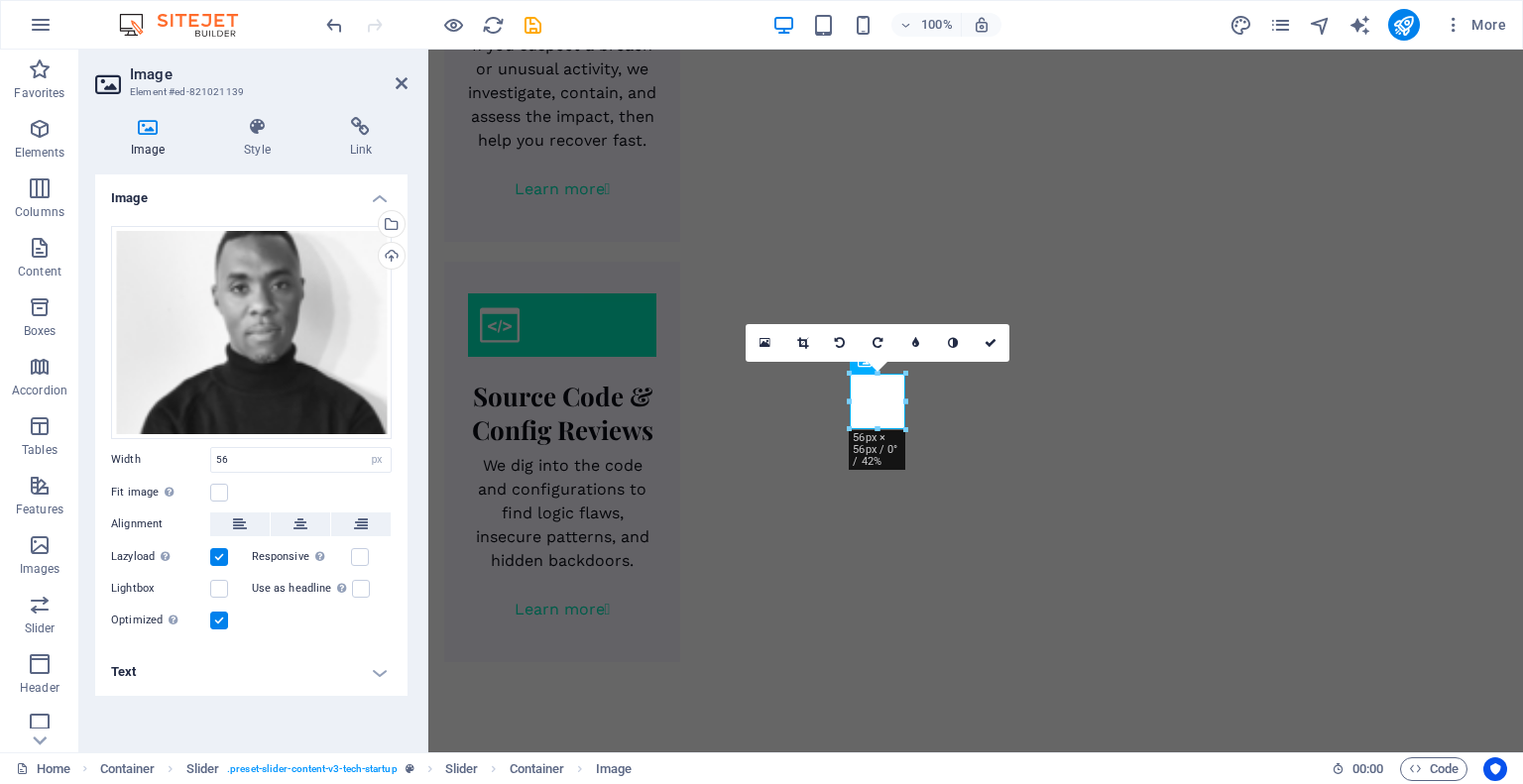 scroll, scrollTop: 3215, scrollLeft: 0, axis: vertical 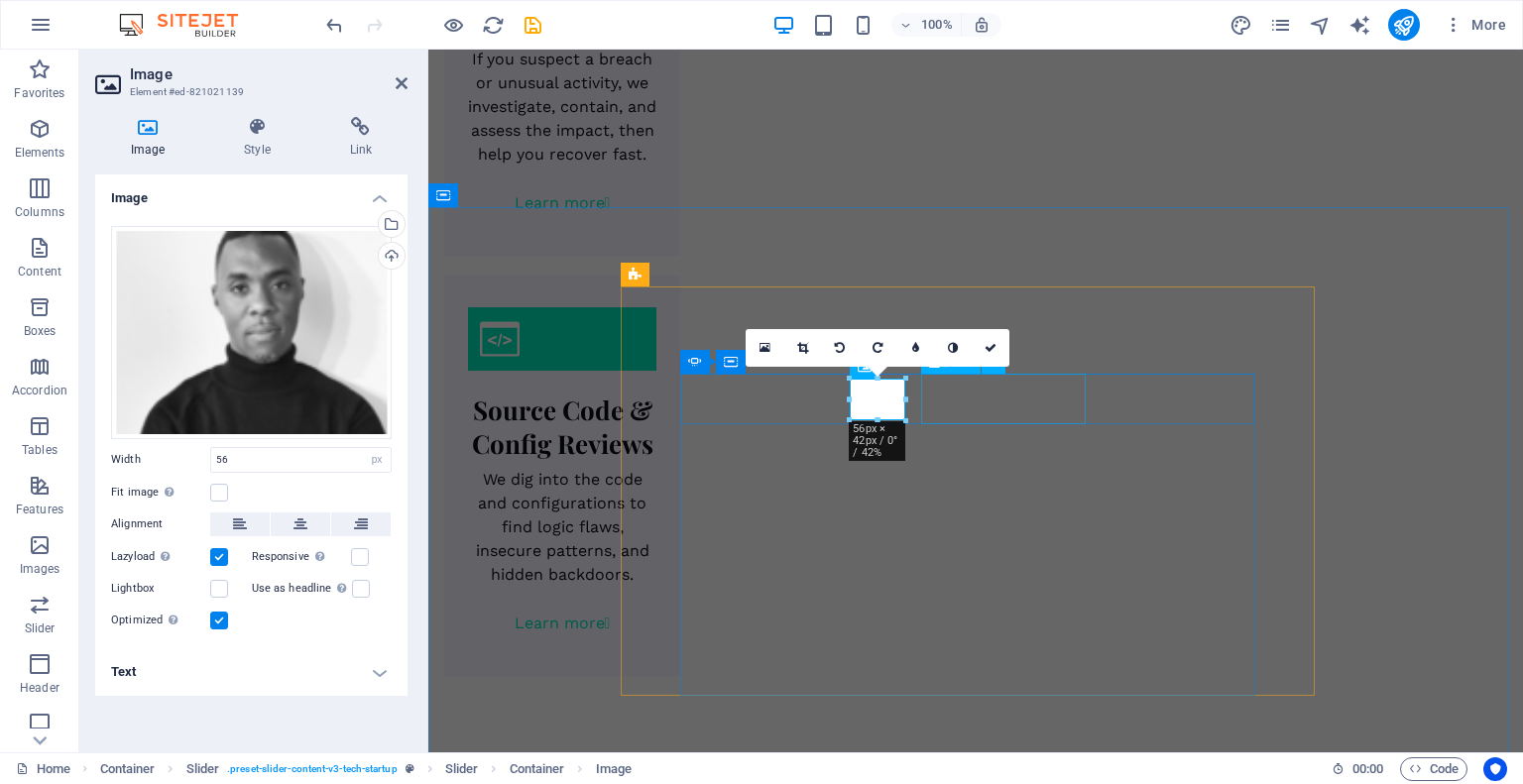 click on "[FIRST] [LAST] Copywriter, [COMPANY]" at bounding box center (-926, 6632) 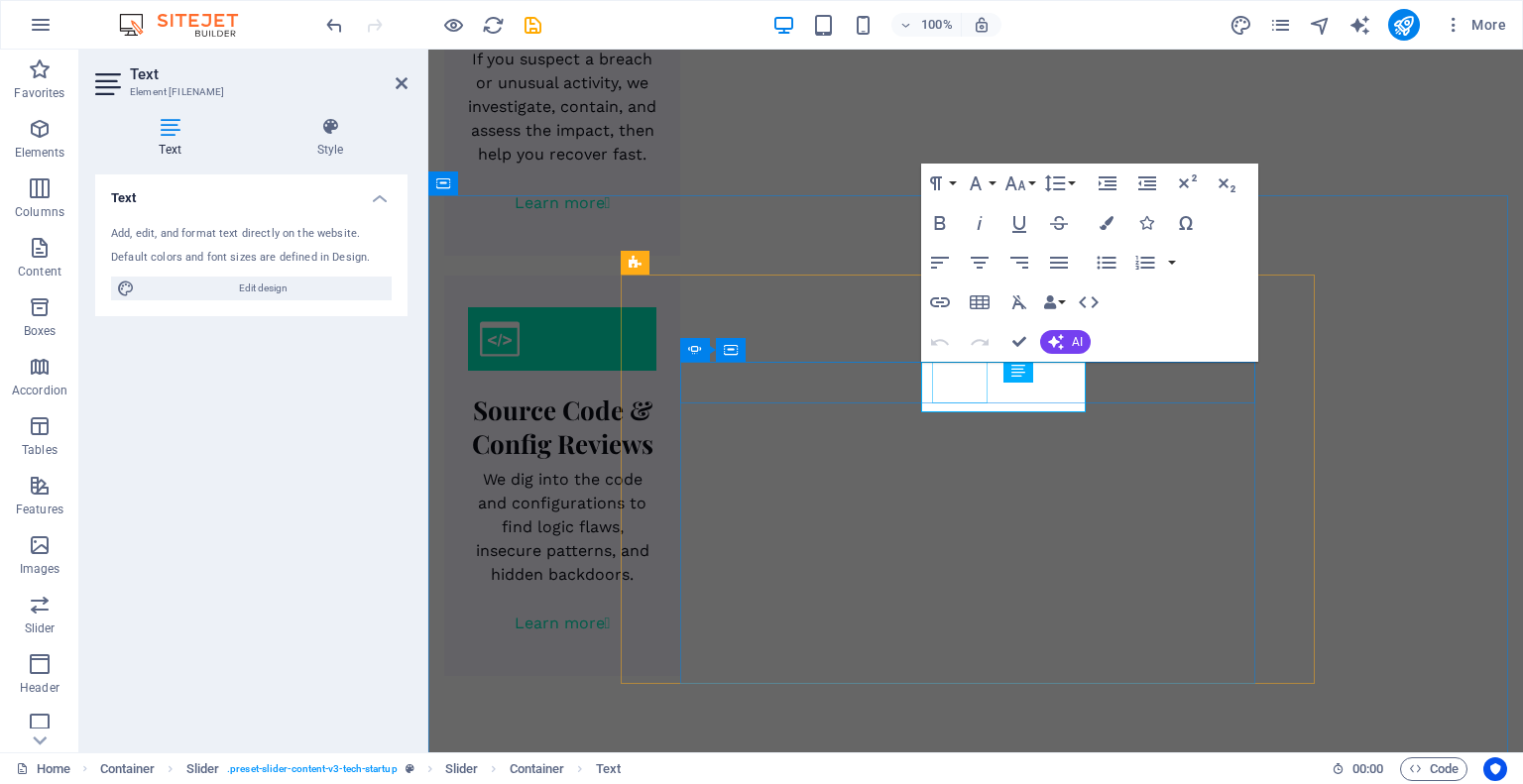 scroll, scrollTop: 3227, scrollLeft: 0, axis: vertical 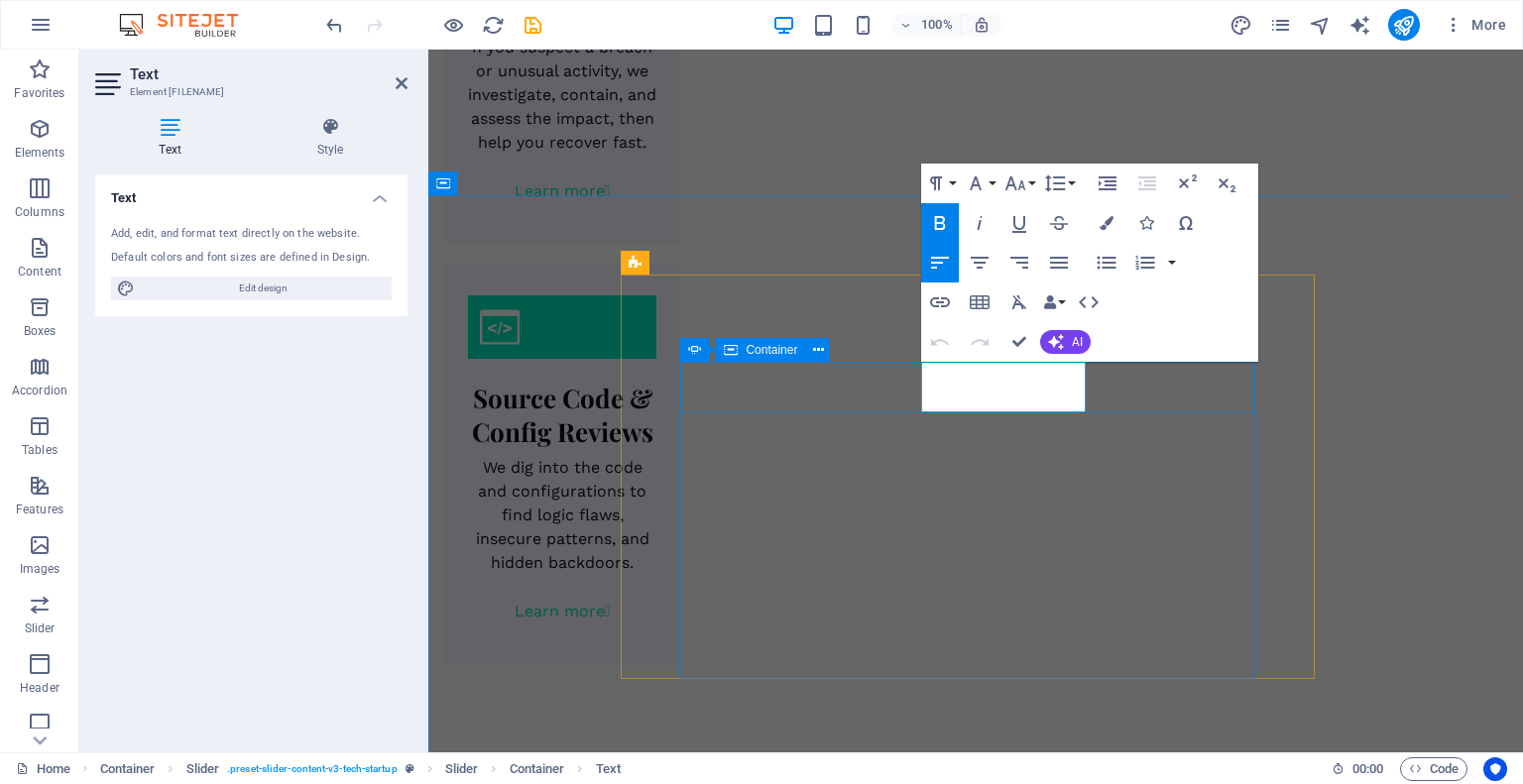 drag, startPoint x: 925, startPoint y: 373, endPoint x: 1099, endPoint y: 380, distance: 174.14075 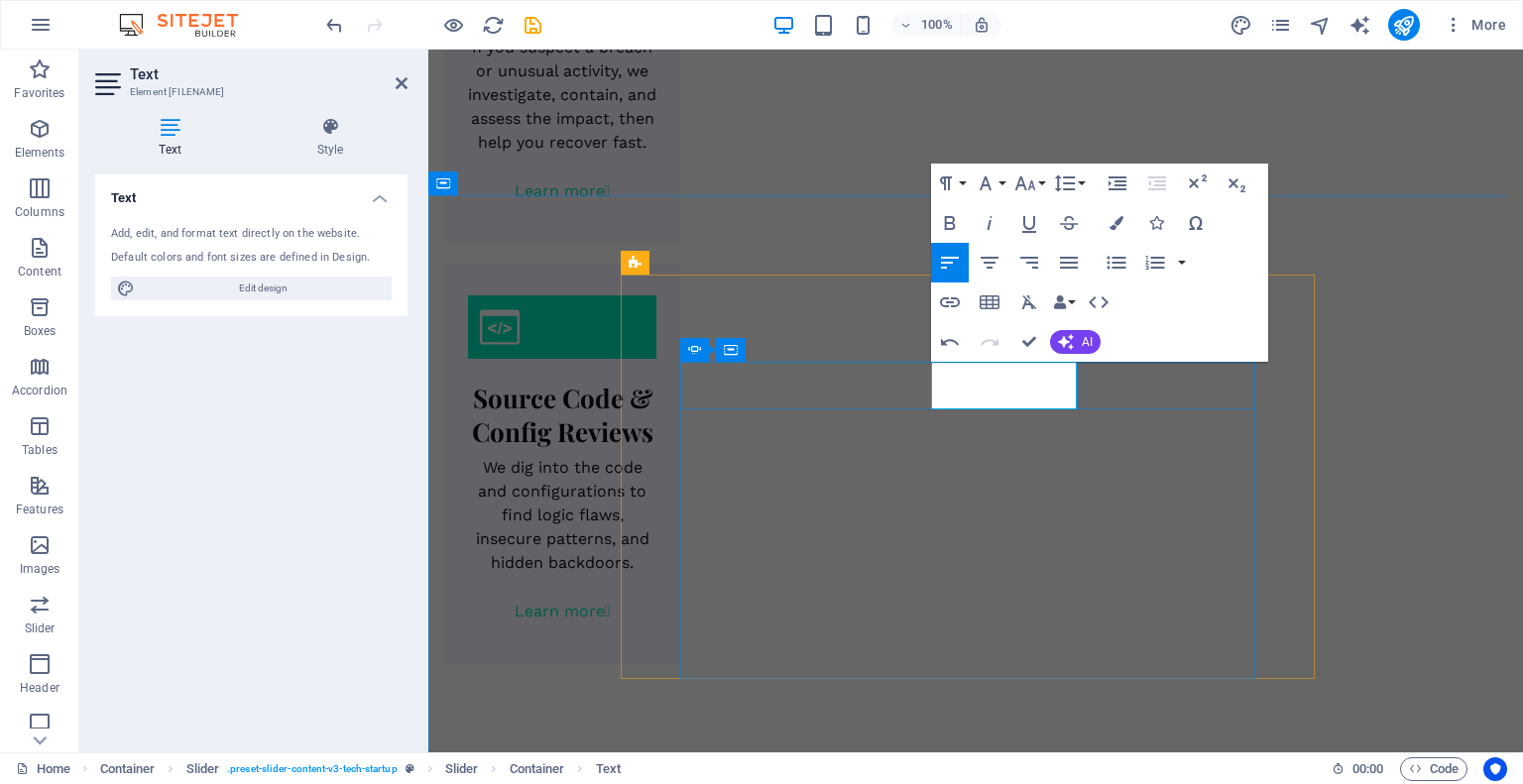 click on "Copywriter, Unibench" at bounding box center (-1131, 6631) 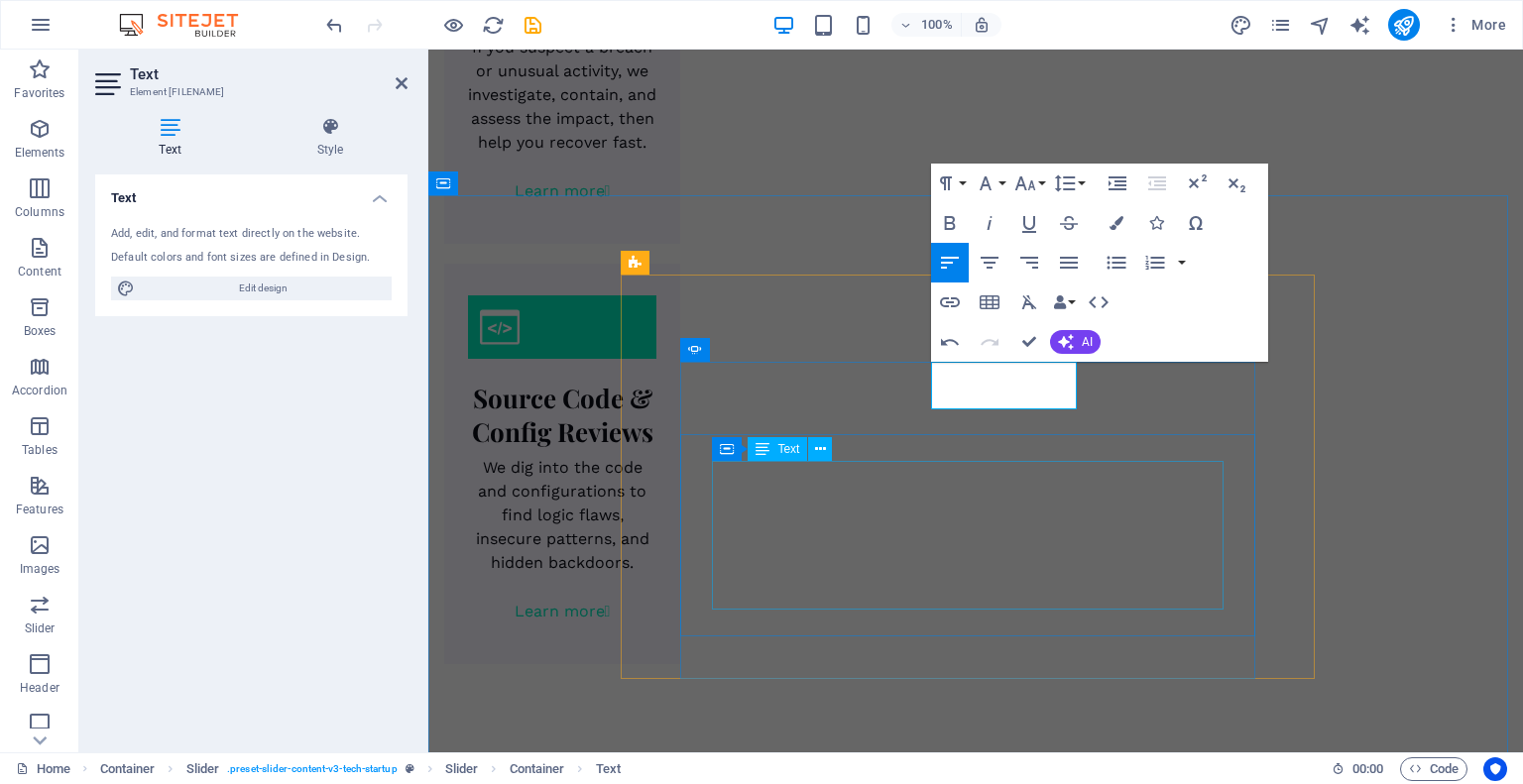 click on "Dependable, Responsive, Professional Partner Fermin Apps has collaborated with TechUp team for several projects such as Photo Sharing Apps and Custom Social Networking Apps. The experience has been pleasant, professional and exceeding our expectations. The team is always thinking." at bounding box center (-934, 6769) 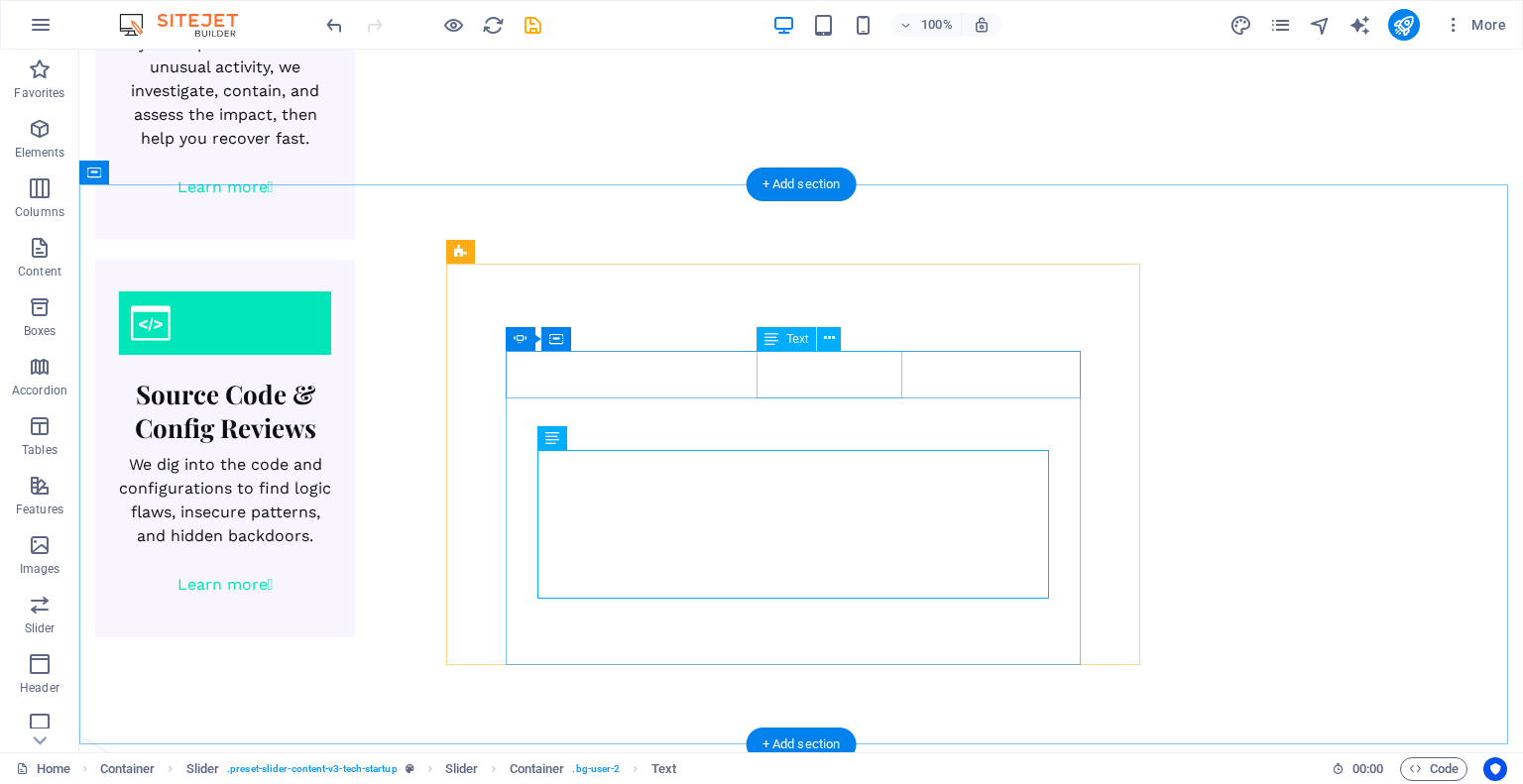 click on "Kirk [LAST] Copywriter, [COMPANY]" at bounding box center (-1148, 6564) 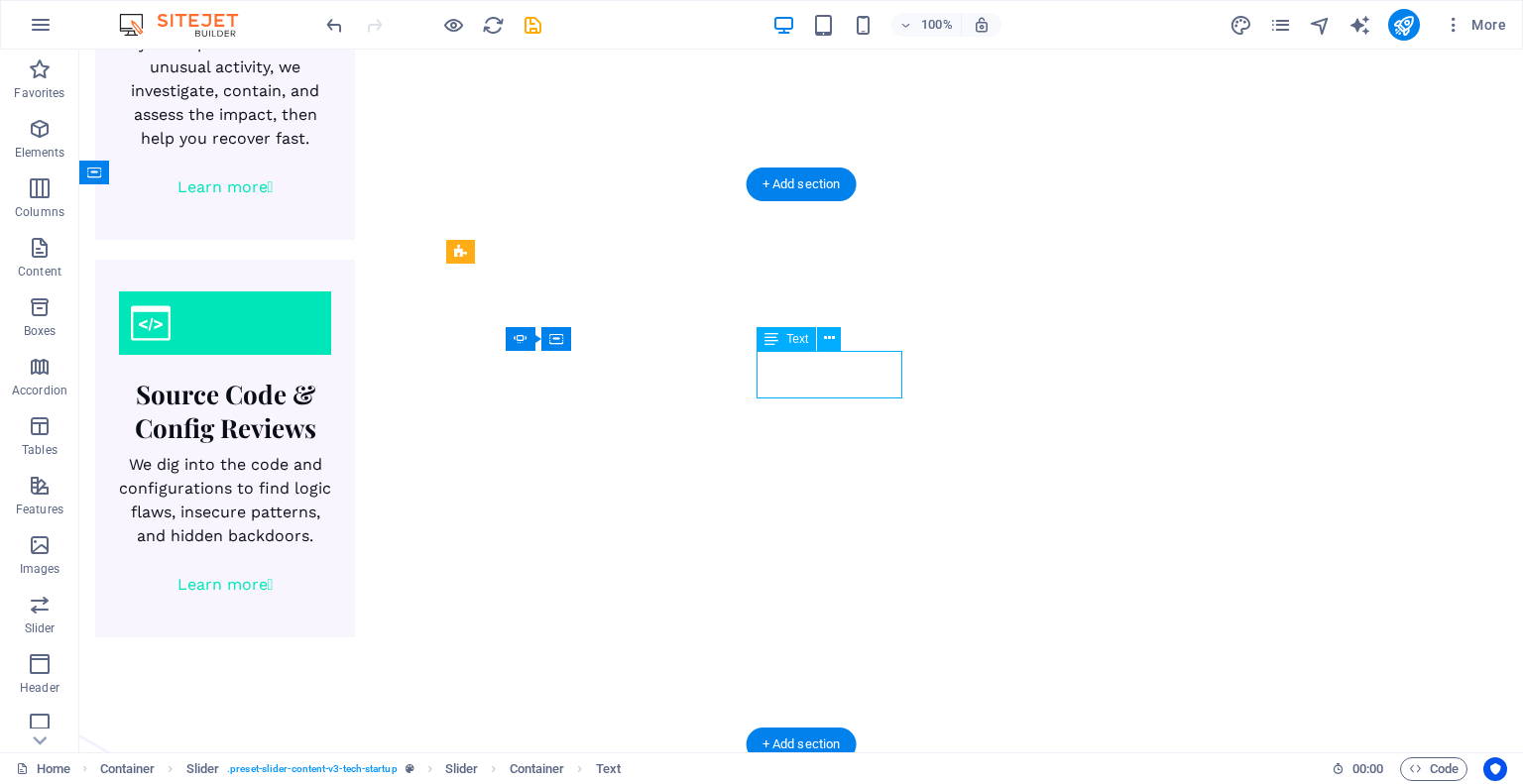 click on "Kirk [LAST] Copywriter, [COMPANY]" at bounding box center (-1148, 6564) 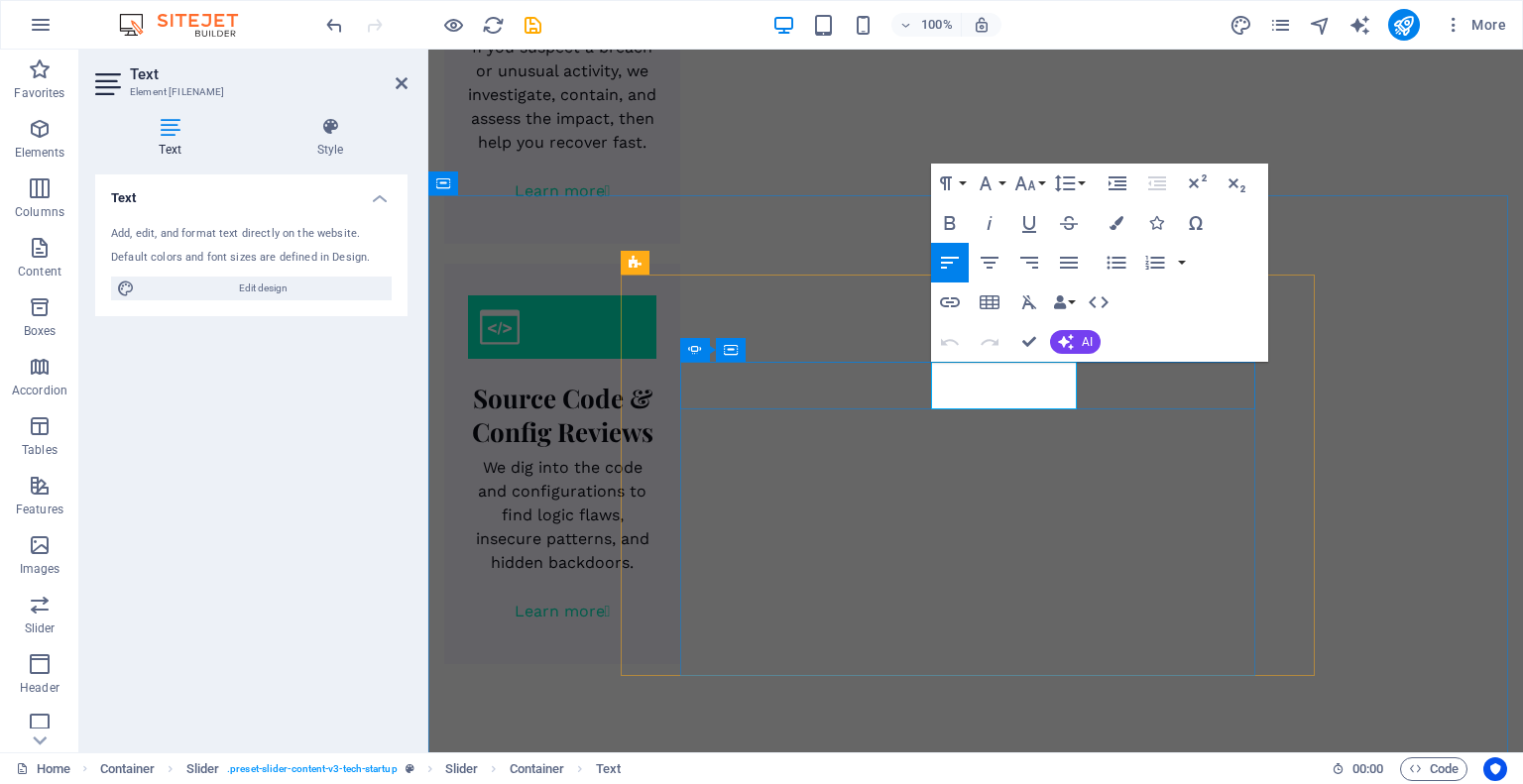 click on "Copywriter, Unibench" at bounding box center [-1131, 6628] 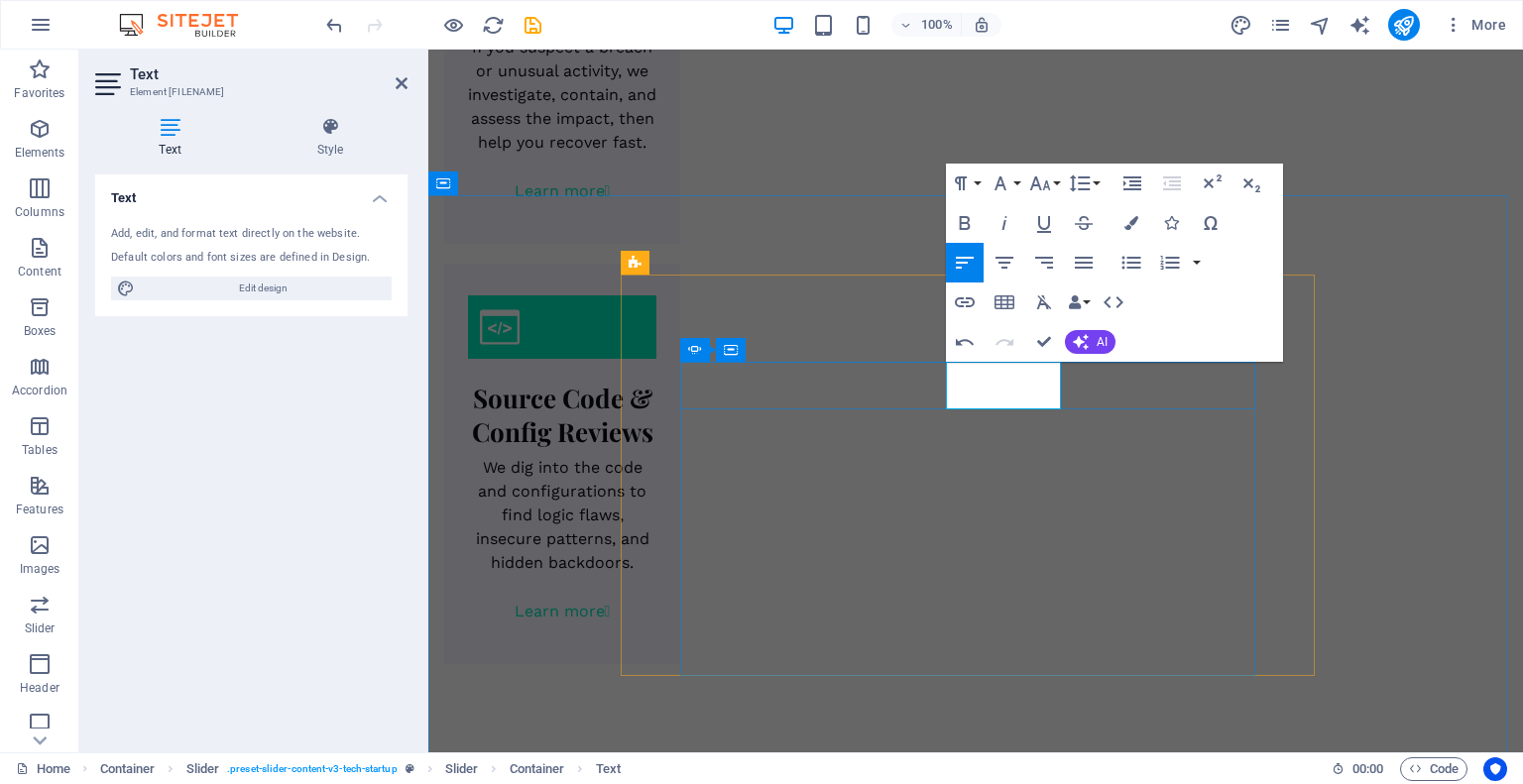 click on "Owner, [COMPANY]" at bounding box center (-1141, 6628) 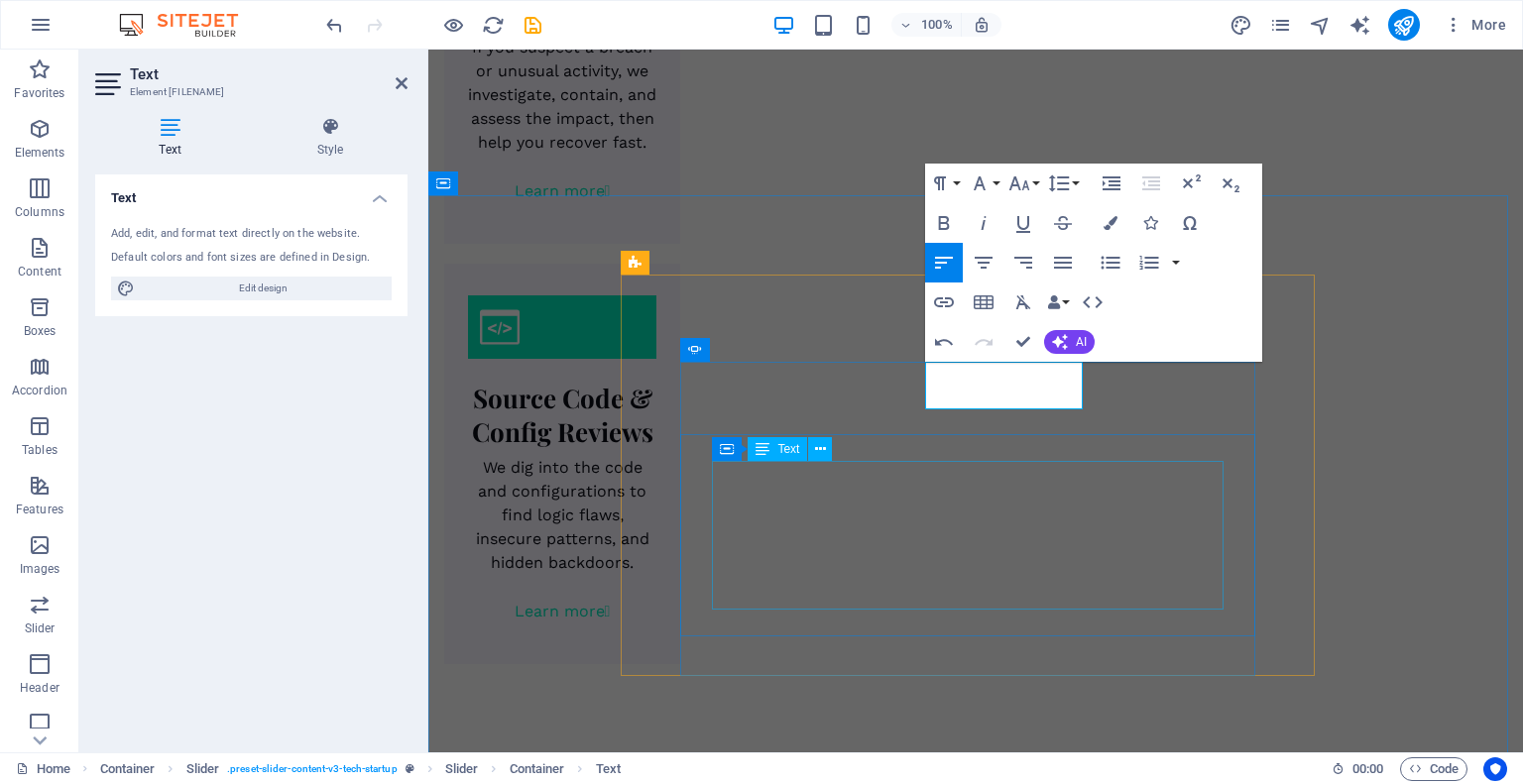 click on "Dependable, Responsive, Professional Partner Fermin Apps has collaborated with TechUp team for several projects such as Photo Sharing Apps and Custom Social Networking Apps. The experience has been pleasant, professional and exceeding our expectations. The team is always thinking." at bounding box center (-934, 6766) 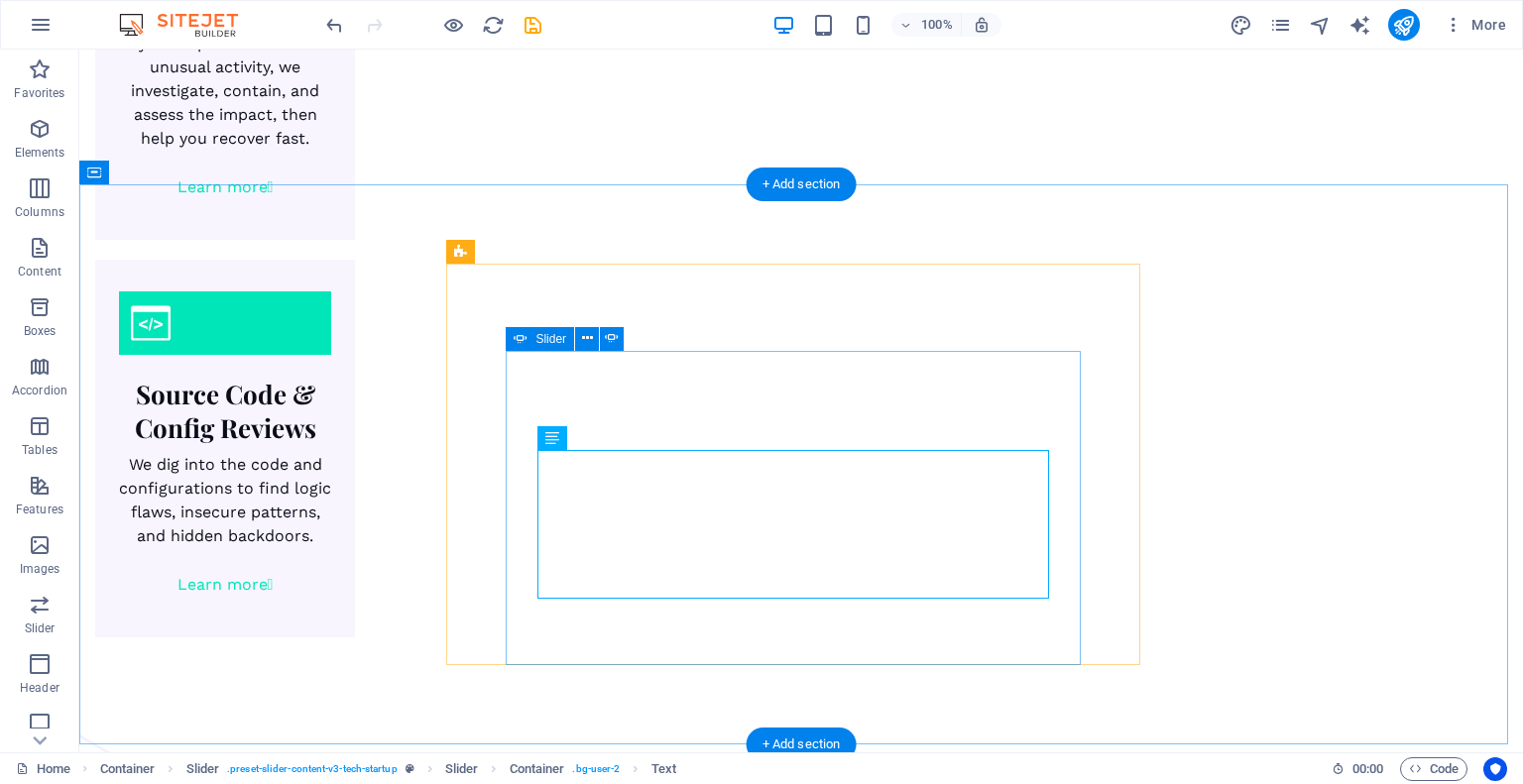 click at bounding box center [569, 5099] 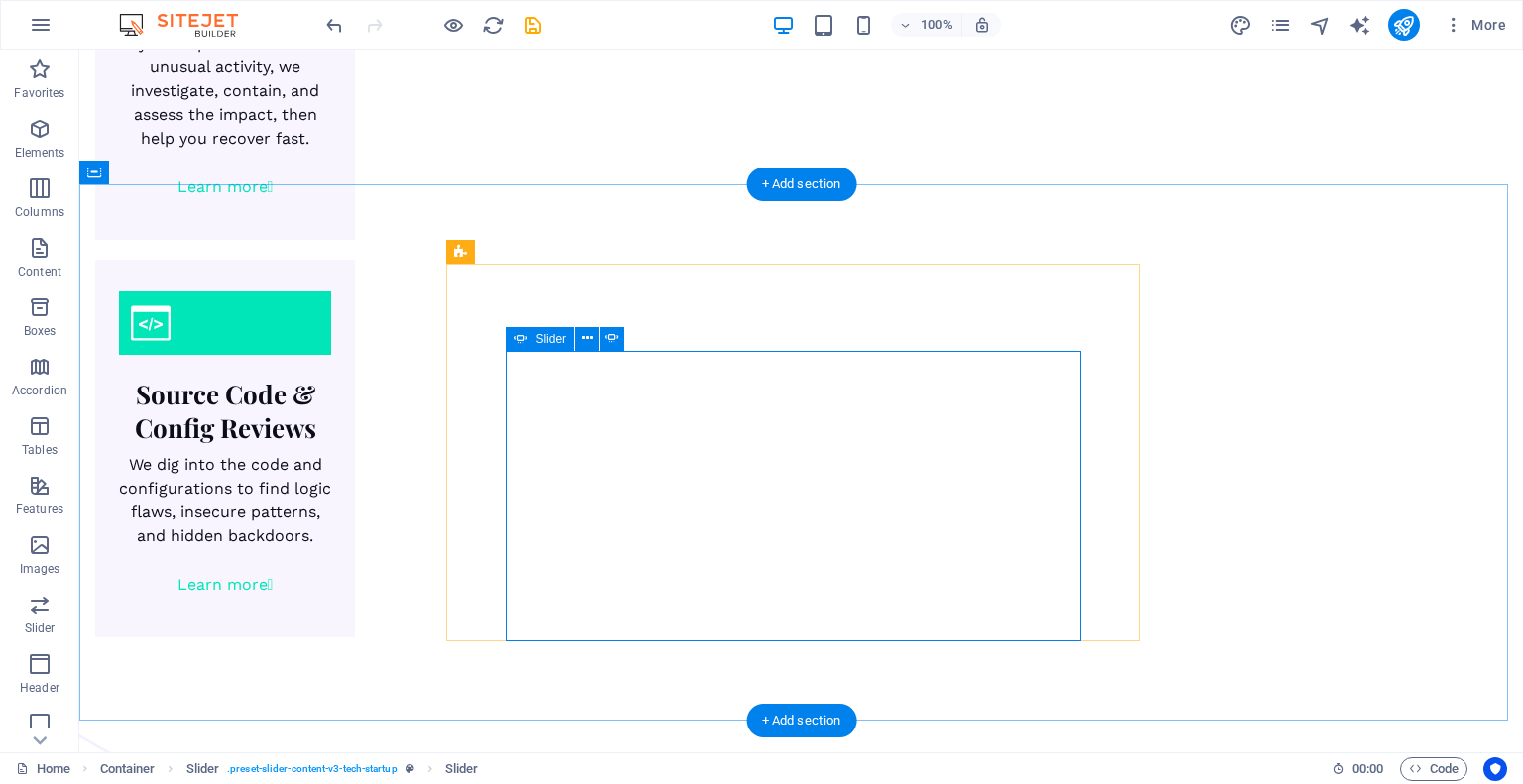 click at bounding box center [569, 5430] 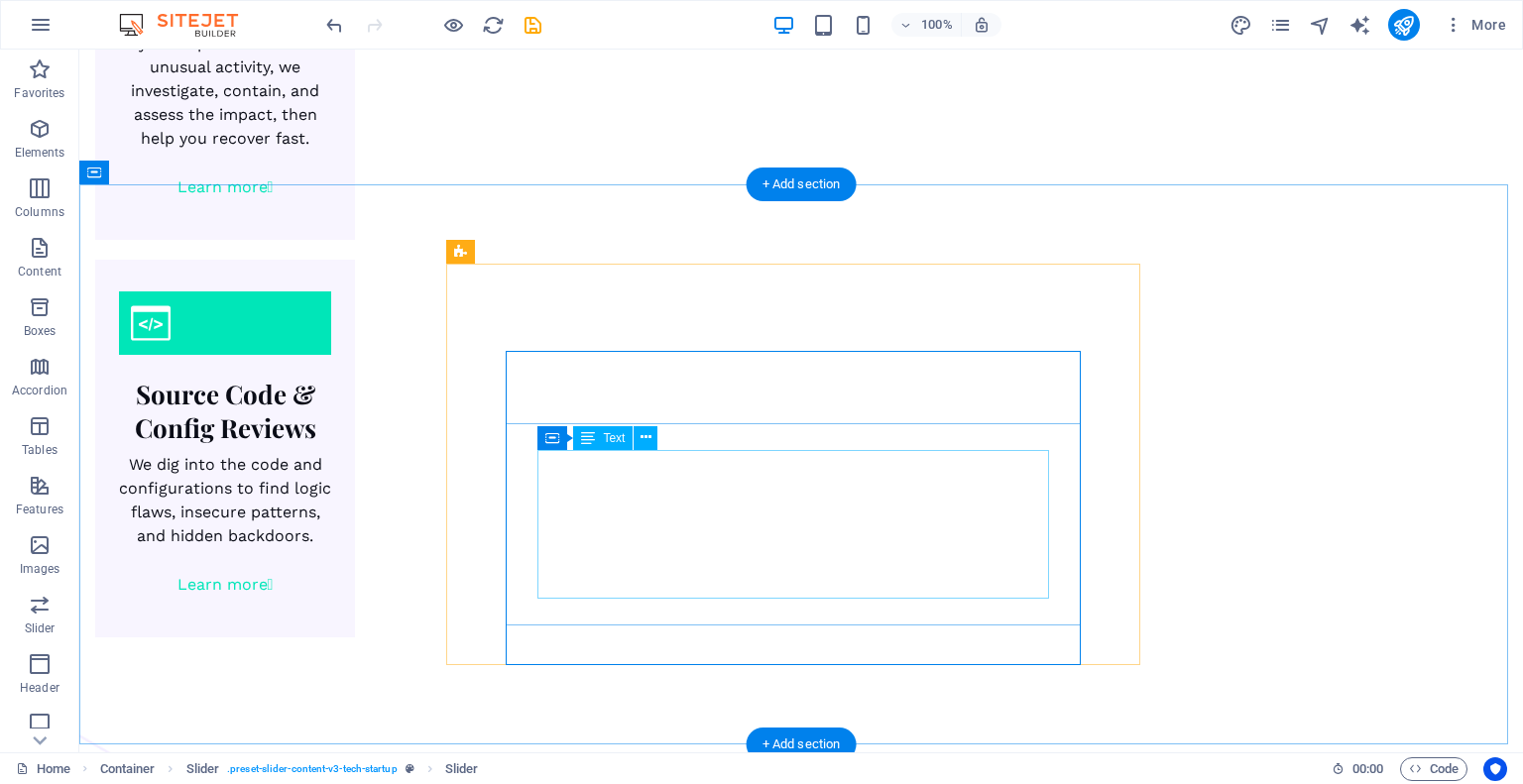 click on "Dependable, Responsive, Professional Partner Fermin Apps has collaborated with TechUp team for several projects such as Photo Sharing Apps and Custom Social Networking Apps. The experience has been pleasant, professional and exceeding our expectations. The team is always thinking." at bounding box center [-1156, 6714] 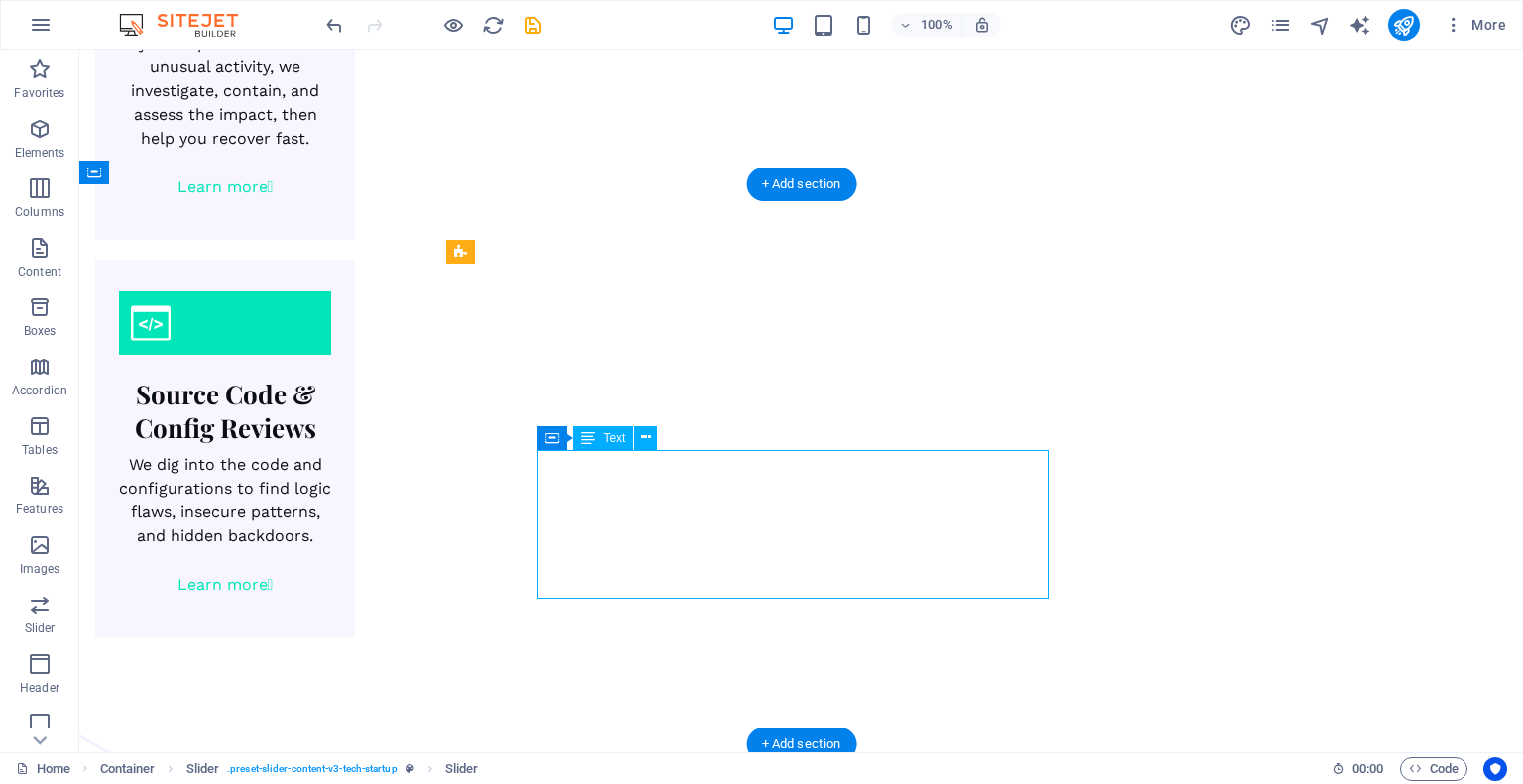 click on "Dependable, Responsive, Professional Partner Fermin Apps has collaborated with TechUp team for several projects such as Photo Sharing Apps and Custom Social Networking Apps. The experience has been pleasant, professional and exceeding our expectations. The team is always thinking." at bounding box center [-1156, 6714] 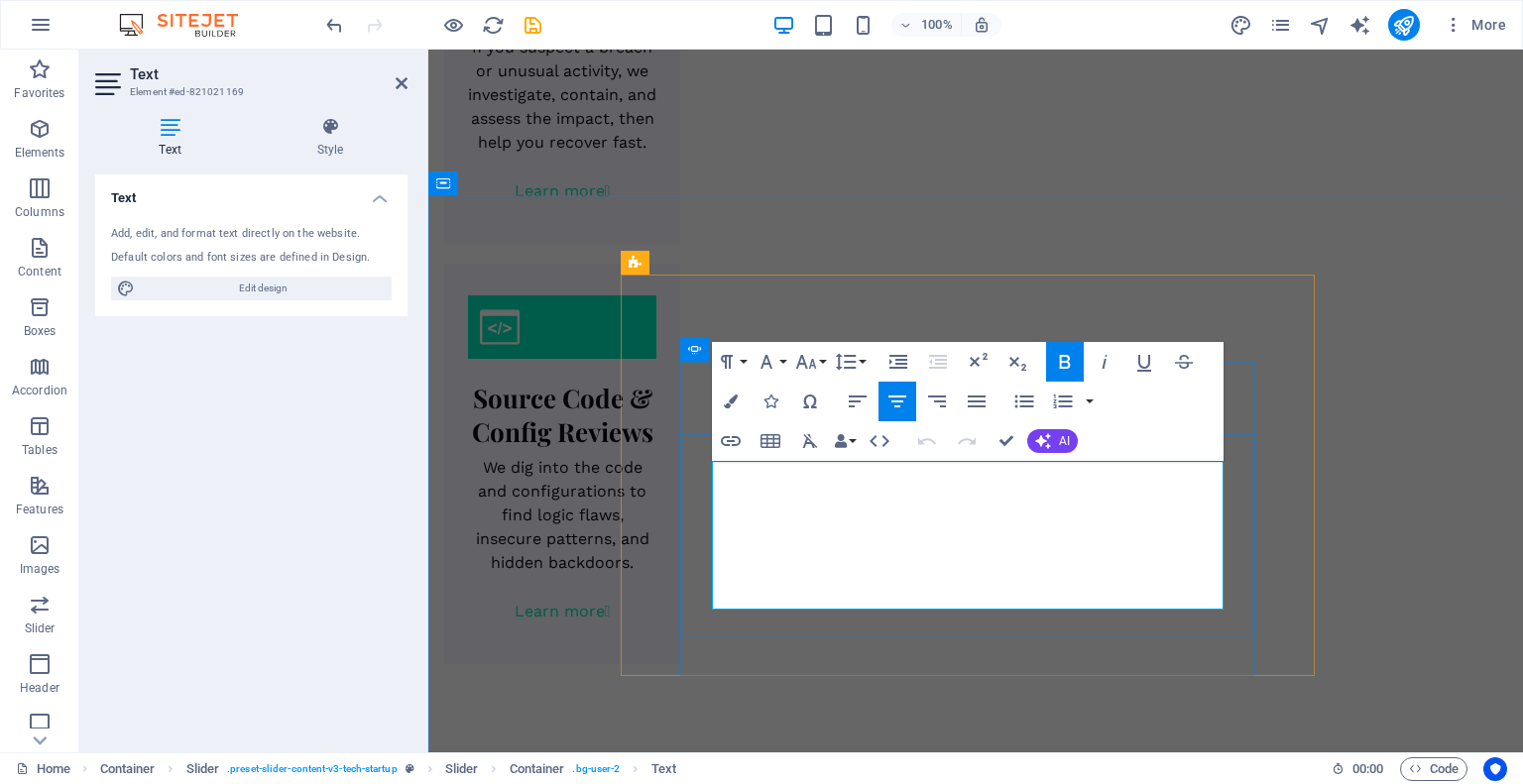drag, startPoint x: 731, startPoint y: 526, endPoint x: 1218, endPoint y: 597, distance: 492.14835 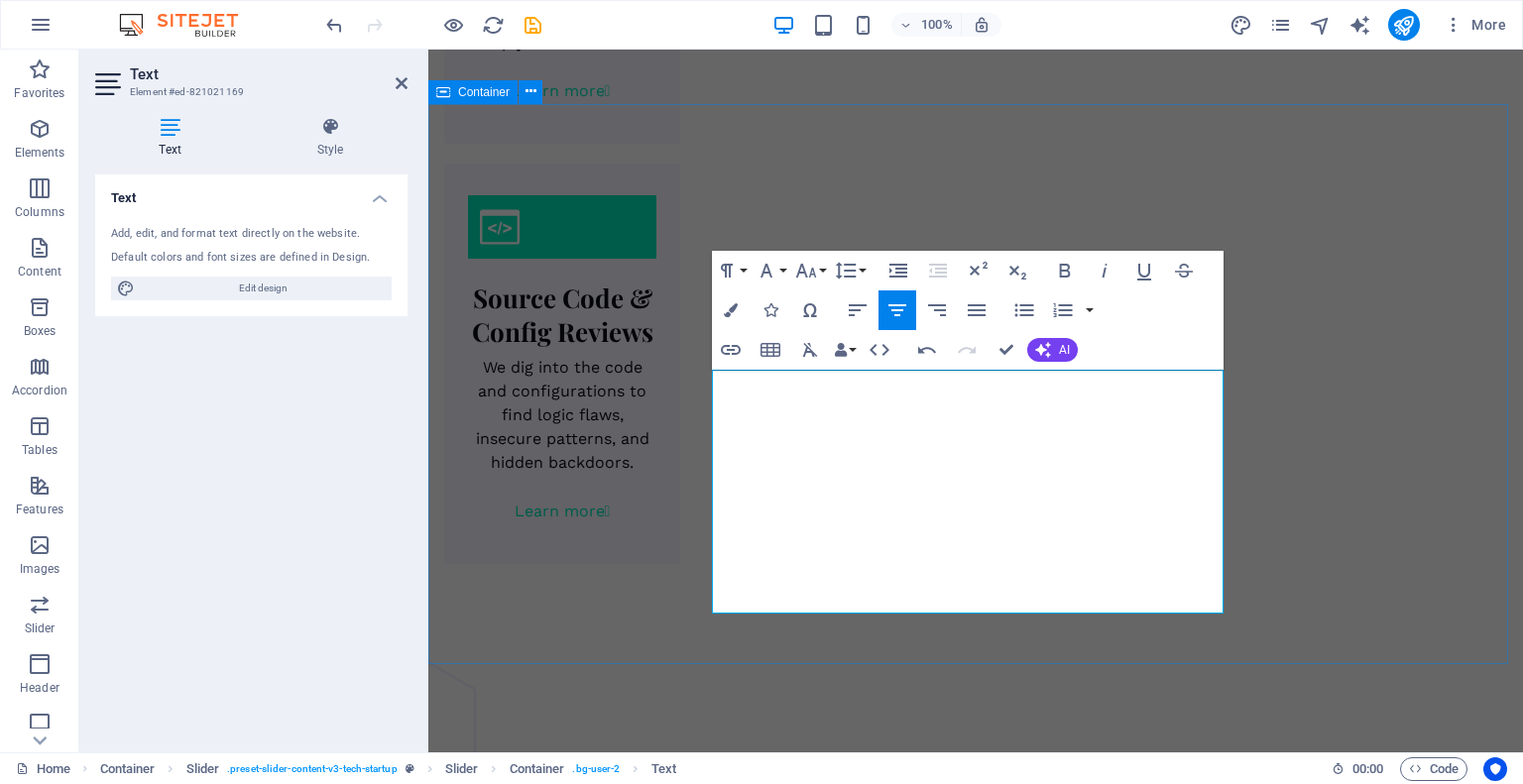 scroll, scrollTop: 3330, scrollLeft: 0, axis: vertical 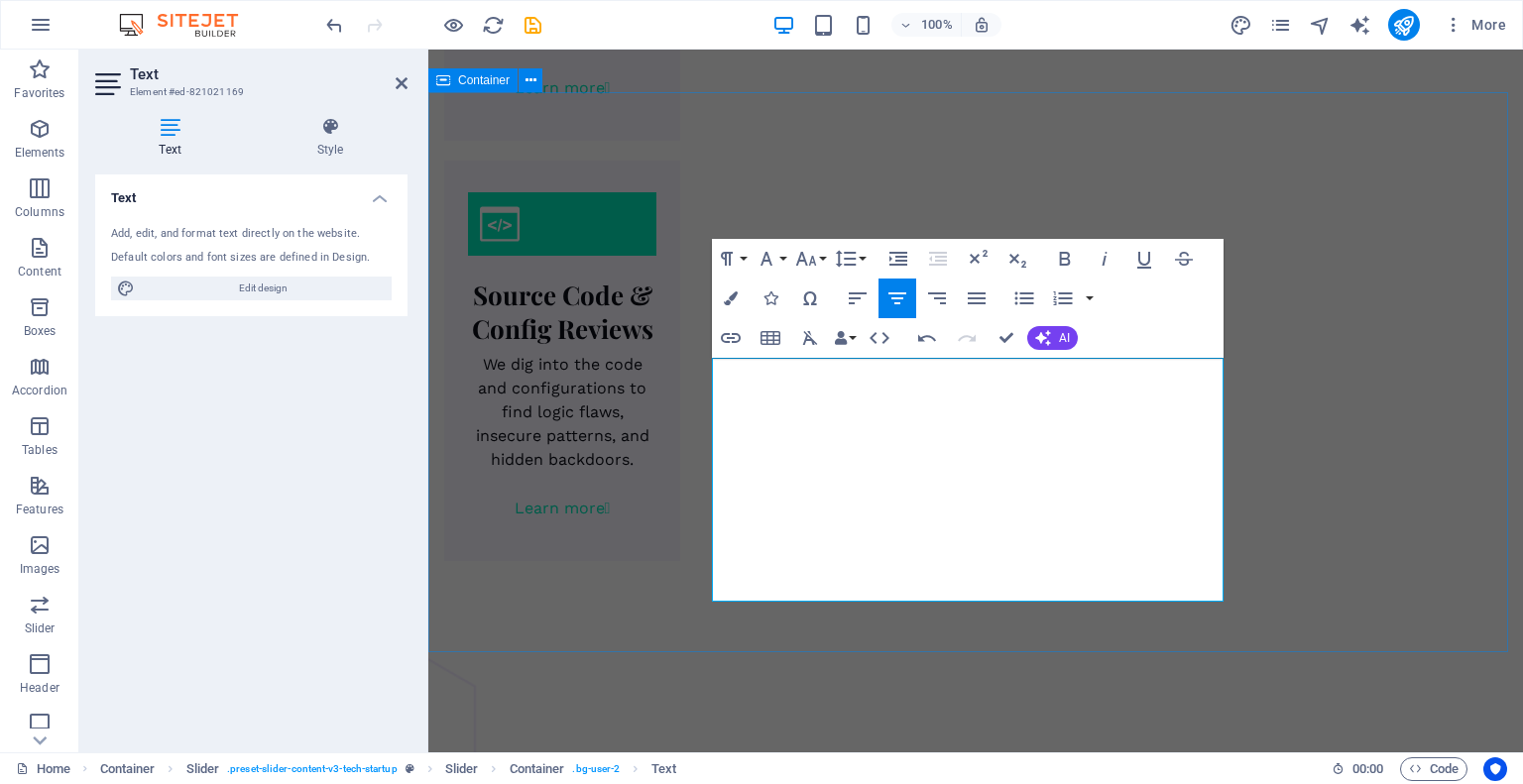 drag, startPoint x: 1027, startPoint y: 541, endPoint x: 1261, endPoint y: 591, distance: 239.28226 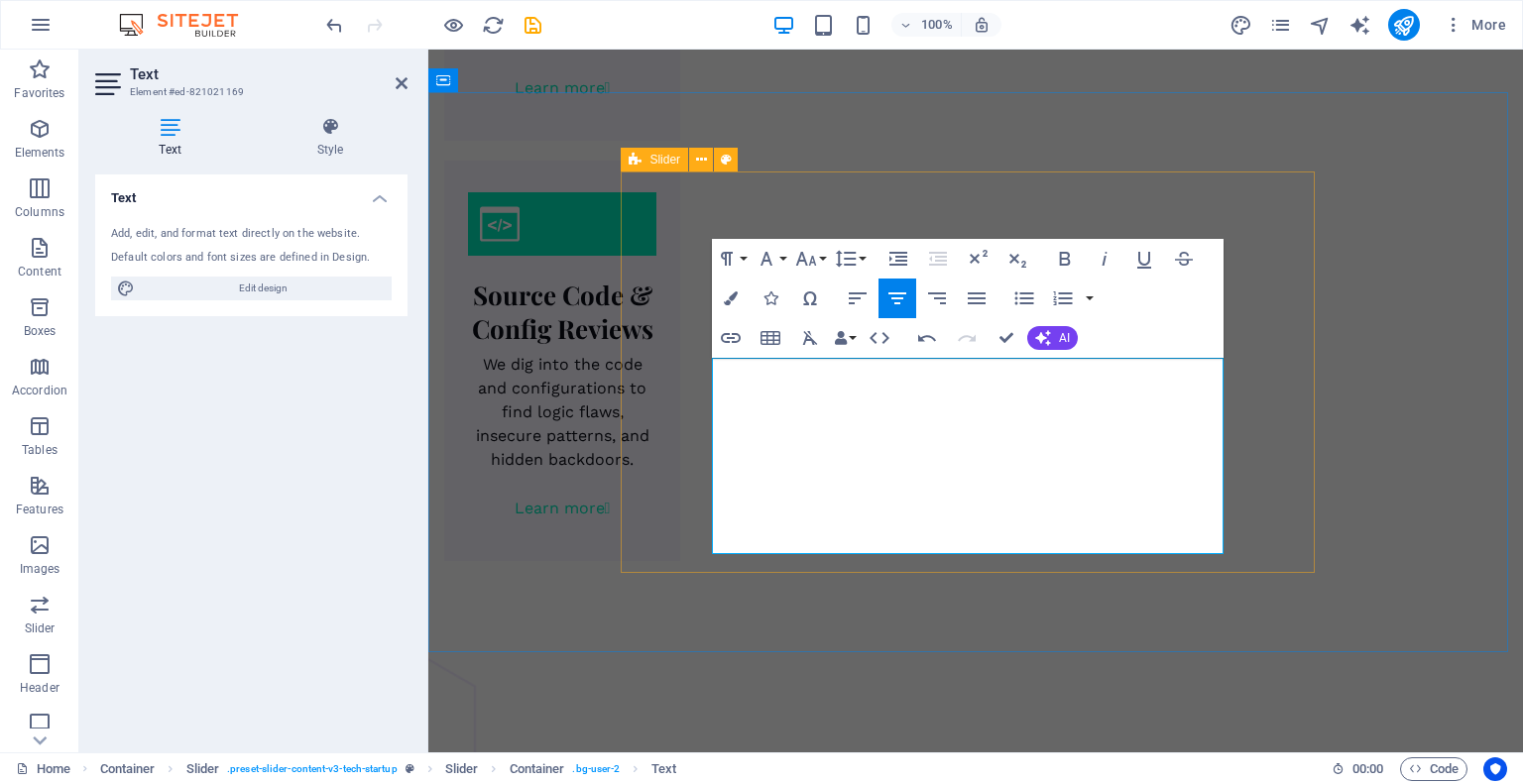 click on "Our clients speak [FIRST] [LAST] Owner,[COMPANY] Dependable, Responsive, Professional Partner Fermin Apps has collaborated with TechUp team for several projects such as Photo Sharing Apps and Custom Social Networking Apps. The experience has been pleasant, professional and exceeding our expectations. The team is always thinking. [FIRST] [LAST] Copywriter, [COMPANY] Dependable, Responsive, Professional Partner Fermin Apps has collaborated with TechUp team for several projects such as Photo Sharing Apps and Custom Social Networking Apps. The experience has been pleasant, professional and exceeding our expectations. The team is always thinking. [FIRST] [LAST] CEO, Makings Dependable, Responsive, Professional Partner Exceptional work! The findings were accurate, clearly explained, and delivered fast. Looking forward to using your services again in the future! [FIRST] [LAST] Owner,[COMPANY] Dependable, Responsive, Professional Partner [FIRST] [LAST] 1 2 3" at bounding box center [791, 5180] 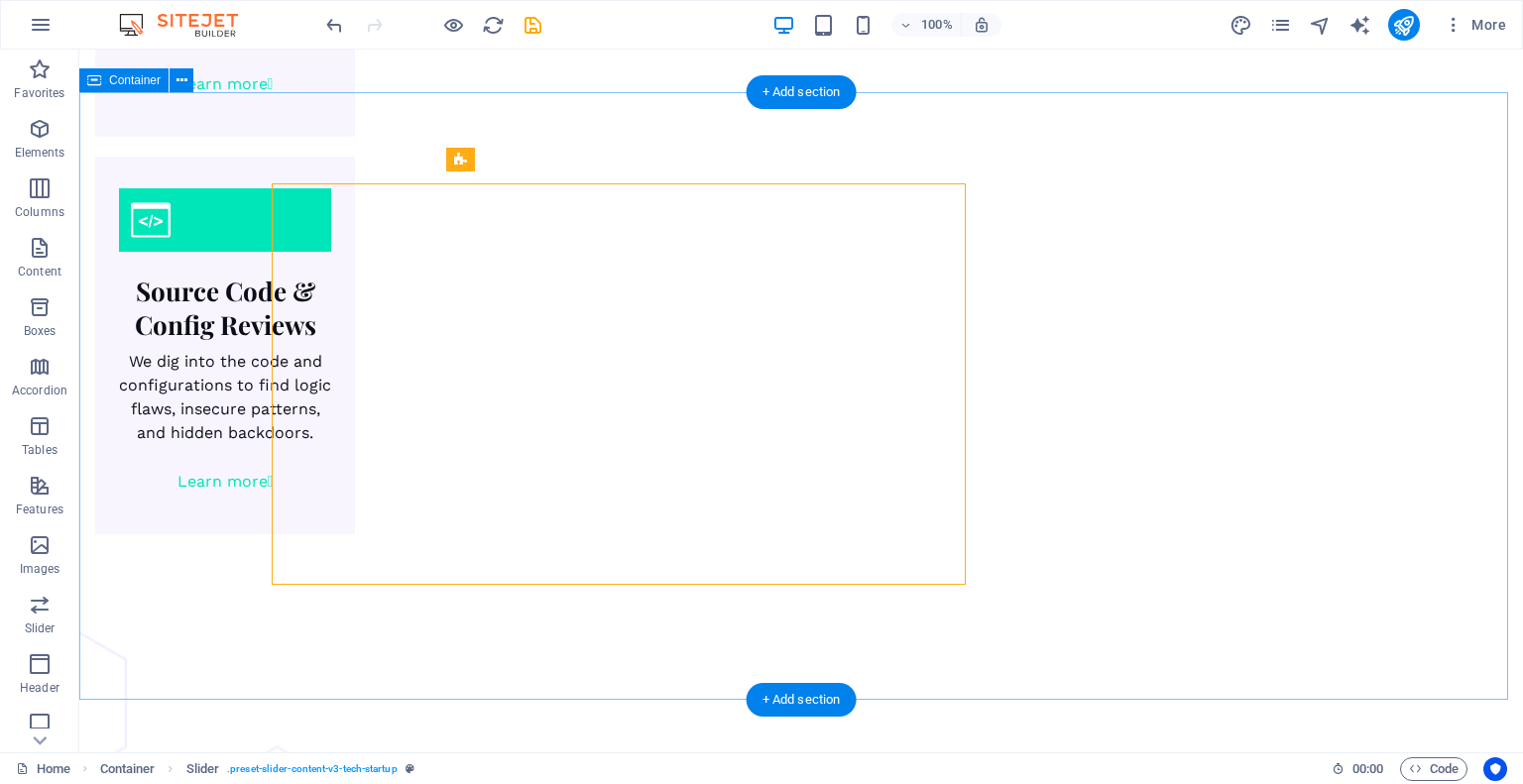 scroll, scrollTop: 3319, scrollLeft: 0, axis: vertical 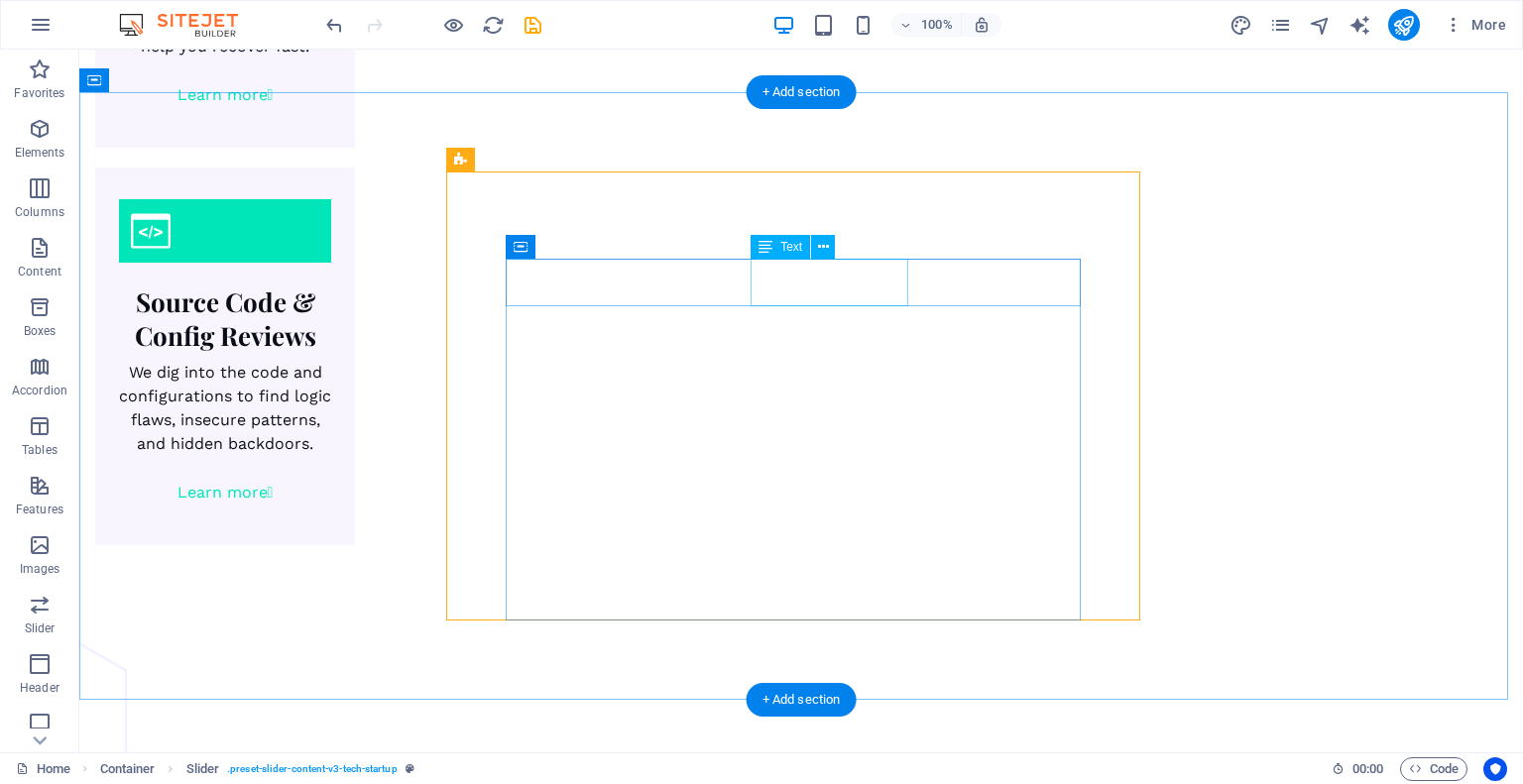 click on "[FIRST] [LAST] Owner,[COMPANY]" at bounding box center (-1148, 6520) 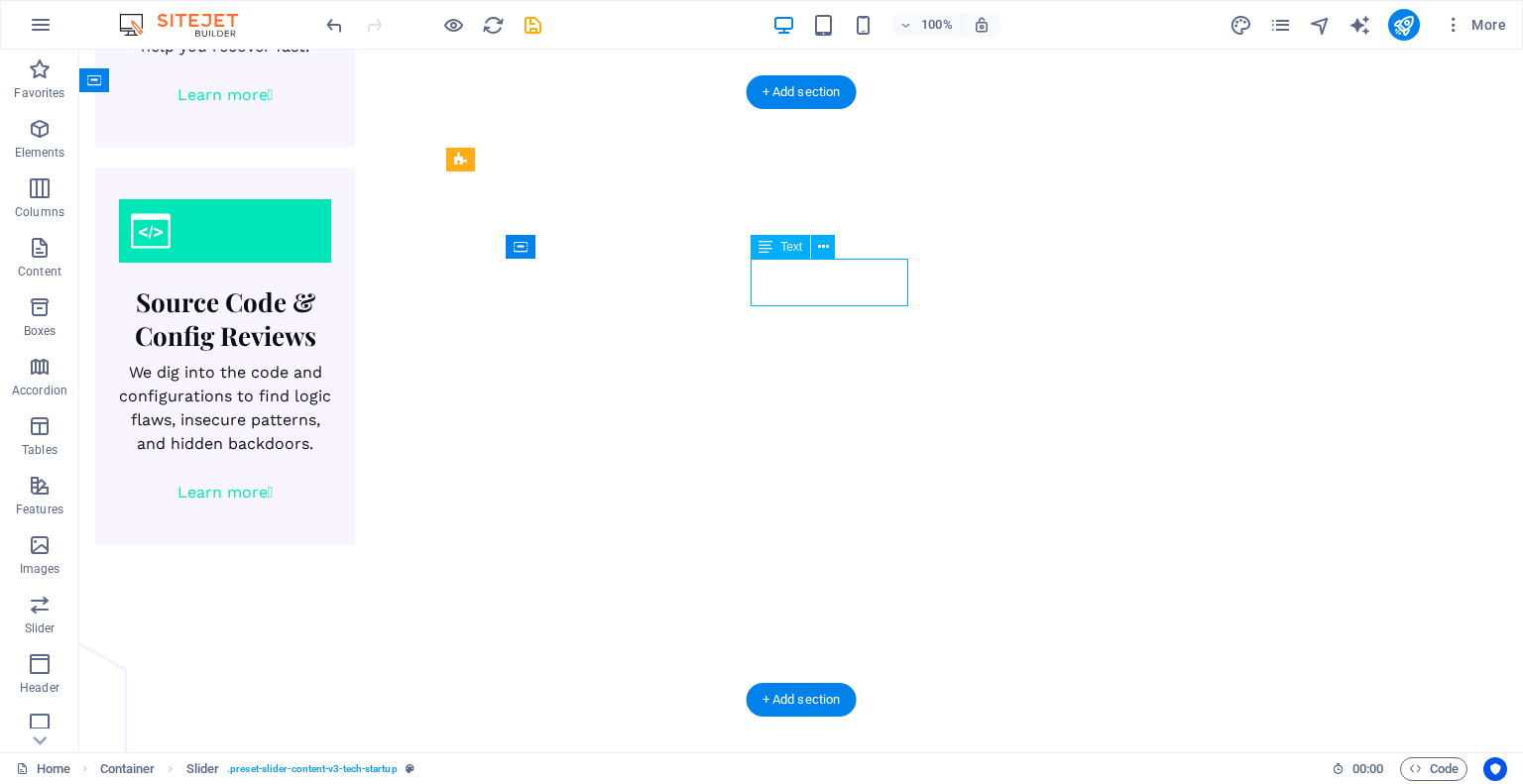 click on "[FIRST] [LAST] Owner,[COMPANY]" at bounding box center [-1148, 6520] 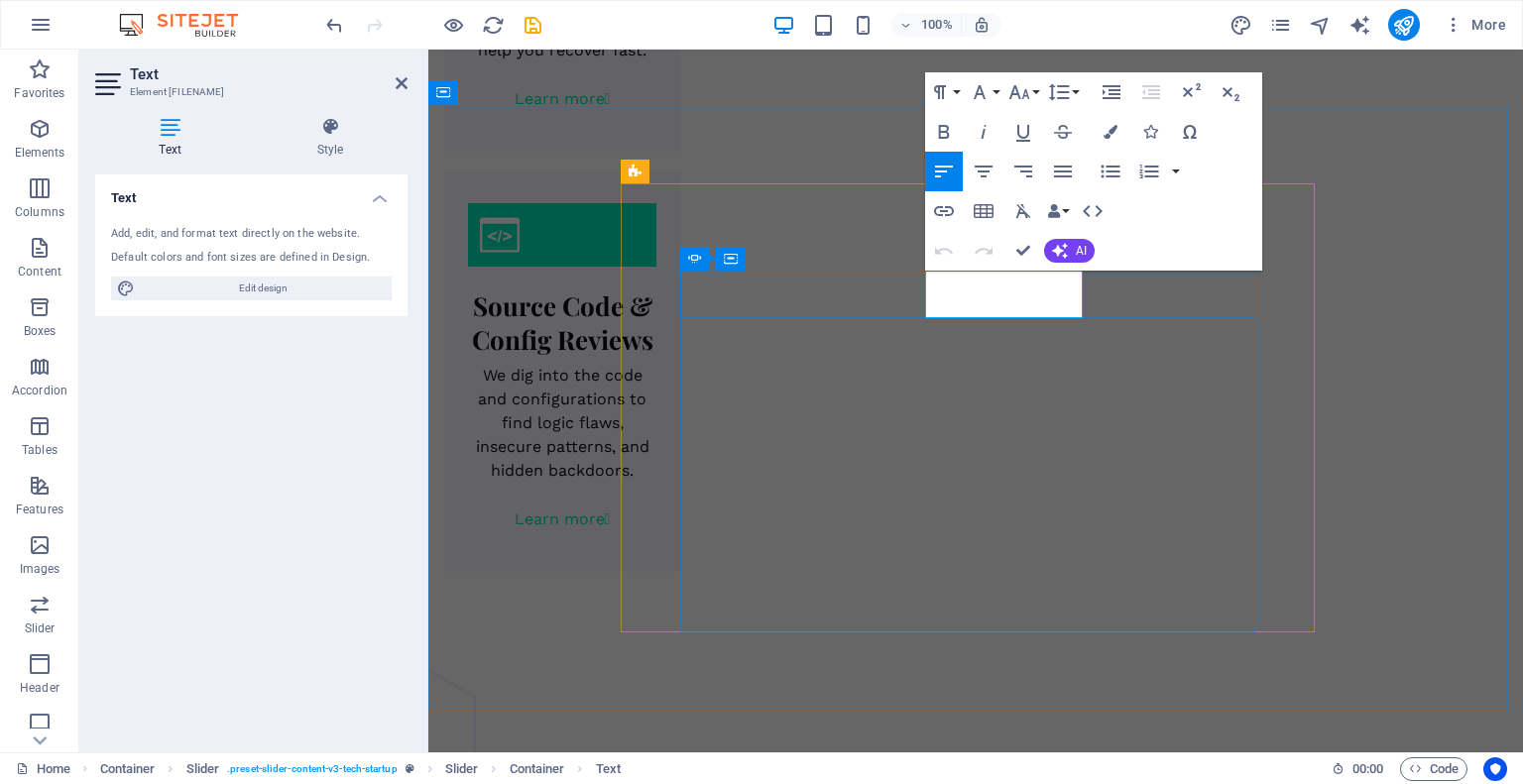 click on "Kirk [LAST]" at bounding box center [-1162, 6558] 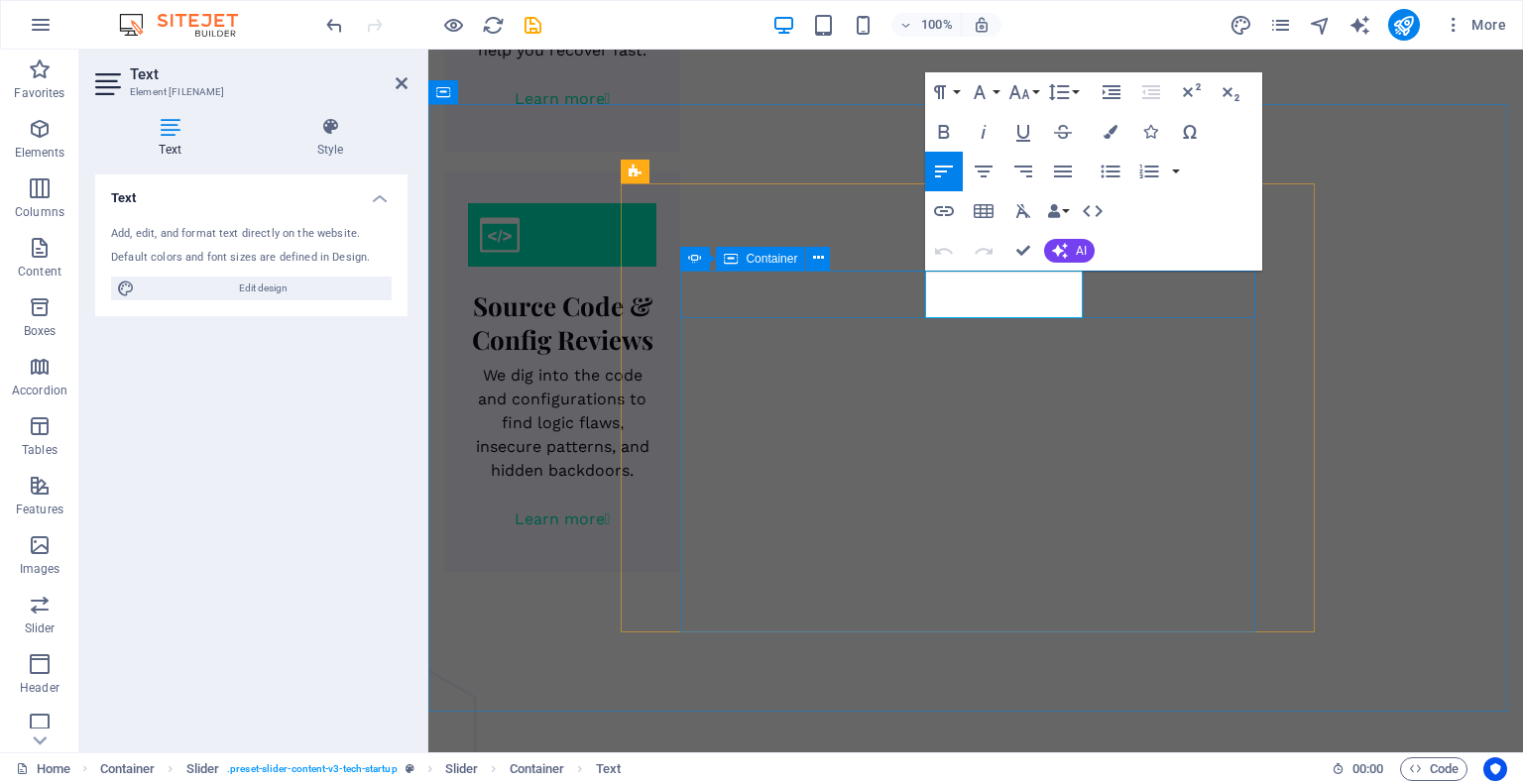 drag, startPoint x: 1040, startPoint y: 280, endPoint x: 910, endPoint y: 278, distance: 130.01538 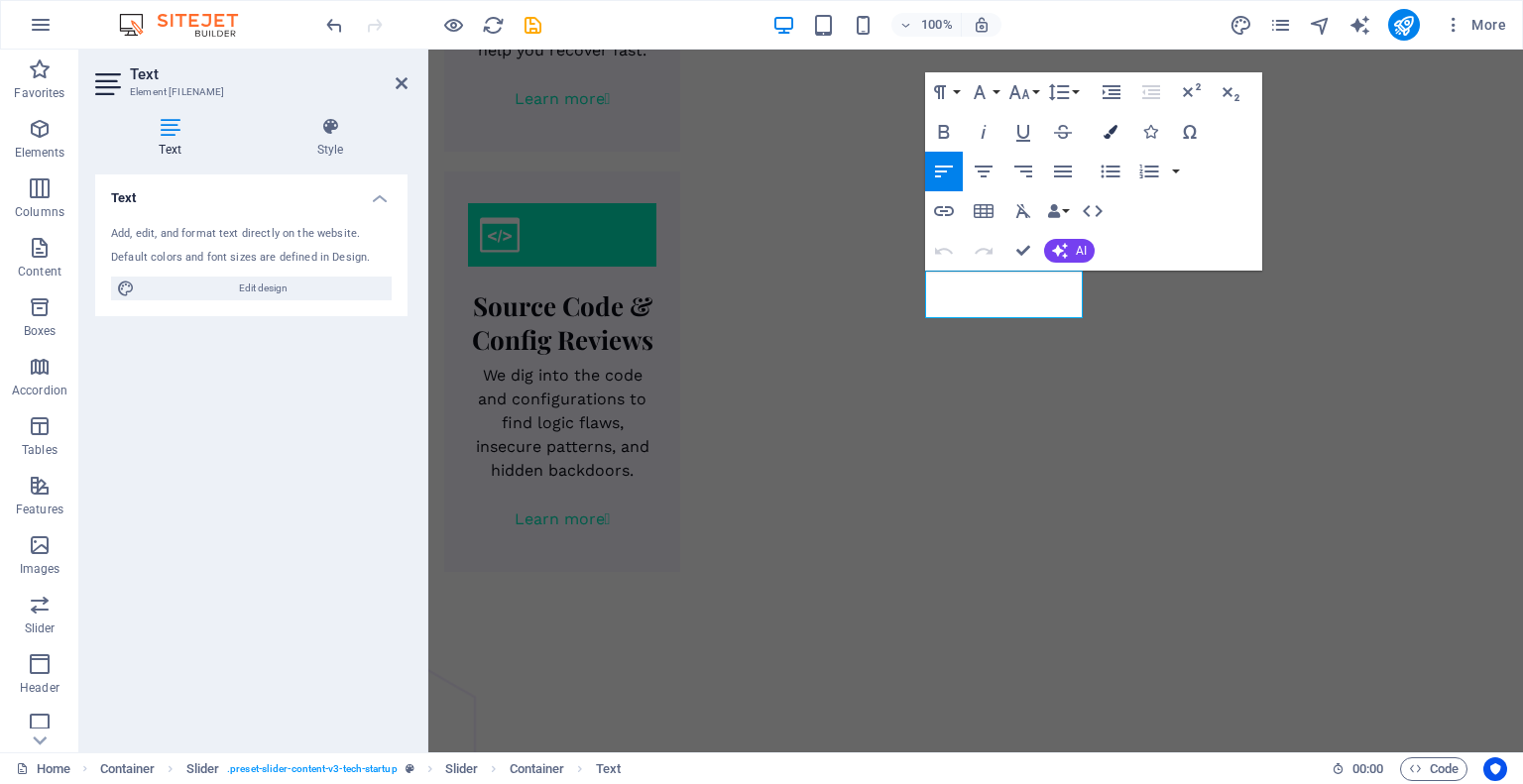 click on "Colors" at bounding box center (1111, 132) 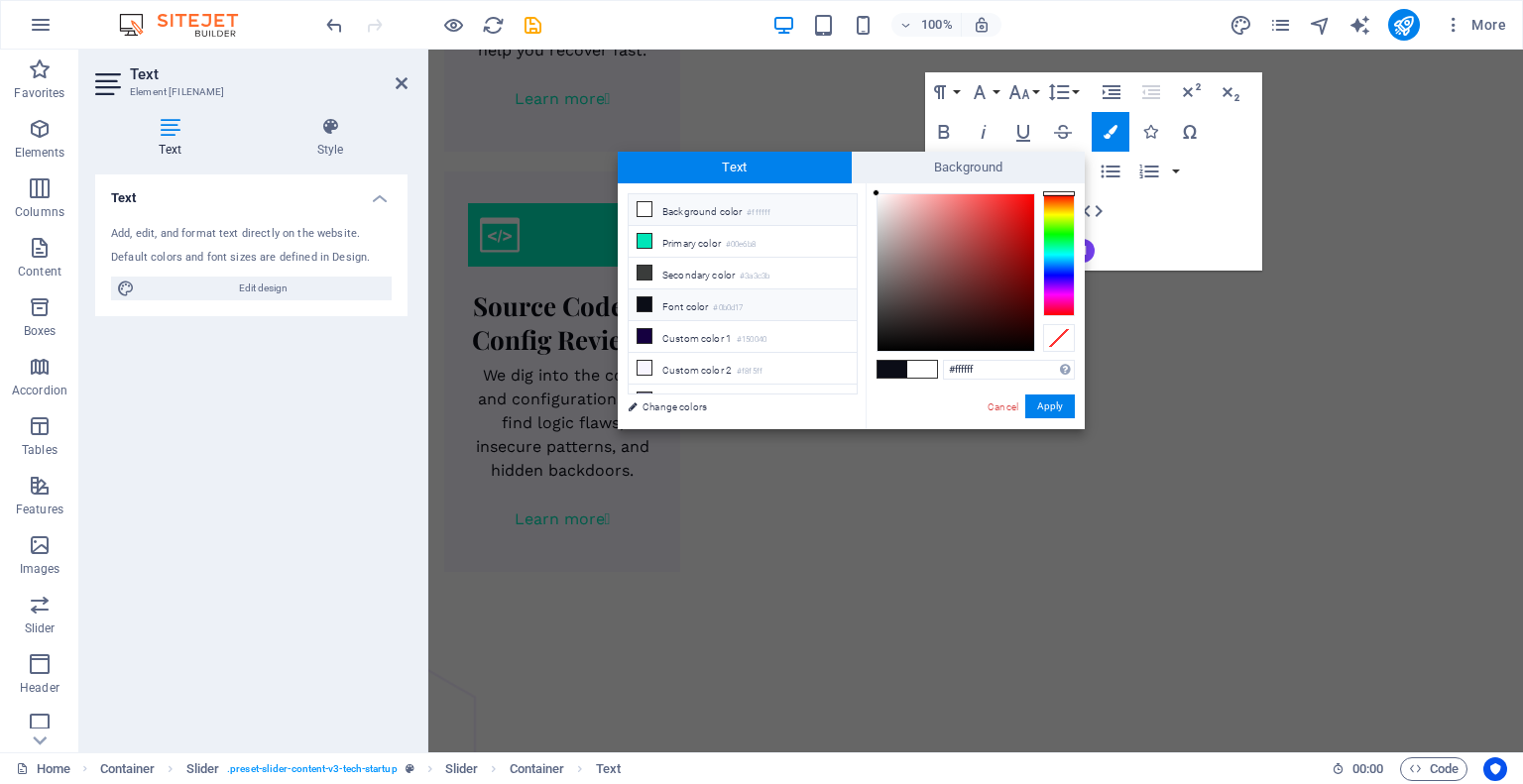 click at bounding box center [644, 209] 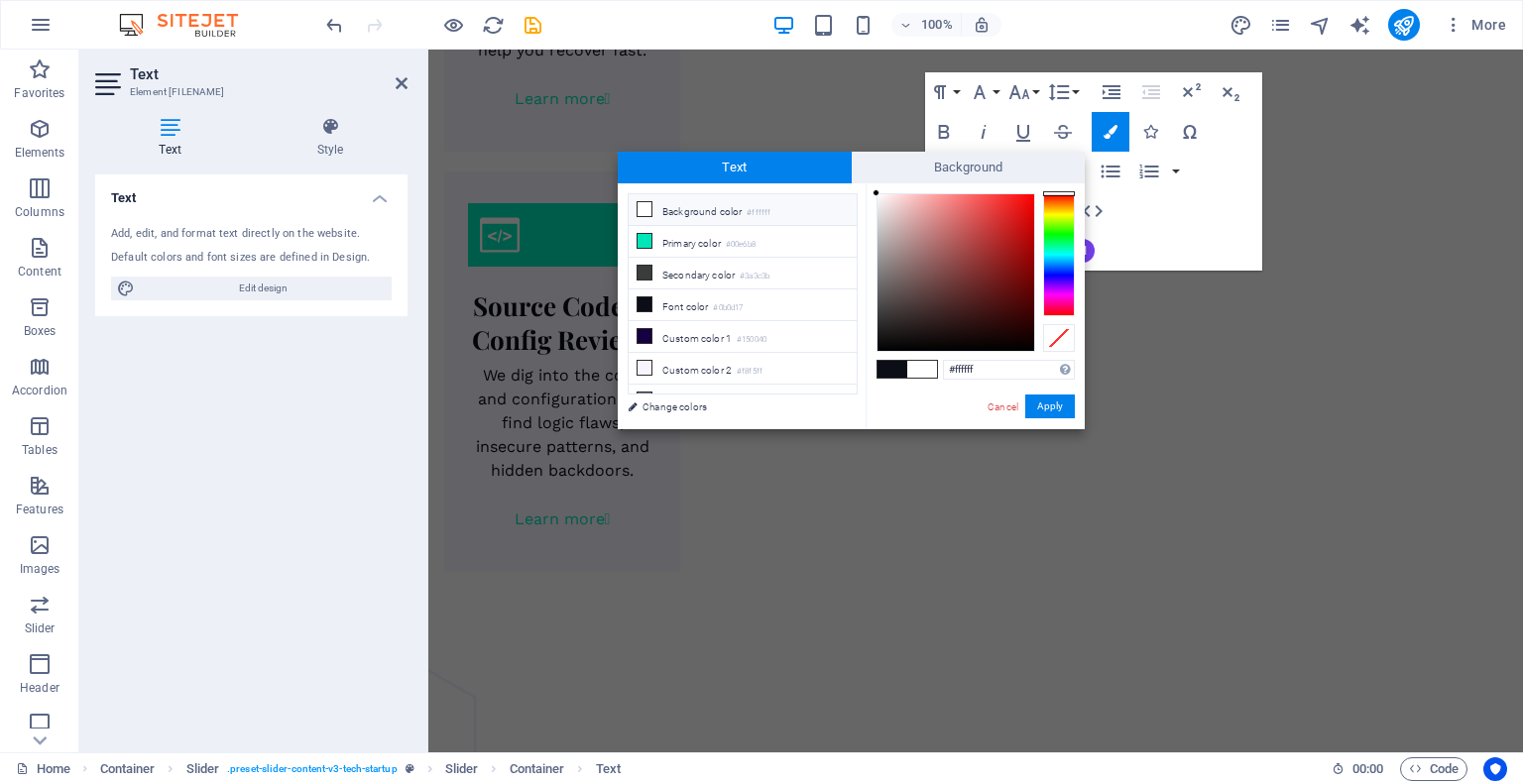 click at bounding box center [644, 209] 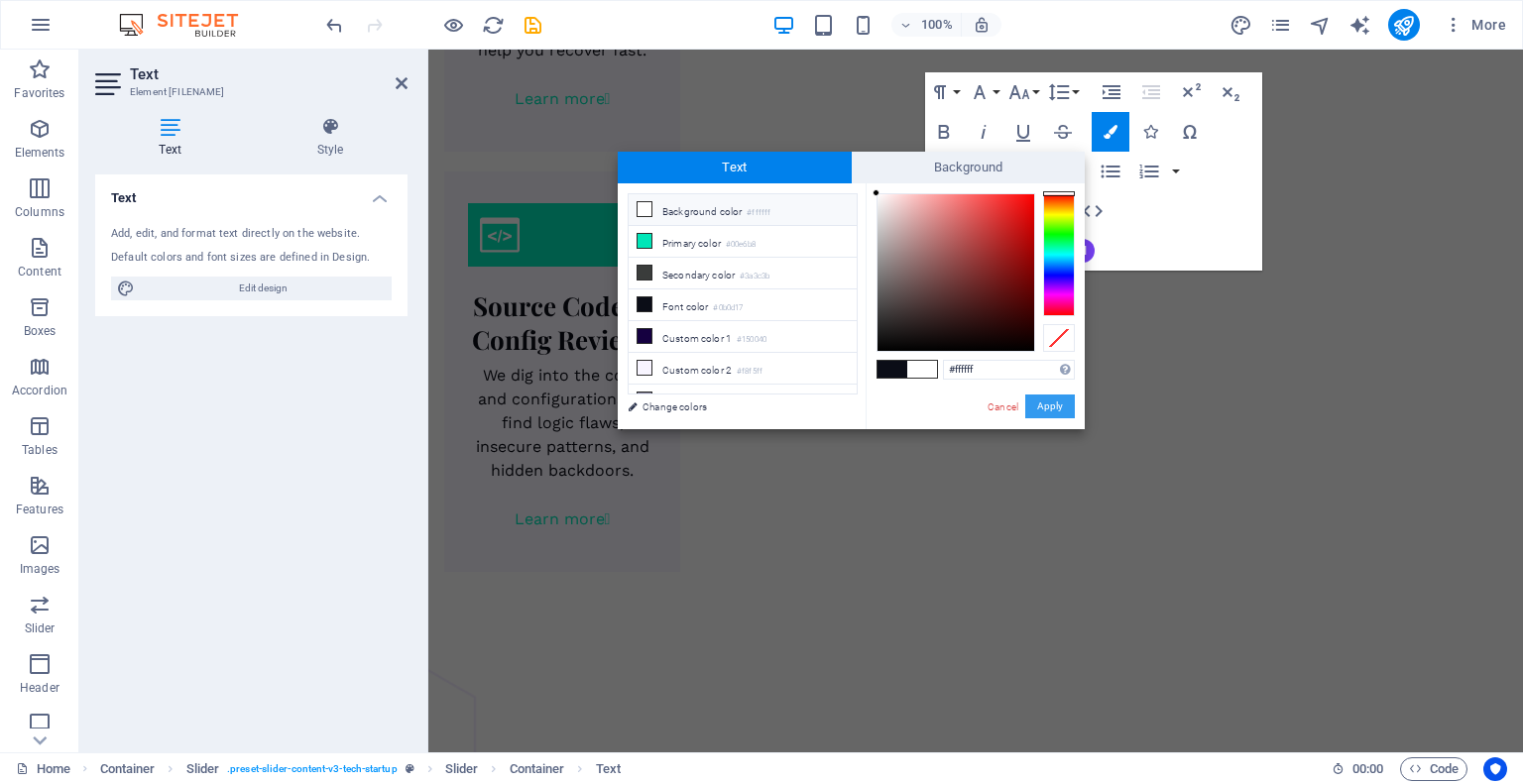click on "Apply" at bounding box center [1050, 406] 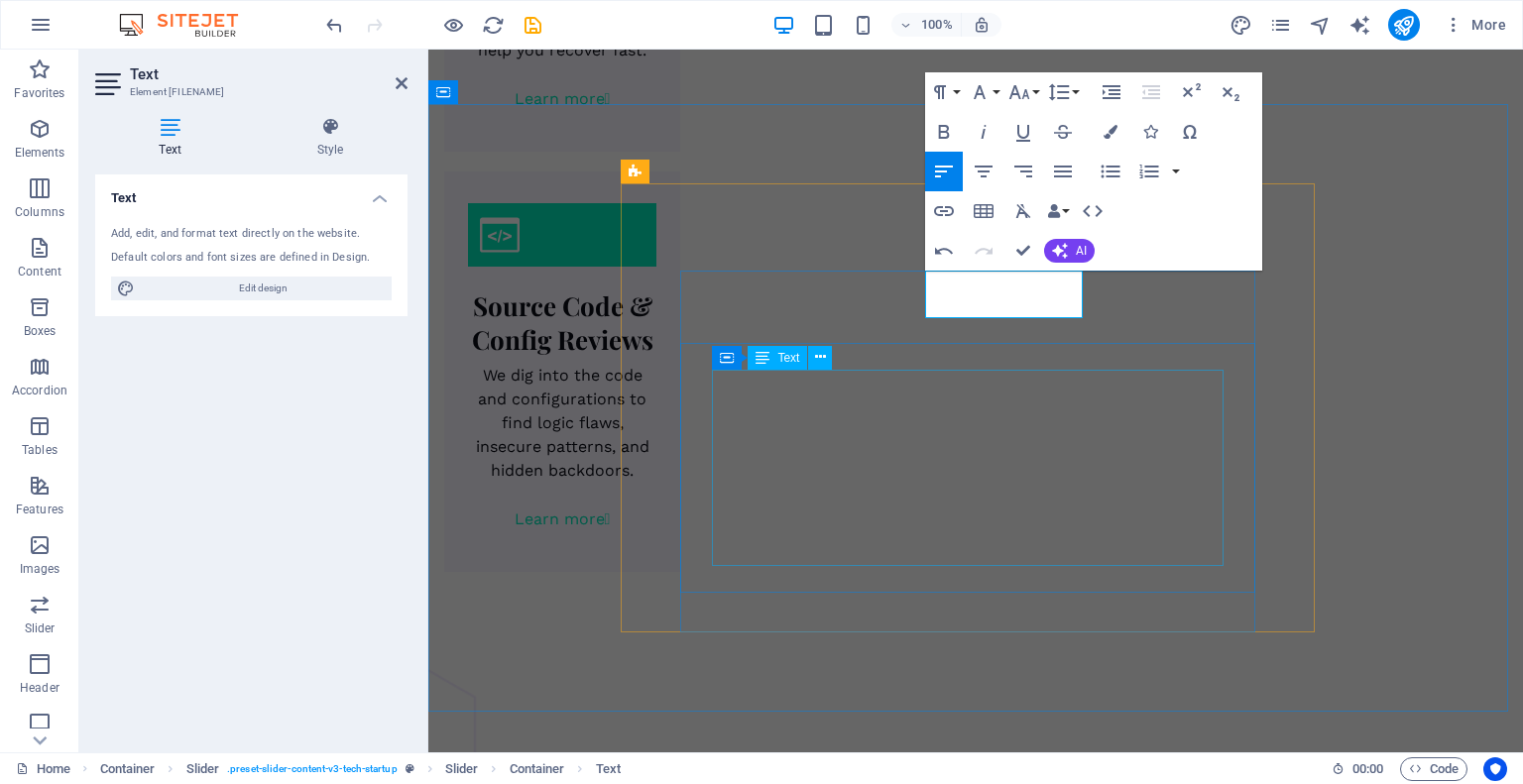 click on "Dependable, Responsive, Professional Partner I had the pleasure of working with VAPT Experts on a recent penetration testing project. Their team showed outstanding professionalism, deep technical knowledge, and sharp attention to detail. The findings were clearly presented with practical remediation steps, and the final report was delivered right on time. I’d gladly work with them again." at bounding box center [-934, 6745] 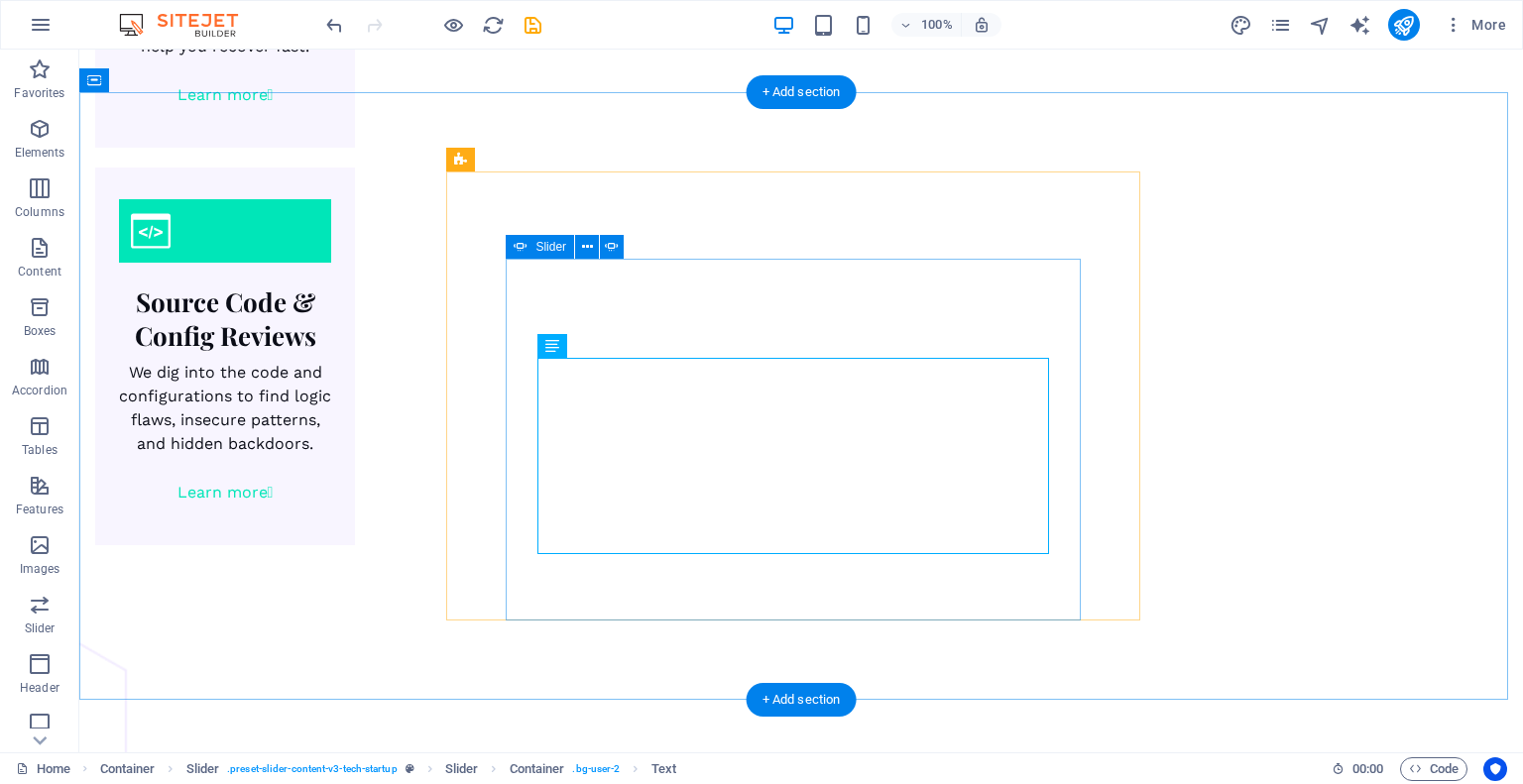 click at bounding box center (569, 5409) 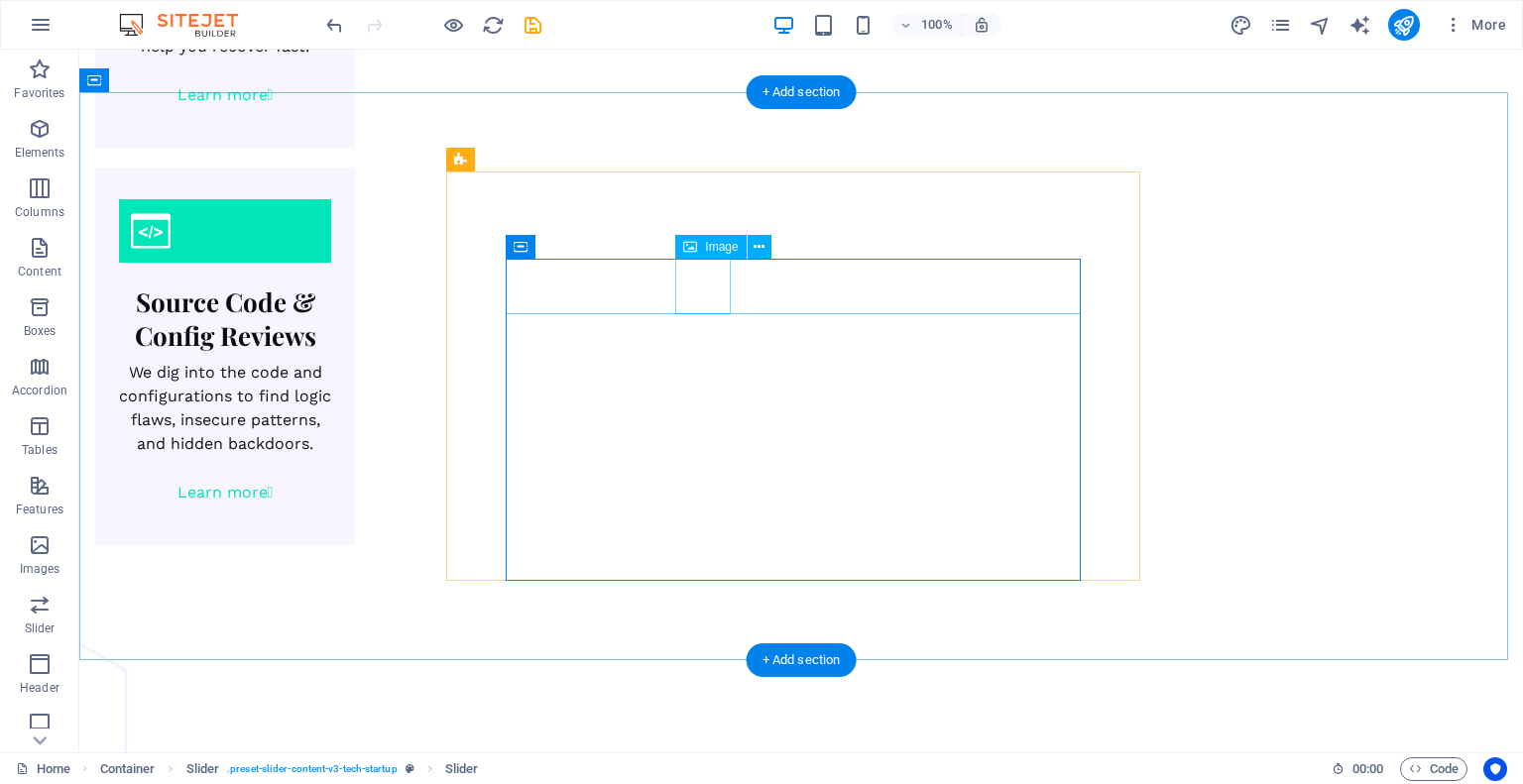 click at bounding box center [-6, 5564] 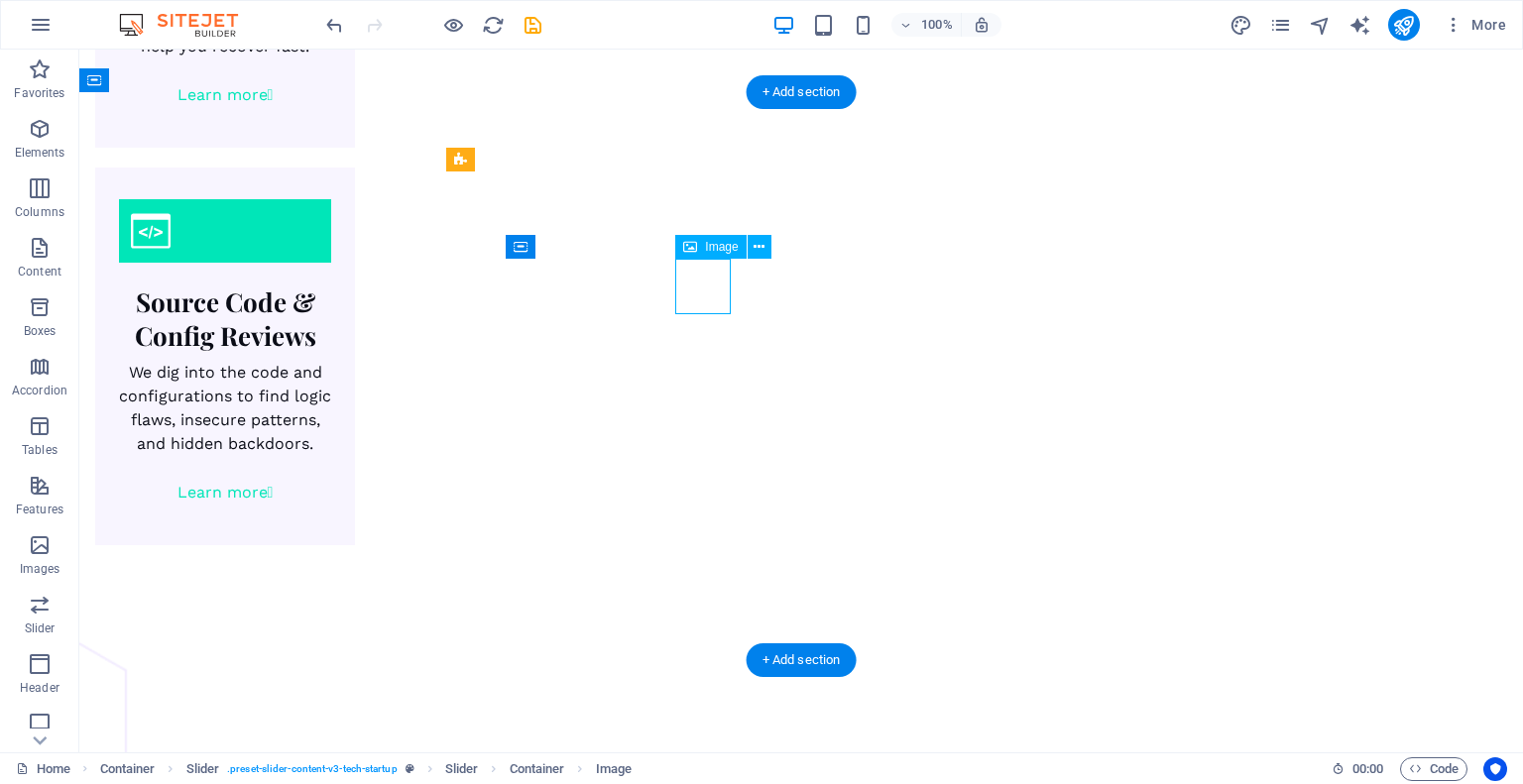 click at bounding box center (-6, 5564) 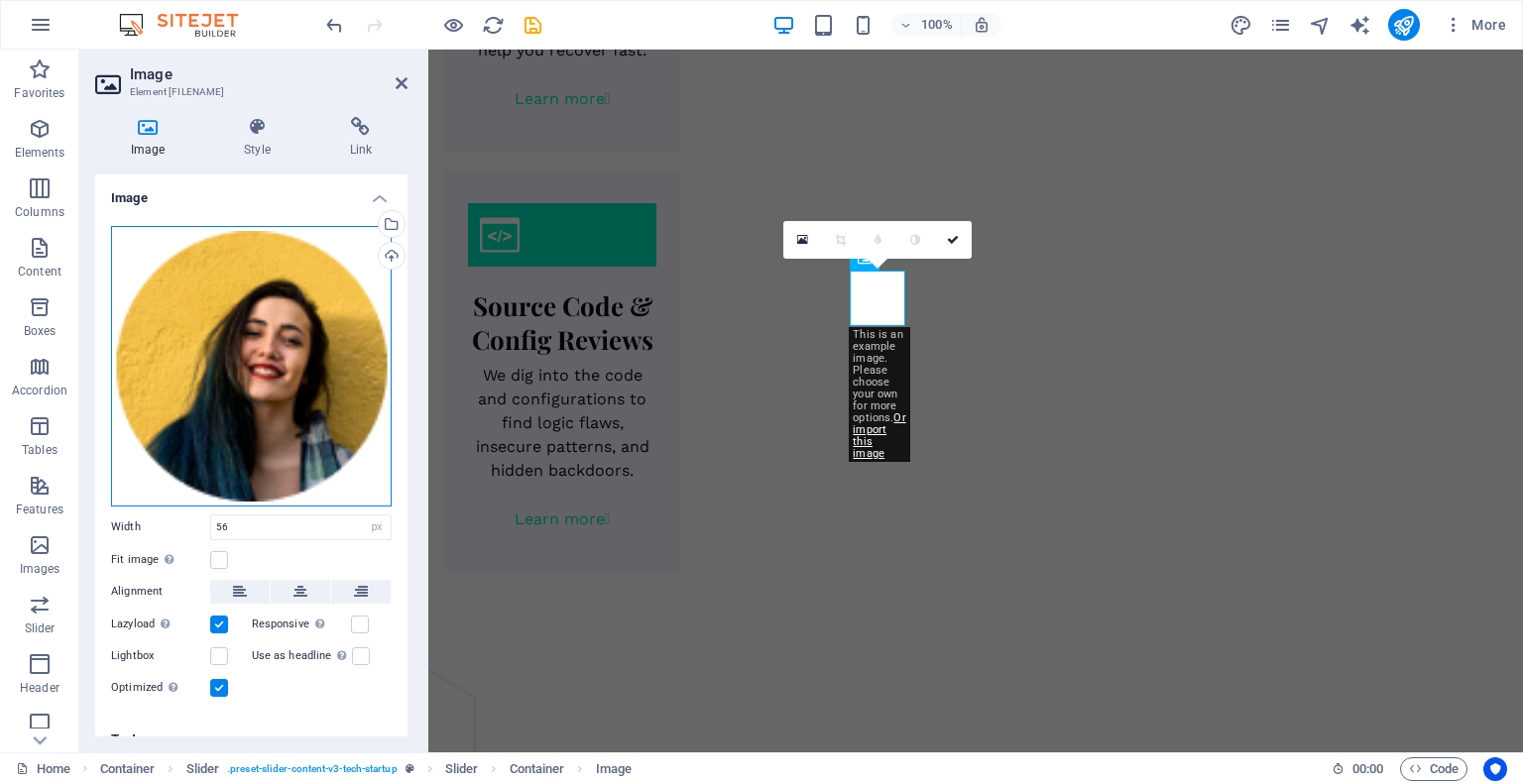 click on "Drag files here, click to choose files or select files from Files or our free stock photos & videos" at bounding box center [251, 366] 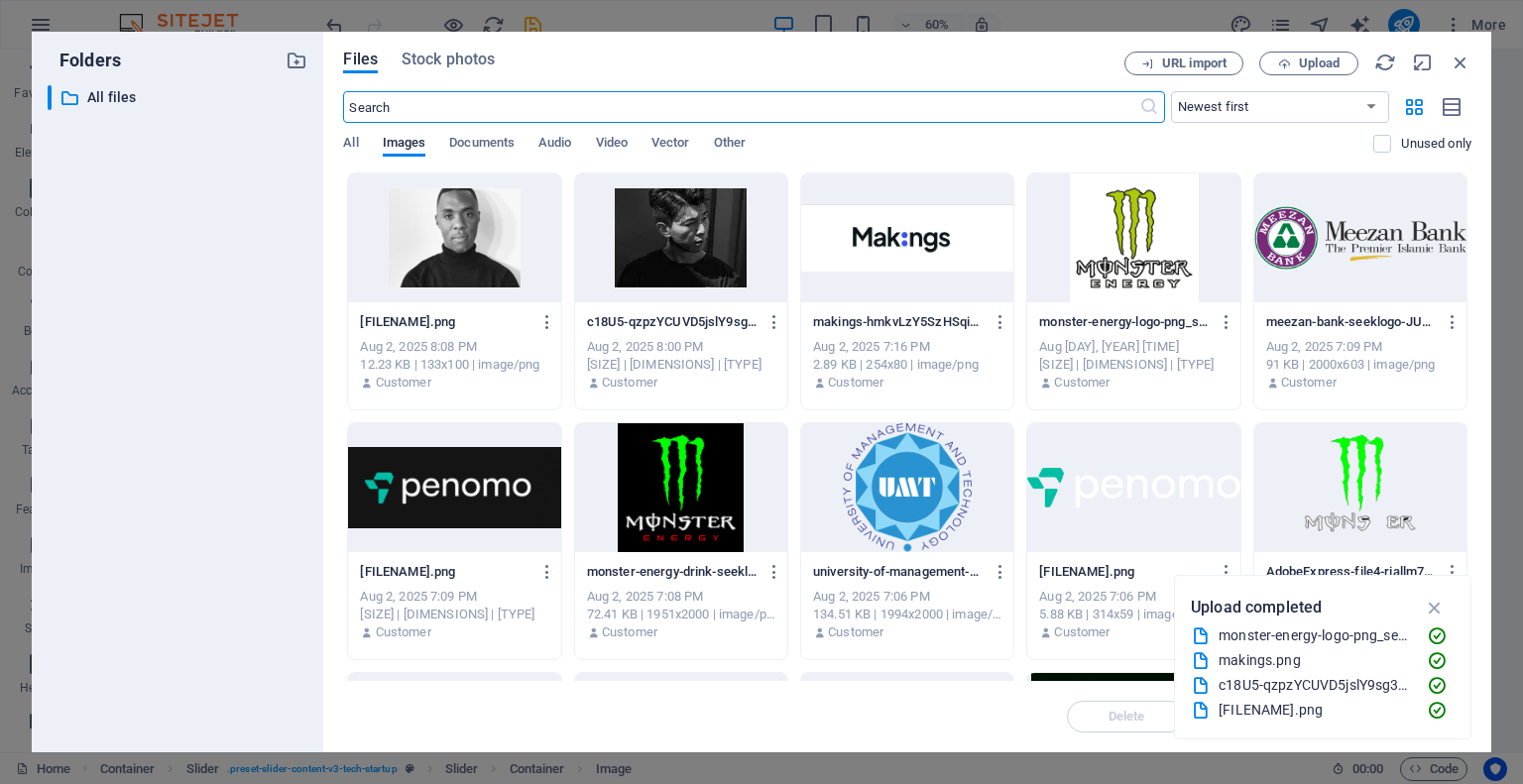 scroll, scrollTop: 3755, scrollLeft: 0, axis: vertical 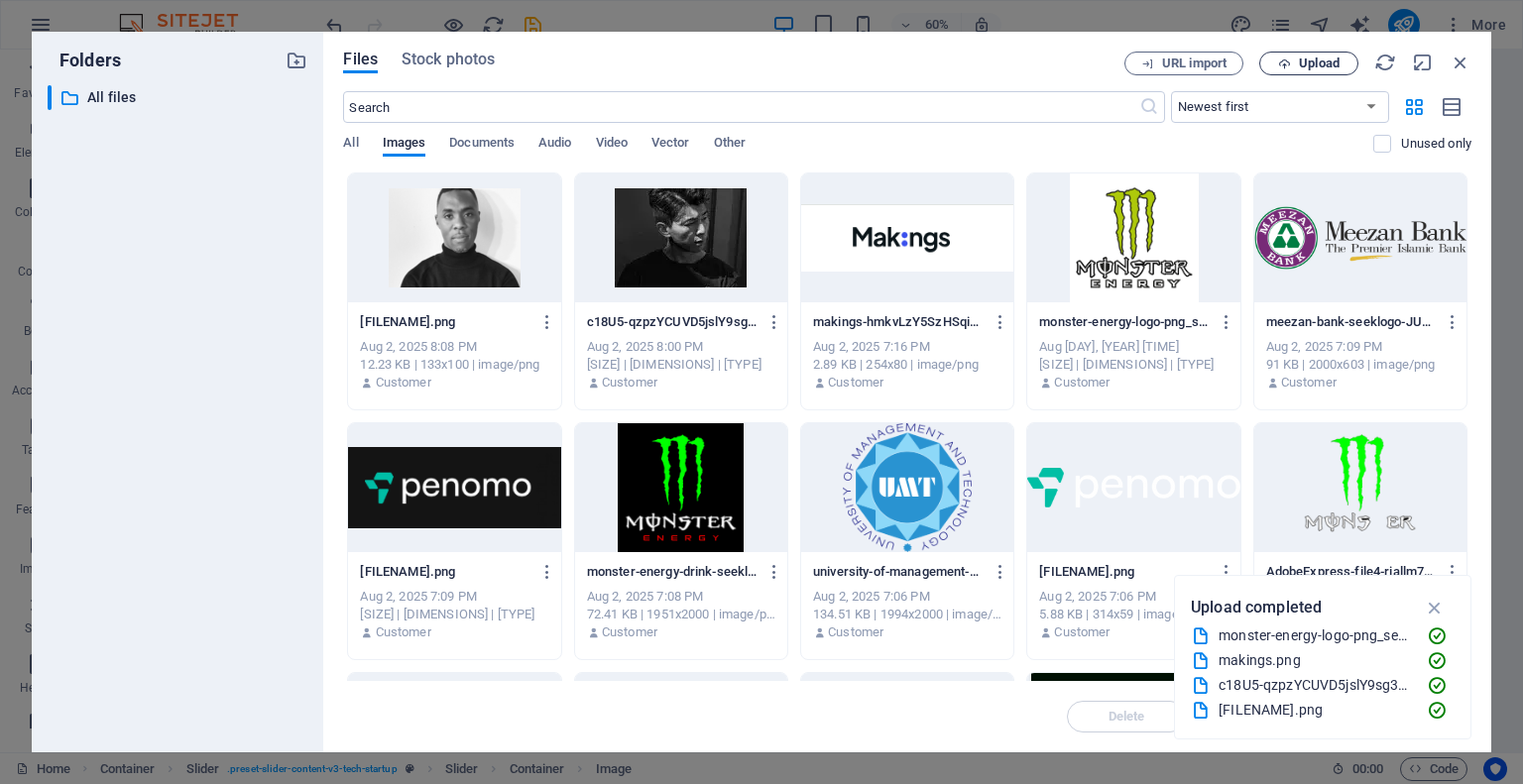 click on "Upload" at bounding box center (1309, 63) 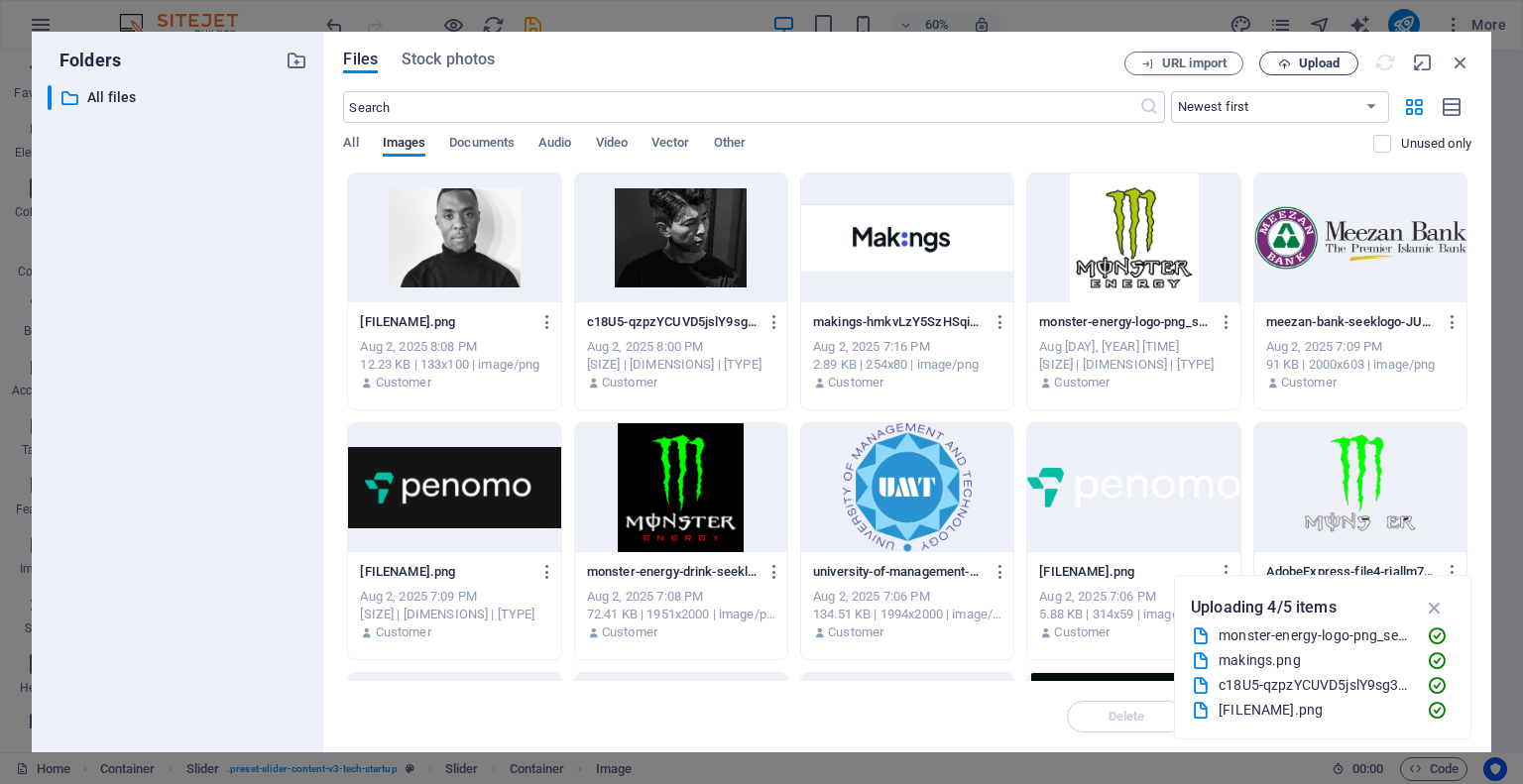 scroll, scrollTop: 3215, scrollLeft: 0, axis: vertical 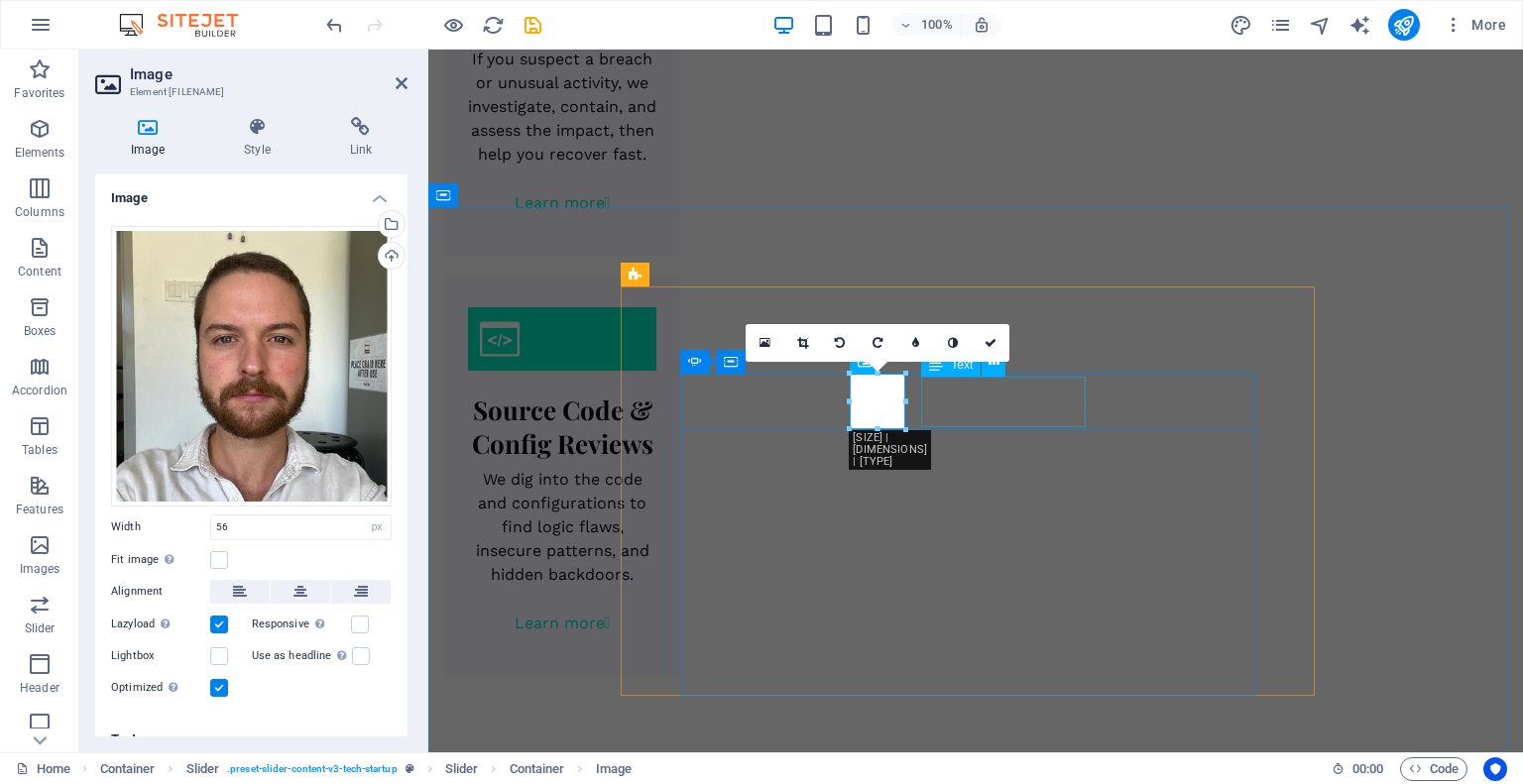 click on "[FIRST] [LAST] Copywriter, [COMPANY]" at bounding box center [224, 5772] 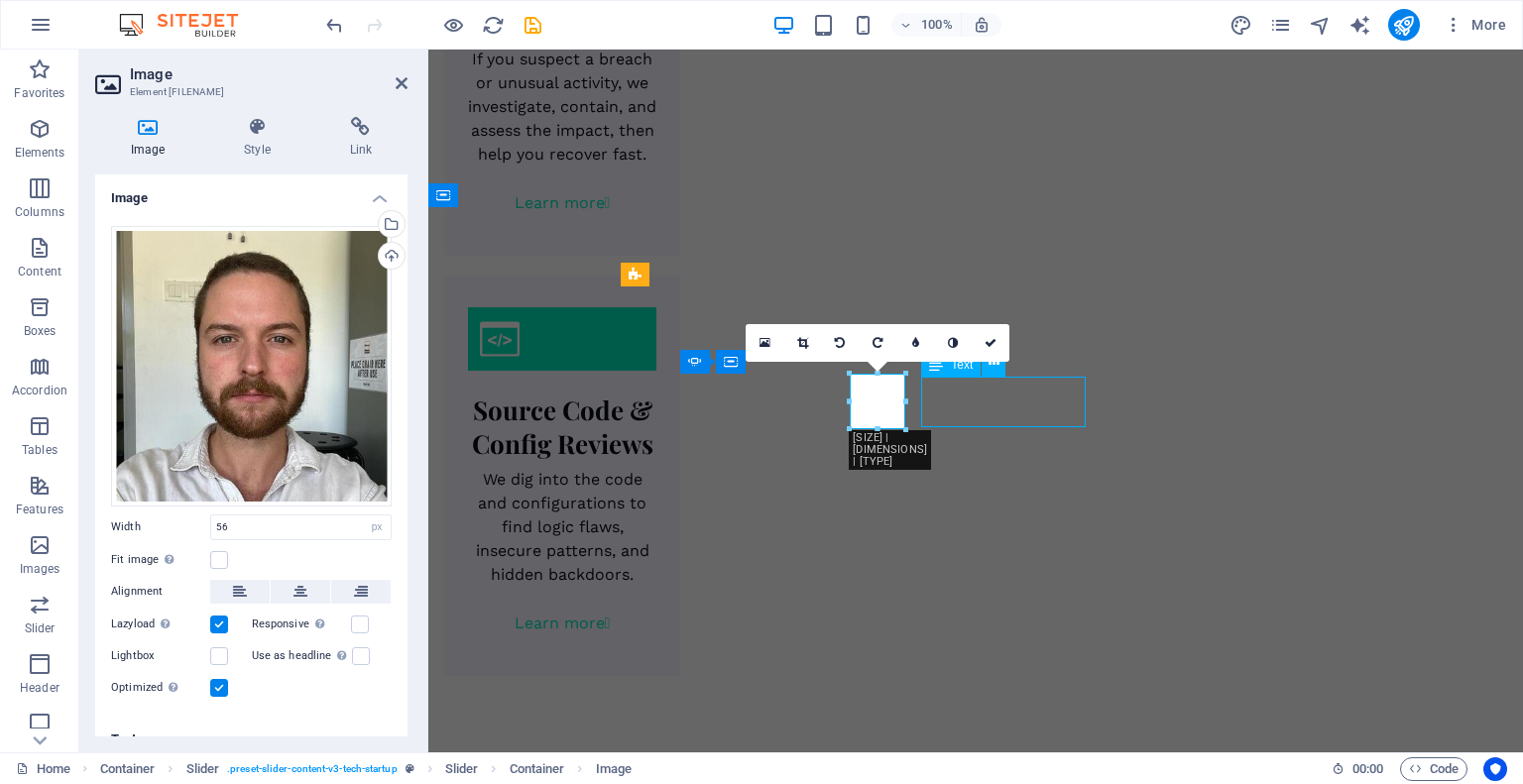 click on "[FIRST] [LAST] Copywriter, [COMPANY]" at bounding box center (224, 5772) 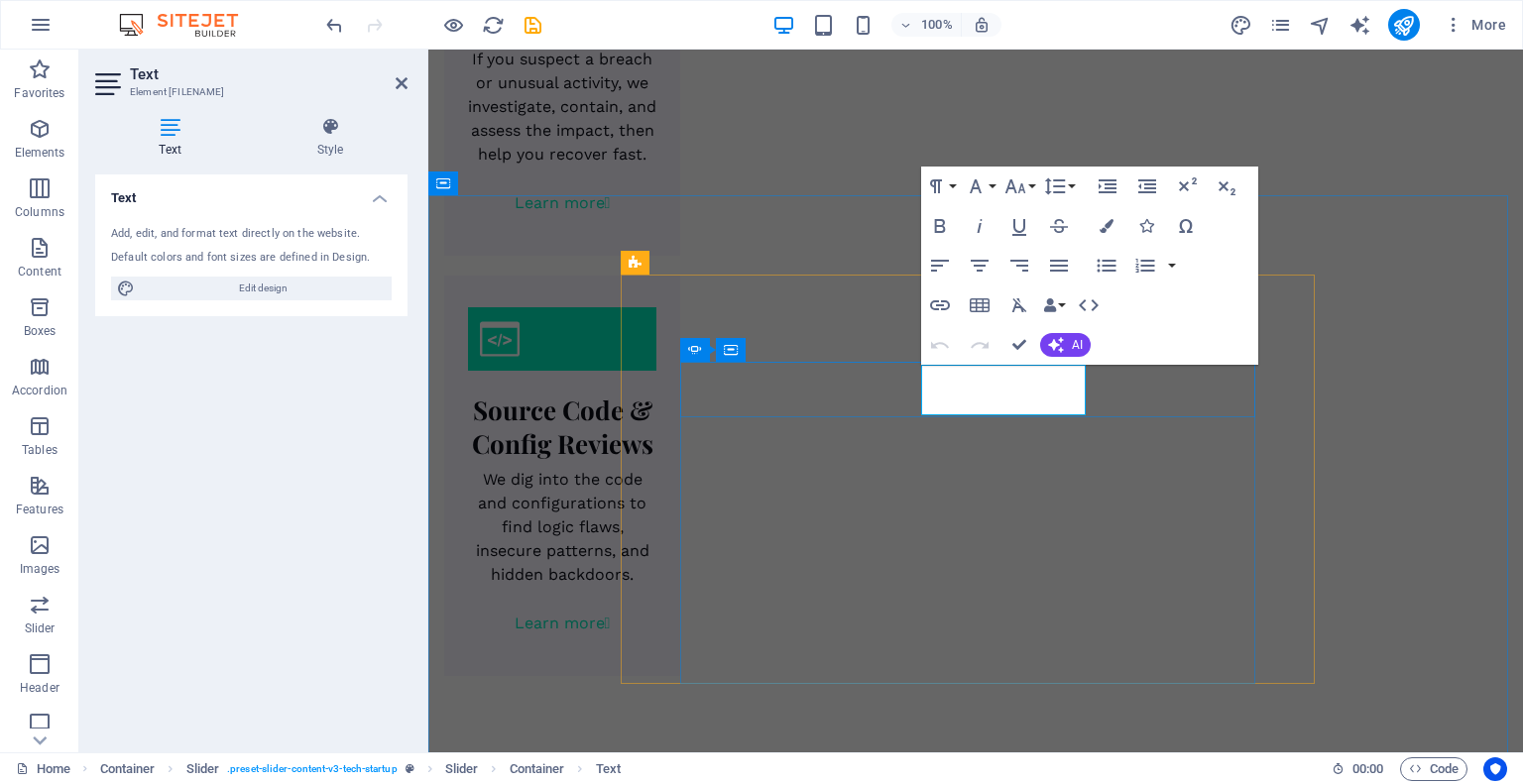 scroll, scrollTop: 3227, scrollLeft: 0, axis: vertical 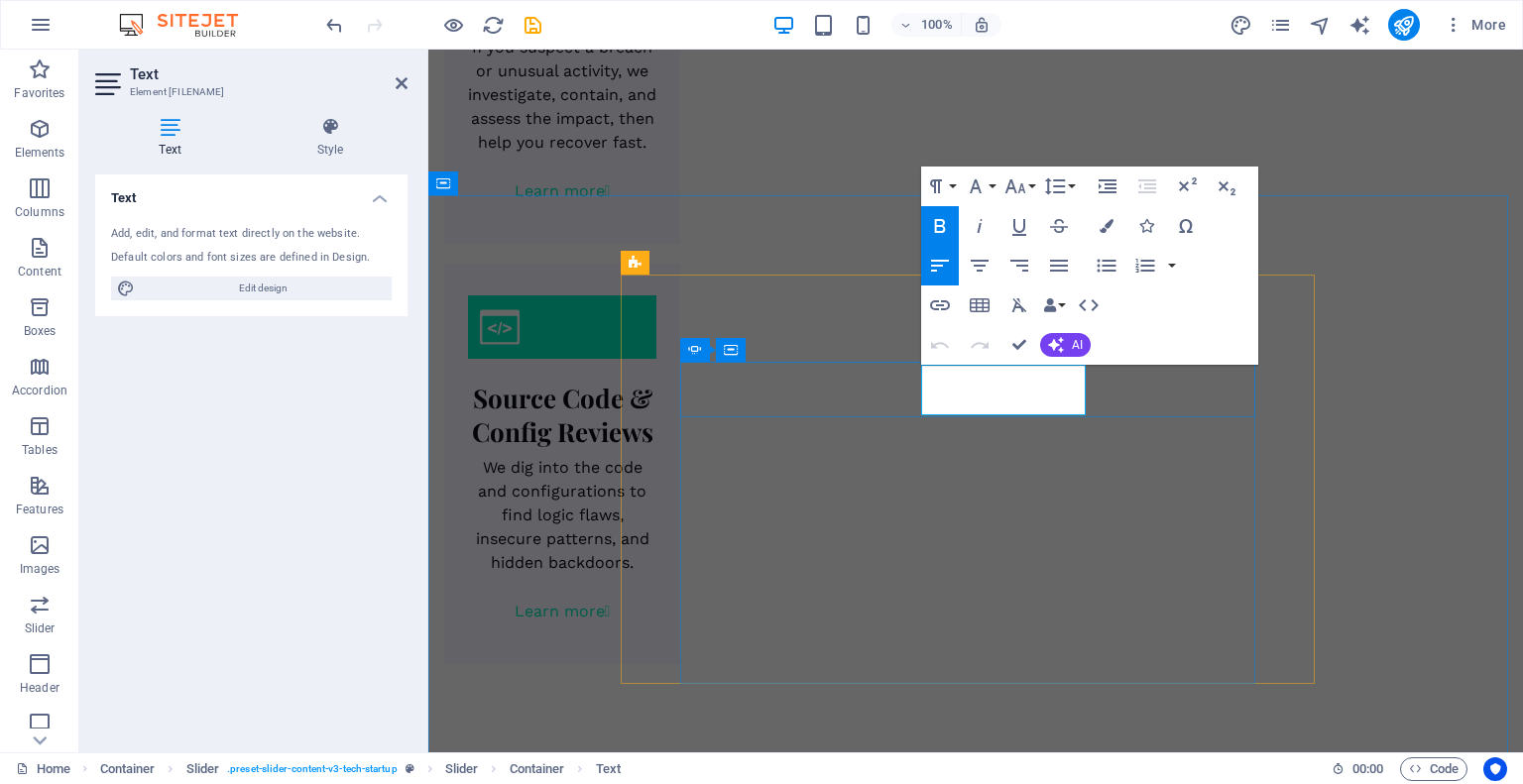 click on "Wilke Cunningham" at bounding box center (26, 5749) 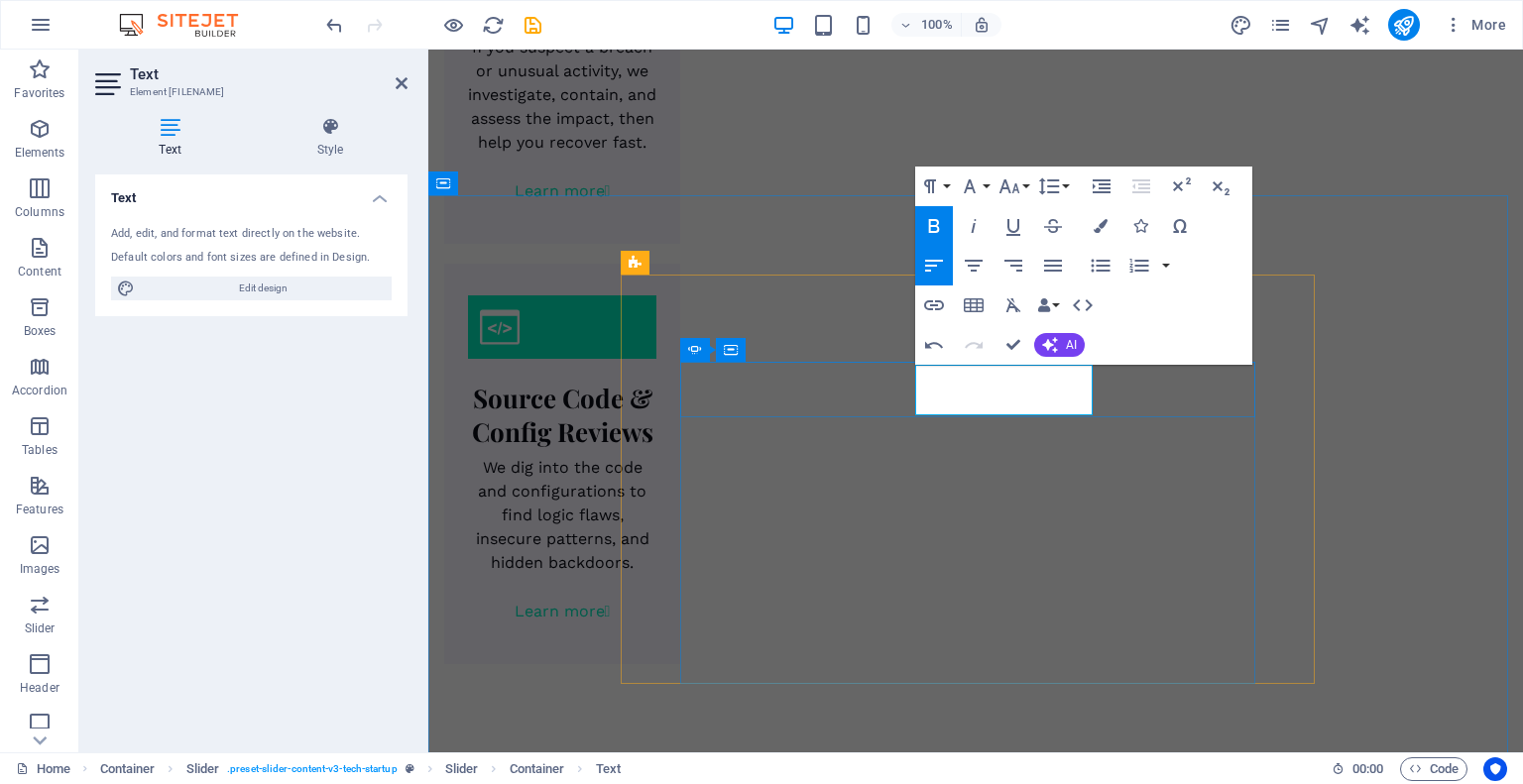 click on "[FIRST] [LAST]" at bounding box center (6, 5749) 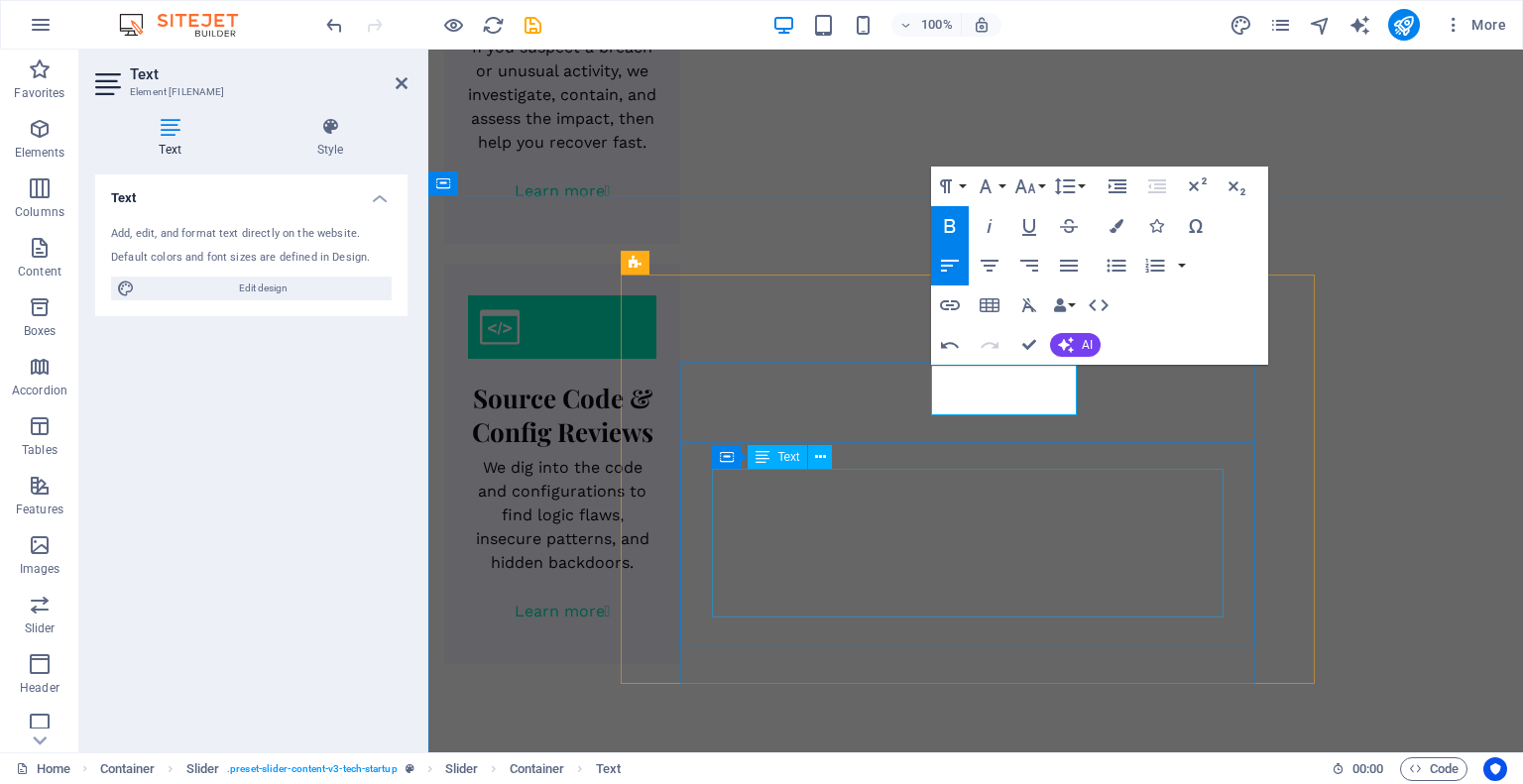 click on "Dependable, Responsive, Professional Partner Fermin Apps has collaborated with TechUp team for several projects such as Photo Sharing Apps and Custom Social Networking Apps. The experience has been pleasant, professional and exceeding our expectations. The team is always thinking." at bounding box center [216, 5912] 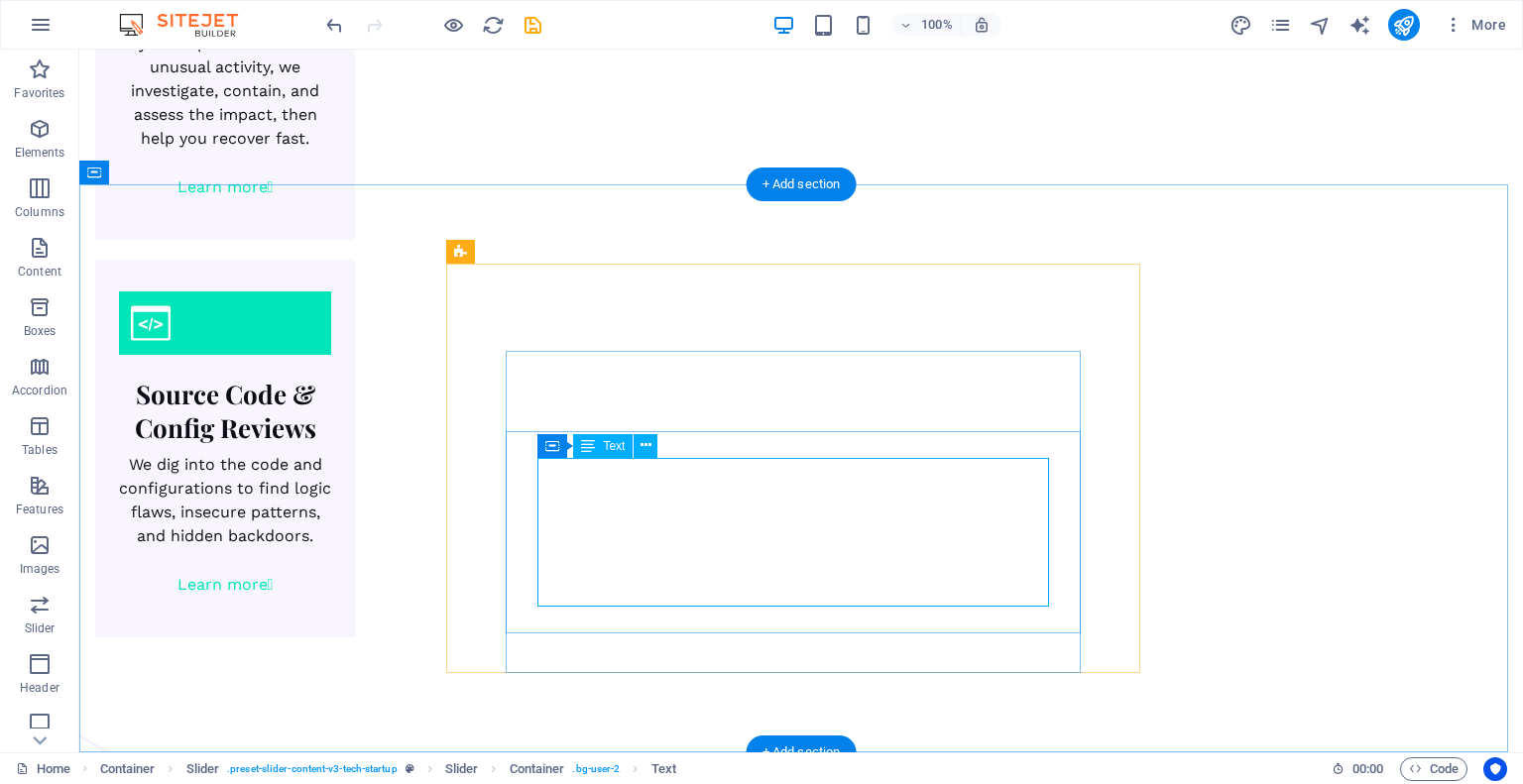 click on "Dependable, Responsive, Professional Partner Fermin Apps has collaborated with TechUp team for several projects such as Photo Sharing Apps and Custom Social Networking Apps. The experience has been pleasant, professional and exceeding our expectations. The team is always thinking." at bounding box center [-6, 5861] 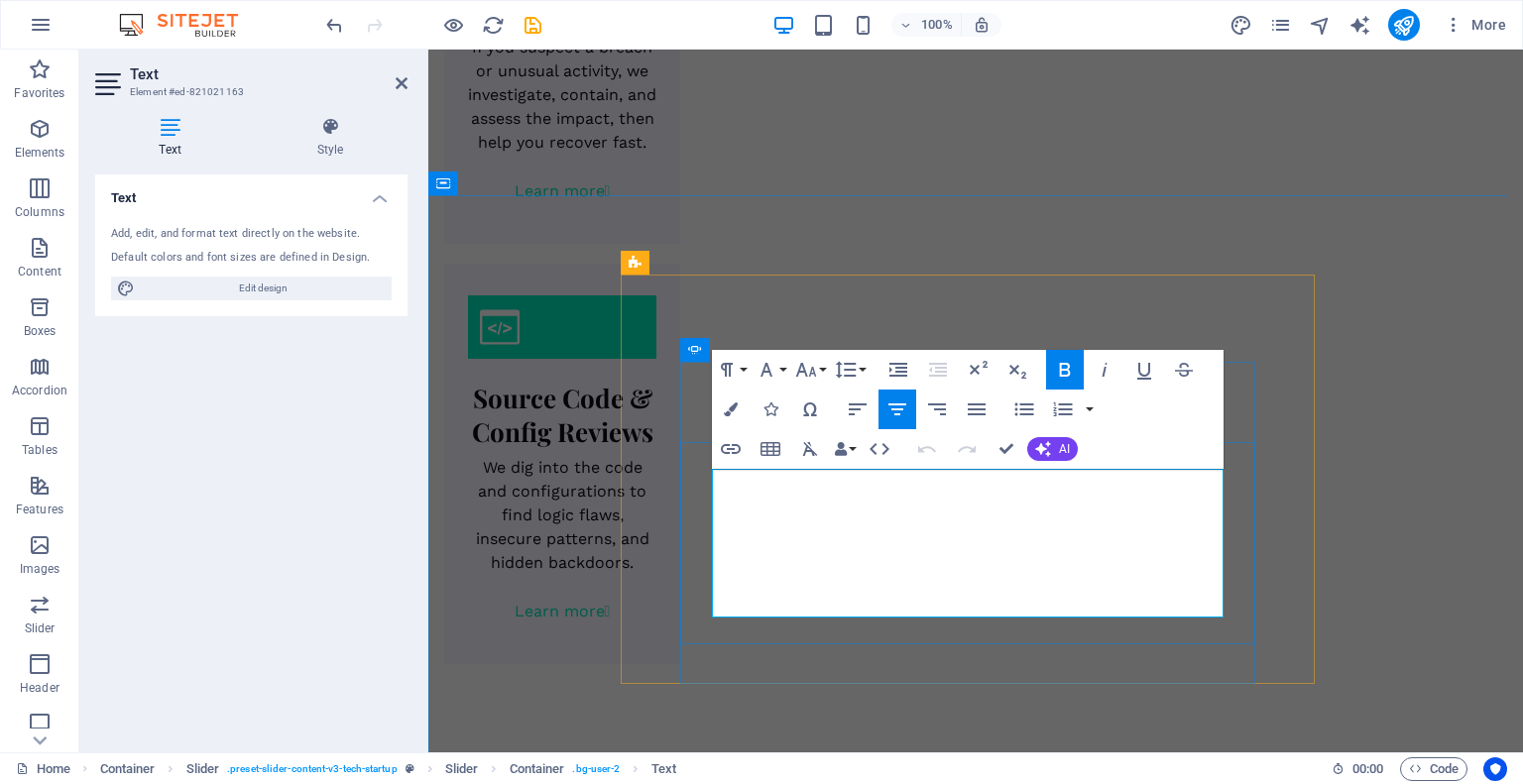 drag, startPoint x: 734, startPoint y: 534, endPoint x: 1211, endPoint y: 611, distance: 483.1749 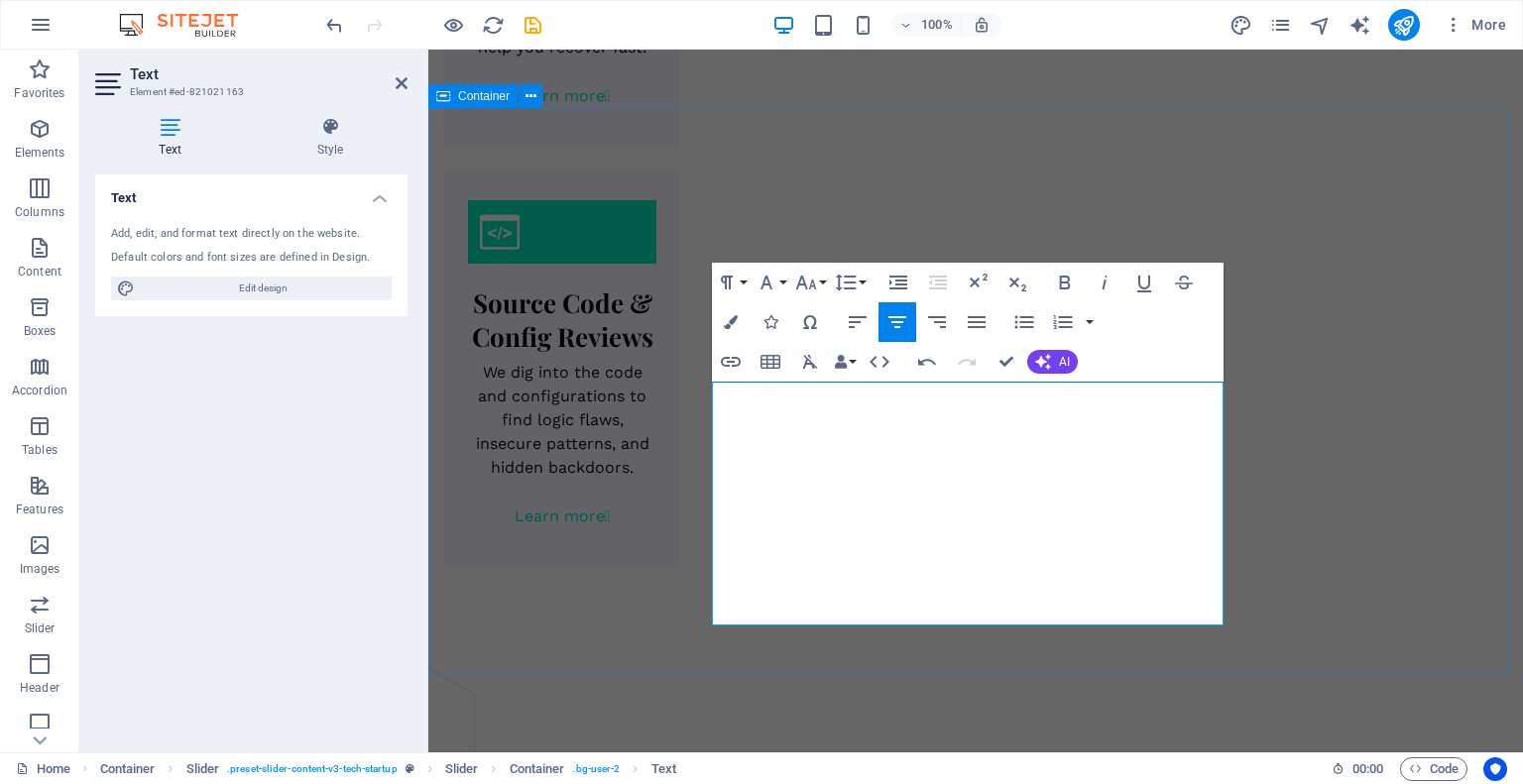 scroll, scrollTop: 3326, scrollLeft: 0, axis: vertical 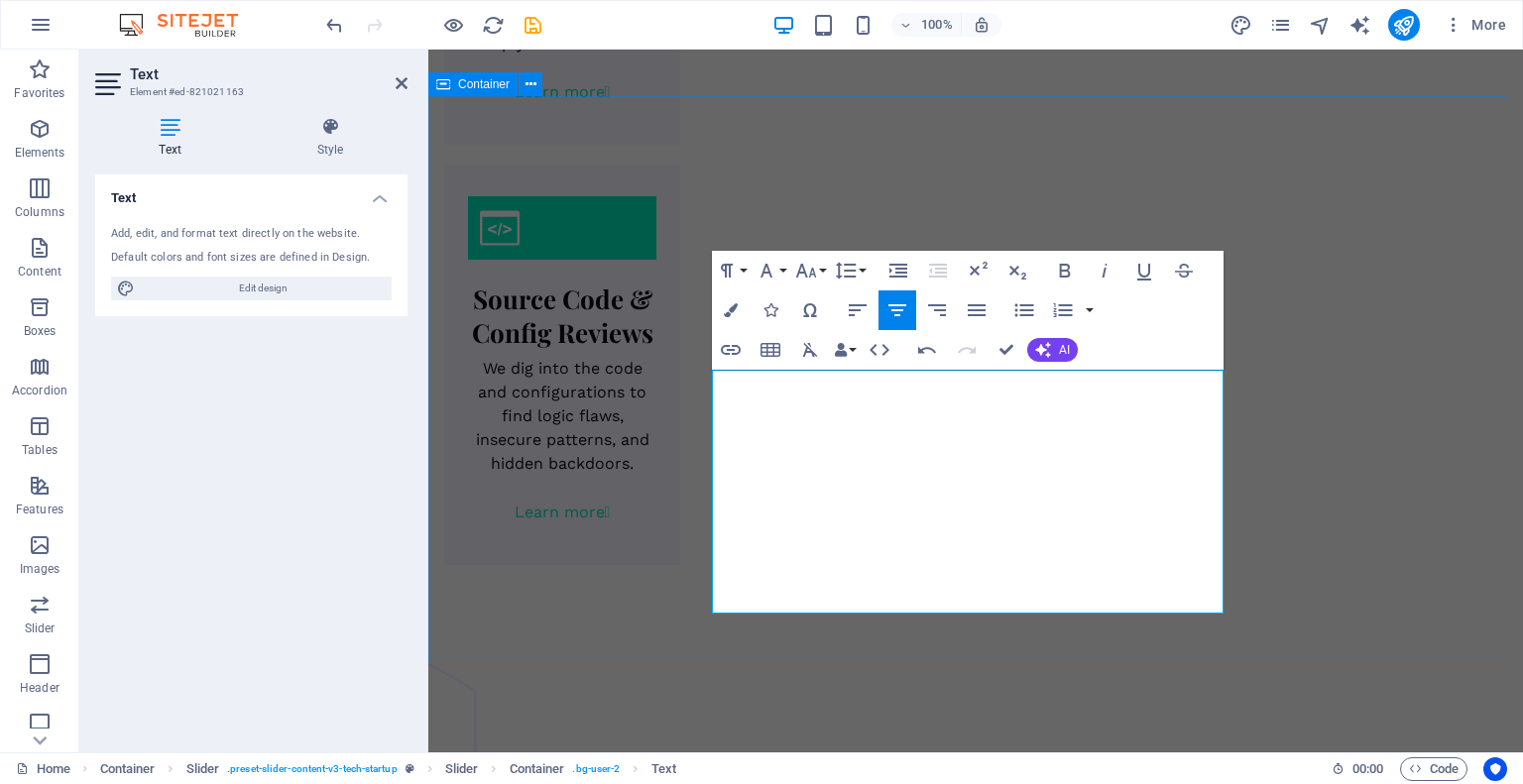 drag, startPoint x: 904, startPoint y: 573, endPoint x: 1338, endPoint y: 616, distance: 436.12498 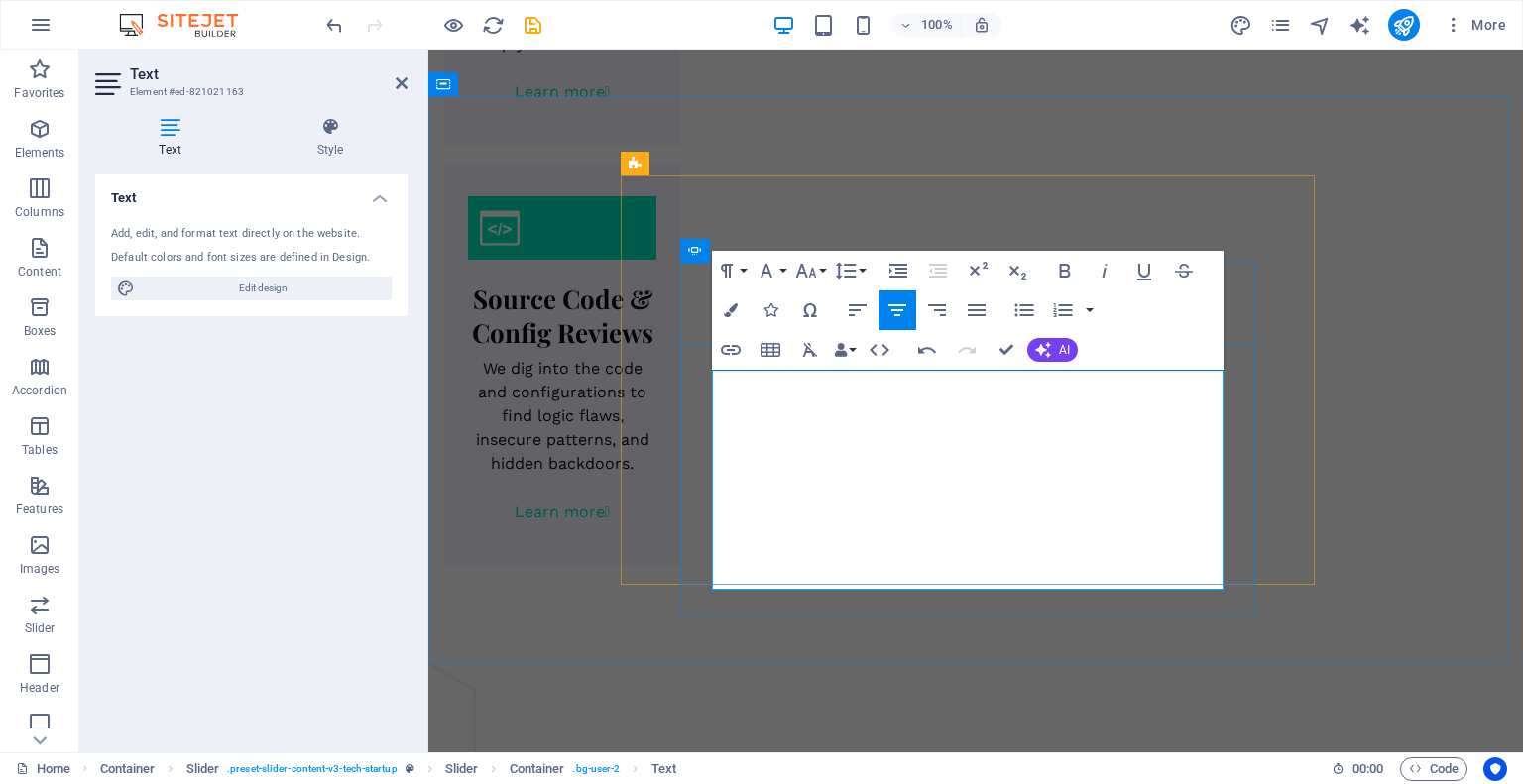 drag, startPoint x: 1177, startPoint y: 576, endPoint x: 940, endPoint y: 577, distance: 237.00211 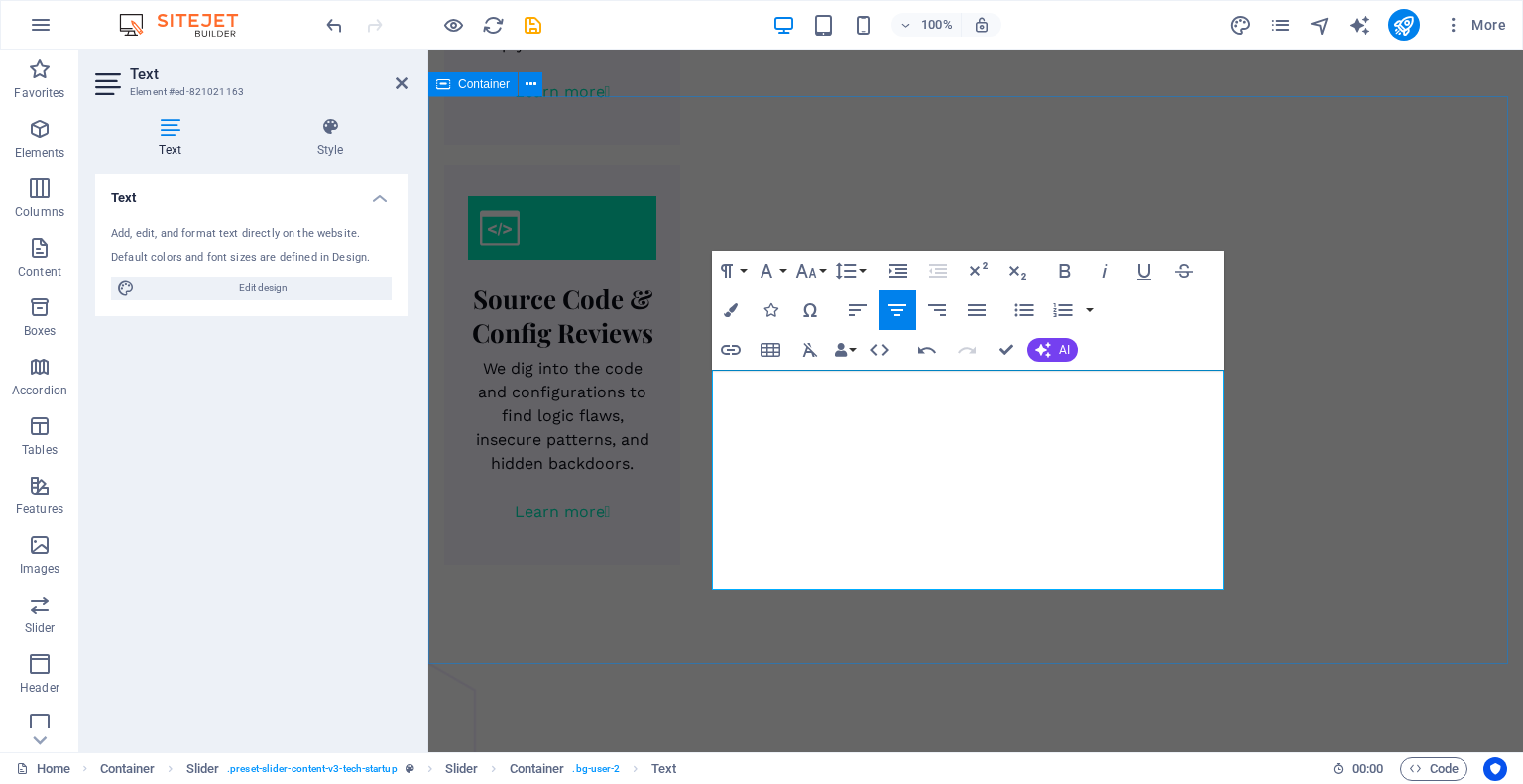 click on "Our clients speak [FIRST] [LAST] Owner,[COMPANY] Dependable, Responsive, Professional Partner I had the pleasure of working with VAPT Experts on a recent penetration testing project. Their team showed outstanding professionalism, deep technical knowledge, and sharp attention to detail. The findings were clearly presented with practical remediation steps, and the final report was delivered right on time. I’d gladly work with them again. [FIRST] [LAST] Copywriter, [COMPANY] Dependable, Responsive, Professional Partner We hired VAPT Experts to assess the security of our MERN stack application and help improve our overall security posture. Their team not only identified critical vulnerabilities in our Web3 integration but also guided us in tightening our network security and implementing CI/CD-based automated testing workflows. The work was thorough, professional, and delivered with actionable insights. [FIRST] [LAST] CEO, [COMPANY] Dependable, Responsive, Professional Partner [FIRST] [LAST] [FIRST] [LAST] 1 2" at bounding box center [976, 5188] 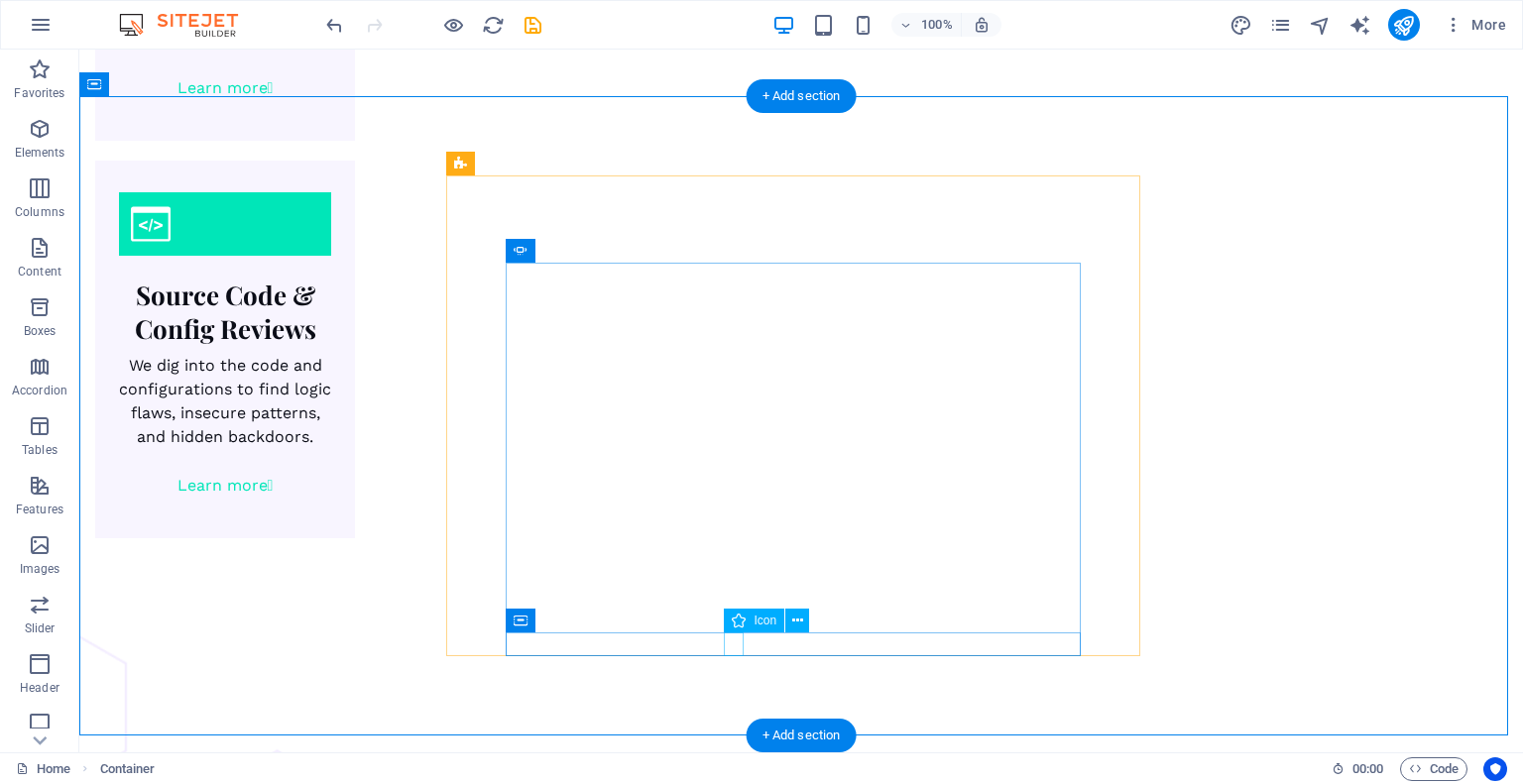 scroll, scrollTop: 3315, scrollLeft: 0, axis: vertical 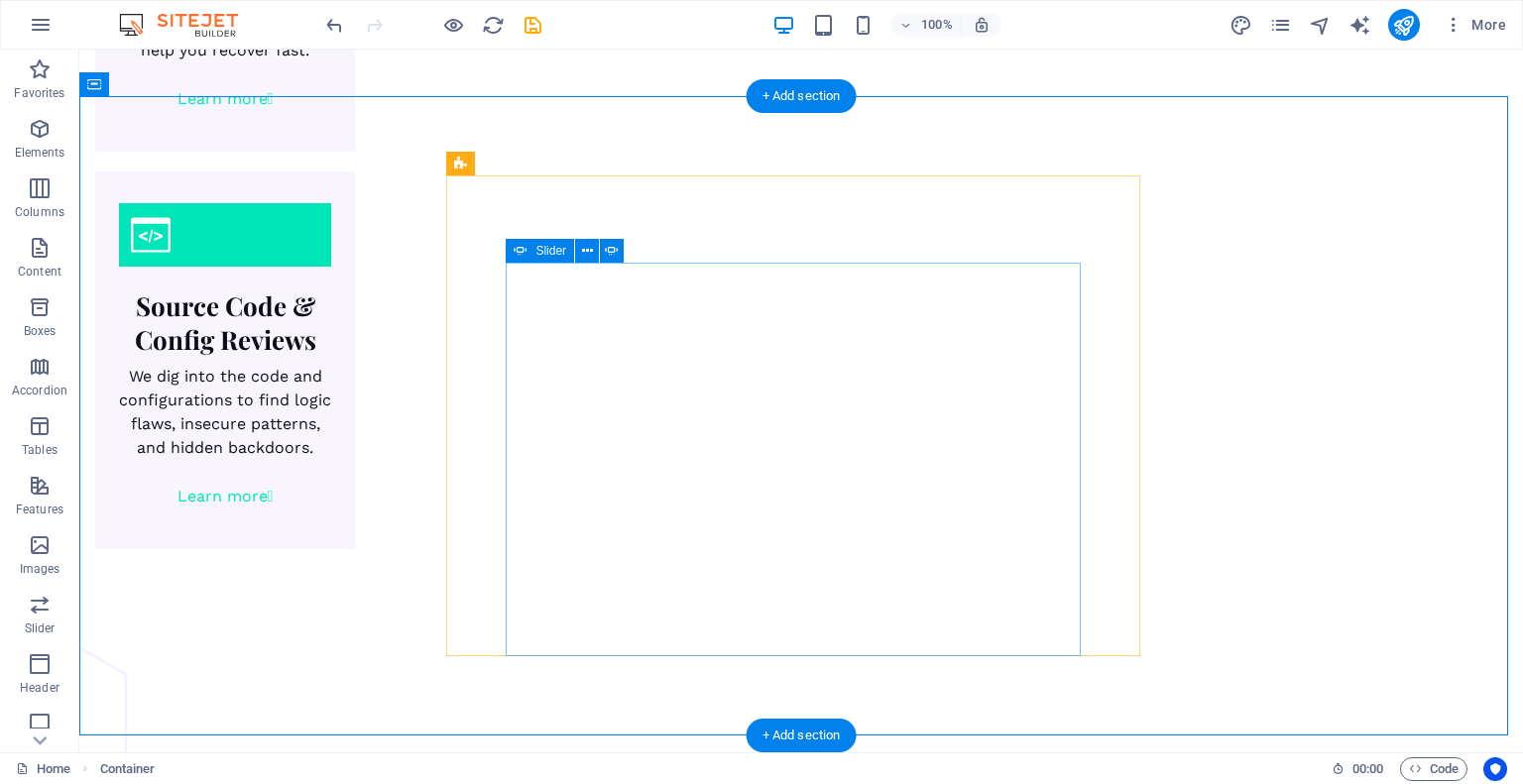click at bounding box center [569, 5444] 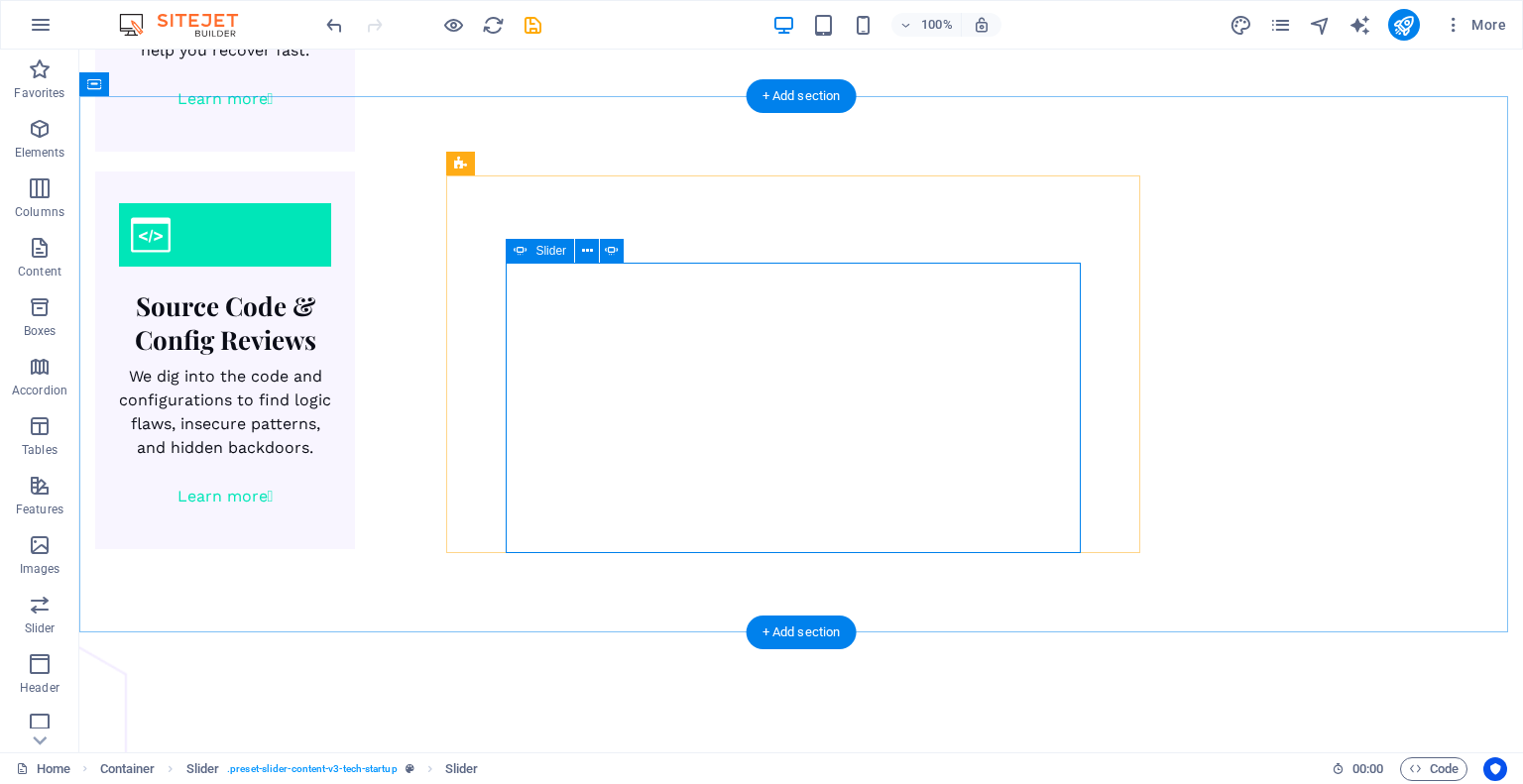 click at bounding box center (569, 5341) 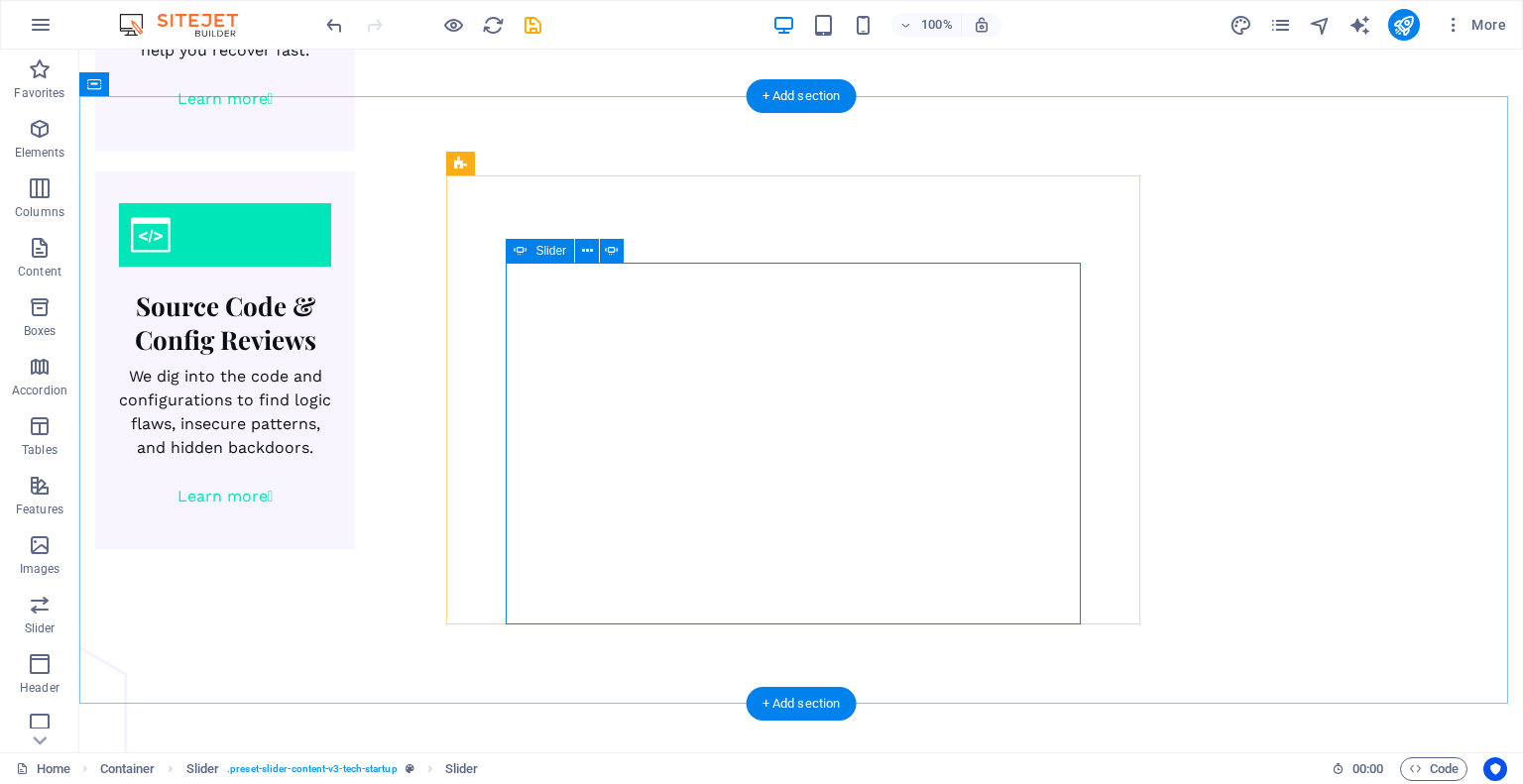 click at bounding box center (569, 5011) 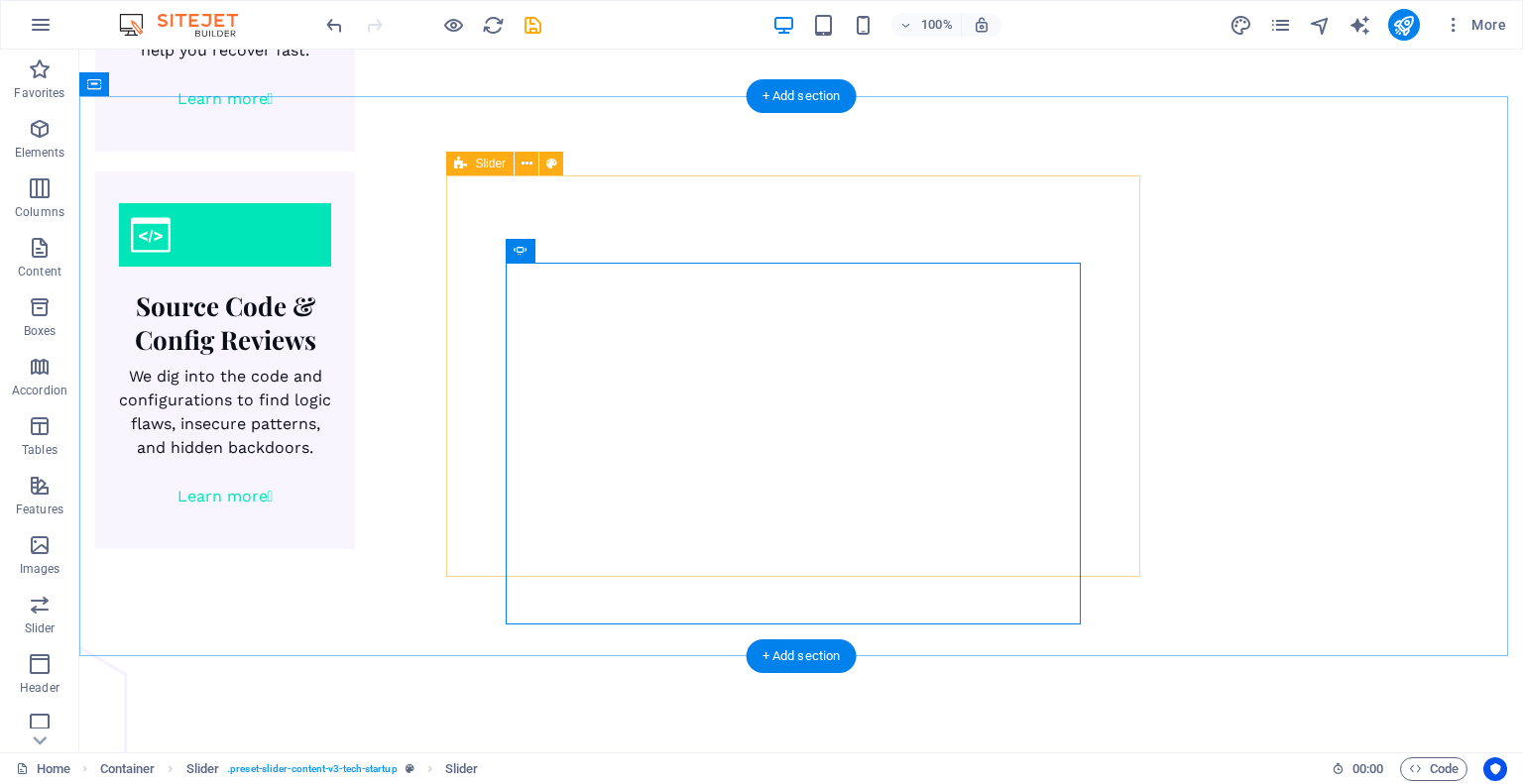 click on "Our clients speak [FIRST] [LAST] Owner,[COMPANY] Dependable, Responsive, Professional Partner I had the pleasure of working with VAPT Experts on a recent penetration testing project. Their team showed outstanding professionalism, deep technical knowledge, and sharp attention to detail. The findings were clearly presented with practical remediation steps, and the final report was delivered right on time. I’d gladly work with them again. [FIRST] [LAST] Copywriter, [COMPANY] Dependable, Responsive, Professional Partner We hired VAPT Experts to assess the security of our MERN stack application and help improve our overall security posture. Their team not only identified critical vulnerabilities in our Web3 integration but also guided us in tightening our network security and implementing CI/CD-based automated testing workflows. The work was thorough, professional, and delivered with actionable insights. [FIRST] [LAST] CEO, [COMPANY] Dependable, Responsive, Professional Partner [FIRST] [LAST] [FIRST] [LAST] 1 2" at bounding box center (569, 5132) 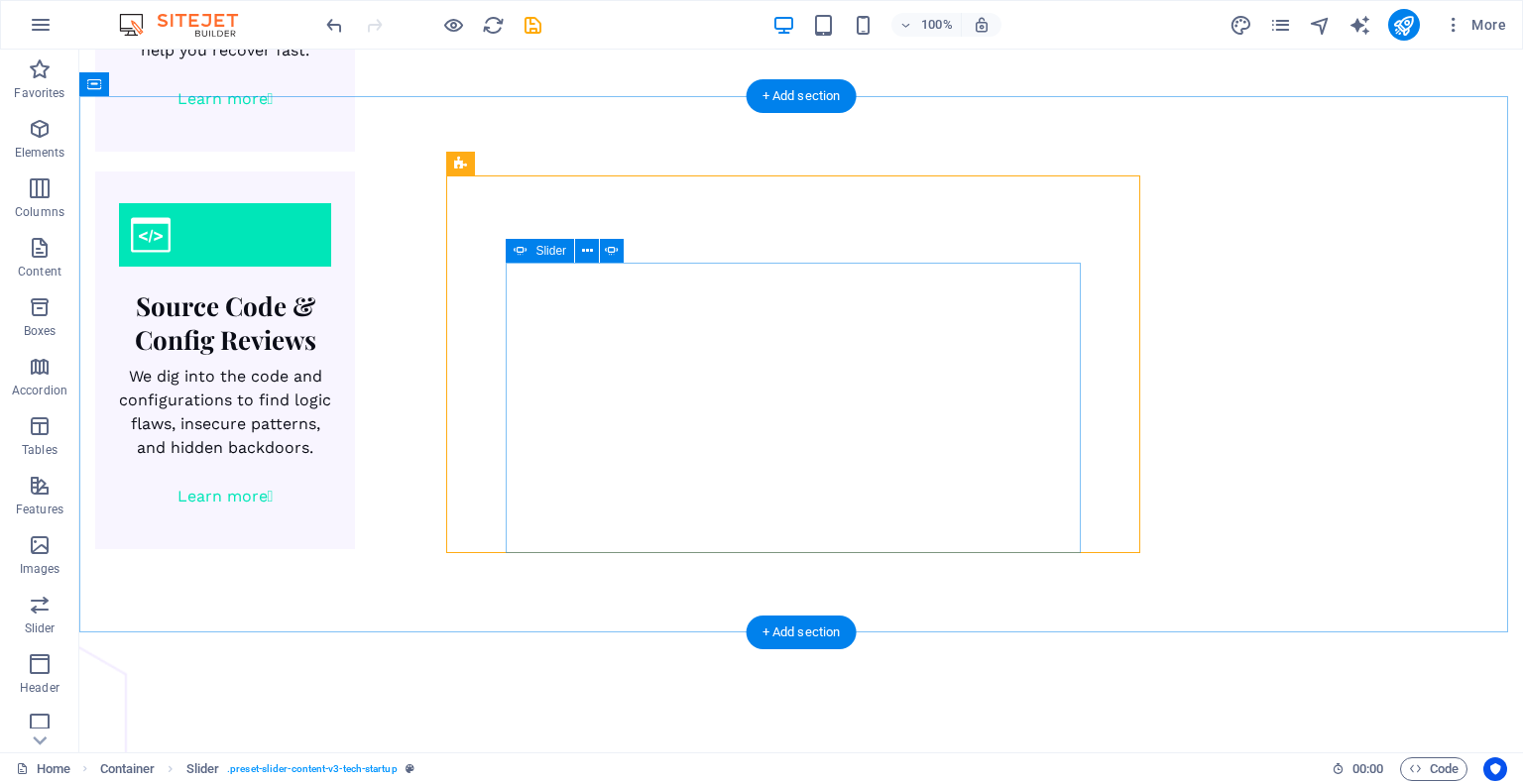 click at bounding box center [569, 5011] 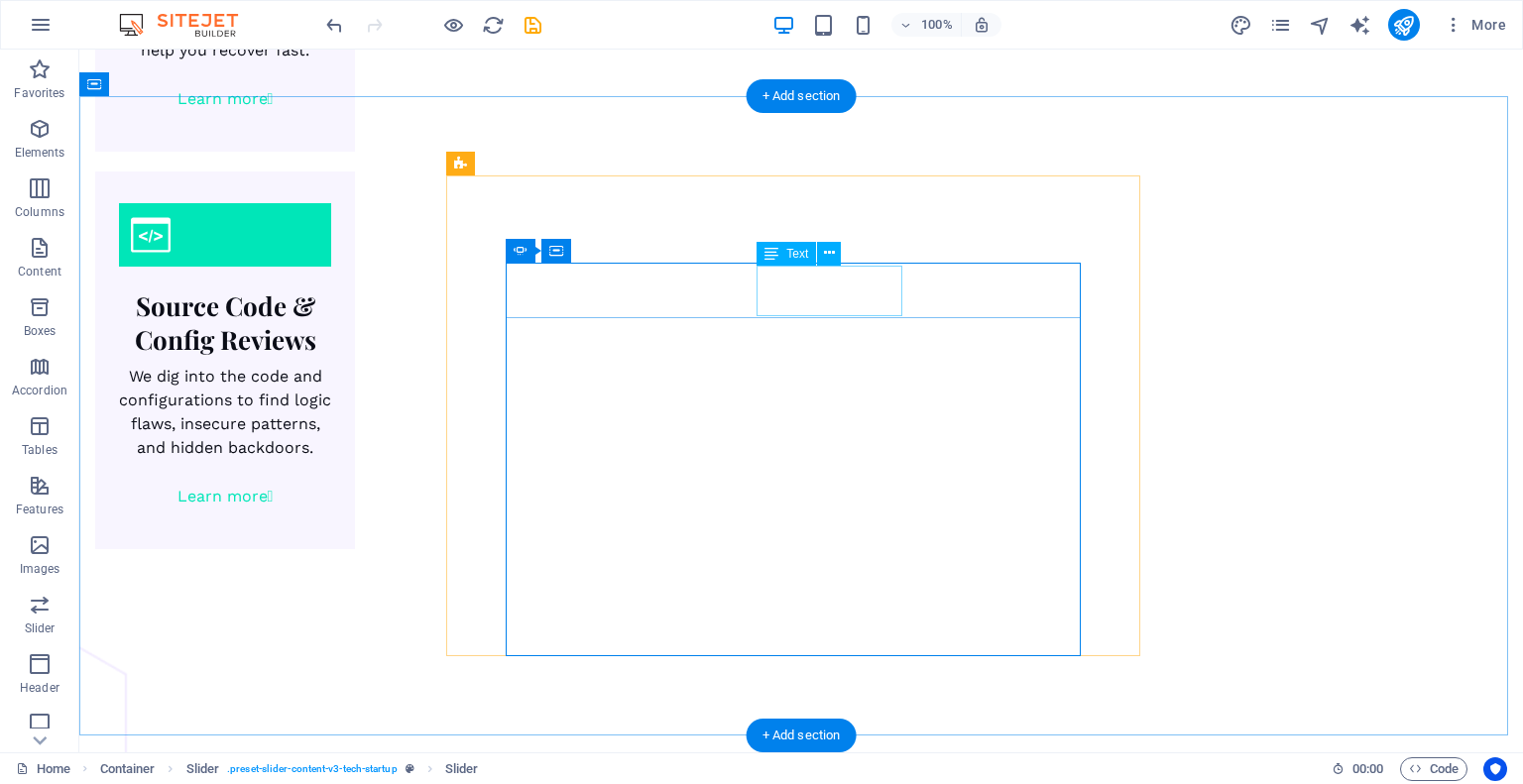 click on "Sascha Kubisch Copywriter, [COMPANY]" at bounding box center [2, 5621] 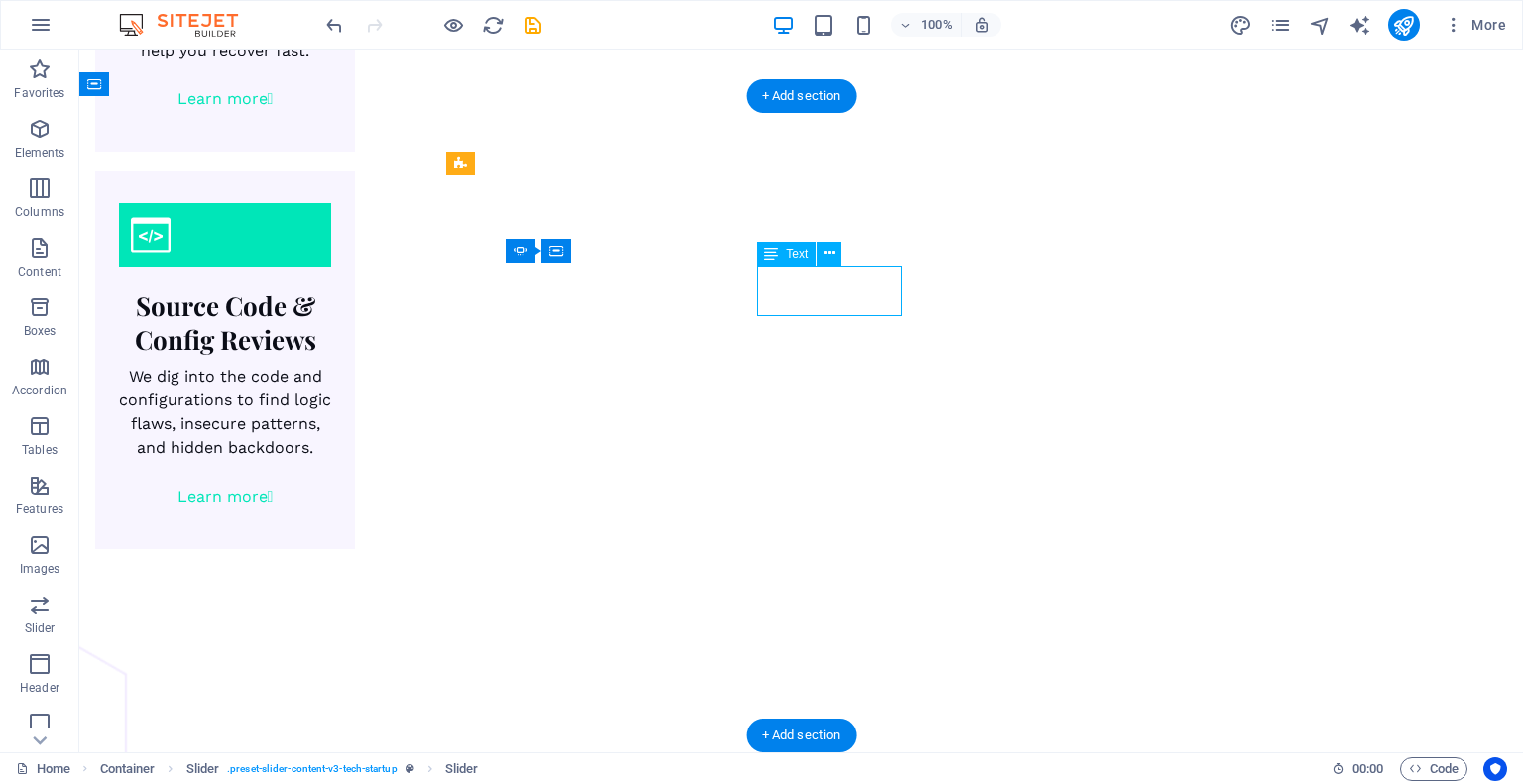 click on "Sascha Kubisch Copywriter, [COMPANY]" at bounding box center [2, 5621] 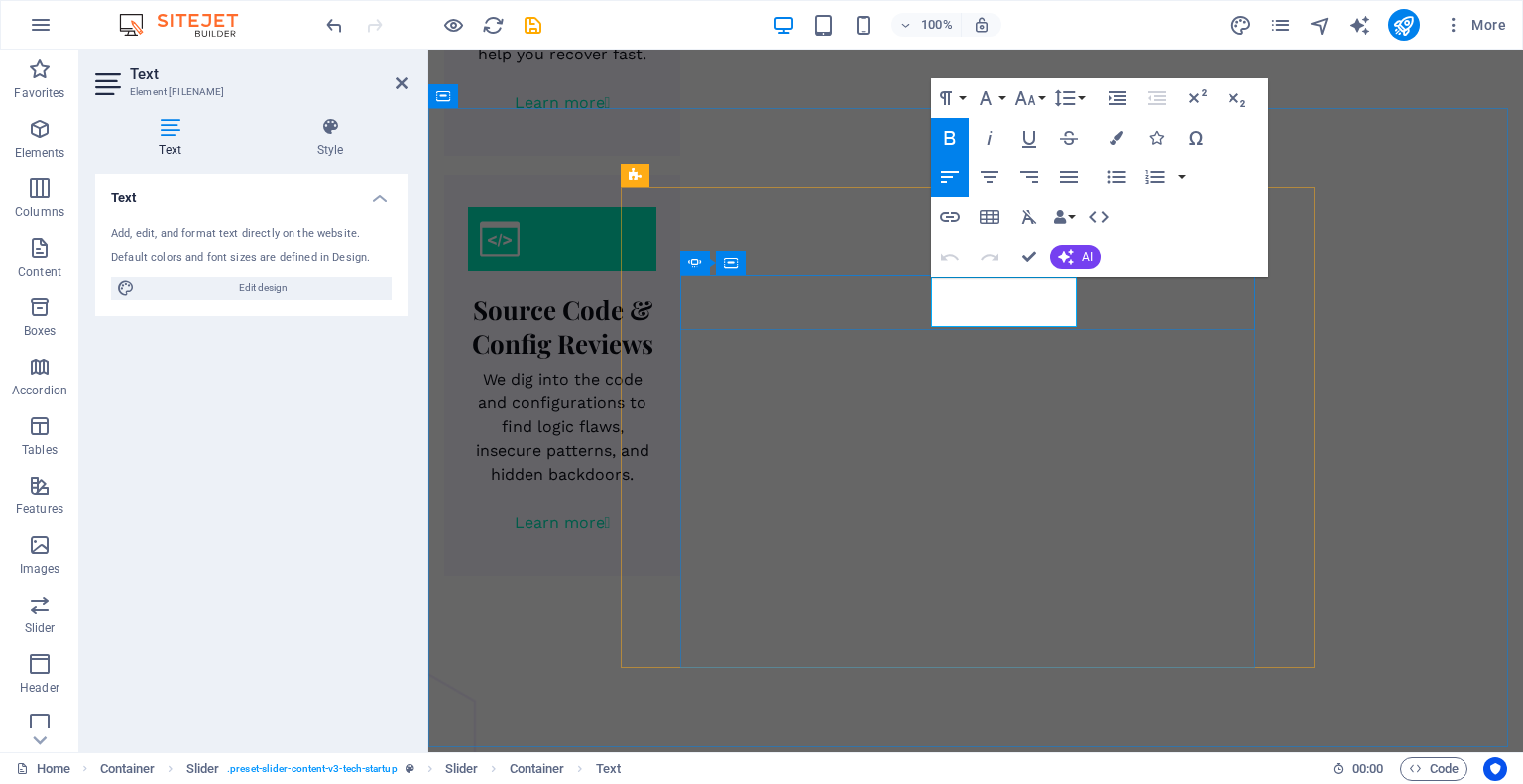 click on "Copywriter, Unibench" at bounding box center (19, 5686) 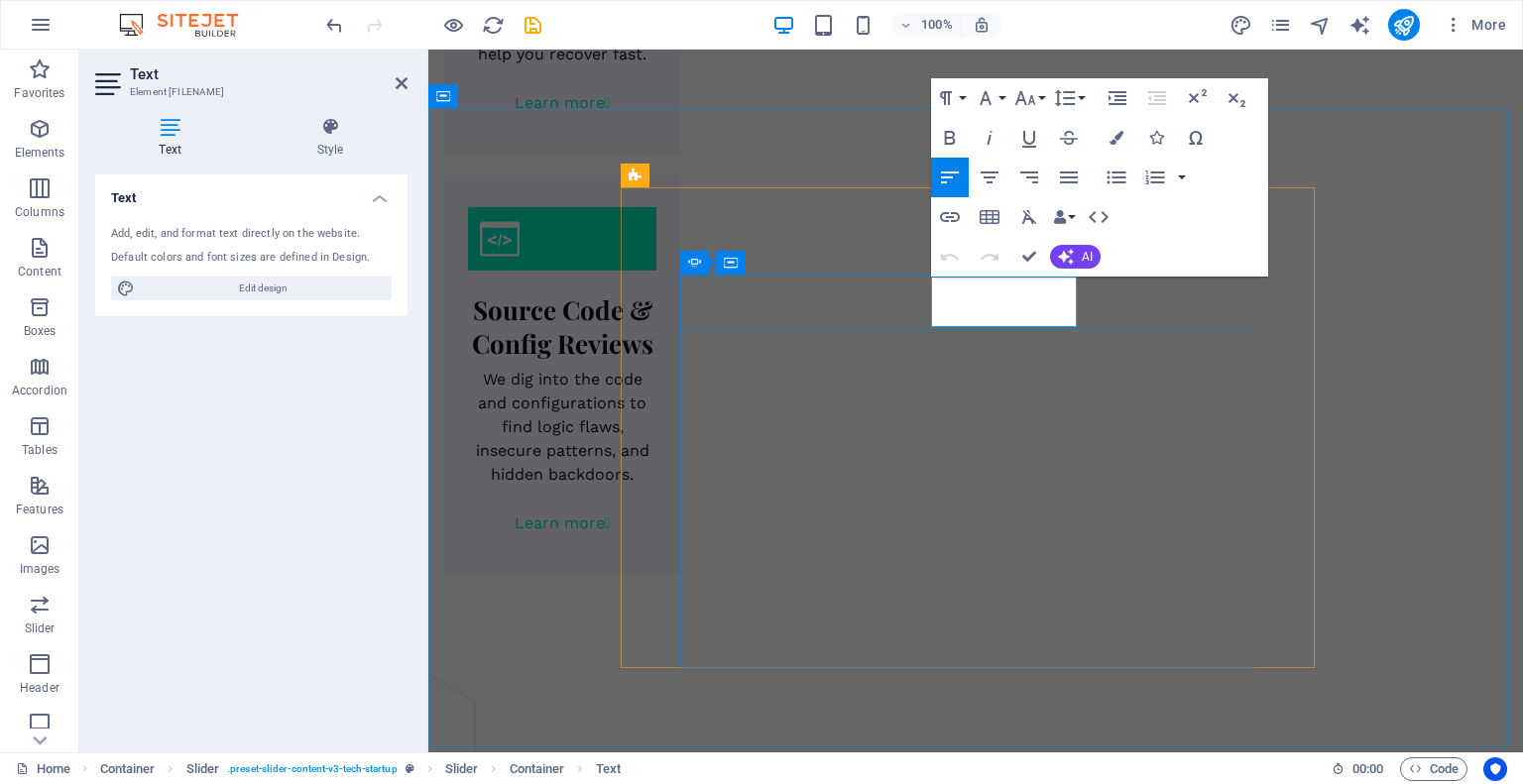 click on "Copywriter, Unibench" at bounding box center (19, 5686) 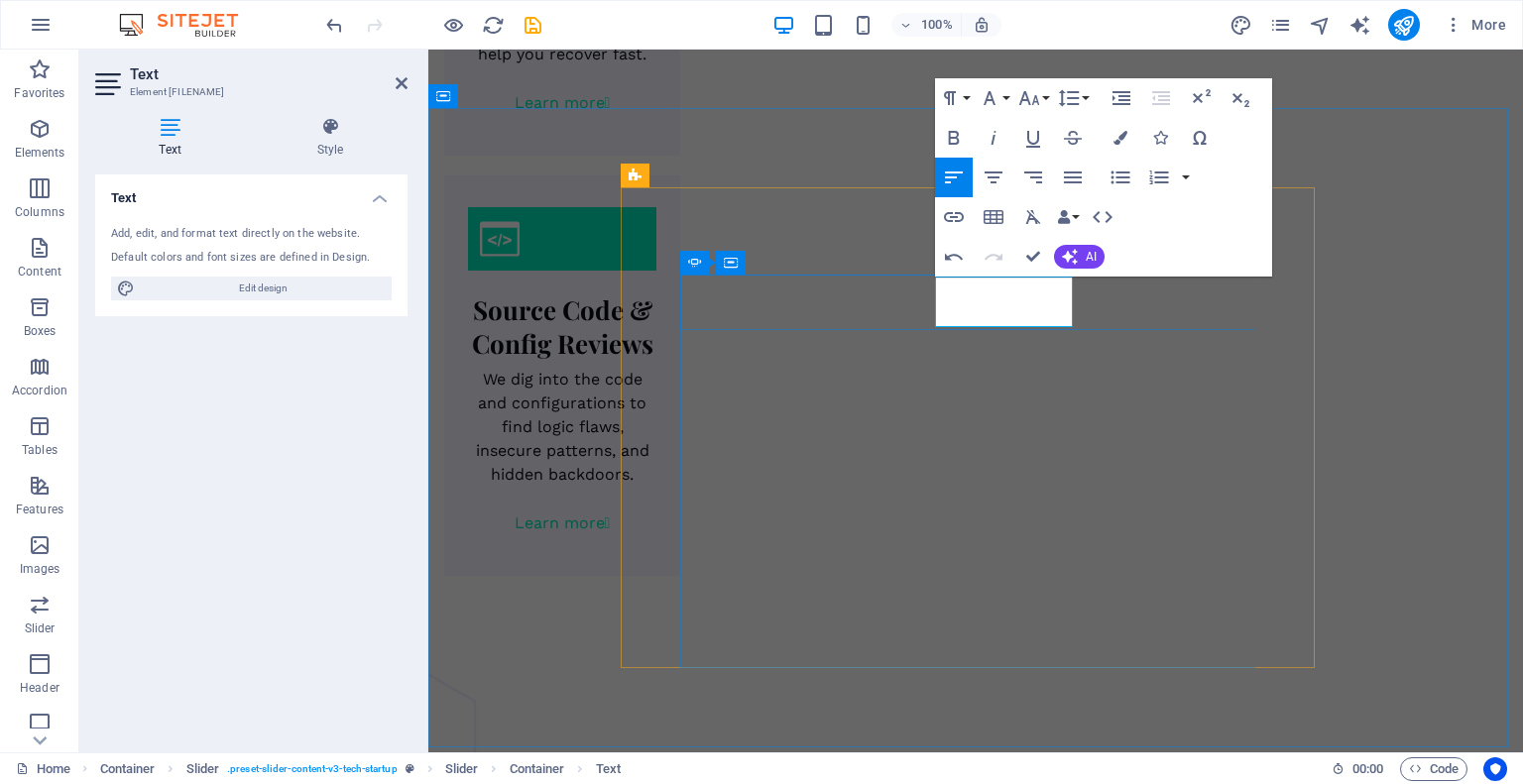 click on "CTO, [COMPANY]" at bounding box center [1, 5686] 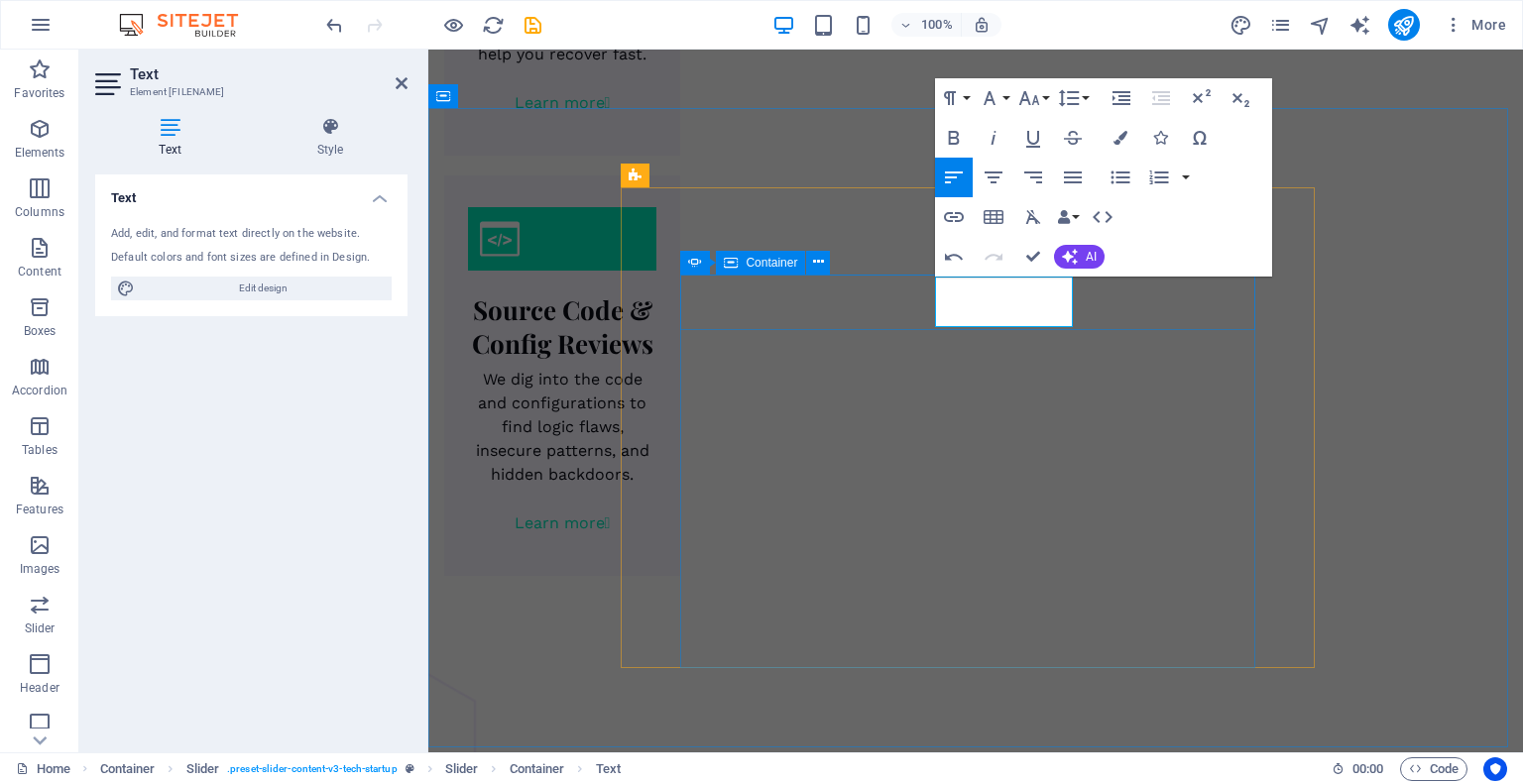 click on "[FIRST] [LAST] [TITLE],[COMPANY]" at bounding box center (216, 5645) 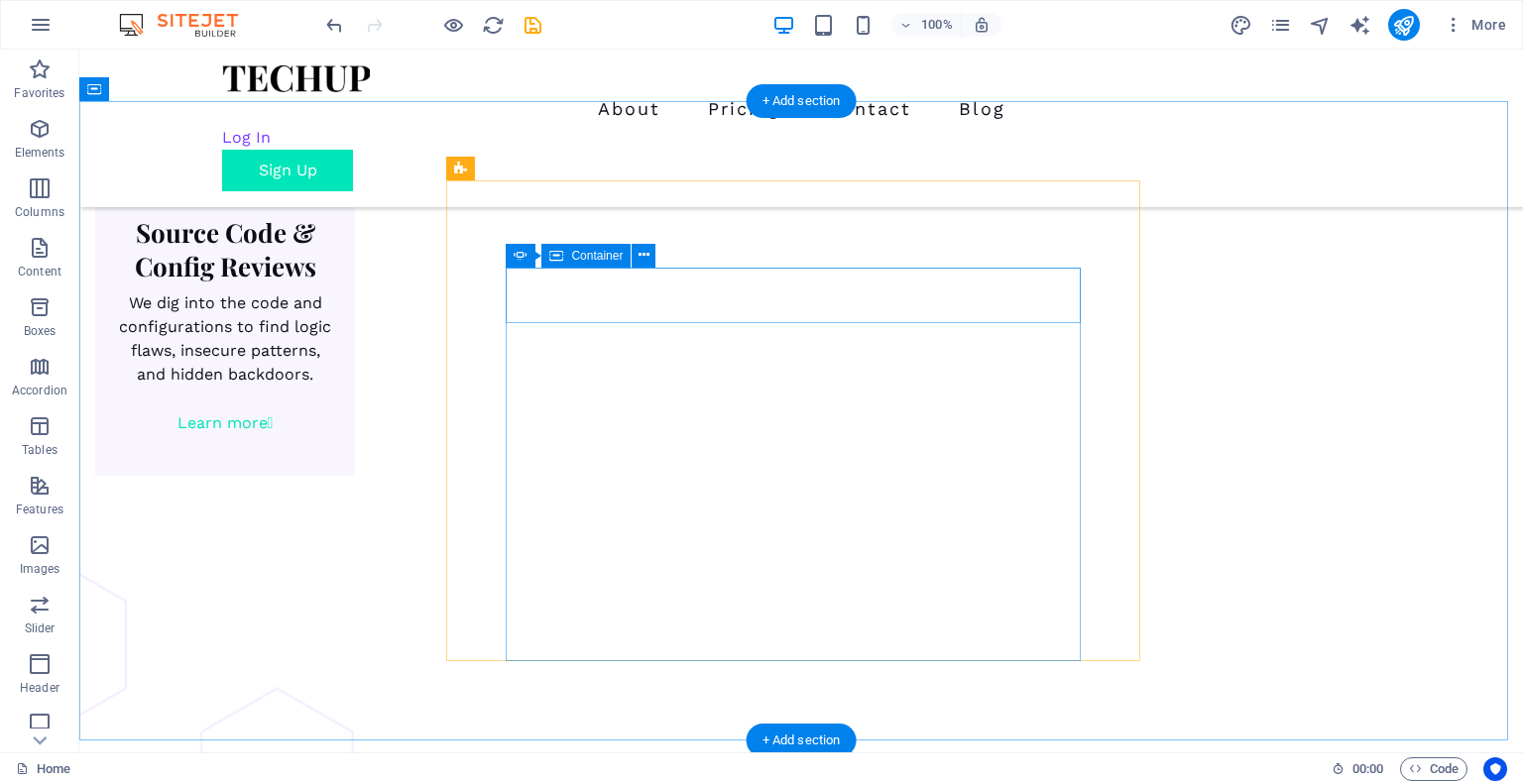 scroll, scrollTop: 3304, scrollLeft: 0, axis: vertical 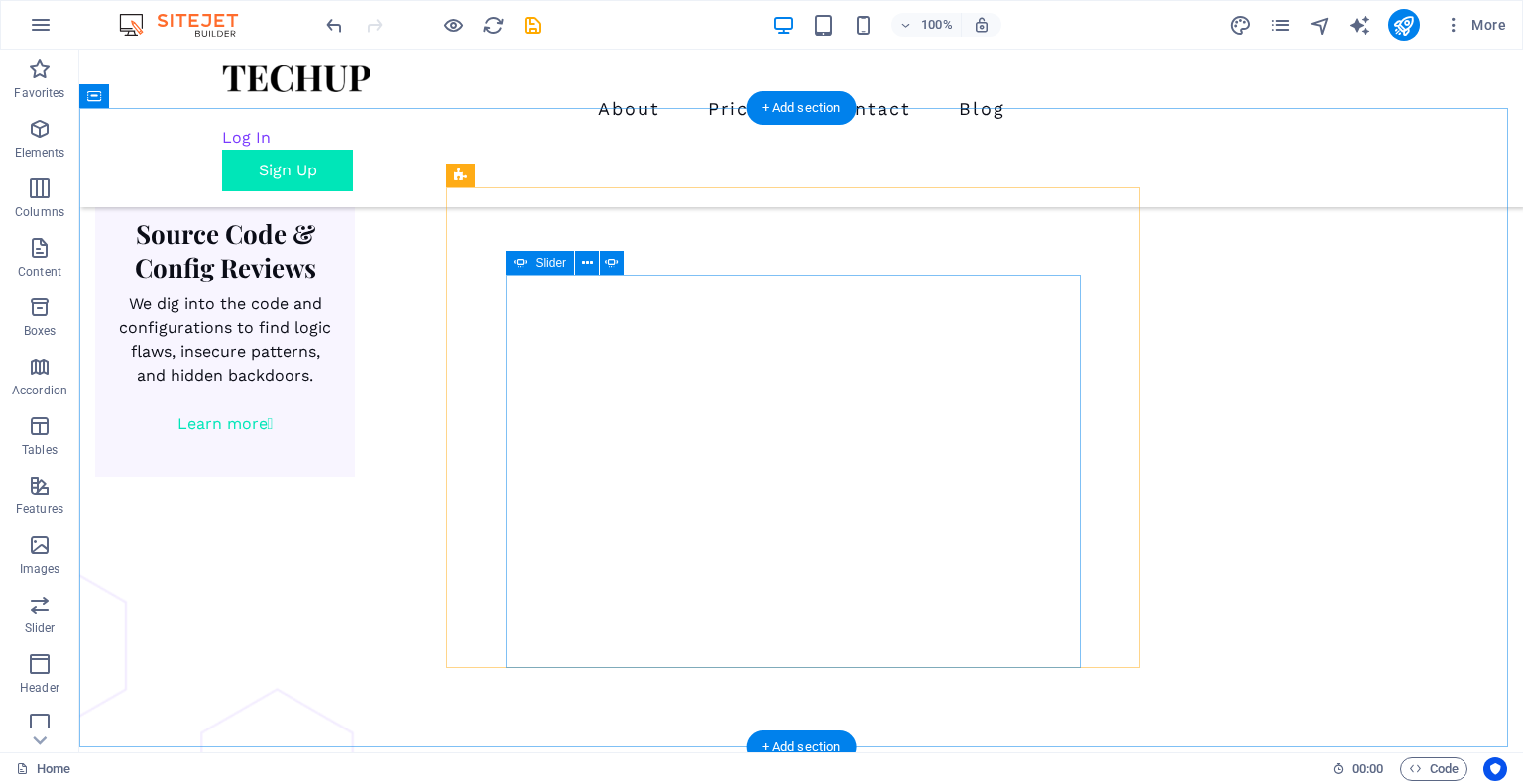 click at bounding box center [569, 5372] 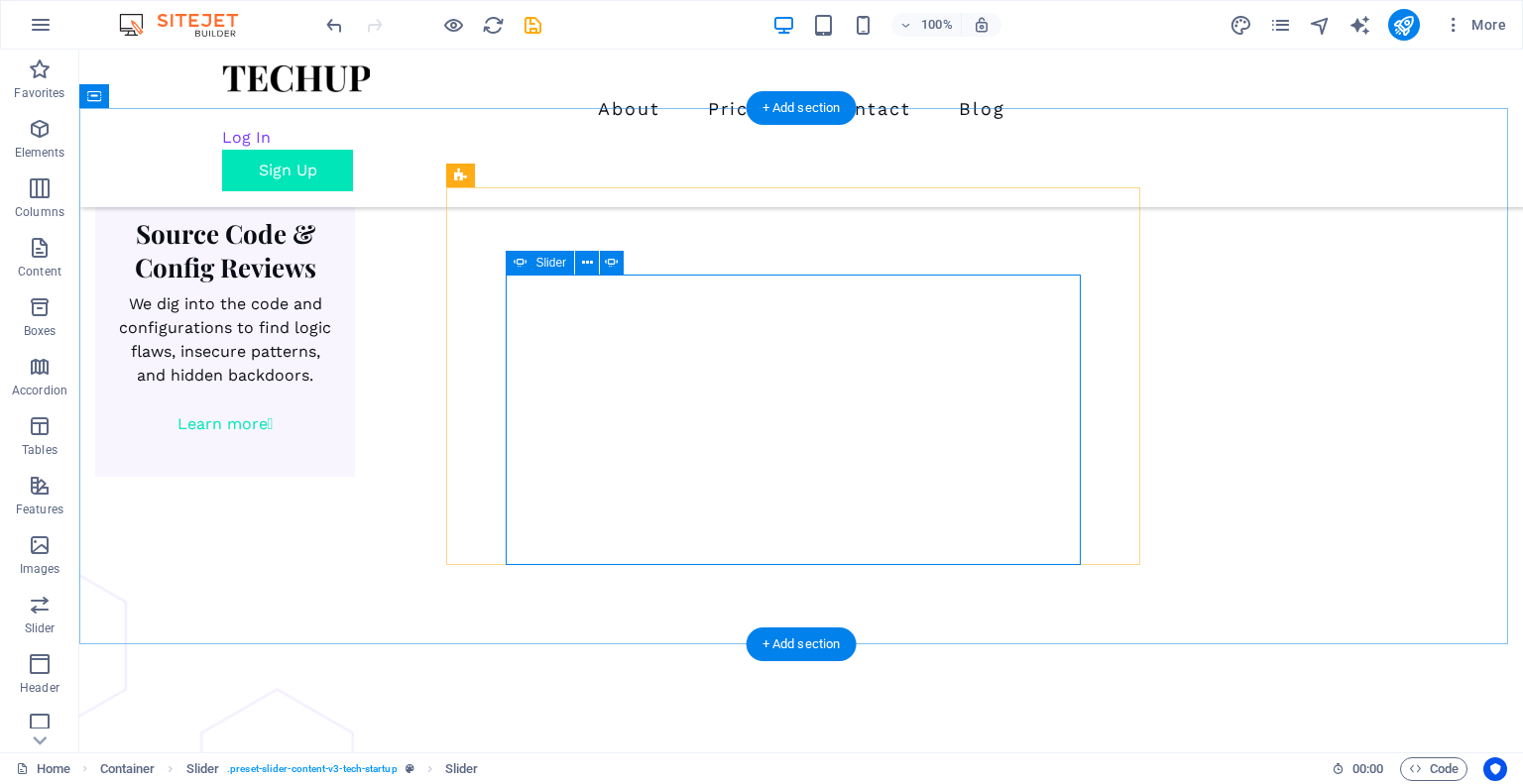 click at bounding box center (569, 5269) 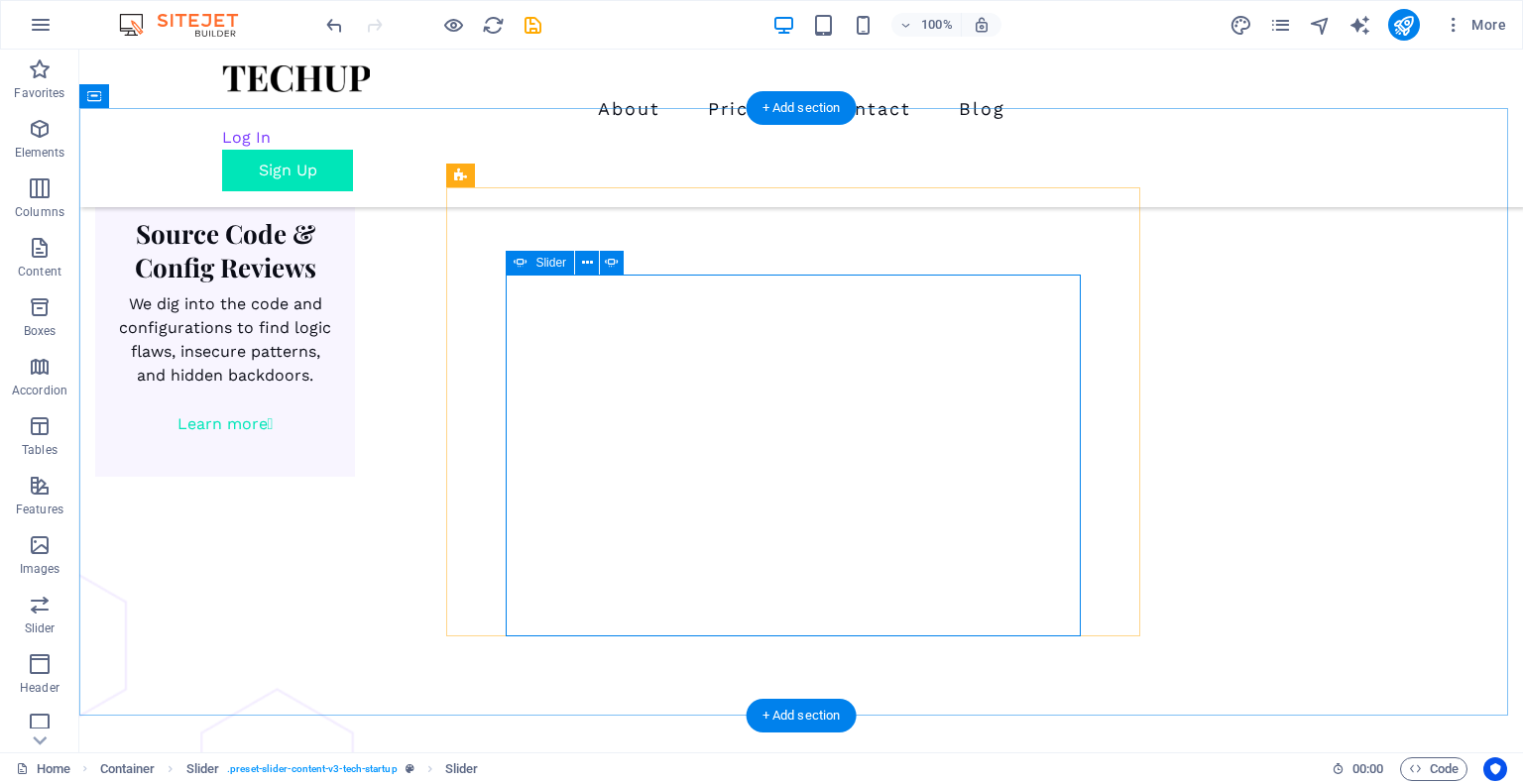 click at bounding box center (569, 4939) 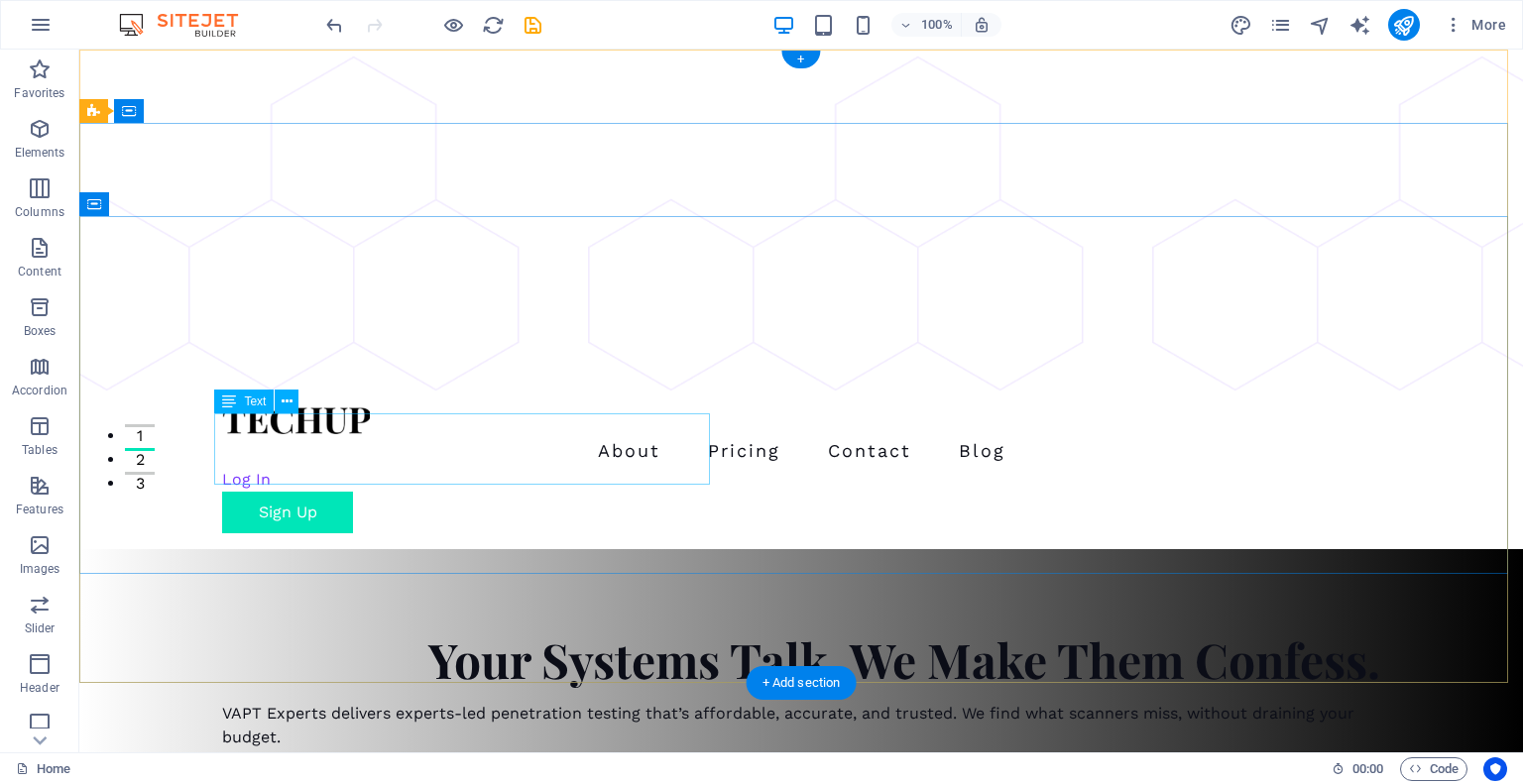 scroll, scrollTop: 0, scrollLeft: 0, axis: both 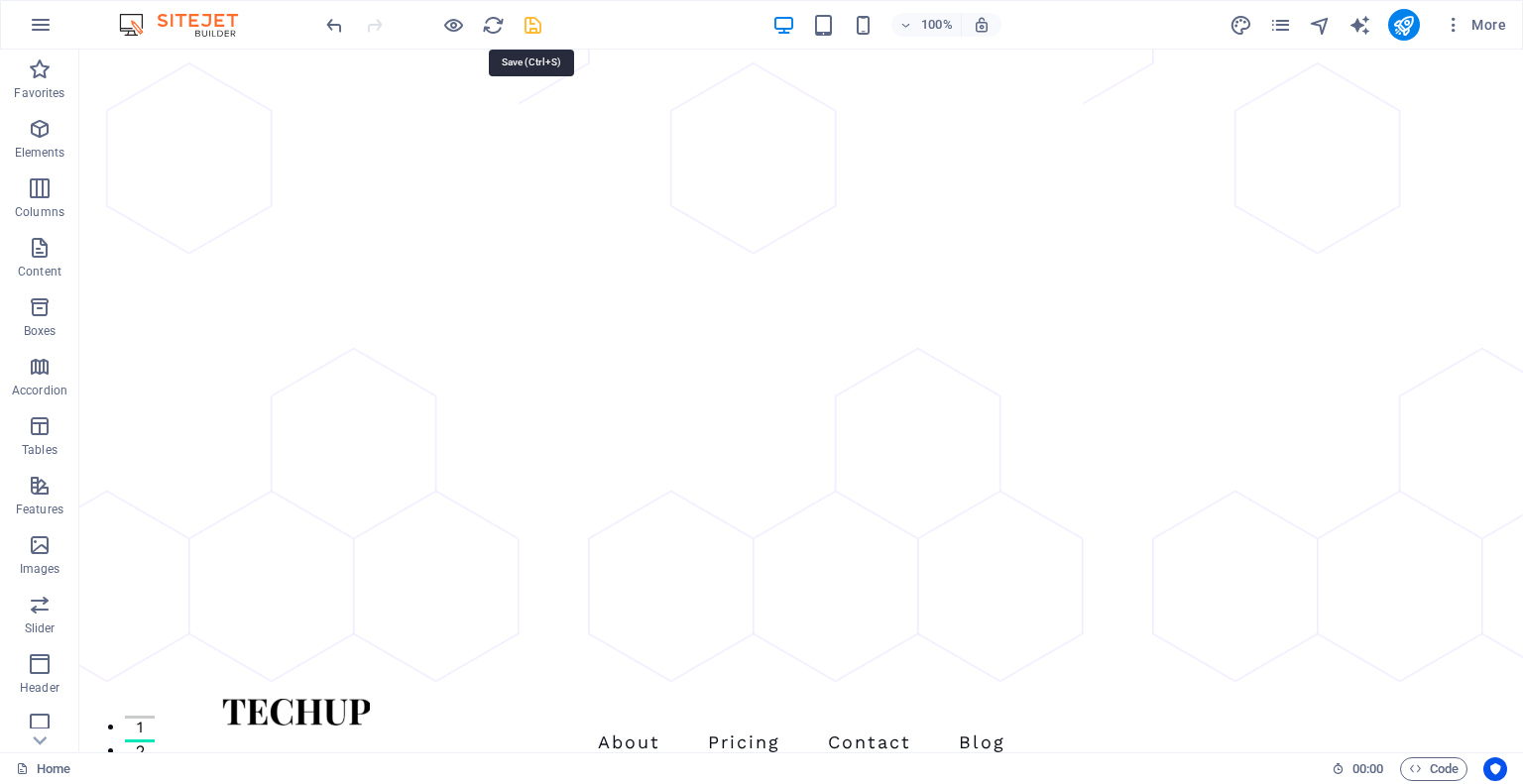 click at bounding box center [532, 25] 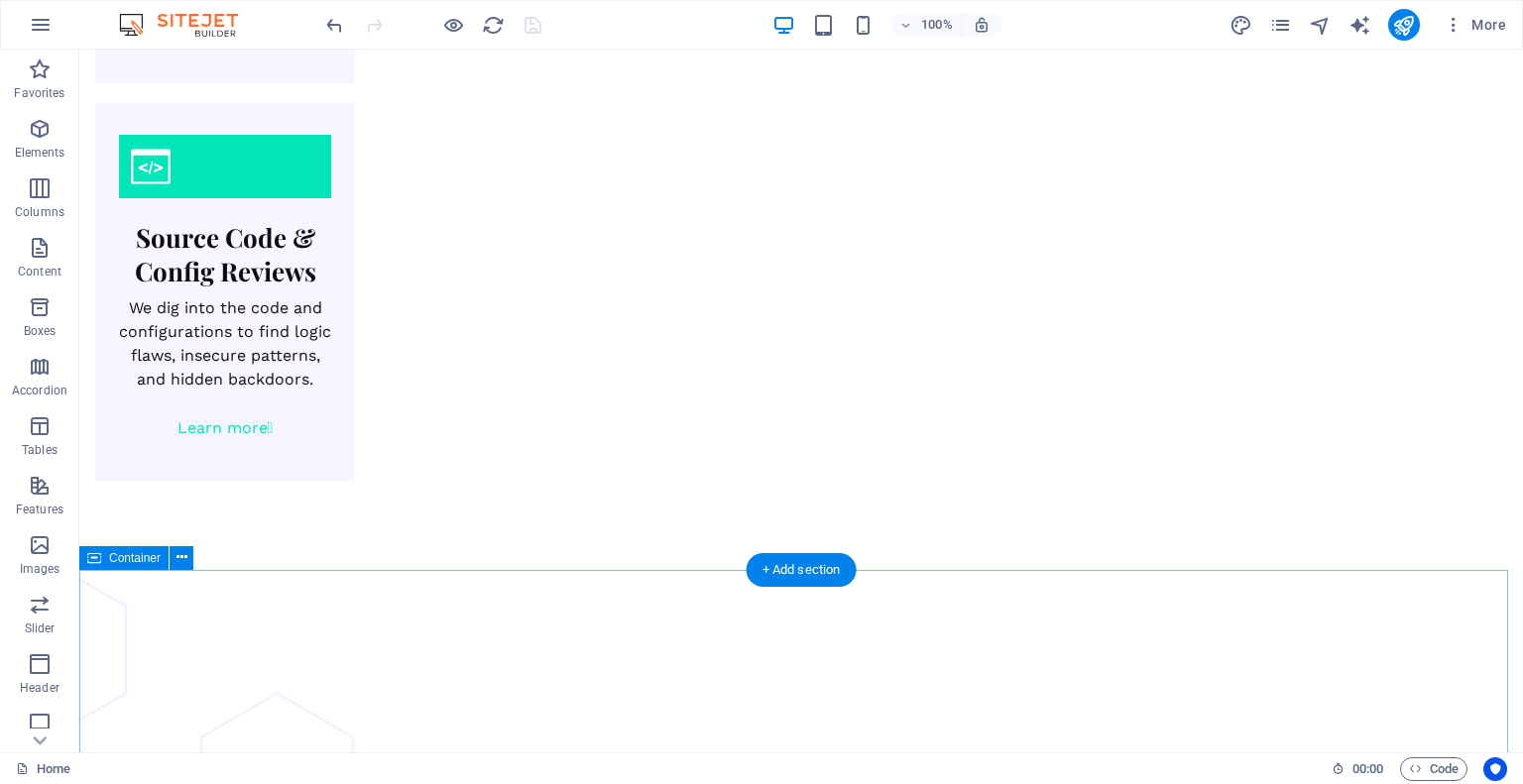scroll, scrollTop: 3385, scrollLeft: 0, axis: vertical 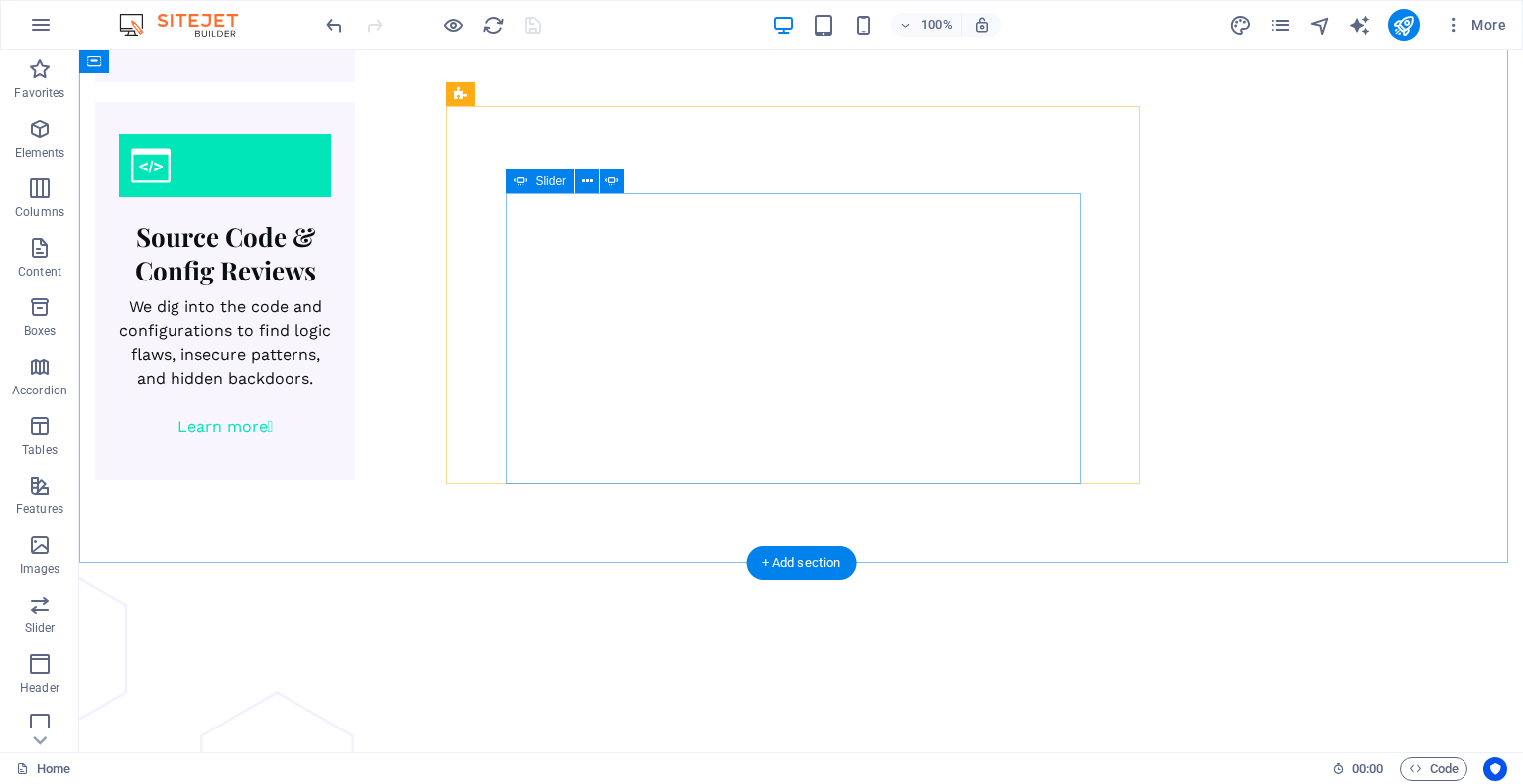 click at bounding box center (569, 5272) 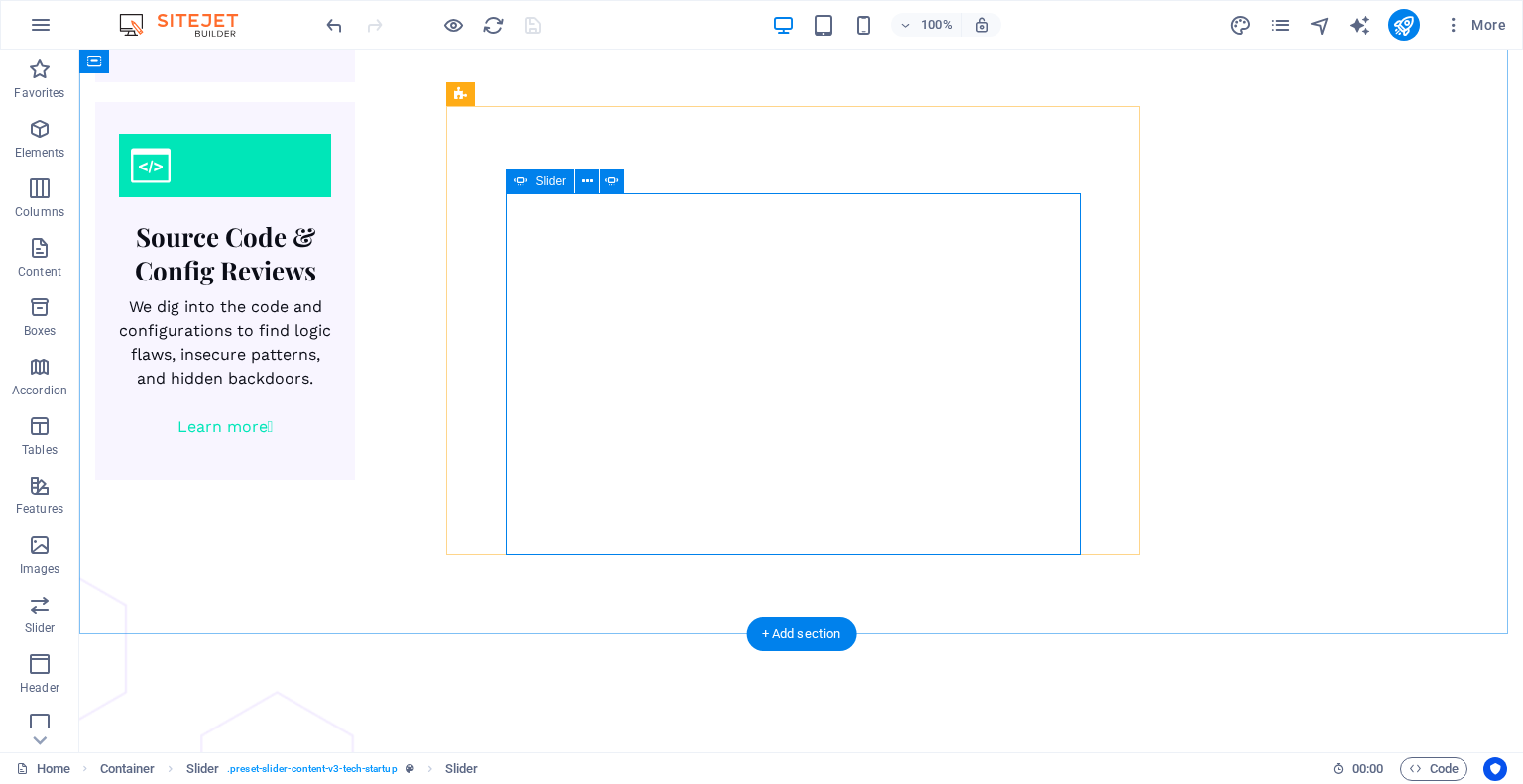 click at bounding box center (569, 5343) 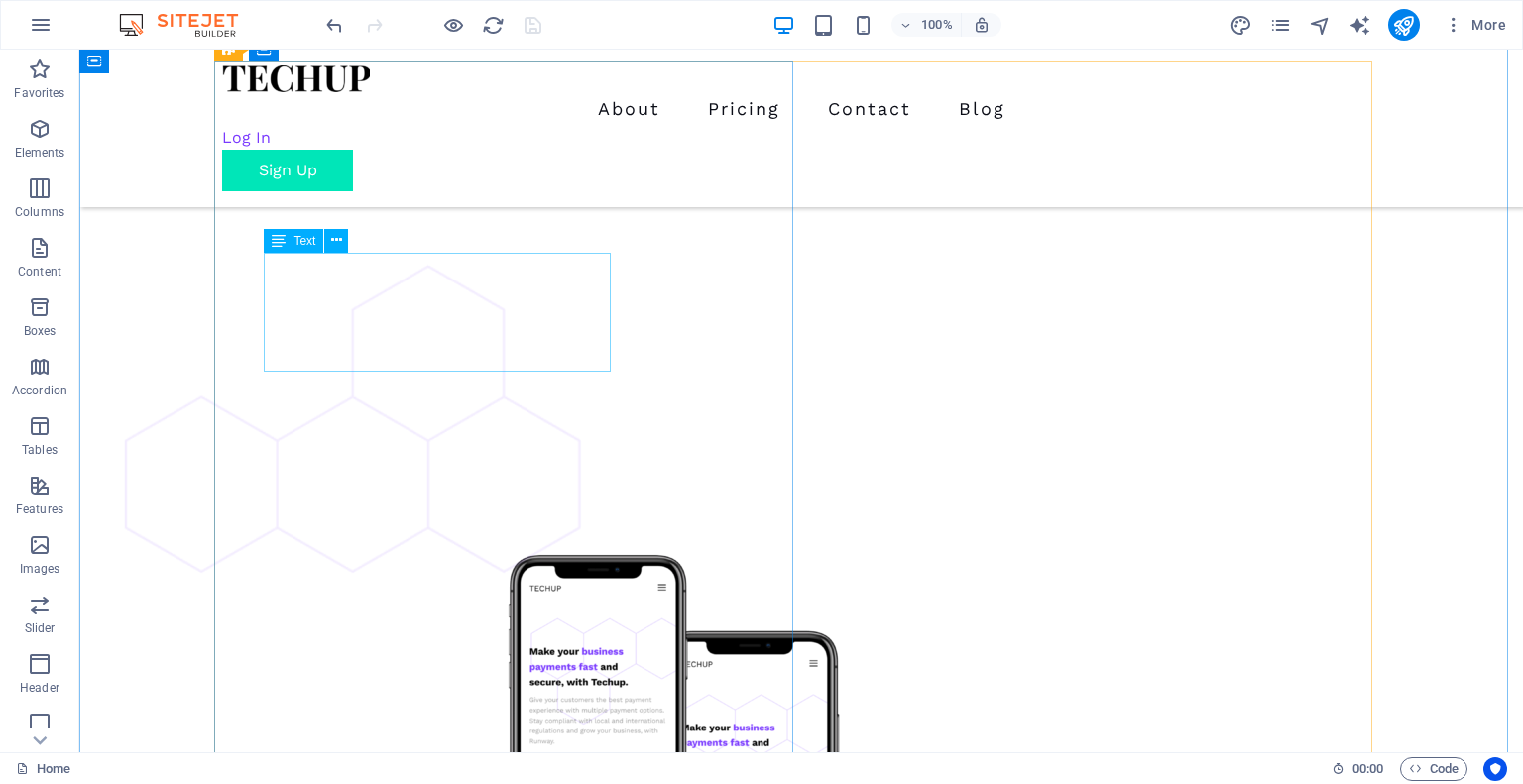 scroll, scrollTop: 3988, scrollLeft: 0, axis: vertical 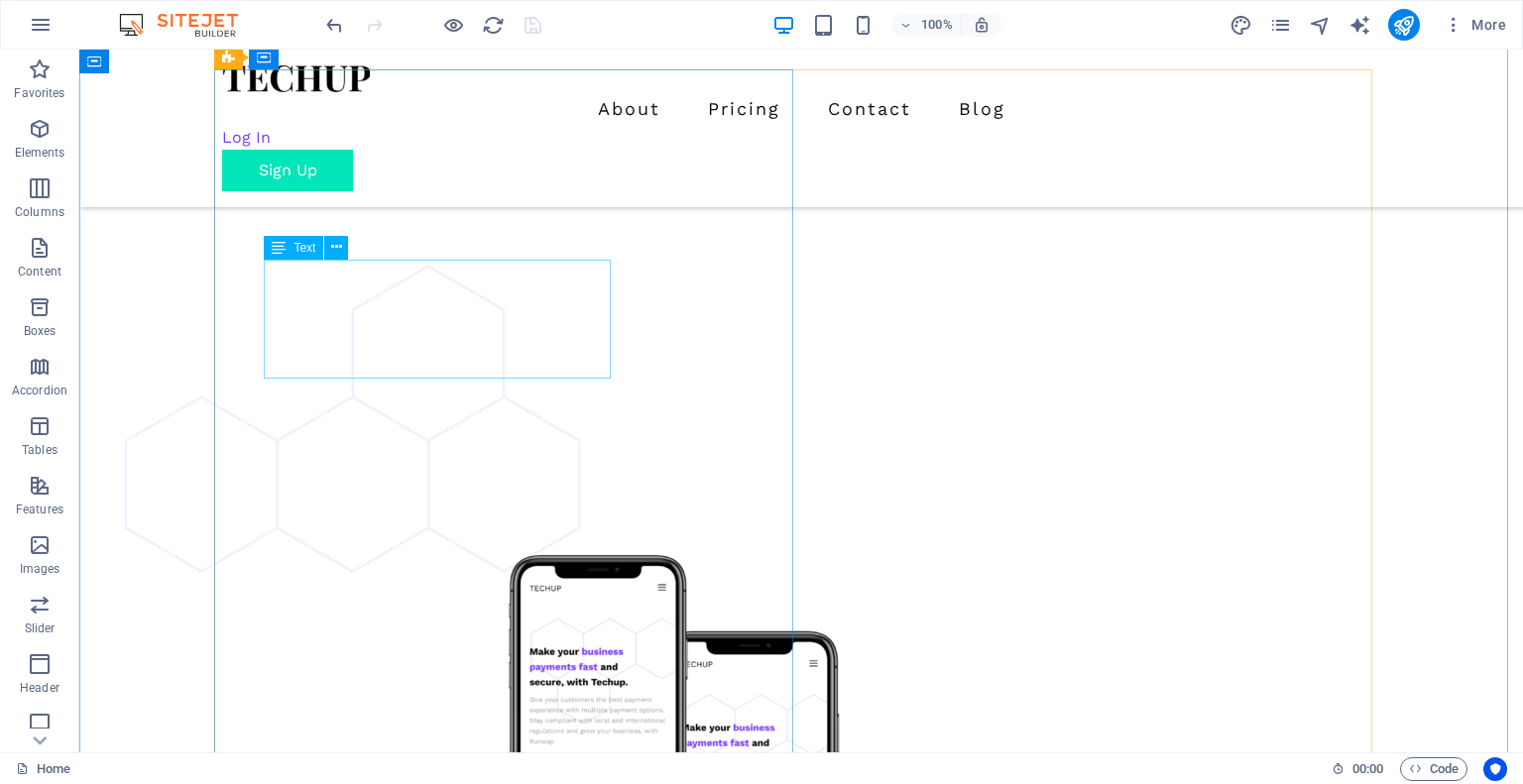 click on "Looking to work with amazing new startup? Or searching for ways to share your ideas? Techup and contact us!" at bounding box center [512, 4886] 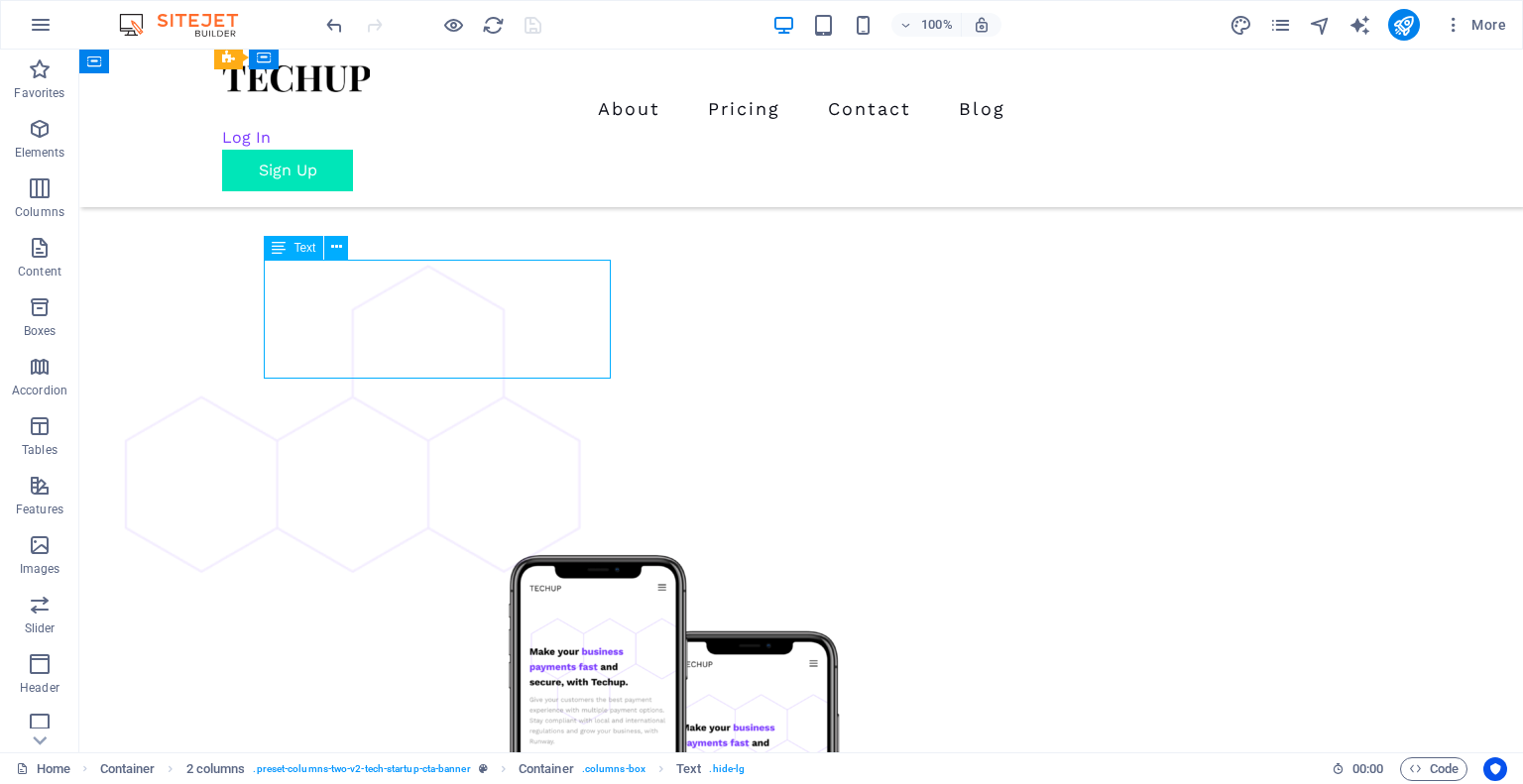 click on "Looking to work with amazing new startup? Or searching for ways to share your ideas? Techup and contact us!" at bounding box center [512, 4886] 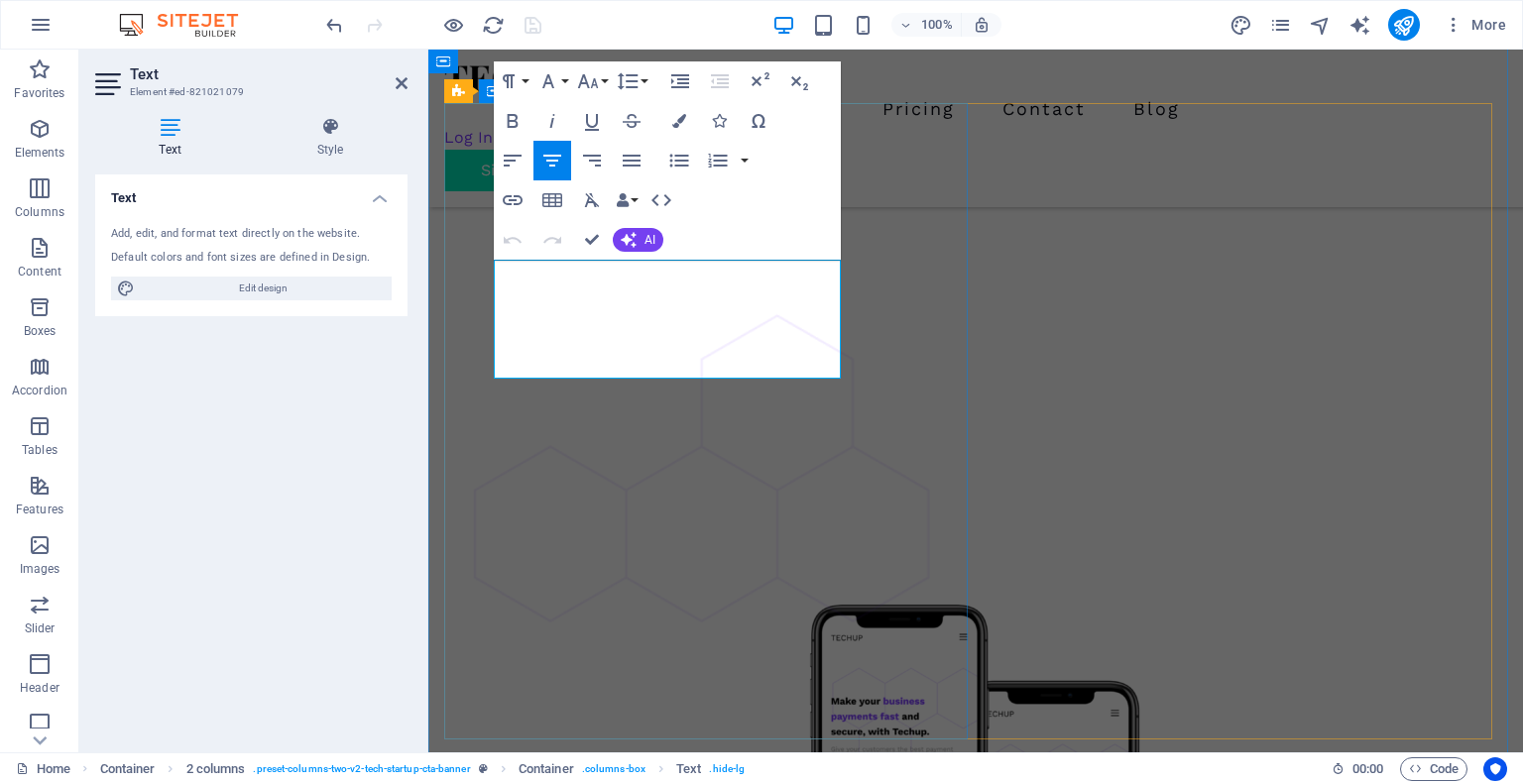 click on "Looking to work with amazing new startup? Or searching for ways to share your ideas? Techup and contact us!" at bounding box center [710, 4960] 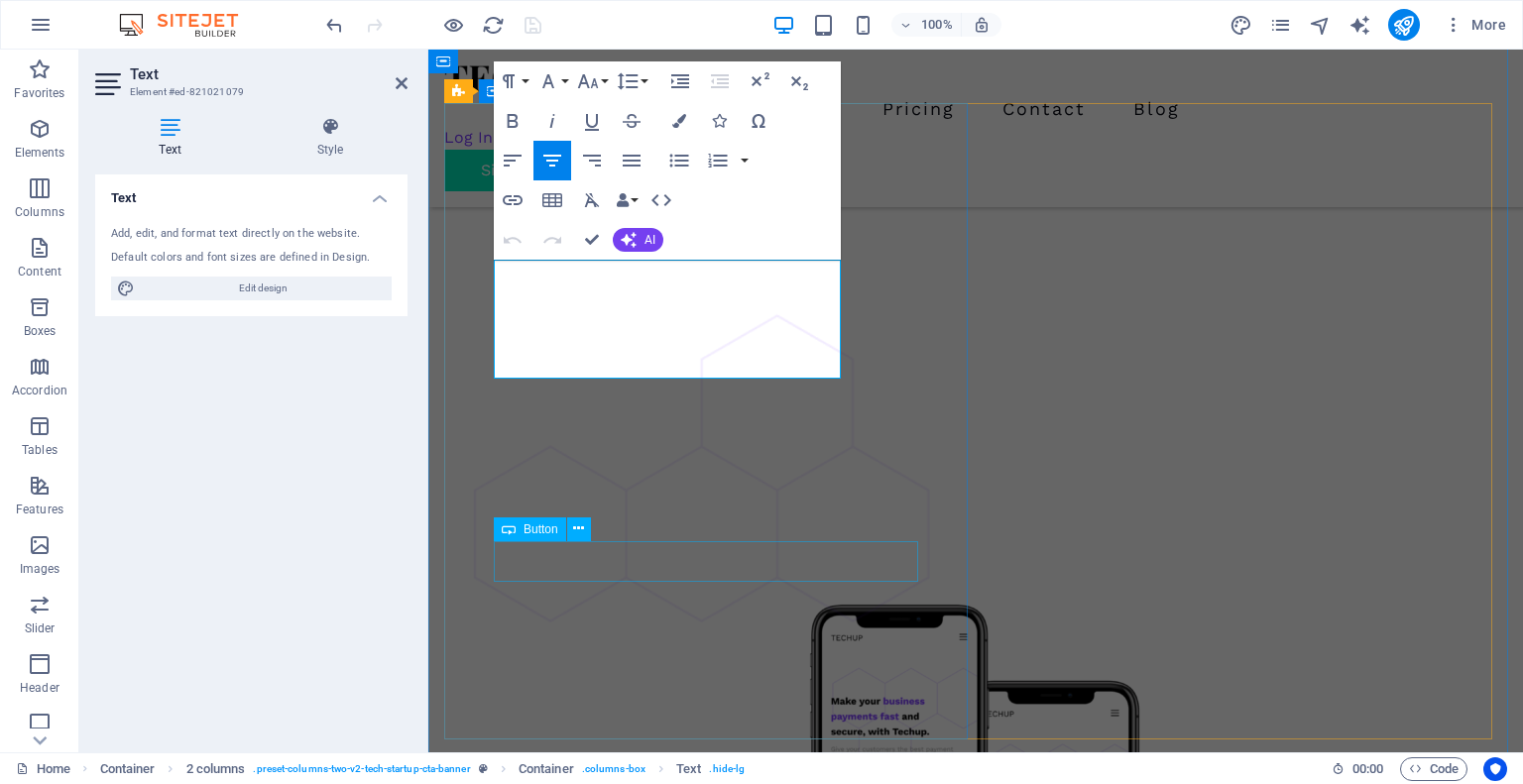 click on "Get Started Now" at bounding box center (710, 5188) 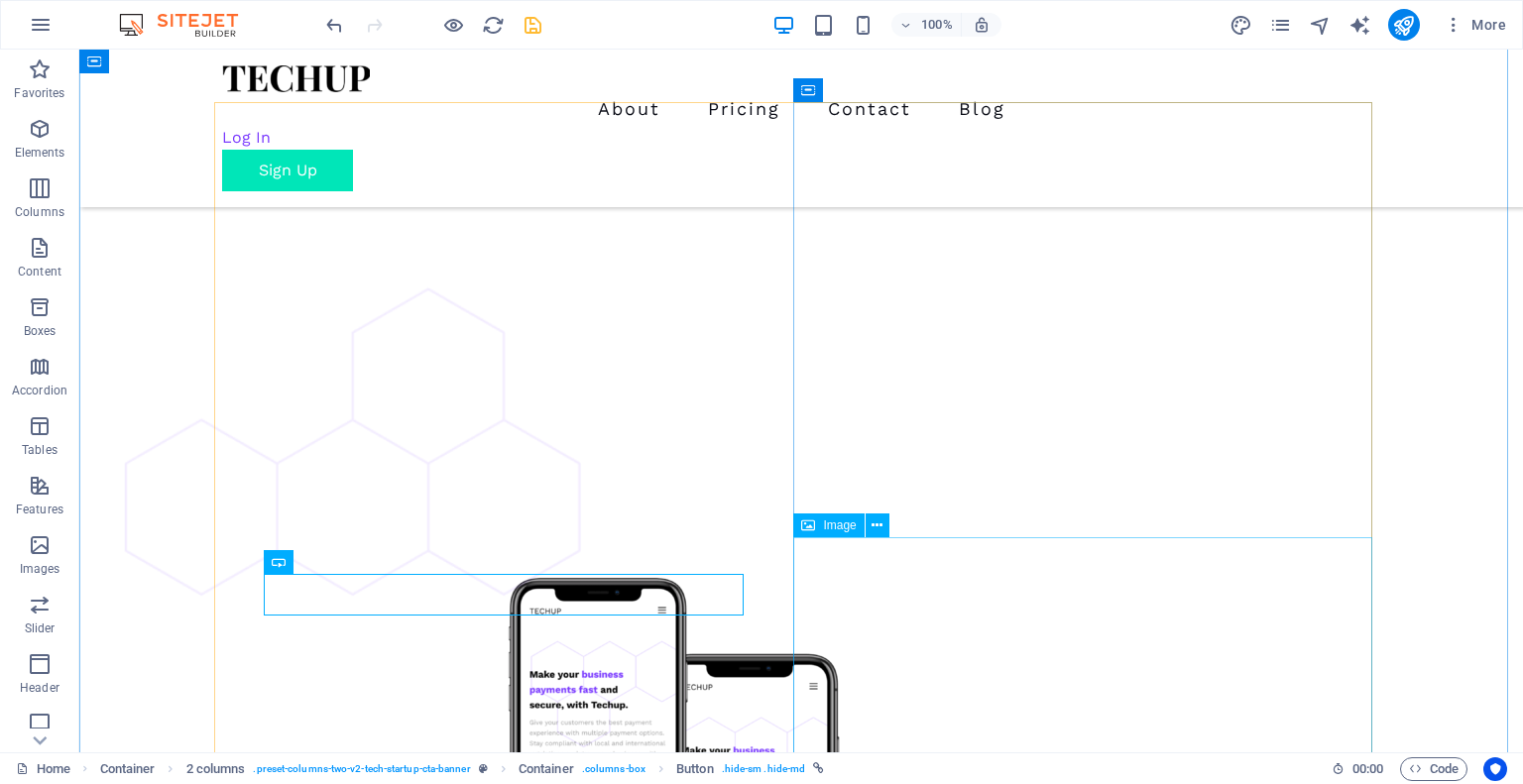 scroll, scrollTop: 3955, scrollLeft: 0, axis: vertical 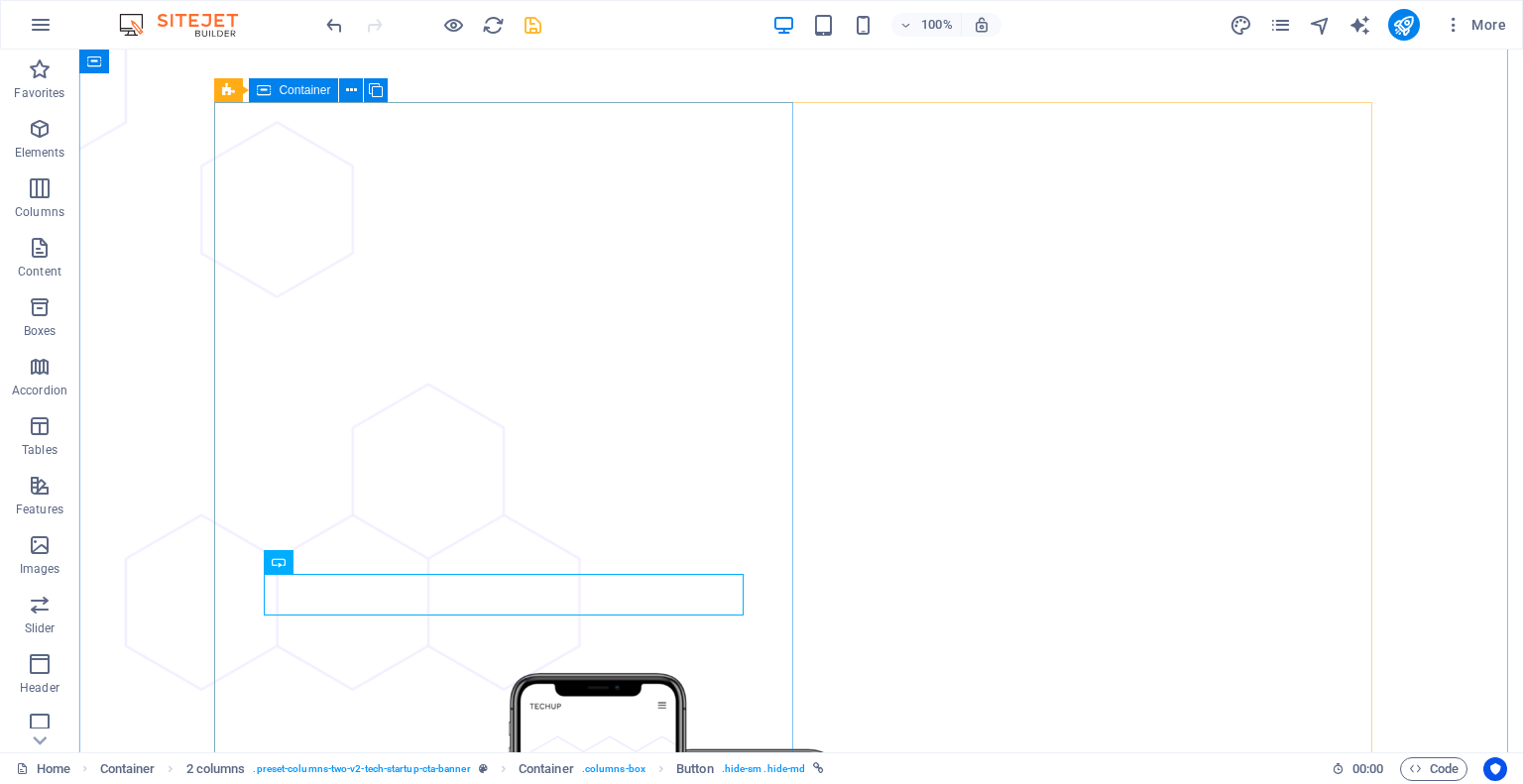 click on "Looking to work with amazing new startup? Or searching for ways to share your ideas? Techup and contact us! Looking to work with amazing new startup? Or searching for ways to share your ideas? Techup and contact us! Get Started Now Get Started Now" at bounding box center (512, 5106) 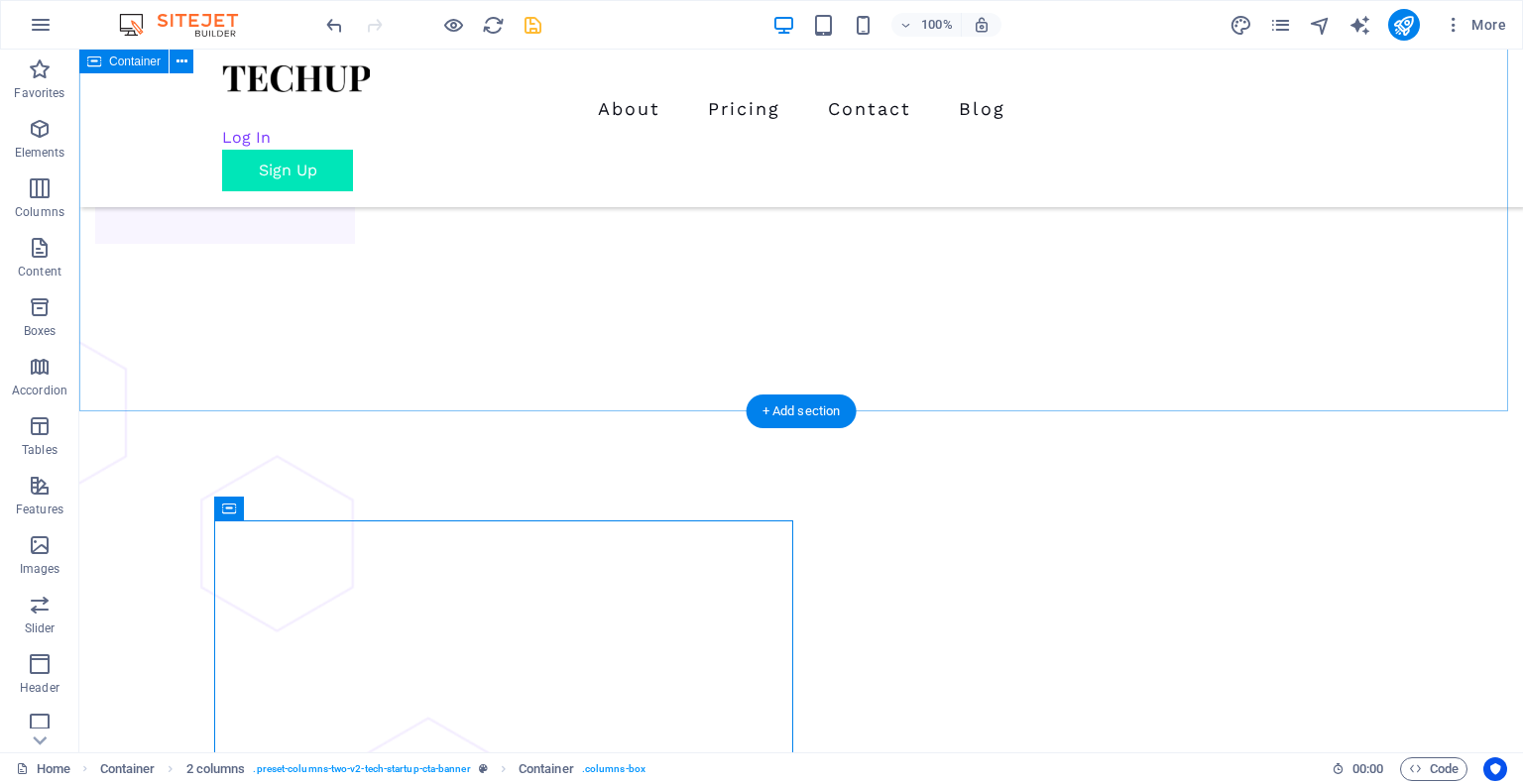 scroll, scrollTop: 3918, scrollLeft: 0, axis: vertical 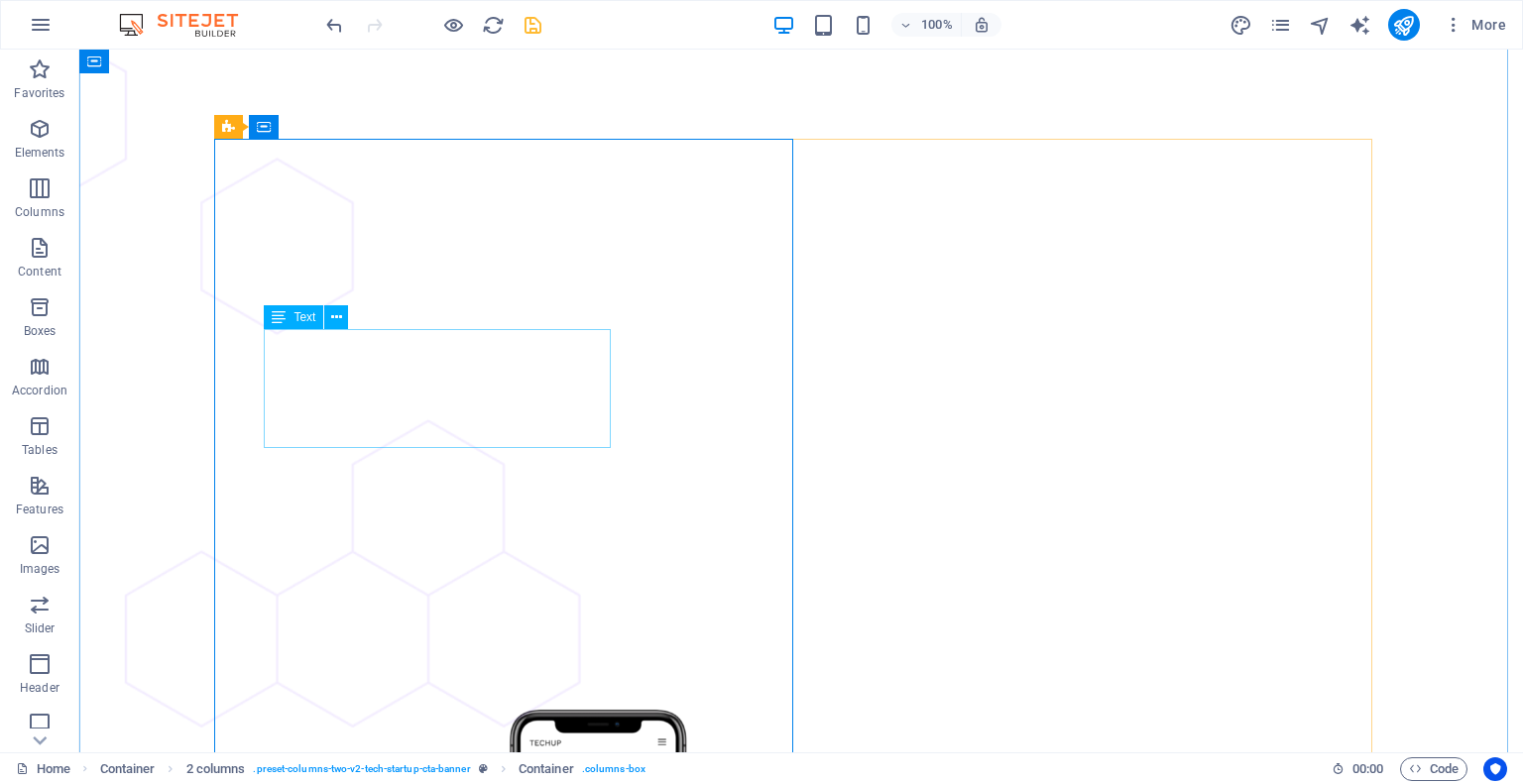 click on "Looking to work with amazing new startup? Or searching for ways to share your ideas? Techup and contact us!" at bounding box center (512, 5041) 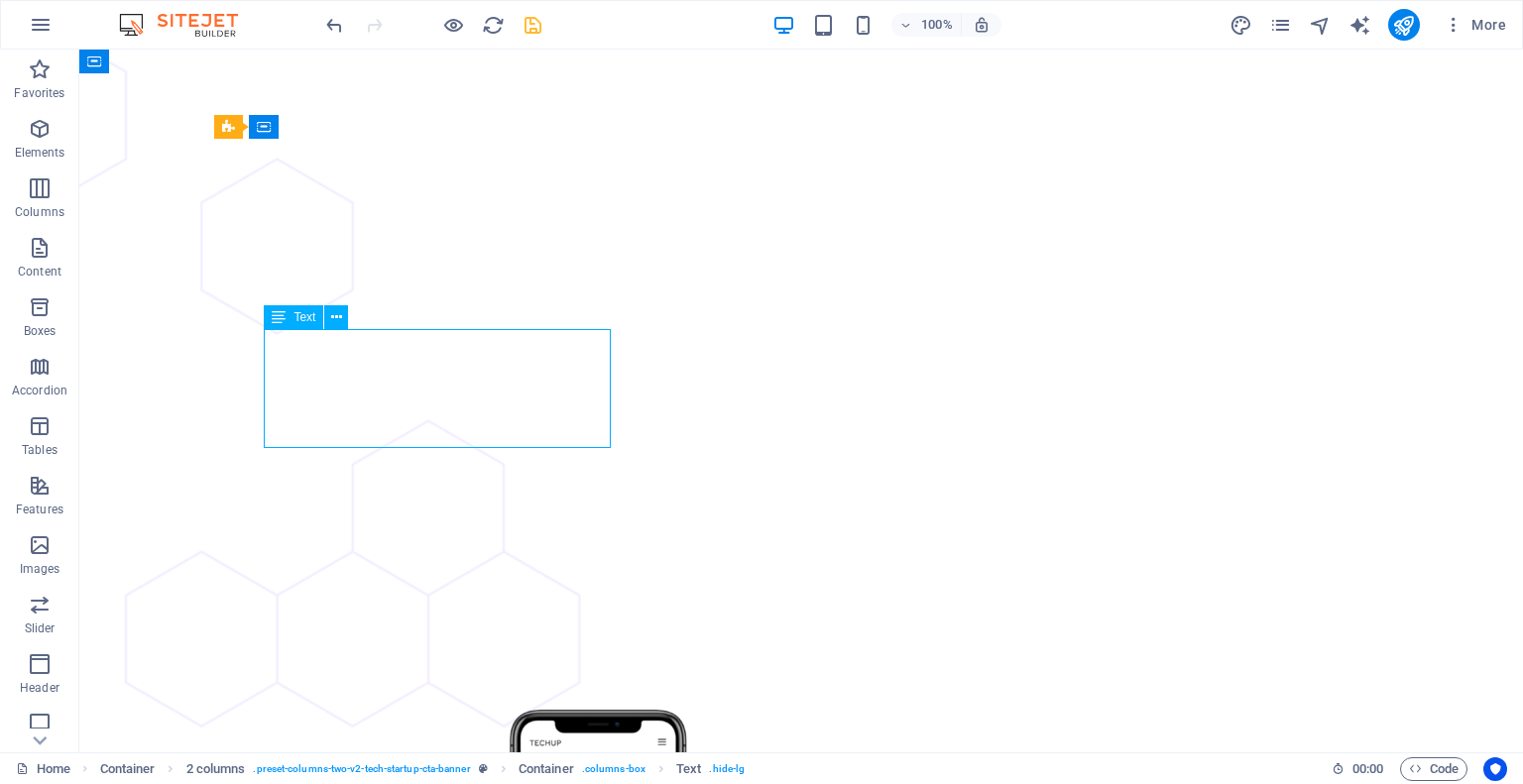 click on "Looking to work with amazing new startup? Or searching for ways to share your ideas? Techup and contact us!" at bounding box center [512, 5041] 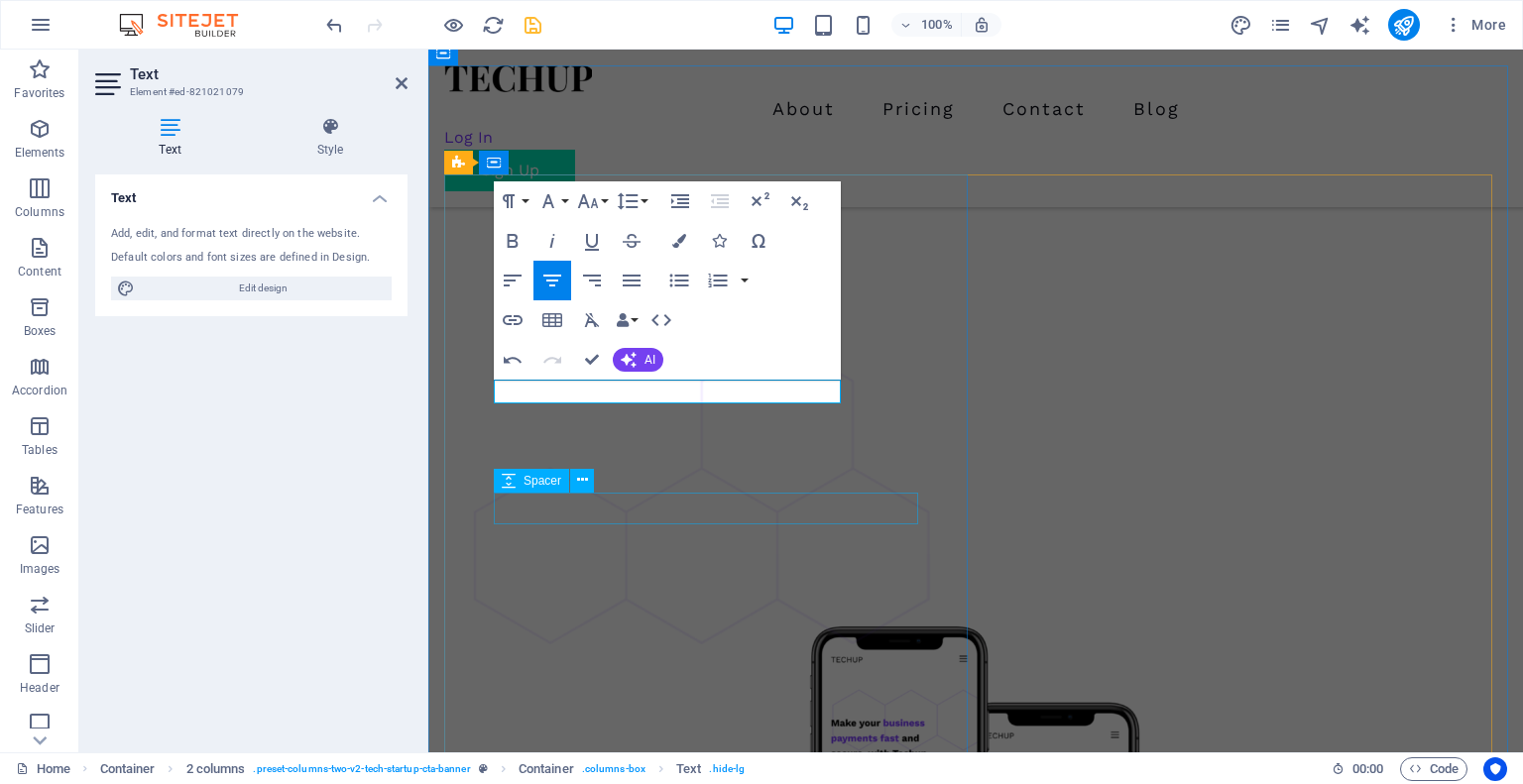 scroll, scrollTop: 3801, scrollLeft: 0, axis: vertical 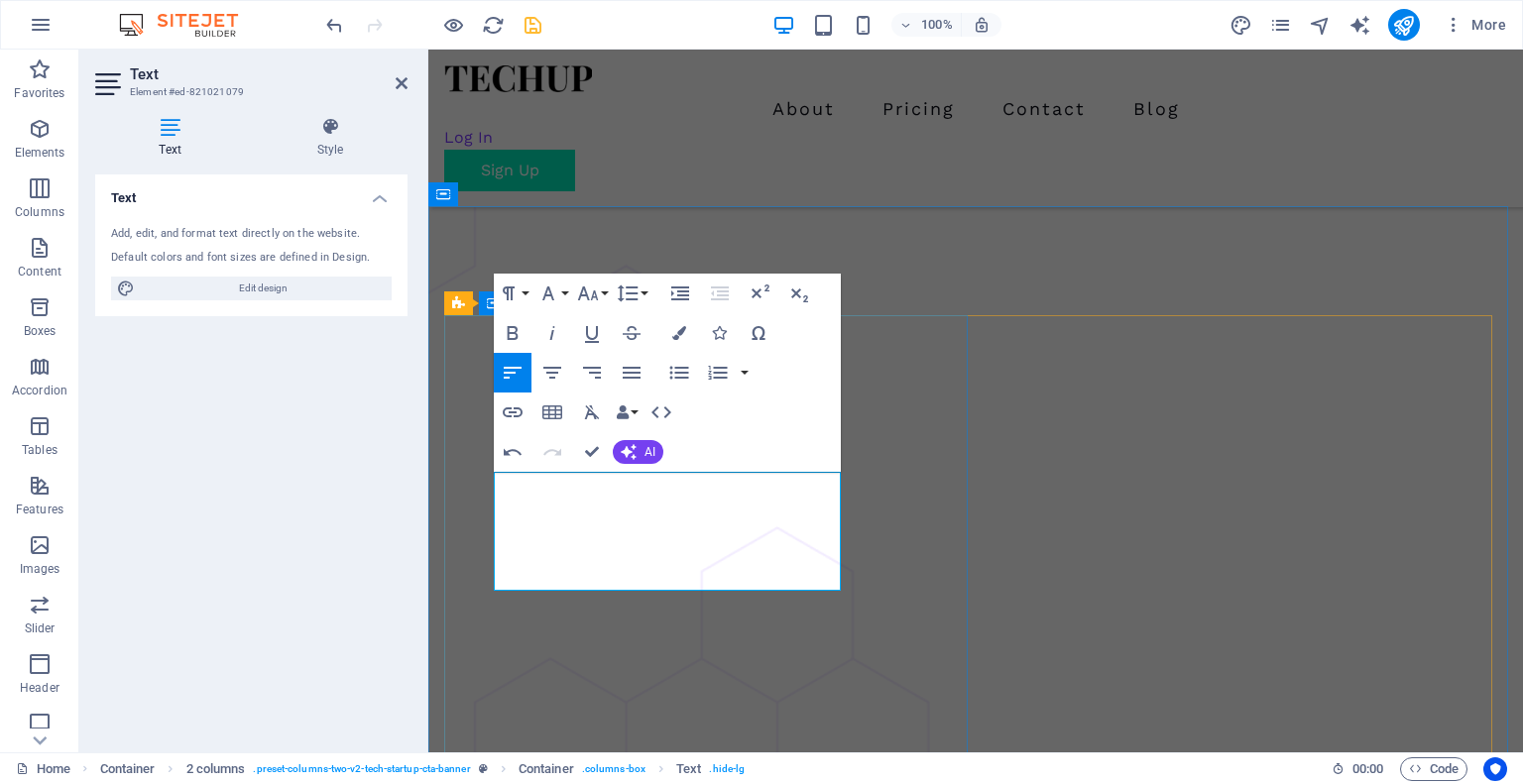 click on "Ready to Lock Down Your Security? Whether you're a growing startup or a scaling enterprise, VAPT Experts is here to help you stay secure, compliant, and one step ahead of threats. Looking to work with amazing new startup? Or searching for ways to share your ideas? Techup and contact us! Get Started Now Get Started Now" at bounding box center [710, 5277] 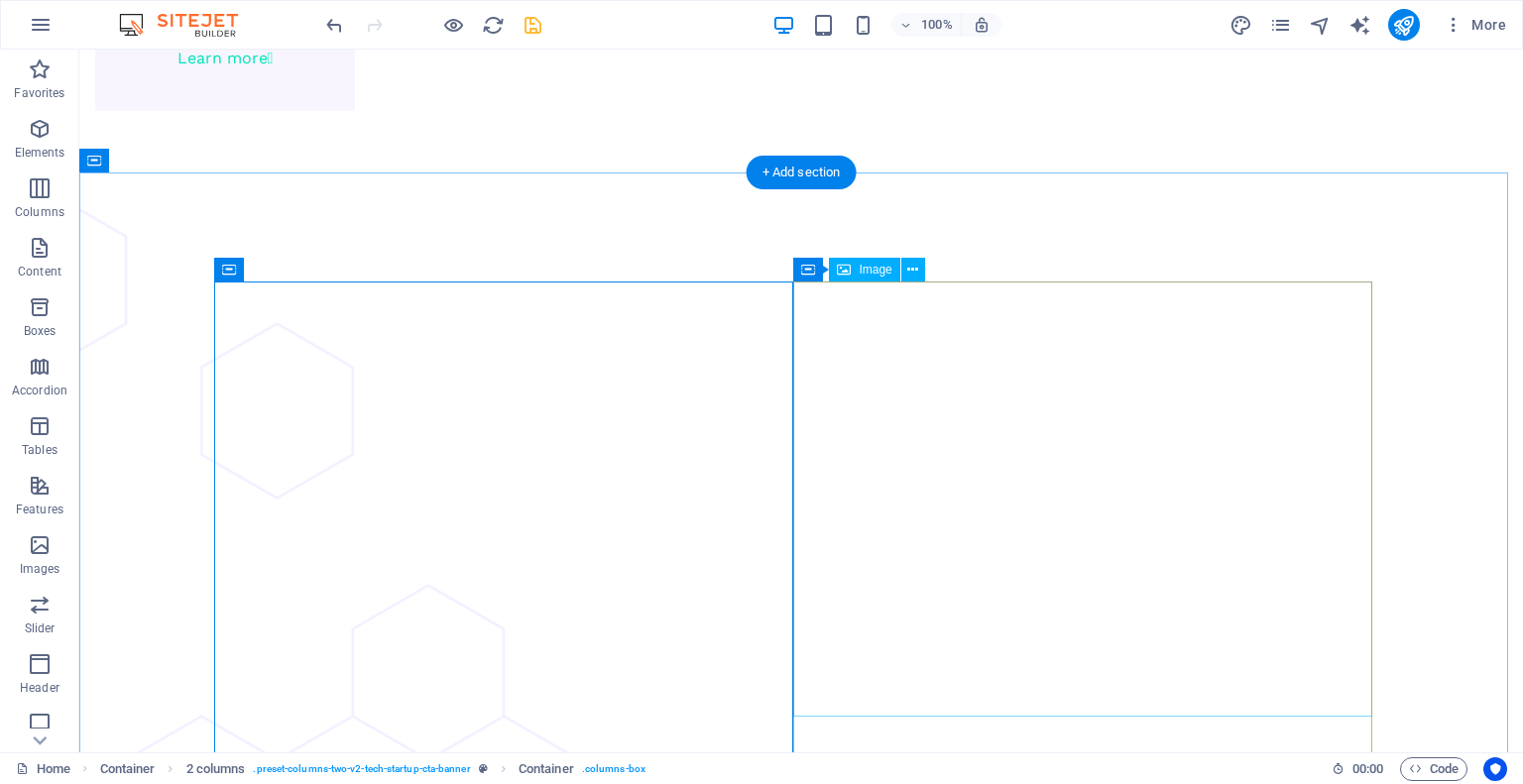 scroll, scrollTop: 3775, scrollLeft: 0, axis: vertical 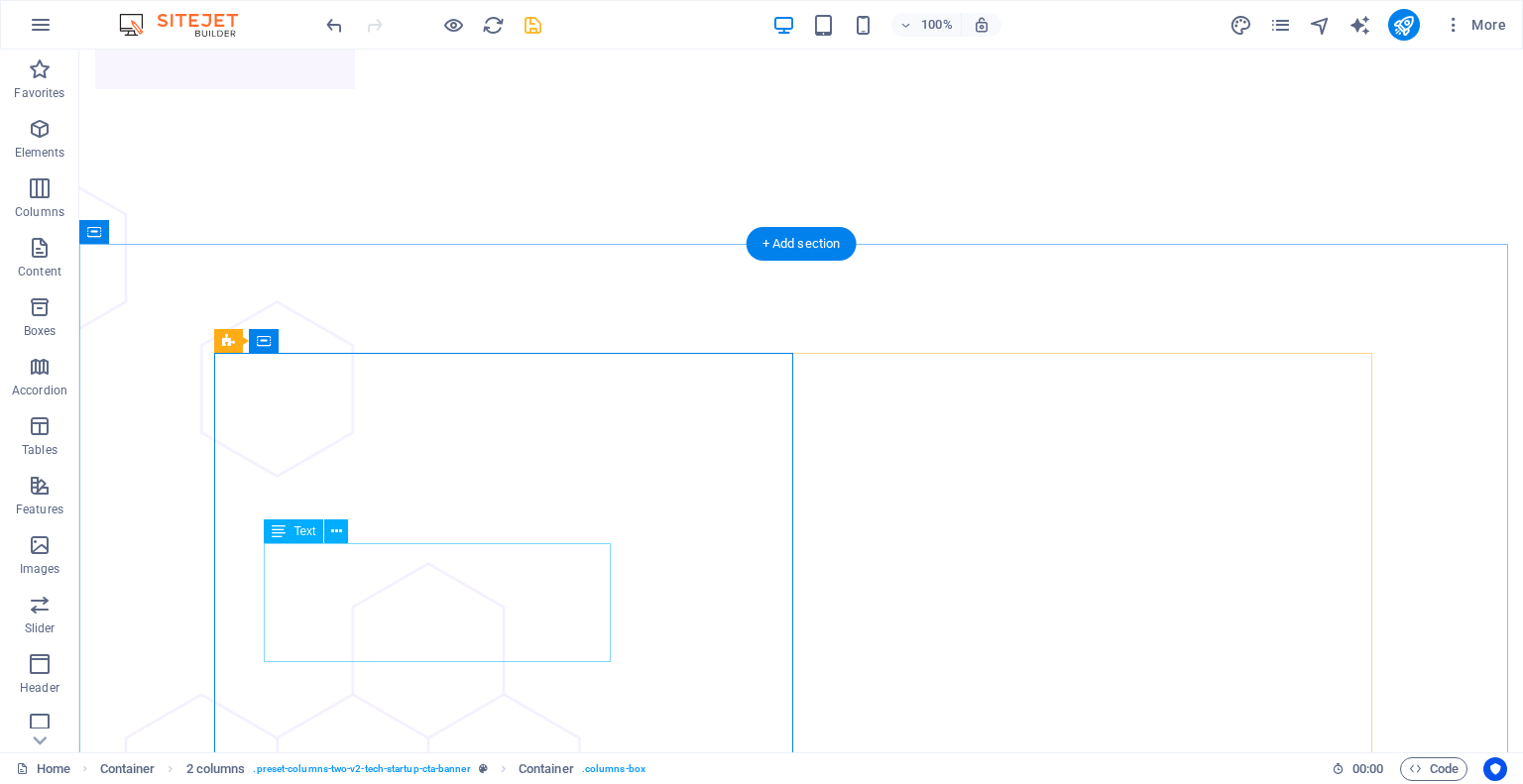 click on "Ready to Lock Down Your Security? Whether you're a growing startup or a scaling enterprise, VAPT Experts is here to help you stay secure, compliant, and one step ahead of threats." at bounding box center (512, 5258) 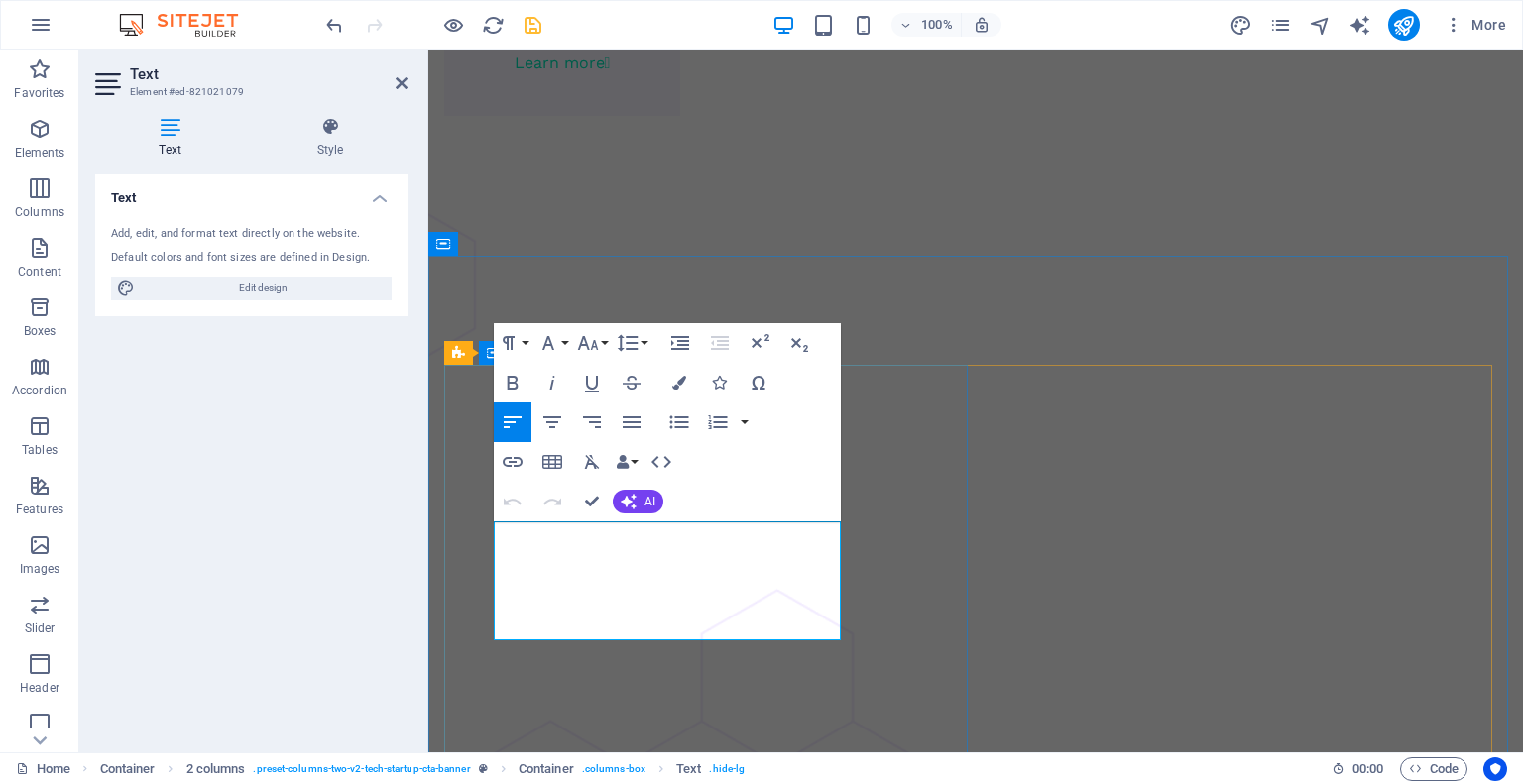 click on "Ready to Lock Down Your Security? Whether you're a growing startup or a scaling enterprise, VAPT Experts is here to help you stay secure, compliant, and one step ahead of threats." at bounding box center [710, 5309] 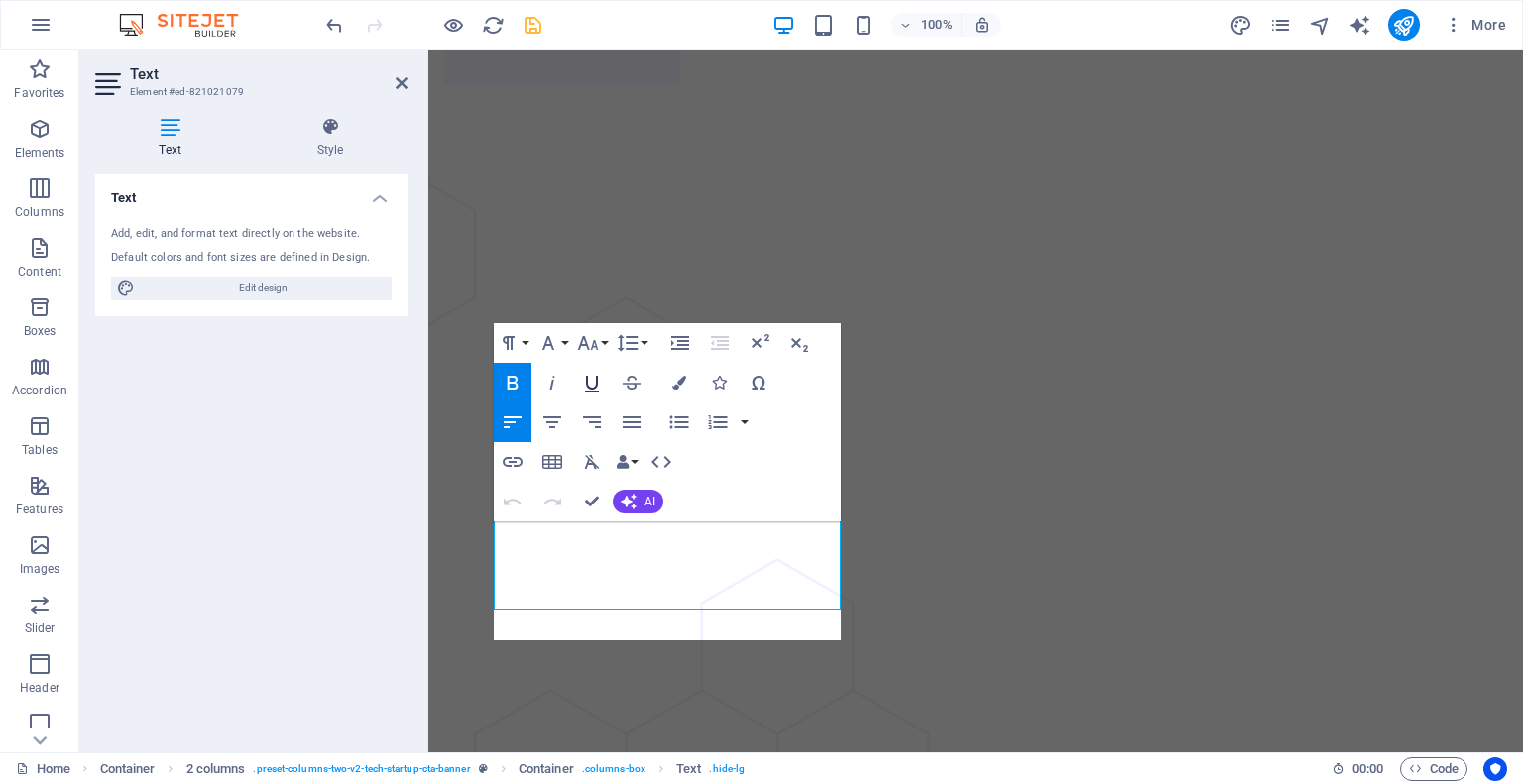 scroll, scrollTop: 3807, scrollLeft: 0, axis: vertical 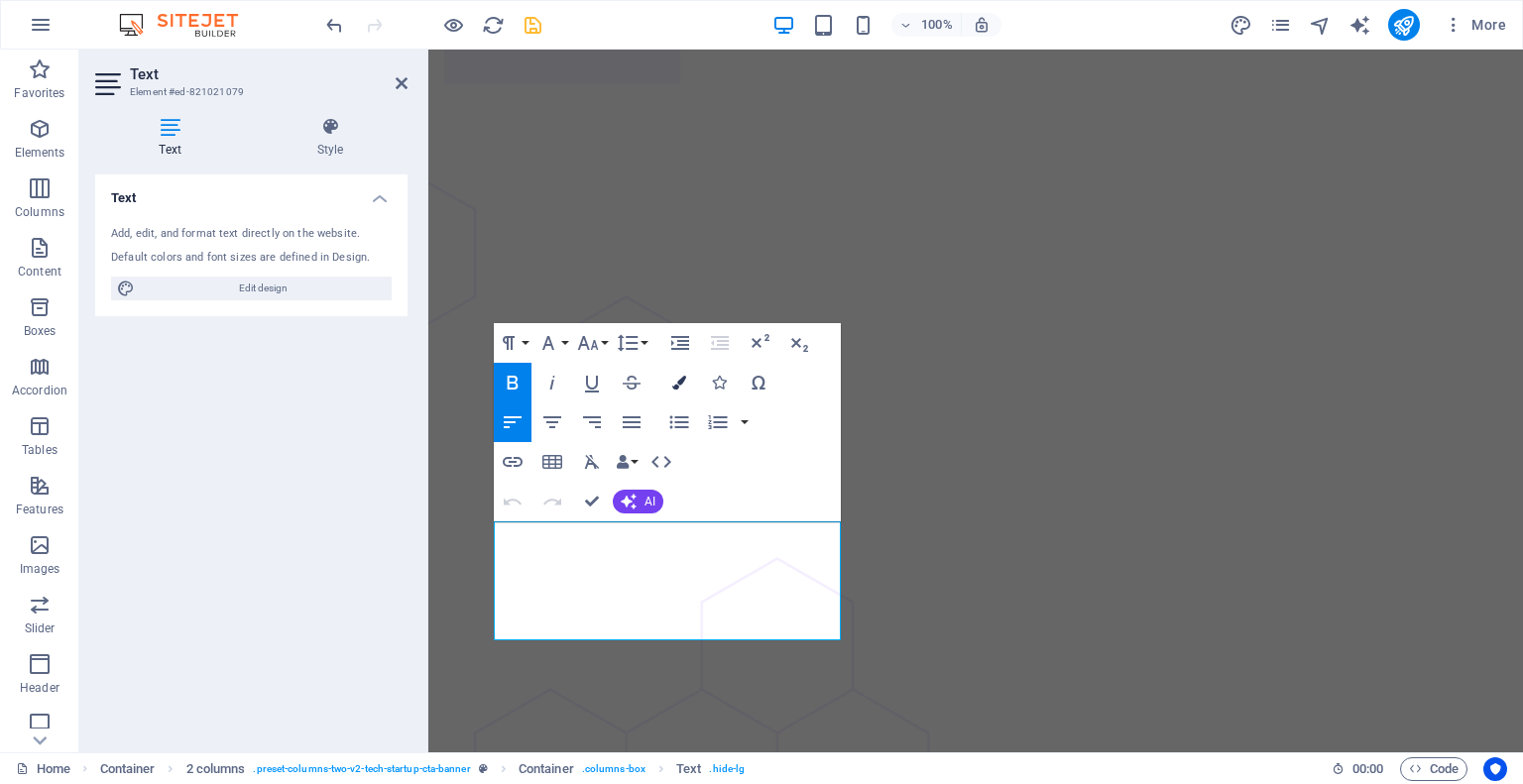 click at bounding box center (679, 383) 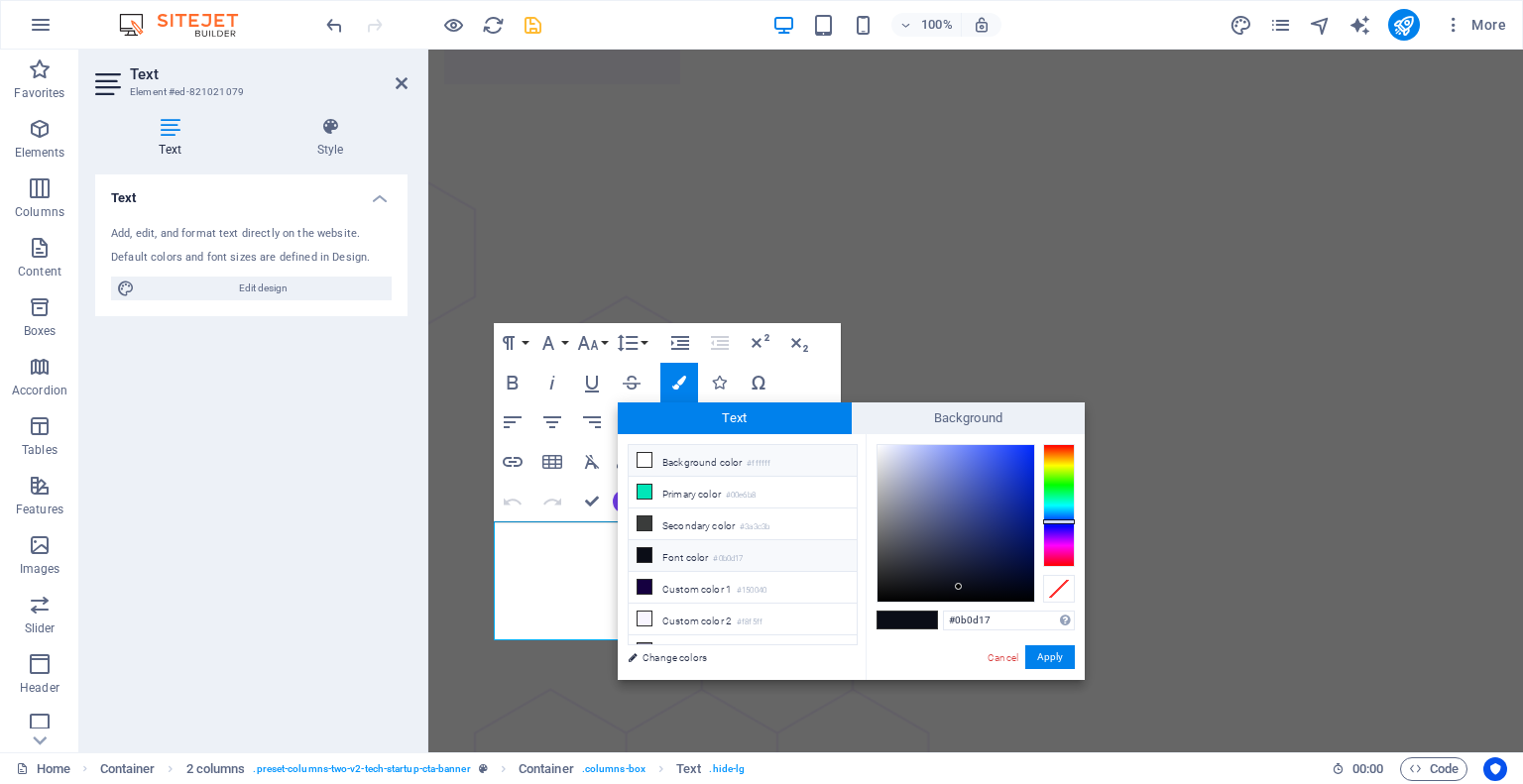 click at bounding box center [644, 460] 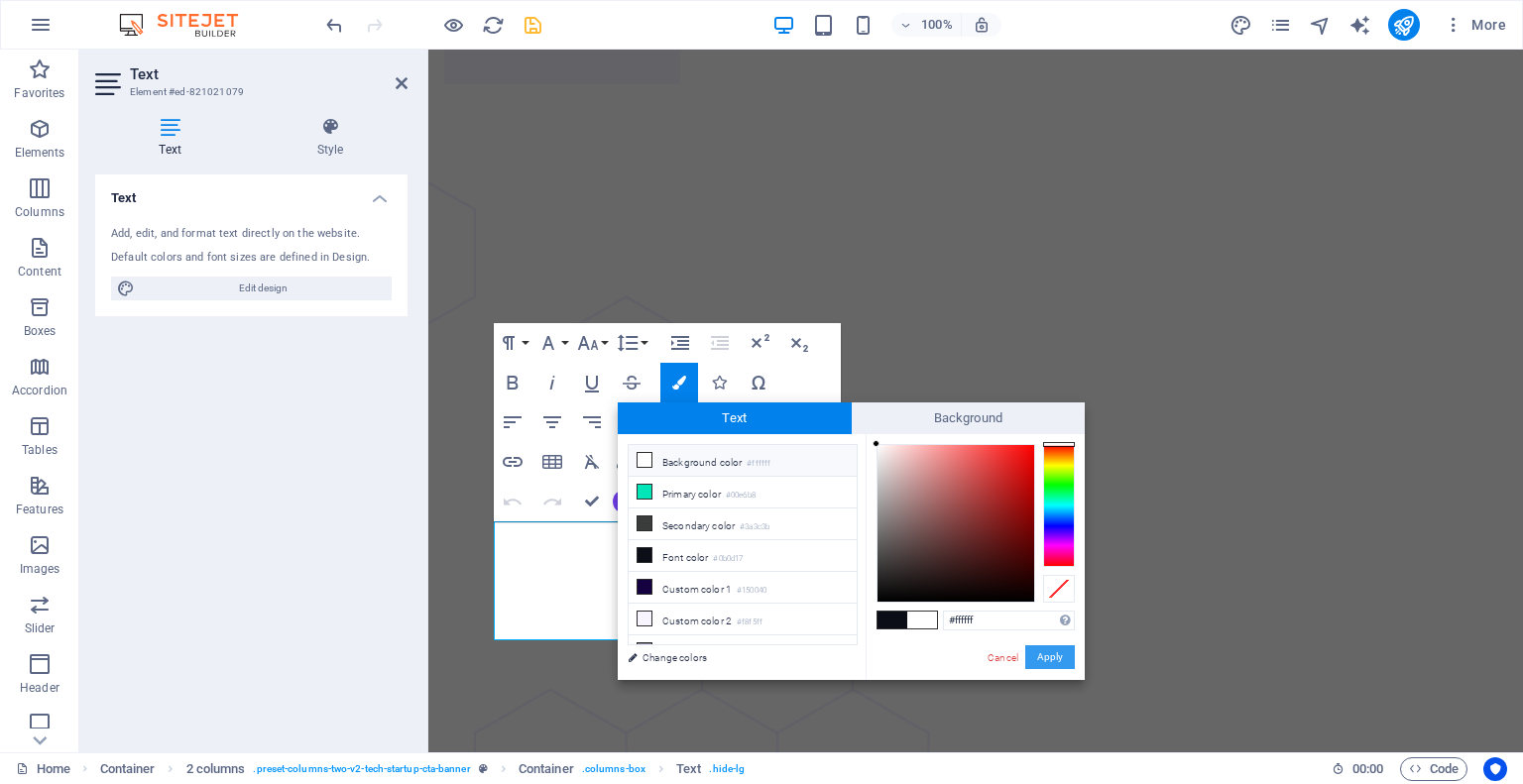 click on "Apply" at bounding box center [1050, 657] 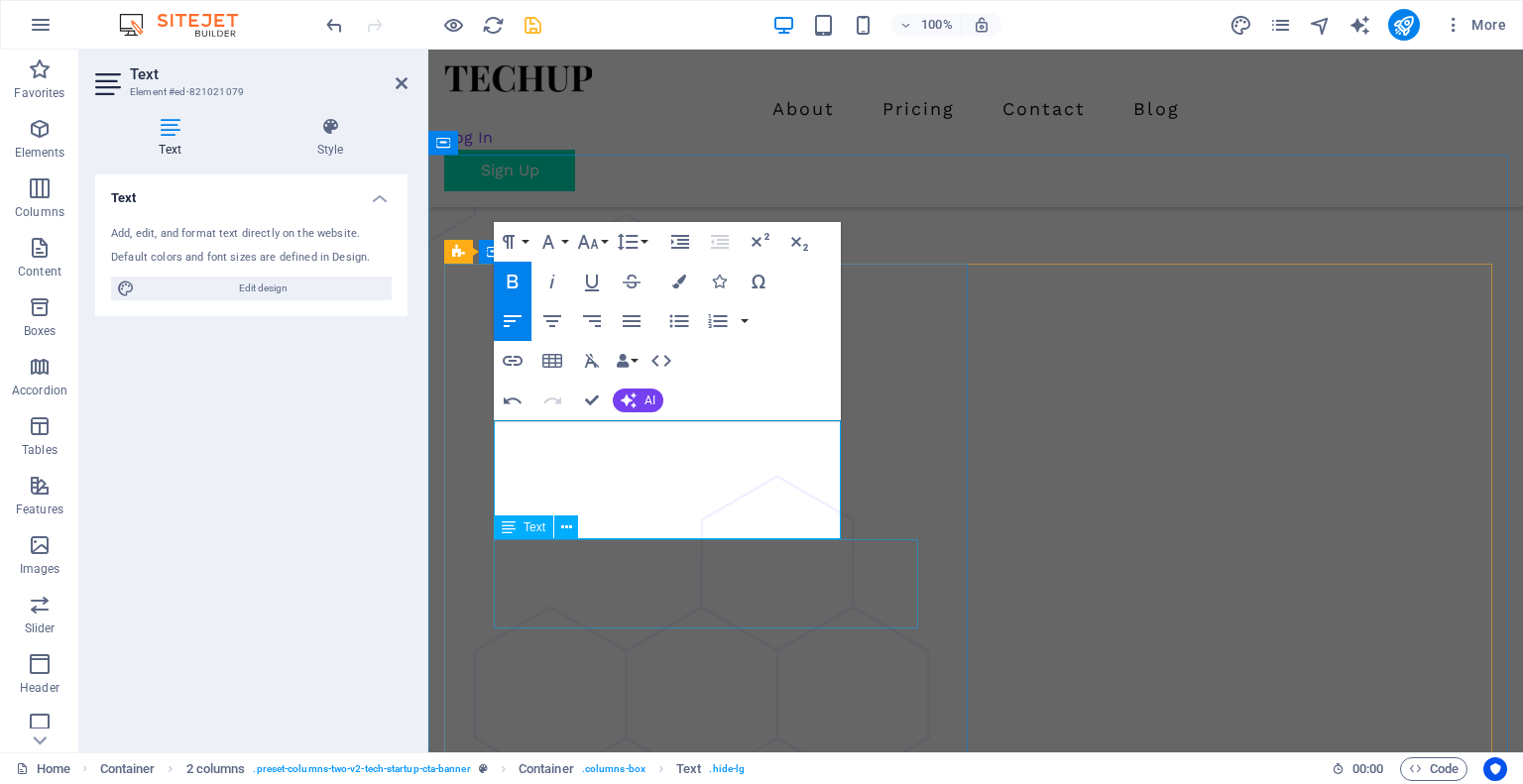 click on "Looking to work with amazing new startup? Or searching for ways to share your ideas? Techup and contact us!" at bounding box center [710, 5215] 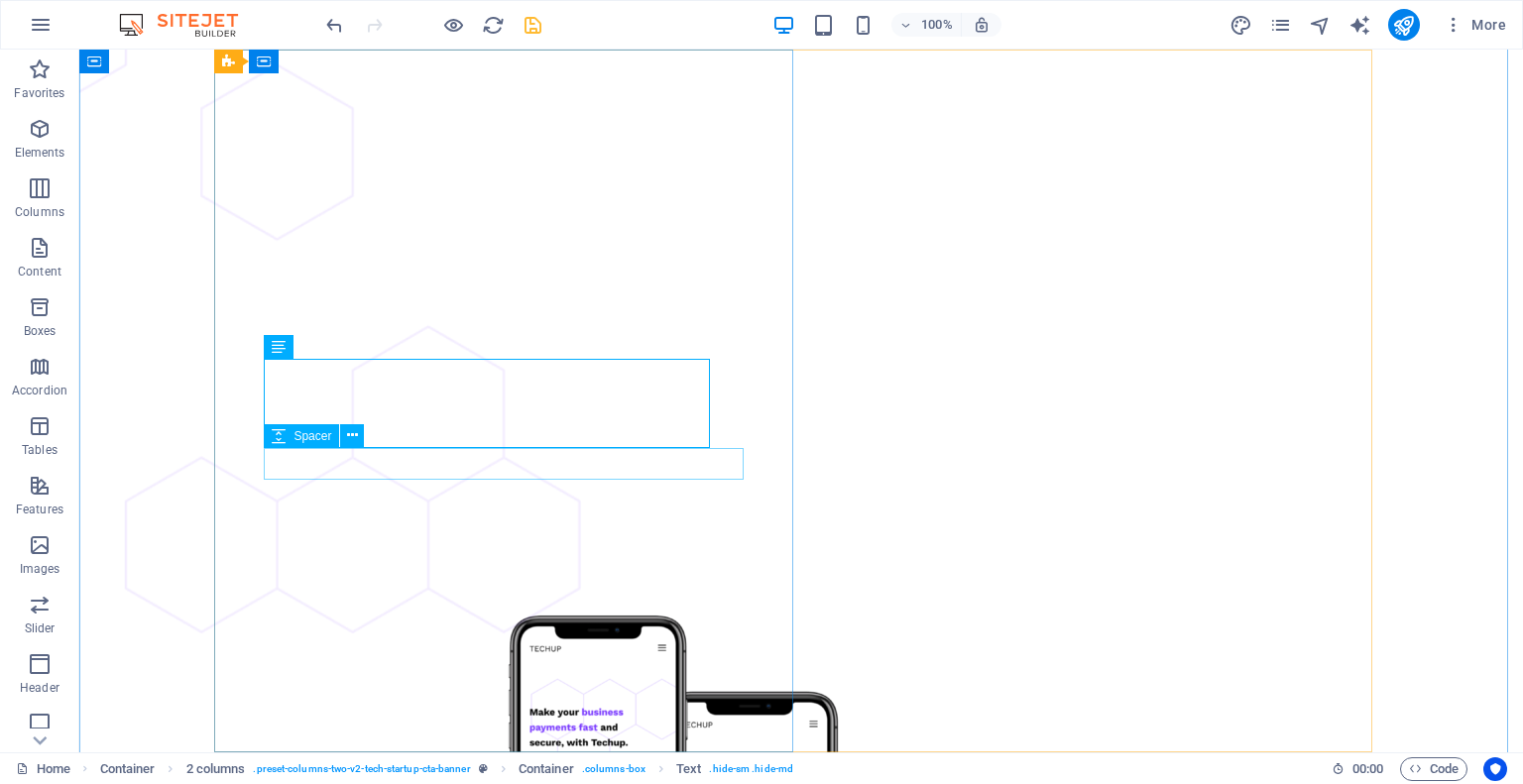 scroll, scrollTop: 4015, scrollLeft: 0, axis: vertical 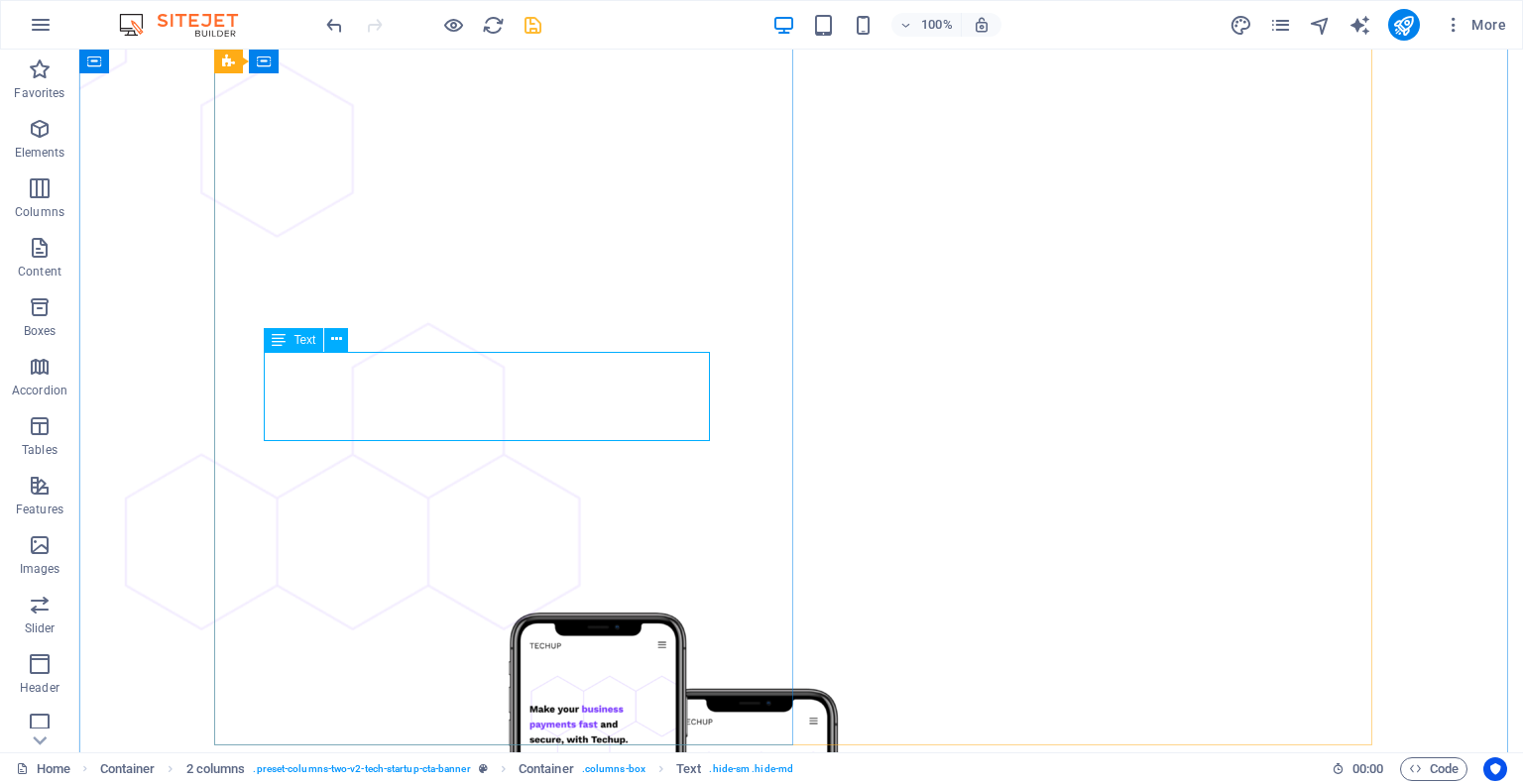 click on "Looking to work with amazing new startup? Or searching for ways to share your ideas? Techup and contact us!" at bounding box center (512, 5039) 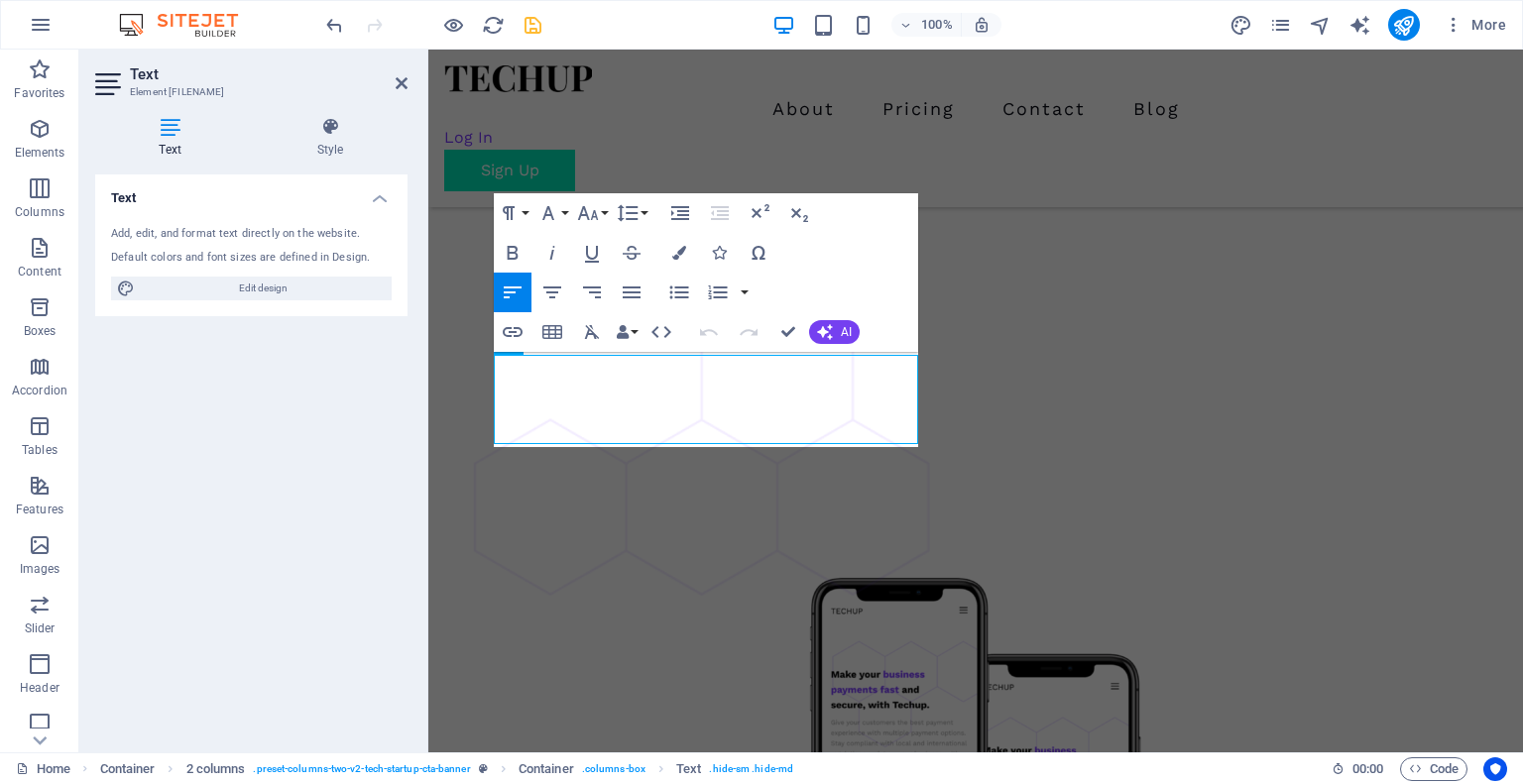 scroll, scrollTop: 3989, scrollLeft: 0, axis: vertical 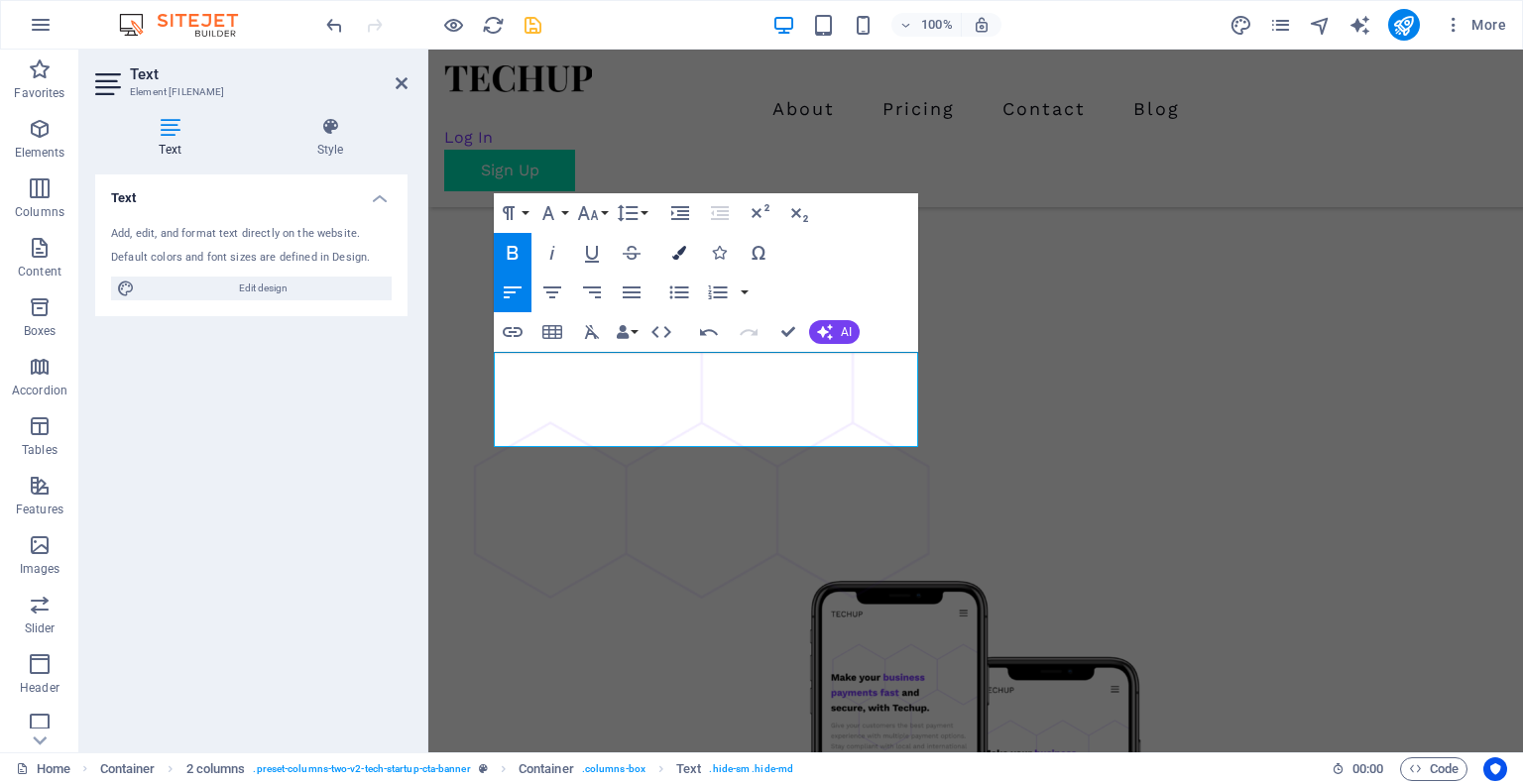 click at bounding box center (679, 253) 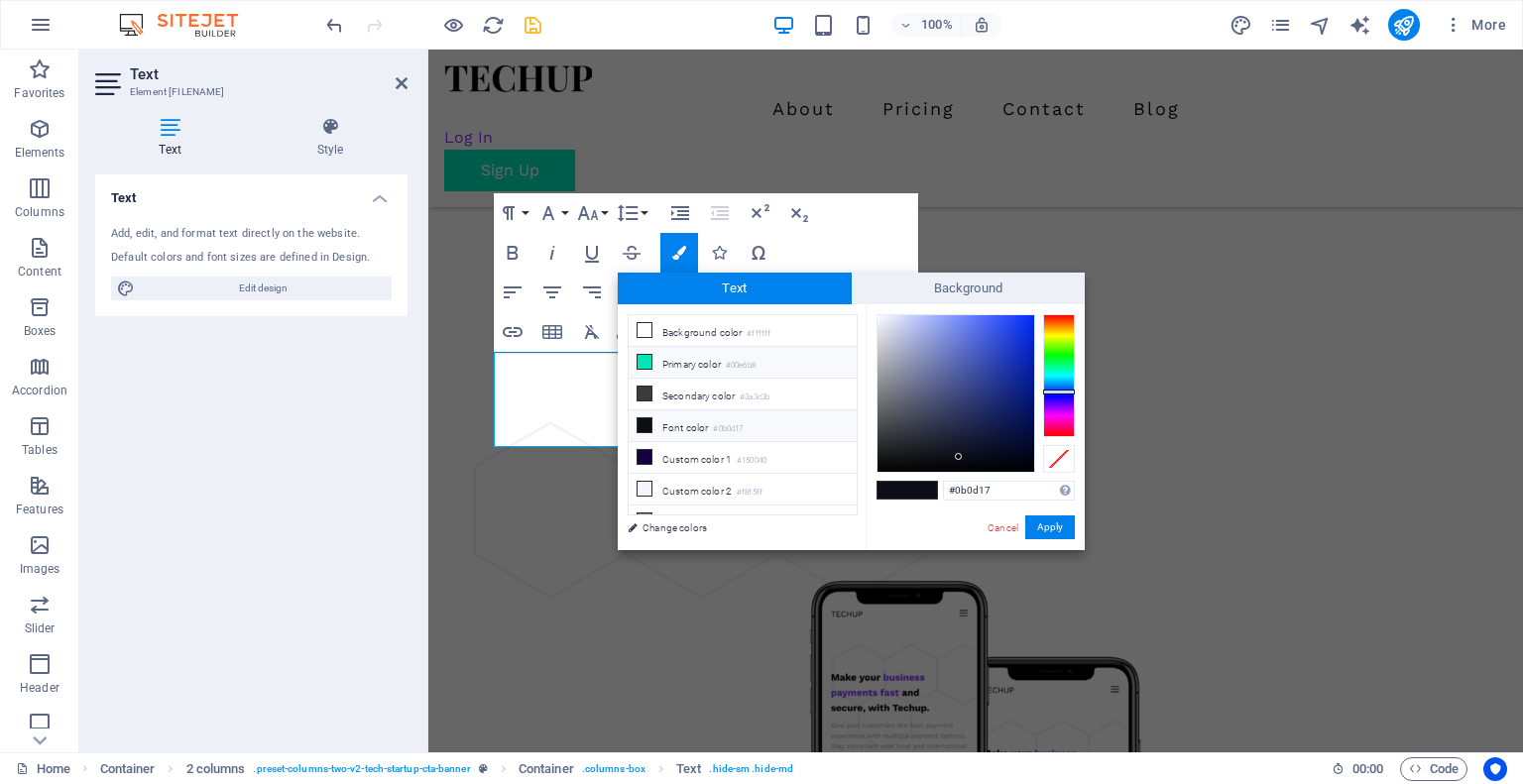 click at bounding box center (644, 362) 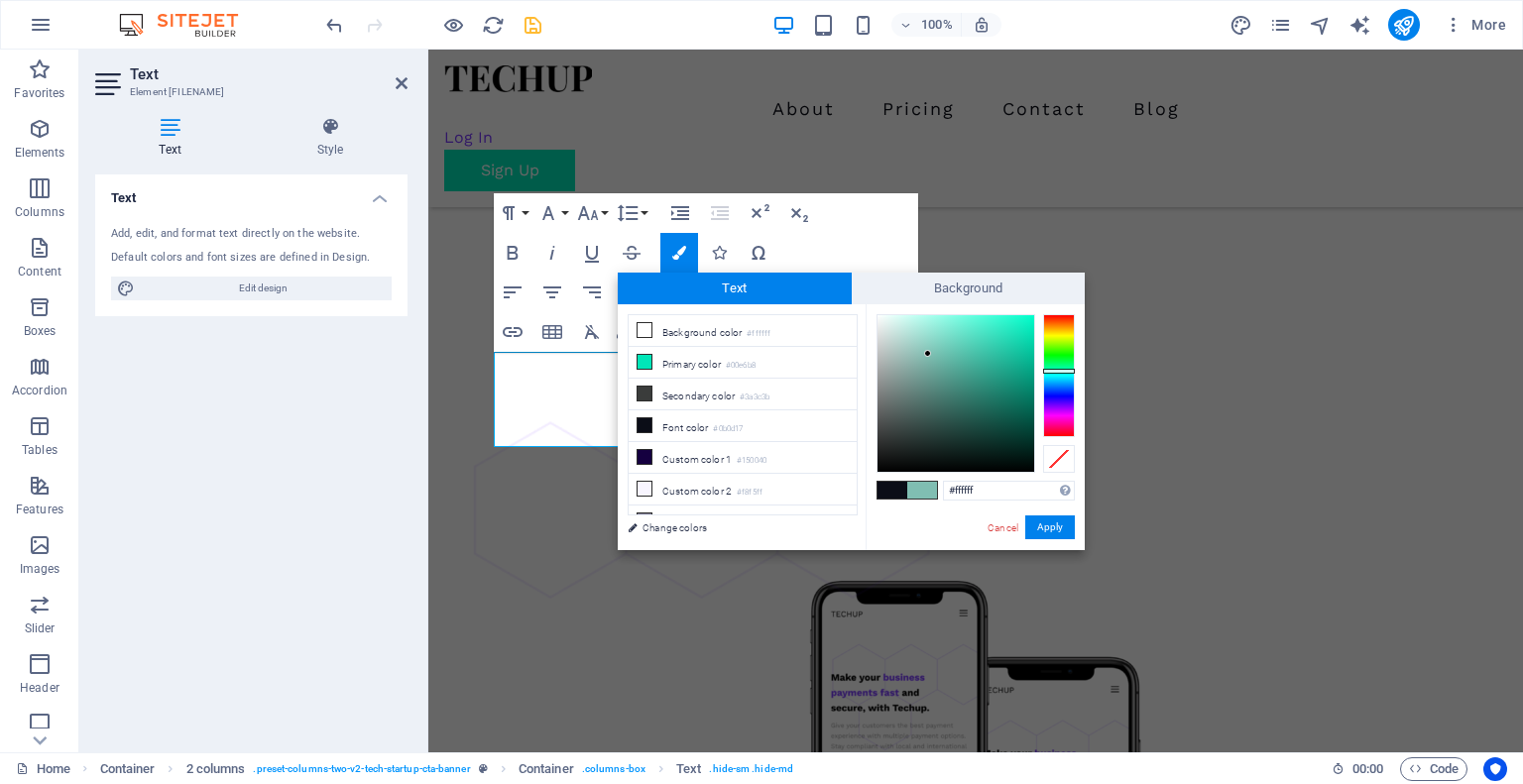 drag, startPoint x: 928, startPoint y: 354, endPoint x: 861, endPoint y: 305, distance: 83.00602 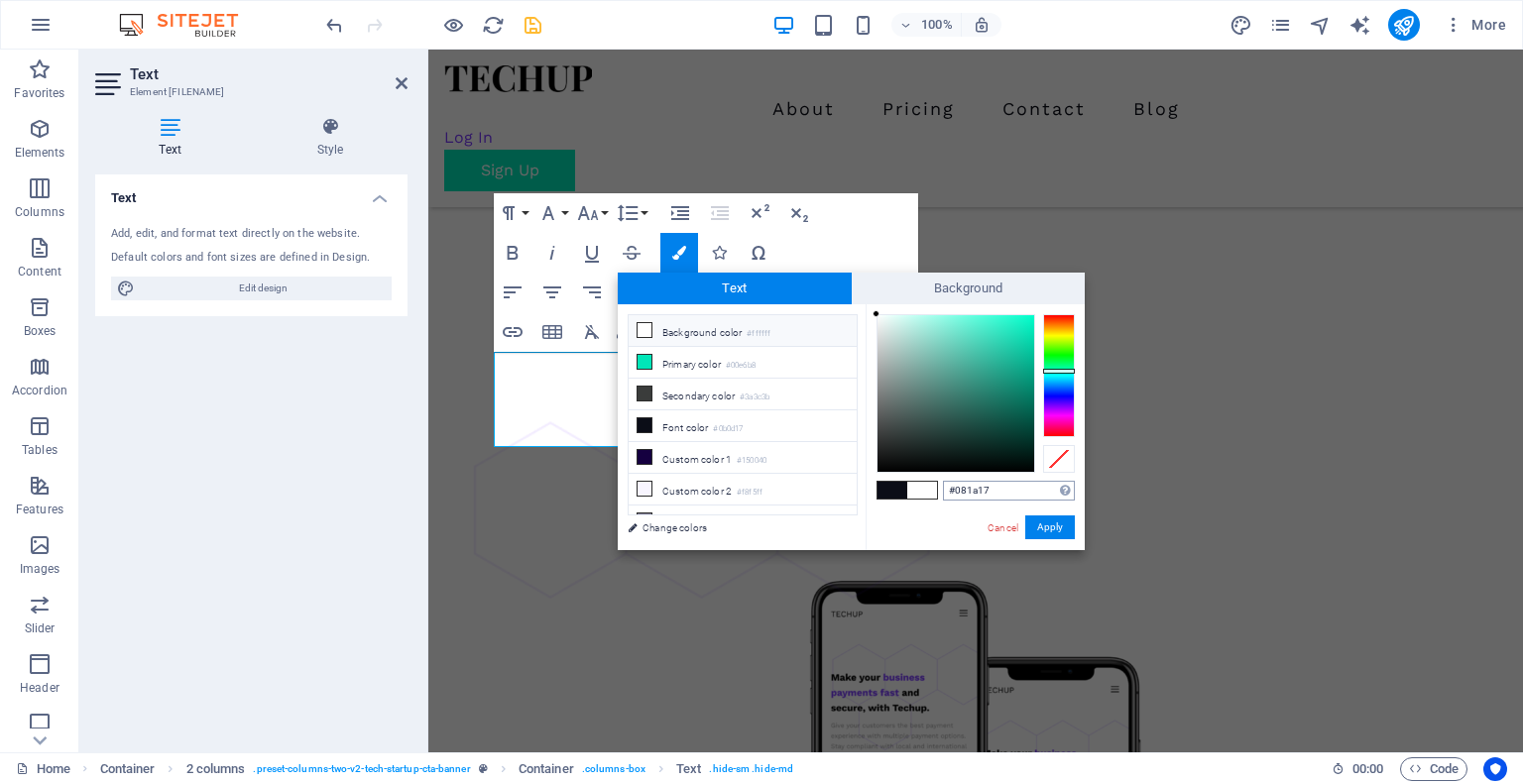 type on "#000000" 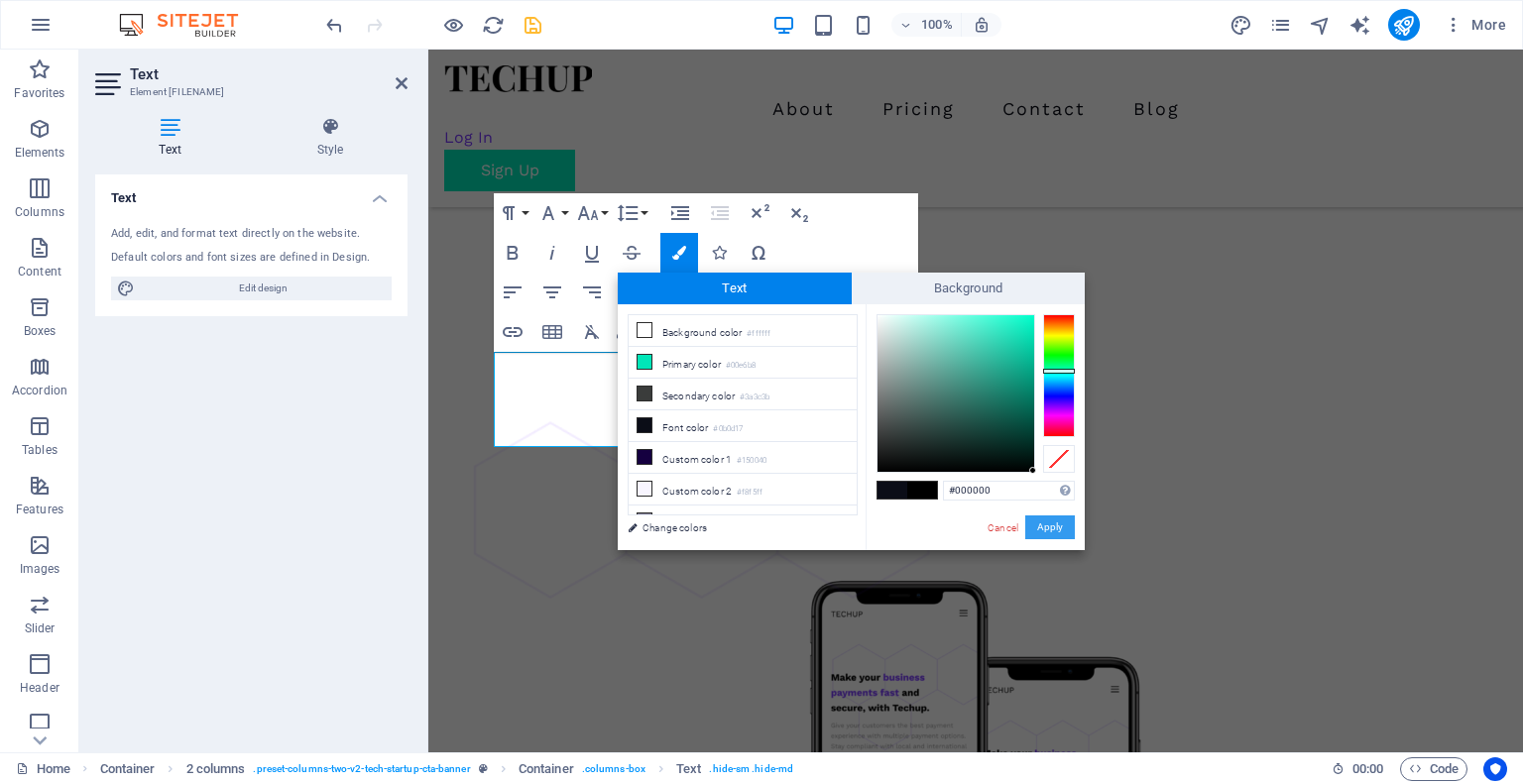 click on "Apply" at bounding box center (1050, 527) 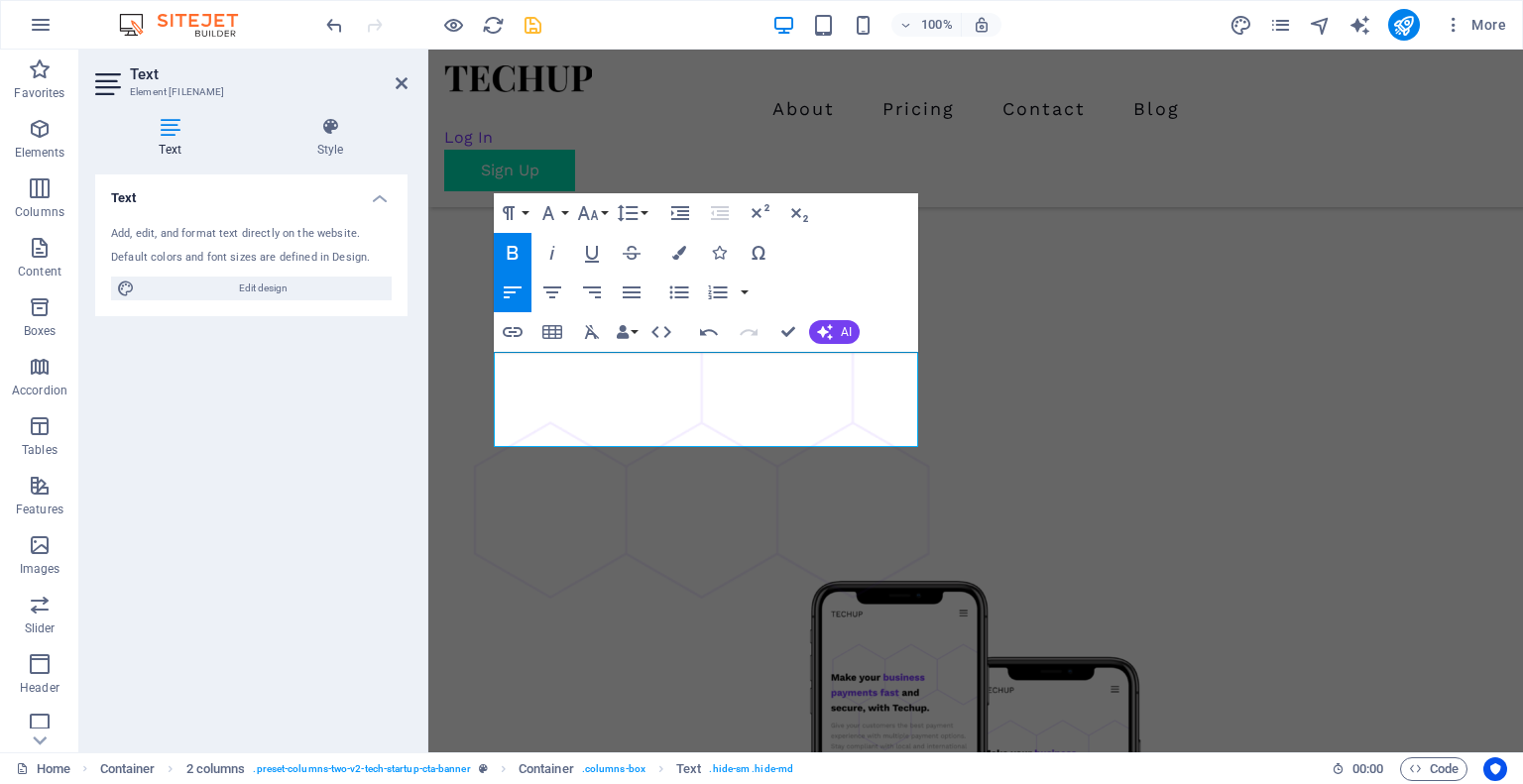 click on "H1   Banner   Container   Container   Spacer   Text   Spacer   Button   Spacer   Logos   Image   Boxes   H2   Spacer   Container   Container   Unequal Columns   H2   Spacer   Text   Accordion   Container   Image   Container   Container   2 columns   Container   Container   Image   Container   Container   2 columns   Container   Container   Image   Container   Container   2 columns   Container   2 columns   Container   Image   Container   H2   Boxes   Spacer   Text   Container   Container   Container   Text   Container   Container   Container   Text   Container   Unequal Columns   Container   Container   Icon Tabs   Container   Container   Unequal Columns   H3   Text   Container   Unequal Columns   Container   Container   Container   Unequal Columns   H3   Spacer   Text   Container   Unequal Columns   Container   Container   Container   Unequal Columns   Text   Container   Container   Unequal Columns   Container   Container   Unequal Columns   H3   Text   Container   Unequal Columns" at bounding box center (976, 400) 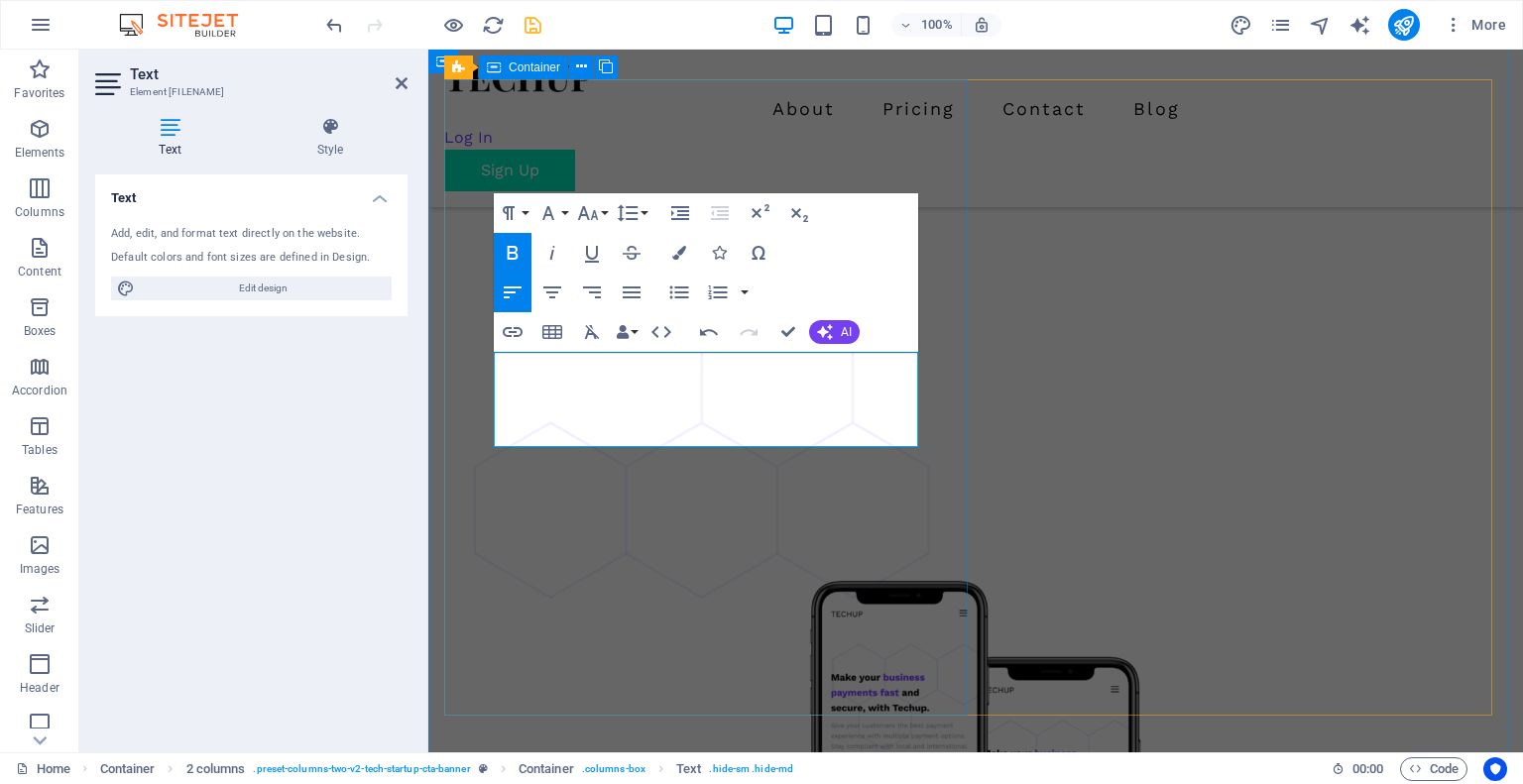 click on "Ready to Lock Down Your Security? Whether you're a growing startup or a scaling enterprise, VAPT Experts is here to help you stay secure, compliant, and one step ahead of threats. Ready to Lock Down Your Security? Whether you're a growing startup or a scaling enterprise, VAPT Experts is here to help you stay secure, compliant, and one step ahead of threats. Get Started Now Get Started Now" at bounding box center (710, 5044) 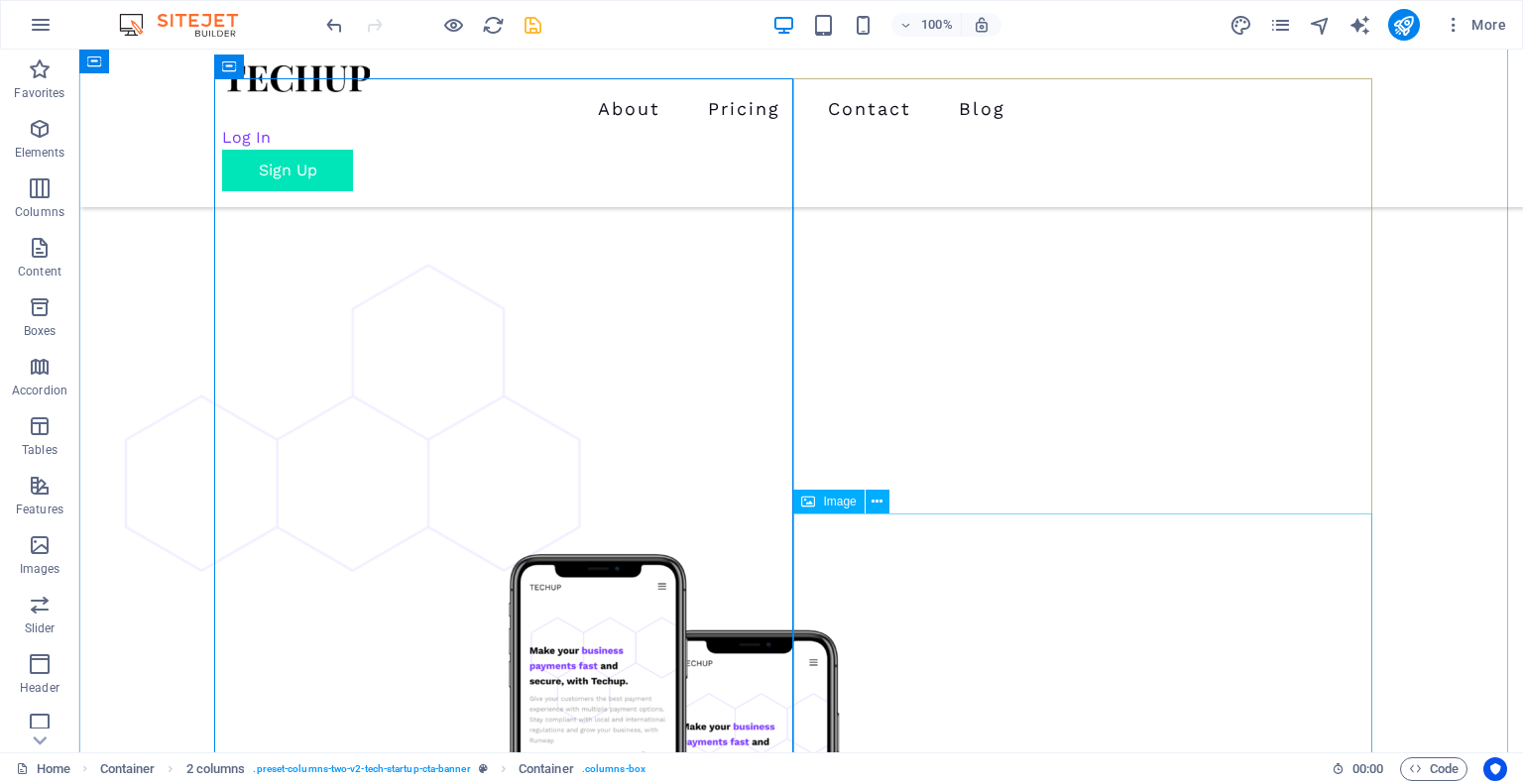 scroll, scrollTop: 3978, scrollLeft: 0, axis: vertical 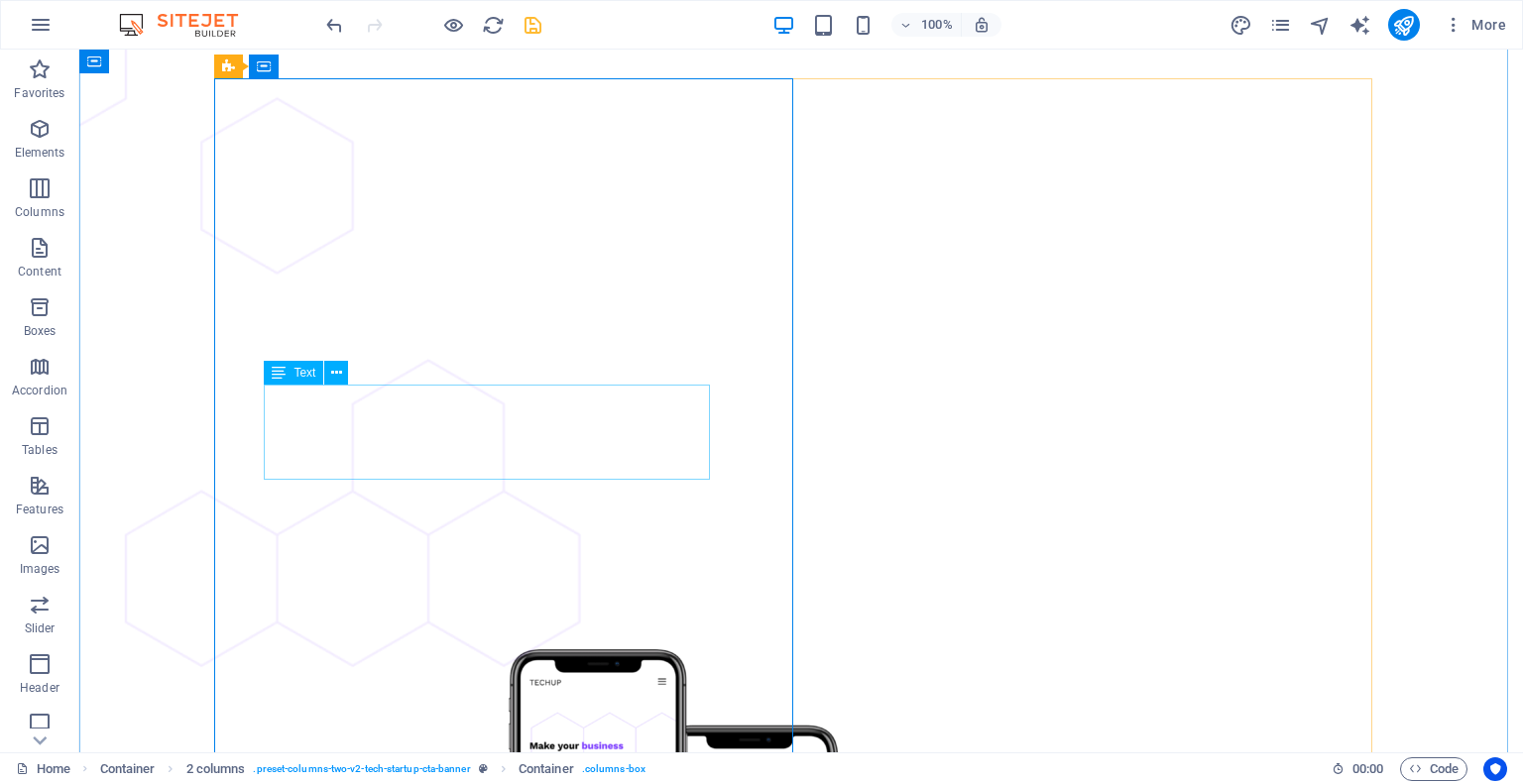 click on "Ready to Lock Down Your Security? Whether you're a growing startup or a scaling enterprise, VAPT Experts is here to help you stay secure, compliant, and one step ahead of threats." at bounding box center [512, 5079] 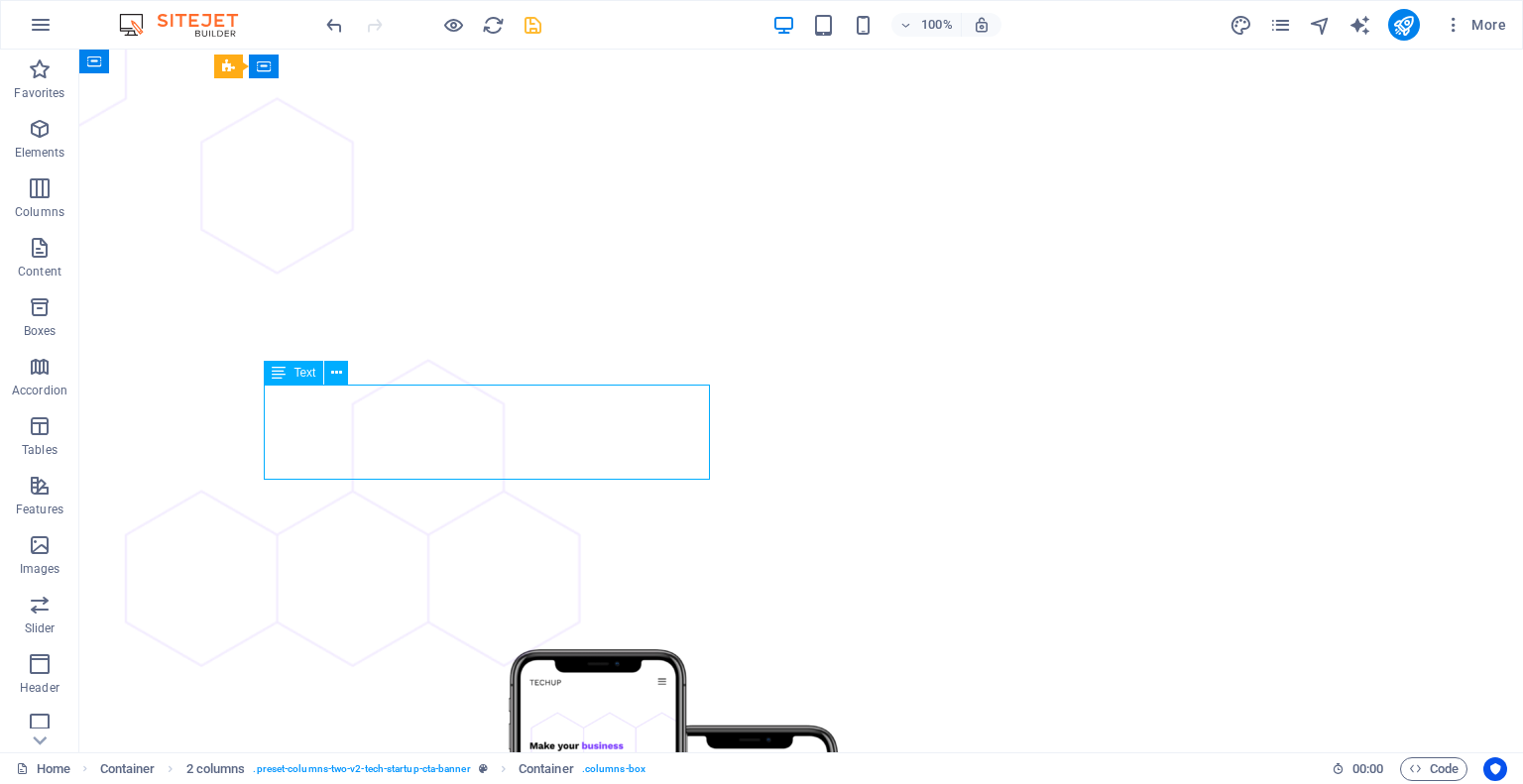 click on "Ready to Lock Down Your Security? Whether you're a growing startup or a scaling enterprise, VAPT Experts is here to help you stay secure, compliant, and one step ahead of threats." at bounding box center [512, 5079] 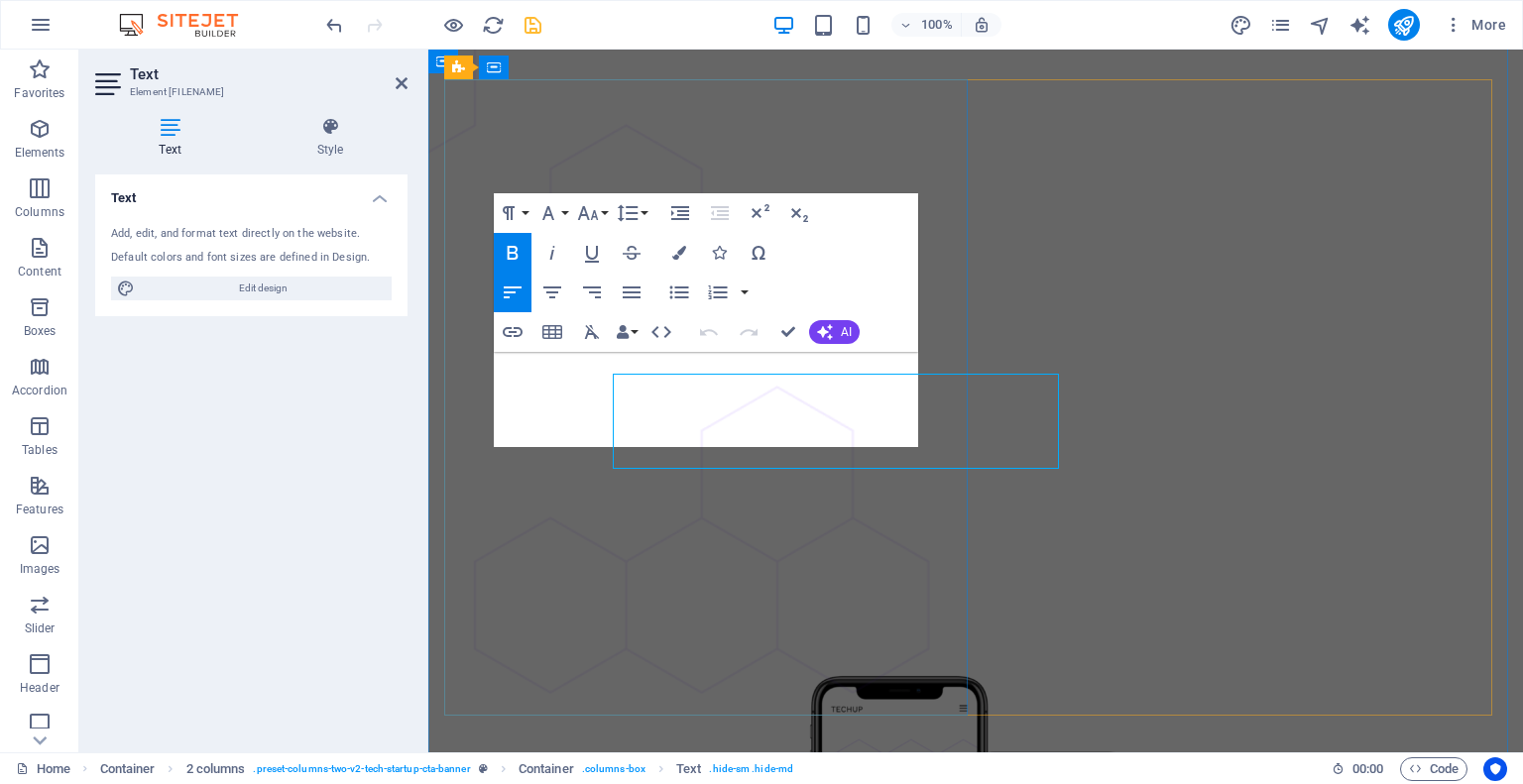 scroll, scrollTop: 3989, scrollLeft: 0, axis: vertical 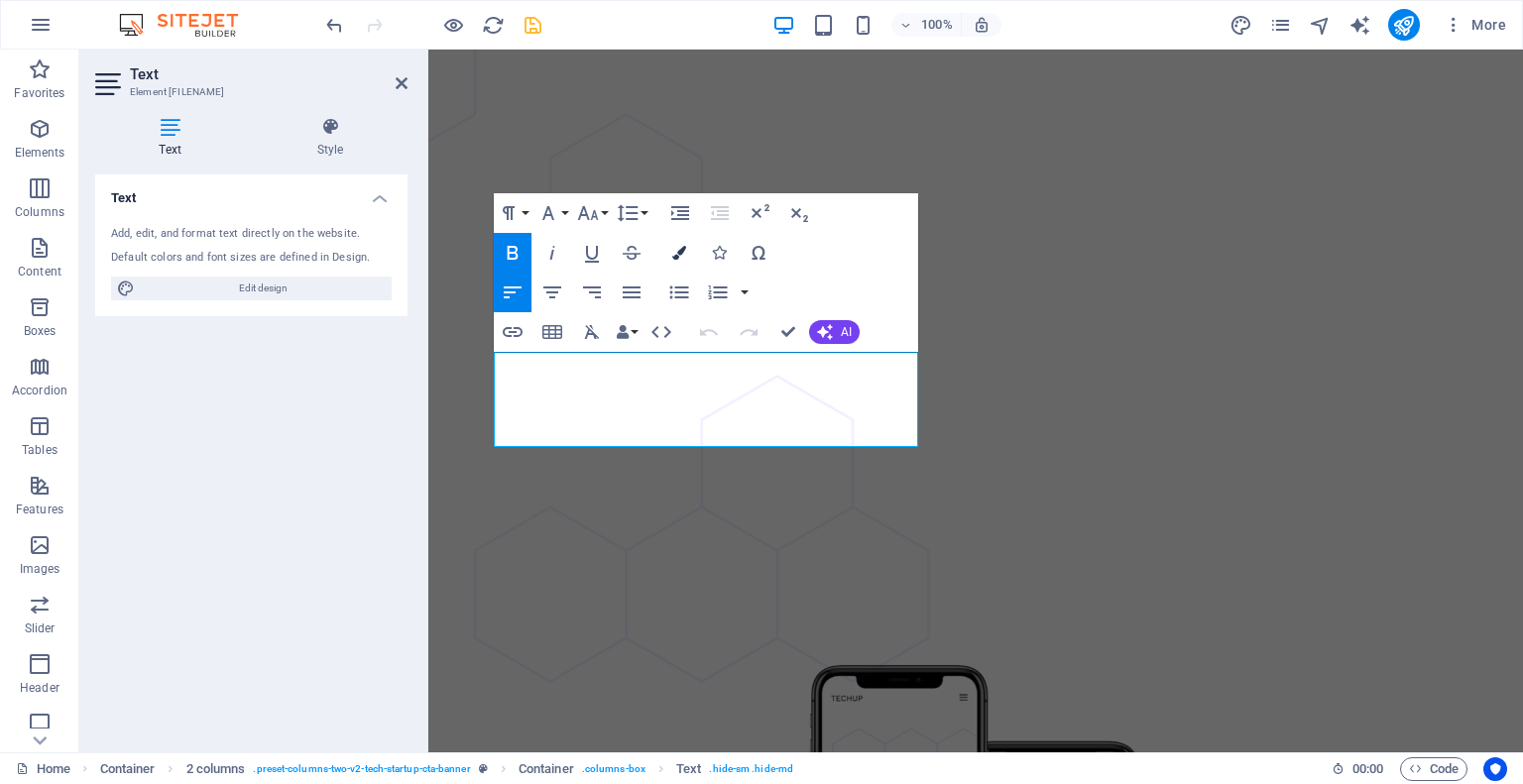 click on "Colors" at bounding box center [679, 253] 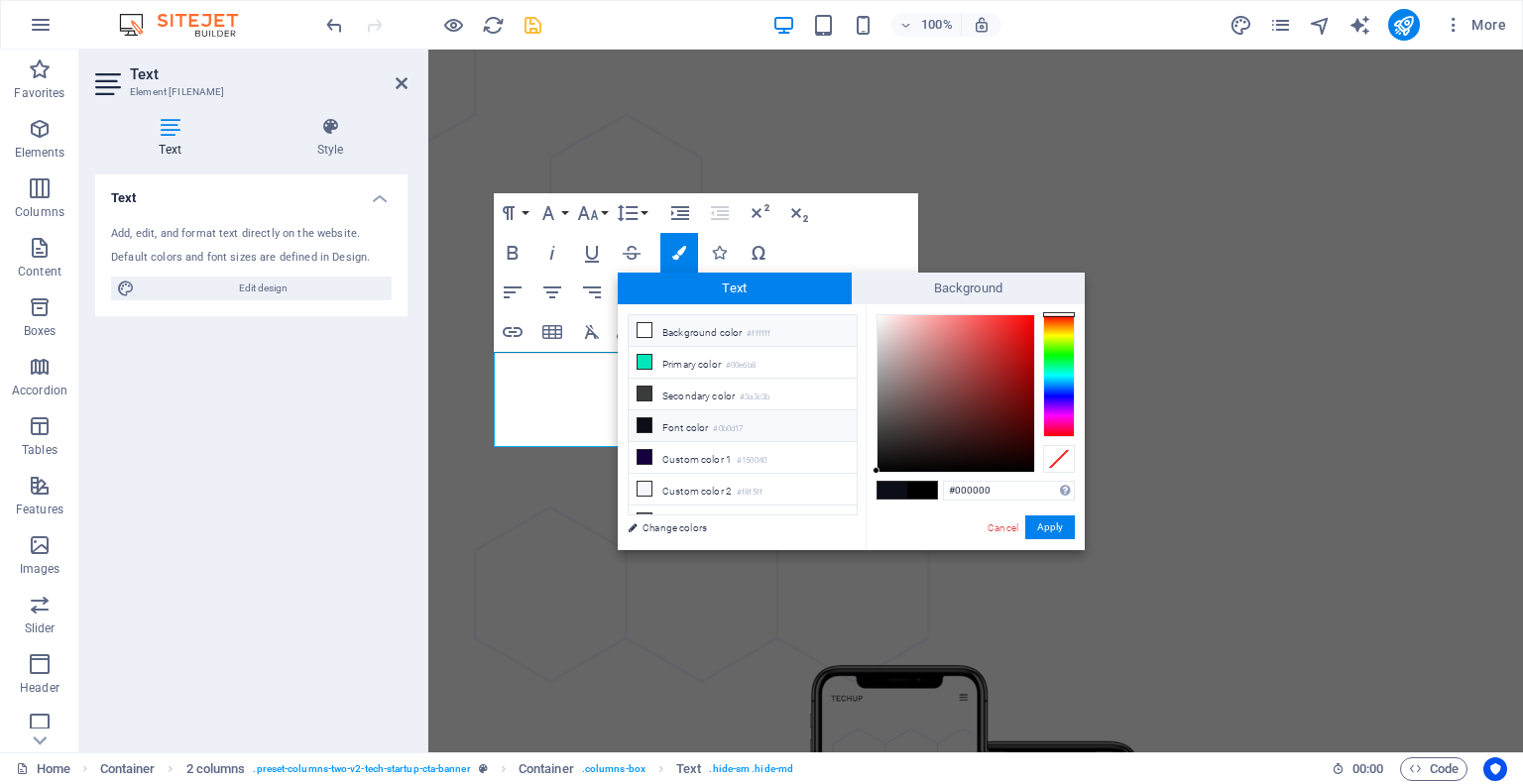 click at bounding box center (644, 330) 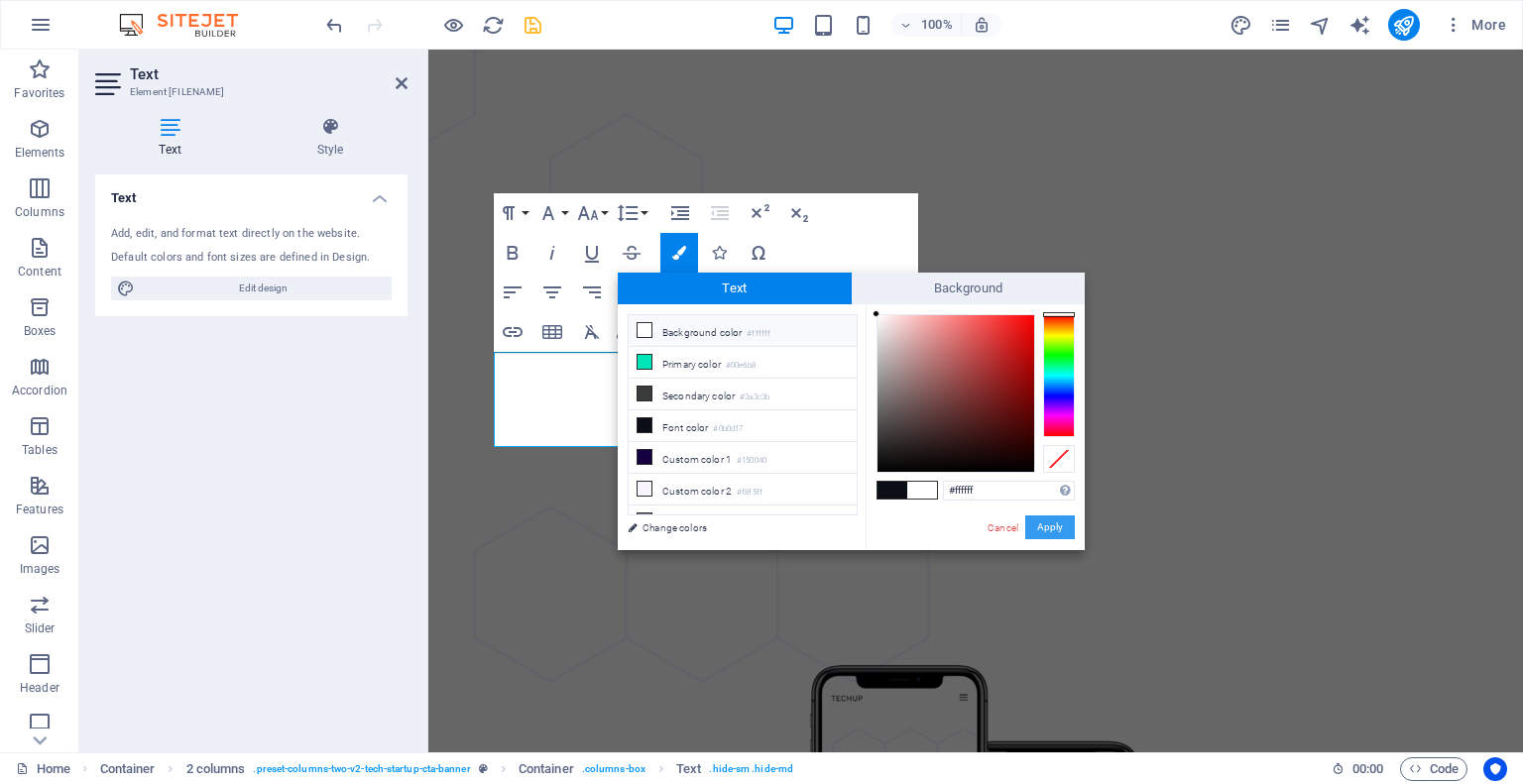 click on "Apply" at bounding box center [1050, 527] 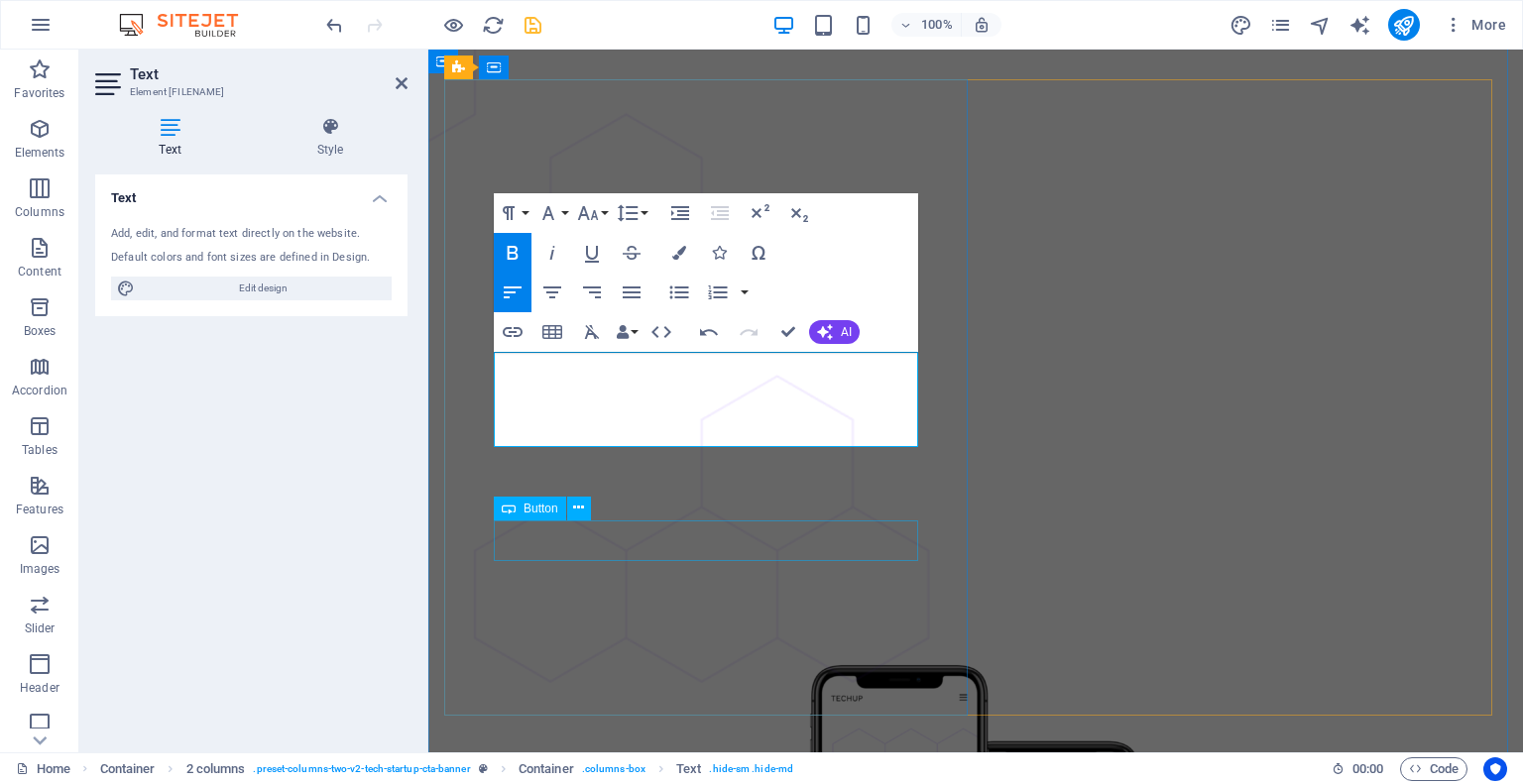 click on "Get Started Now" at bounding box center [710, 5260] 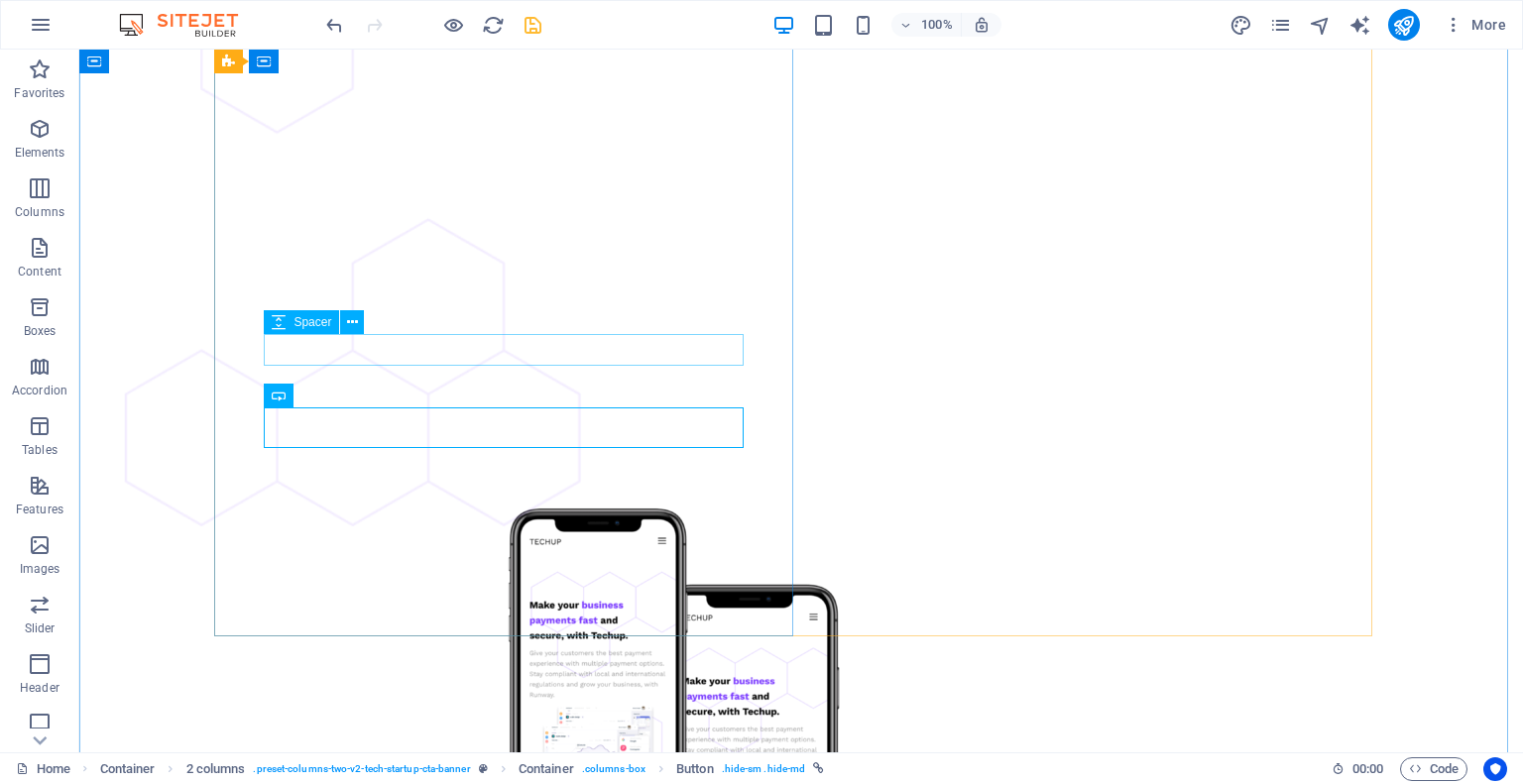 scroll, scrollTop: 4125, scrollLeft: 0, axis: vertical 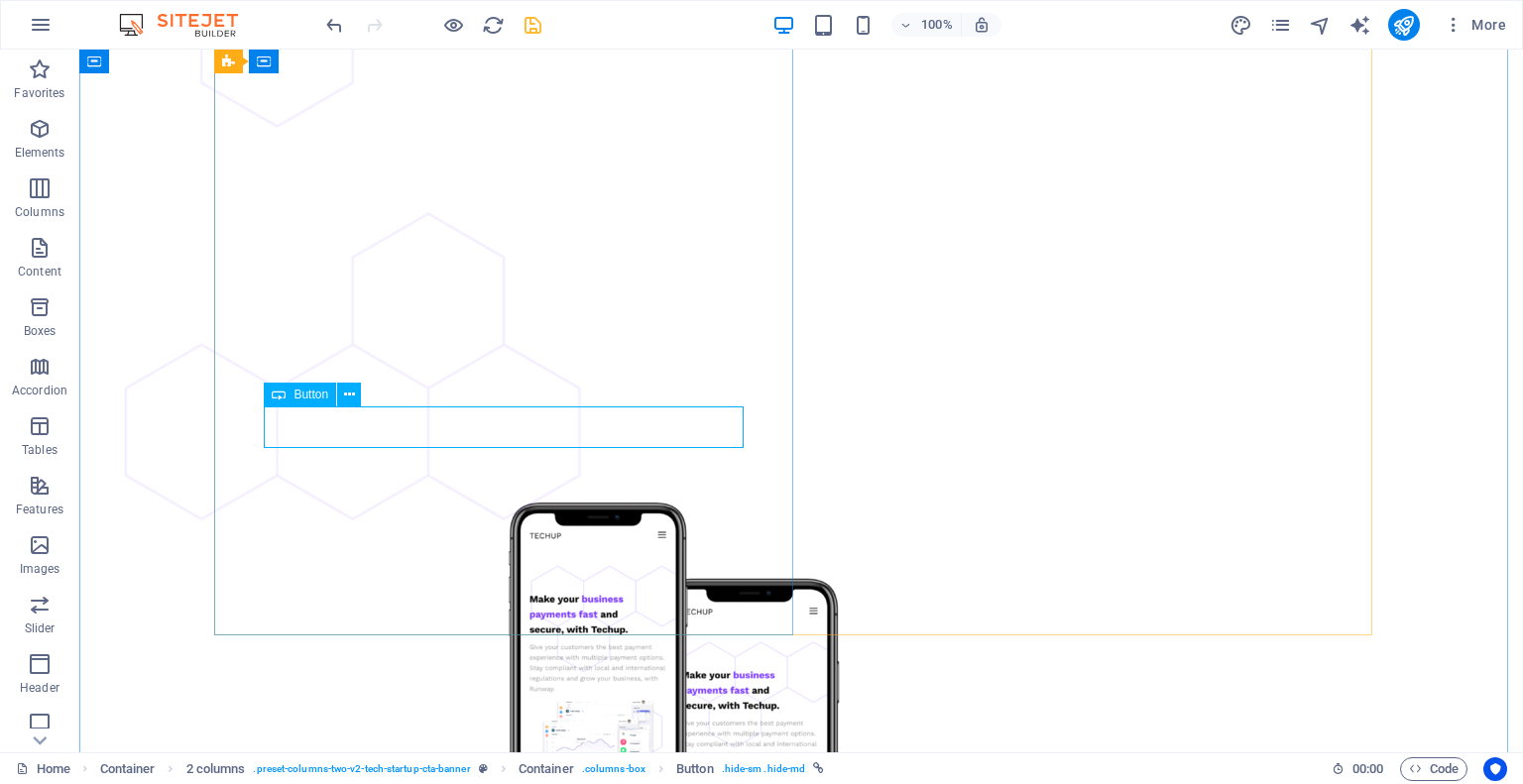 click on "Get Started Now" at bounding box center (512, 5074) 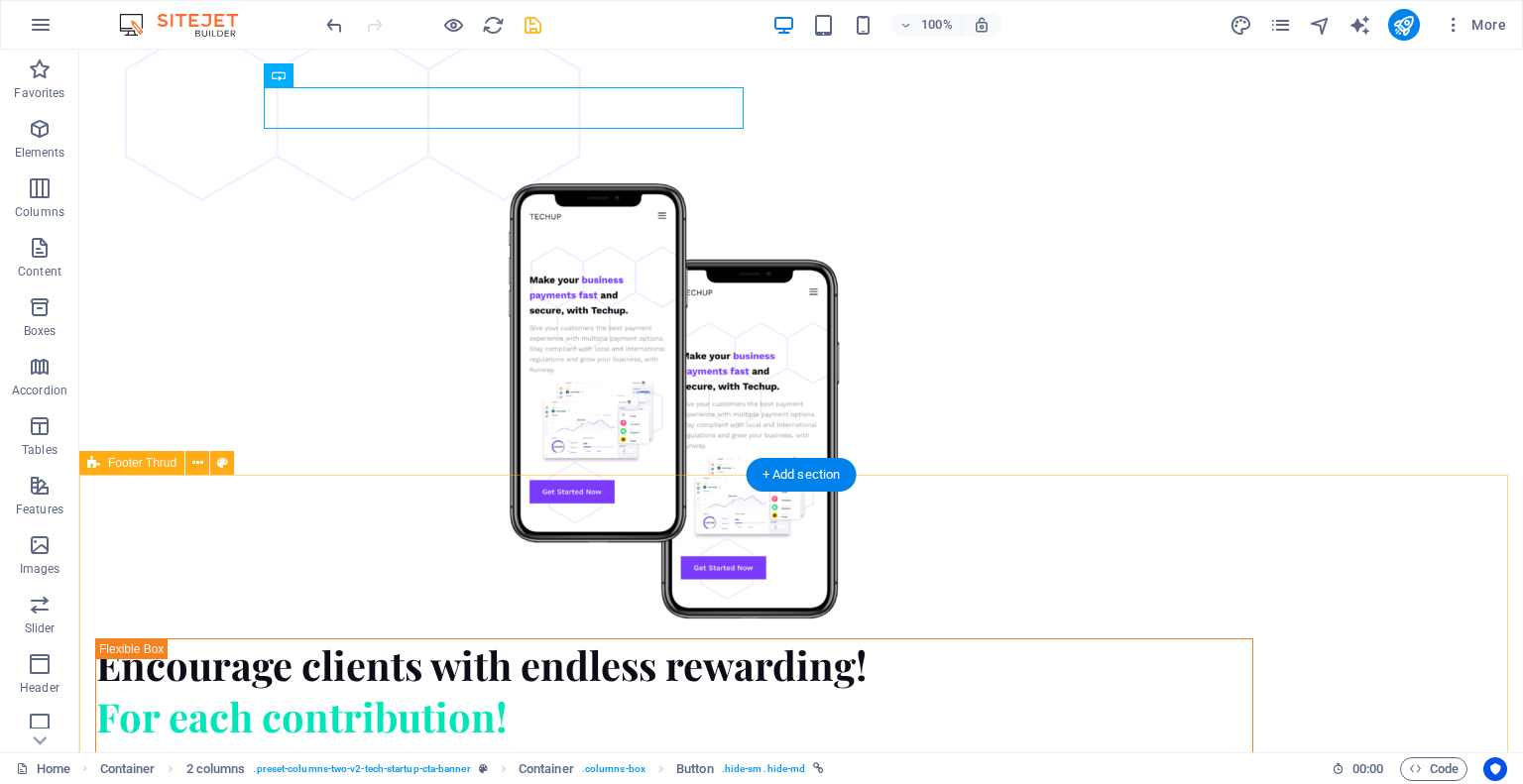 scroll, scrollTop: 4620, scrollLeft: 0, axis: vertical 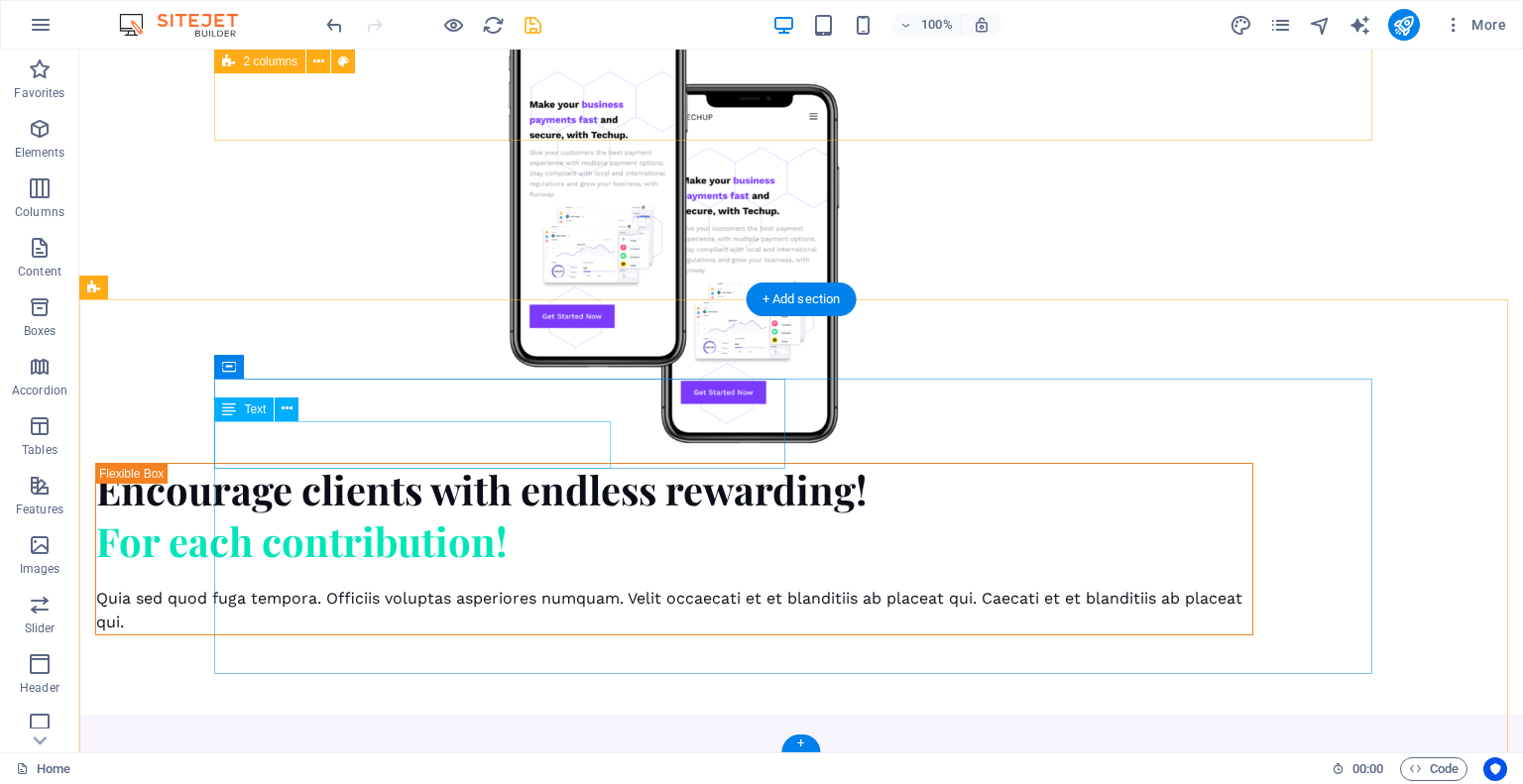 click on "Lorem ipsum dolor sit amet, consectetuer adipiscing elit. Aenean commodo ligula eget dolor." at bounding box center (508, 5656) 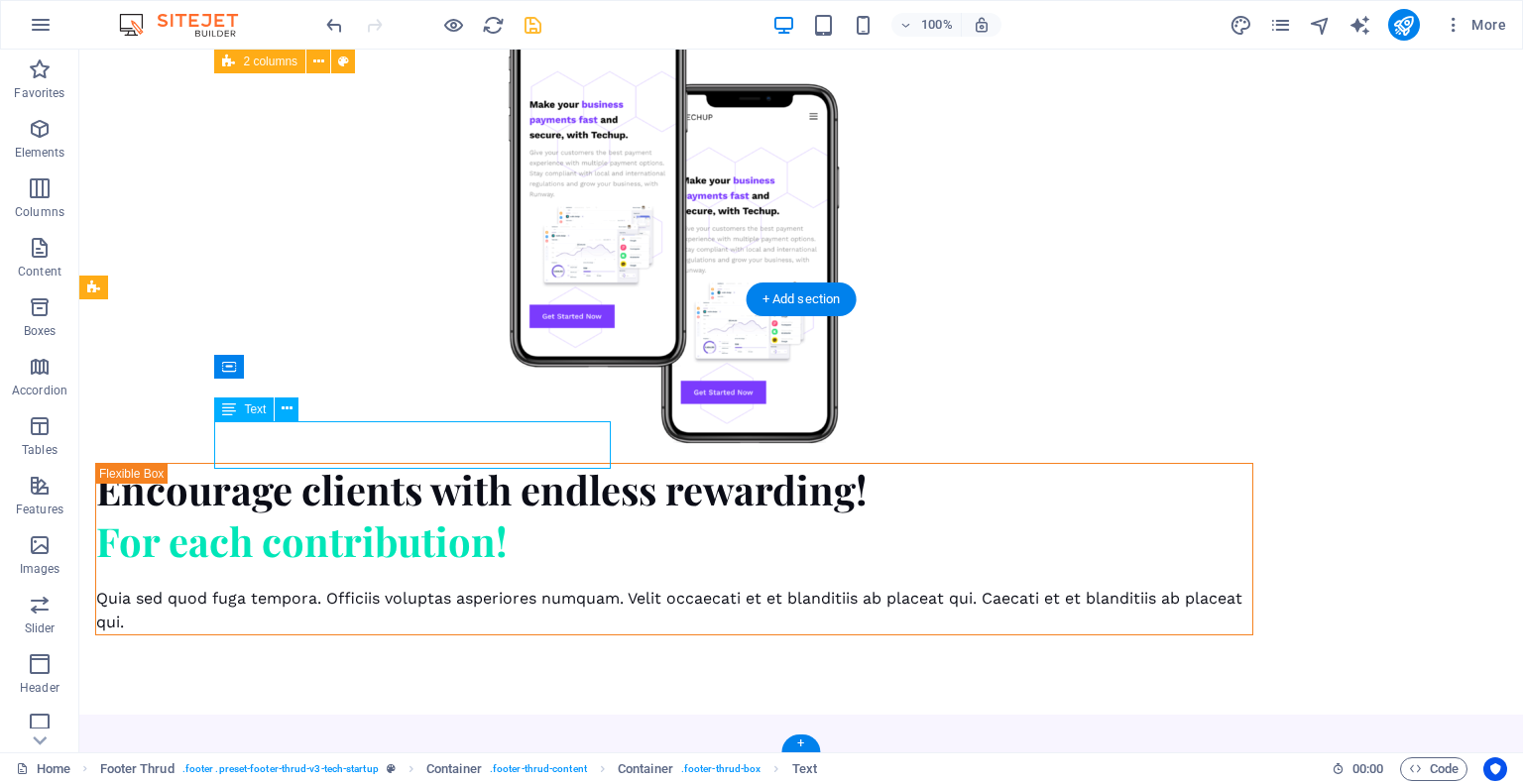 click on "Lorem ipsum dolor sit amet, consectetuer adipiscing elit. Aenean commodo ligula eget dolor." at bounding box center [508, 5656] 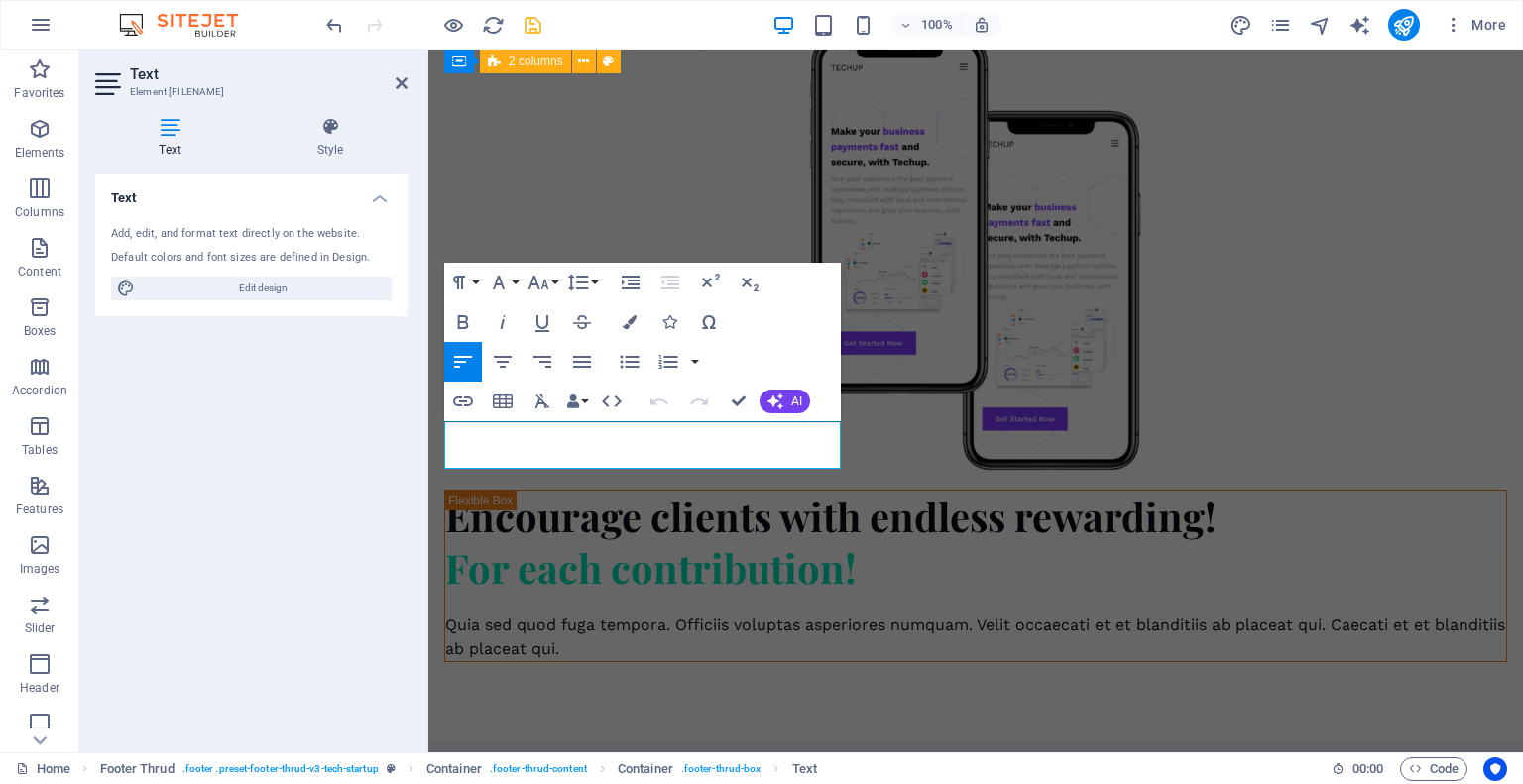 scroll, scrollTop: 4564, scrollLeft: 0, axis: vertical 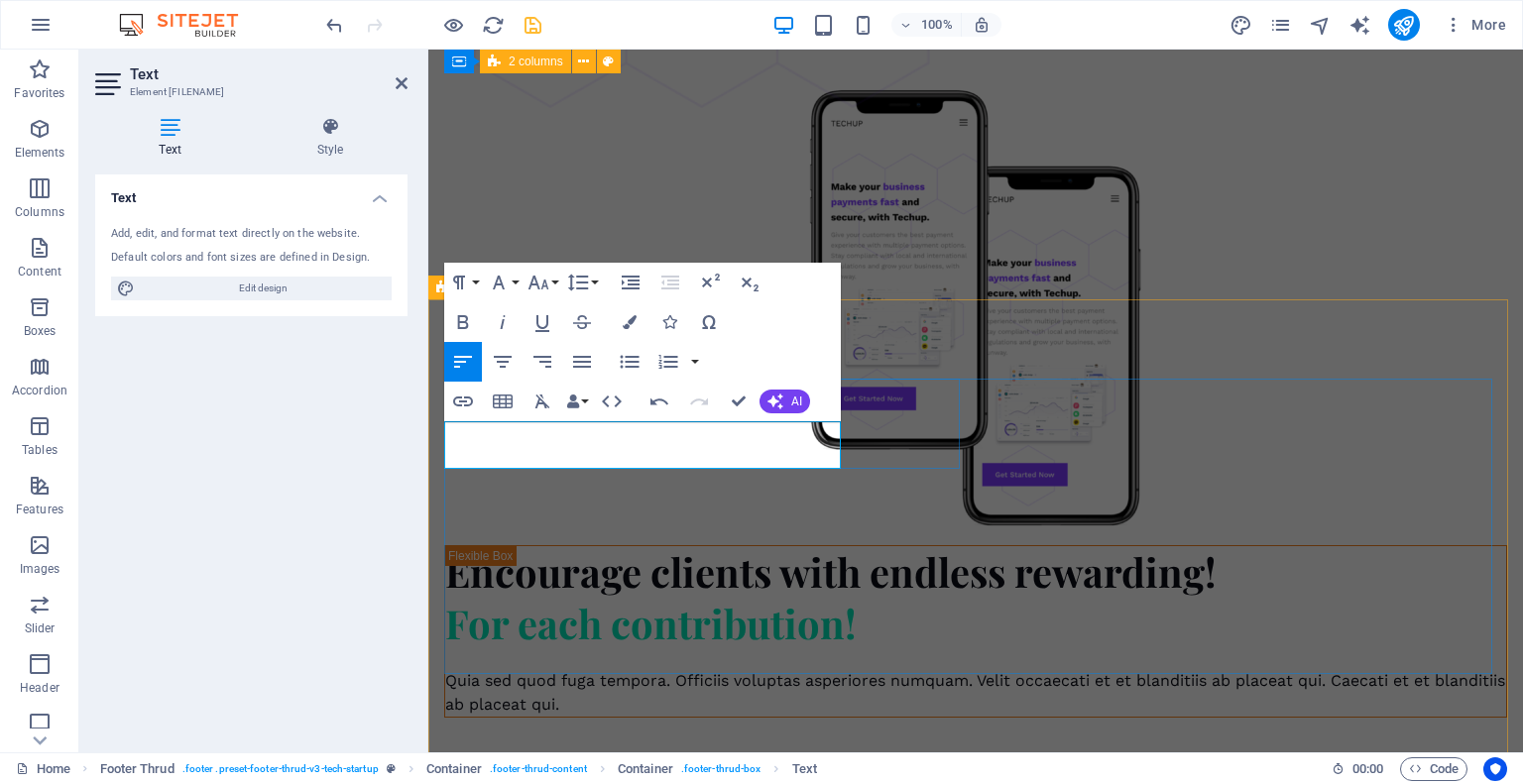 click on "From VAPT to Compliance, DFIR, DevSecOps & Red Teaming — we do it all." at bounding box center (706, 5706) 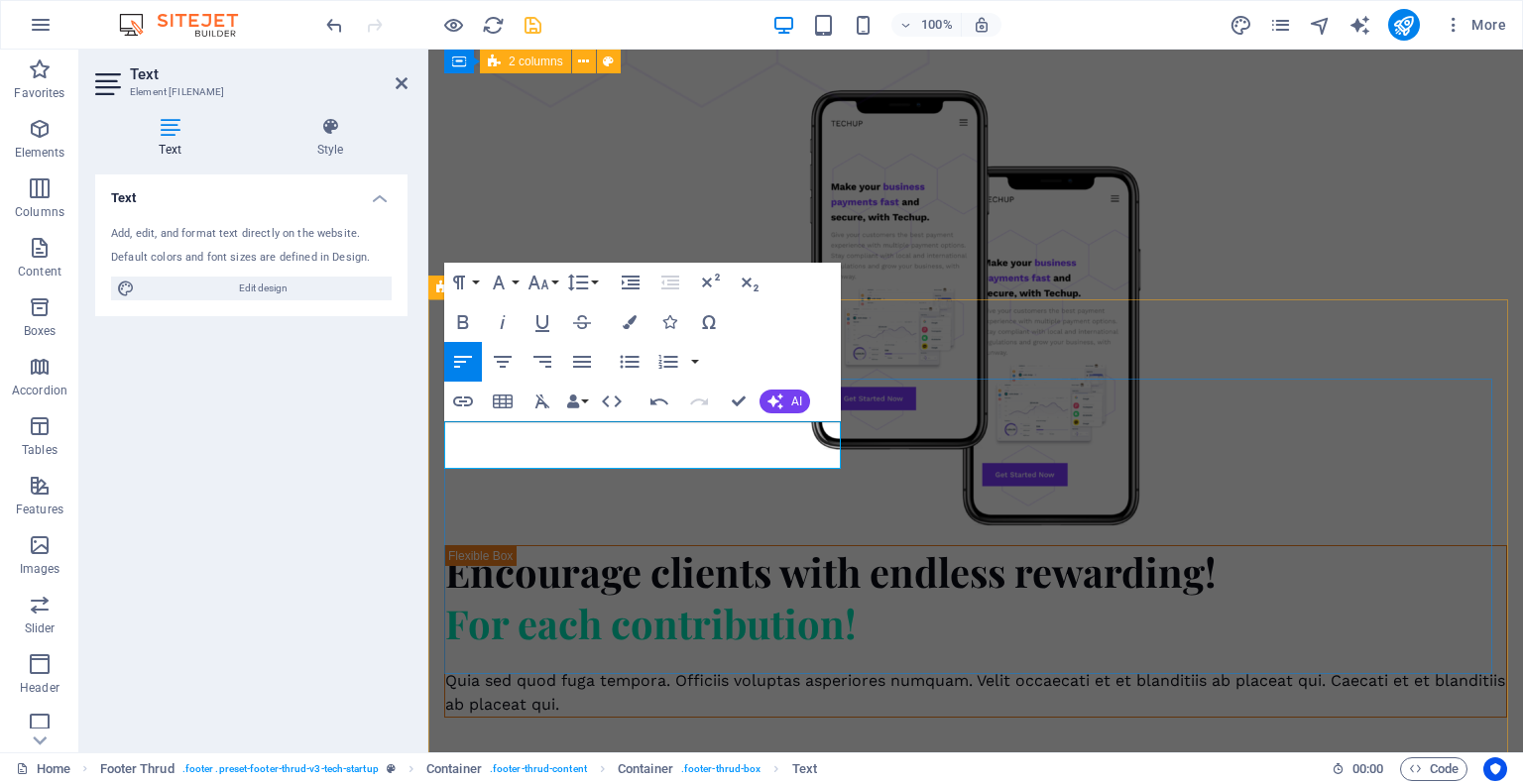 type 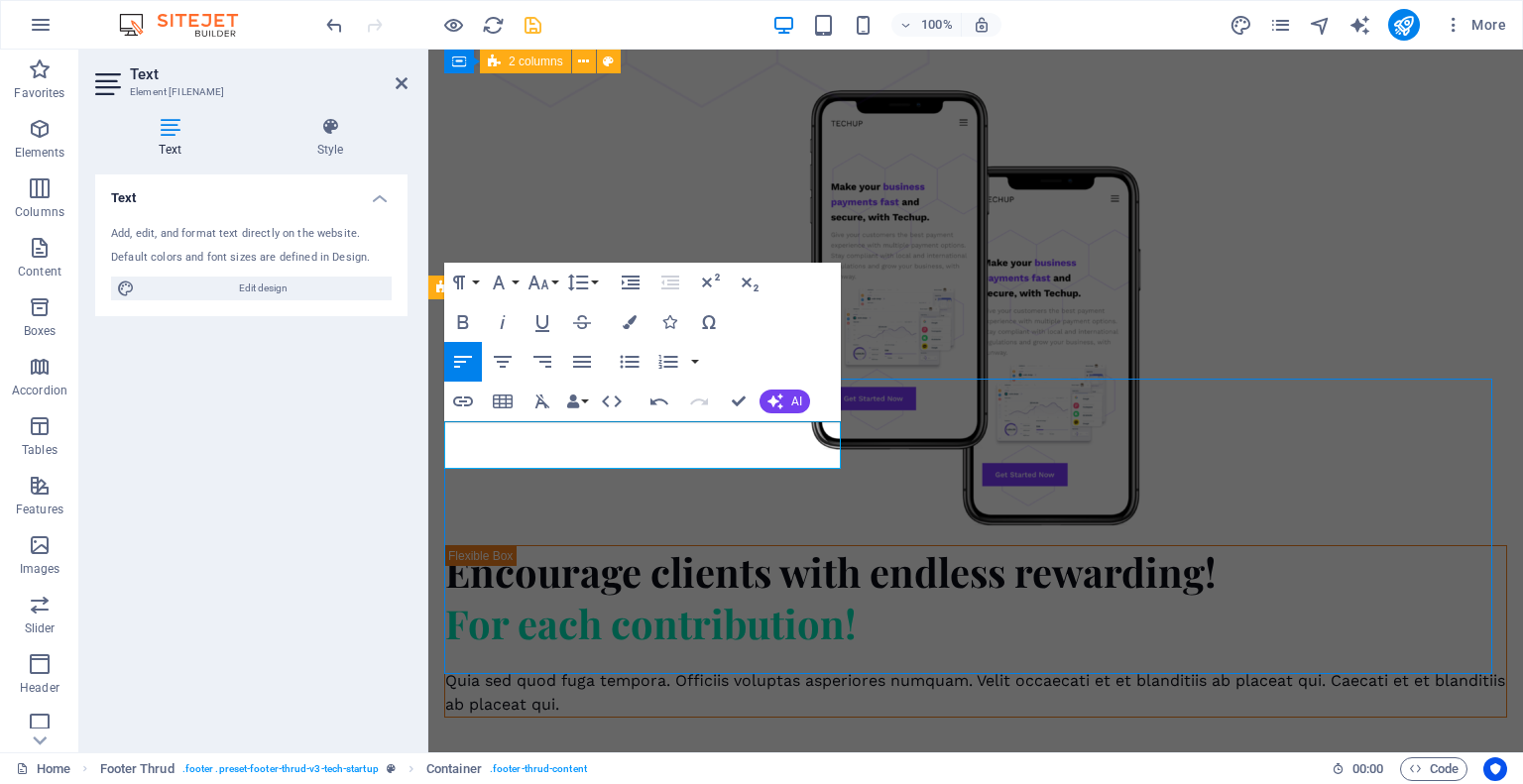 scroll, scrollTop: 4620, scrollLeft: 0, axis: vertical 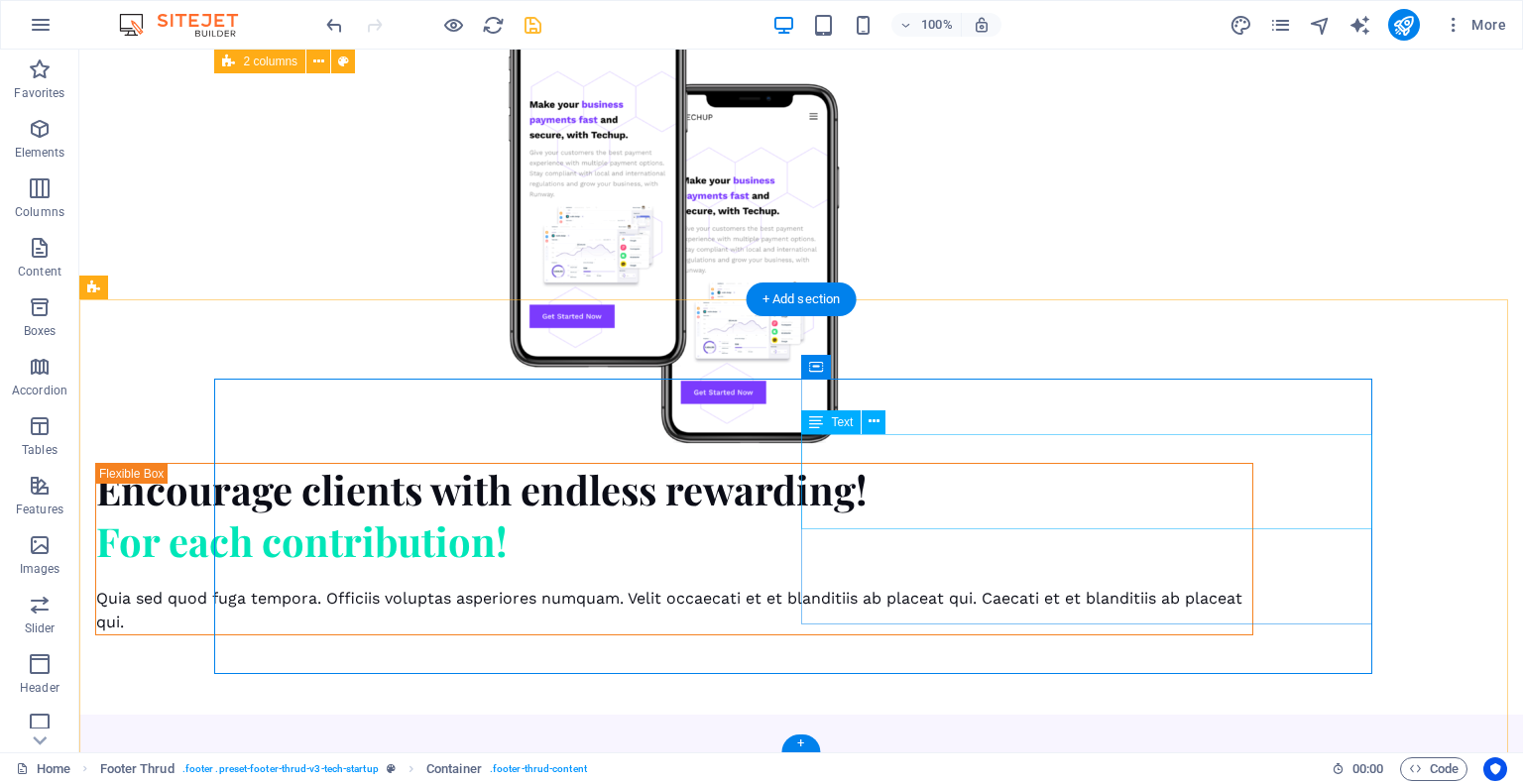 click on "Berlin" at bounding box center [244, 5755] 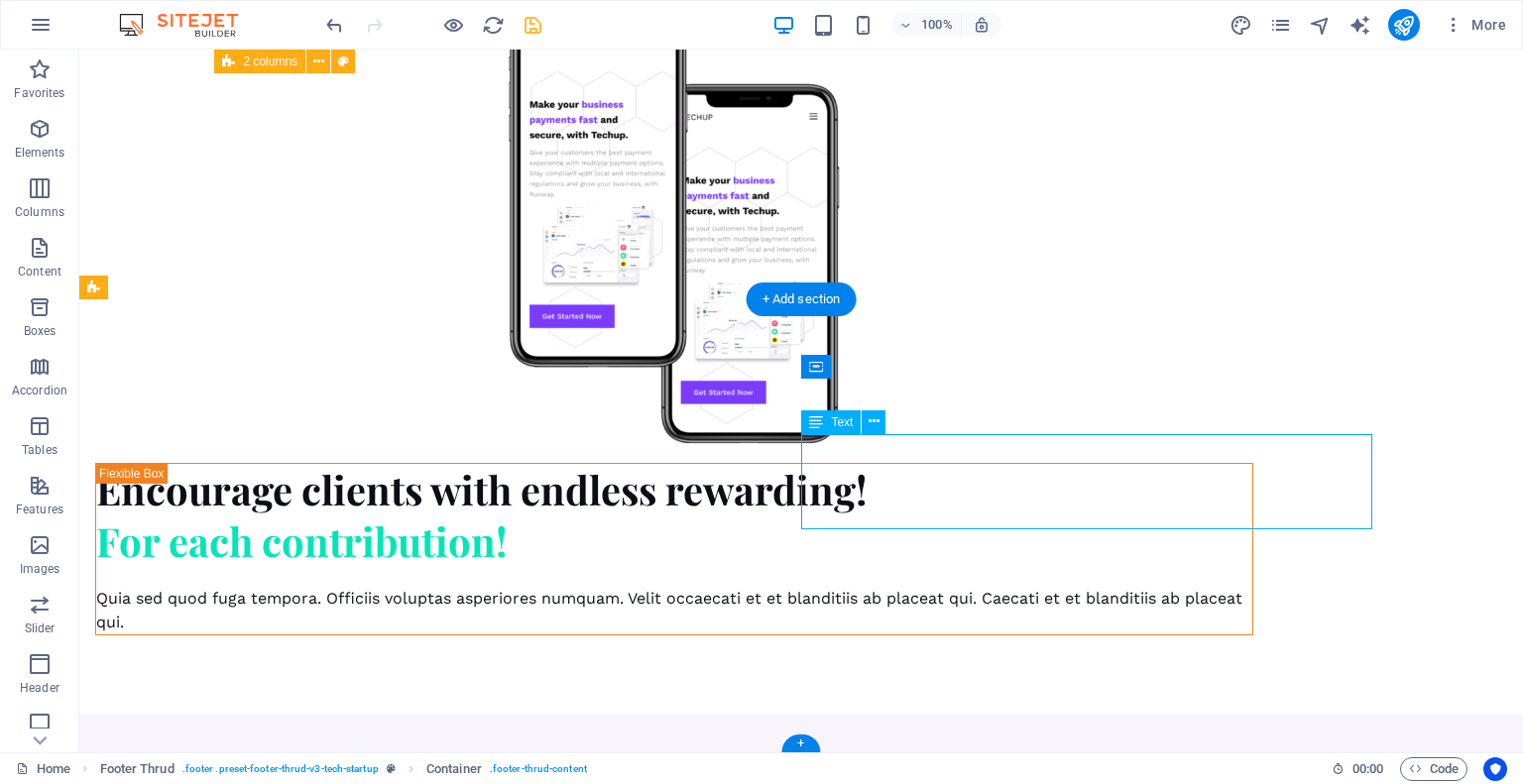 click on "Berlin" at bounding box center (244, 5755) 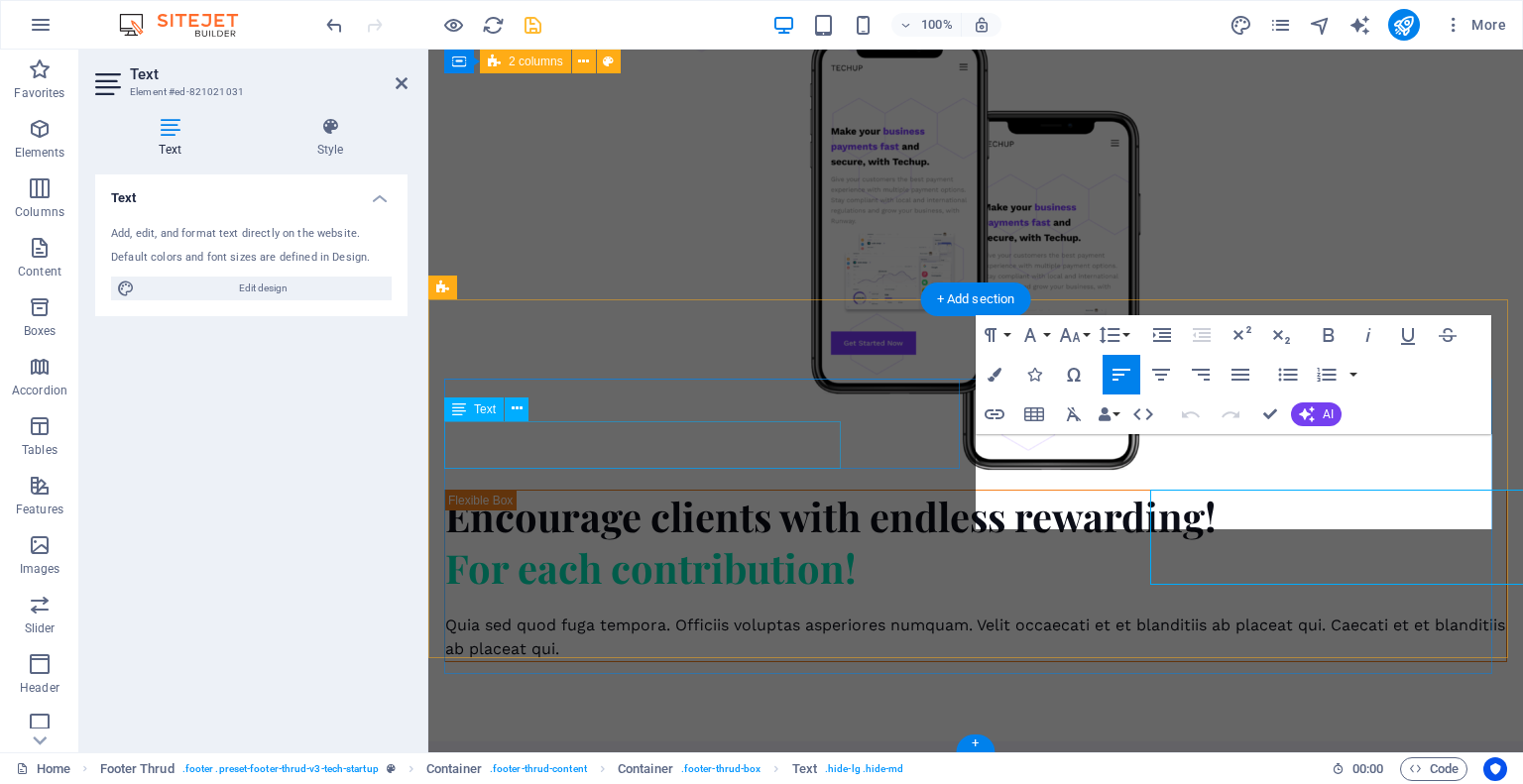 scroll, scrollTop: 4564, scrollLeft: 0, axis: vertical 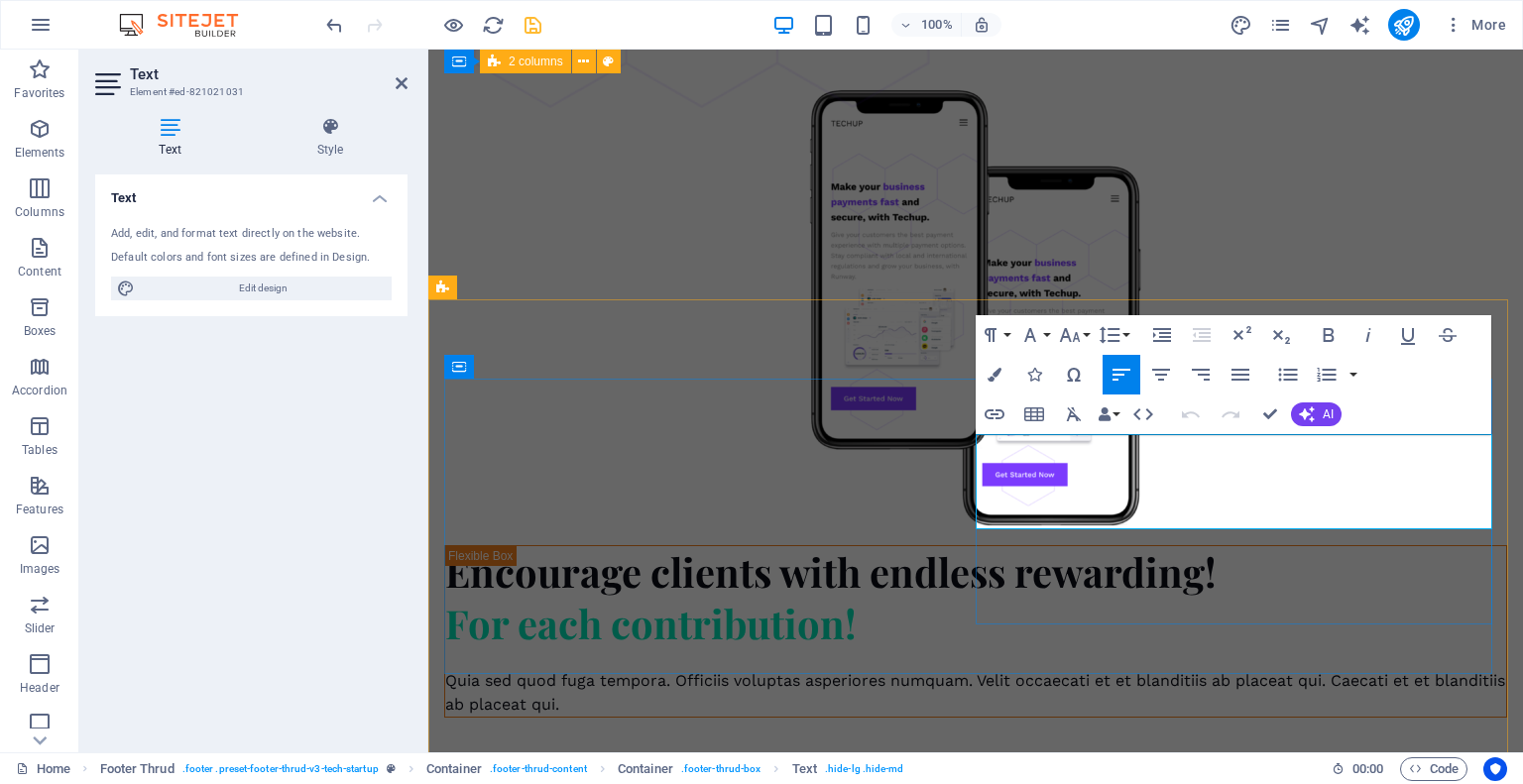 click on "Berlin" at bounding box center (466, 5828) 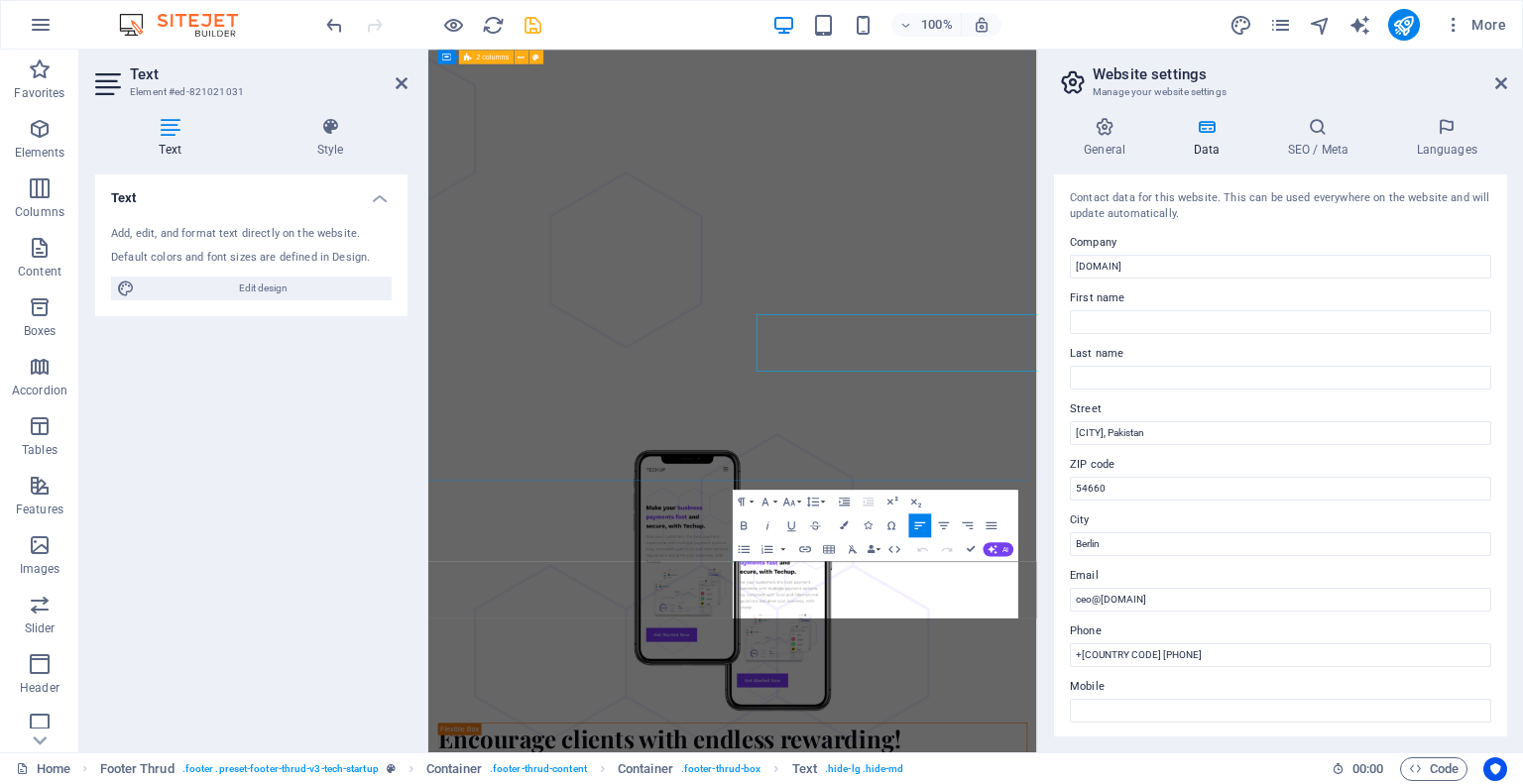 click on "Ready to Lock Down Your Security? Whether you're a growing startup or a scaling enterprise, VAPT Experts is here to help you stay secure, compliant, and one step ahead of threats. Ready to Lock Down Your Security? Whether you're a growing startup or a scaling enterprise, VAPT Experts is here to help you stay secure, compliant, and one step ahead of threats. Get Started Now Get Started Now" at bounding box center (935, 5550) 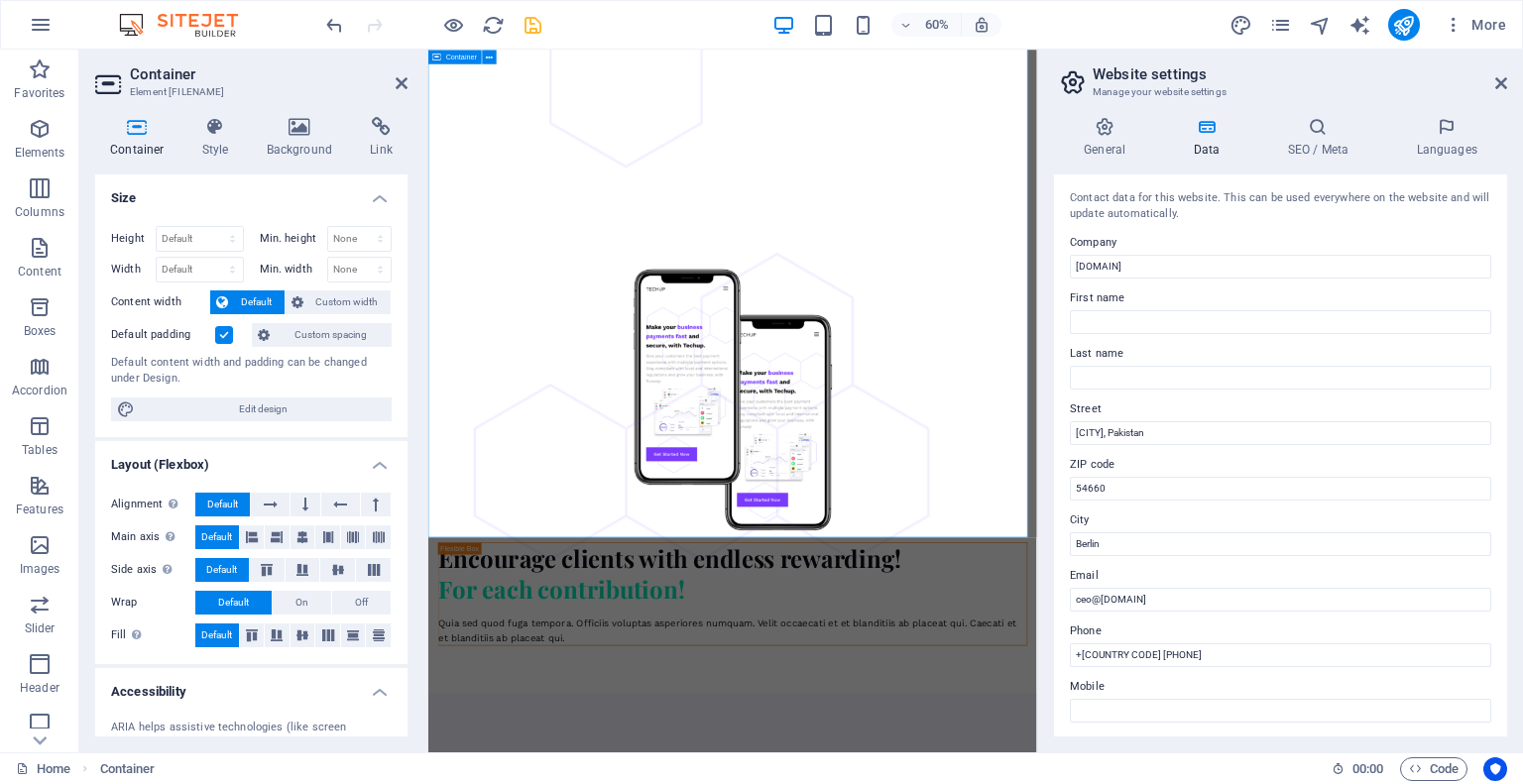 scroll, scrollTop: 4508, scrollLeft: 0, axis: vertical 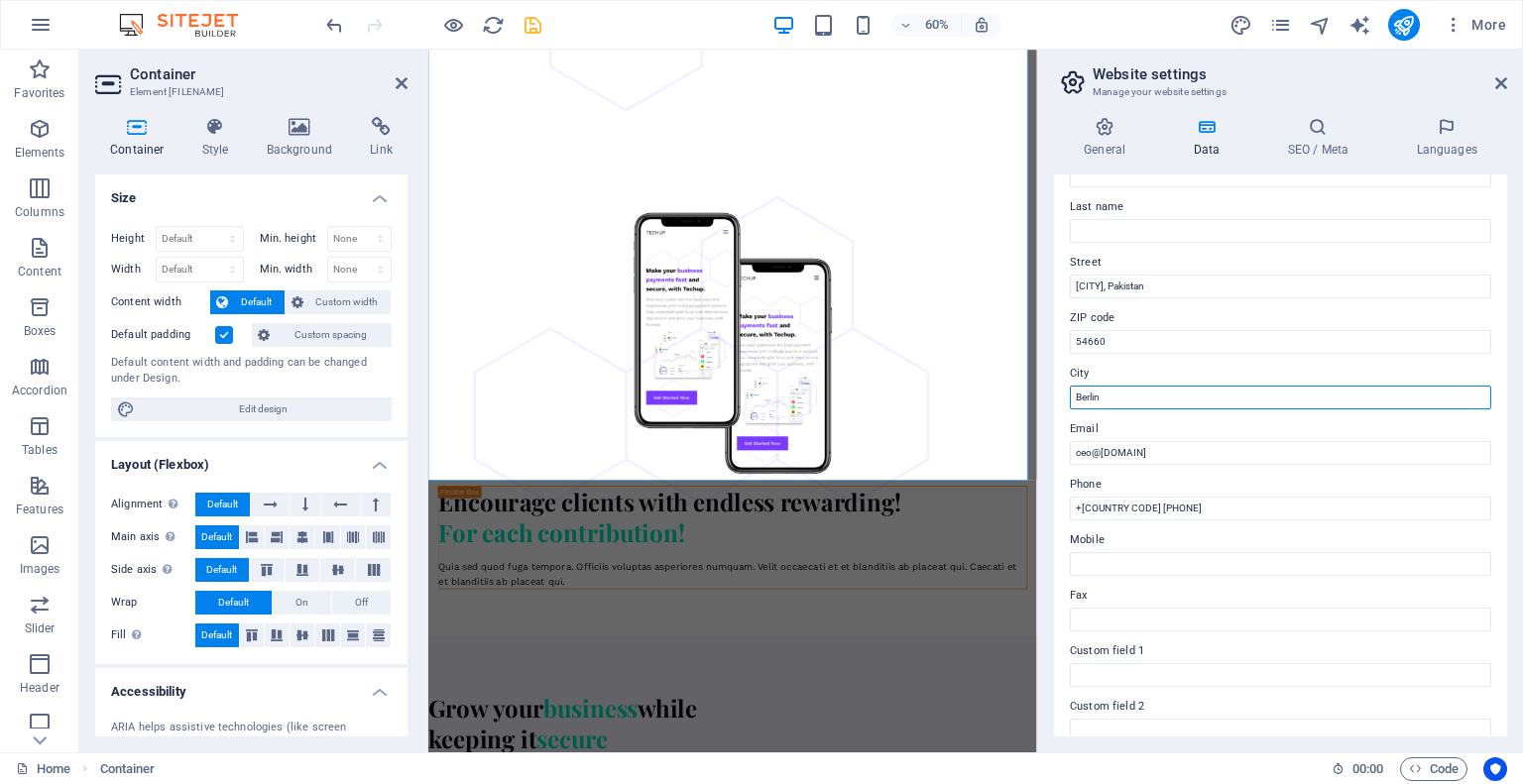 click on "Berlin" at bounding box center (1280, 397) 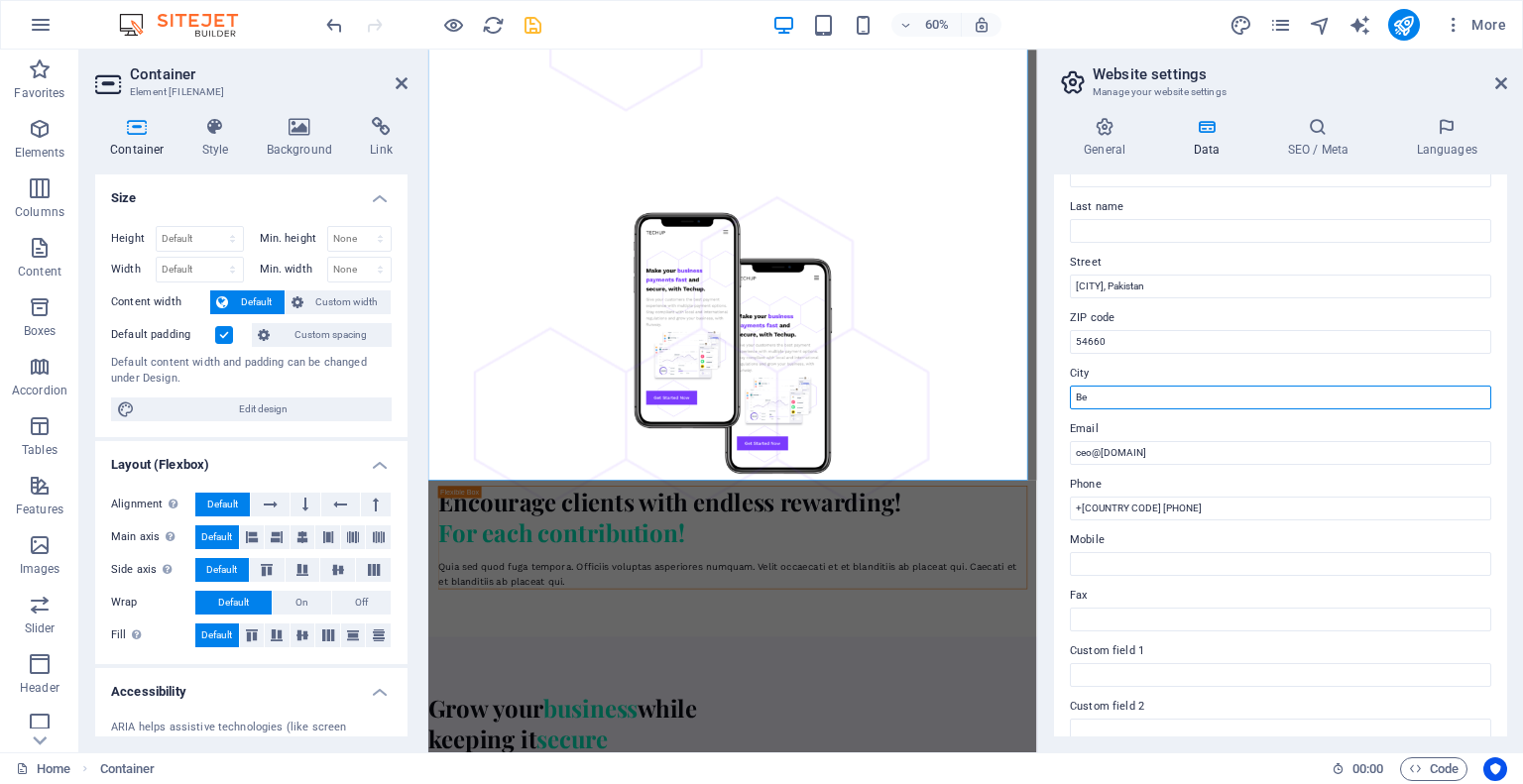type on "B" 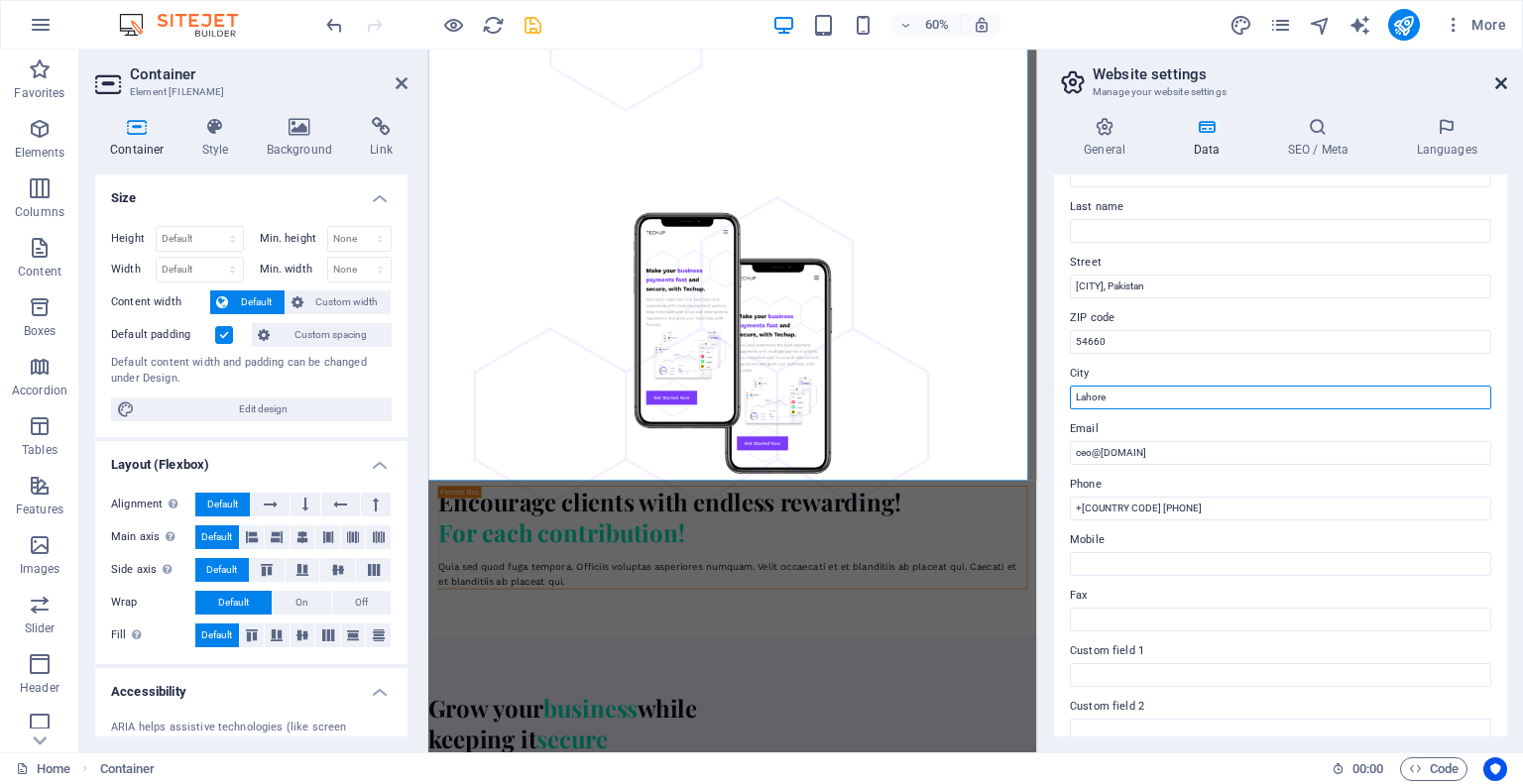 type on "Lahore" 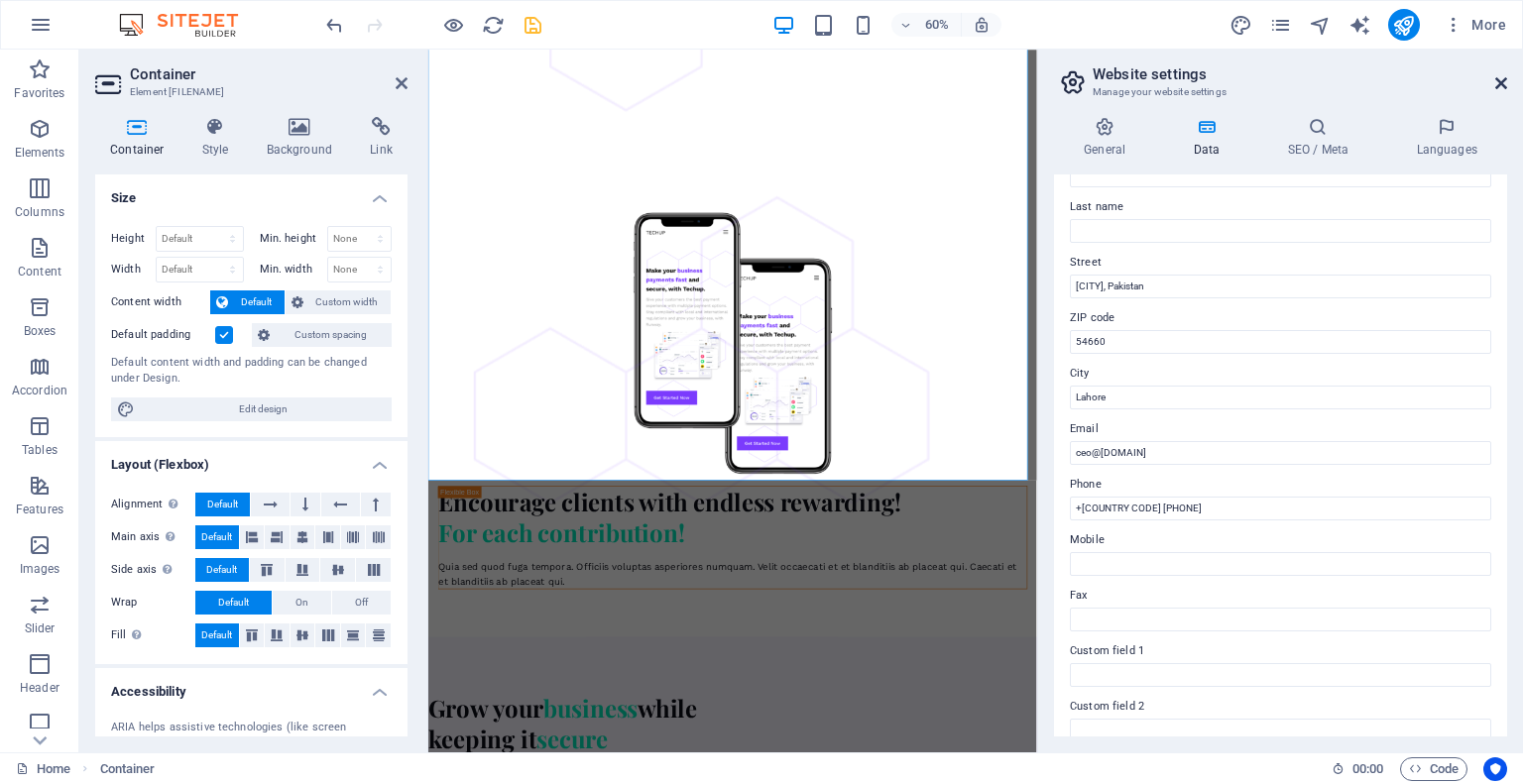 click at bounding box center (1501, 83) 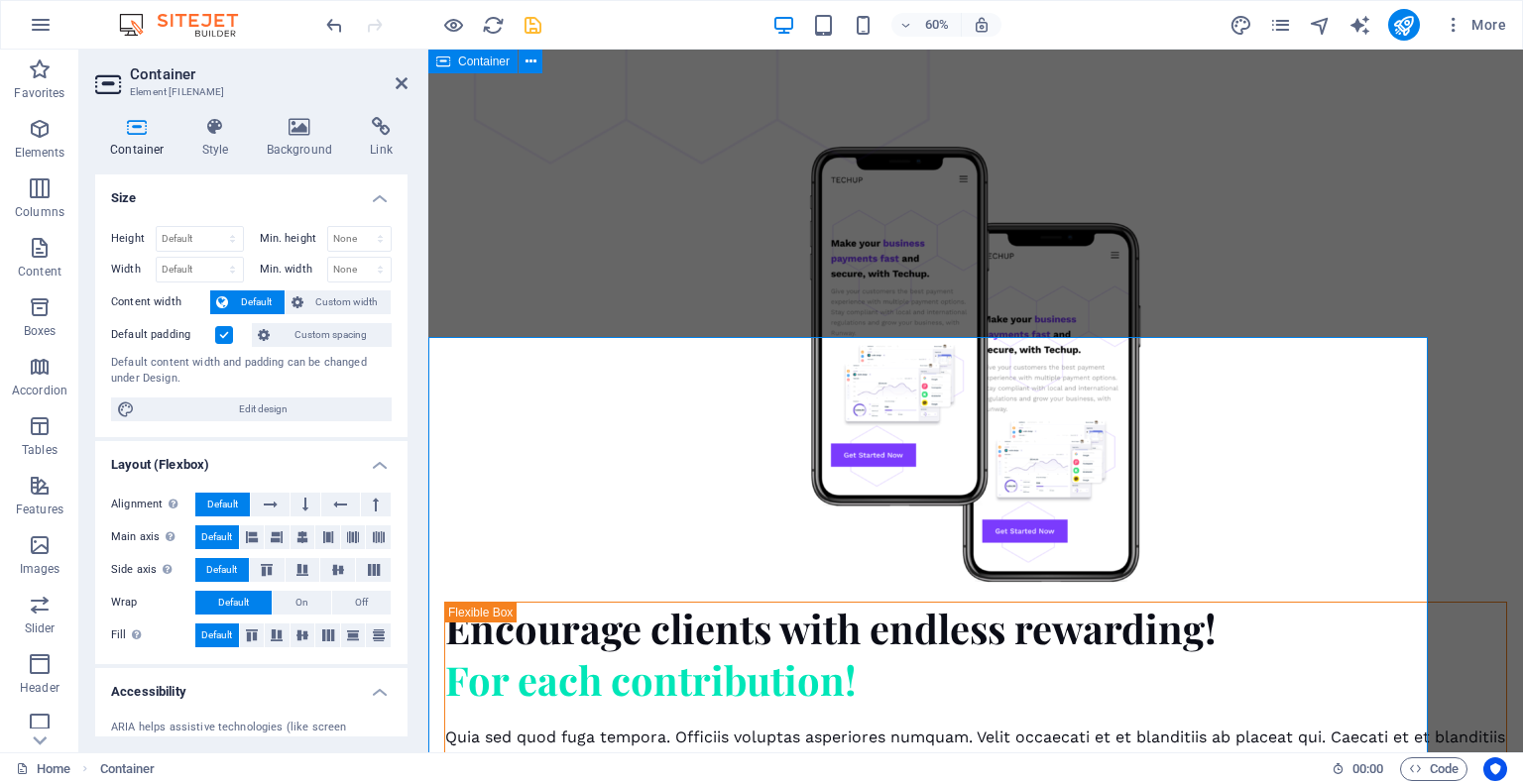 scroll, scrollTop: 4084, scrollLeft: 0, axis: vertical 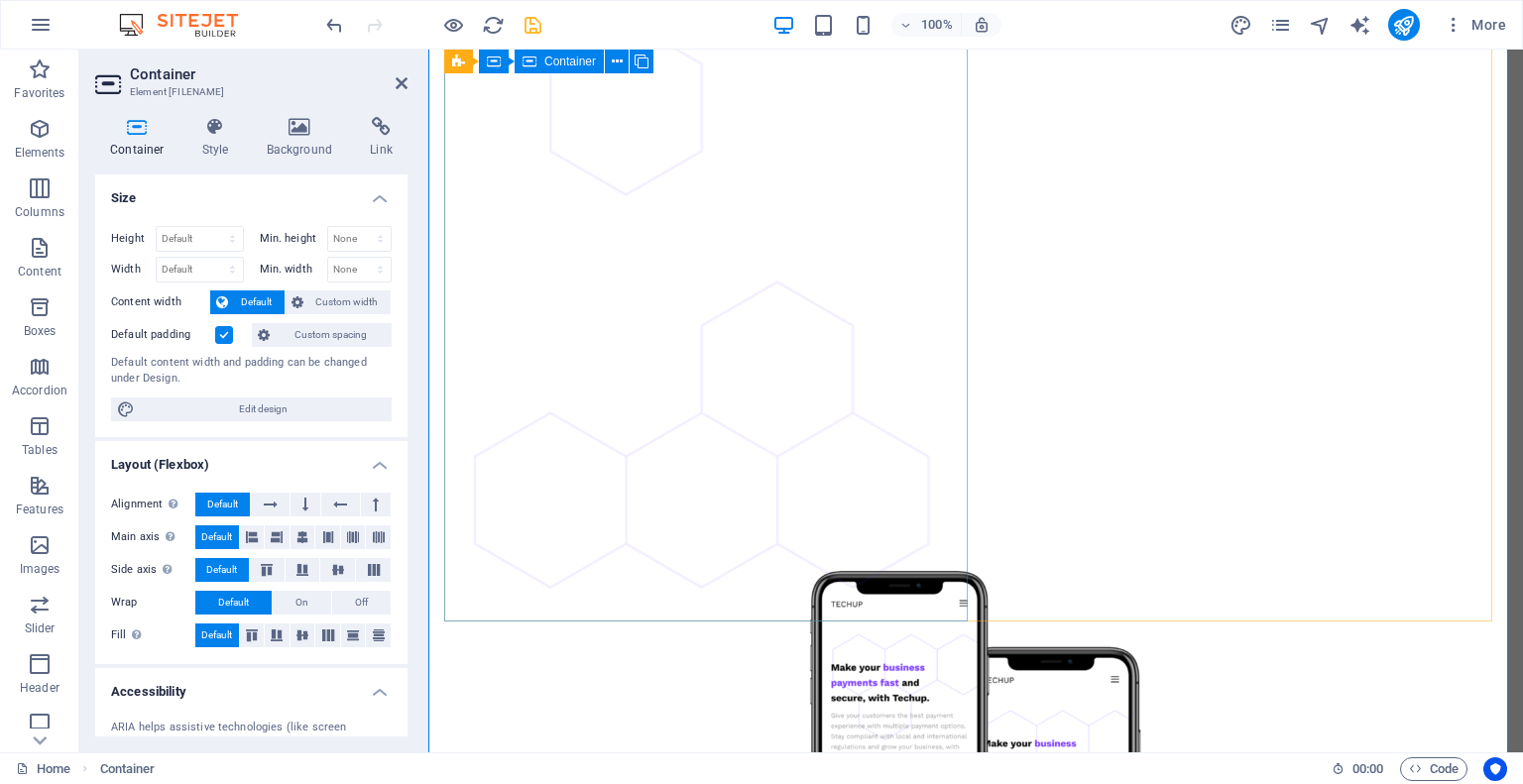 click on "Ready to Lock Down Your Security? Whether you're a growing startup or a scaling enterprise, VAPT Experts is here to help you stay secure, compliant, and one step ahead of threats. Ready to Lock Down Your Security? Whether you're a growing startup or a scaling enterprise, VAPT Experts is here to help you stay secure, compliant, and one step ahead of threats. Get Started Now Get Started Now" at bounding box center (710, 5034) 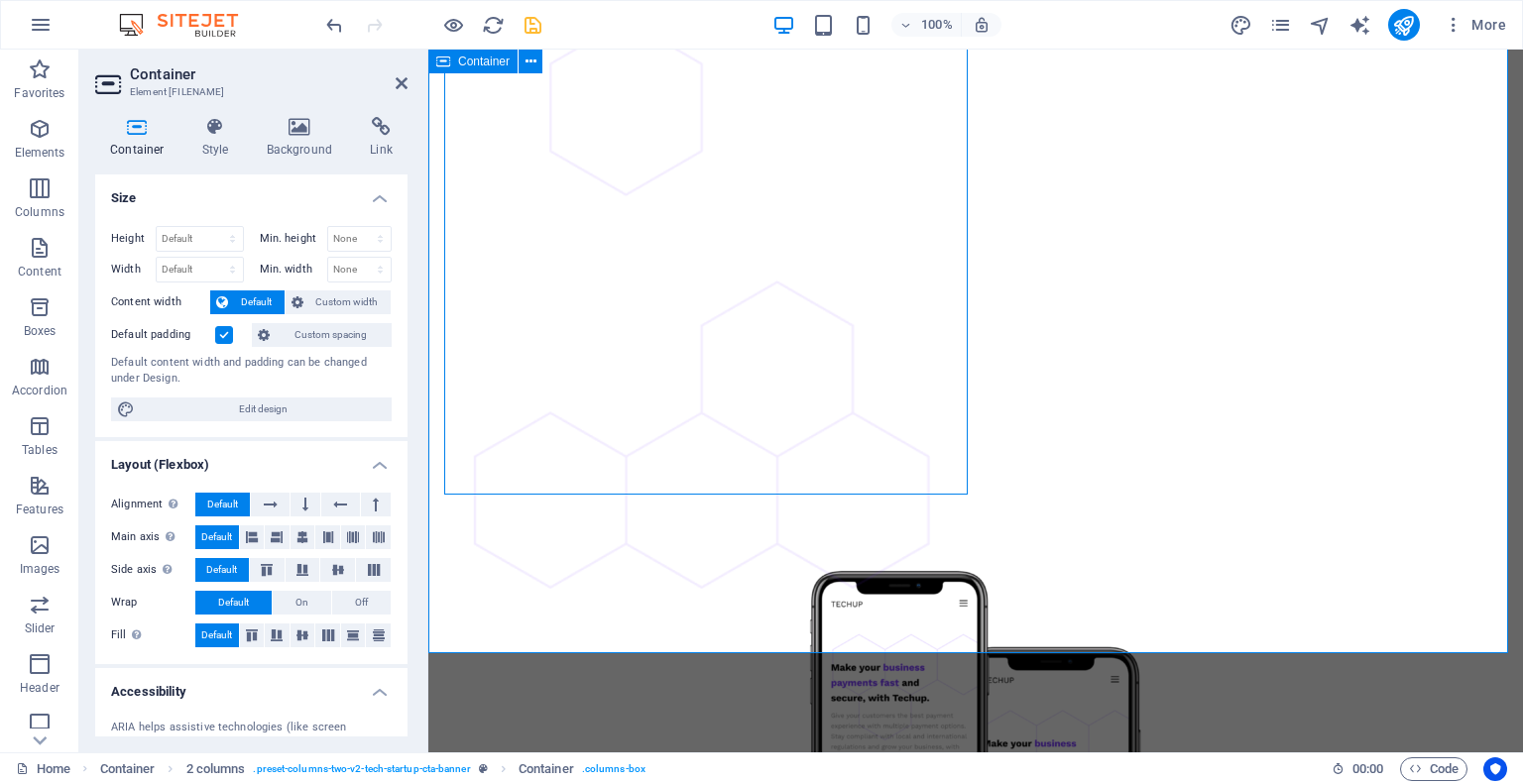scroll, scrollTop: 4564, scrollLeft: 0, axis: vertical 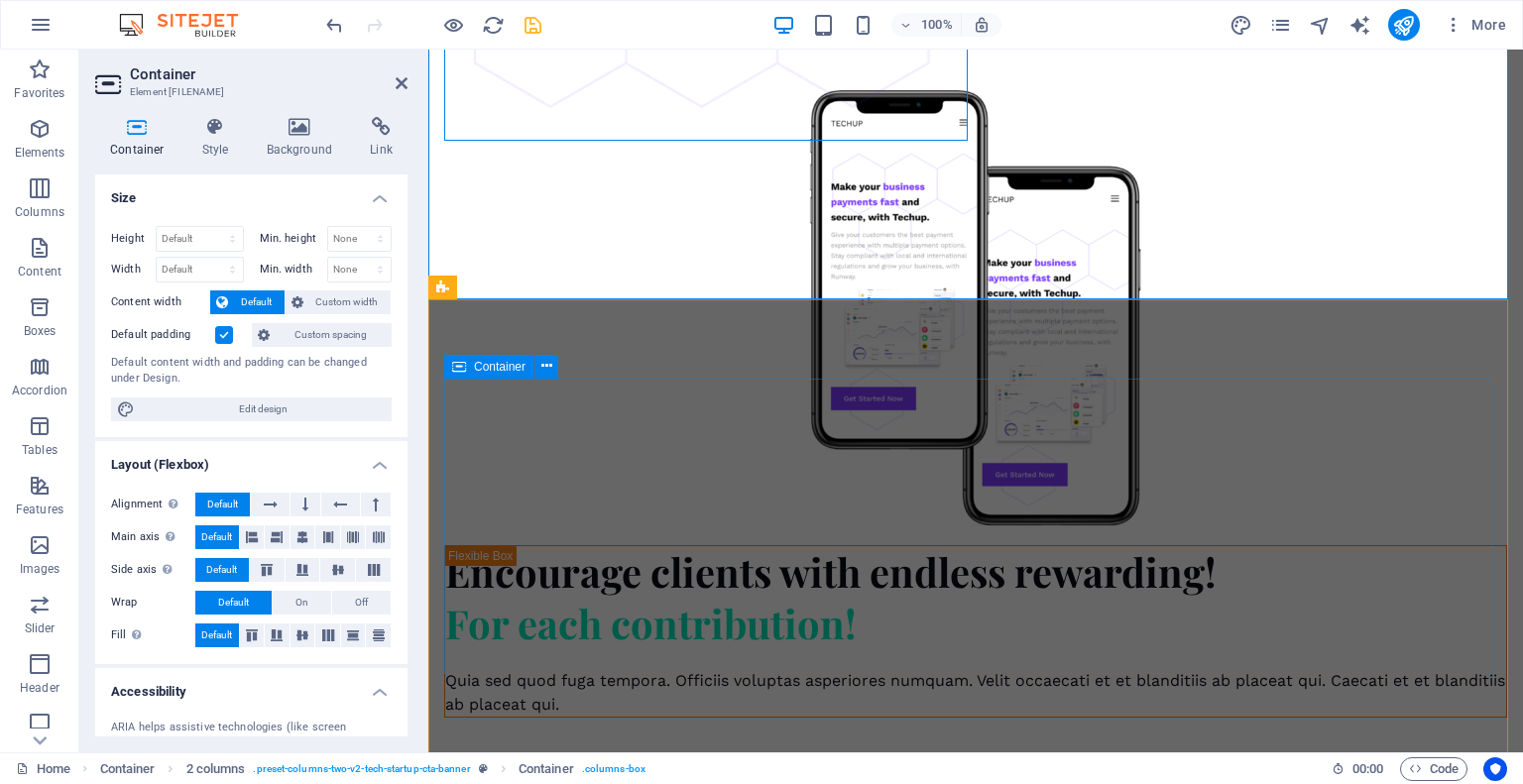 click on "From VAPT to Compliance, DFIR, DevSecOps & Red Teaming, we do it all. ABOUT PRICING CONTACT BLOG [CITY], [COUNTRY] [CITY]   [POSTAL CODE] +[PHONE] [CITY], [COUNTRY] [CITY]   [POSTAL CODE] +[PHONE]" at bounding box center (976, 5836) 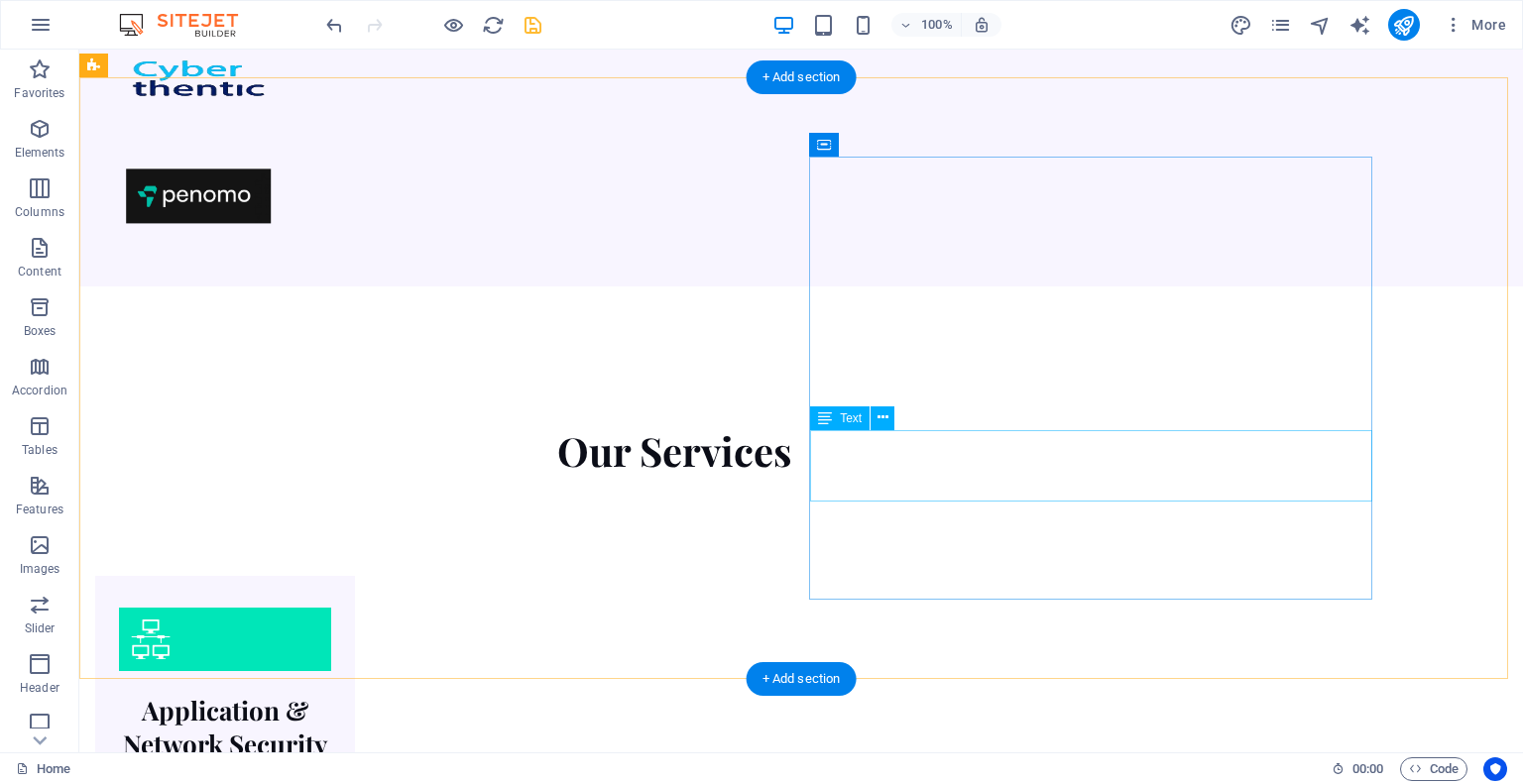 scroll, scrollTop: 1594, scrollLeft: 0, axis: vertical 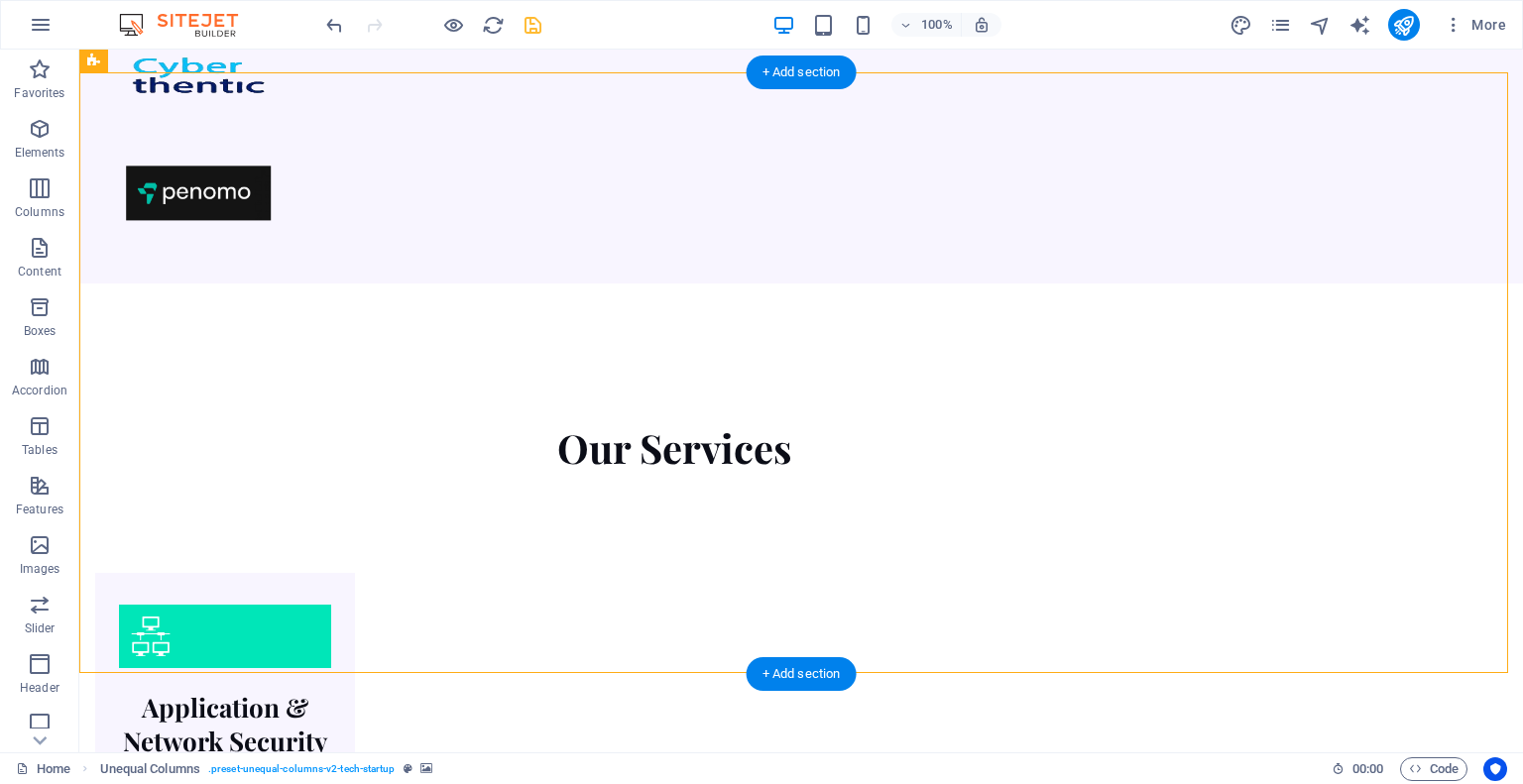 drag, startPoint x: 822, startPoint y: 264, endPoint x: 901, endPoint y: 310, distance: 91.4166 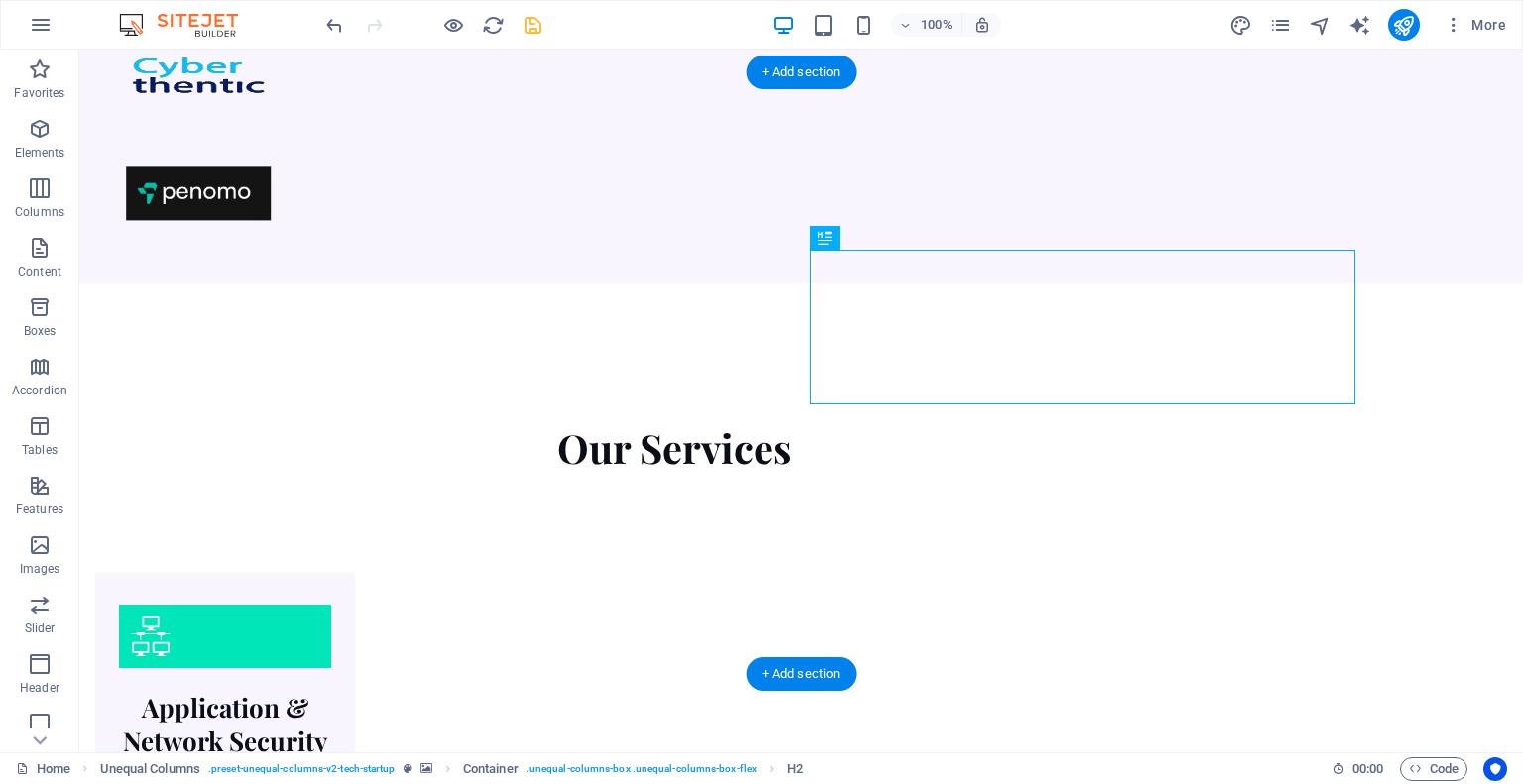 click on "Encourage clients with endless rewarding! For each contribution!" at bounding box center [674, 3541] 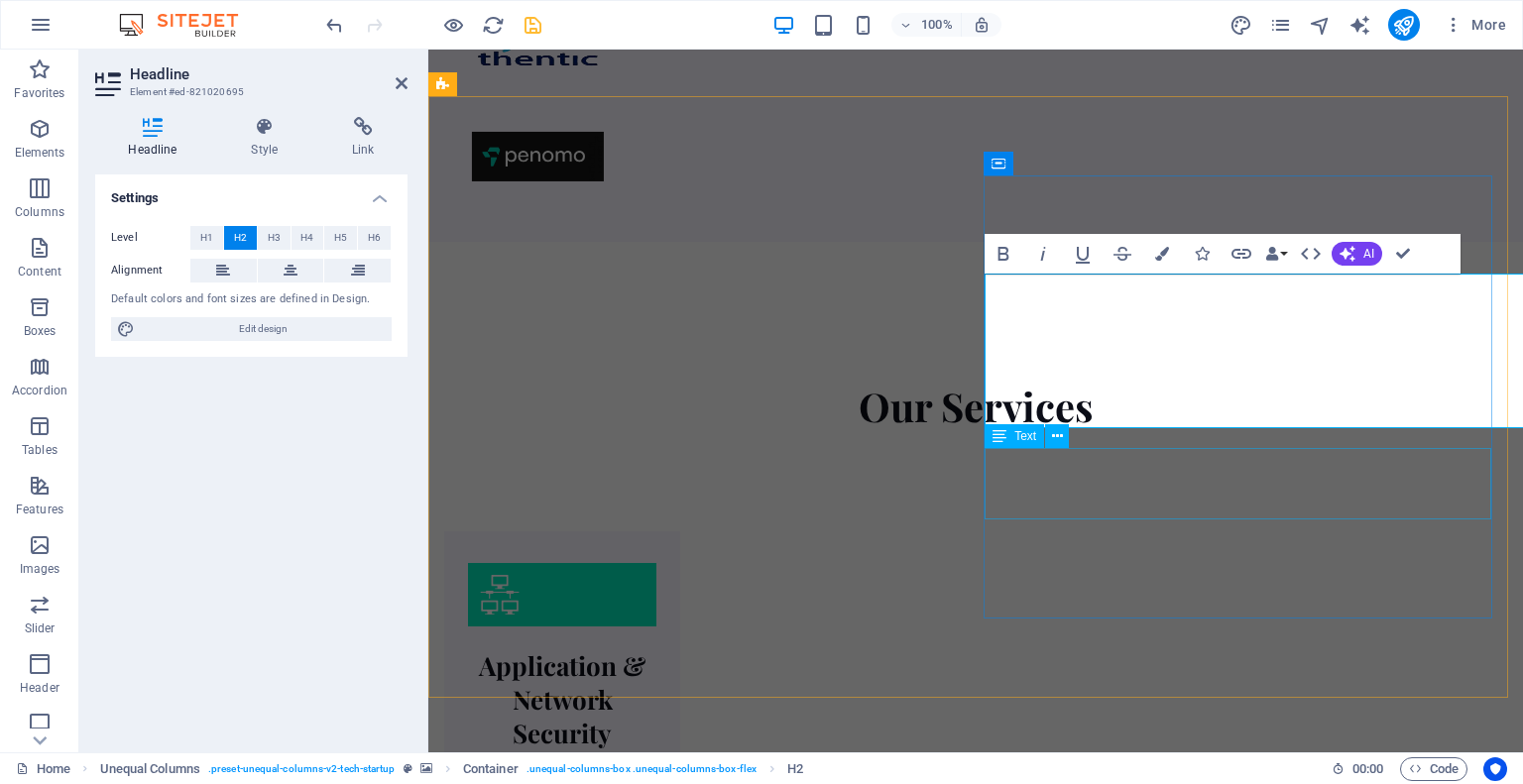 click on "Quia sed quod fuga tempora. Officiis voluptas asperiores numquam. Velit occaecati et et blanditiis ab placeat qui. Caecati et et blanditiis ab placeat qui." at bounding box center (976, 3675) 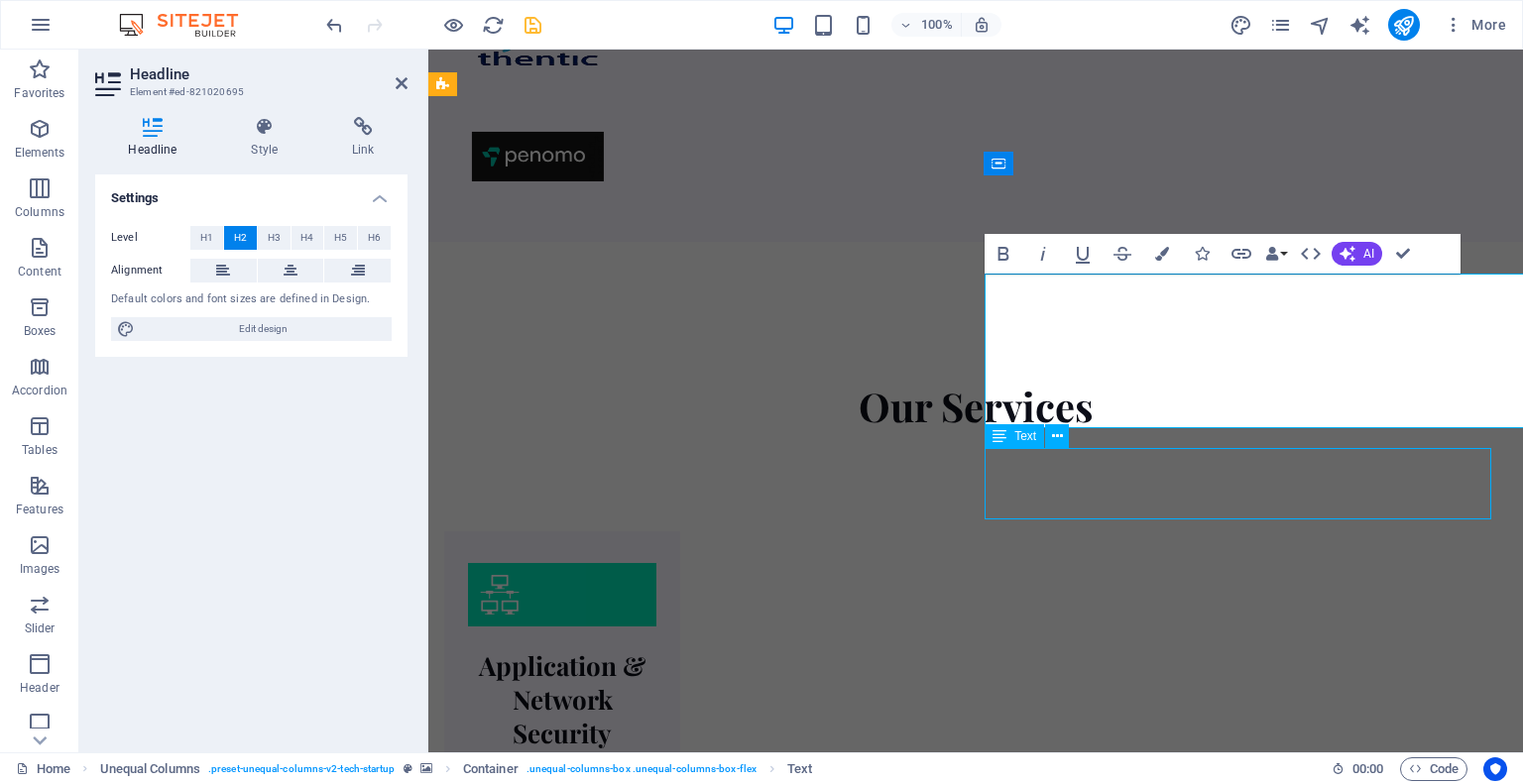 click on "Quia sed quod fuga tempora. Officiis voluptas asperiores numquam. Velit occaecati et et blanditiis ab placeat qui. Caecati et et blanditiis ab placeat qui." at bounding box center [976, 3675] 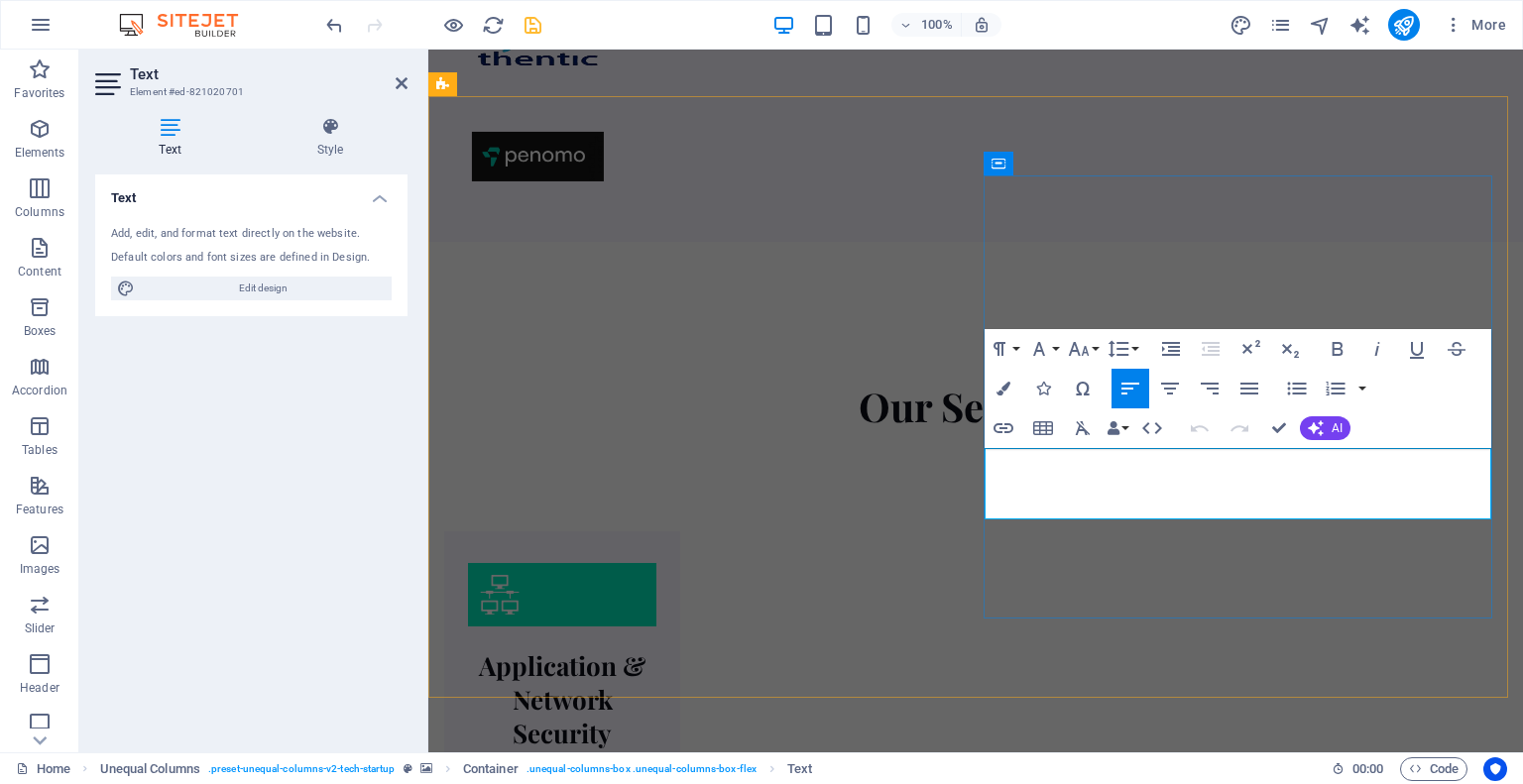 scroll, scrollTop: 1546, scrollLeft: 0, axis: vertical 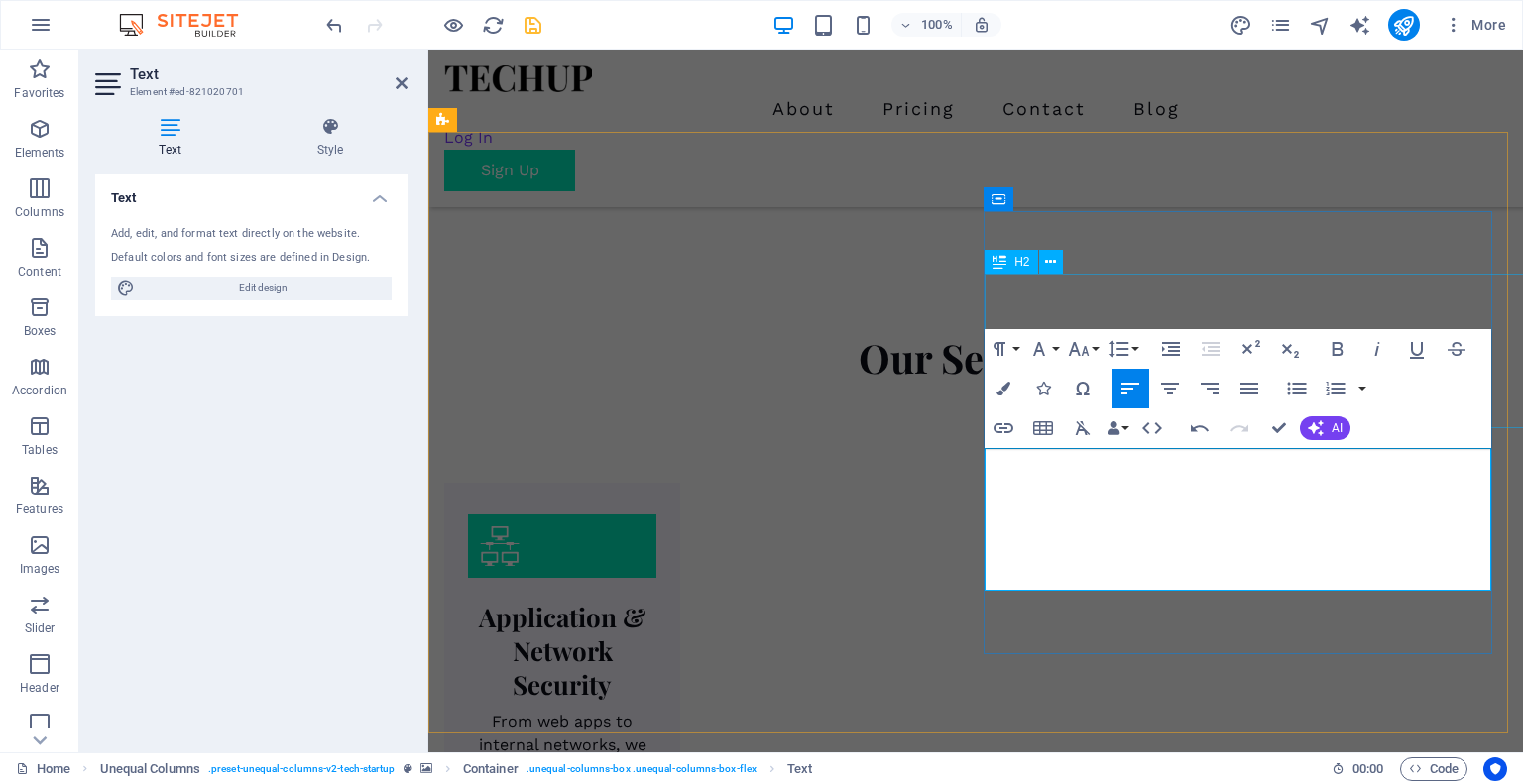 click on "Encourage clients with endless rewarding! For each contribution!" at bounding box center (976, 3531) 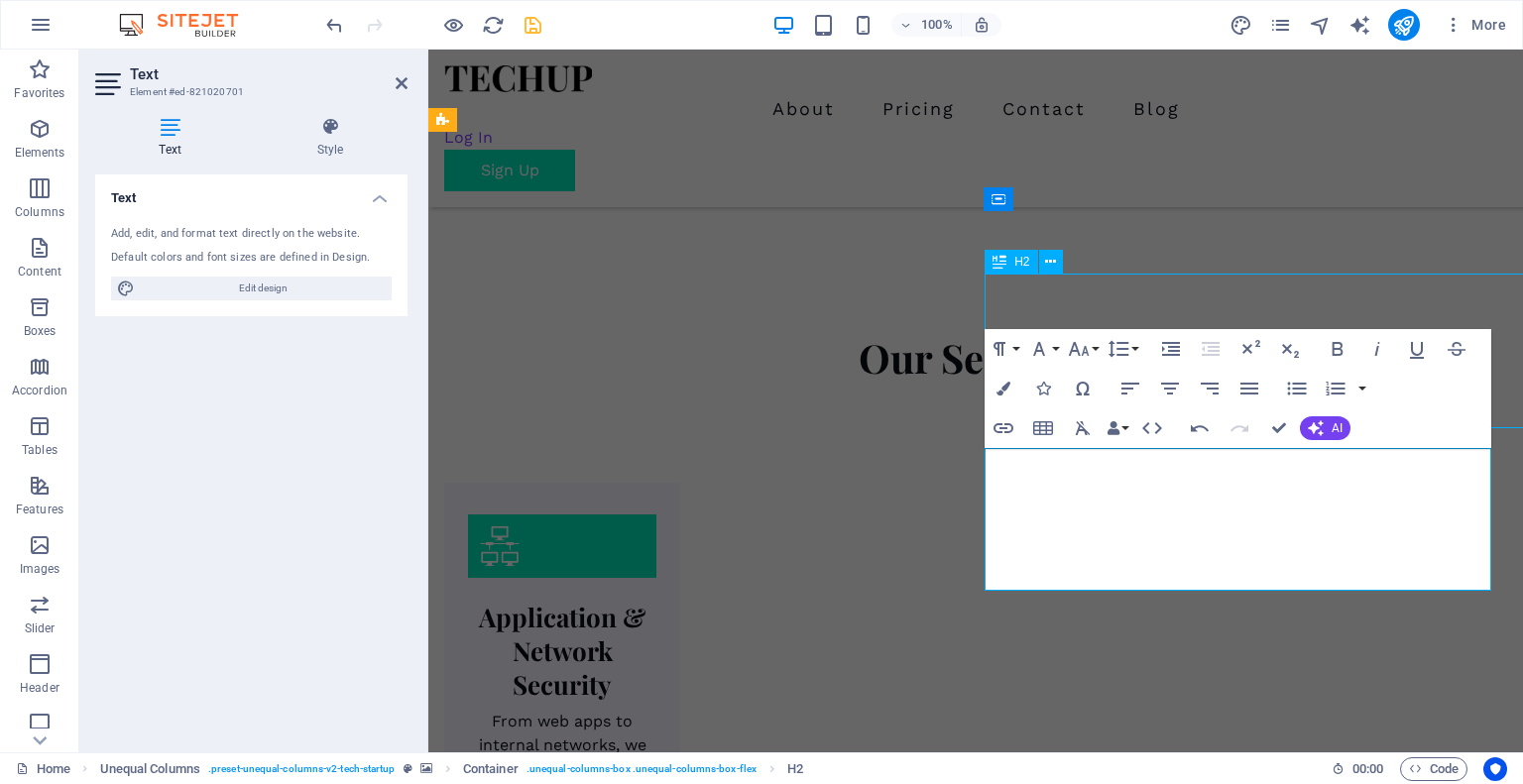 click on "Encourage clients with endless rewarding! For each contribution!" at bounding box center [976, 3531] 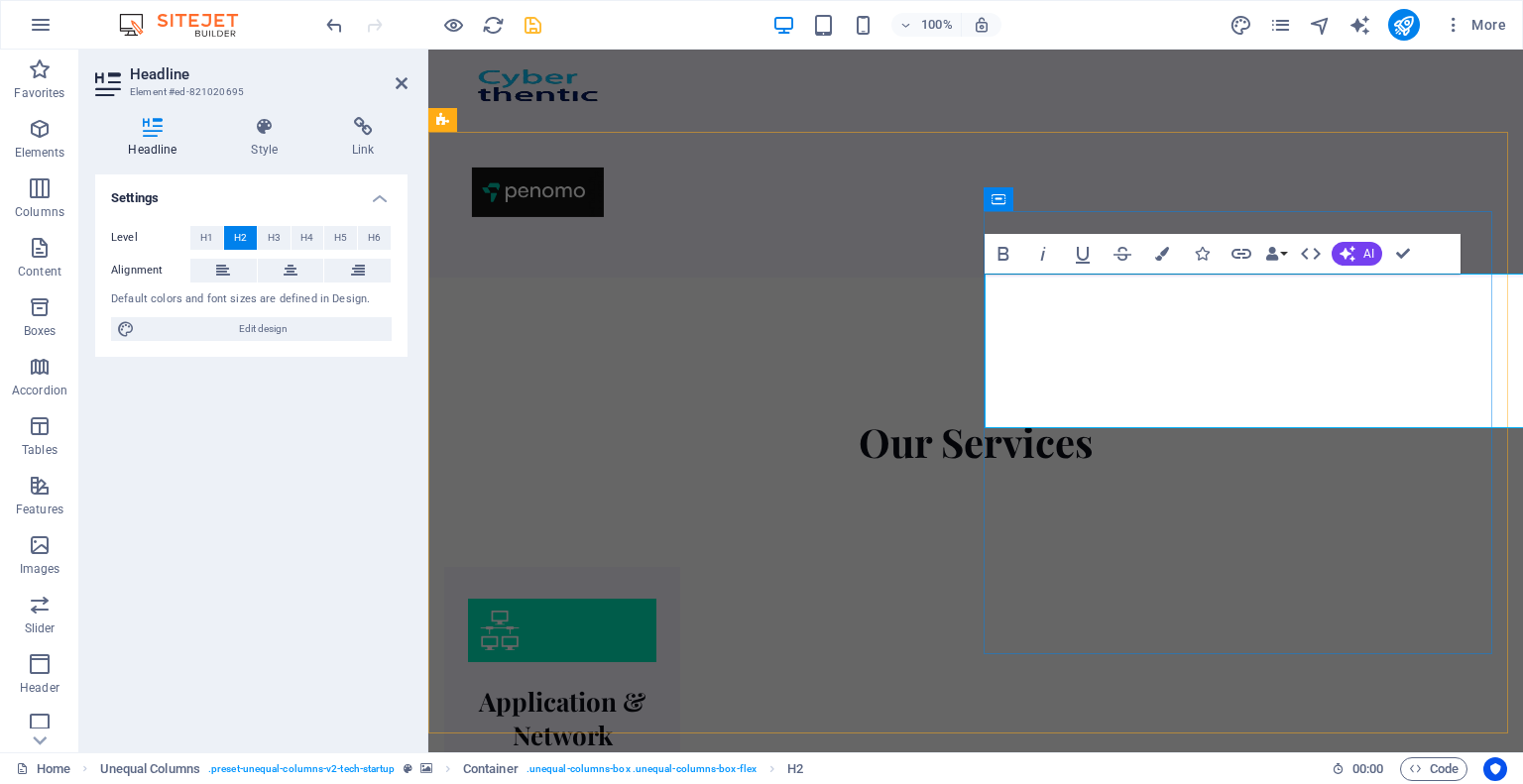 scroll, scrollTop: 1571, scrollLeft: 0, axis: vertical 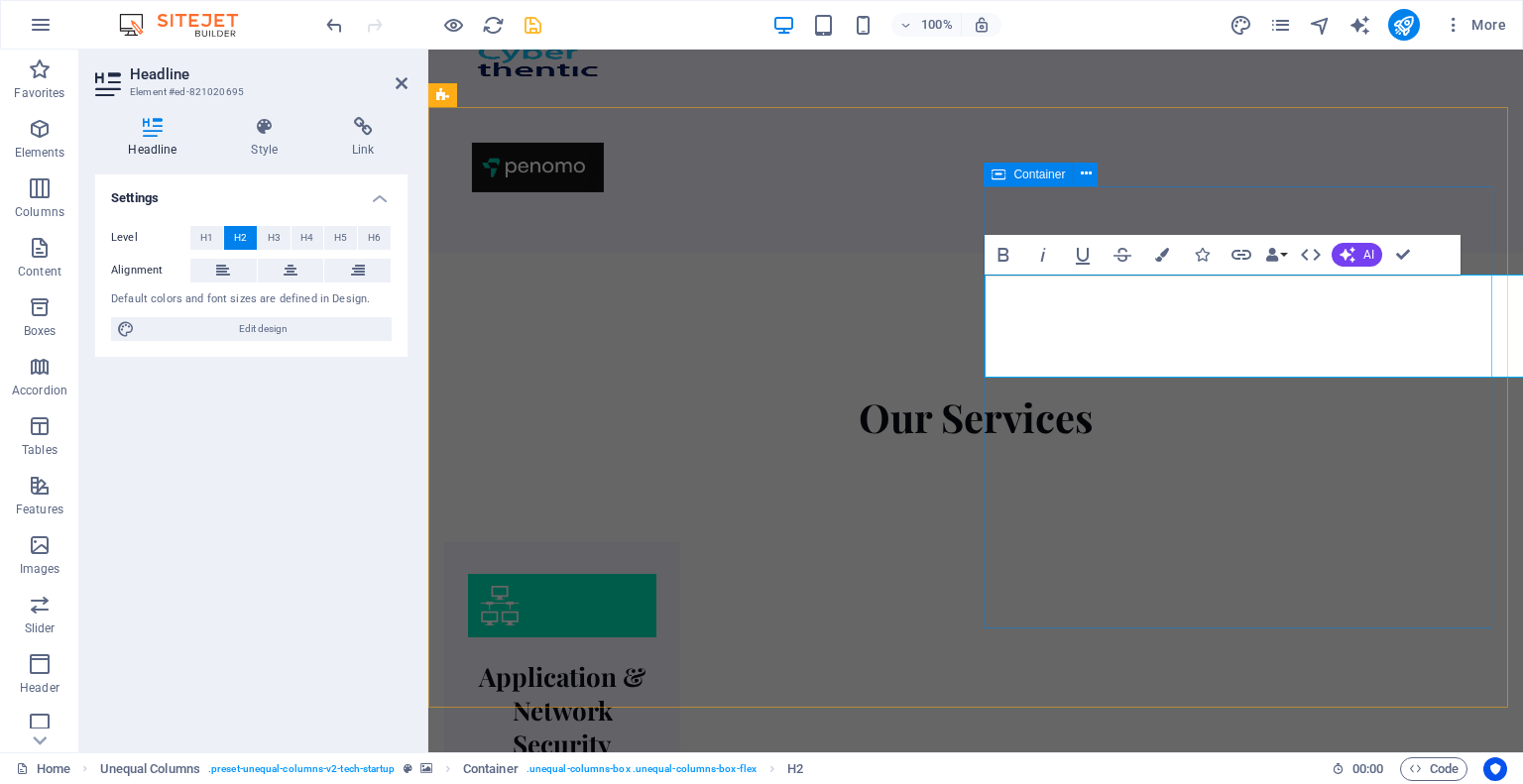 click on "We build real partnerships, not just deliver reports At VAPT Experts, cybersecurity is more than a checklist. We work closely with every client, providing hands-on testing, clear guidance, and long-term support that actually makes a difference. Whether you're launching a new product, scaling your infrastructure, or working toward compliance, we're here to help you stay secure at every stage." at bounding box center [976, 3611] 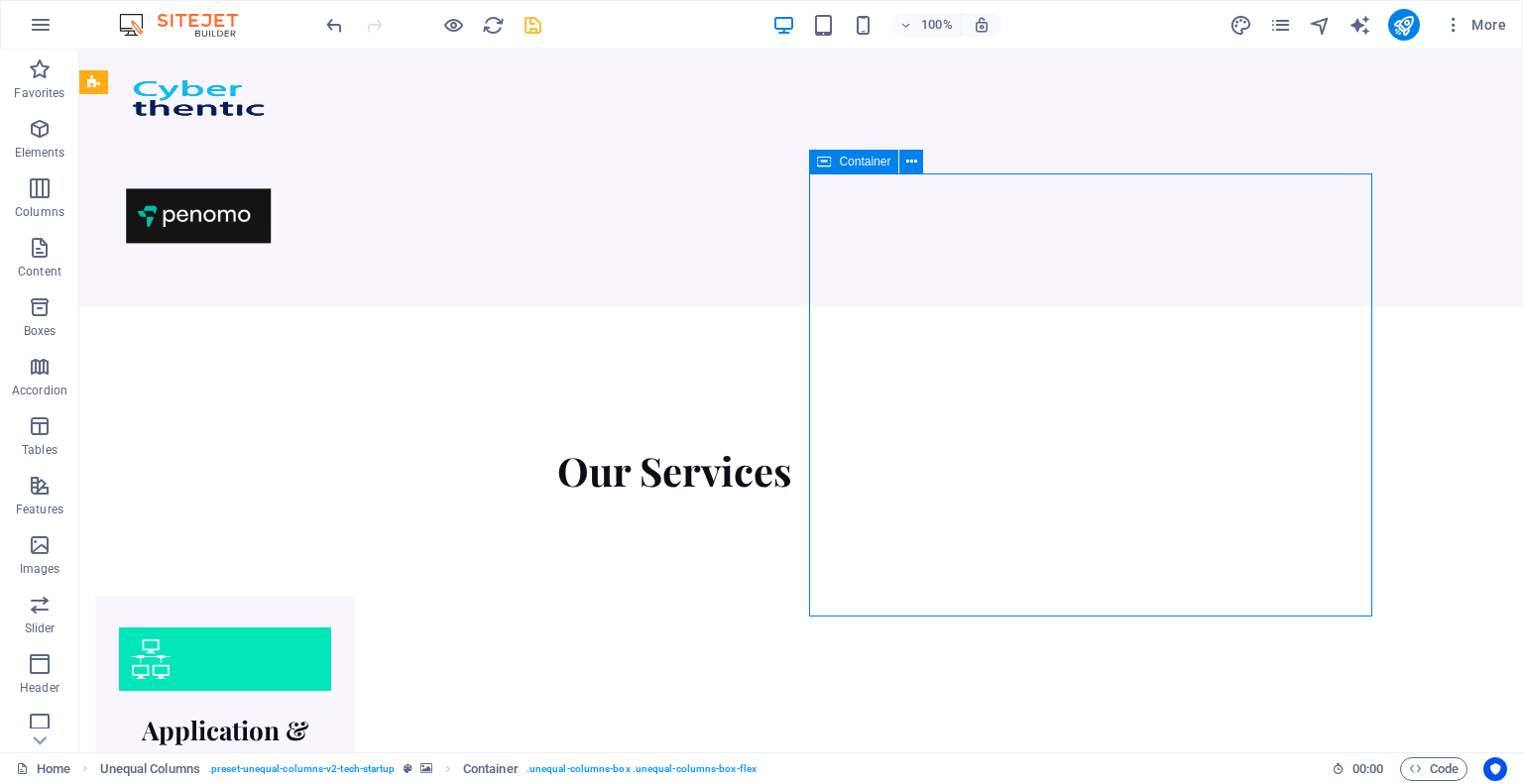 scroll, scrollTop: 1572, scrollLeft: 0, axis: vertical 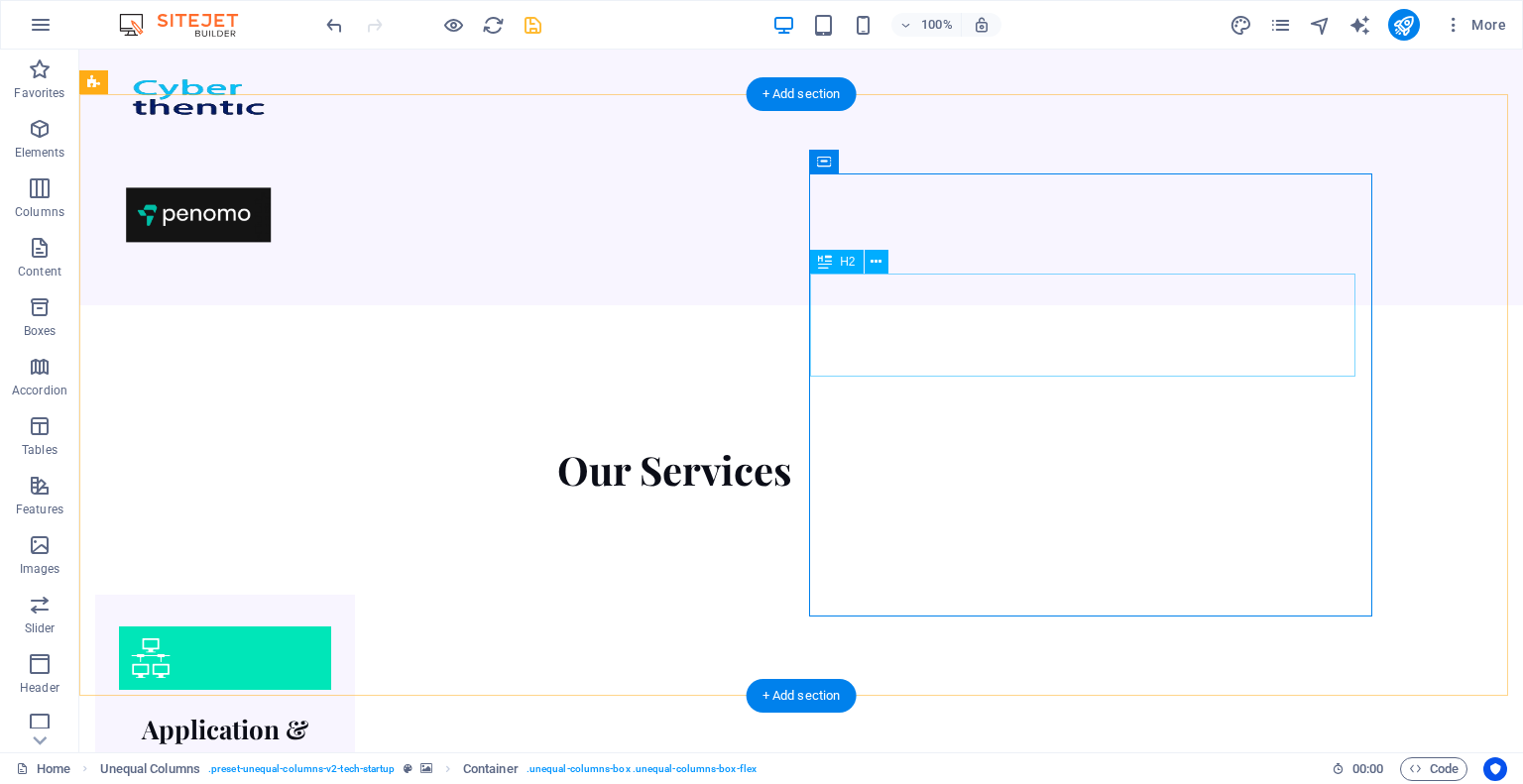 click on "We build real partnerships, not just deliver reports" at bounding box center [674, 3537] 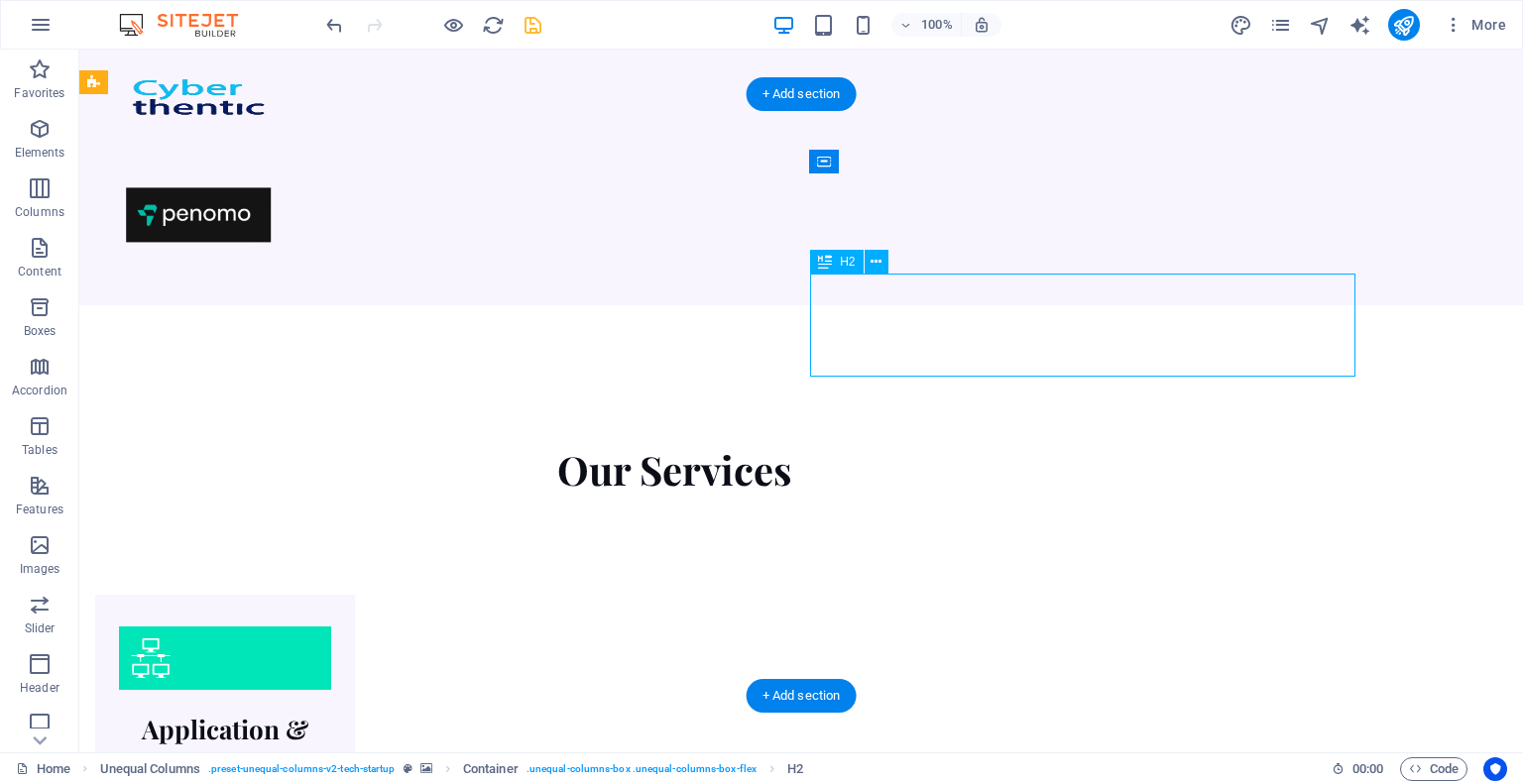 click on "We build real partnerships, not just deliver reports" at bounding box center [674, 3537] 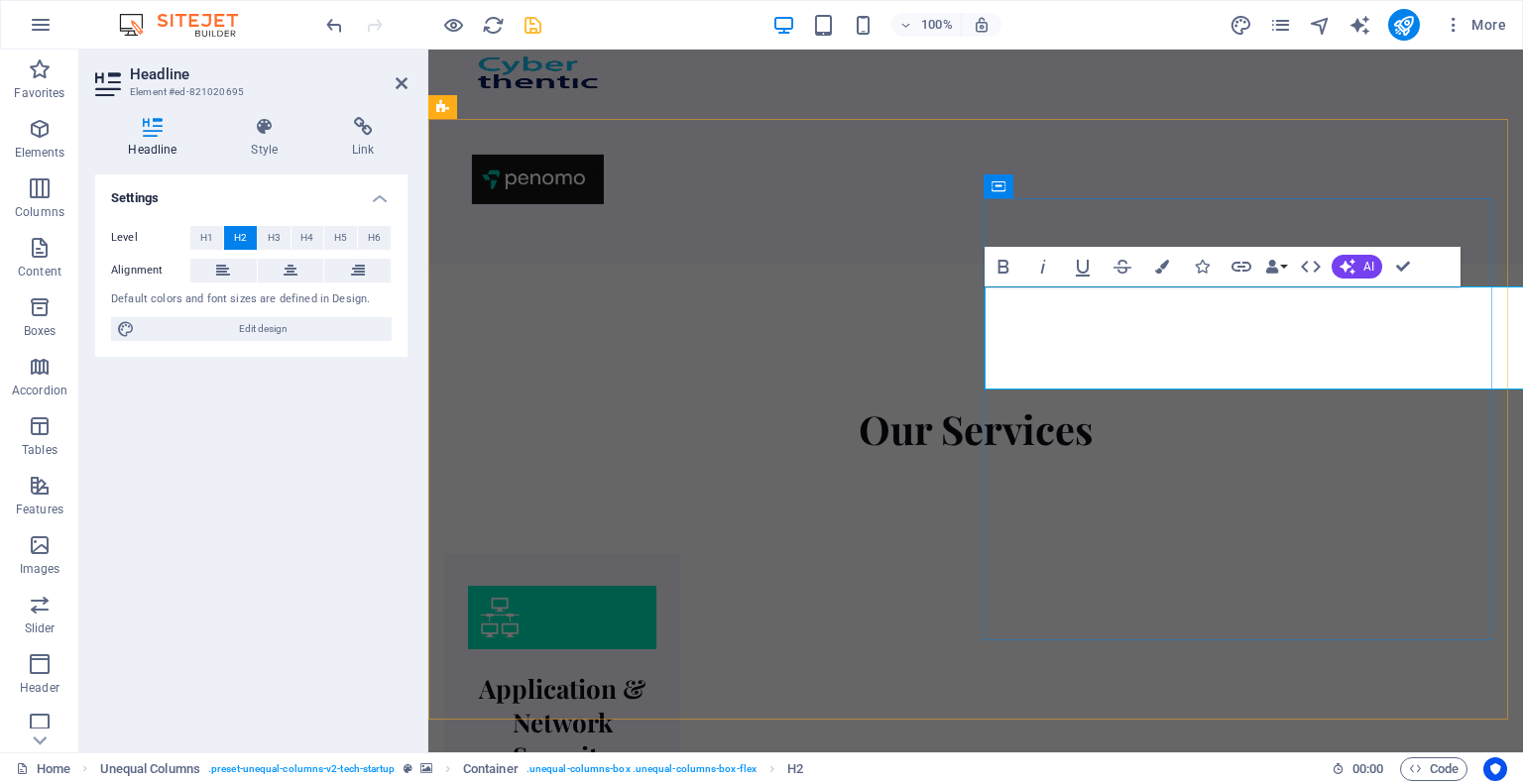 click on "We build real partnerships, not just deliver reports" at bounding box center [976, 3577] 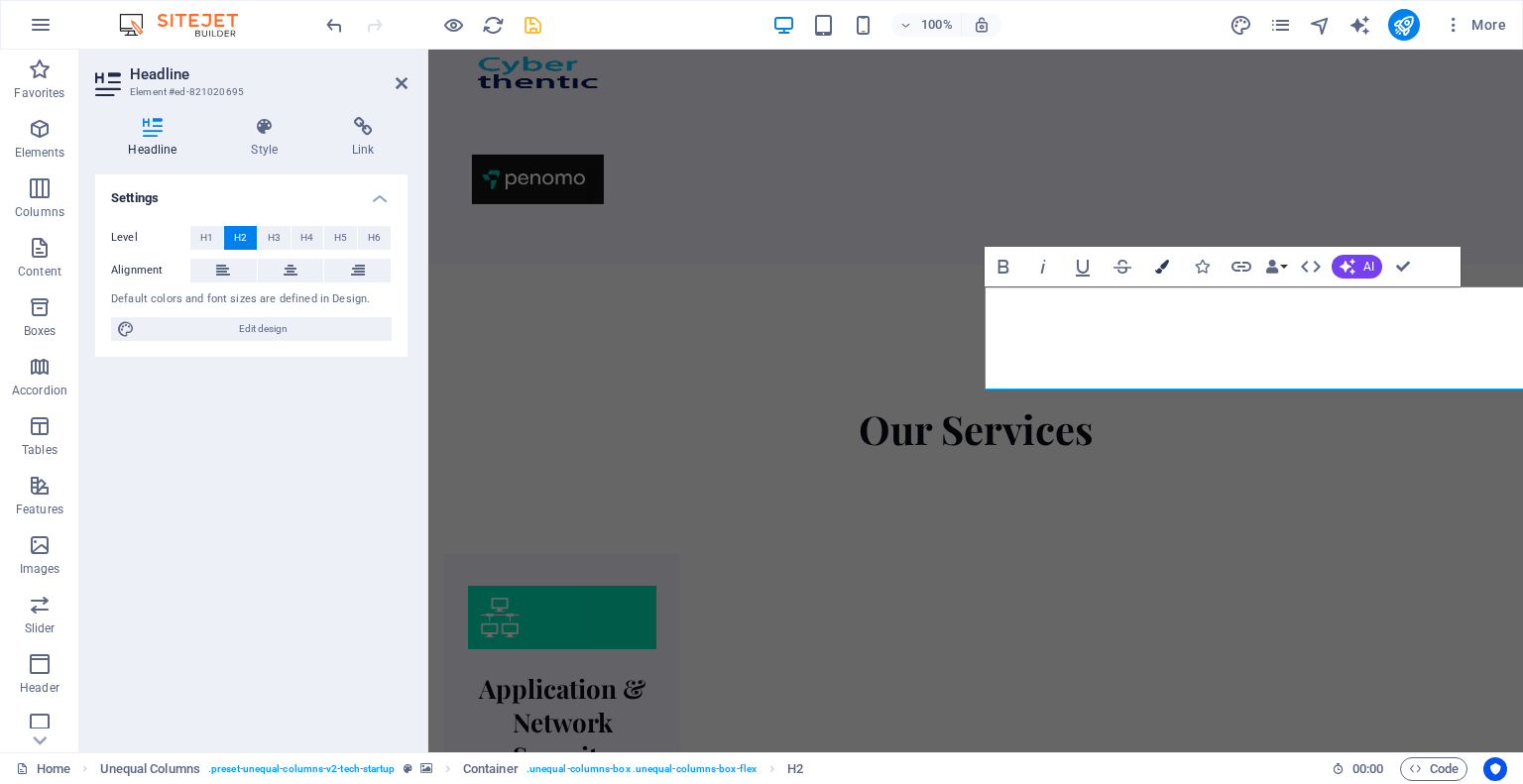 click on "Colors" at bounding box center [1162, 267] 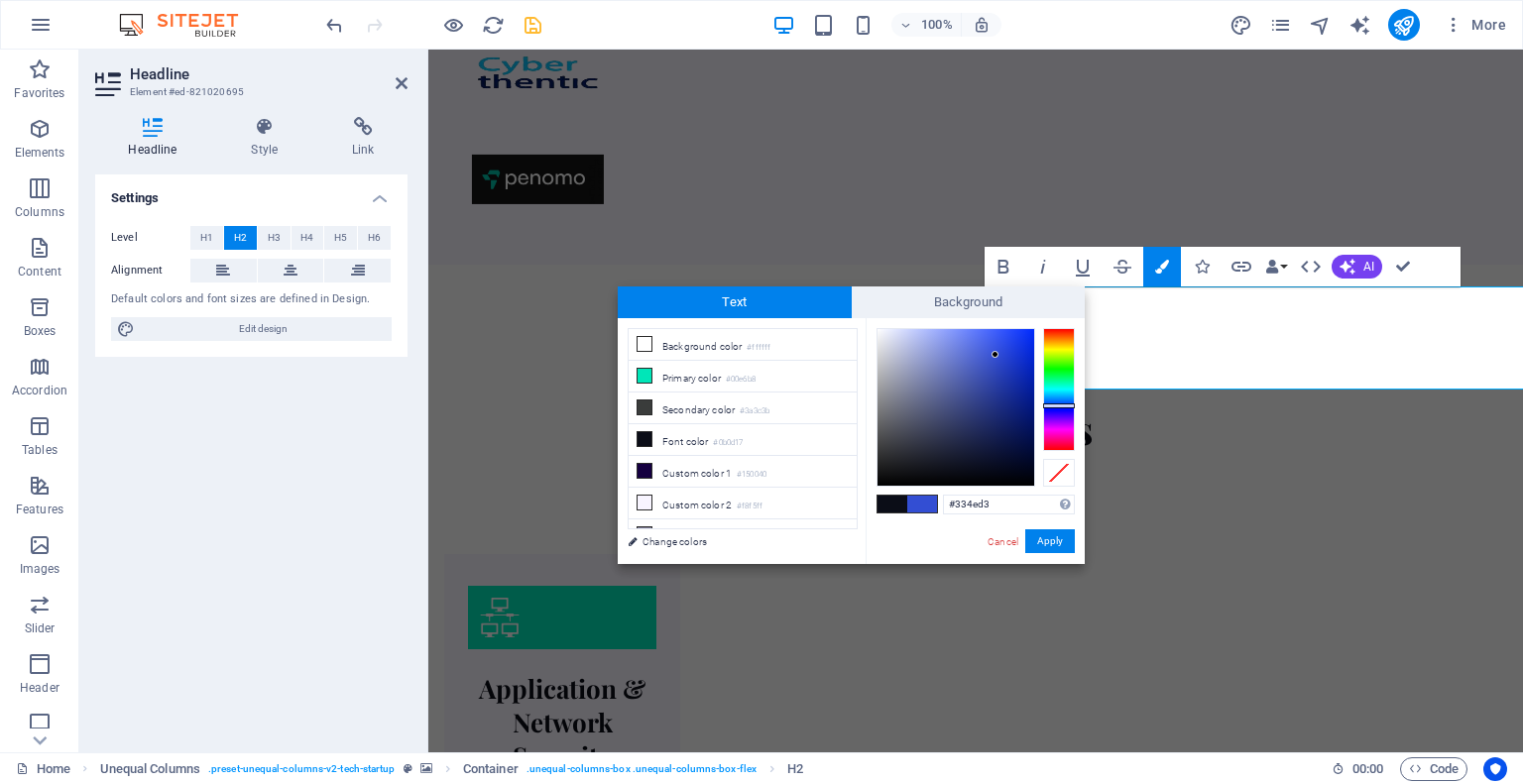 click at bounding box center [956, 407] 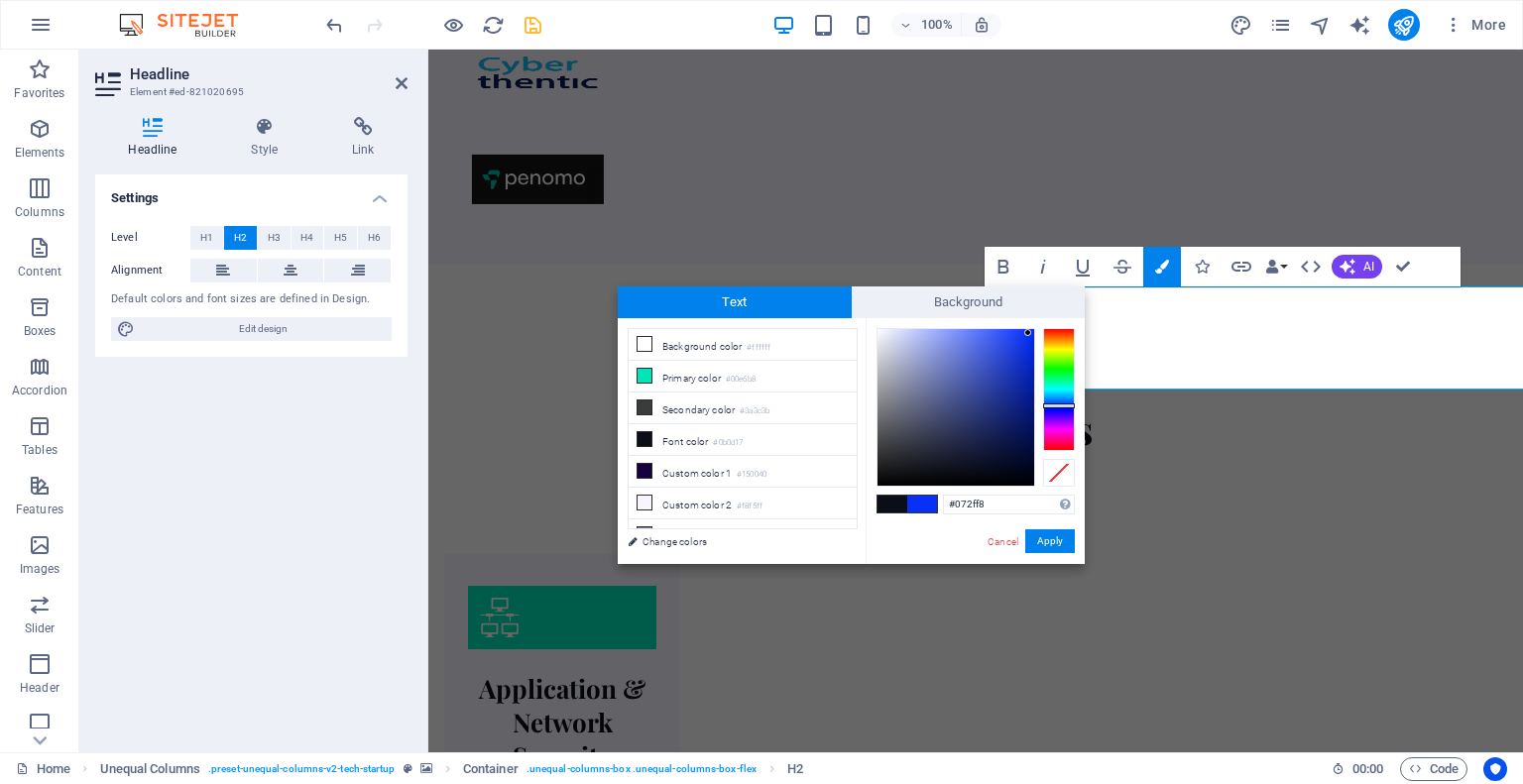 drag, startPoint x: 996, startPoint y: 355, endPoint x: 1030, endPoint y: 332, distance: 41.048752 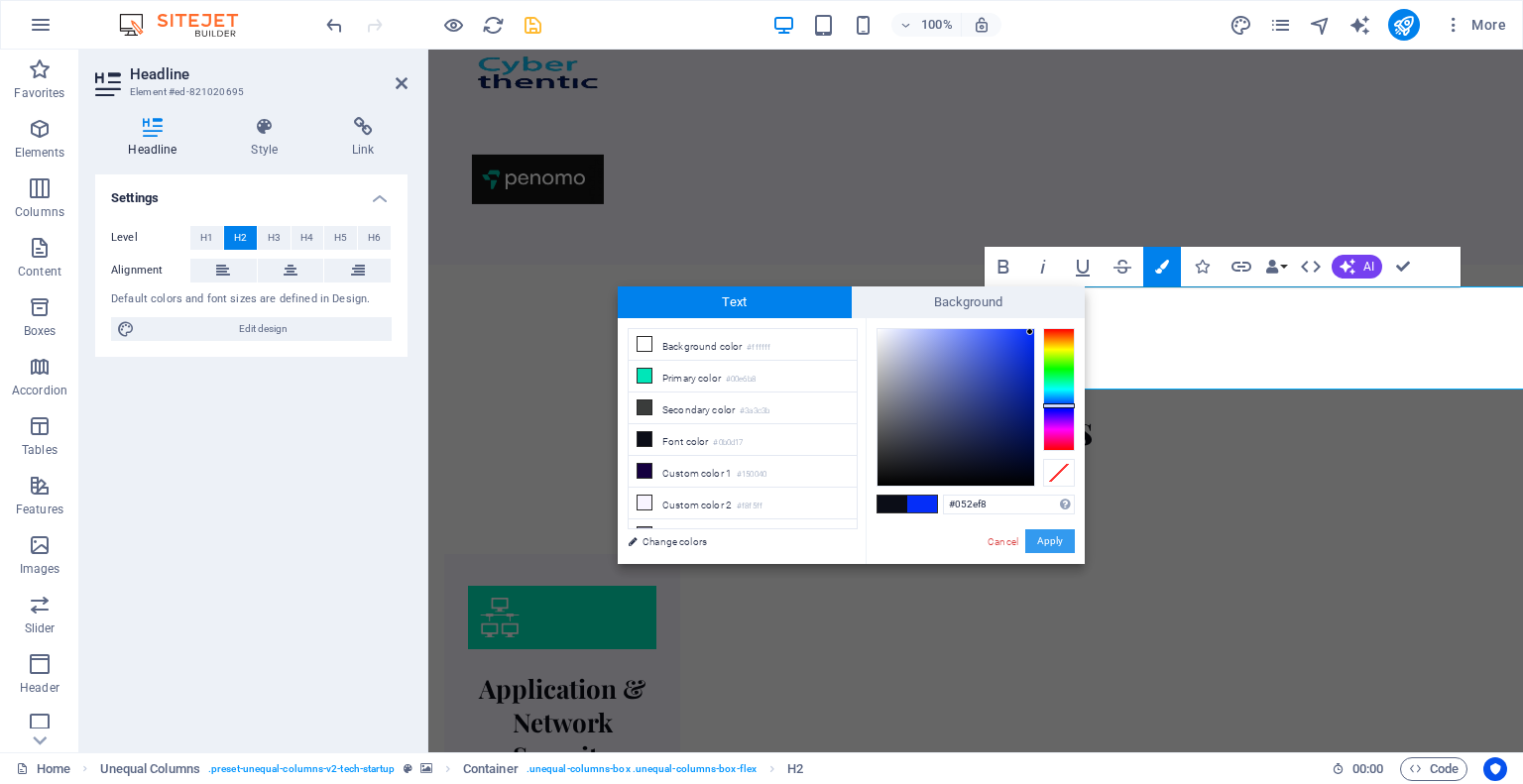 click on "Apply" at bounding box center (1050, 541) 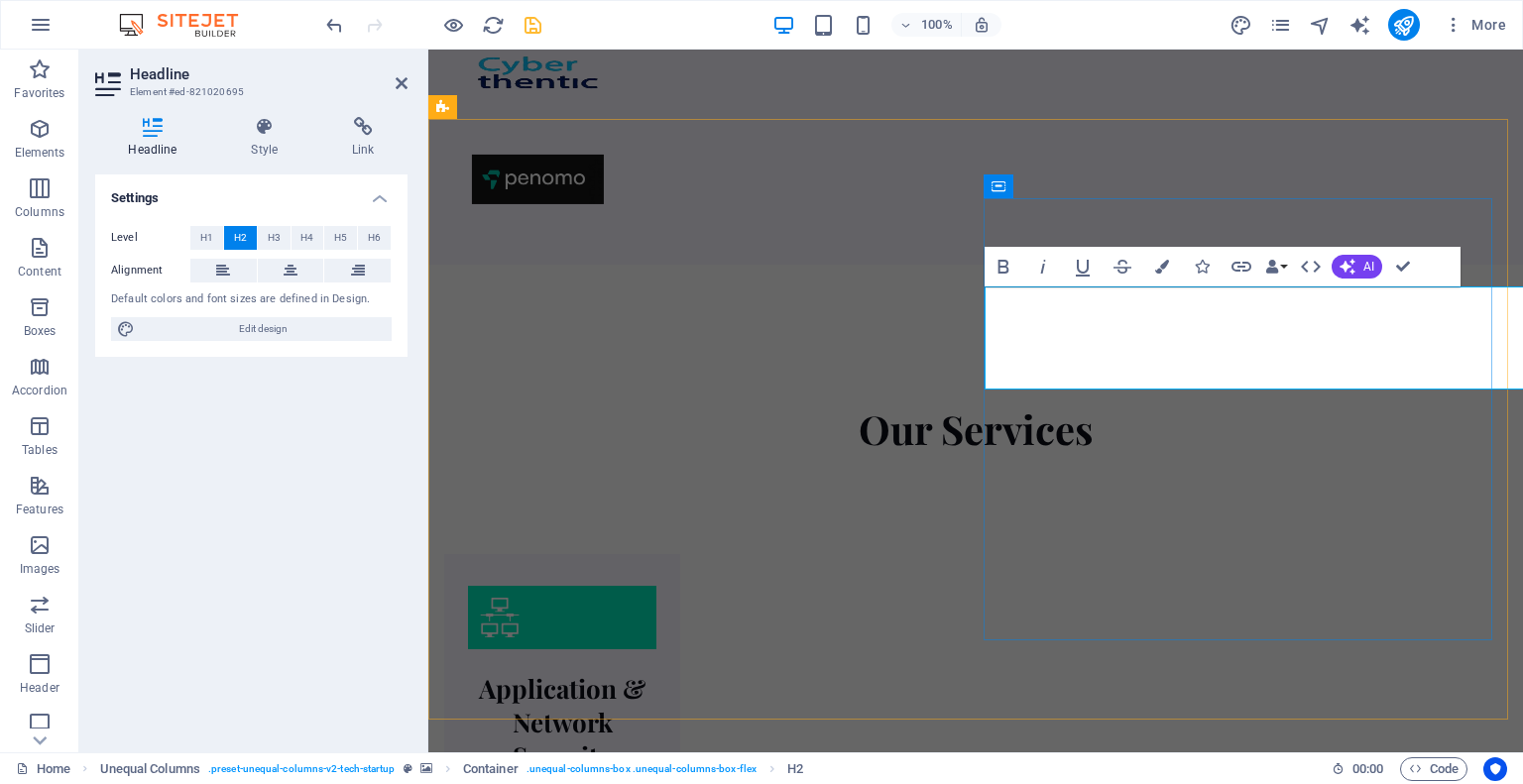 drag, startPoint x: 1403, startPoint y: 370, endPoint x: 998, endPoint y: 376, distance: 405.04444 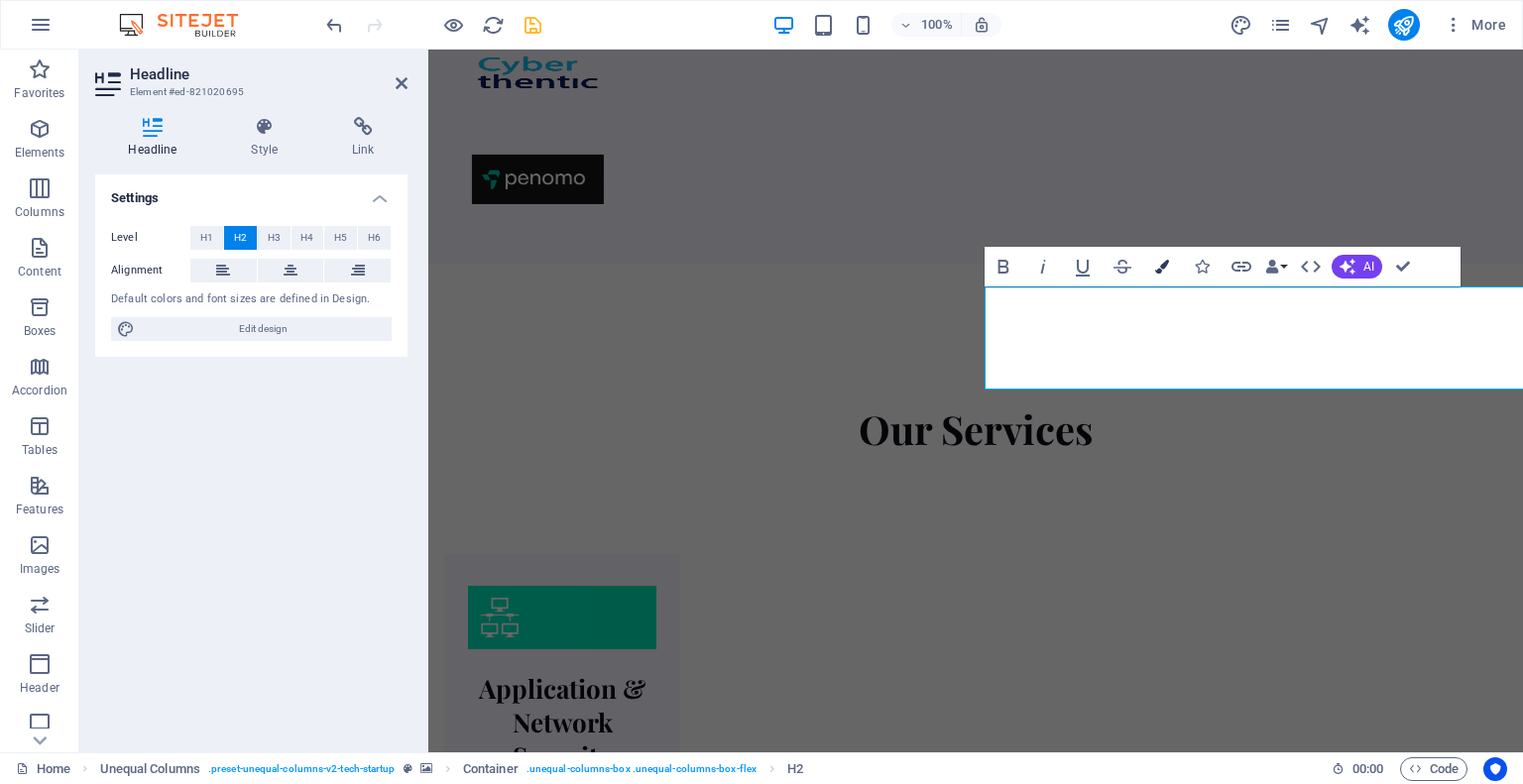 click at bounding box center [1162, 267] 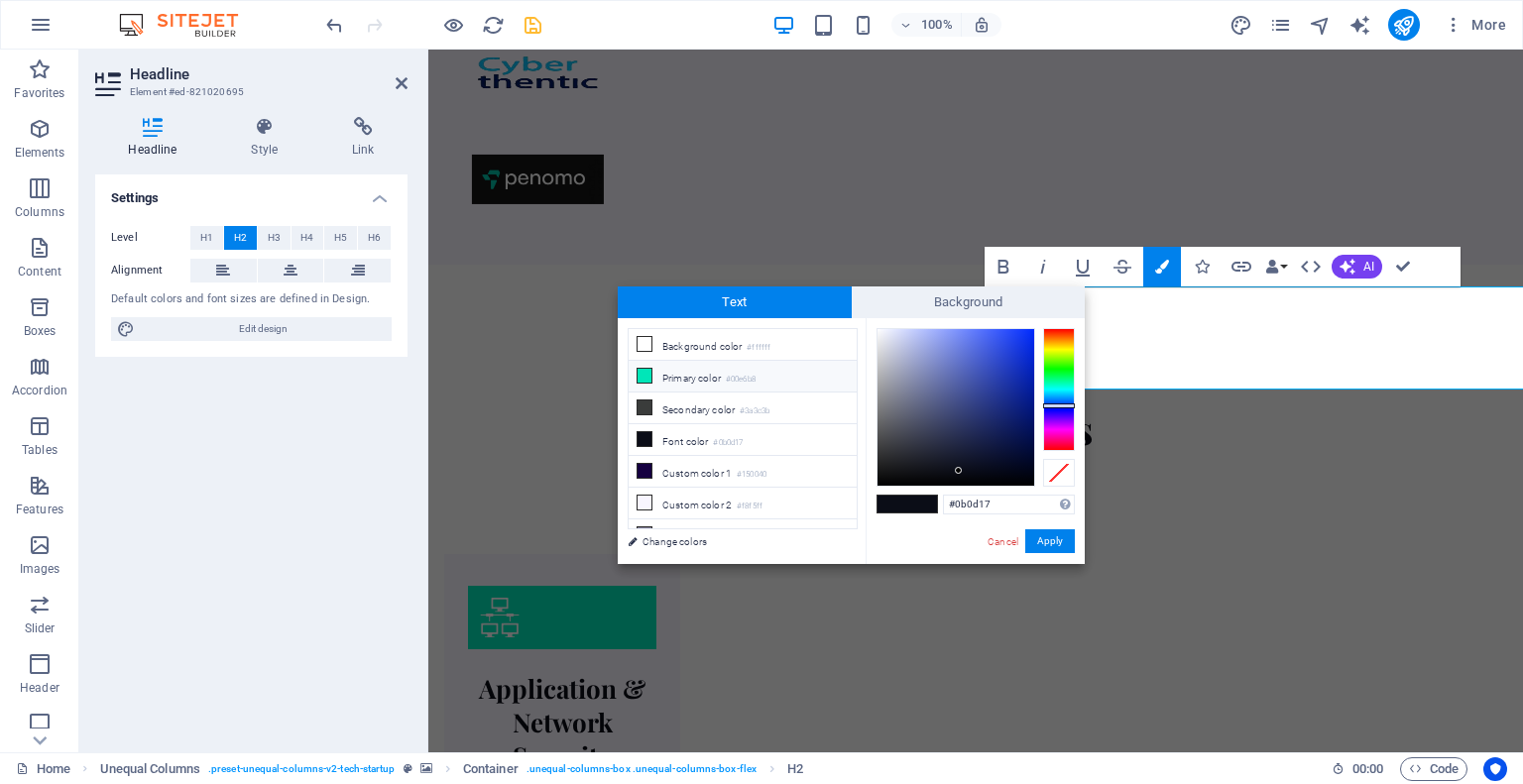 click at bounding box center [644, 376] 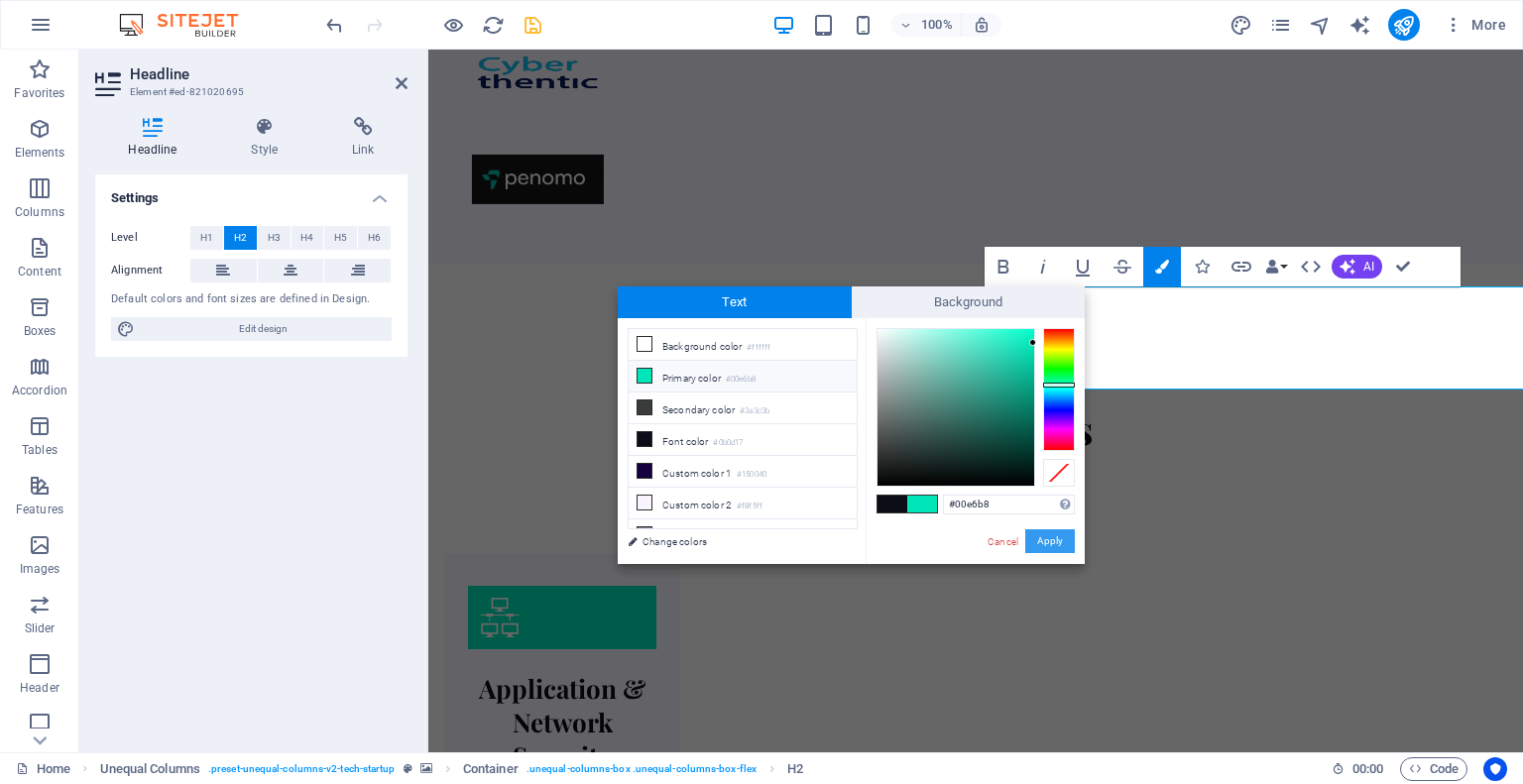 click on "Apply" at bounding box center (1050, 541) 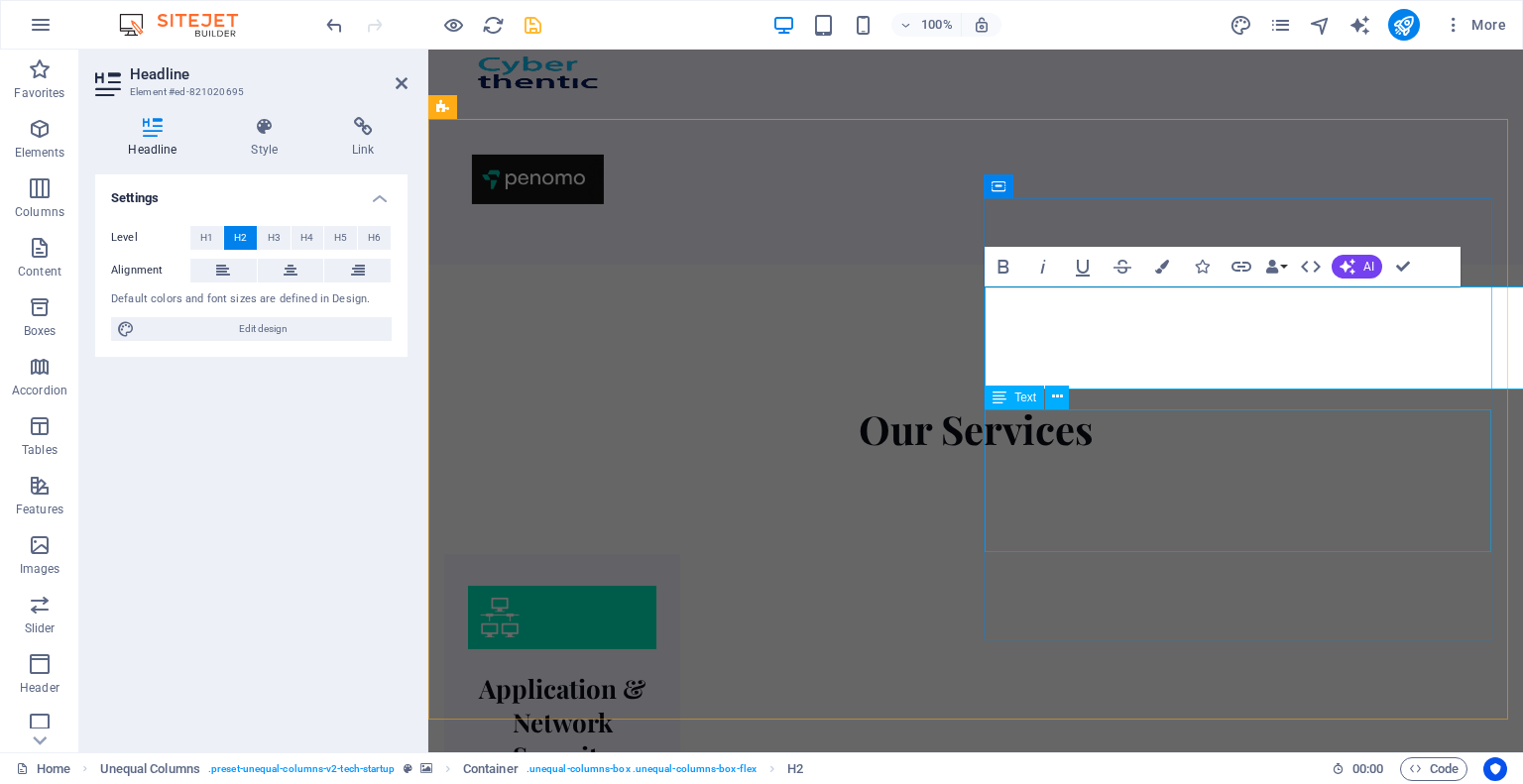click on "At VAPT Experts, cybersecurity is more than a checklist. We work closely with every client, providing hands-on testing, clear guidance, and long-term support that actually makes a difference. Whether you're launching a new product, scaling your infrastructure, or working toward compliance, we're here to help you stay secure at every stage." at bounding box center (976, 3658) 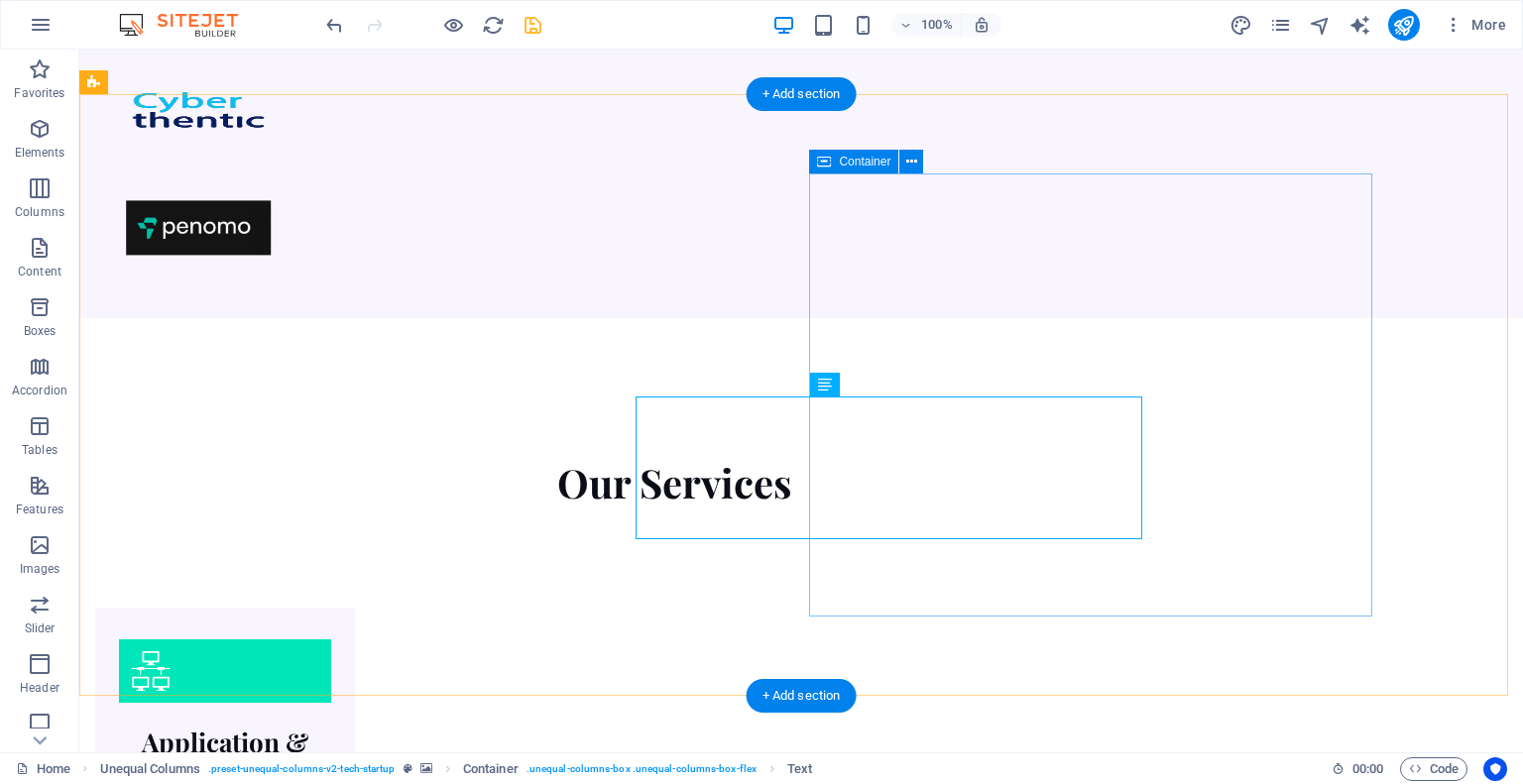 scroll, scrollTop: 1572, scrollLeft: 0, axis: vertical 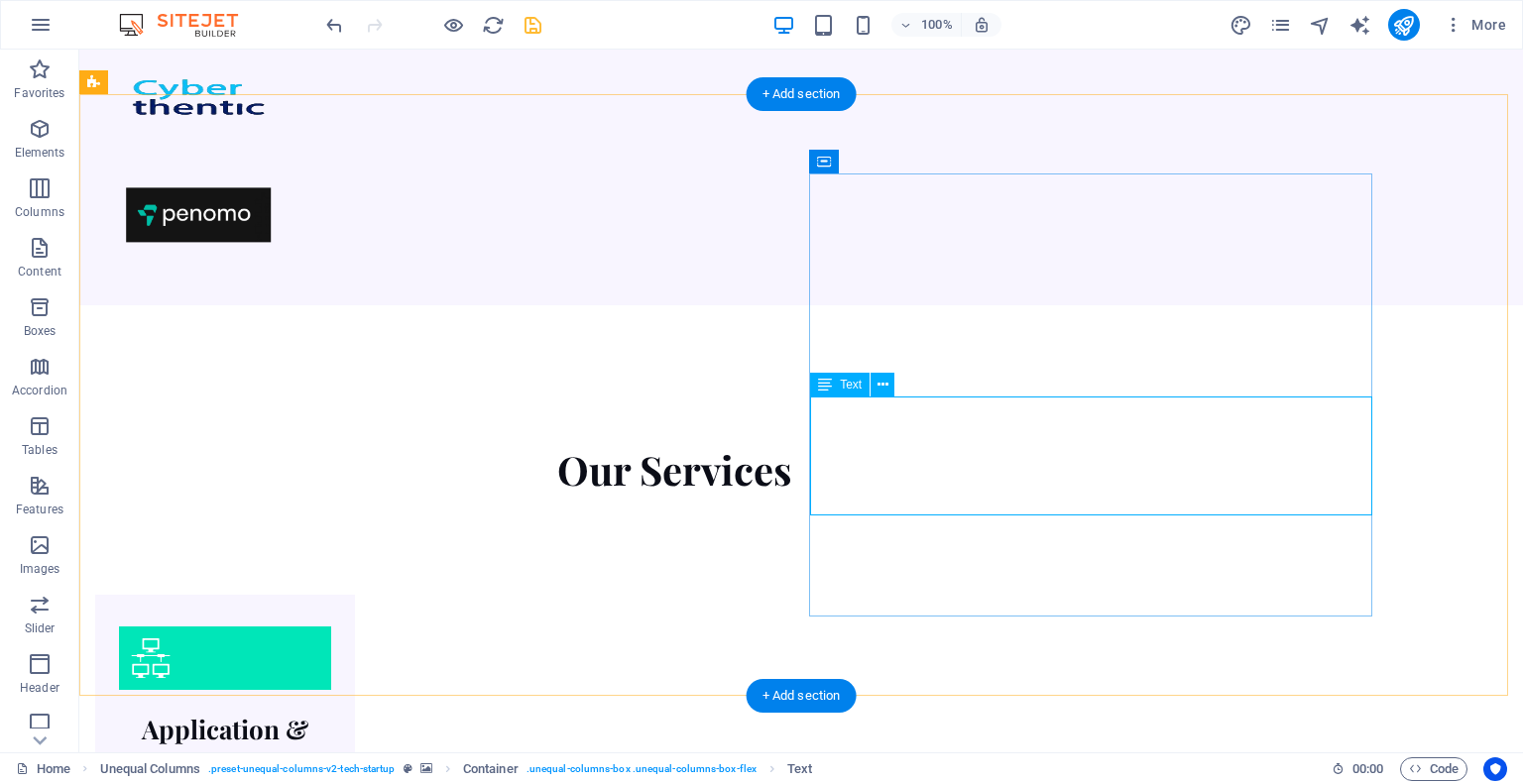 click on "At VAPT Experts, cybersecurity is more than a checklist. We work closely with every client, providing hands-on testing, clear guidance, and long-term support that actually makes a difference. Whether you're launching a new product, scaling your infrastructure, or working toward compliance, we're here to help you stay secure at every stage." at bounding box center (674, 3619) 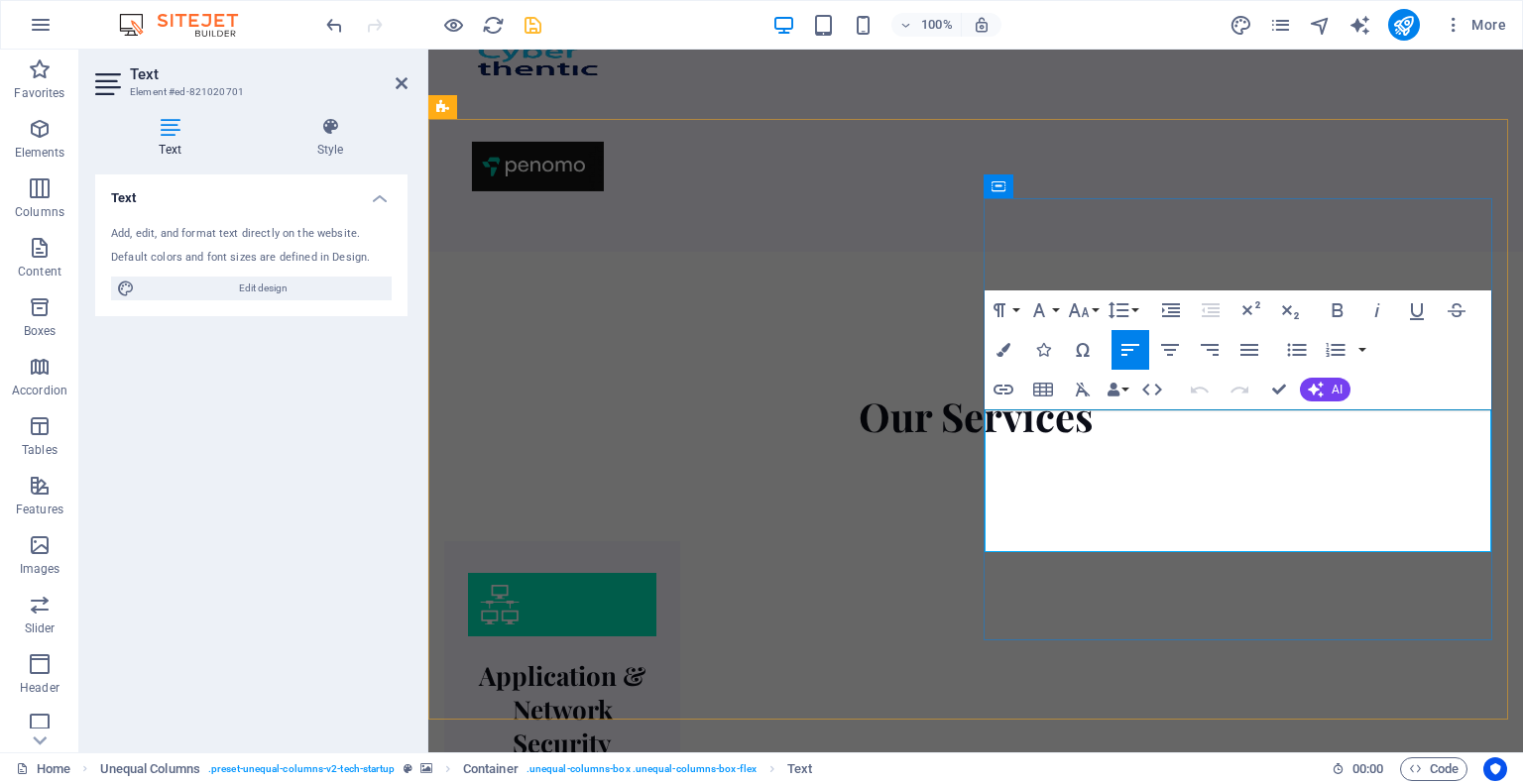 scroll, scrollTop: 1559, scrollLeft: 0, axis: vertical 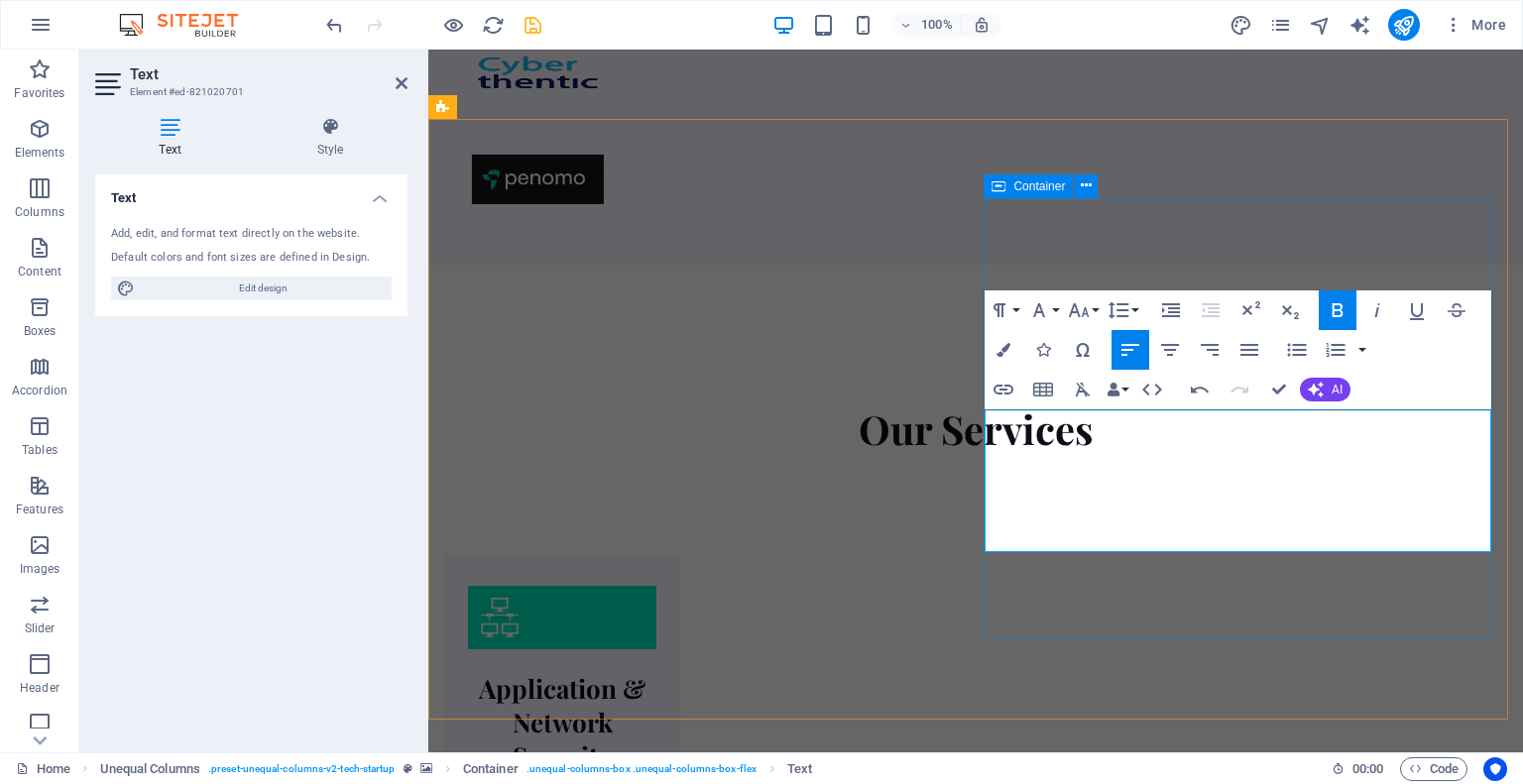 click on "We build real partnerships , not just deliver reports At VAPT Experts, cybersecurity is more than a checklist. We work closely with every client, providing hands-on testing, clear guidance, and long-term support that actually makes a difference. Whether you're launching a new product, scaling your infrastructure, or working toward compliance, we're here to help you stay secure at every stage." at bounding box center (976, 3623) 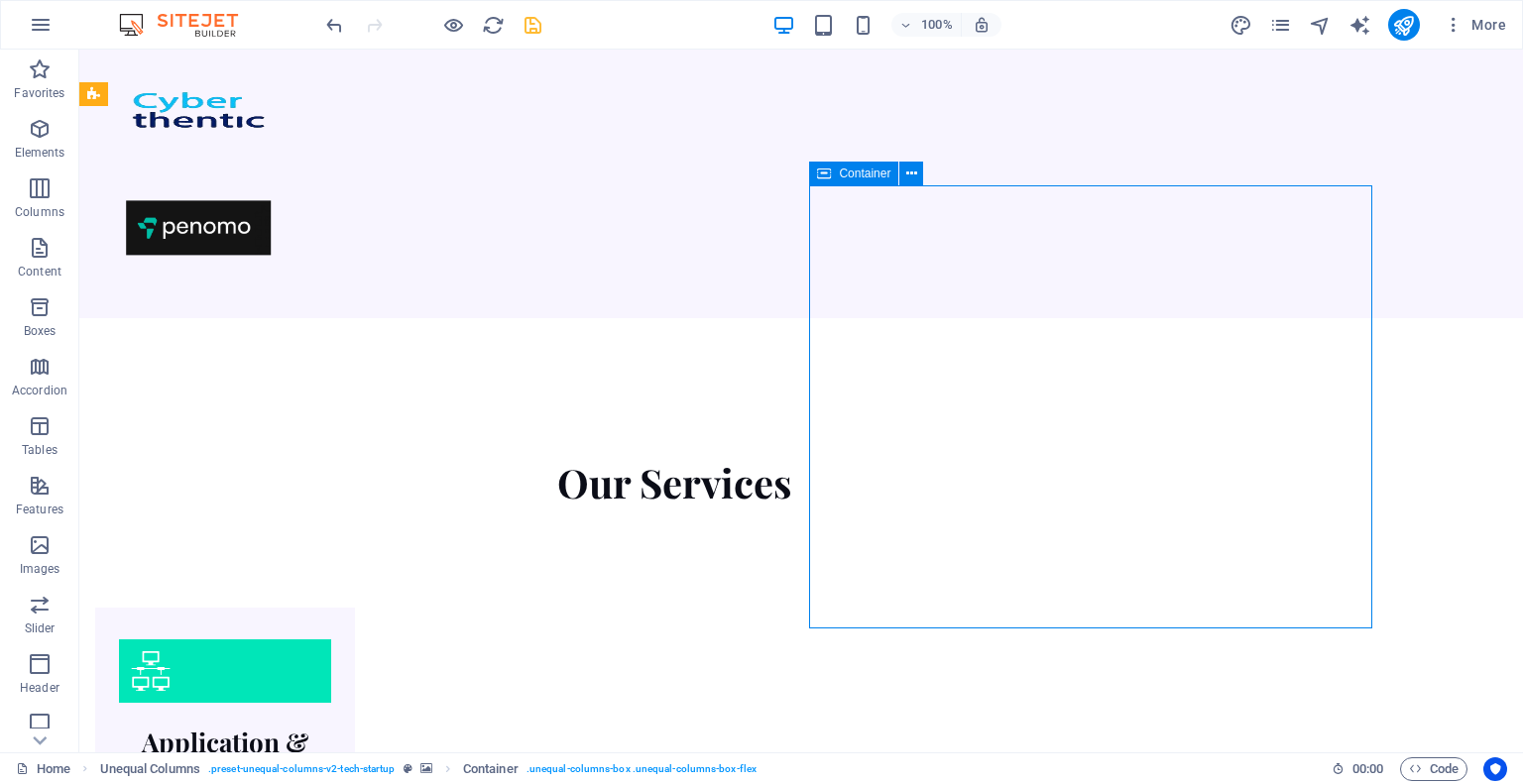 scroll, scrollTop: 1560, scrollLeft: 0, axis: vertical 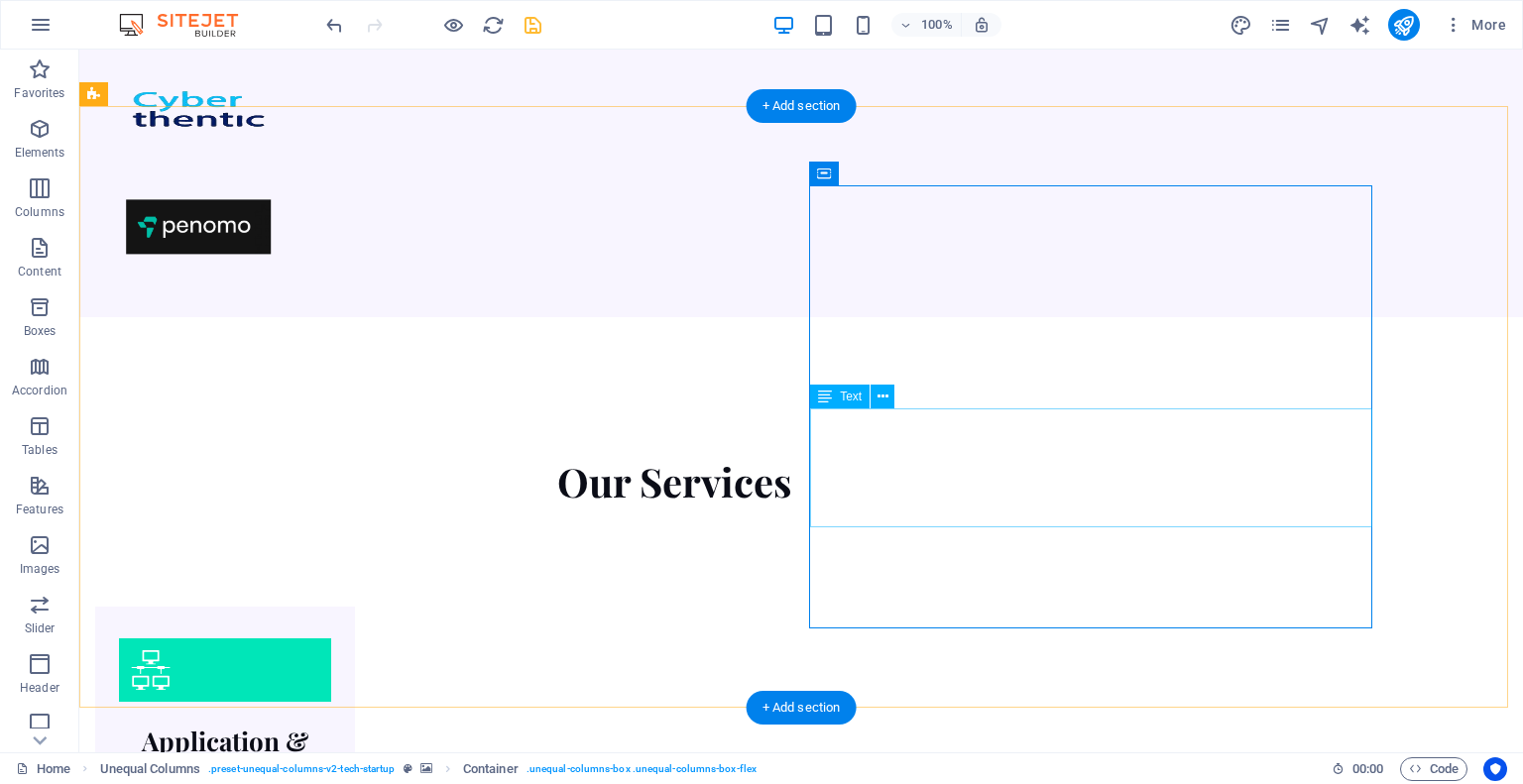 click on "At VAPT Experts, cybersecurity is more than a checklist. We work closely with every client, providing hands-on testing, clear guidance, and long-term support that actually makes a difference. Whether you're launching a new product, scaling your infrastructure, or working toward compliance, we're here to help you stay secure at every stage." at bounding box center (674, 3631) 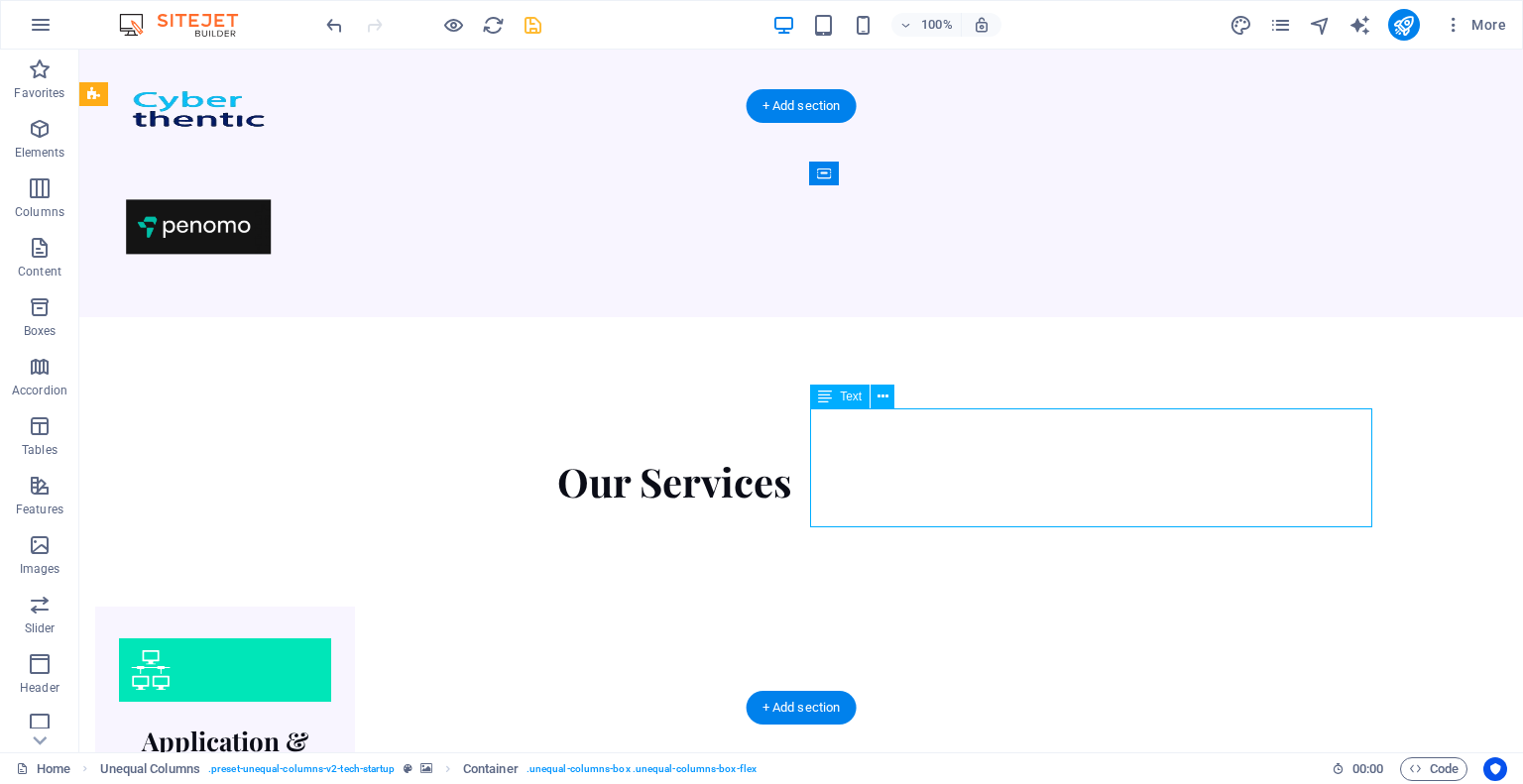 click on "At VAPT Experts, cybersecurity is more than a checklist. We work closely with every client, providing hands-on testing, clear guidance, and long-term support that actually makes a difference. Whether you're launching a new product, scaling your infrastructure, or working toward compliance, we're here to help you stay secure at every stage." at bounding box center [674, 3631] 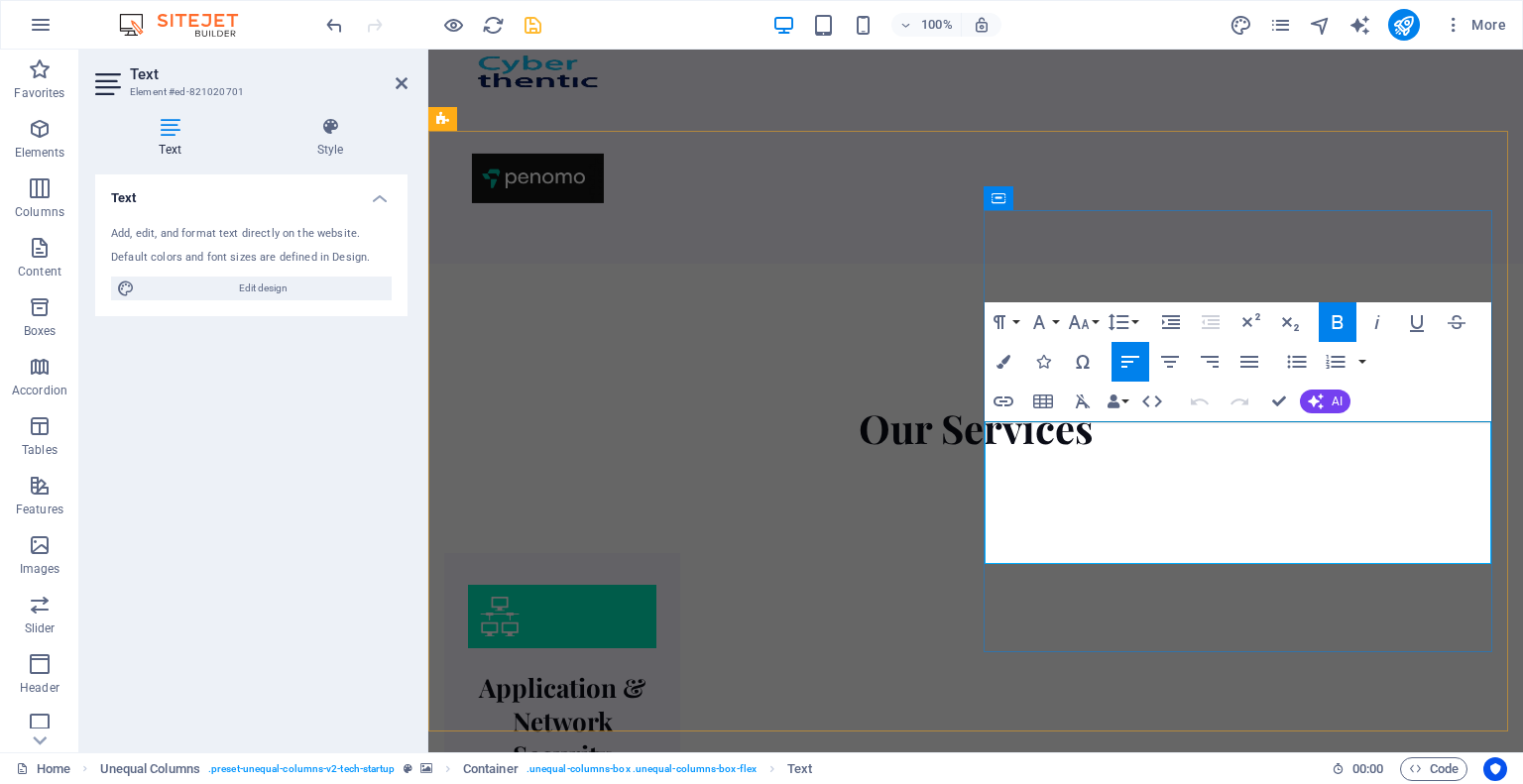 scroll, scrollTop: 1547, scrollLeft: 0, axis: vertical 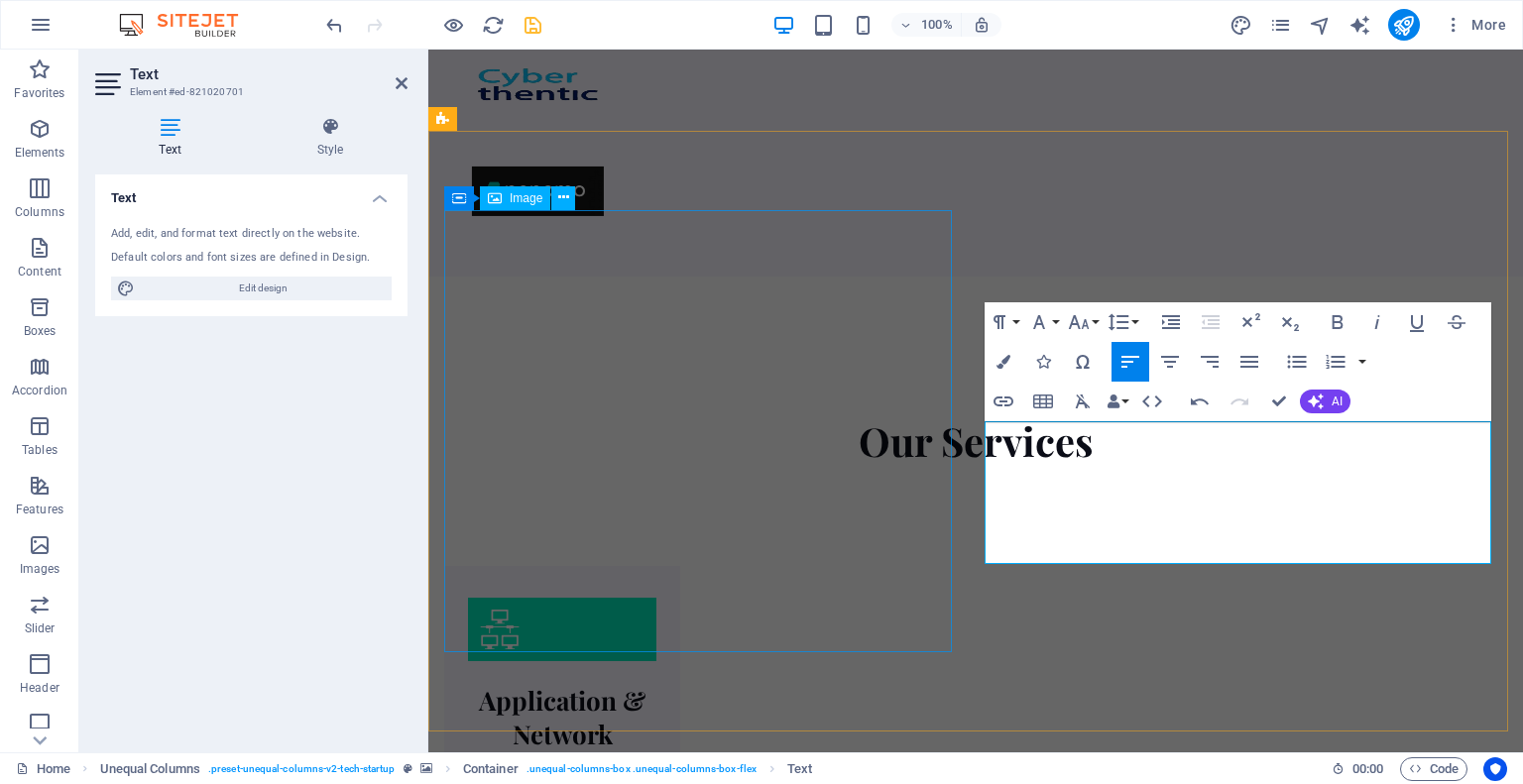 click at bounding box center [976, 3325] 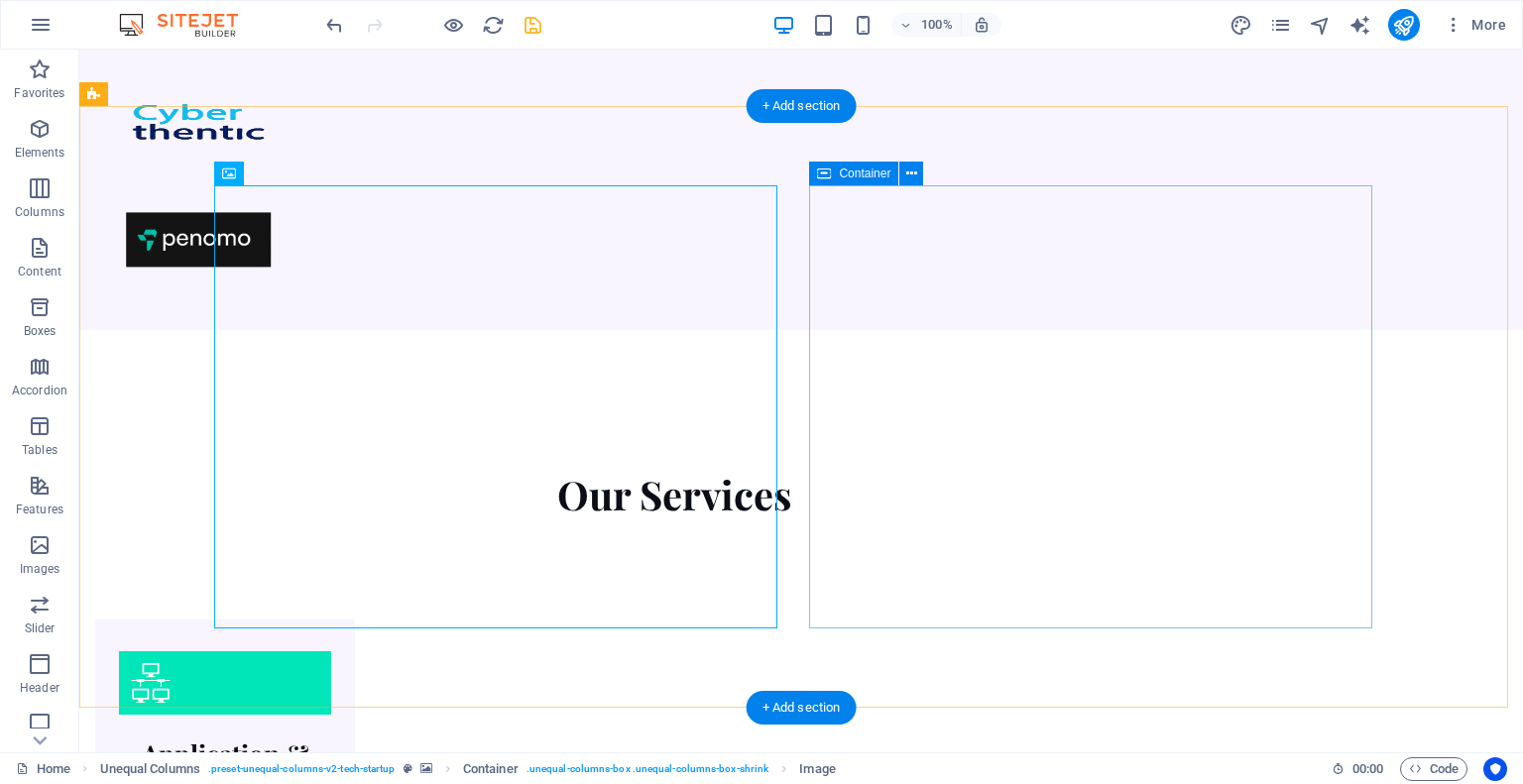 scroll, scrollTop: 1560, scrollLeft: 0, axis: vertical 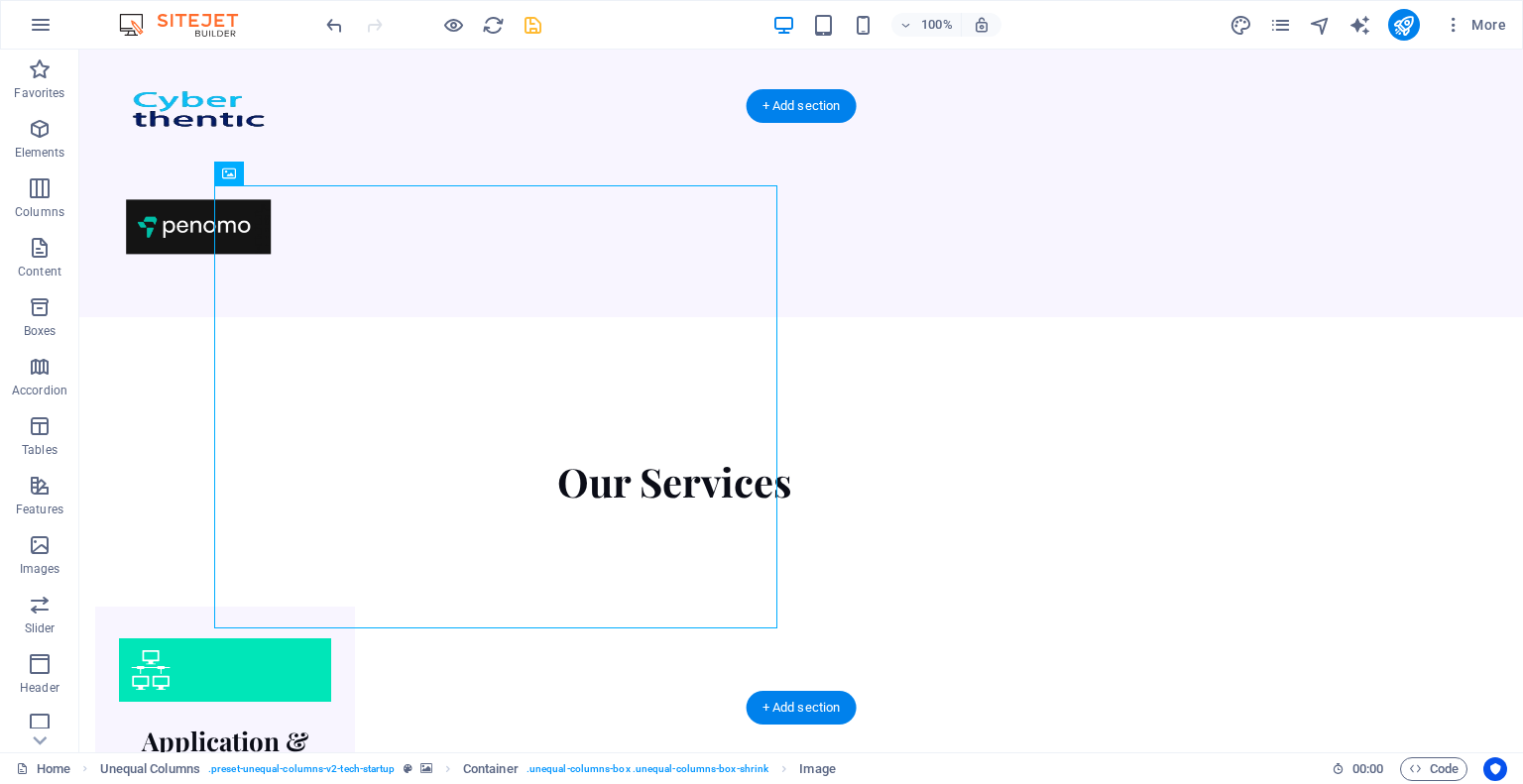 click at bounding box center (801, 2684) 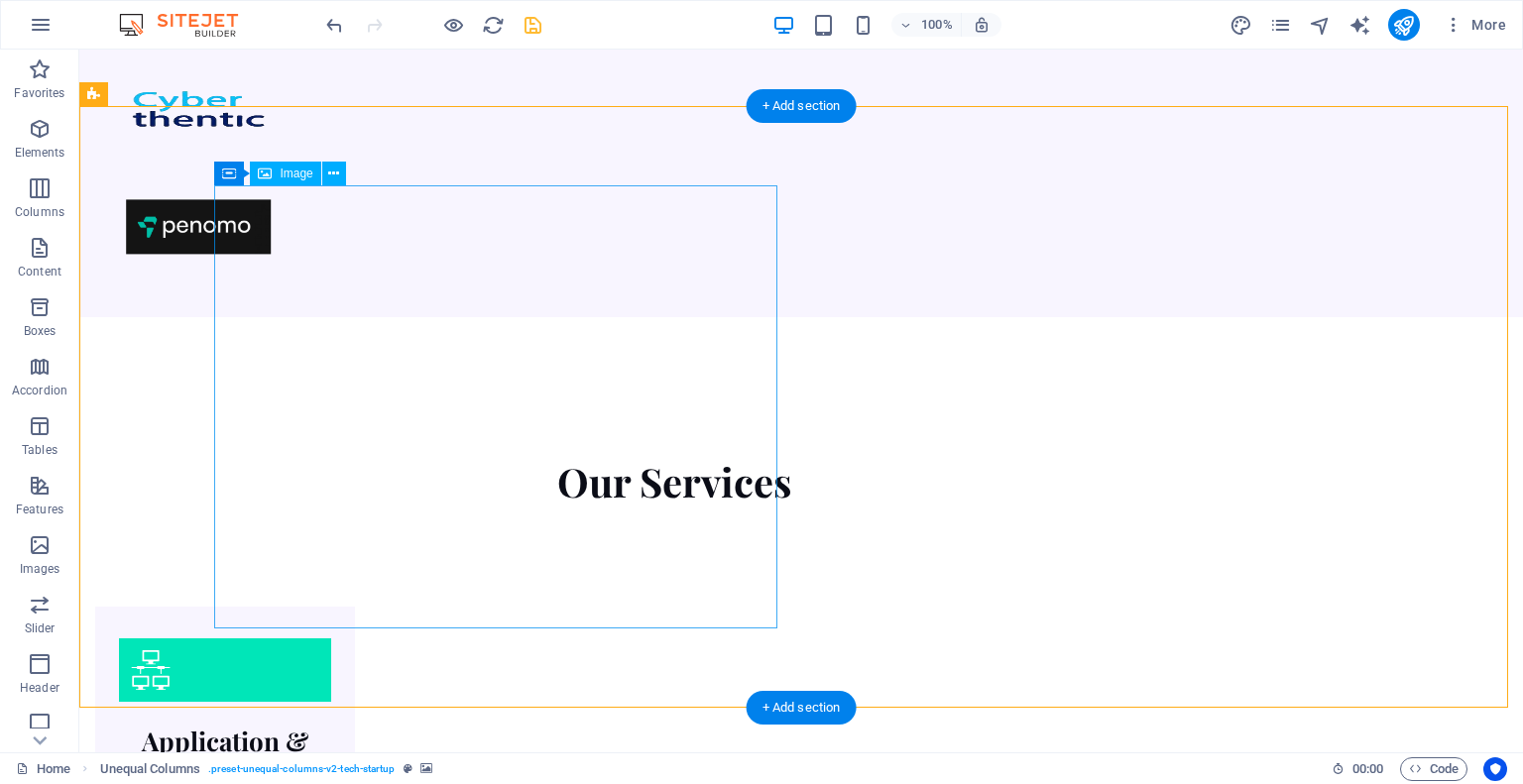 click at bounding box center [674, 3286] 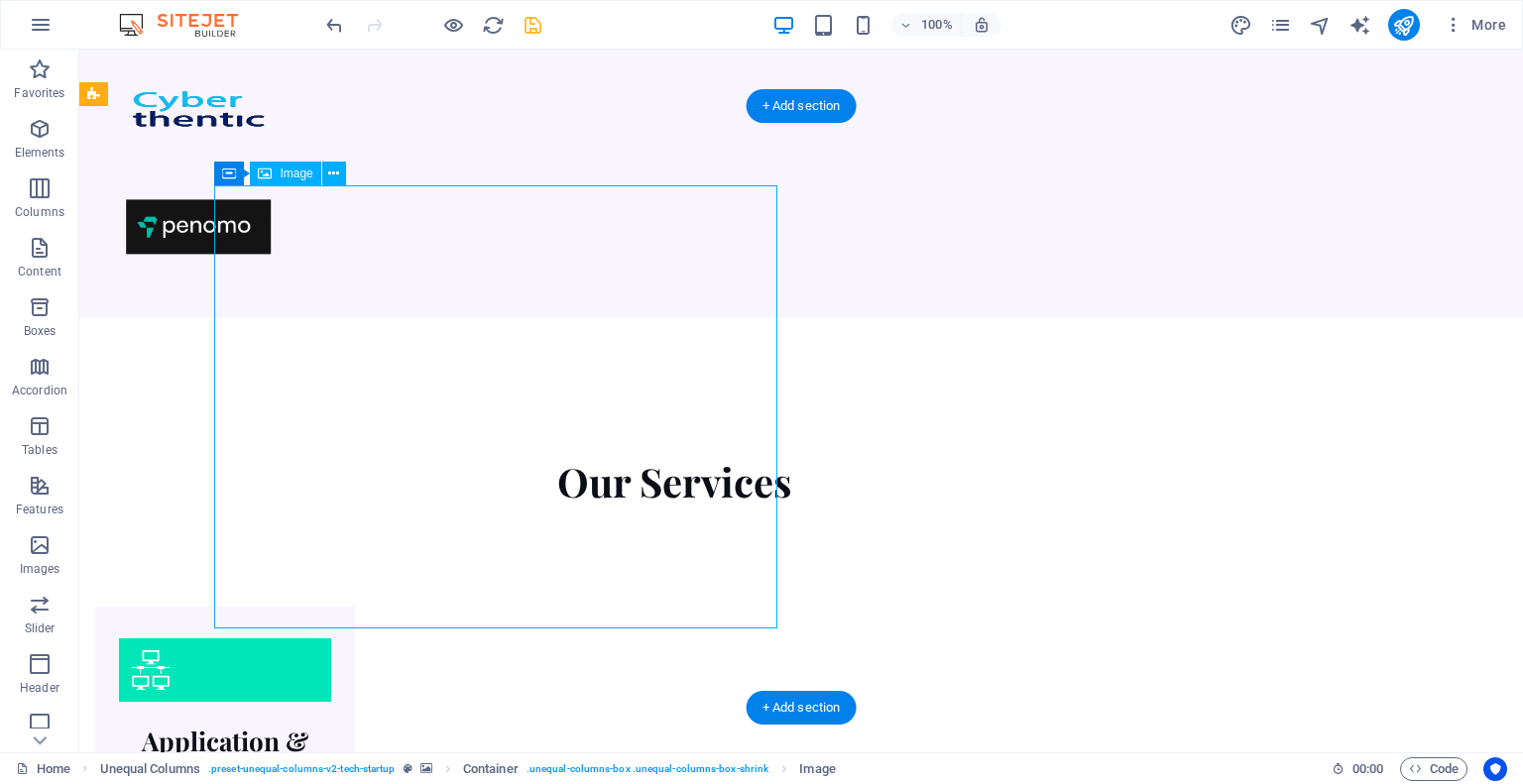 click at bounding box center [674, 3286] 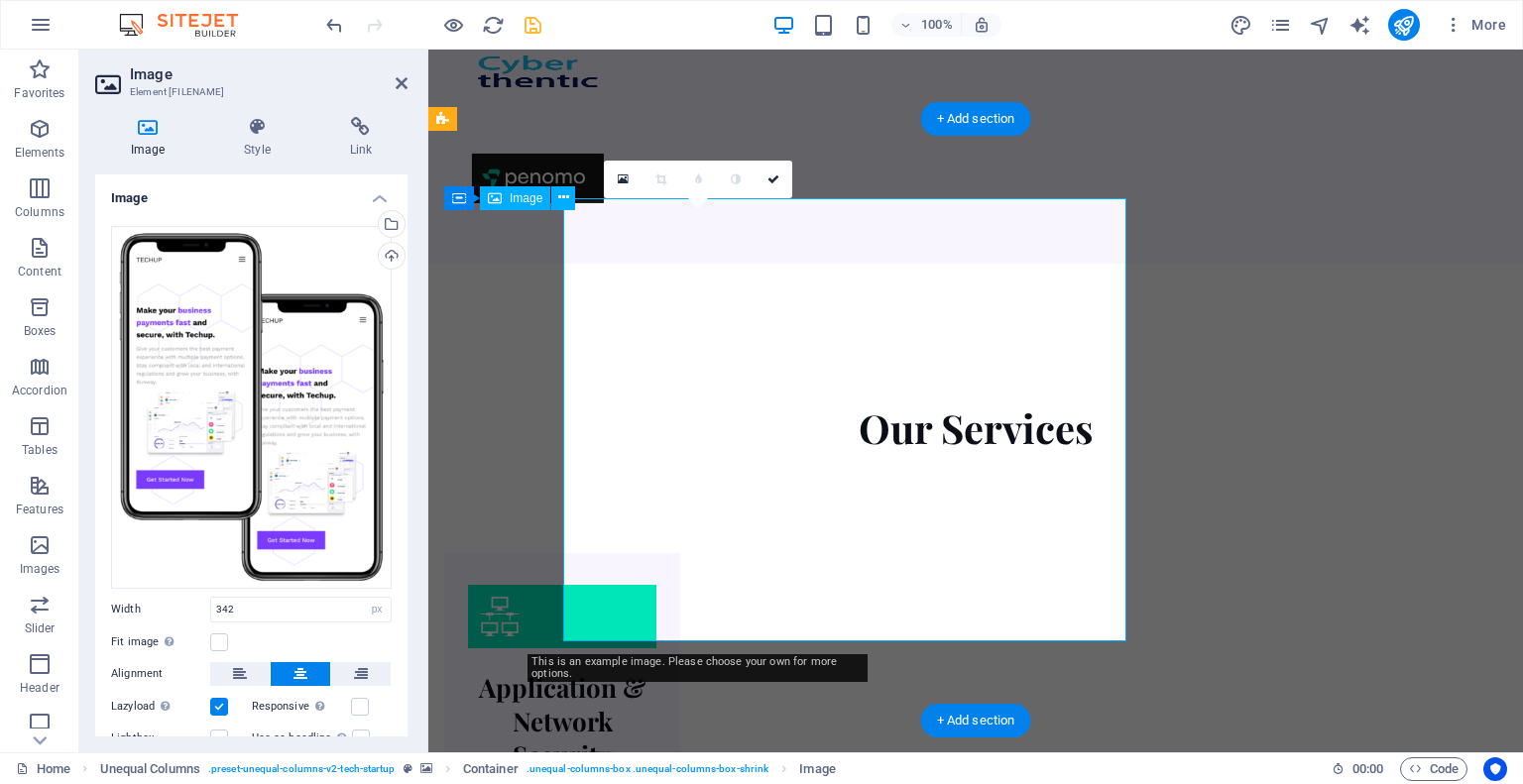 scroll, scrollTop: 1547, scrollLeft: 0, axis: vertical 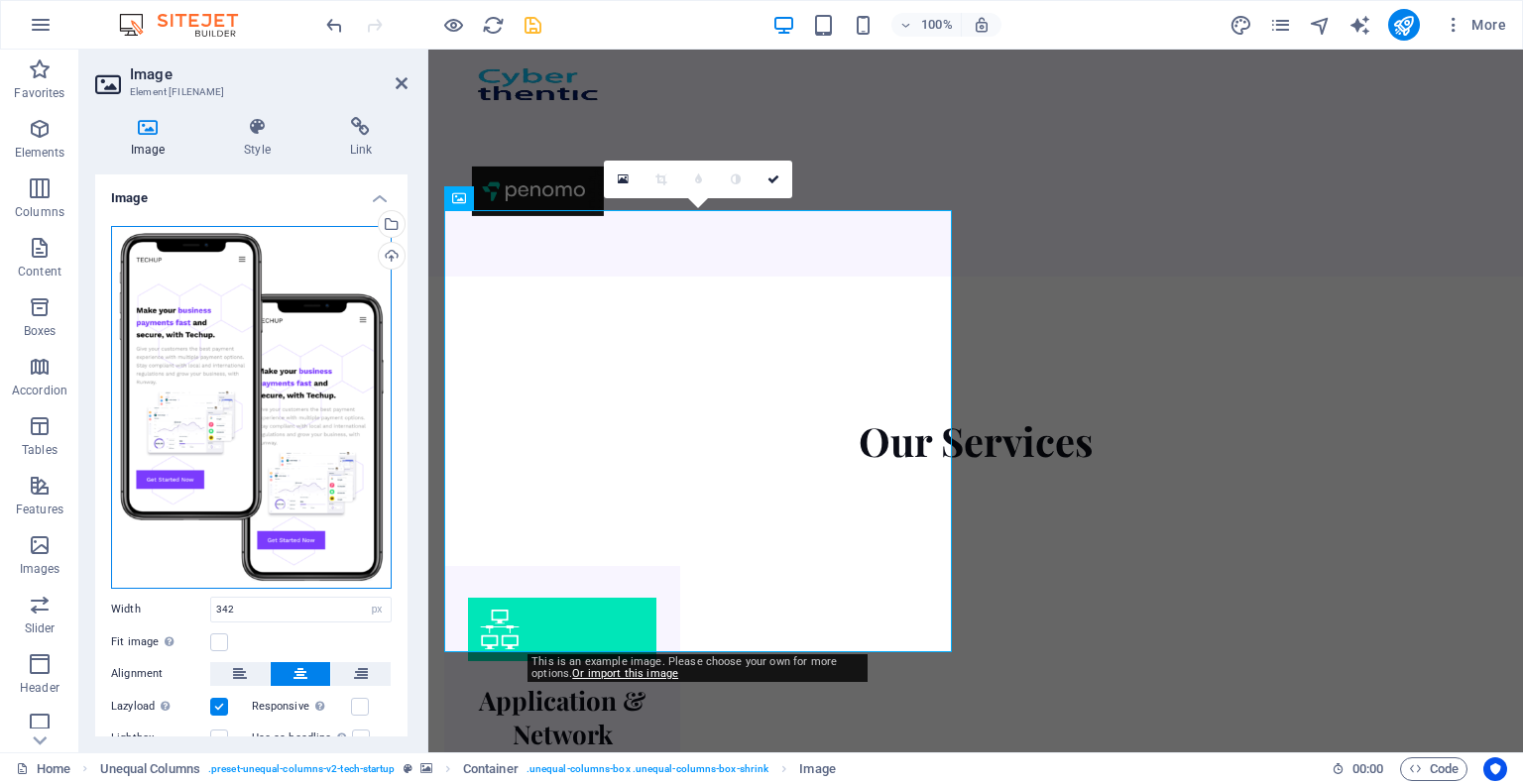 click on "Drag files here, click to choose files or select files from Files or our free stock photos & videos" at bounding box center (251, 407) 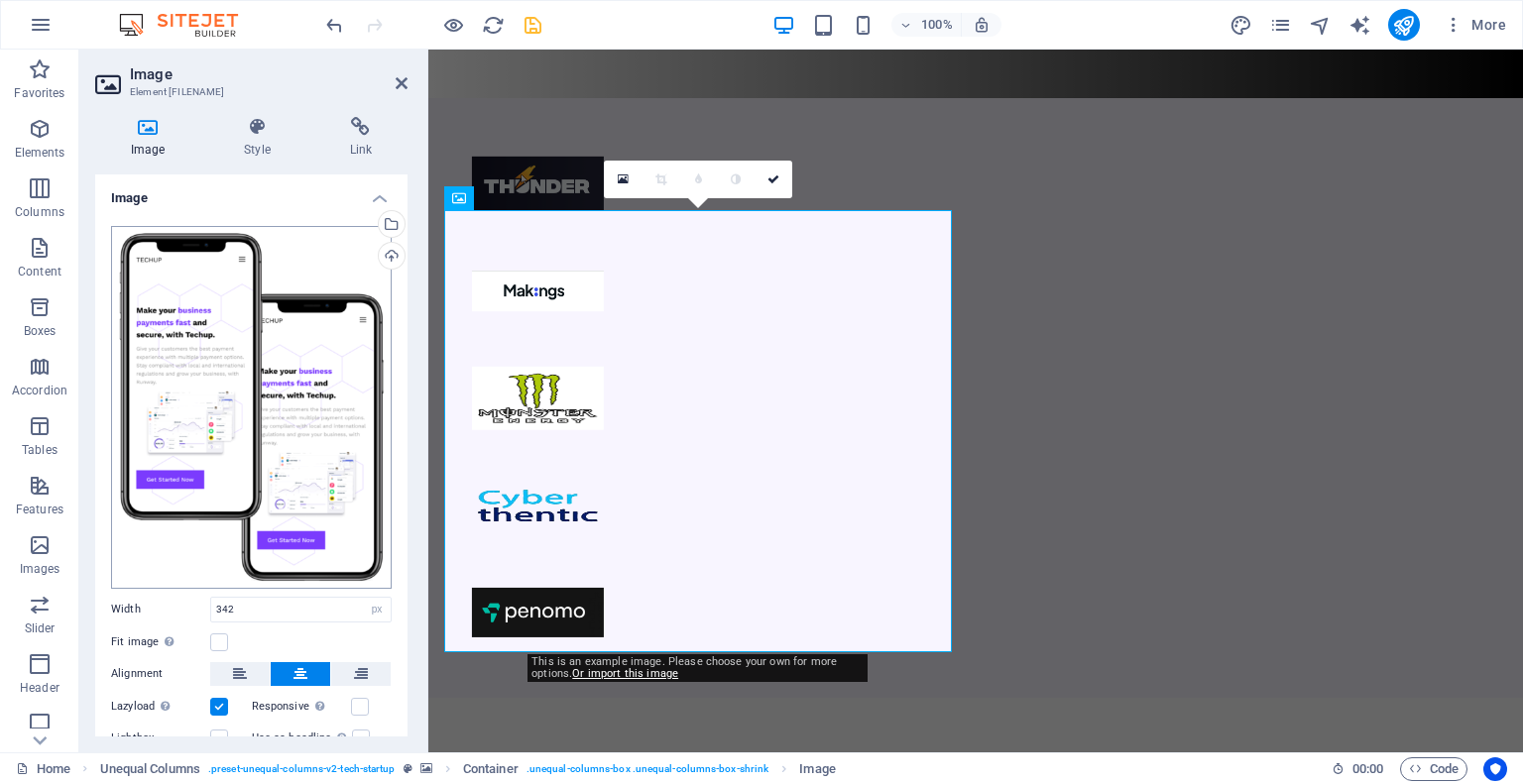 scroll, scrollTop: 1960, scrollLeft: 0, axis: vertical 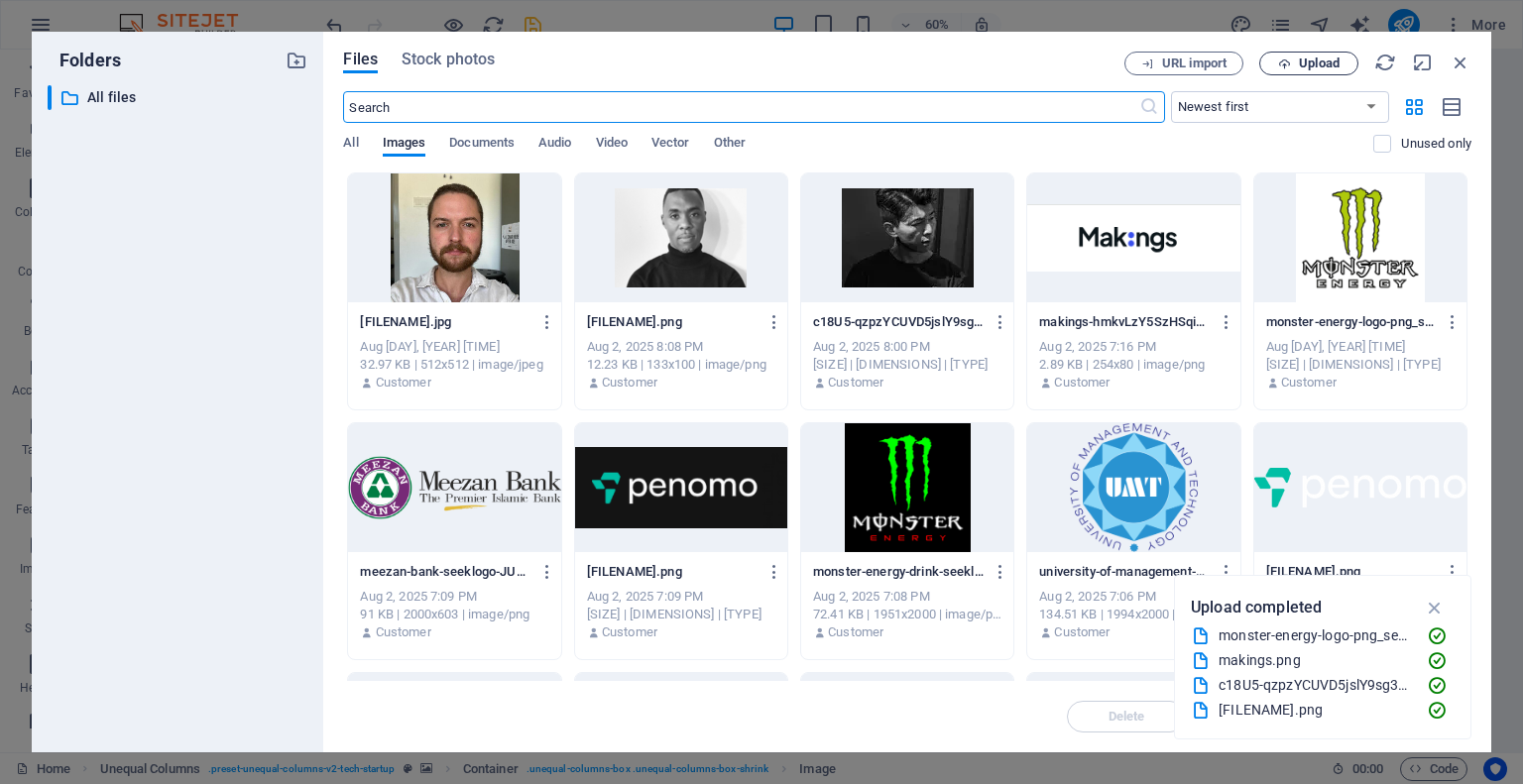 click on "Upload" at bounding box center [1309, 63] 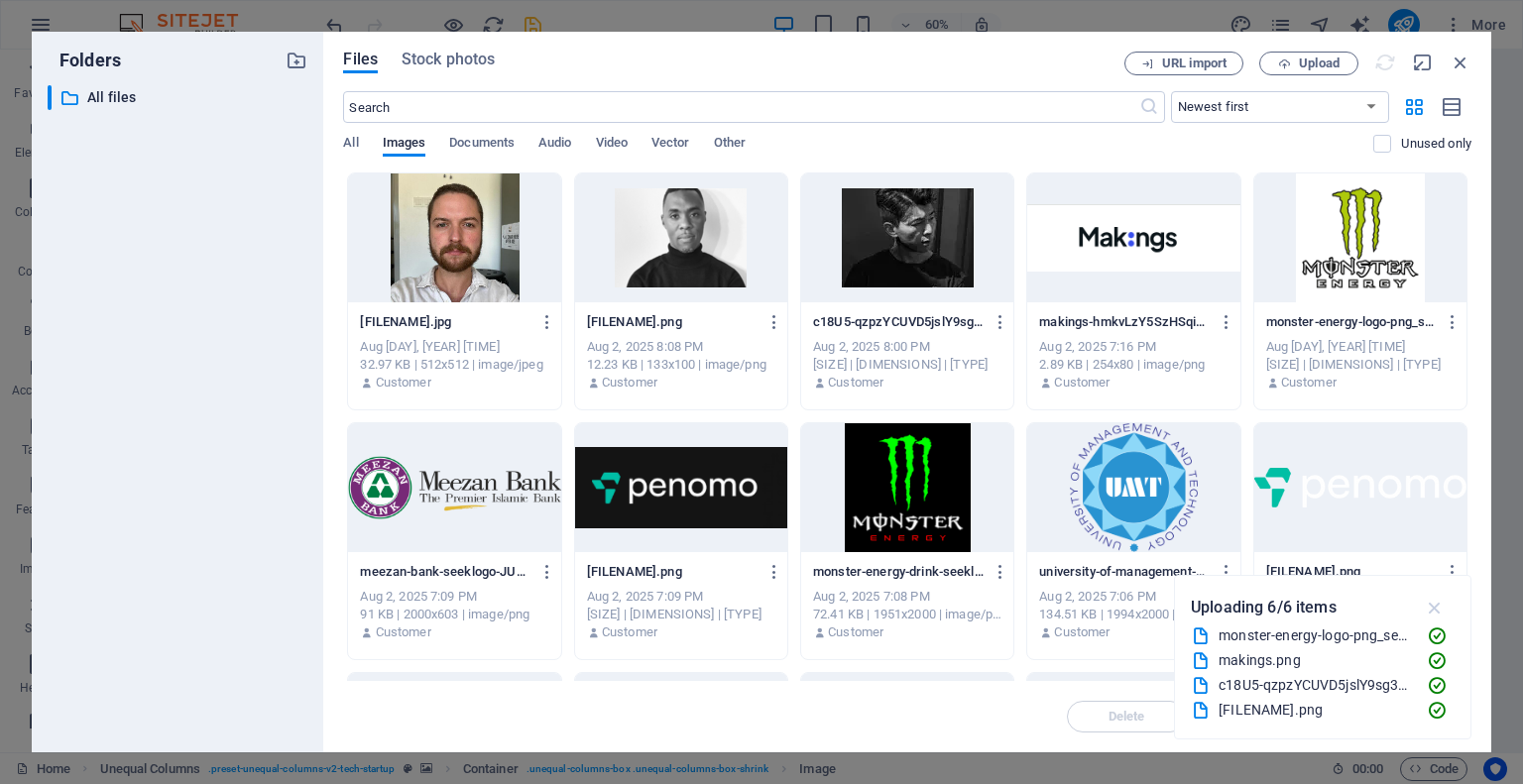 click at bounding box center (1435, 608) 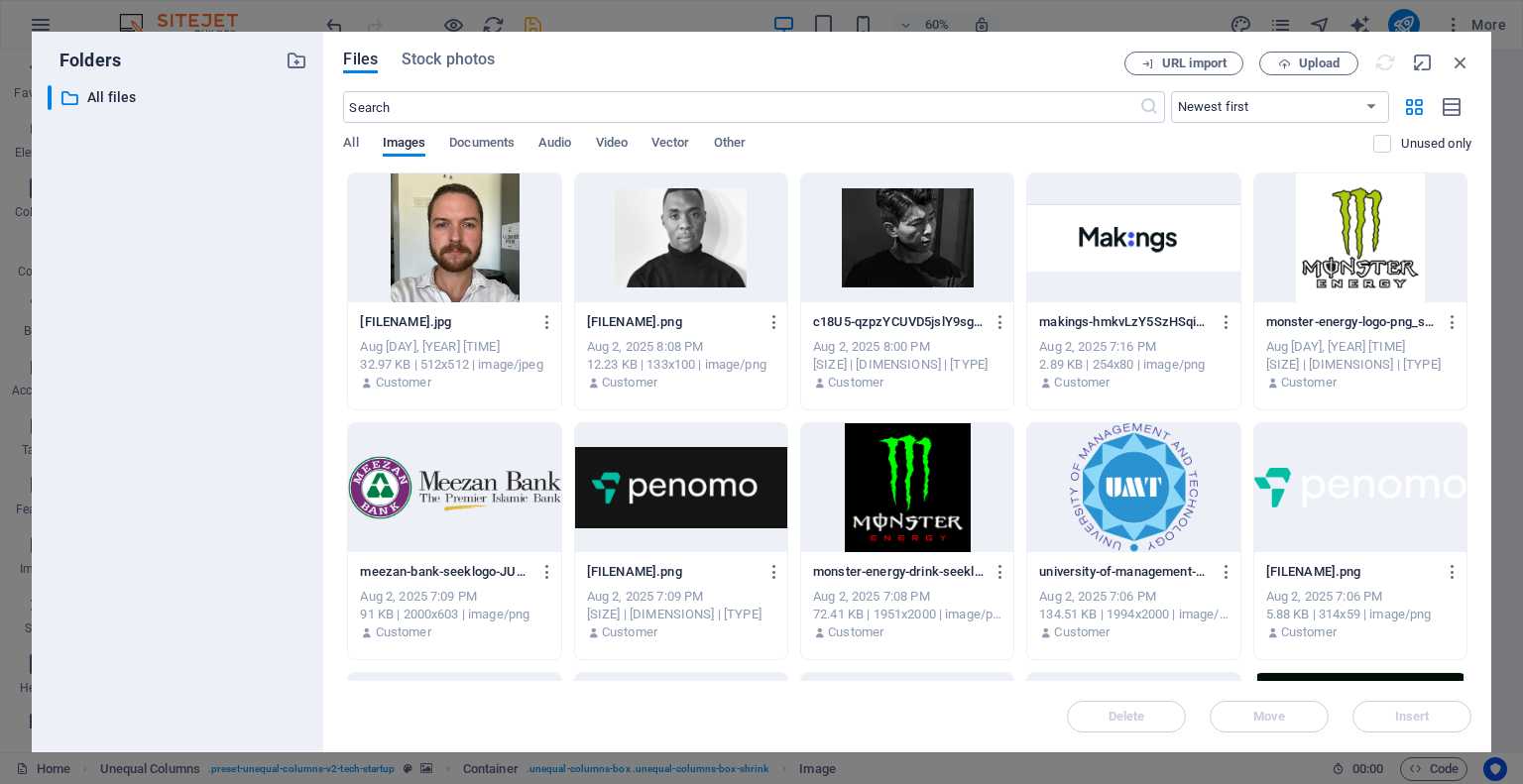 click on "URL import Upload" at bounding box center [1298, 63] 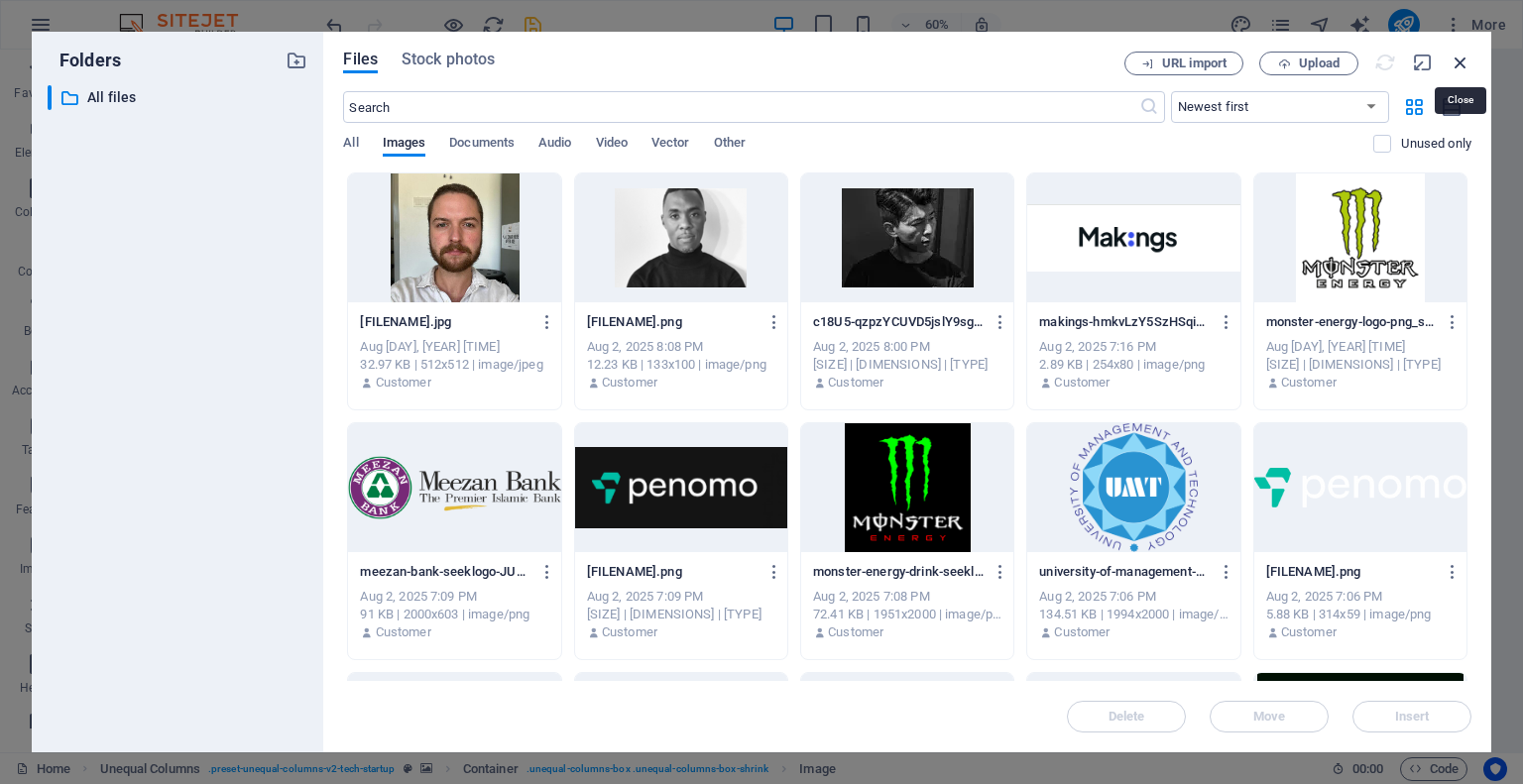 drag, startPoint x: 1463, startPoint y: 65, endPoint x: 233, endPoint y: 310, distance: 1254.1631 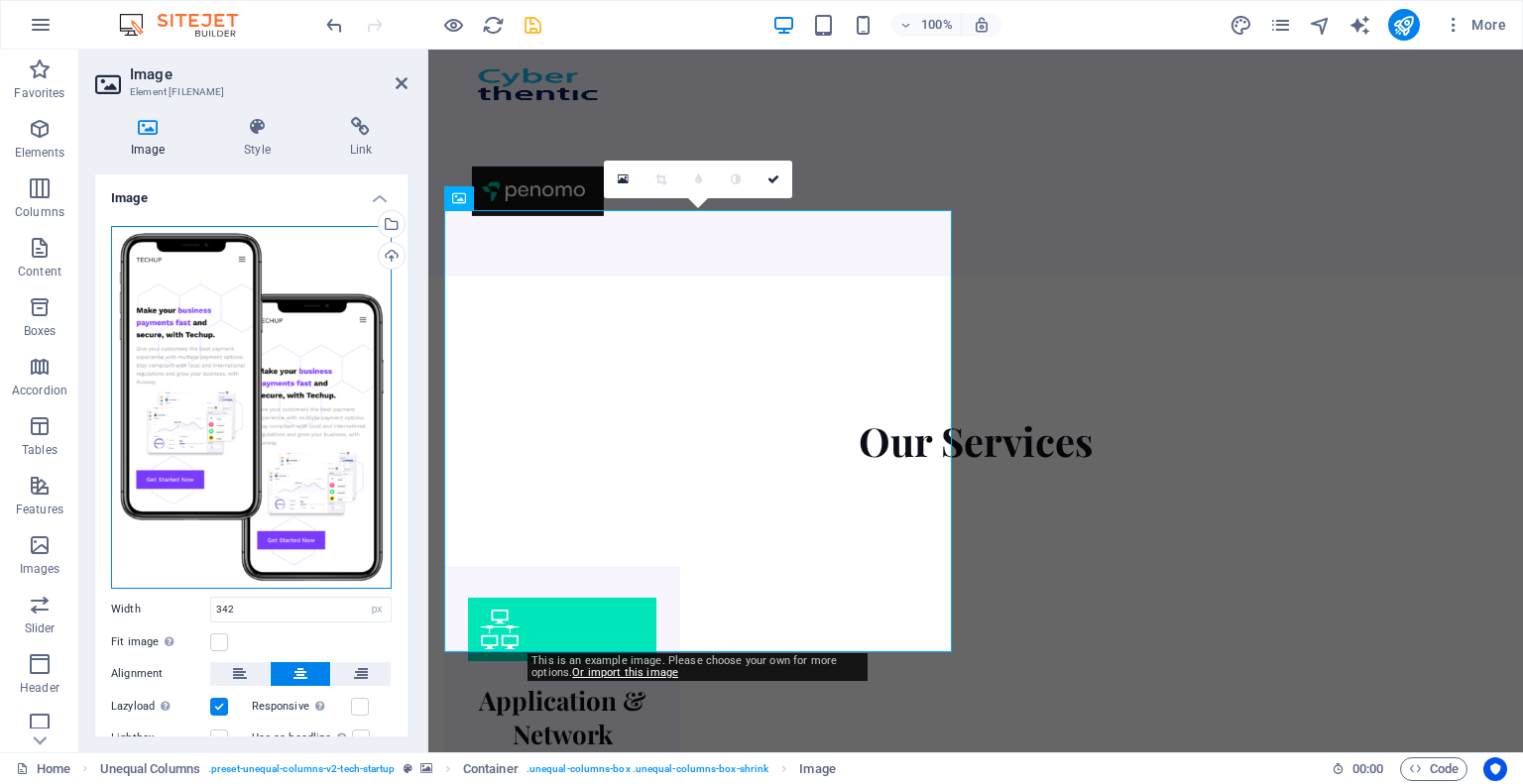 click on "Drag files here, click to choose files or select files from Files or our free stock photos & videos" at bounding box center (251, 407) 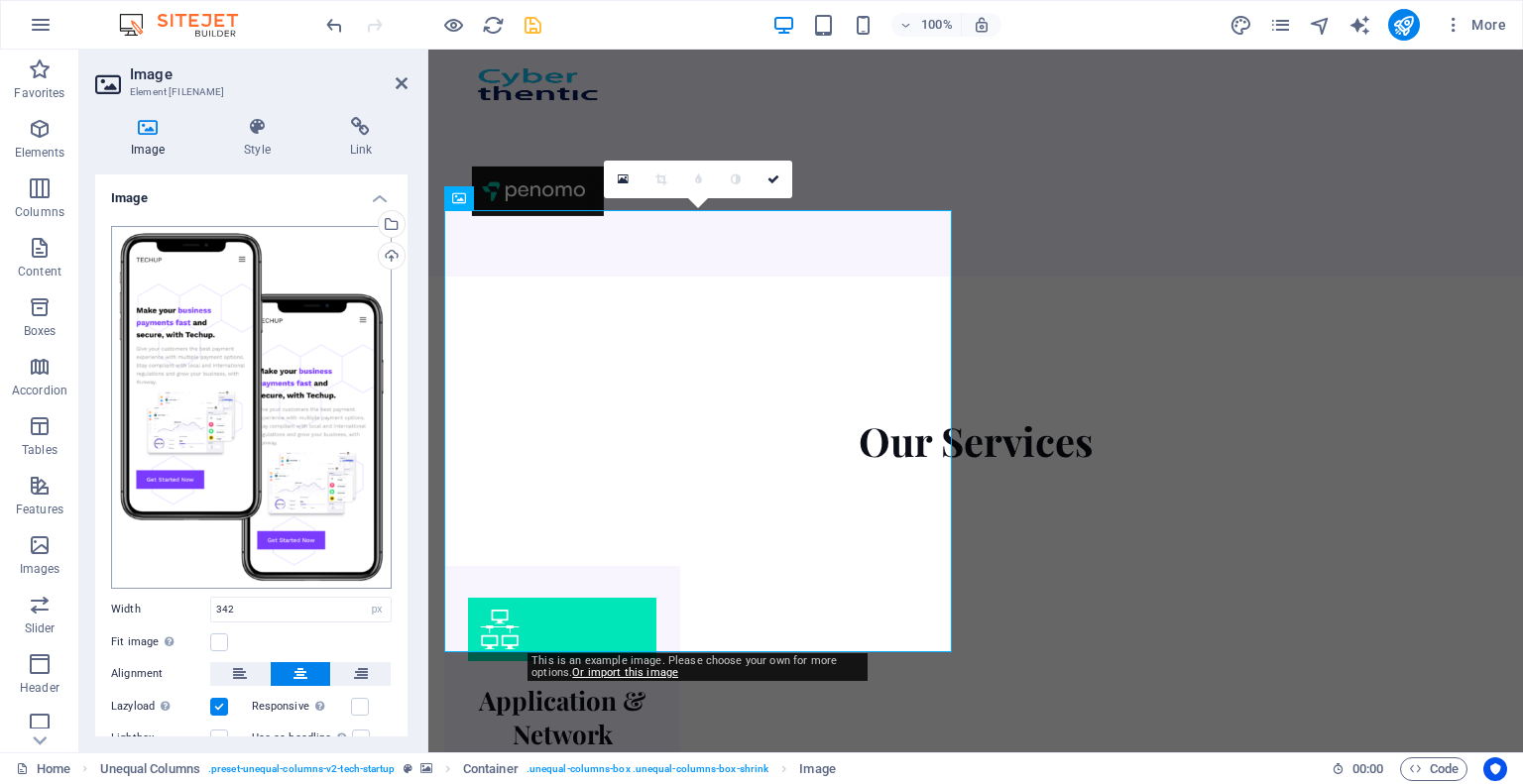 scroll, scrollTop: 1960, scrollLeft: 0, axis: vertical 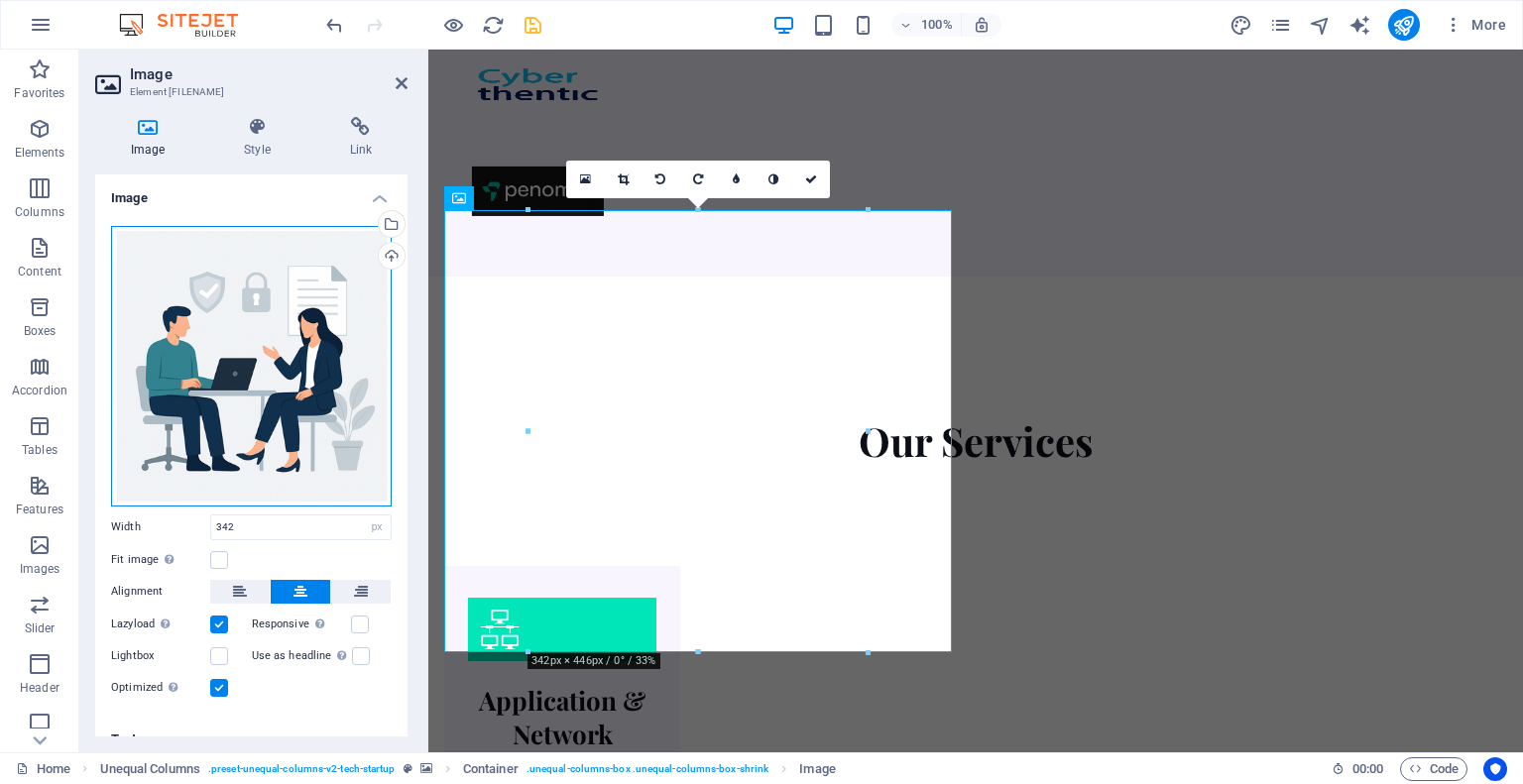 click on "Drag files here, click to choose files or select files from Files or our free stock photos & videos" at bounding box center [251, 366] 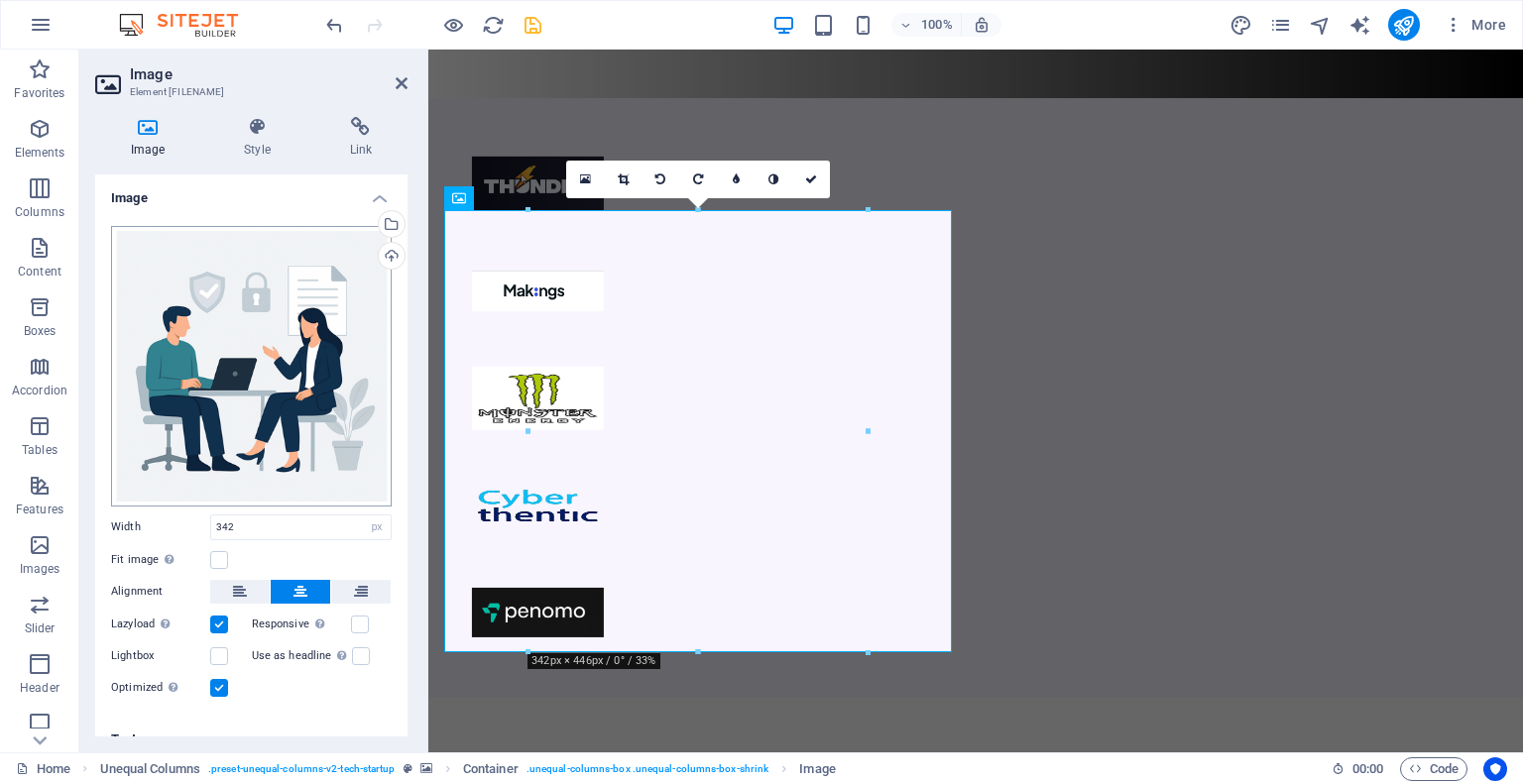 scroll, scrollTop: 1960, scrollLeft: 0, axis: vertical 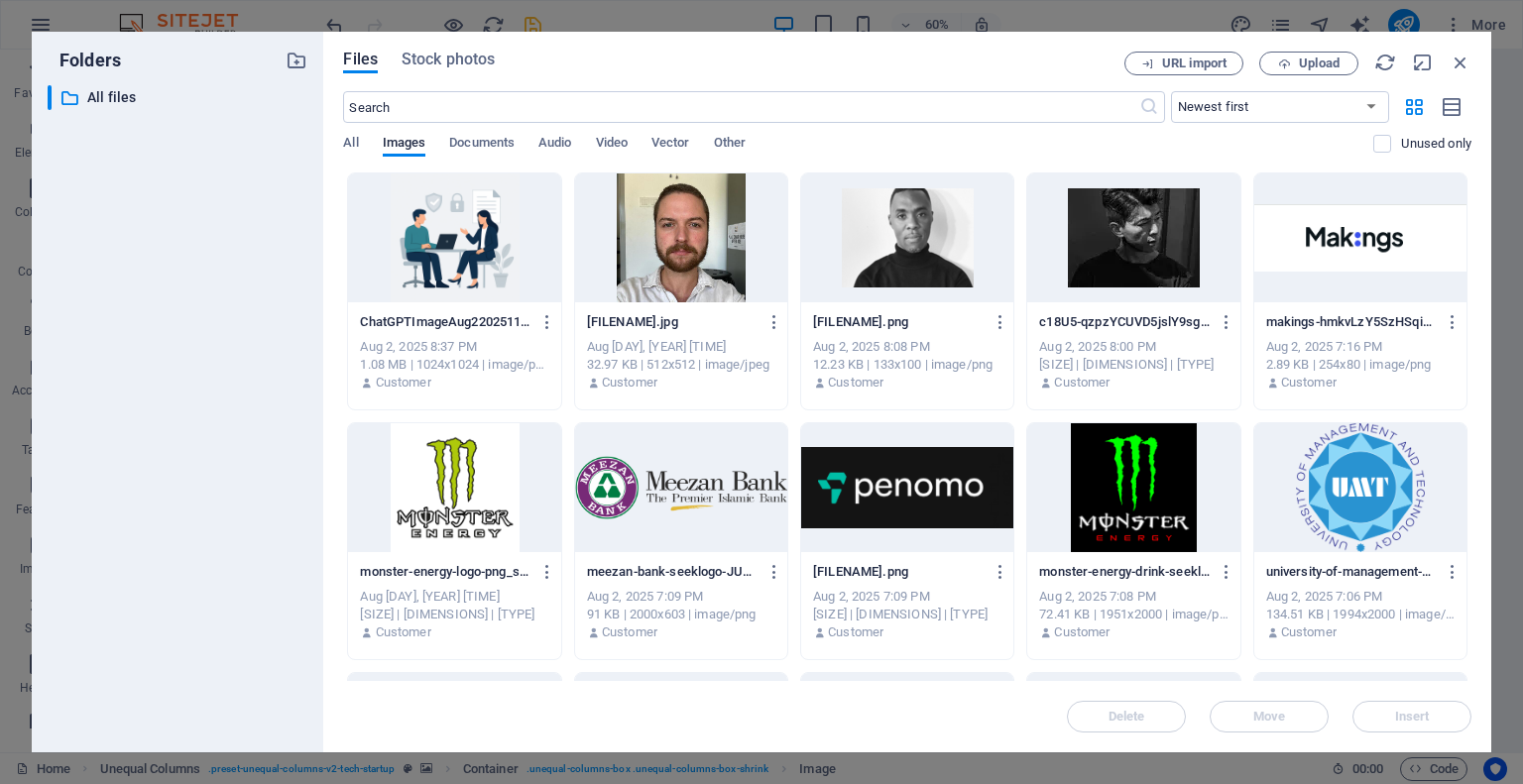 click at bounding box center (454, 238) 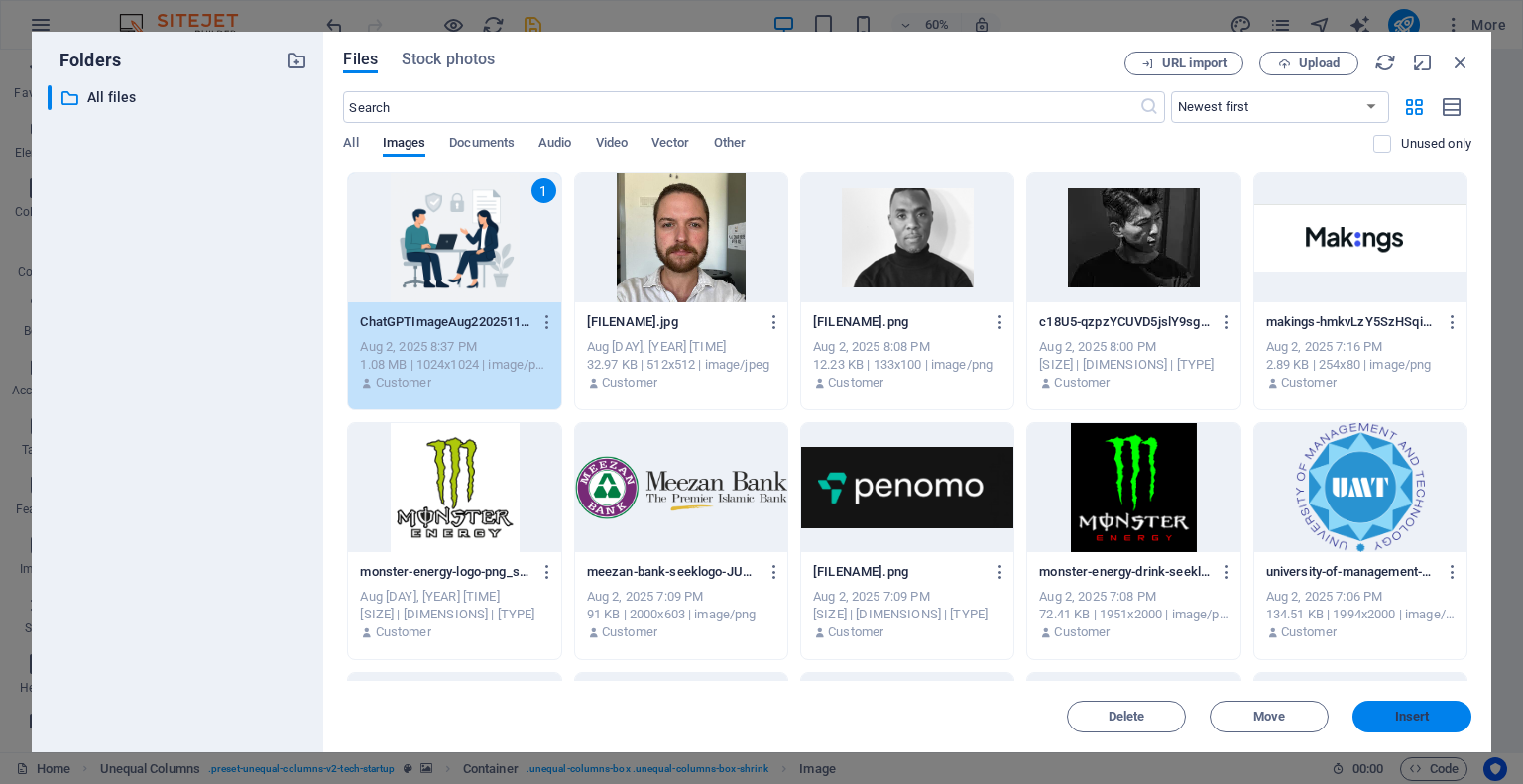 click on "Insert" at bounding box center [1412, 717] 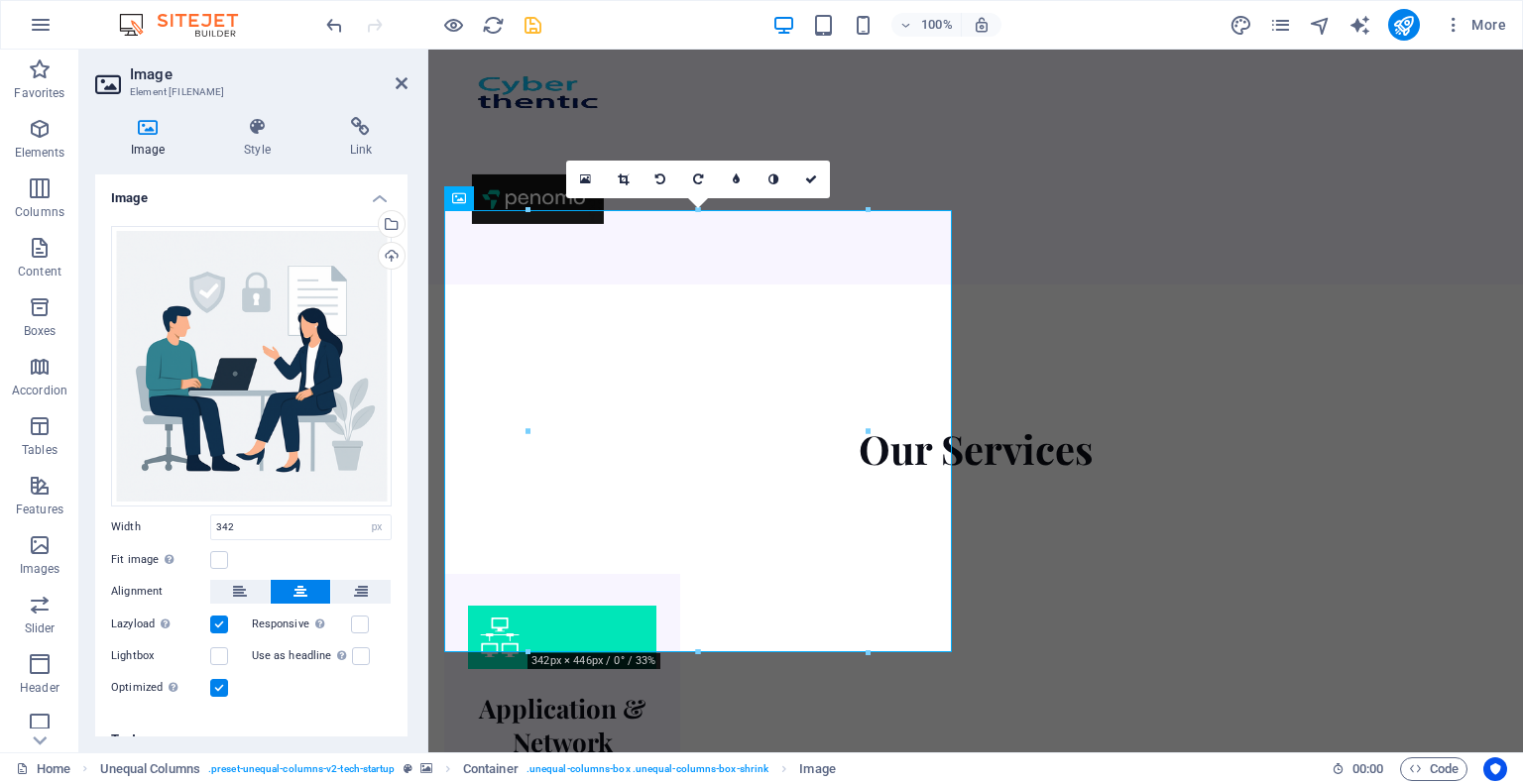 scroll, scrollTop: 1547, scrollLeft: 0, axis: vertical 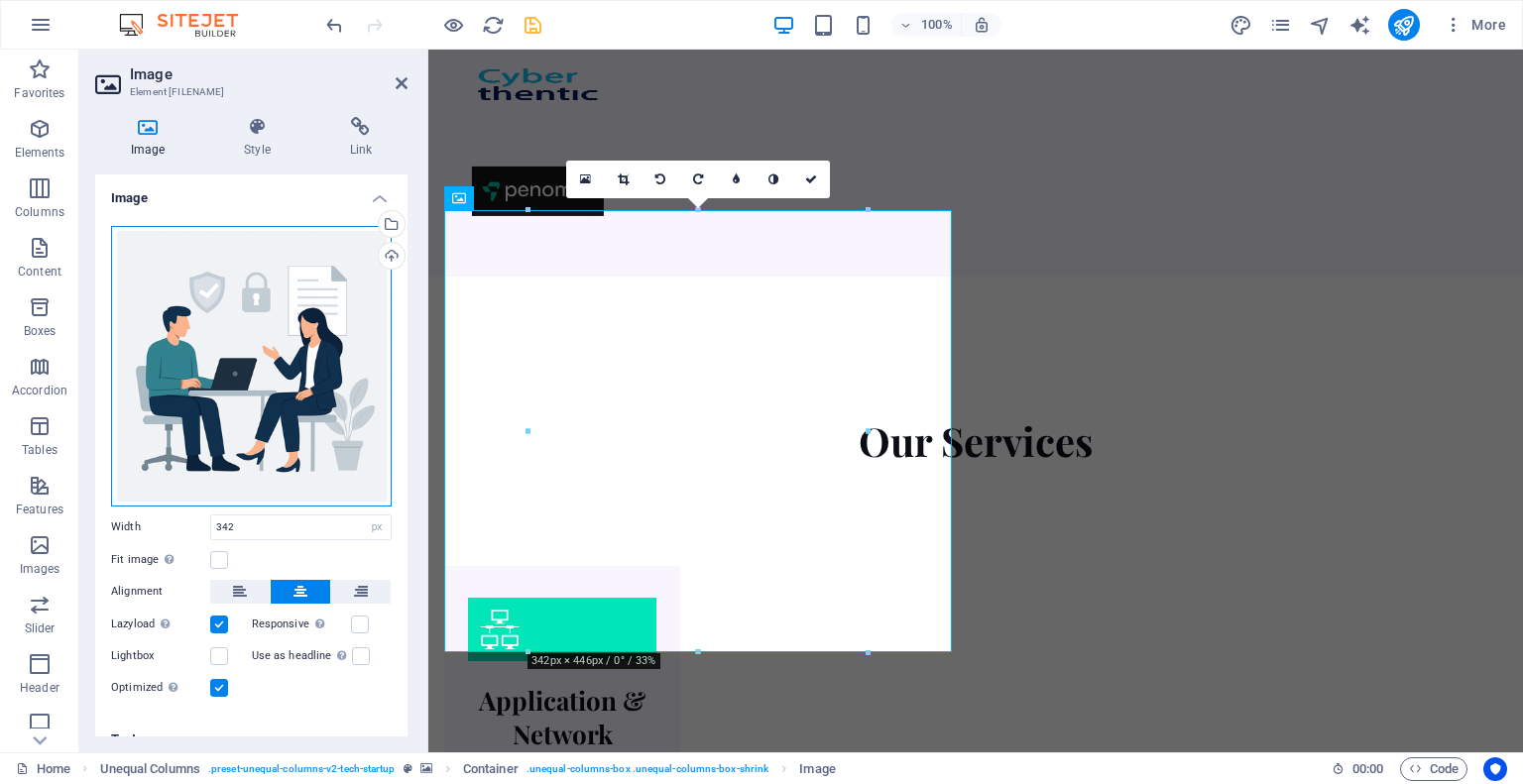 click on "Drag files here, click to choose files or select files from Files or our free stock photos & videos" at bounding box center [251, 366] 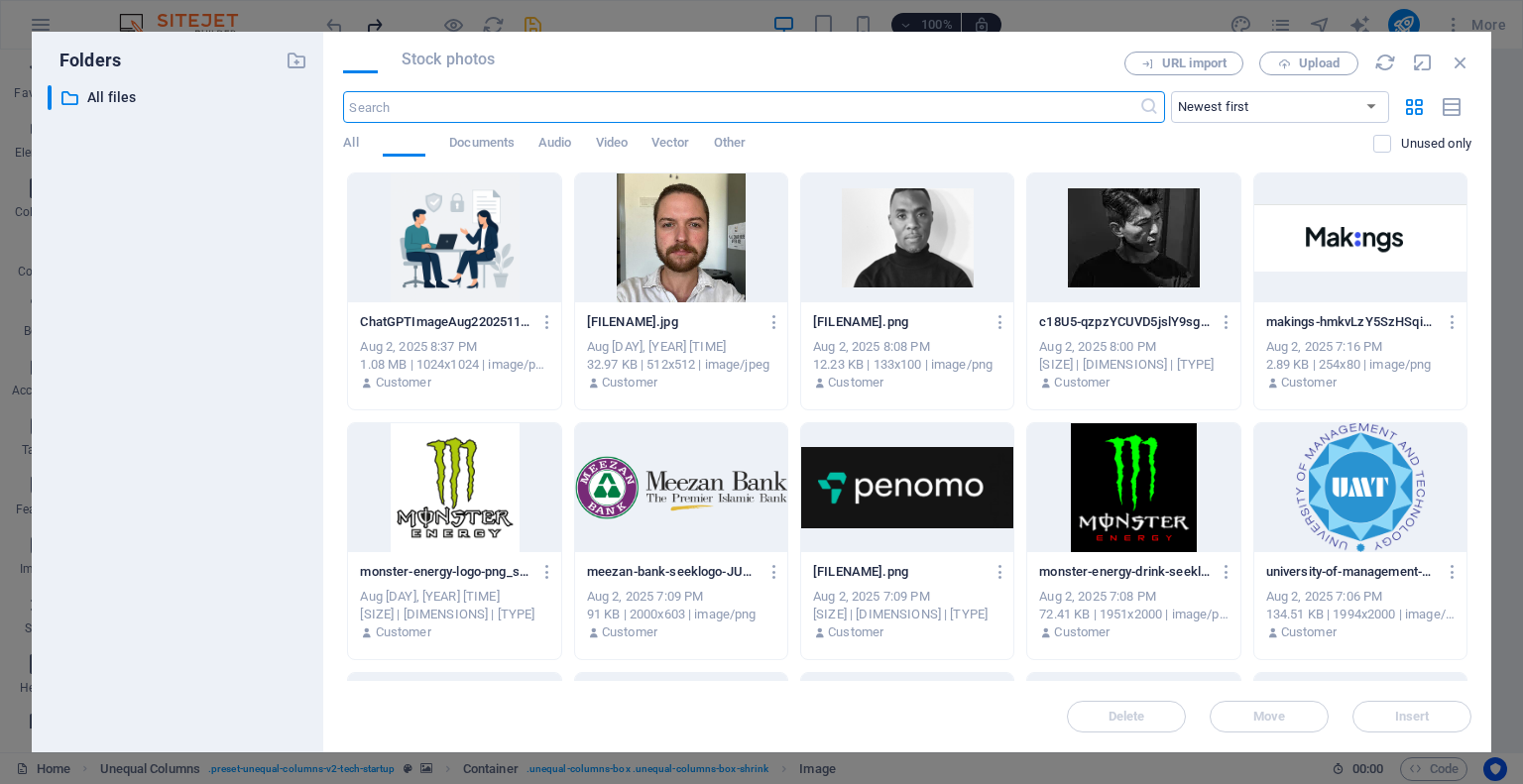 scroll, scrollTop: 1960, scrollLeft: 0, axis: vertical 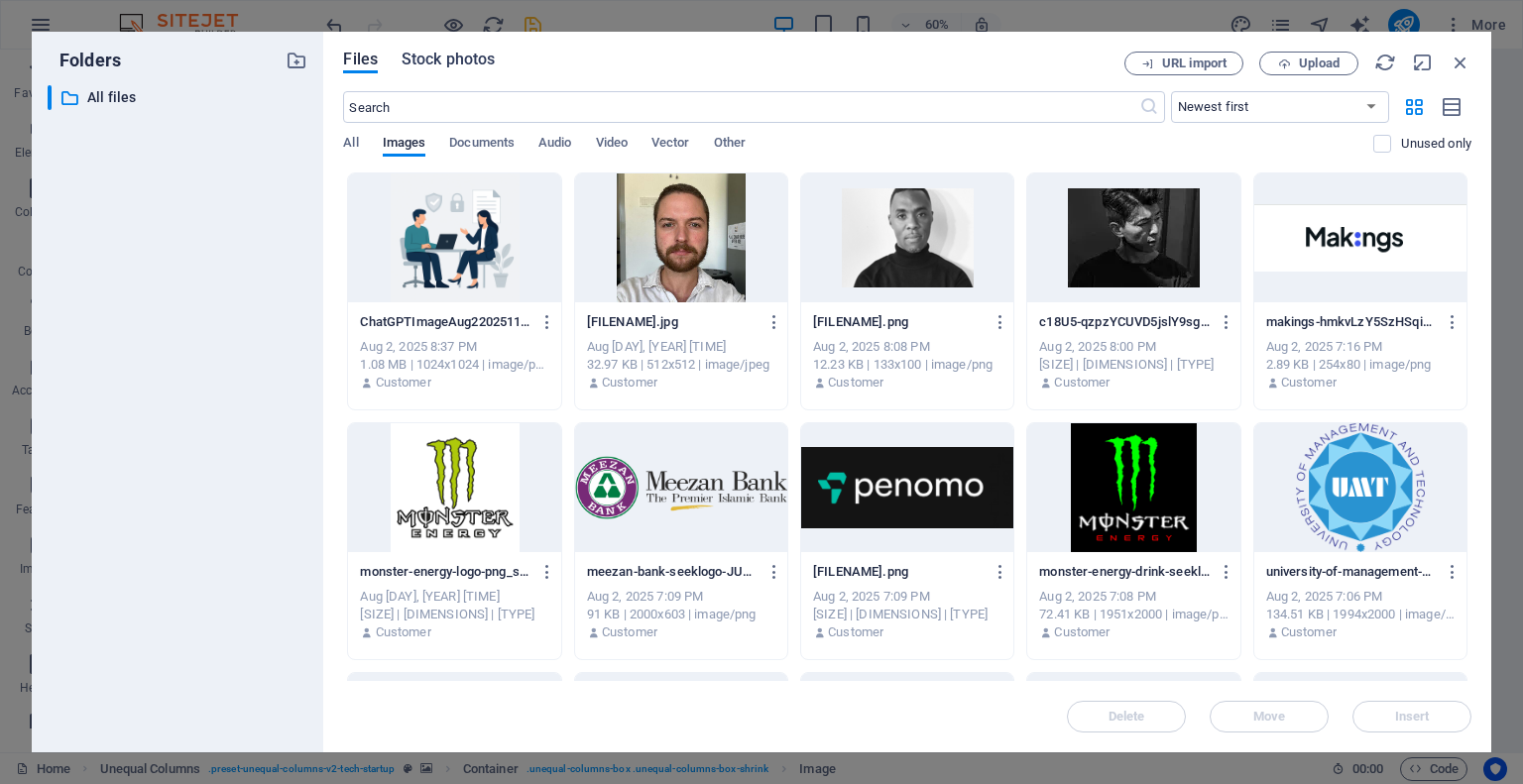 click on "Stock photos" at bounding box center (448, 59) 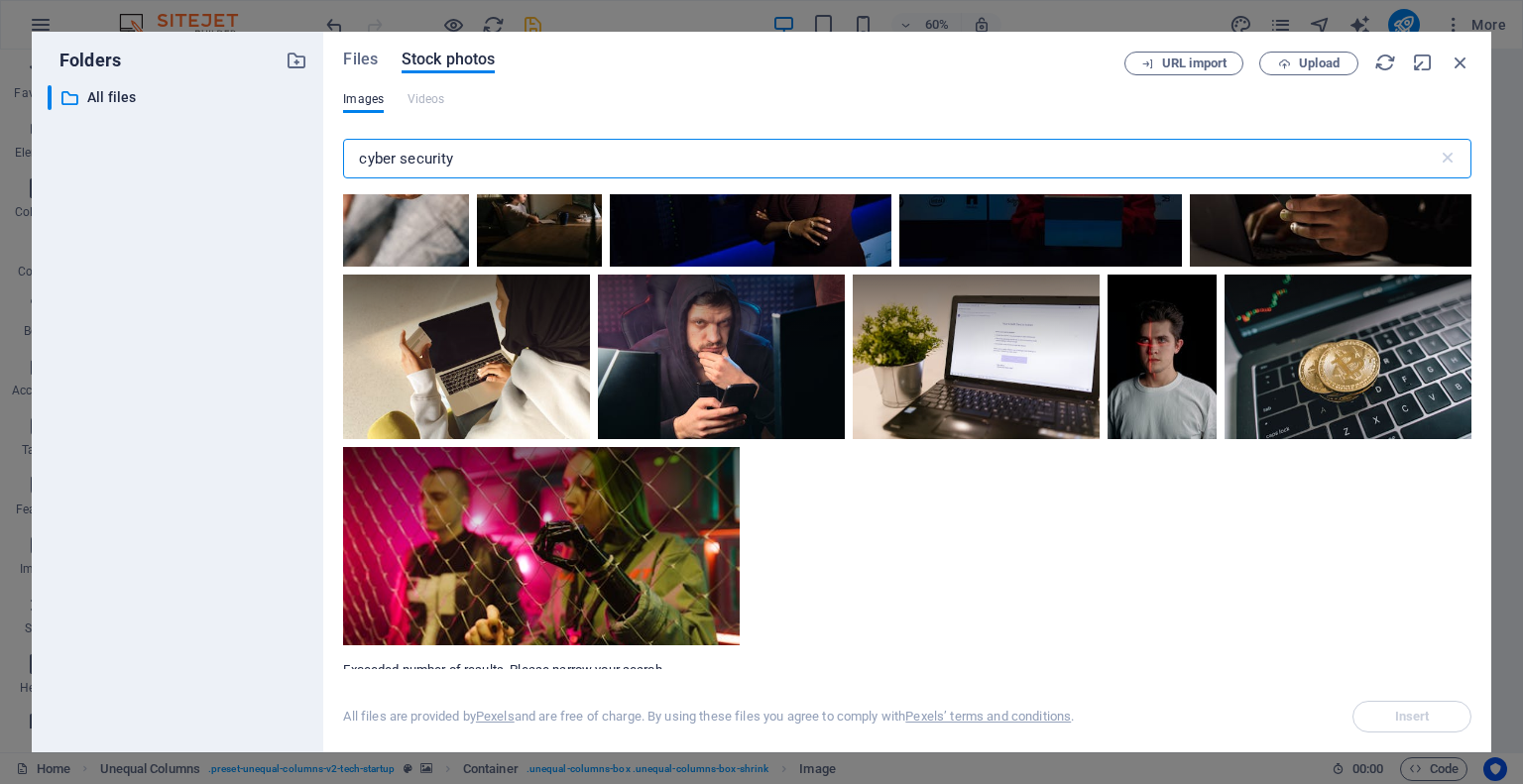 scroll, scrollTop: 13240, scrollLeft: 0, axis: vertical 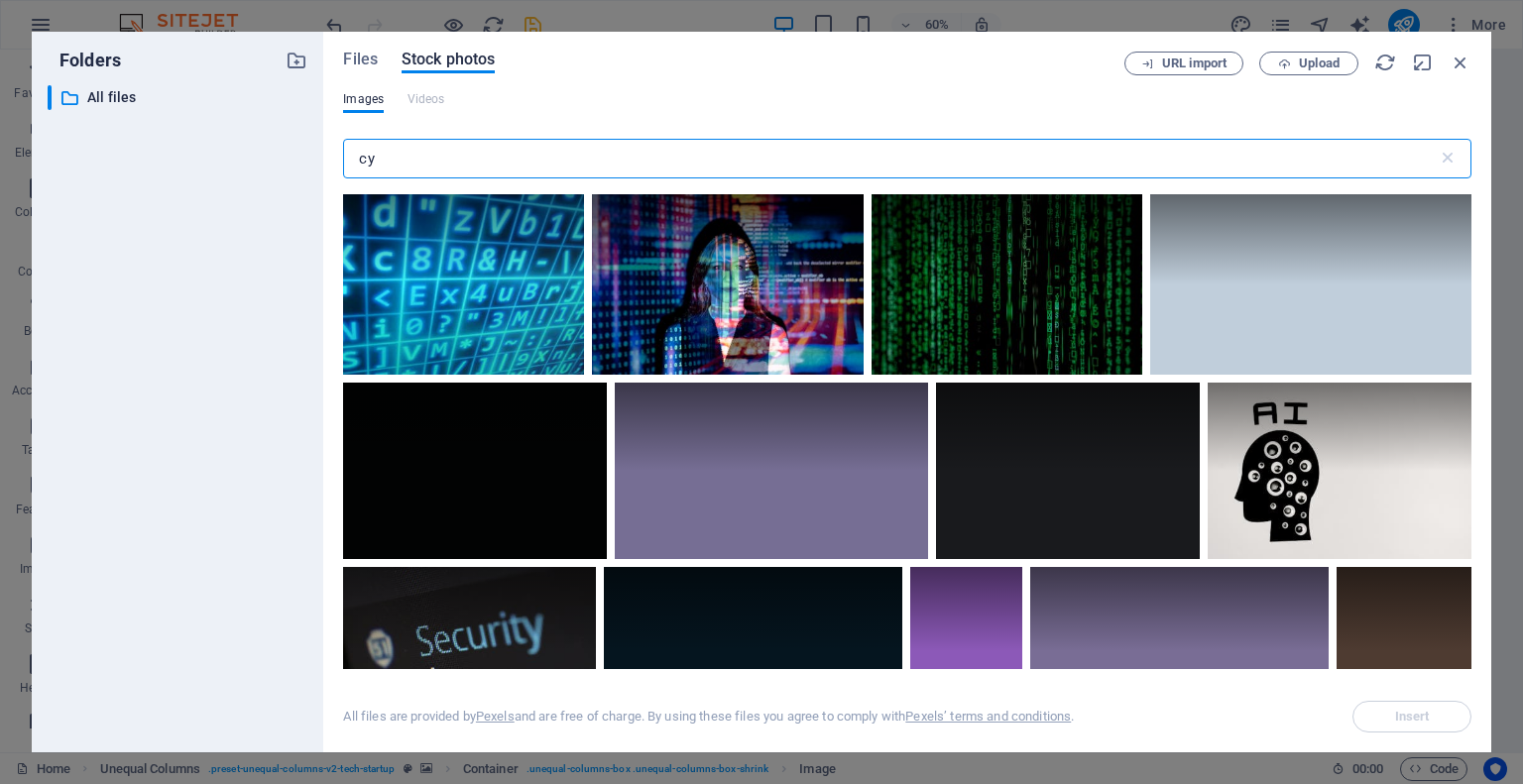 type on "c" 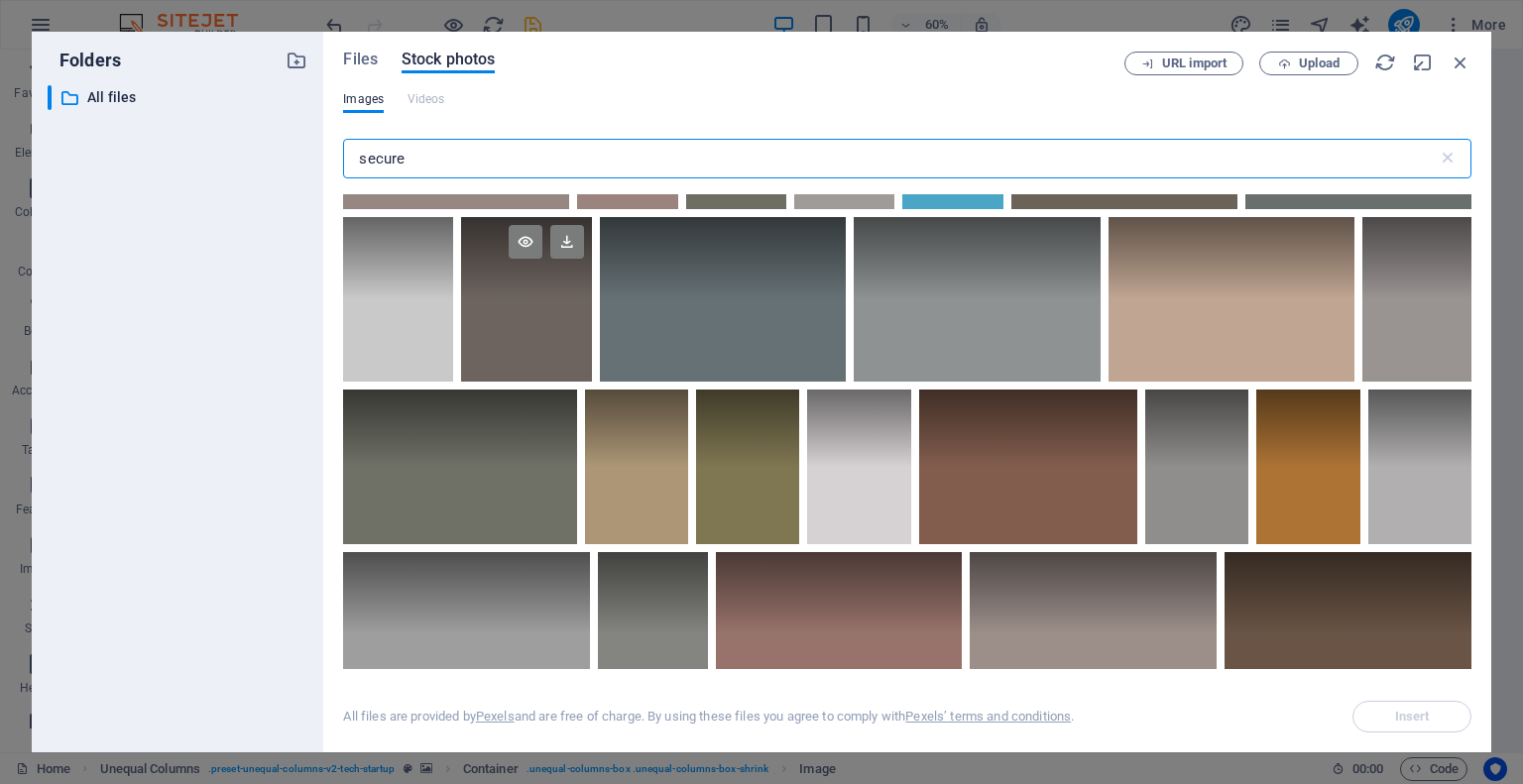 scroll, scrollTop: 5195, scrollLeft: 0, axis: vertical 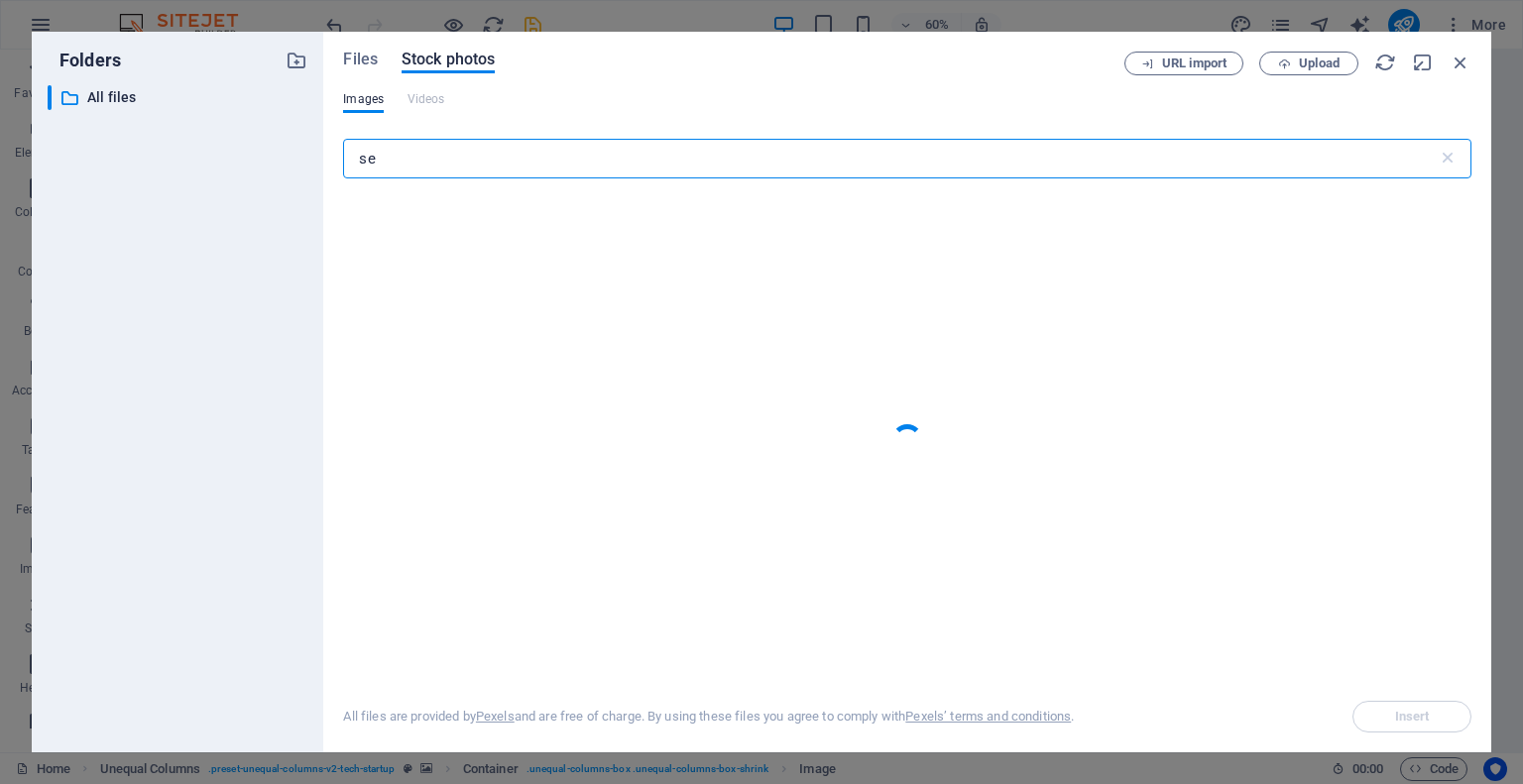 type on "s" 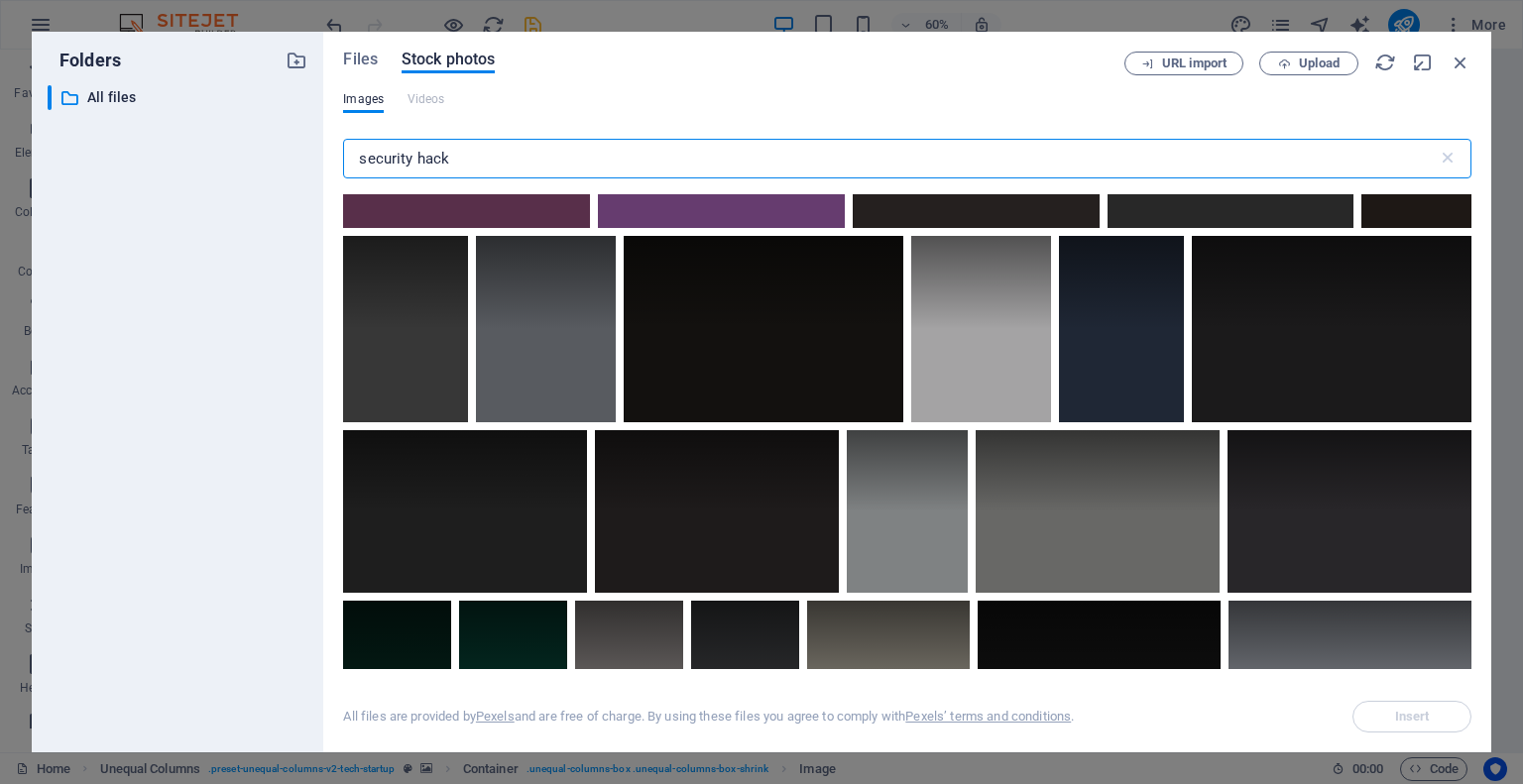 scroll, scrollTop: 2410, scrollLeft: 0, axis: vertical 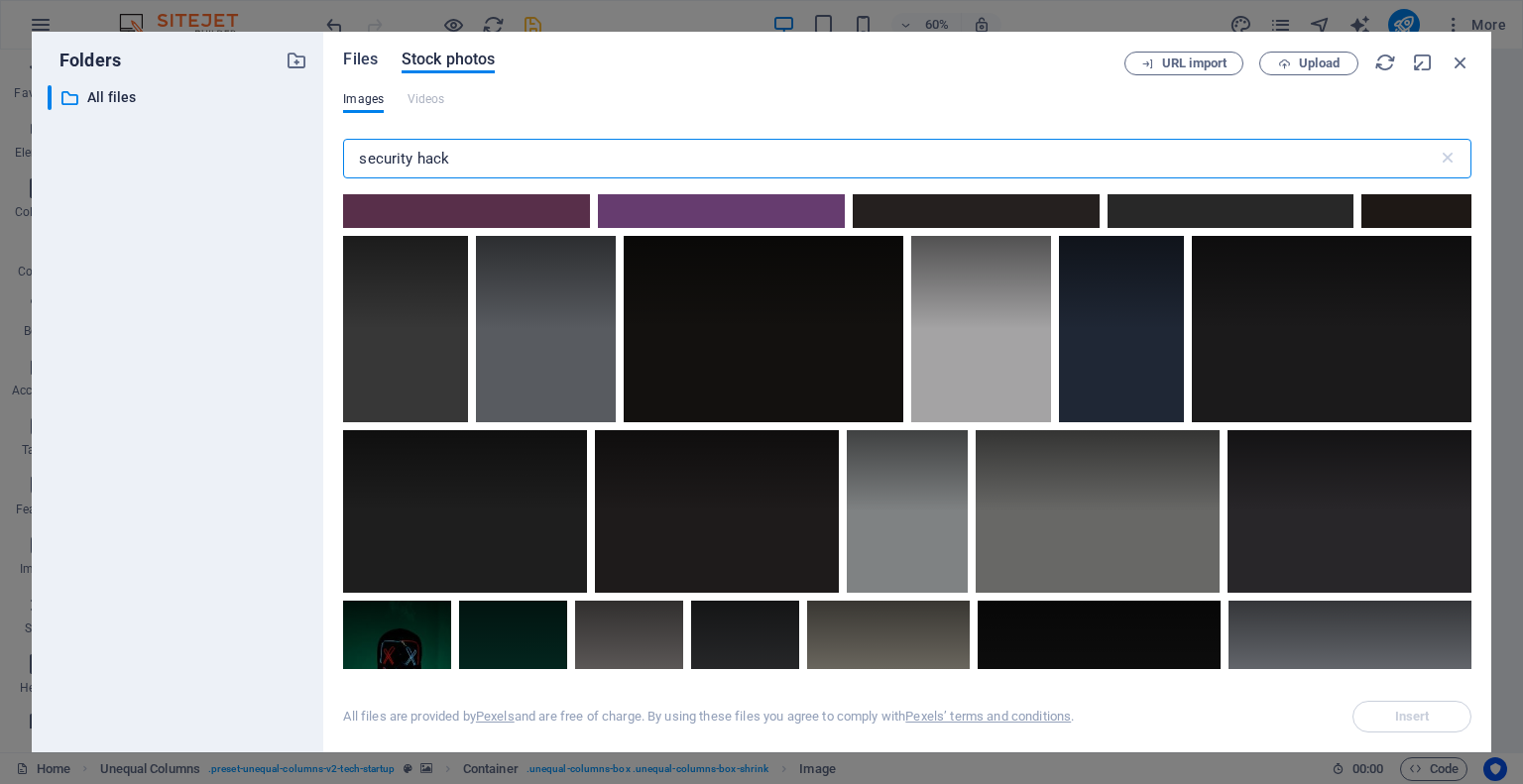 type on "security hack" 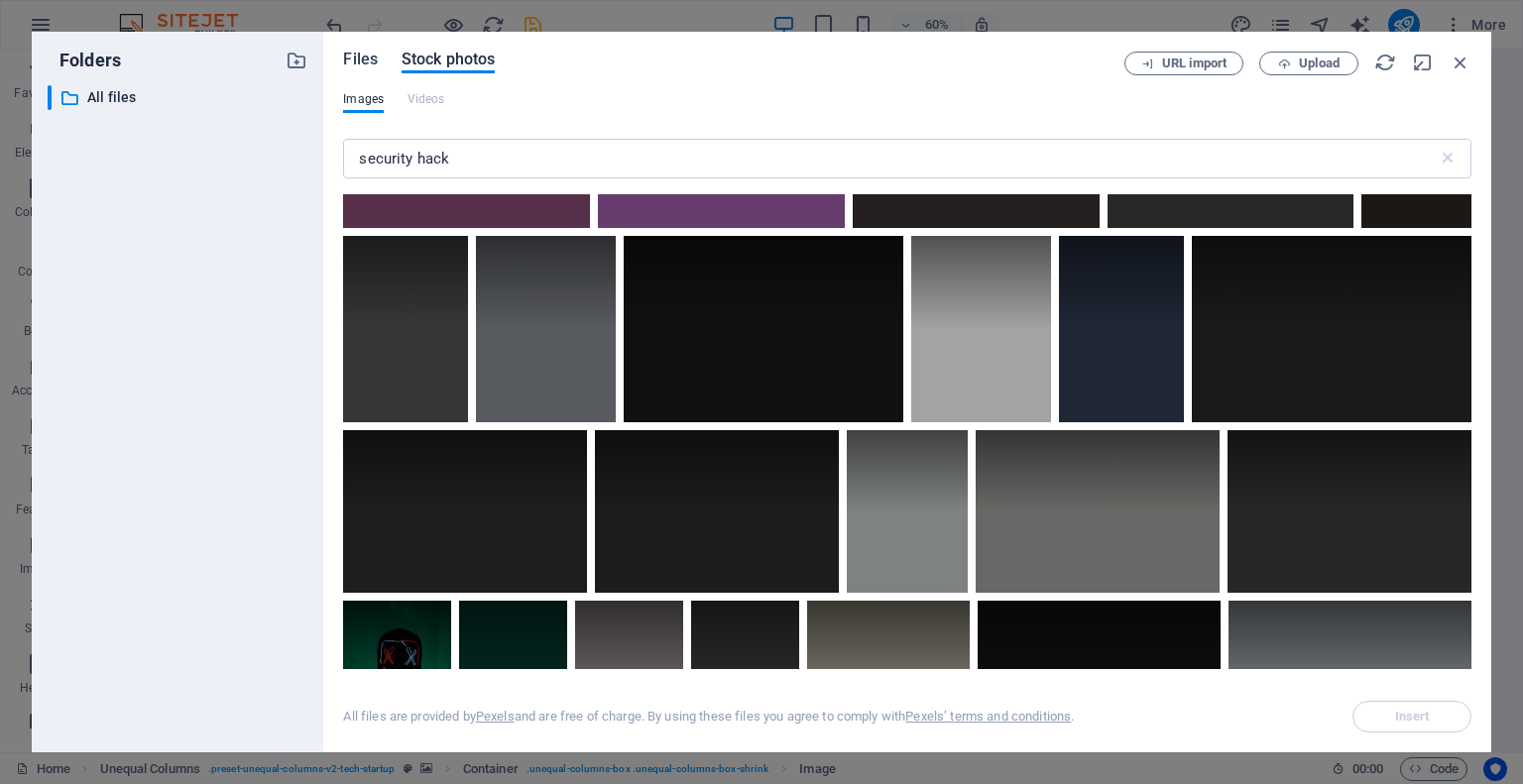 click on "Files" at bounding box center [360, 59] 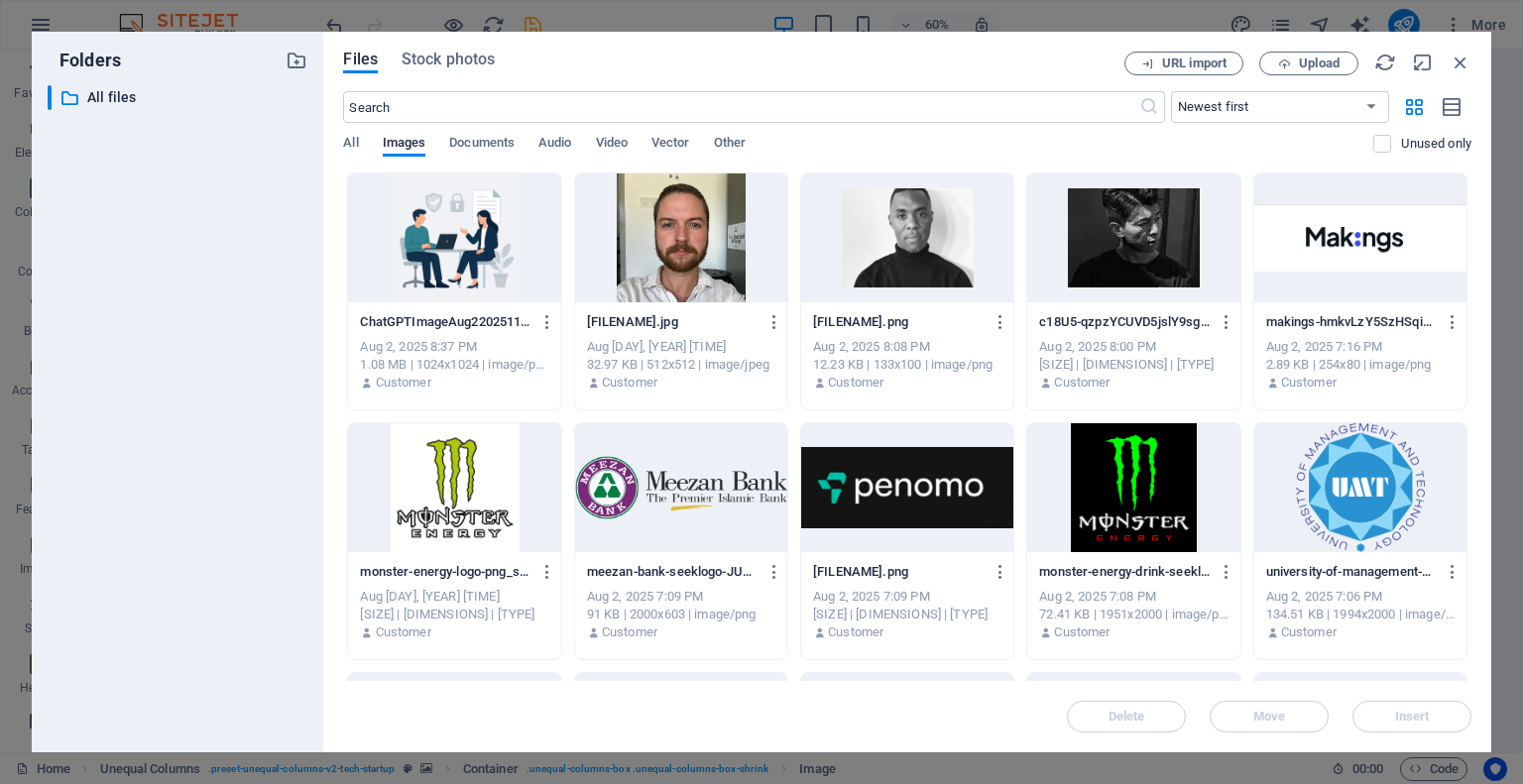 click at bounding box center (454, 238) 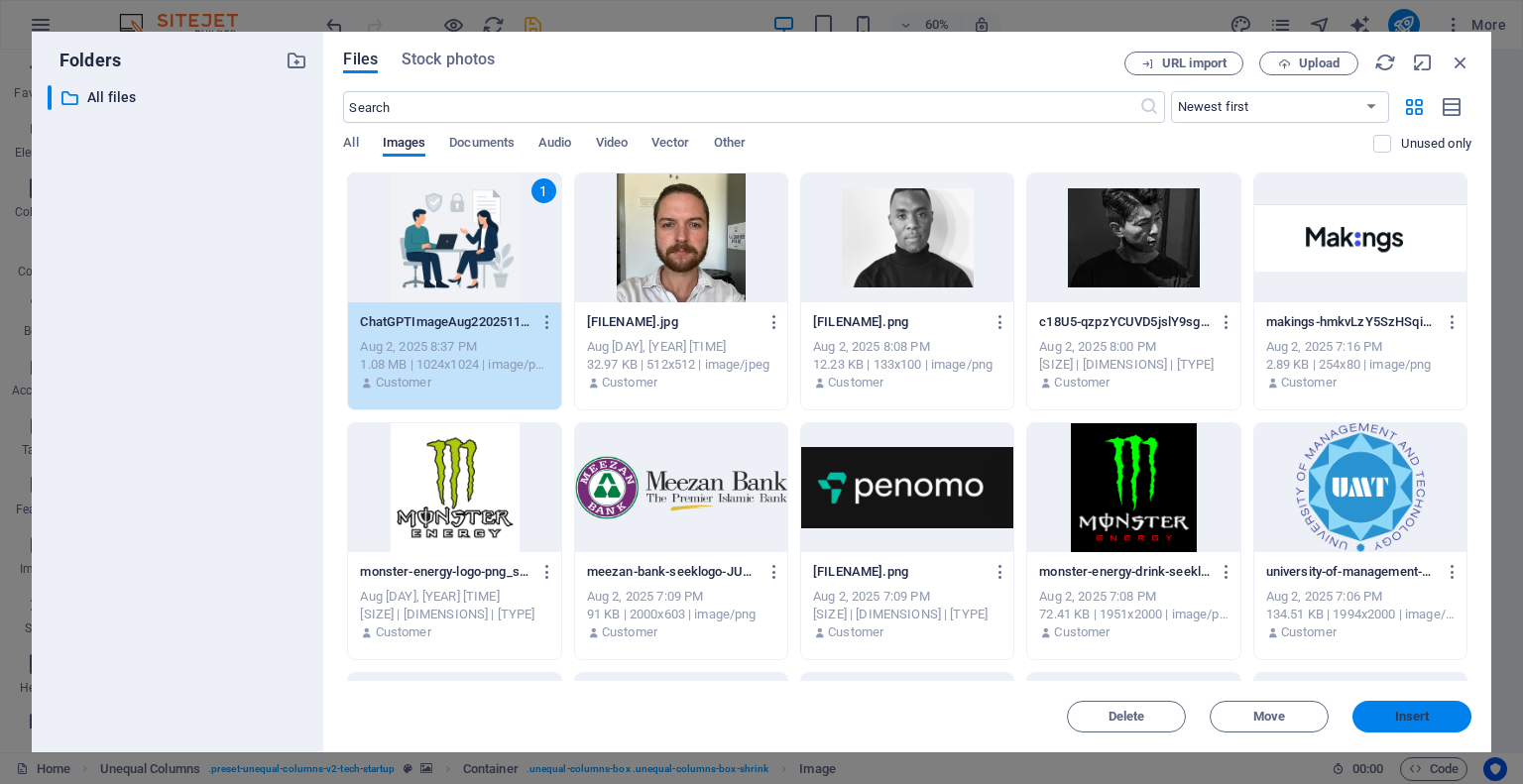 click on "Insert" at bounding box center [1412, 717] 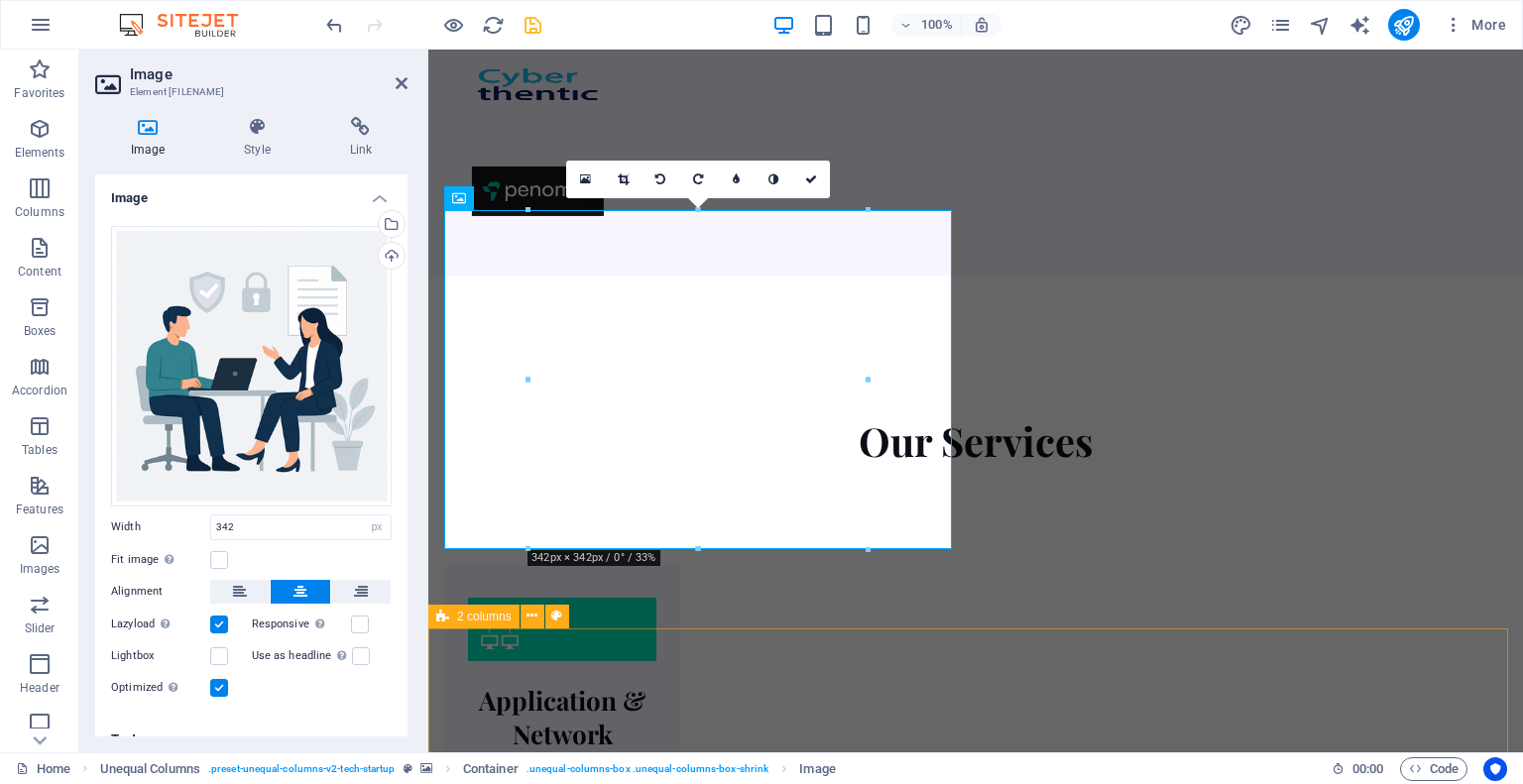 click on "Grow your  business  while keeping it  secure Quia sed quod fuga tempora. Officiis voluptas asperiores numquam. Velit occaecati et et blanditiis ab placeat qui. Caecati et et blanditiis ab placeat qui." at bounding box center (976, 3889) 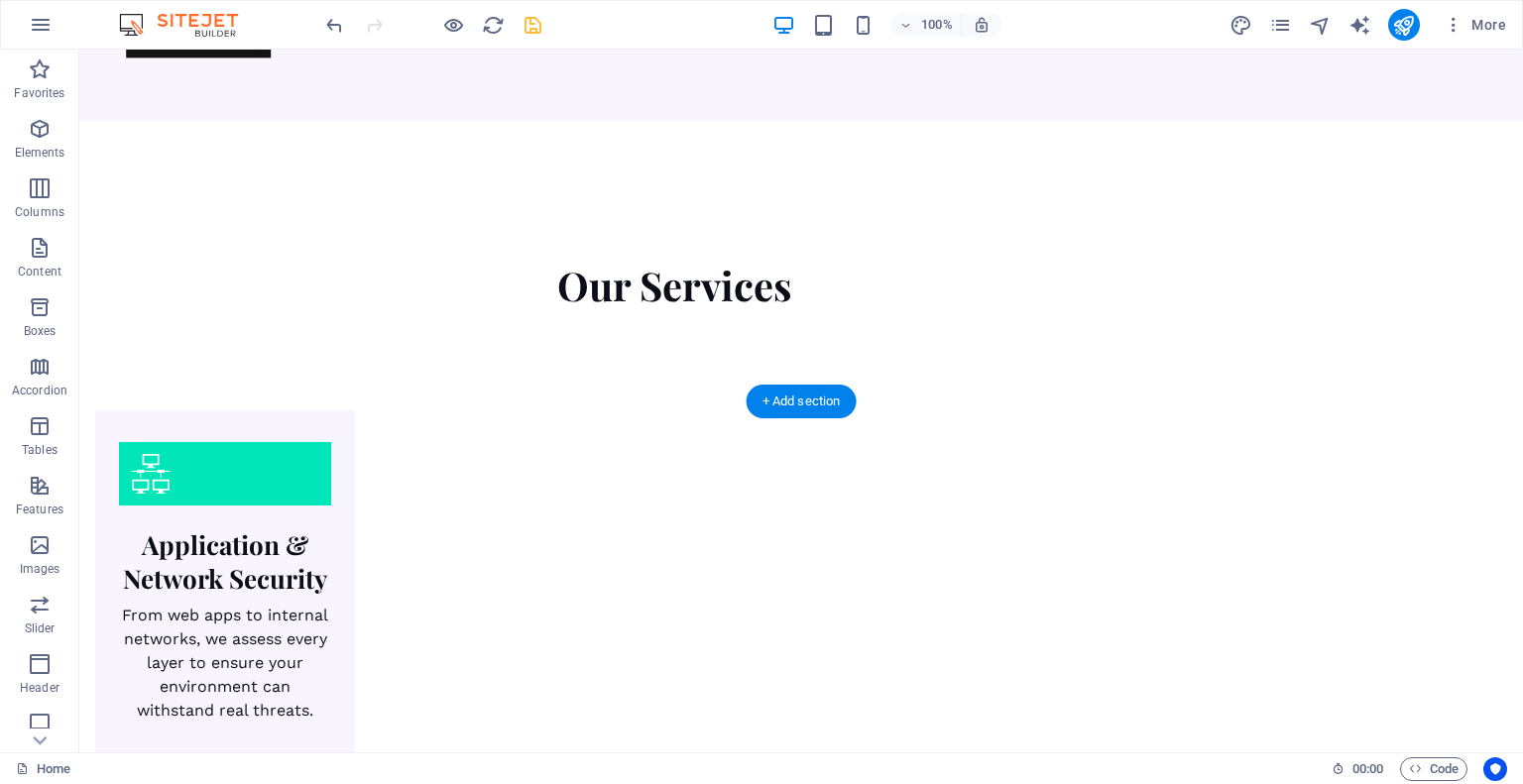 scroll, scrollTop: 1782, scrollLeft: 0, axis: vertical 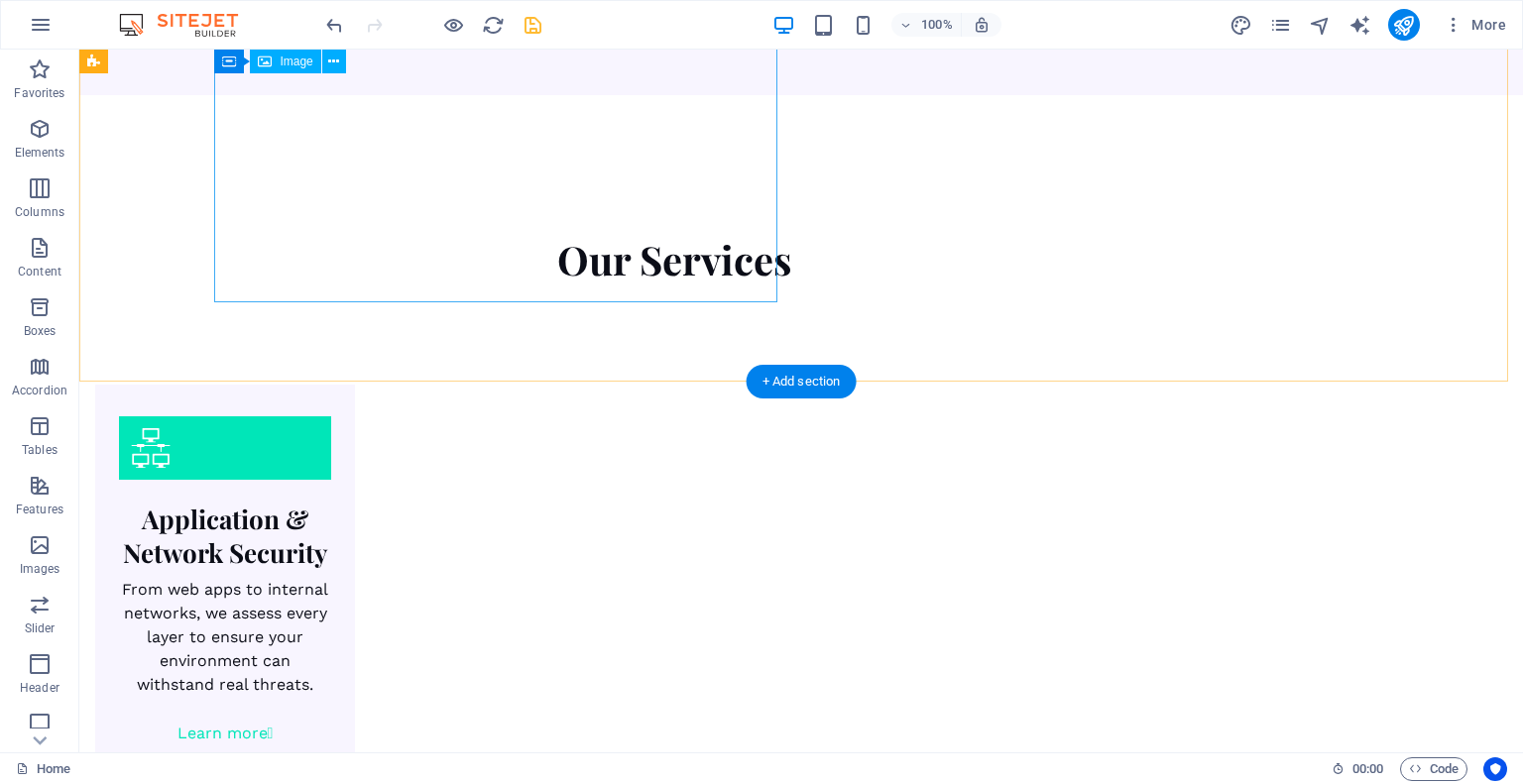 click at bounding box center (674, 2908) 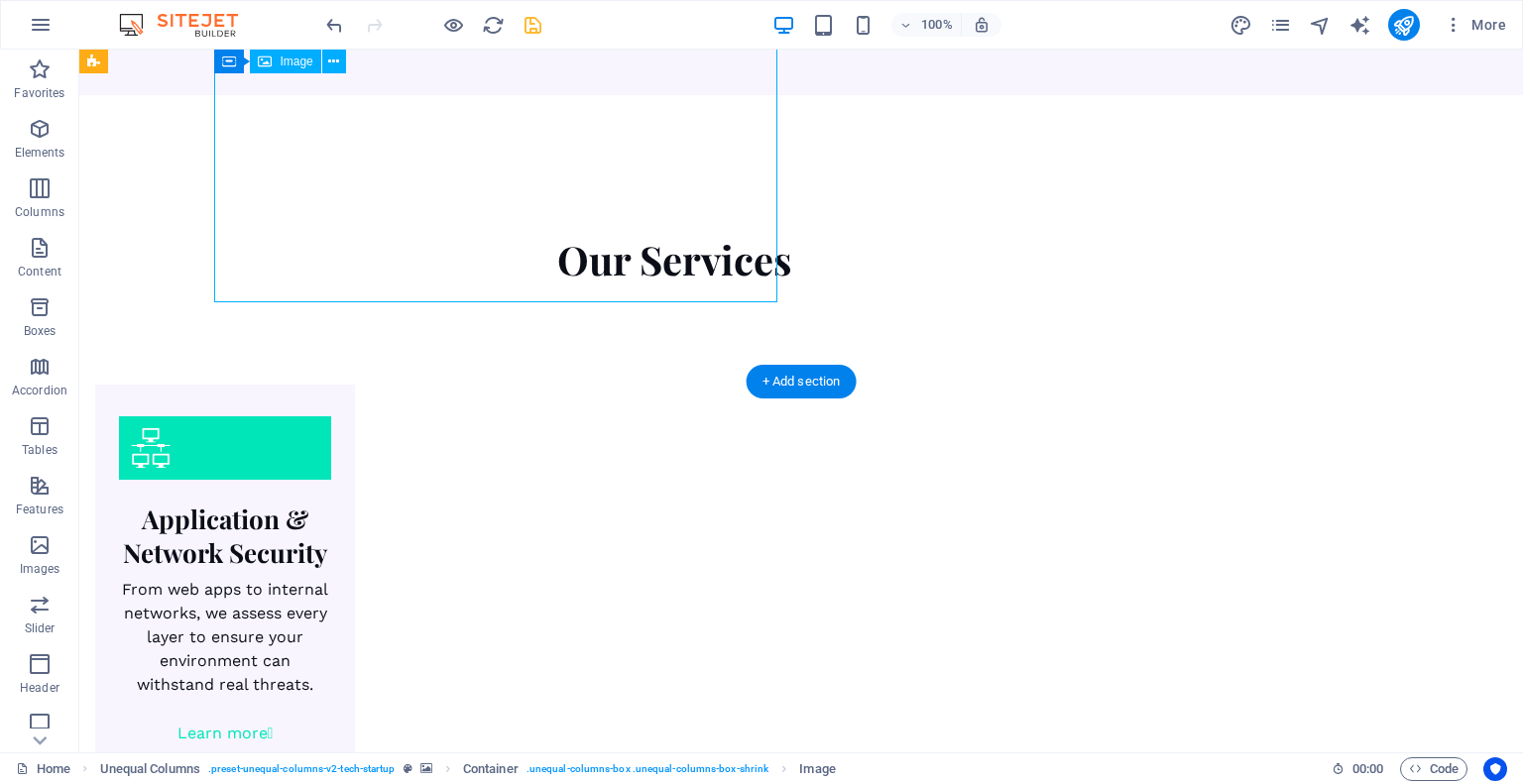 click at bounding box center (674, 2908) 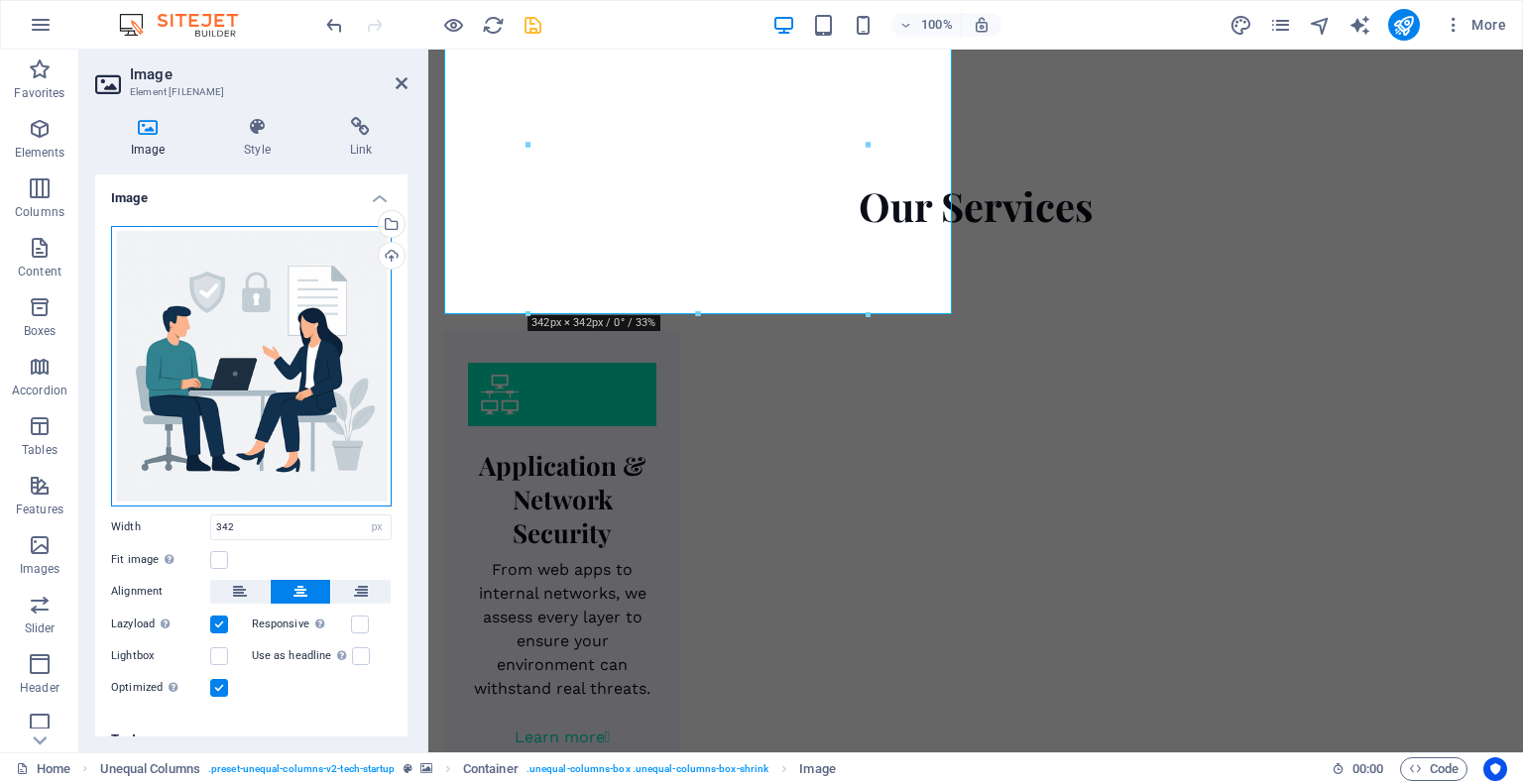 click on "Drag files here, click to choose files or select files from Files or our free stock photos & videos" at bounding box center [251, 366] 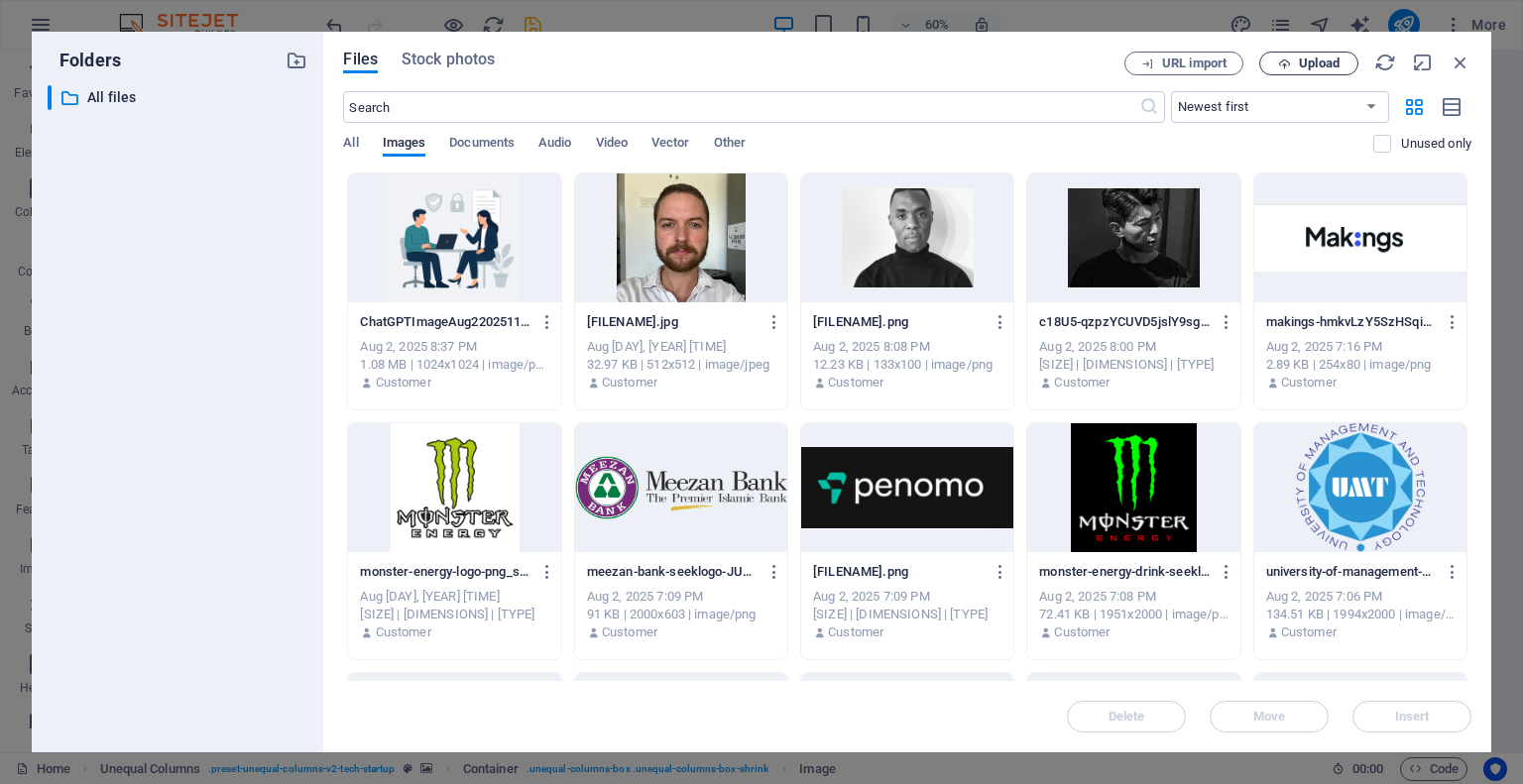 click on "Upload" at bounding box center (1309, 63) 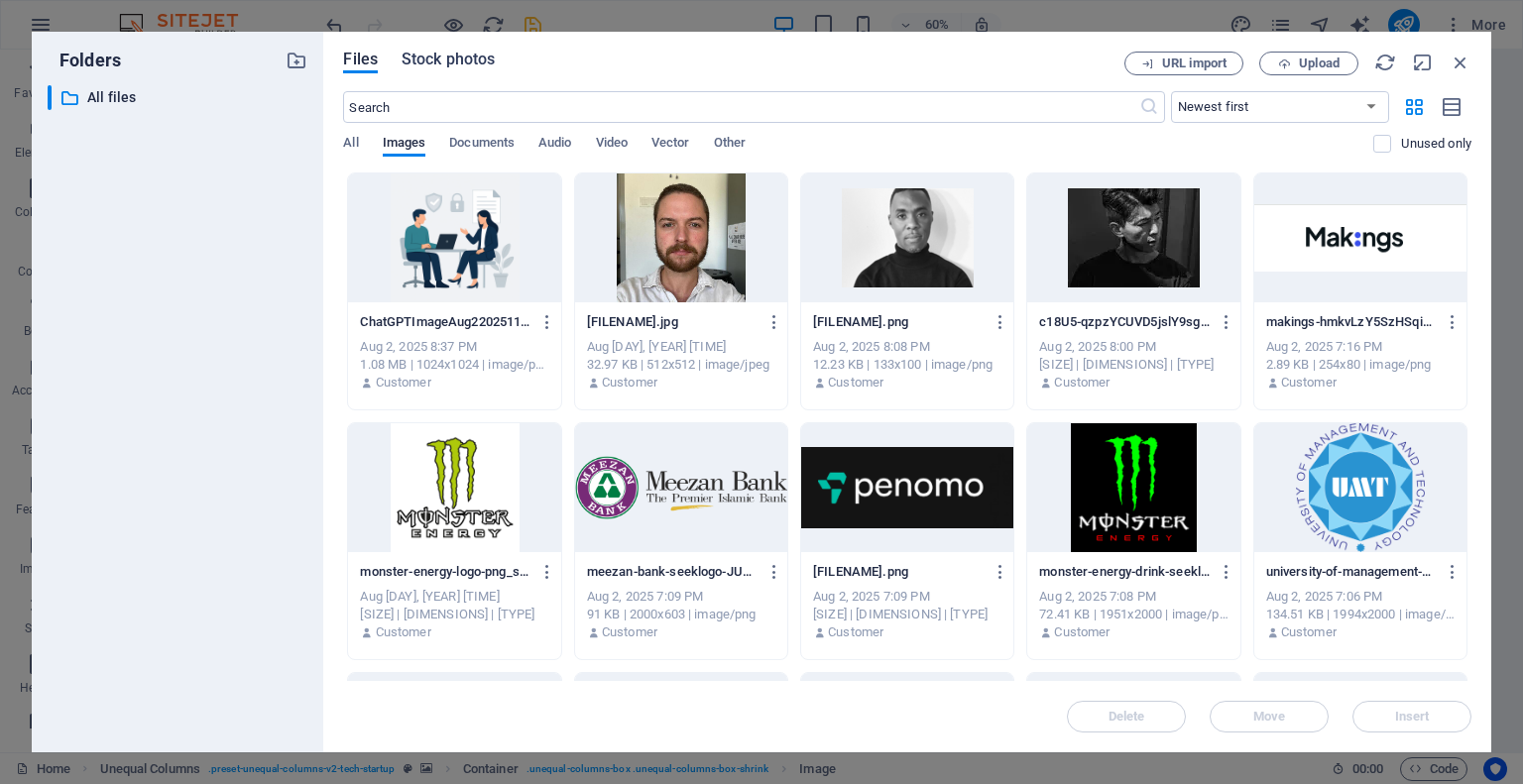 click on "Stock photos" at bounding box center (448, 59) 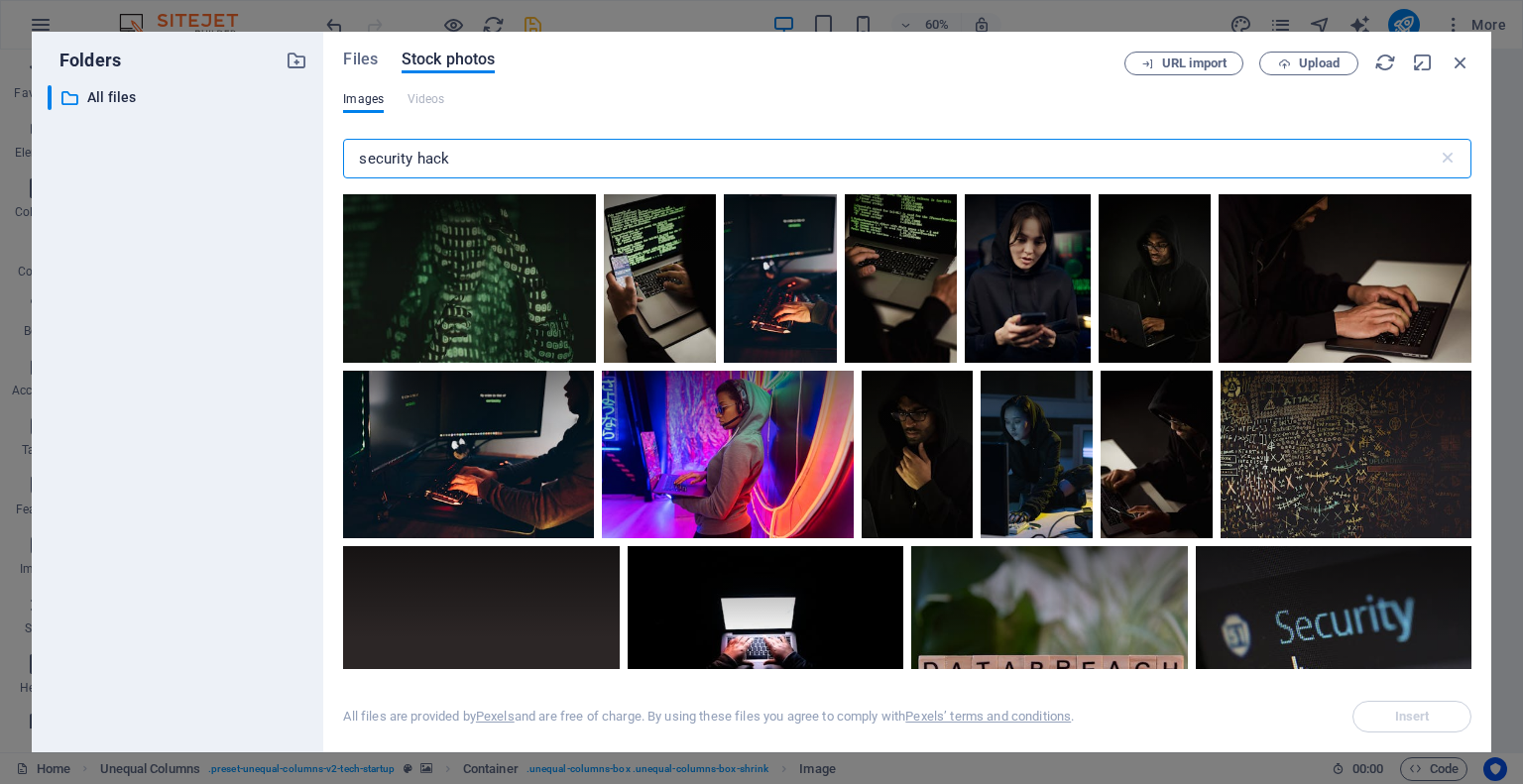 drag, startPoint x: 460, startPoint y: 154, endPoint x: 420, endPoint y: 156, distance: 40.04997 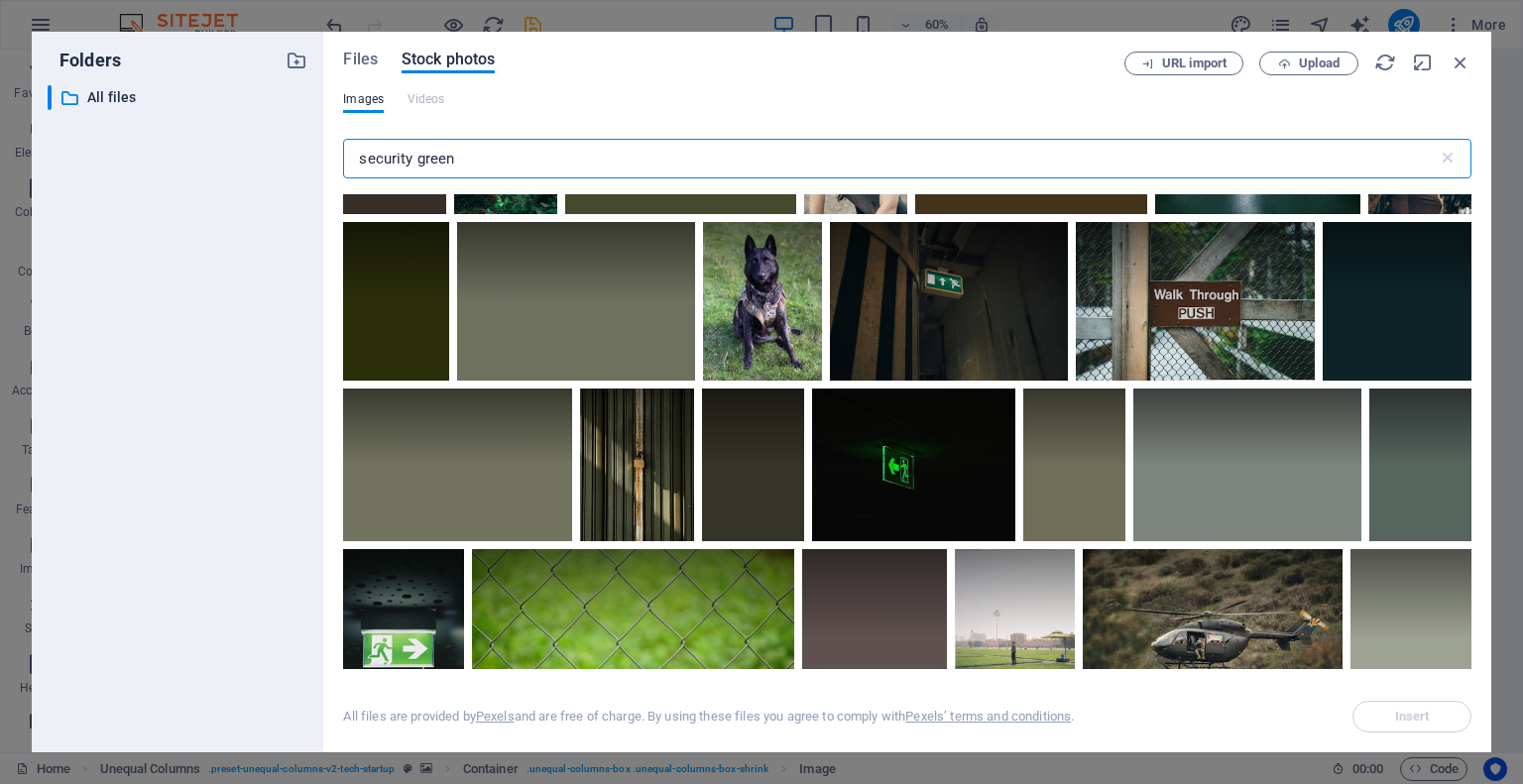 scroll, scrollTop: 1483, scrollLeft: 0, axis: vertical 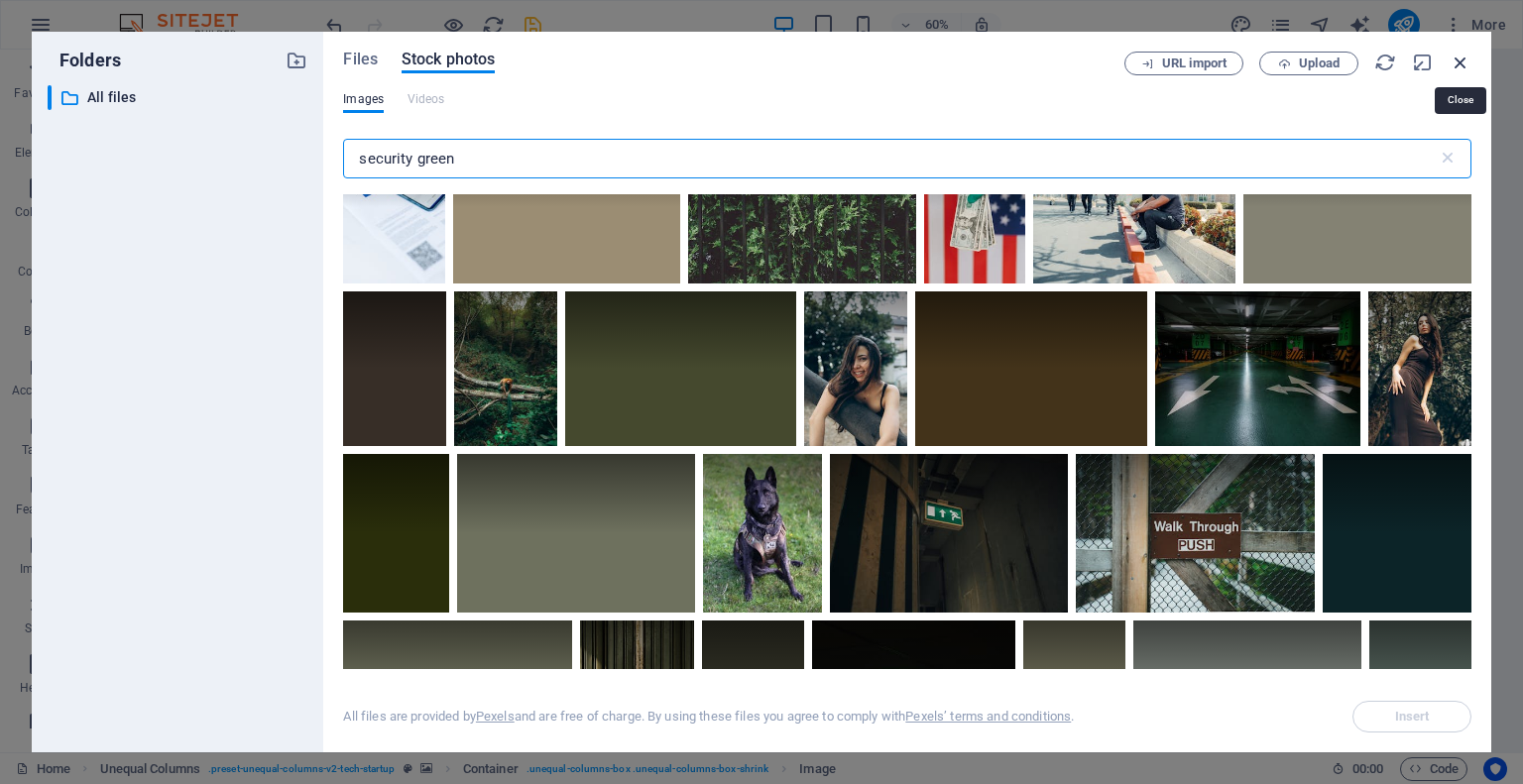 type on "security green" 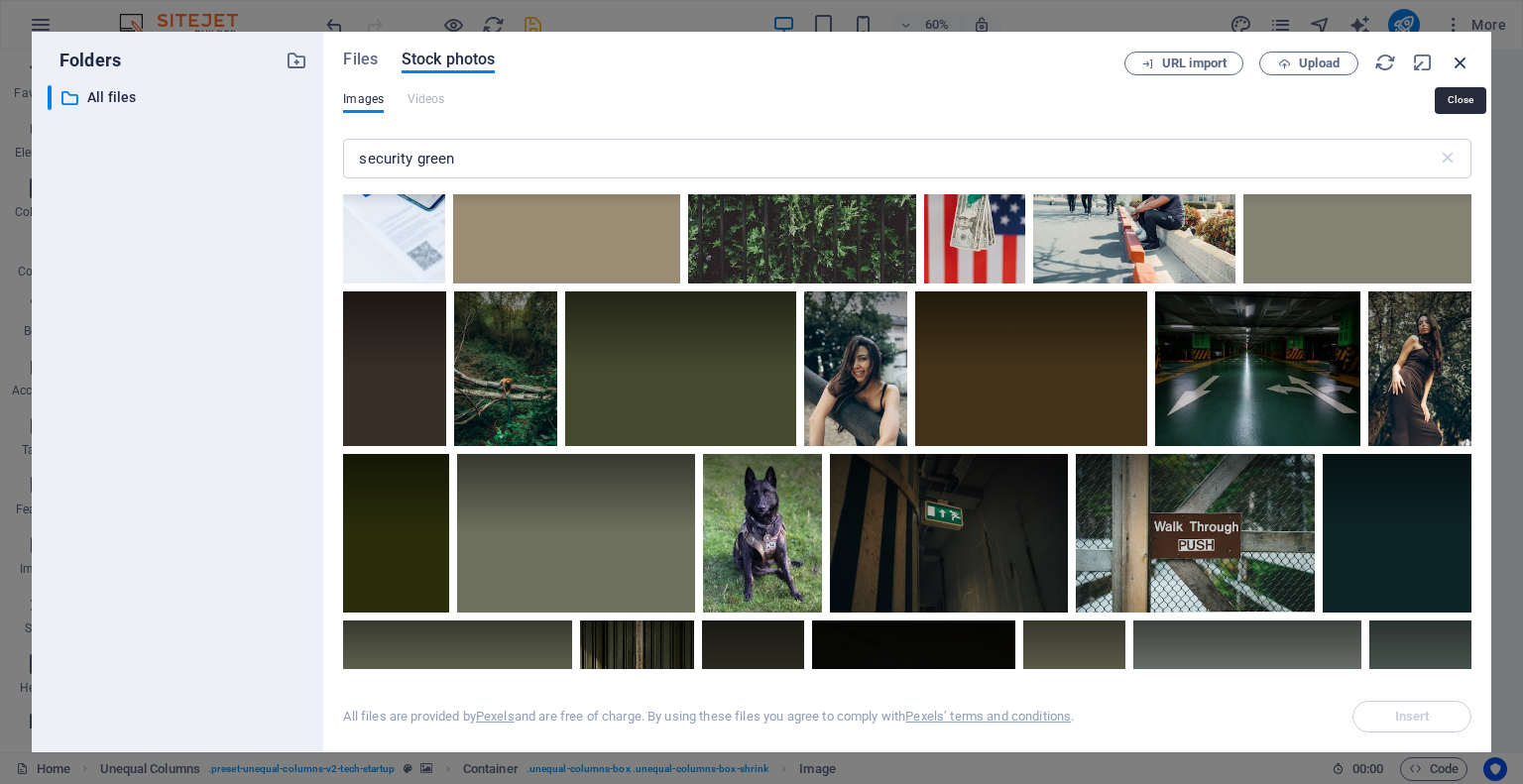 click at bounding box center [1461, 62] 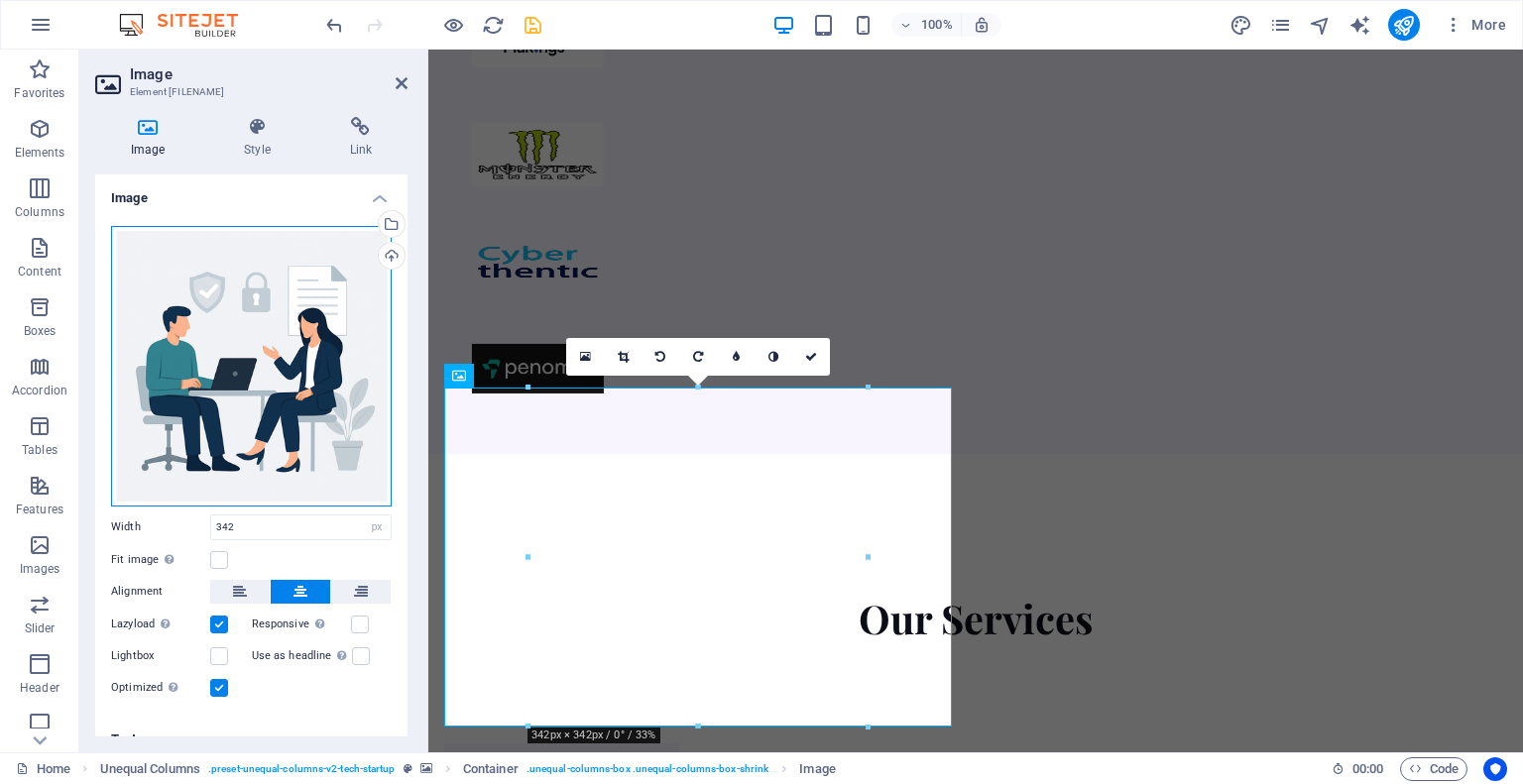 click on "Drag files here, click to choose files or select files from Files or our free stock photos & videos" at bounding box center (251, 366) 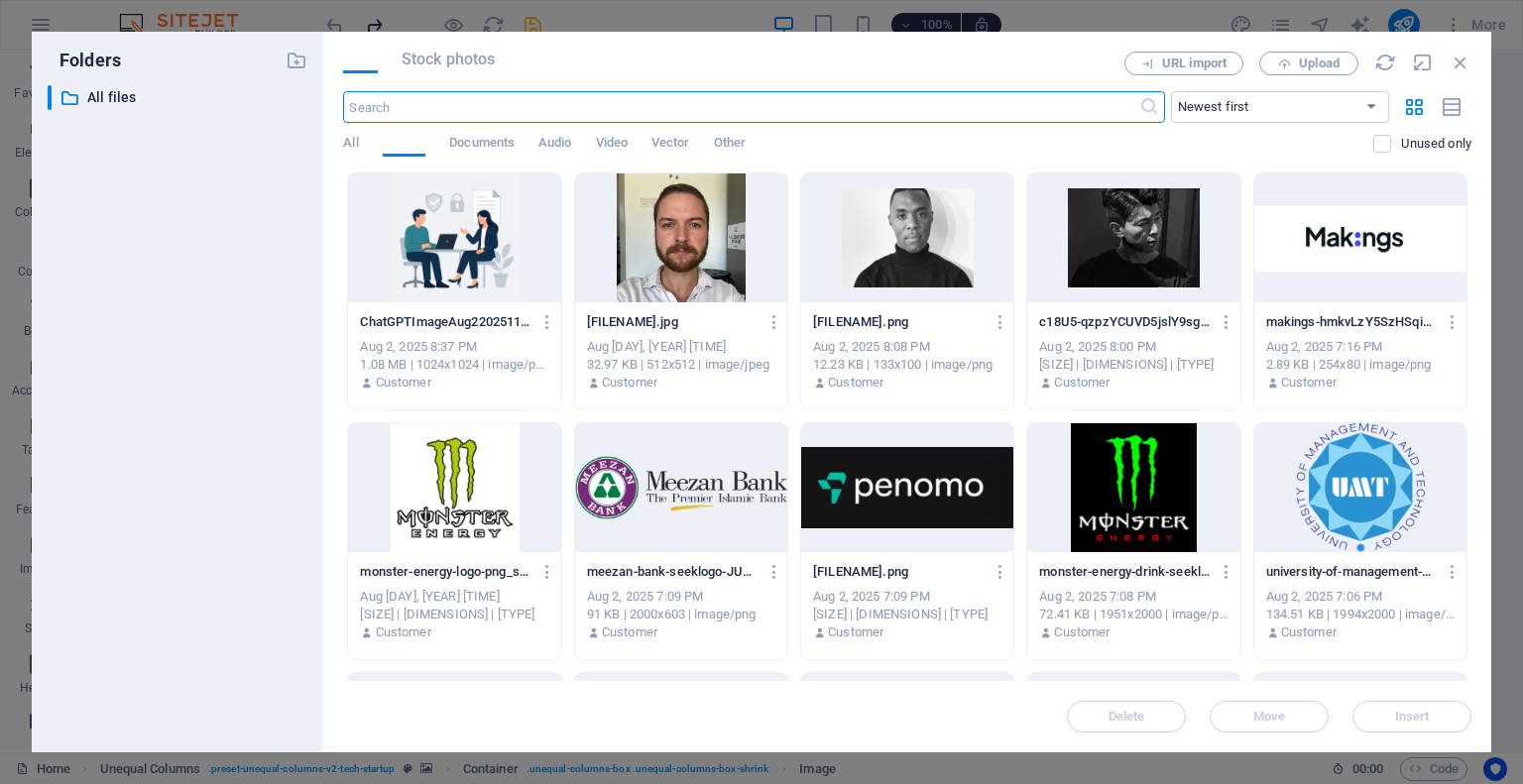 scroll, scrollTop: 1782, scrollLeft: 0, axis: vertical 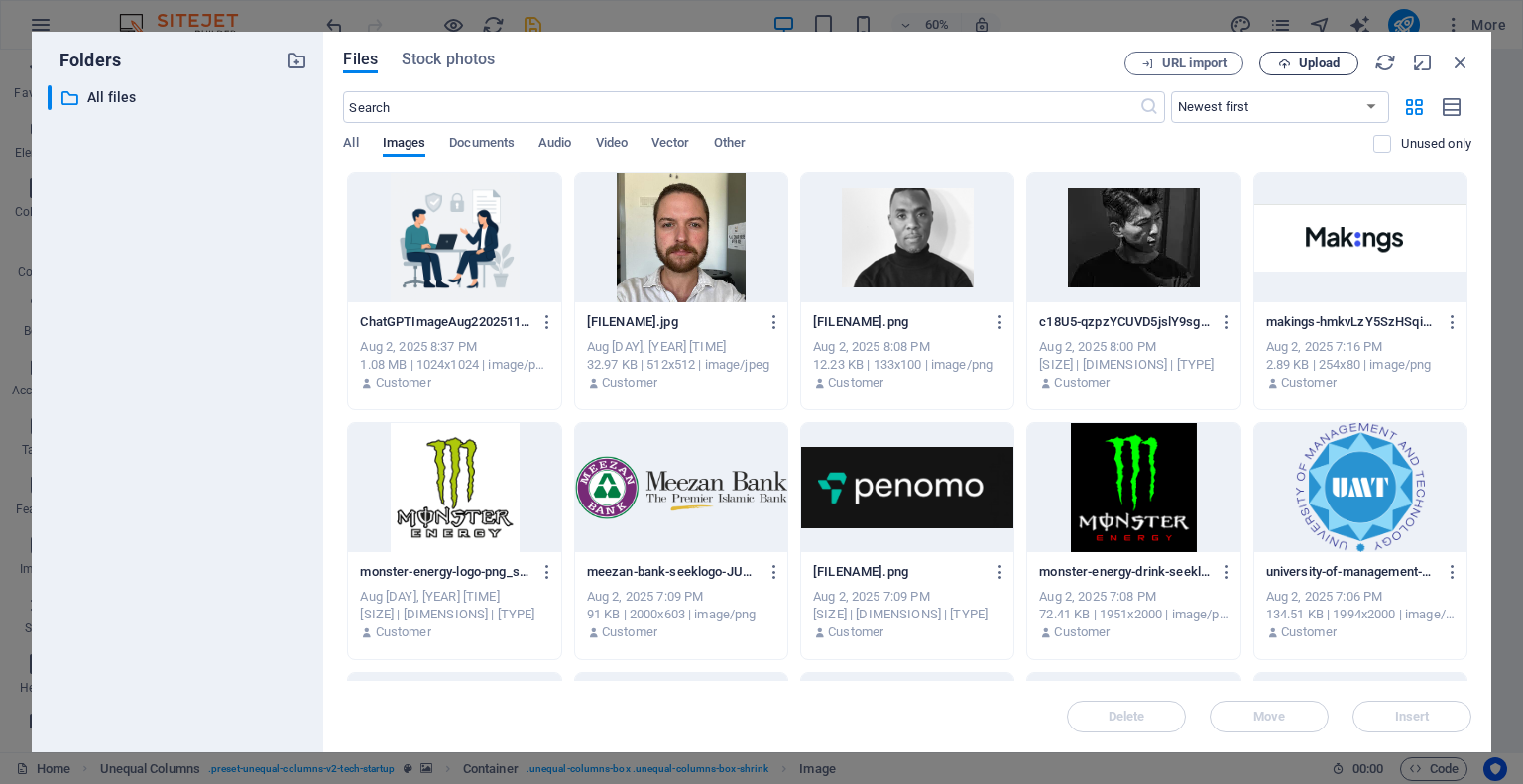 click on "Upload" at bounding box center (1319, 63) 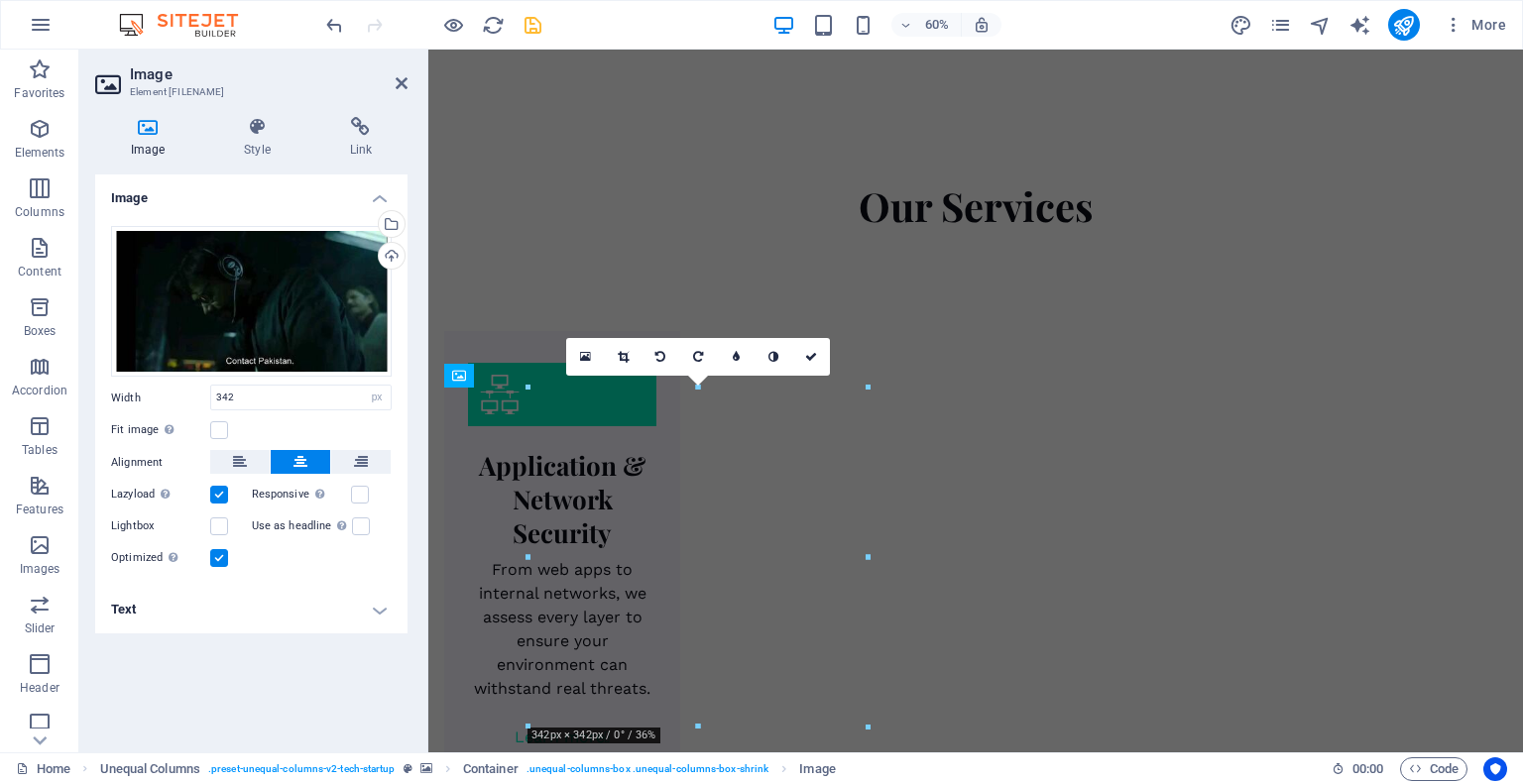 scroll, scrollTop: 1370, scrollLeft: 0, axis: vertical 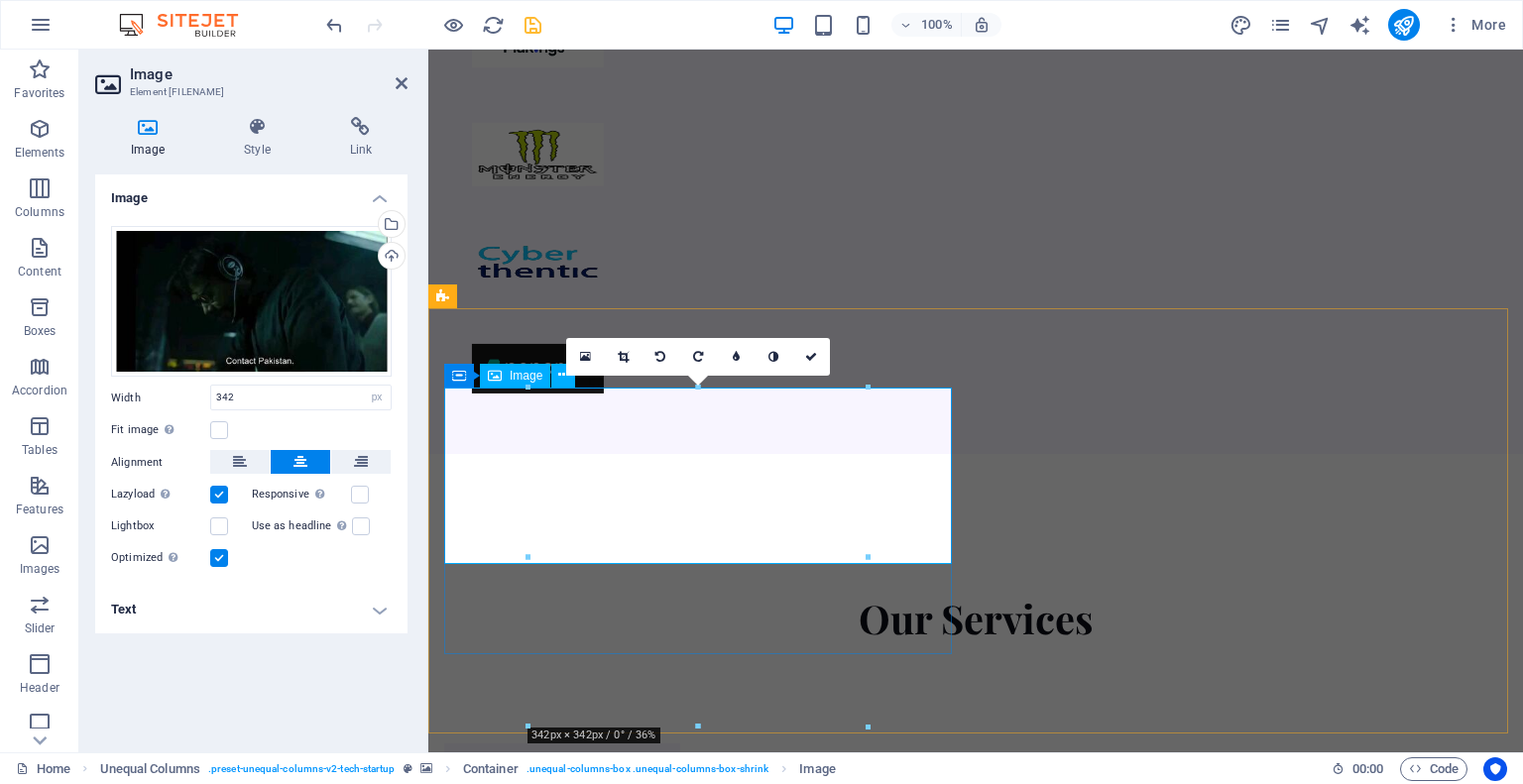 click at bounding box center [976, 3266] 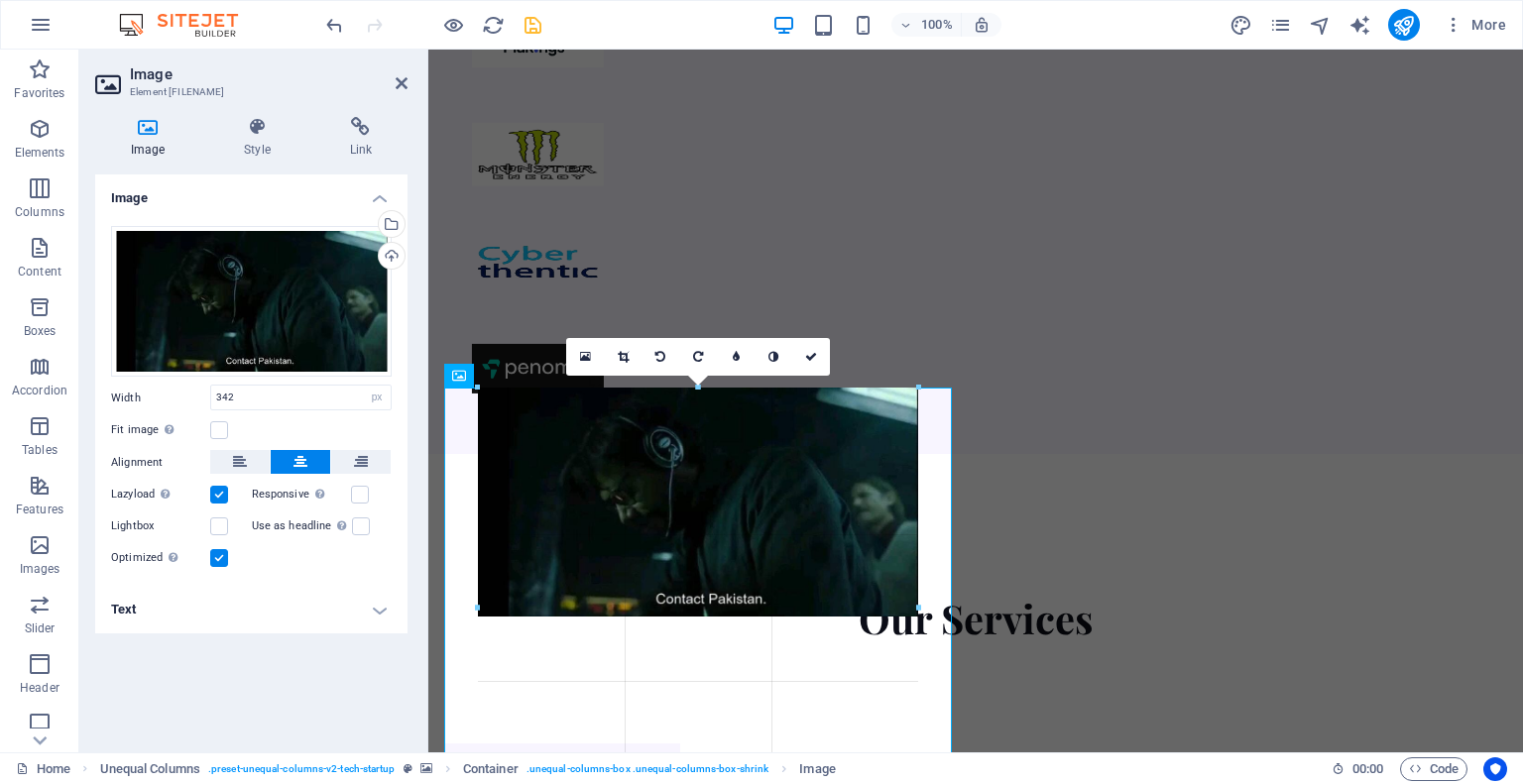 drag, startPoint x: 865, startPoint y: 557, endPoint x: 543, endPoint y: 490, distance: 328.8966 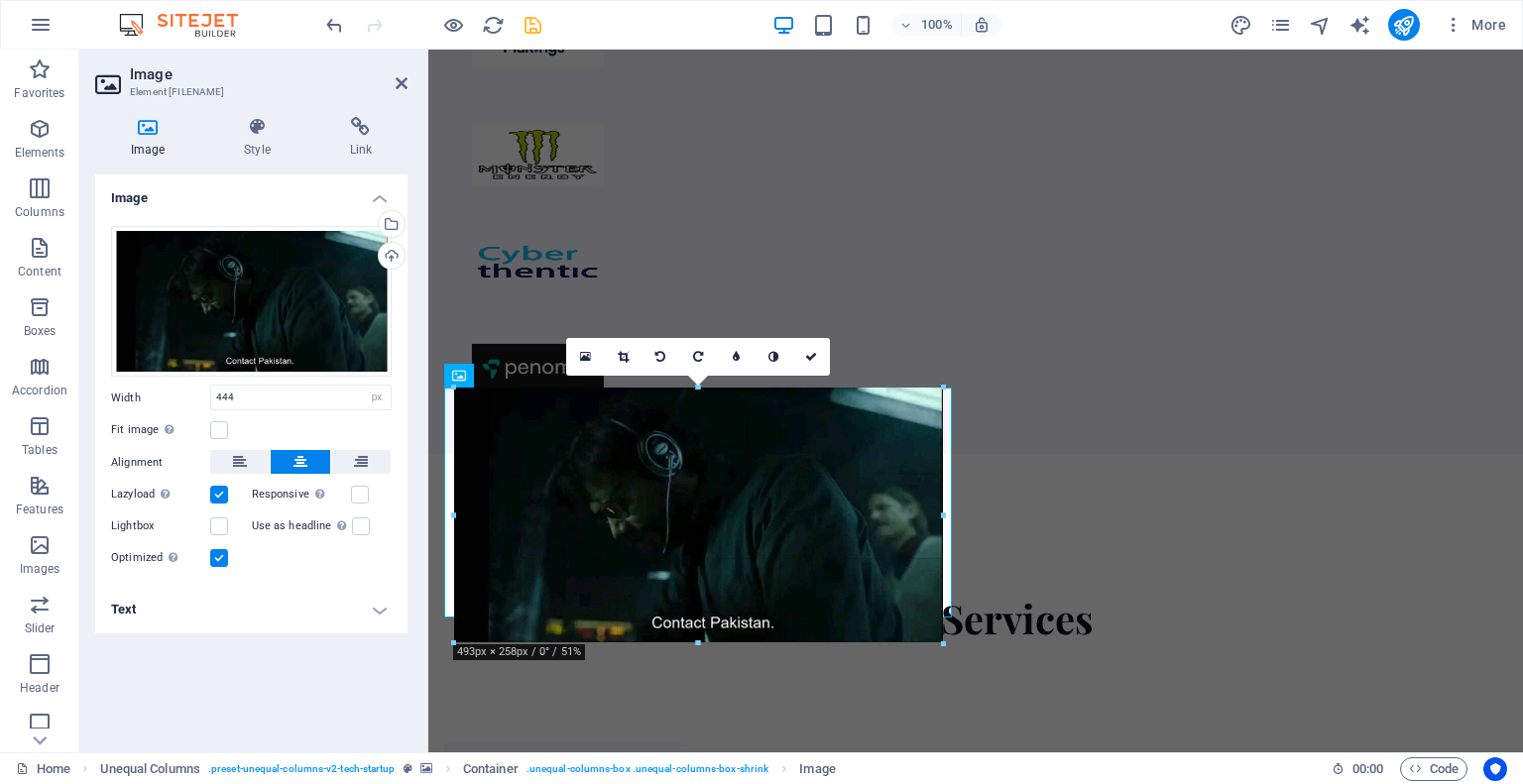 drag, startPoint x: 917, startPoint y: 501, endPoint x: 974, endPoint y: 501, distance: 57 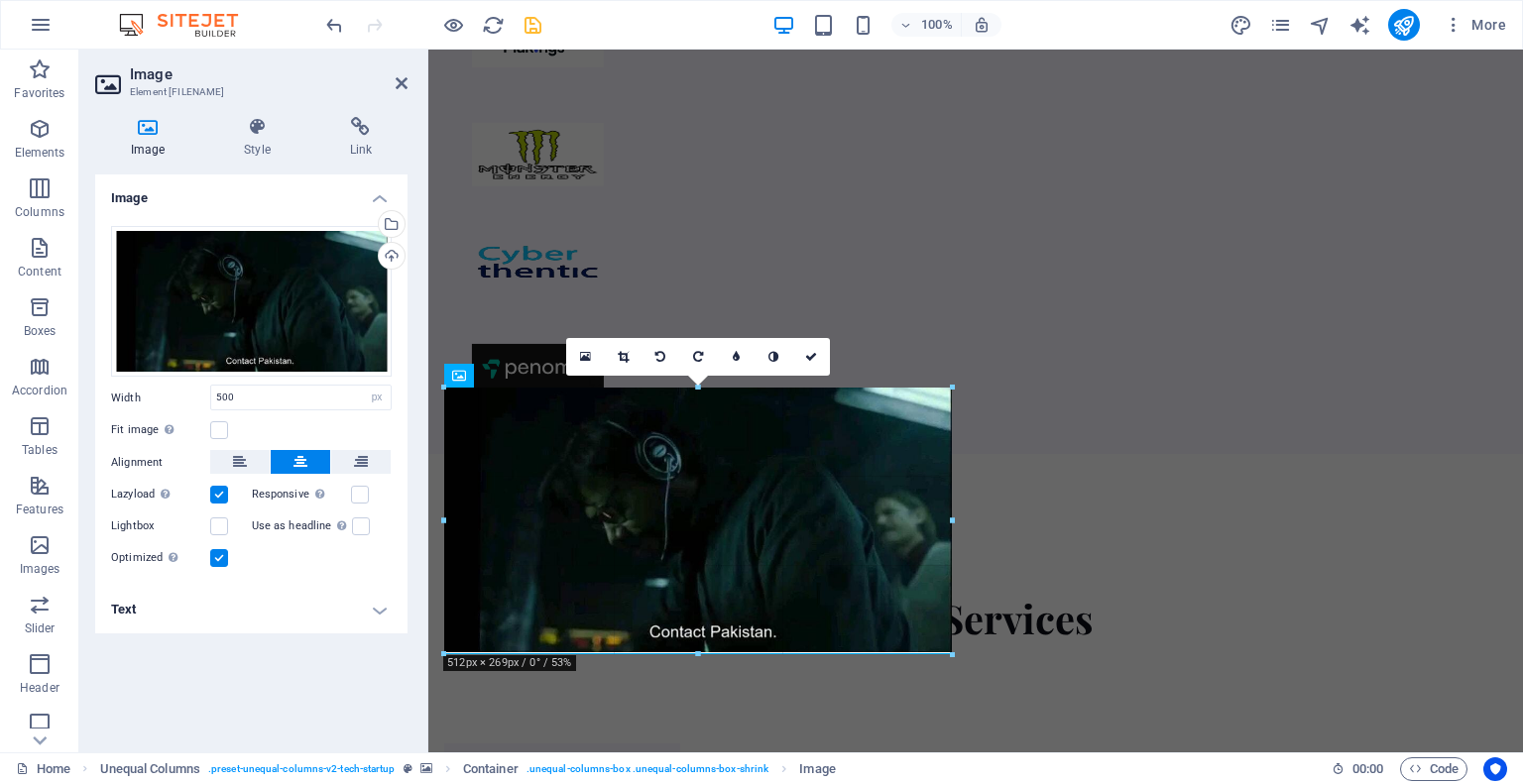 drag, startPoint x: 944, startPoint y: 514, endPoint x: 960, endPoint y: 513, distance: 16.03122 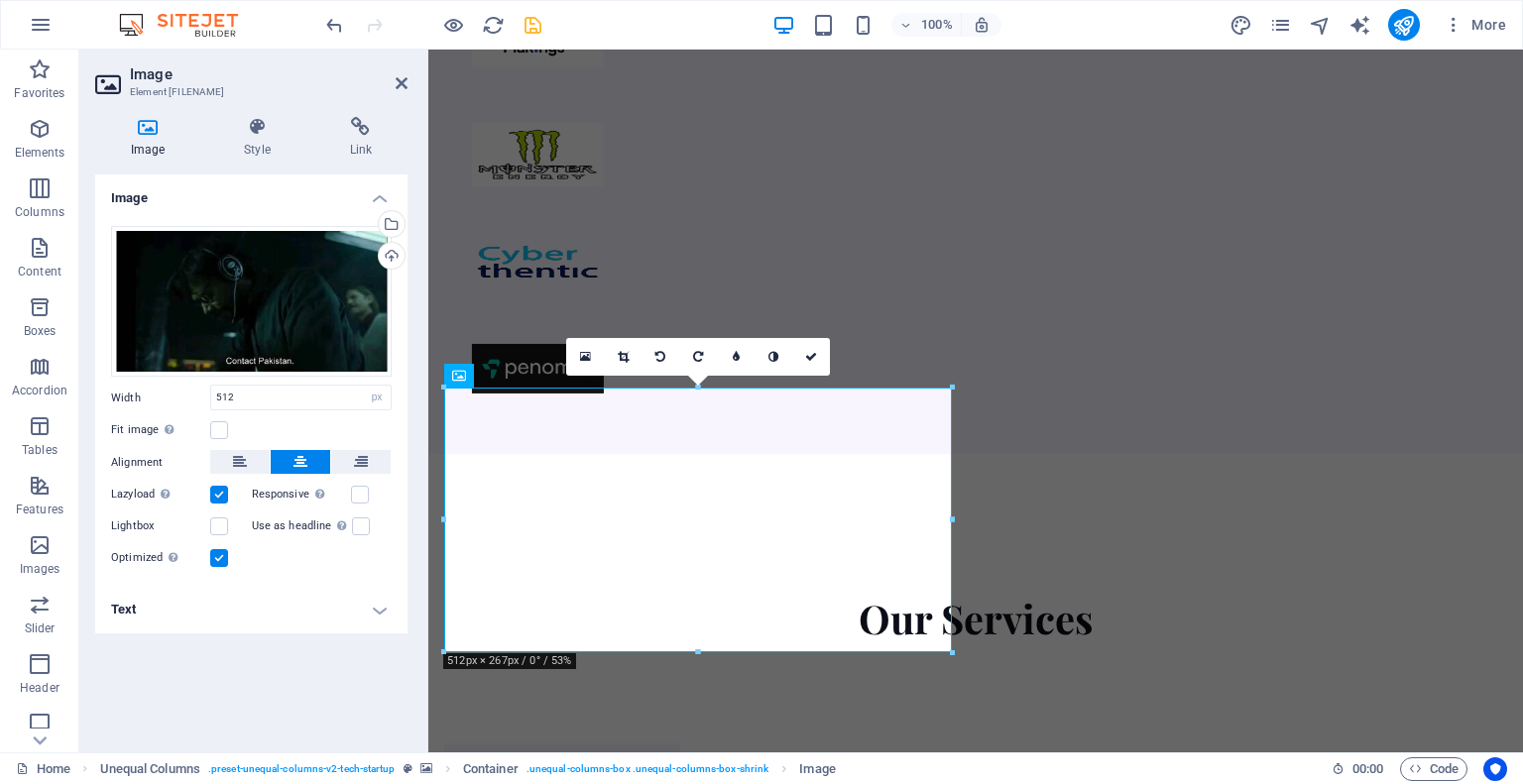 click at bounding box center (976, 2814) 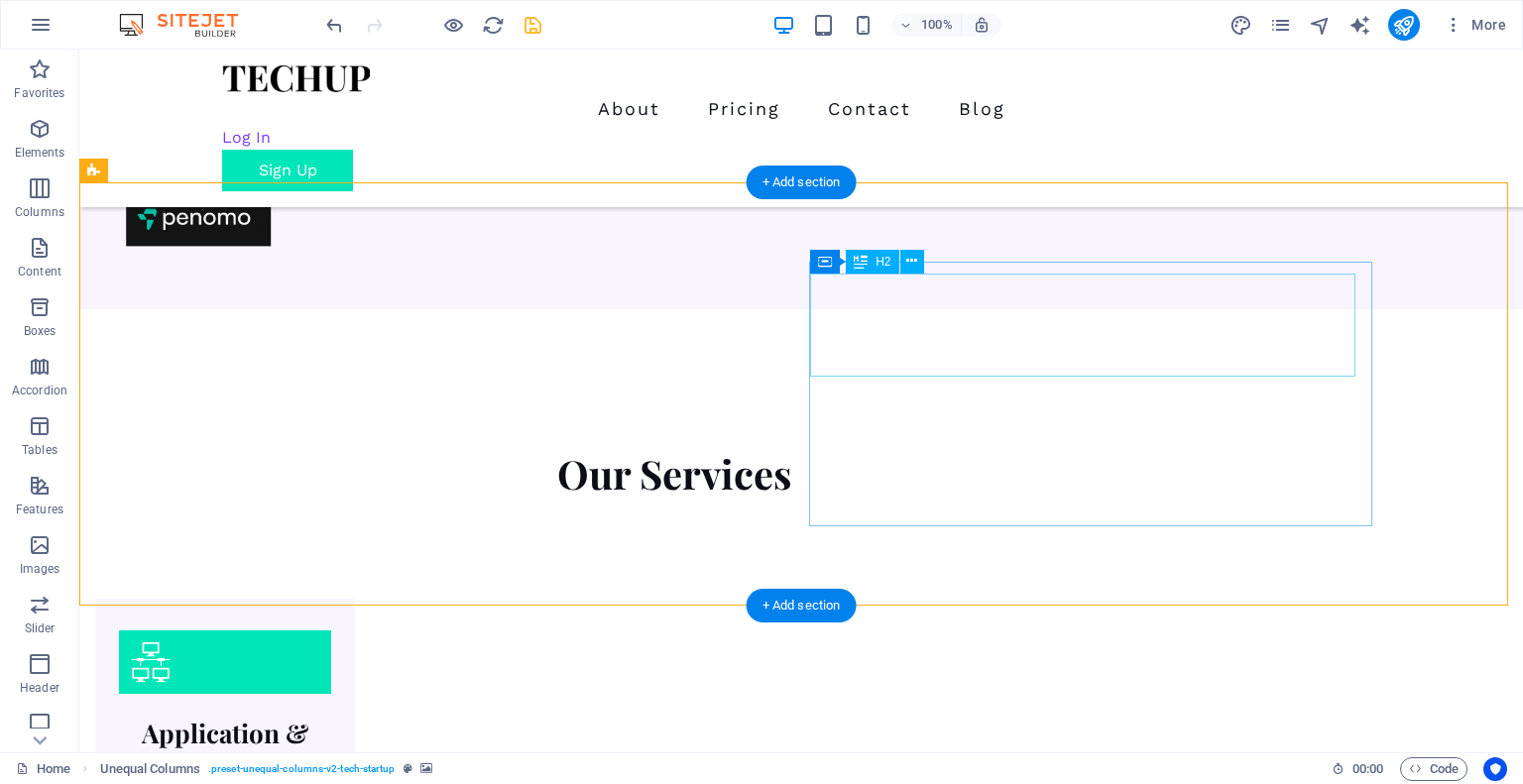 scroll, scrollTop: 1483, scrollLeft: 0, axis: vertical 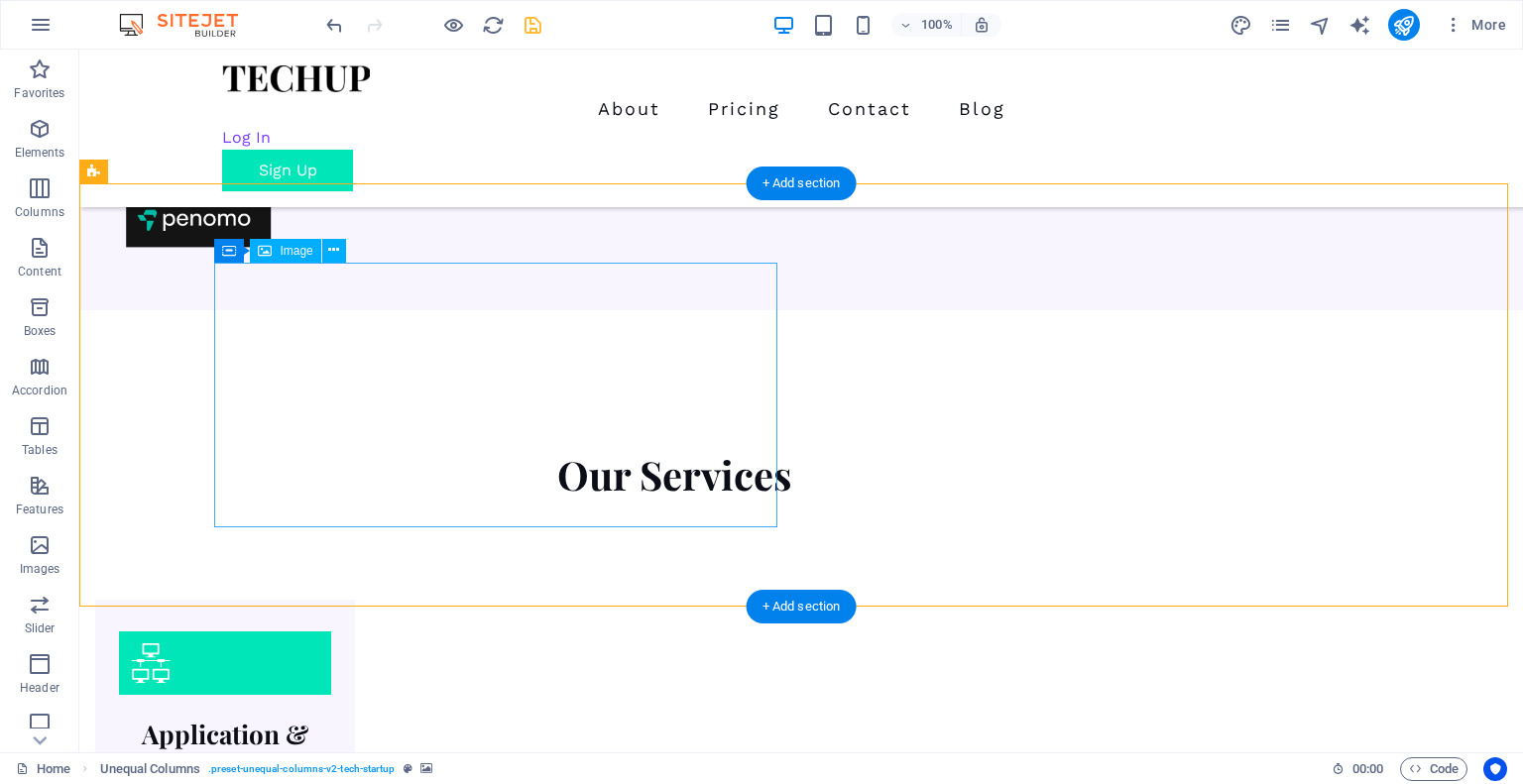 click at bounding box center (674, 3011) 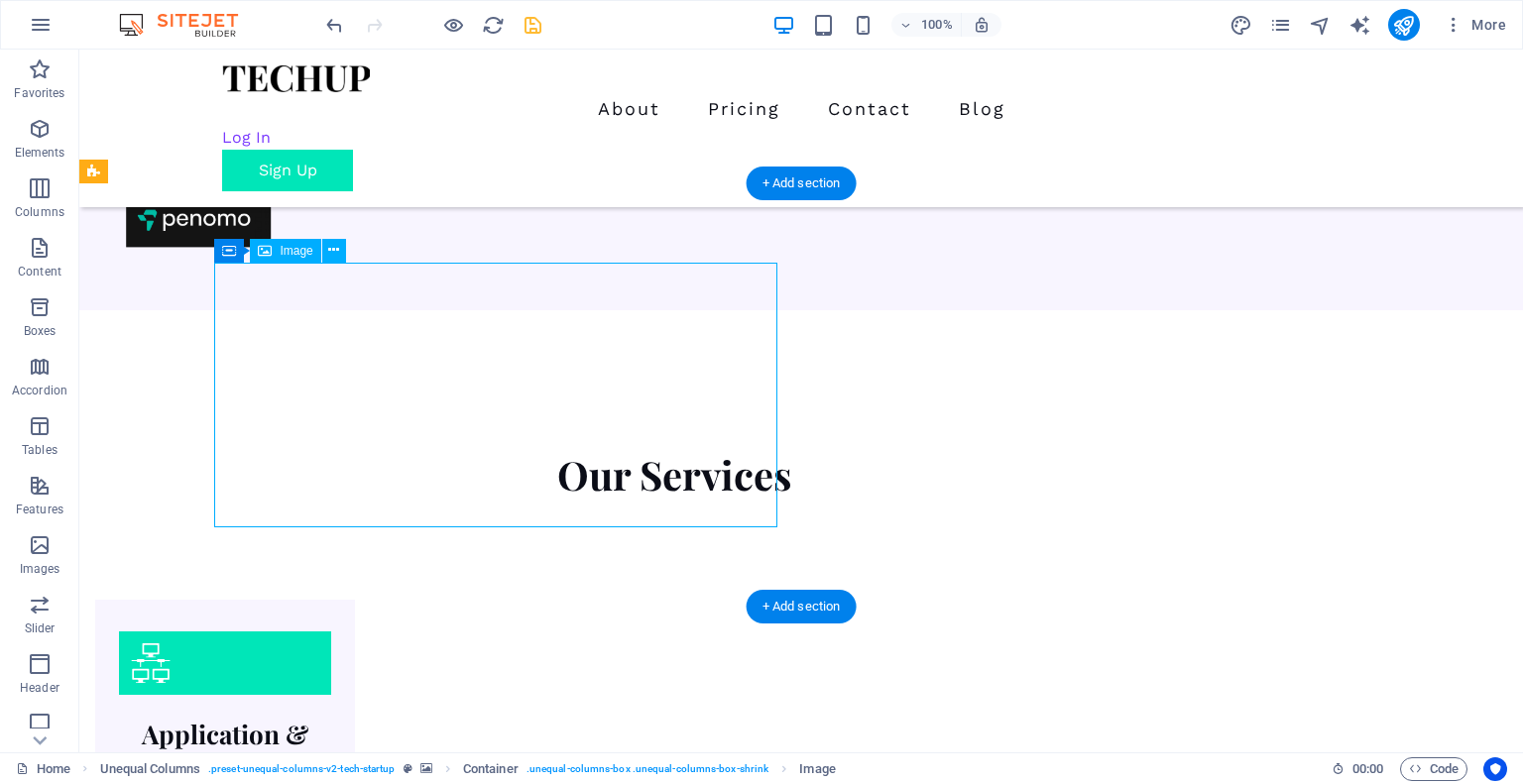 click at bounding box center [674, 3011] 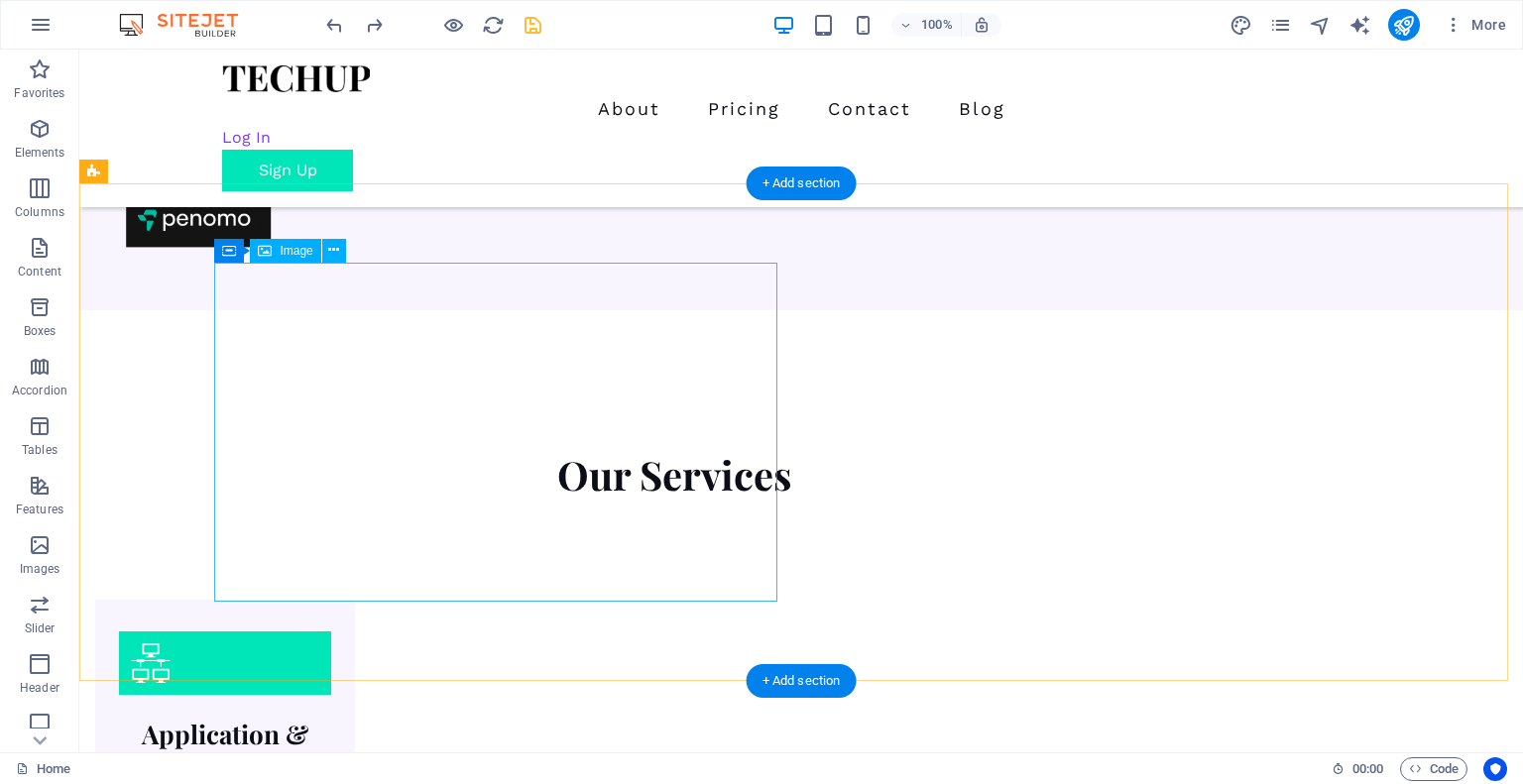 click at bounding box center [674, 3123] 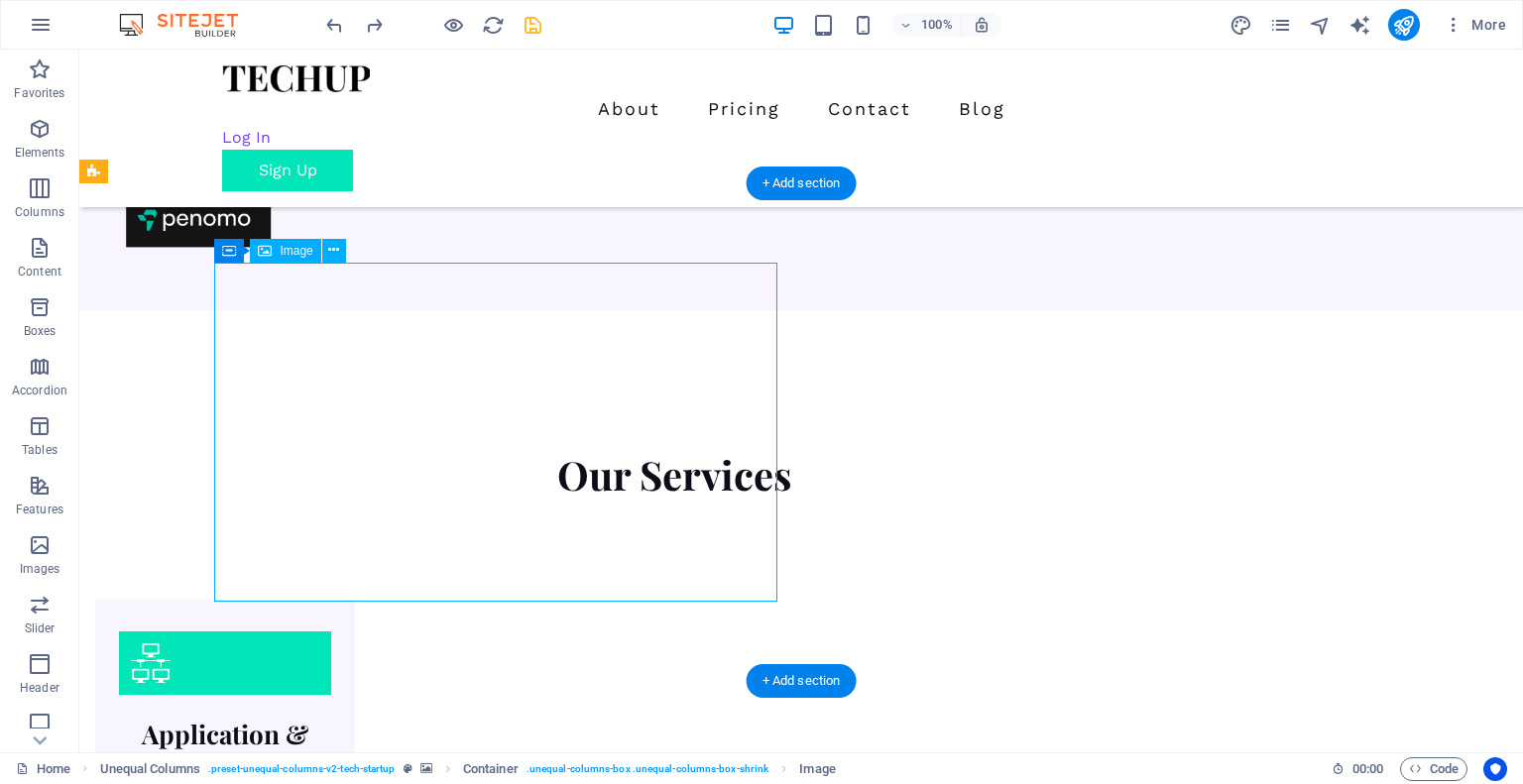 click at bounding box center [674, 3123] 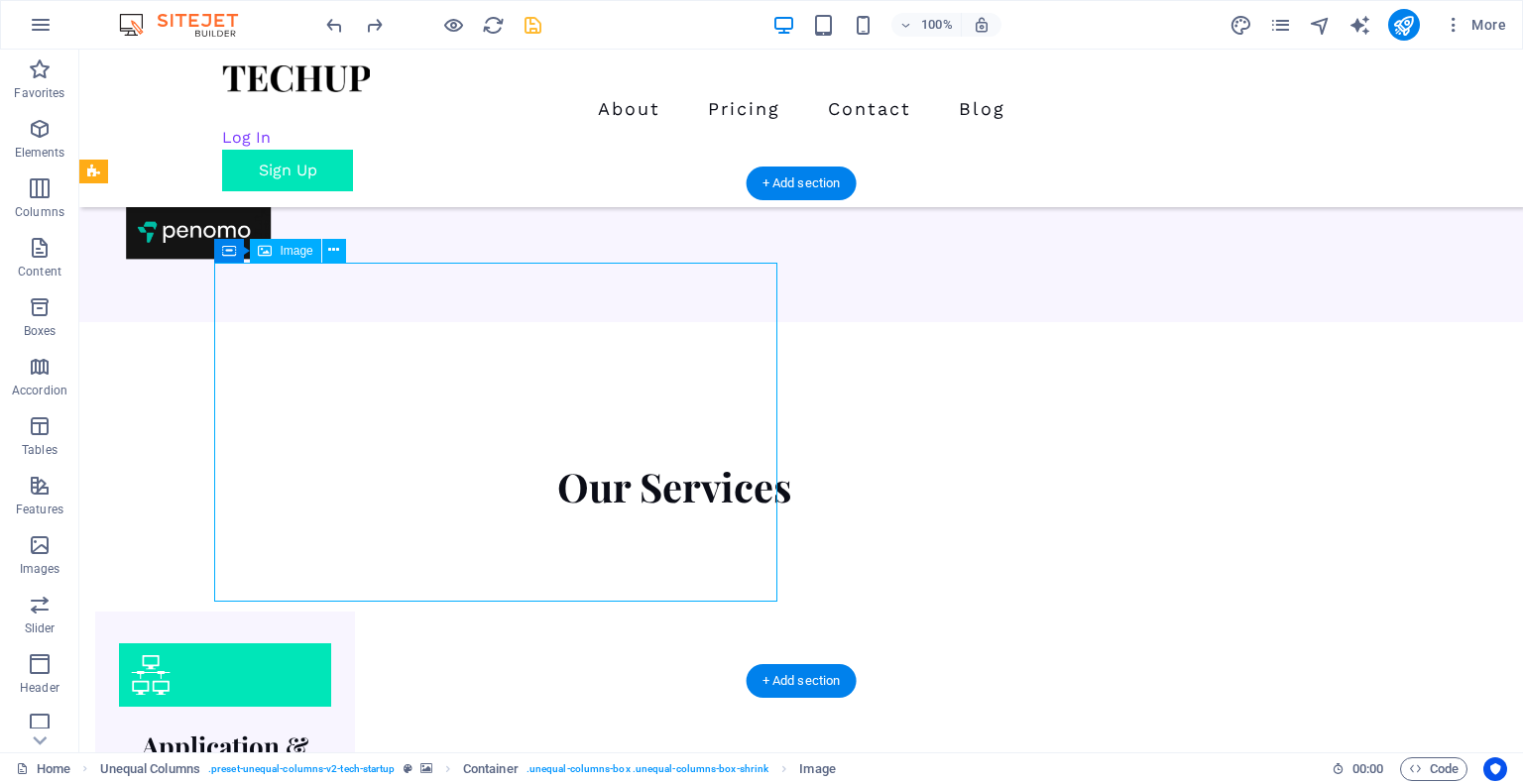 select on "px" 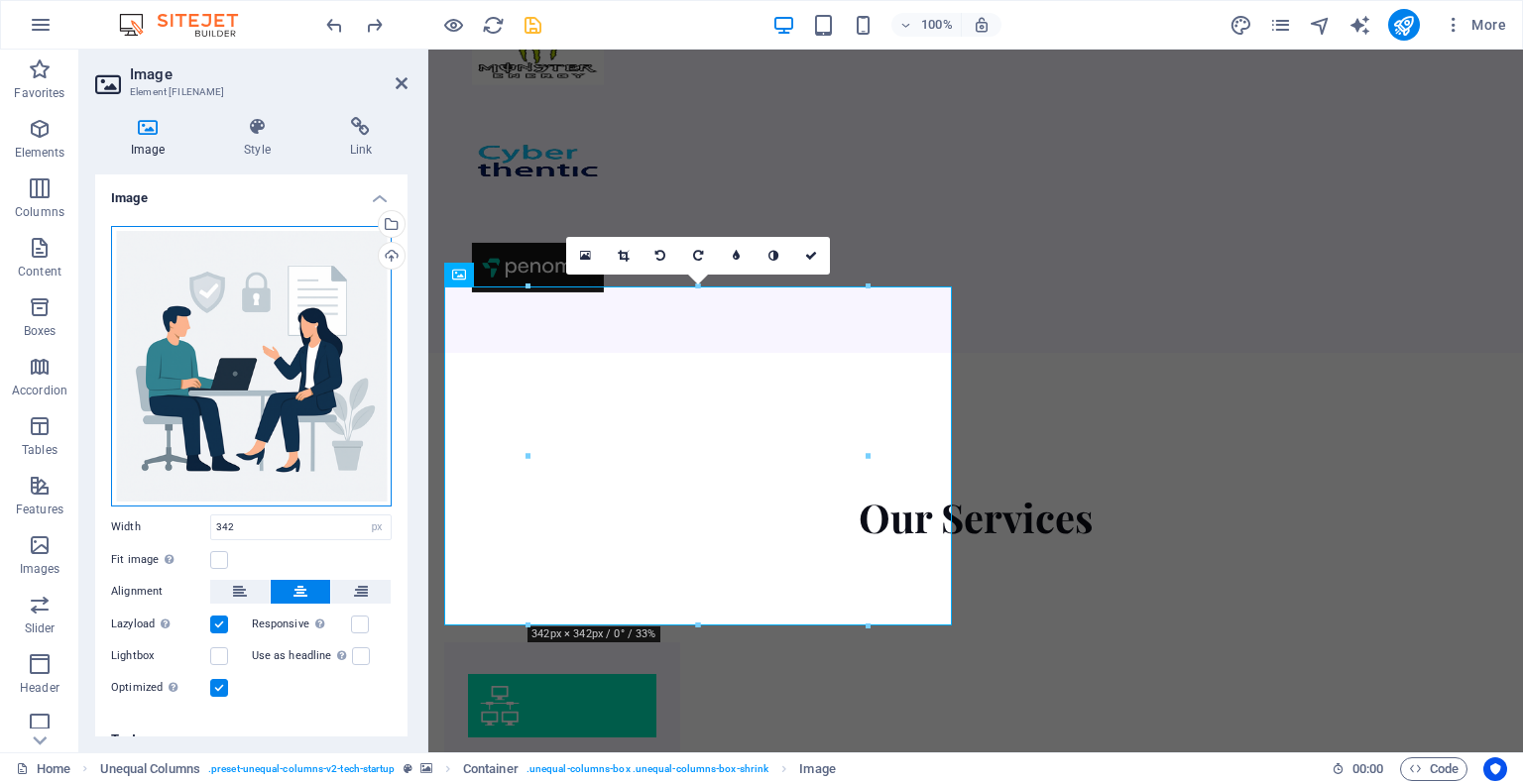 click on "Drag files here, click to choose files or select files from Files or our free stock photos & videos" at bounding box center (251, 366) 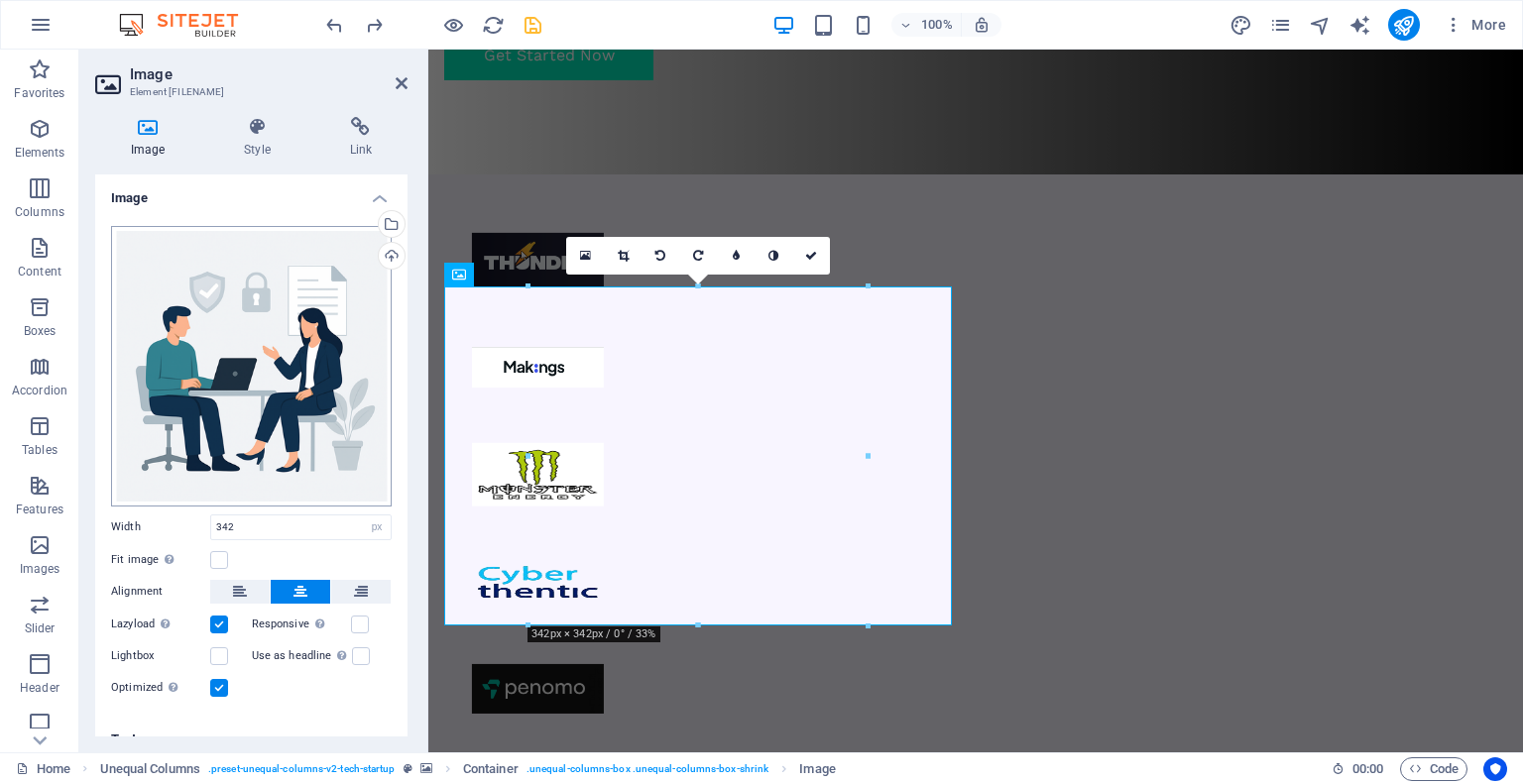 scroll, scrollTop: 1883, scrollLeft: 0, axis: vertical 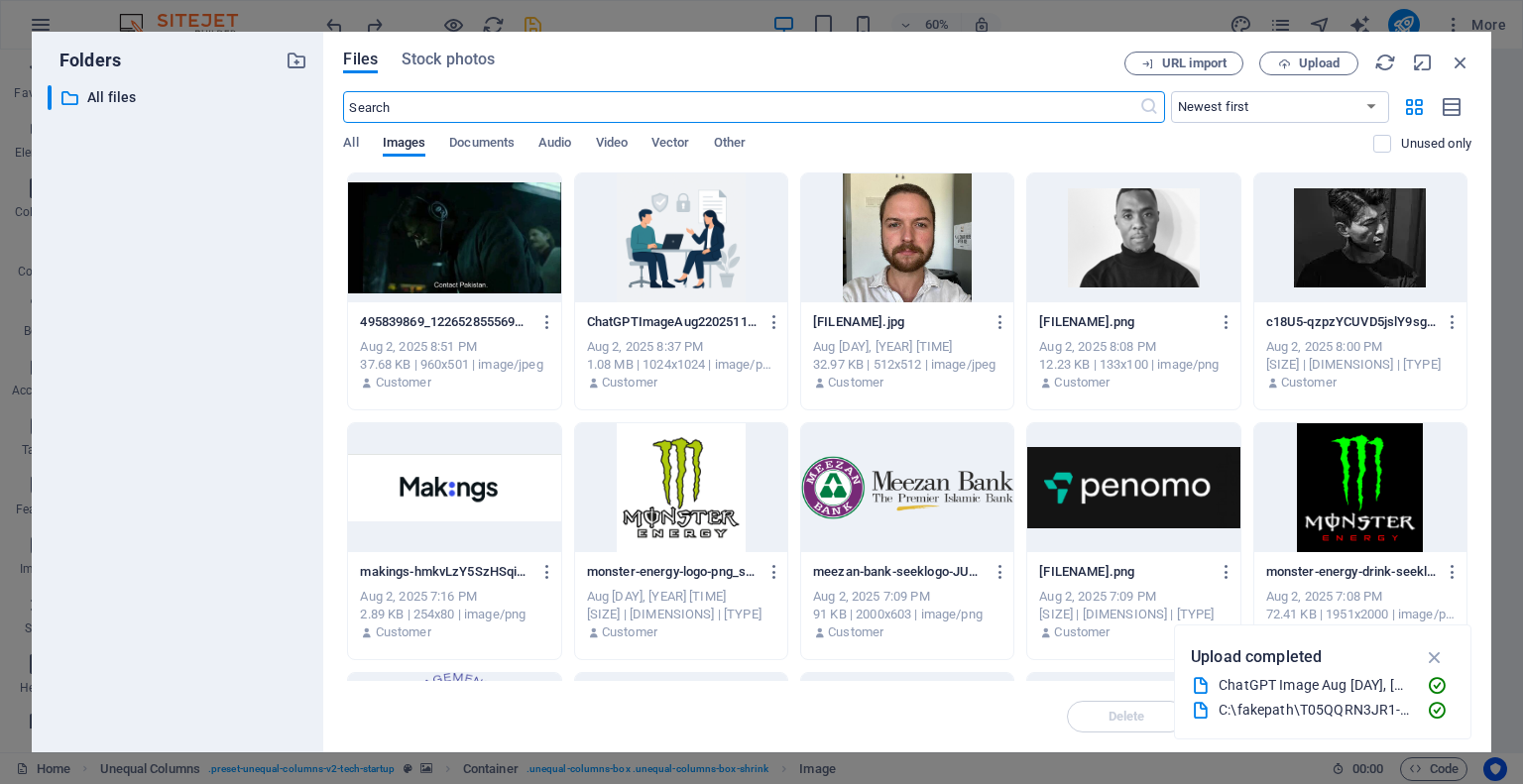 click at bounding box center (454, 238) 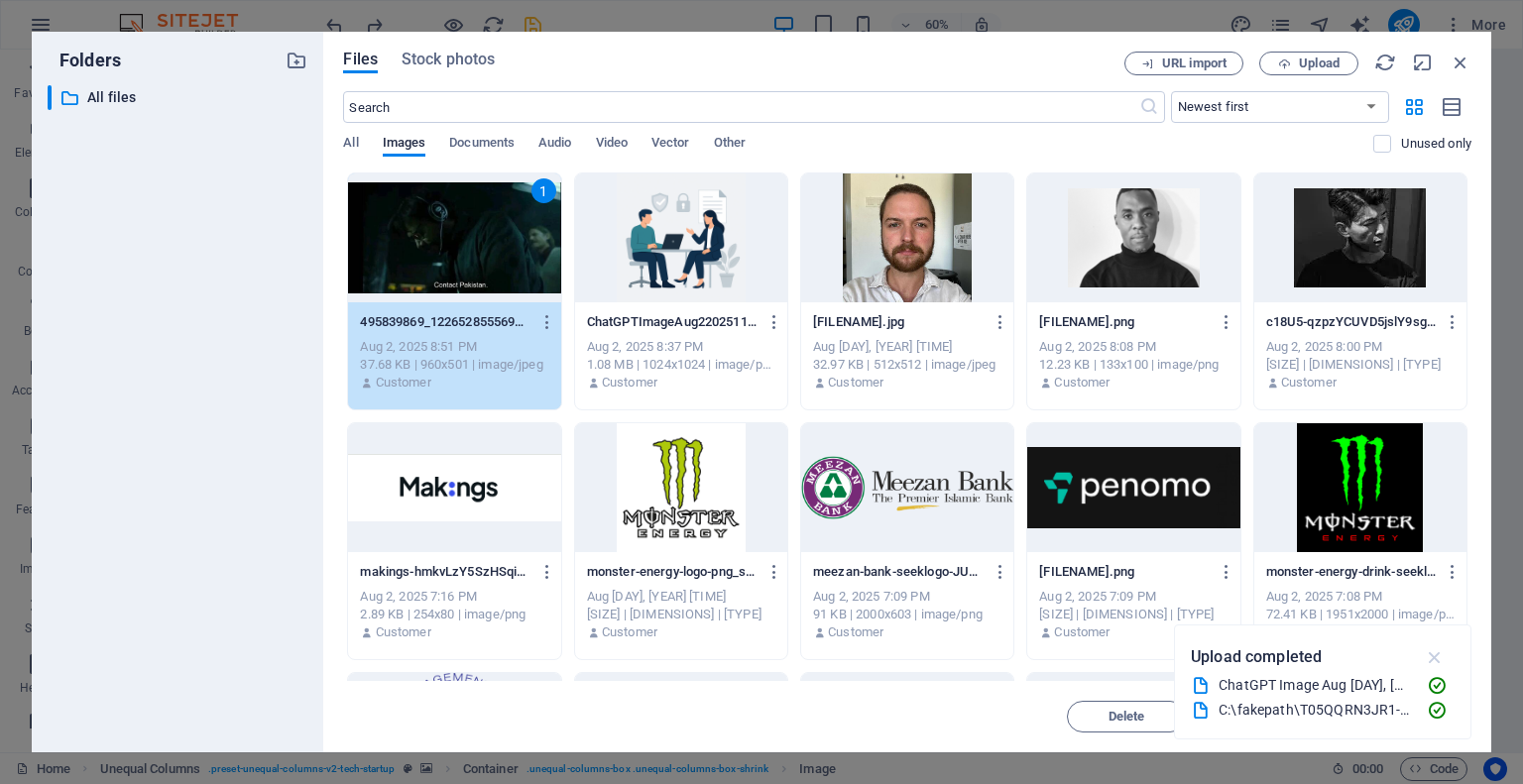 click at bounding box center (1435, 657) 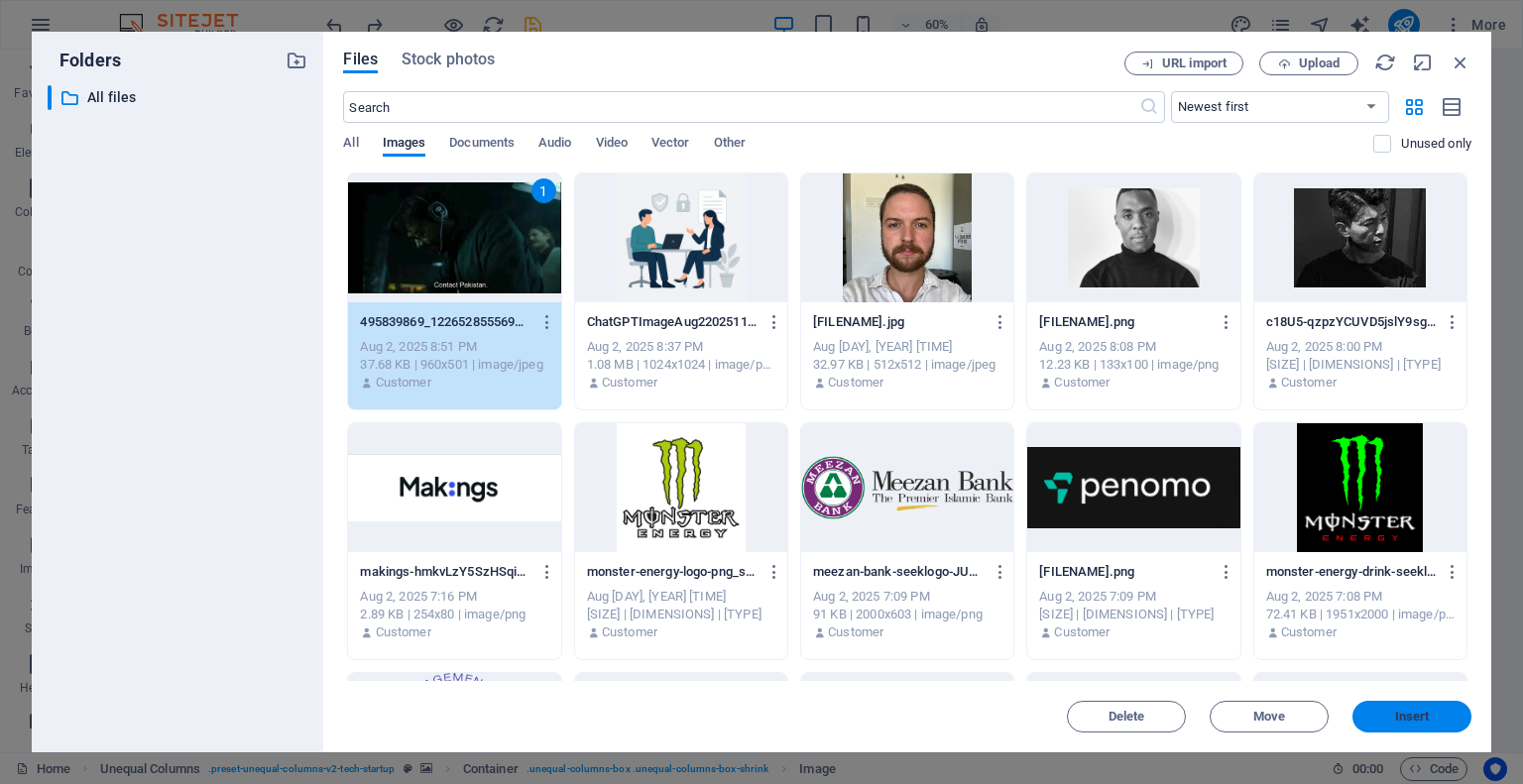 click on "Insert" at bounding box center [1412, 717] 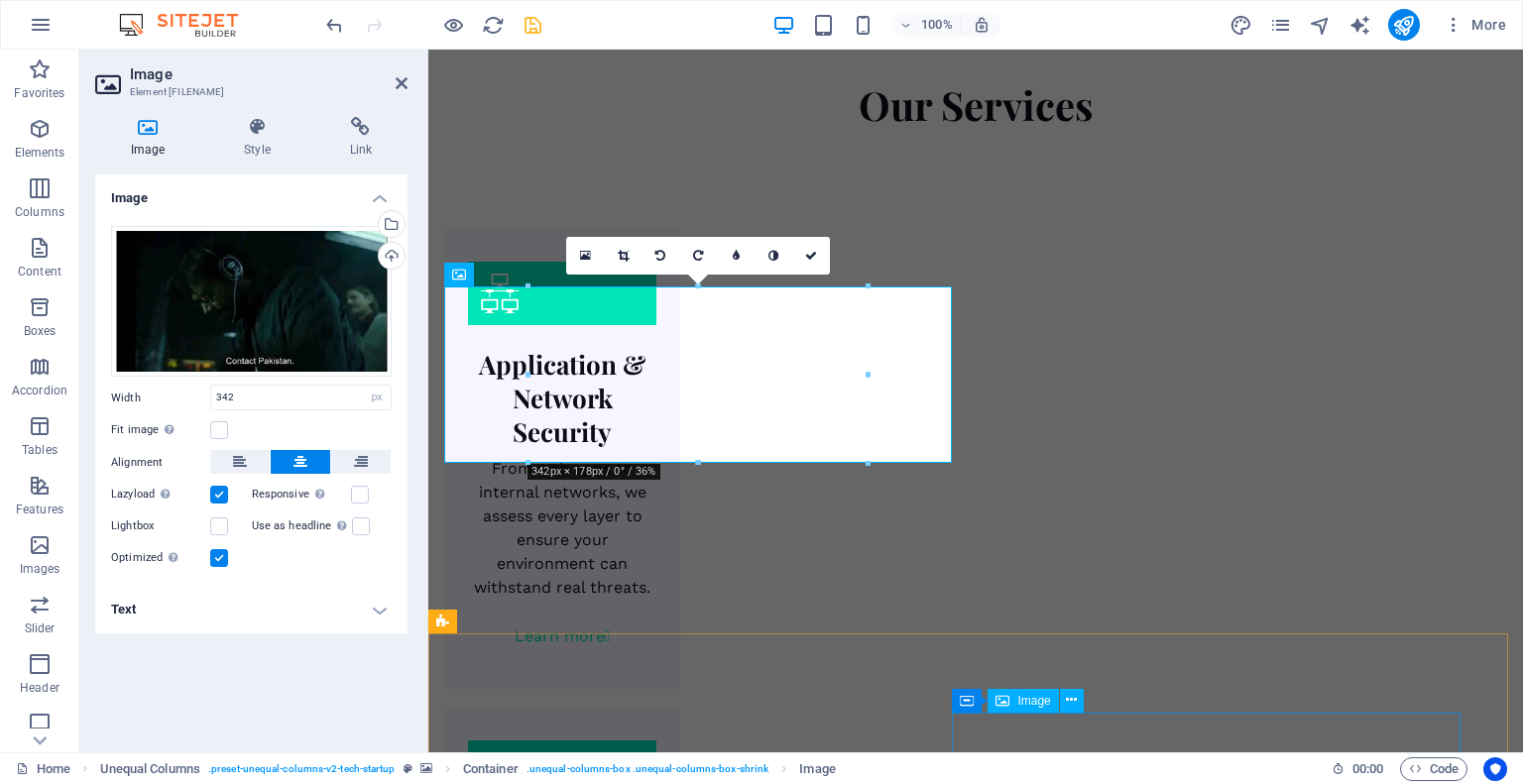 scroll, scrollTop: 1471, scrollLeft: 0, axis: vertical 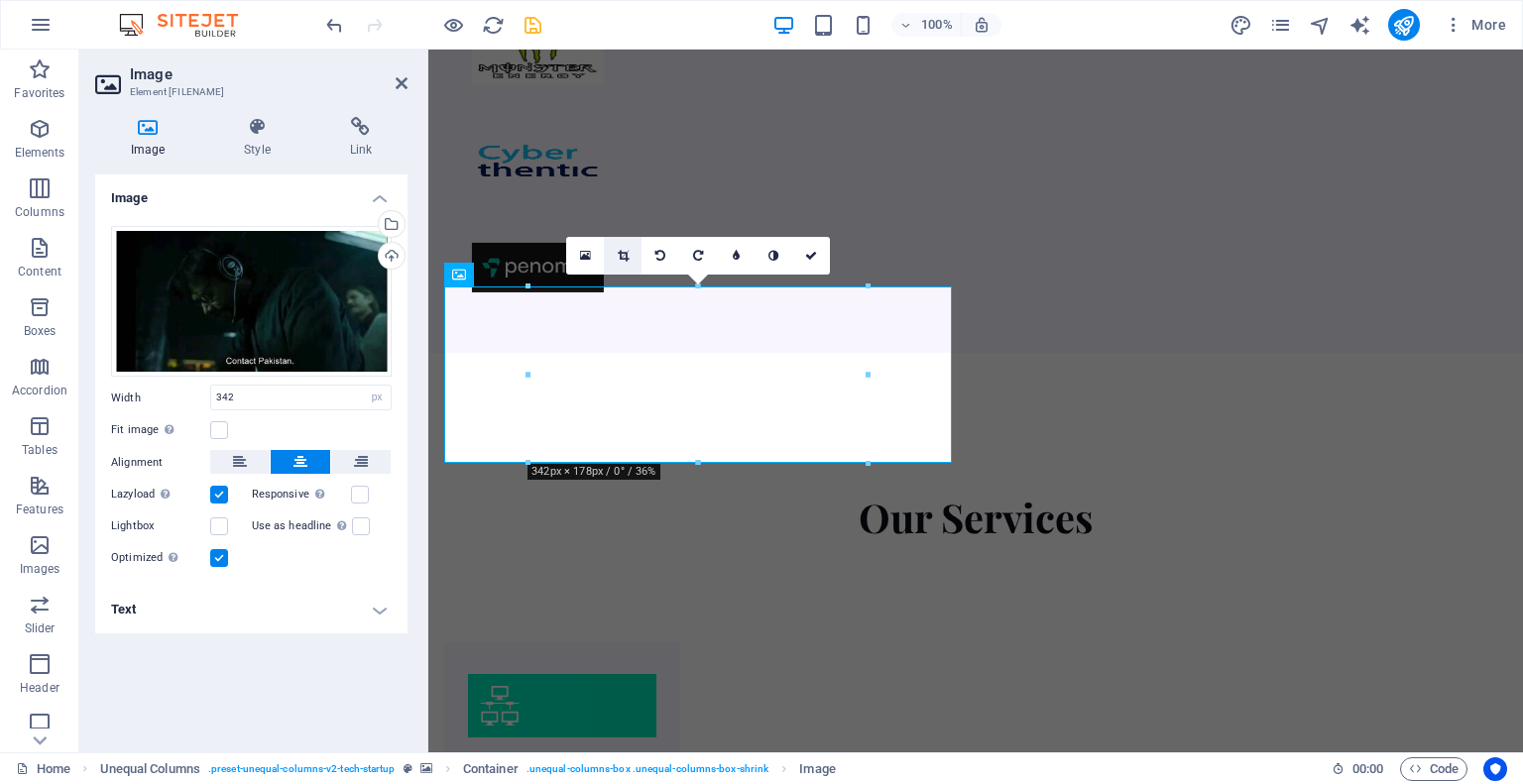 click at bounding box center (623, 256) 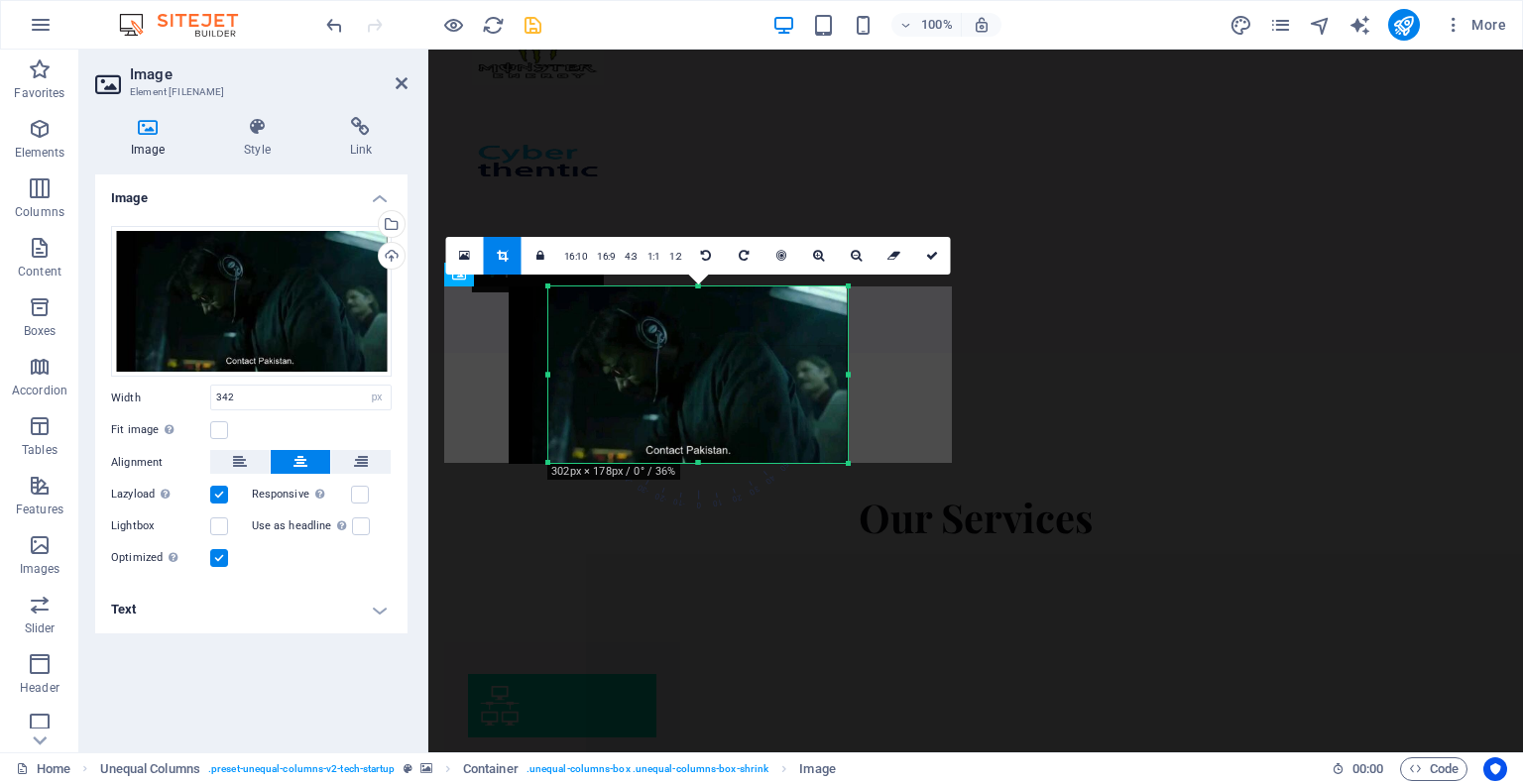 drag, startPoint x: 527, startPoint y: 376, endPoint x: 567, endPoint y: 376, distance: 40 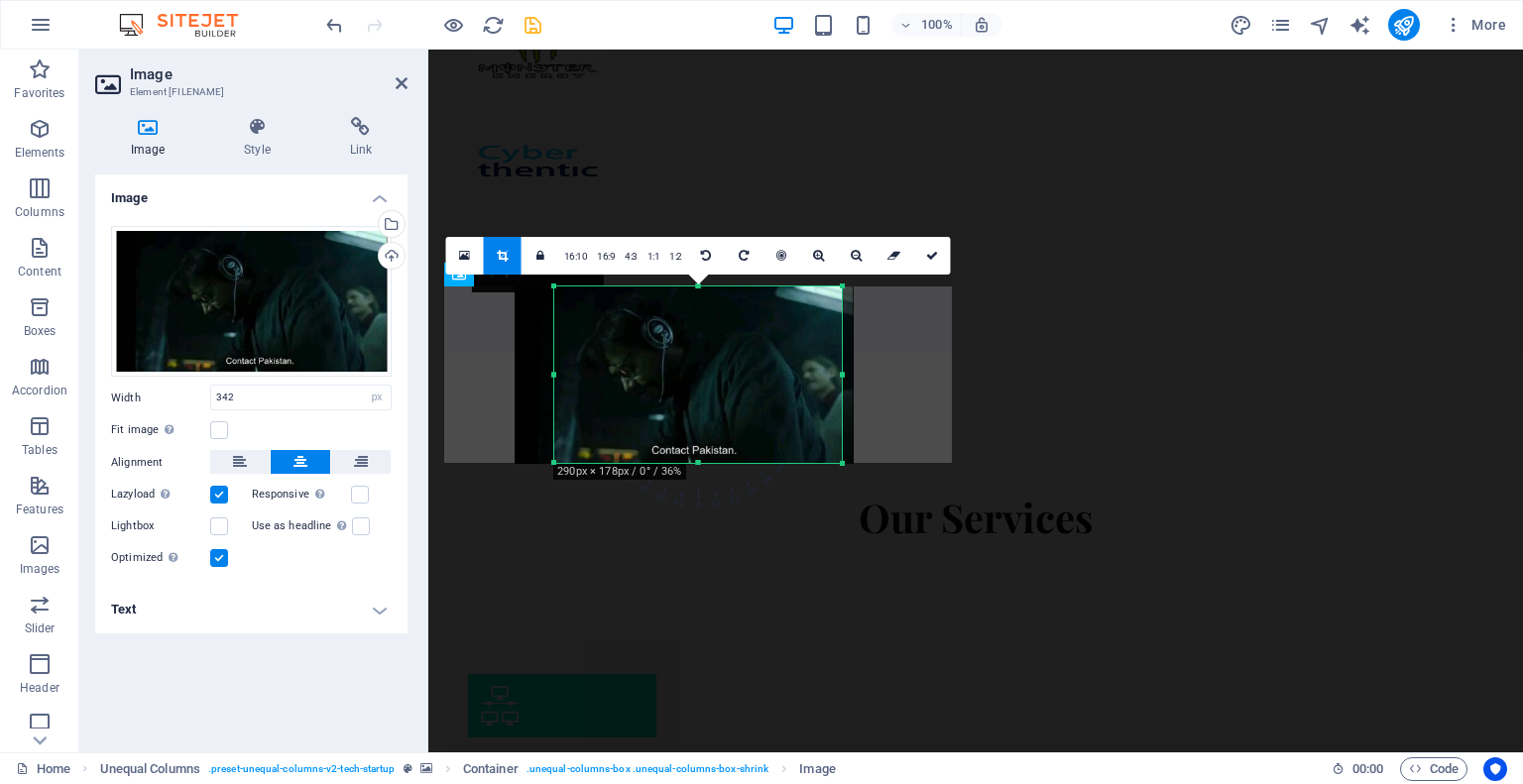 drag, startPoint x: 849, startPoint y: 376, endPoint x: 837, endPoint y: 376, distance: 12 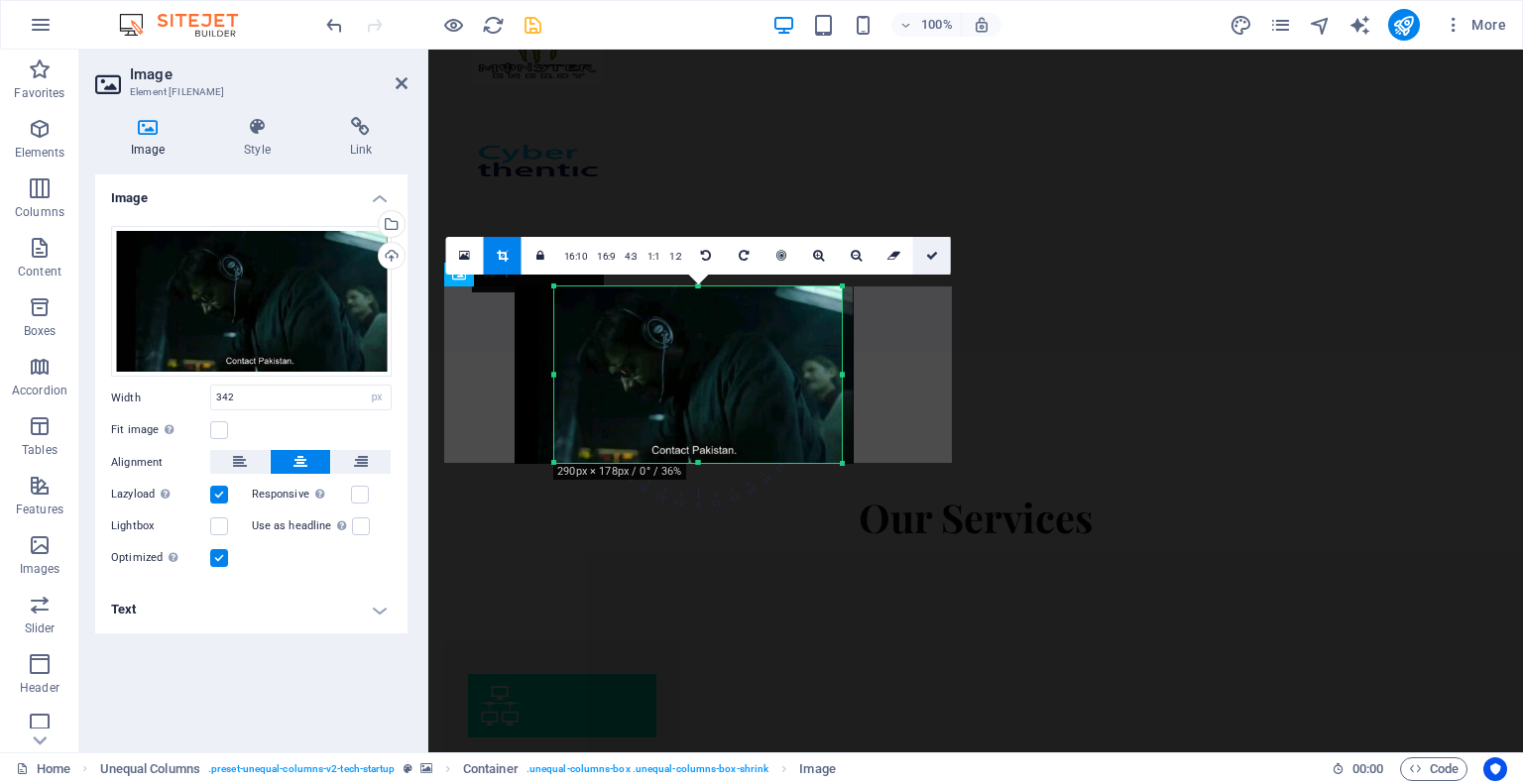 click at bounding box center (932, 256) 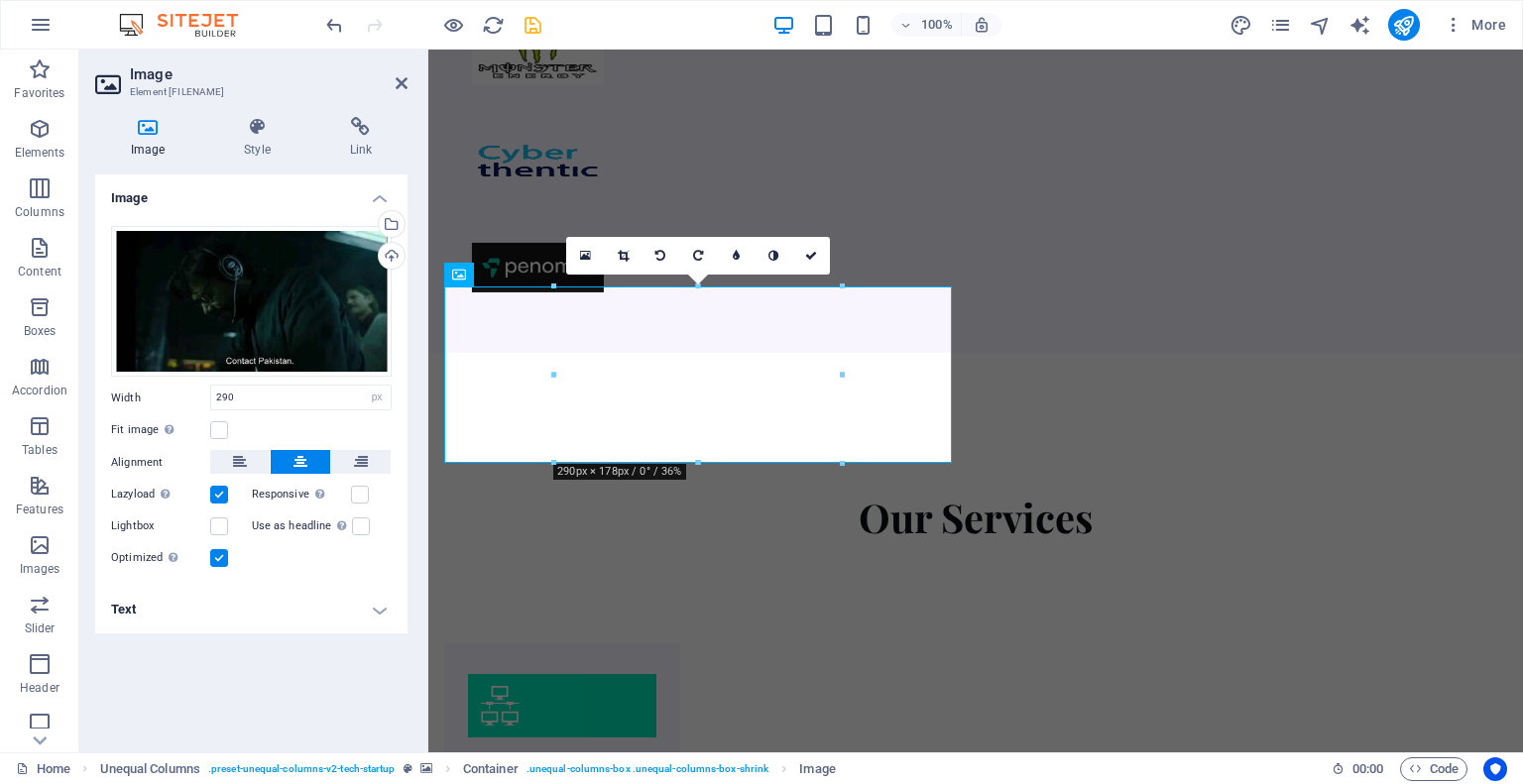 drag, startPoint x: 1271, startPoint y: 514, endPoint x: 952, endPoint y: 610, distance: 333.13211 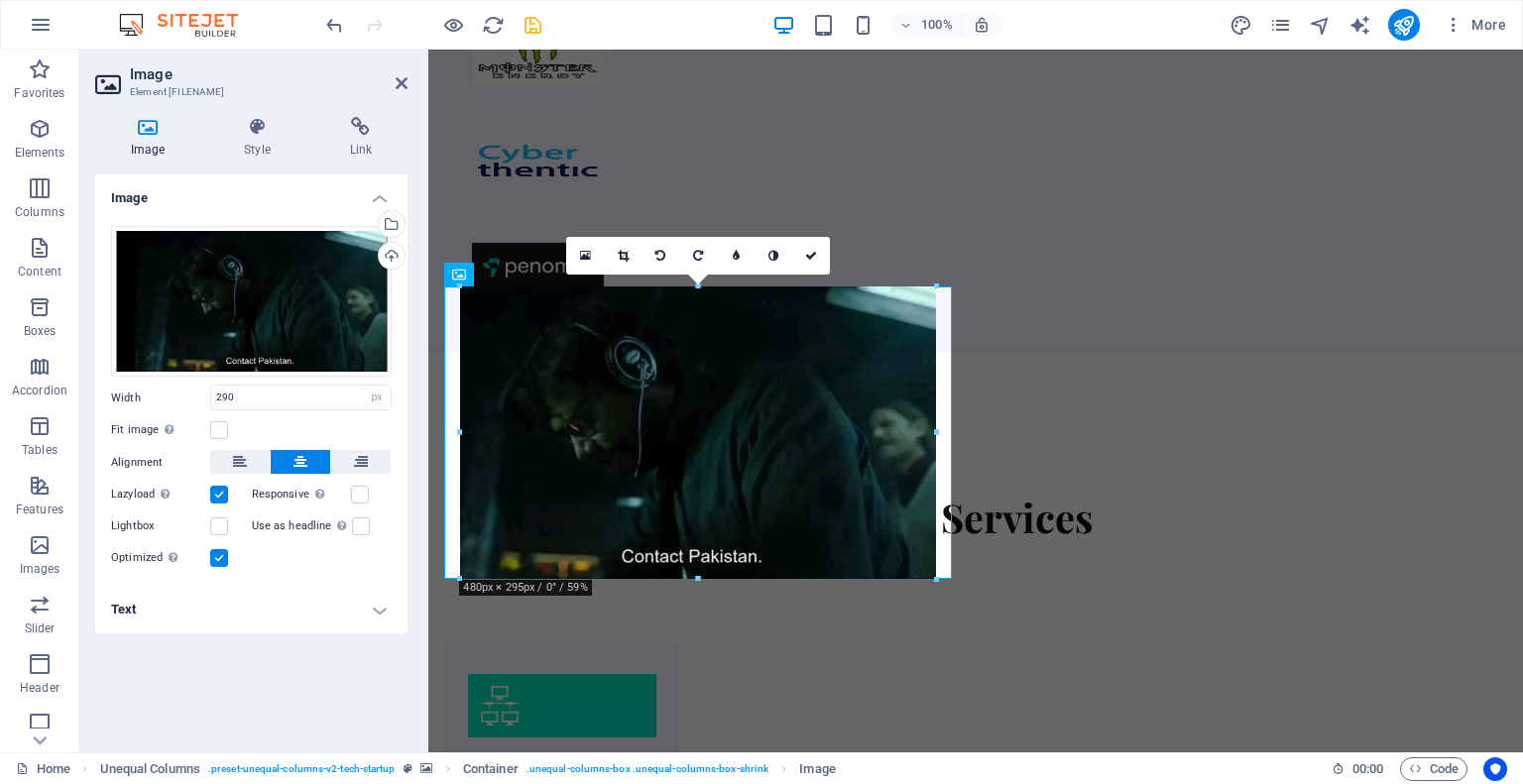 drag, startPoint x: 844, startPoint y: 463, endPoint x: 492, endPoint y: 535, distance: 359.28819 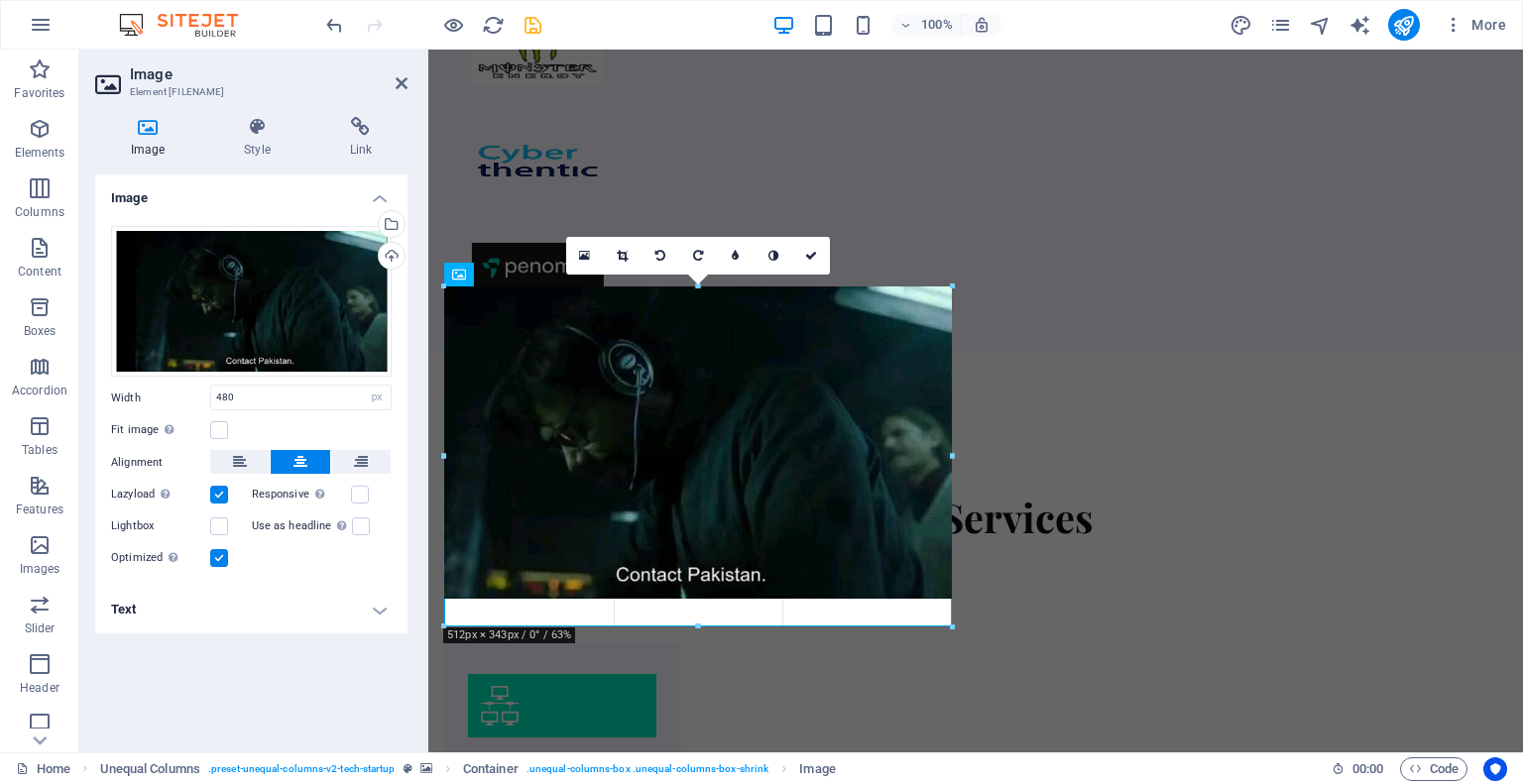 drag, startPoint x: 937, startPoint y: 581, endPoint x: 544, endPoint y: 568, distance: 393.21495 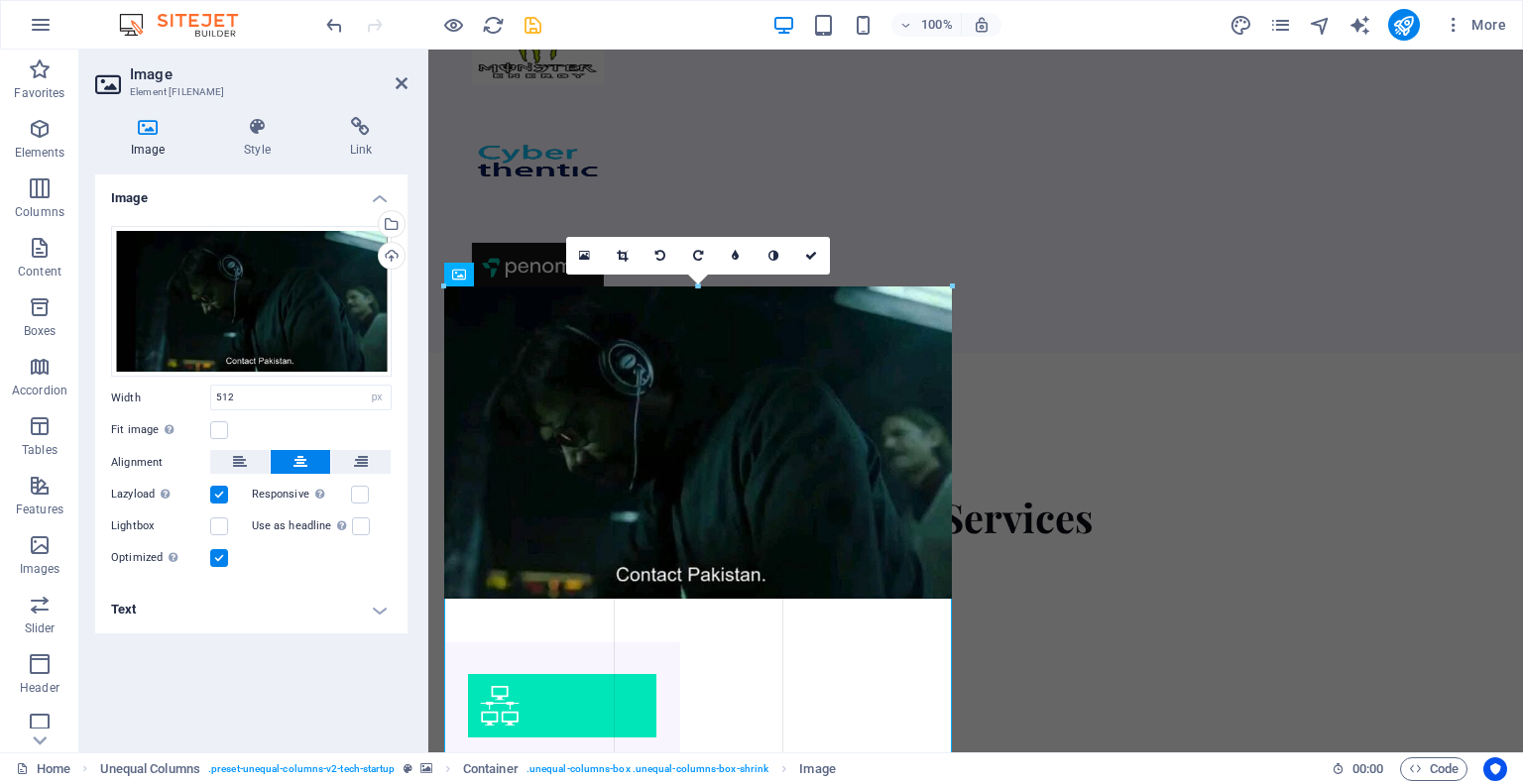 drag, startPoint x: 953, startPoint y: 602, endPoint x: 959, endPoint y: 519, distance: 83.21658 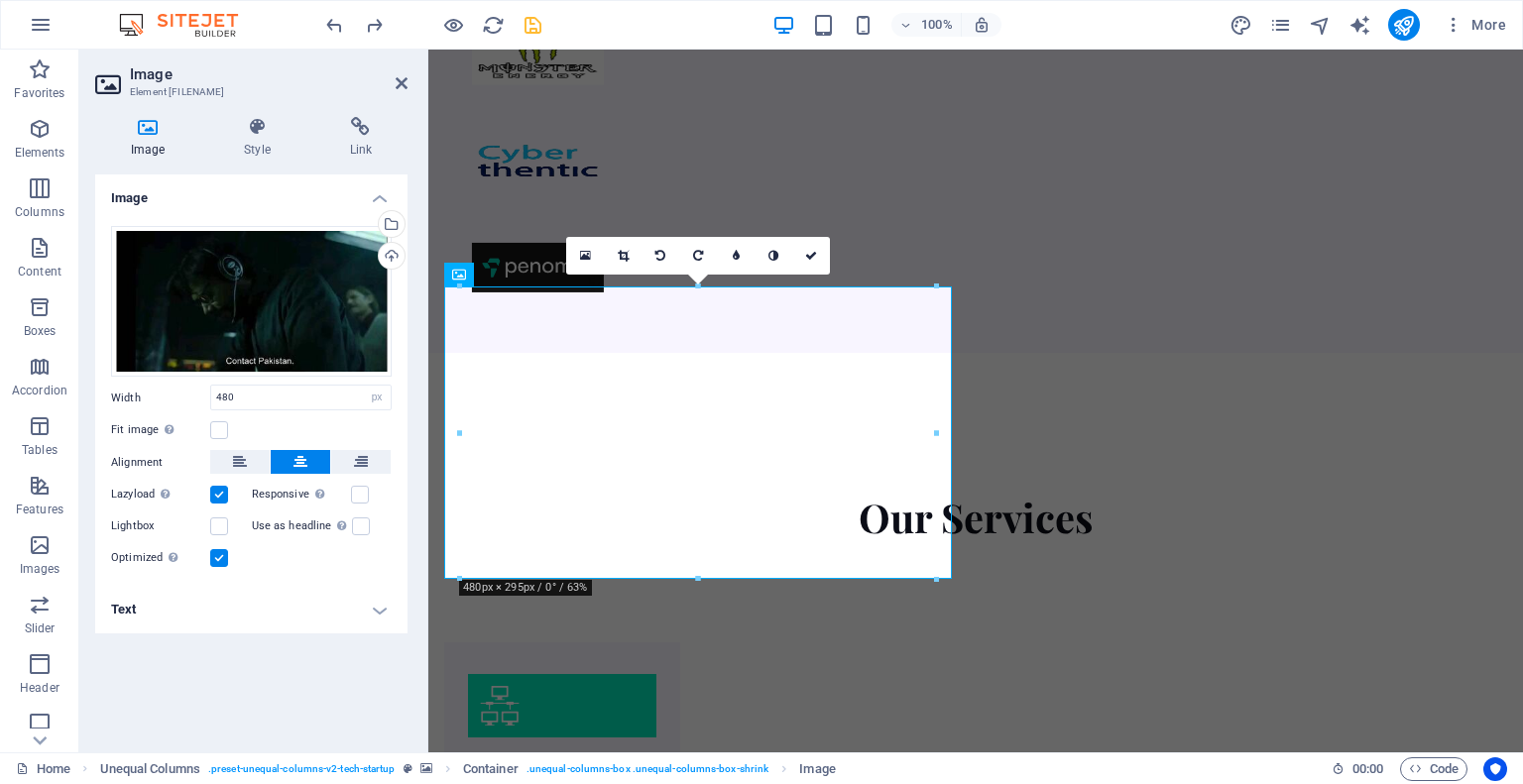 drag, startPoint x: 1368, startPoint y: 485, endPoint x: 971, endPoint y: 424, distance: 401.65906 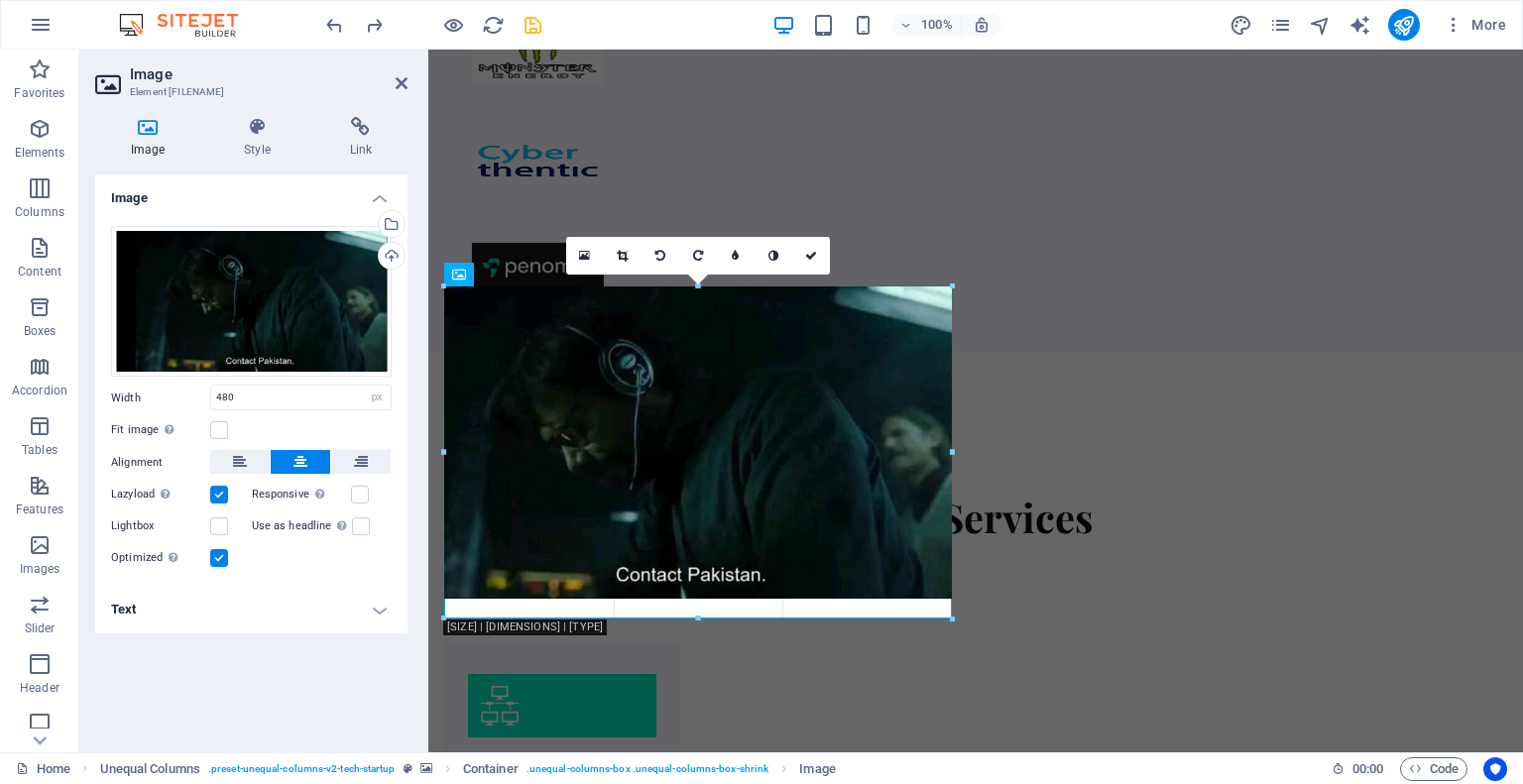 drag, startPoint x: 934, startPoint y: 430, endPoint x: 982, endPoint y: 419, distance: 49.24429 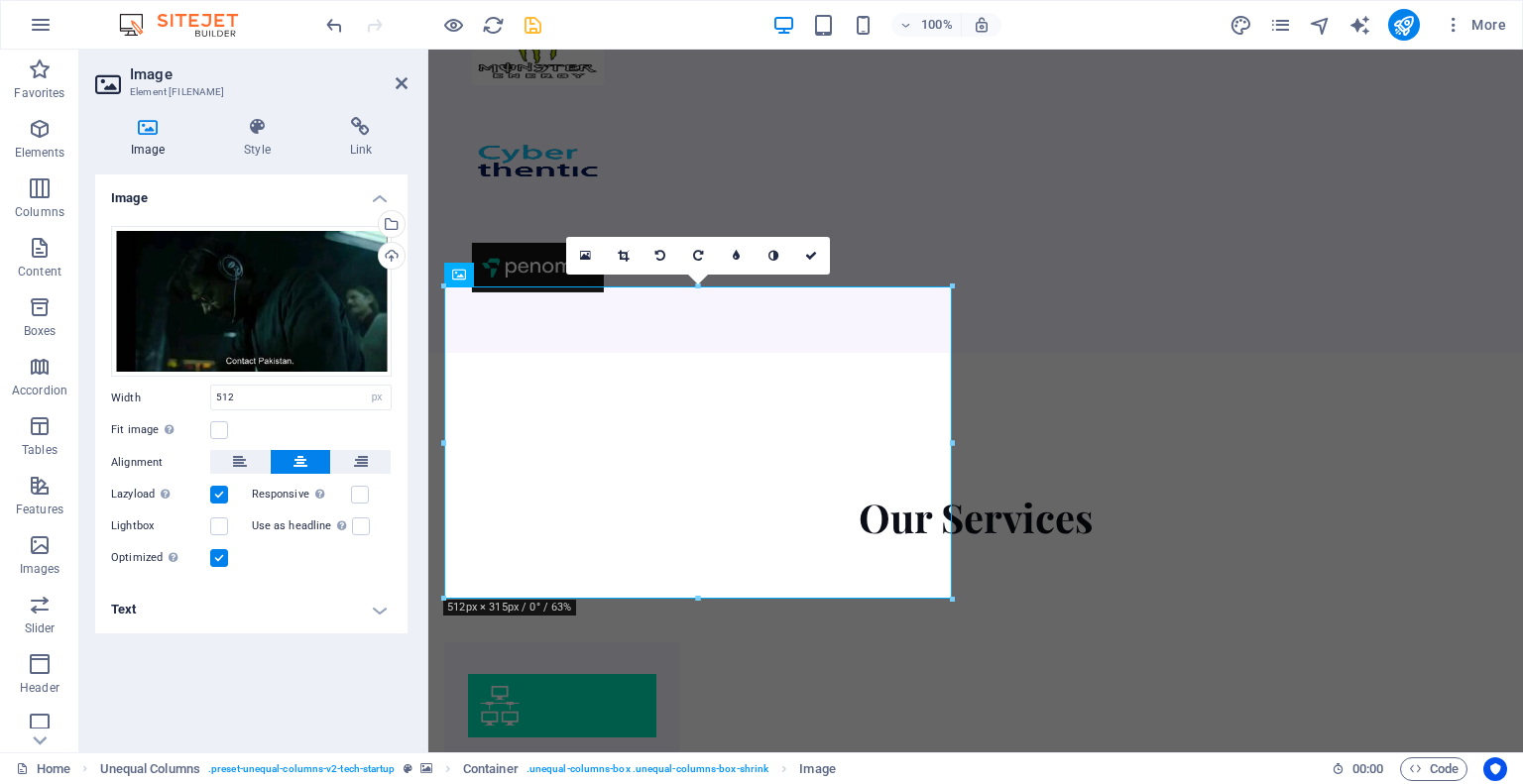click at bounding box center [976, 2735] 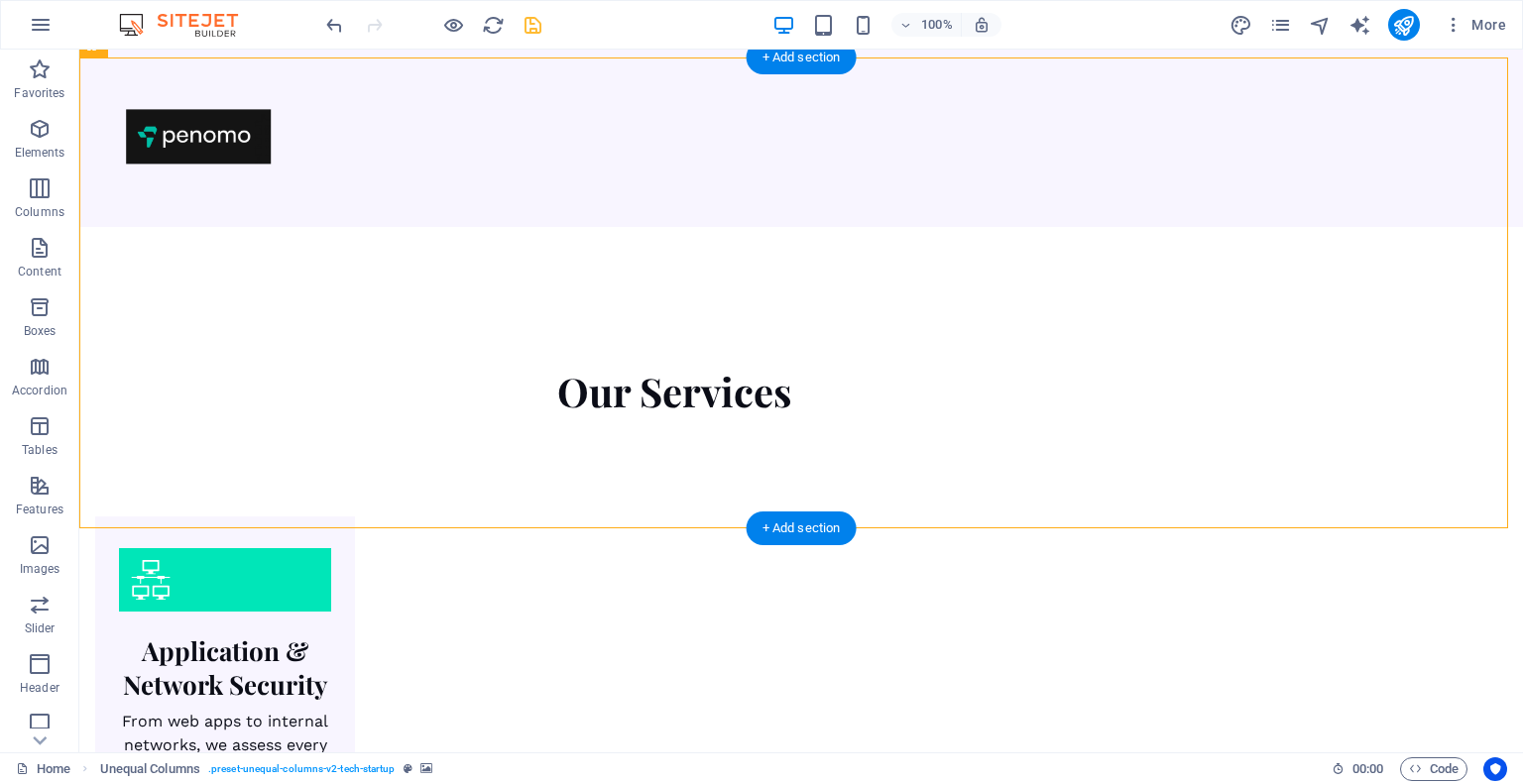 scroll, scrollTop: 1663, scrollLeft: 0, axis: vertical 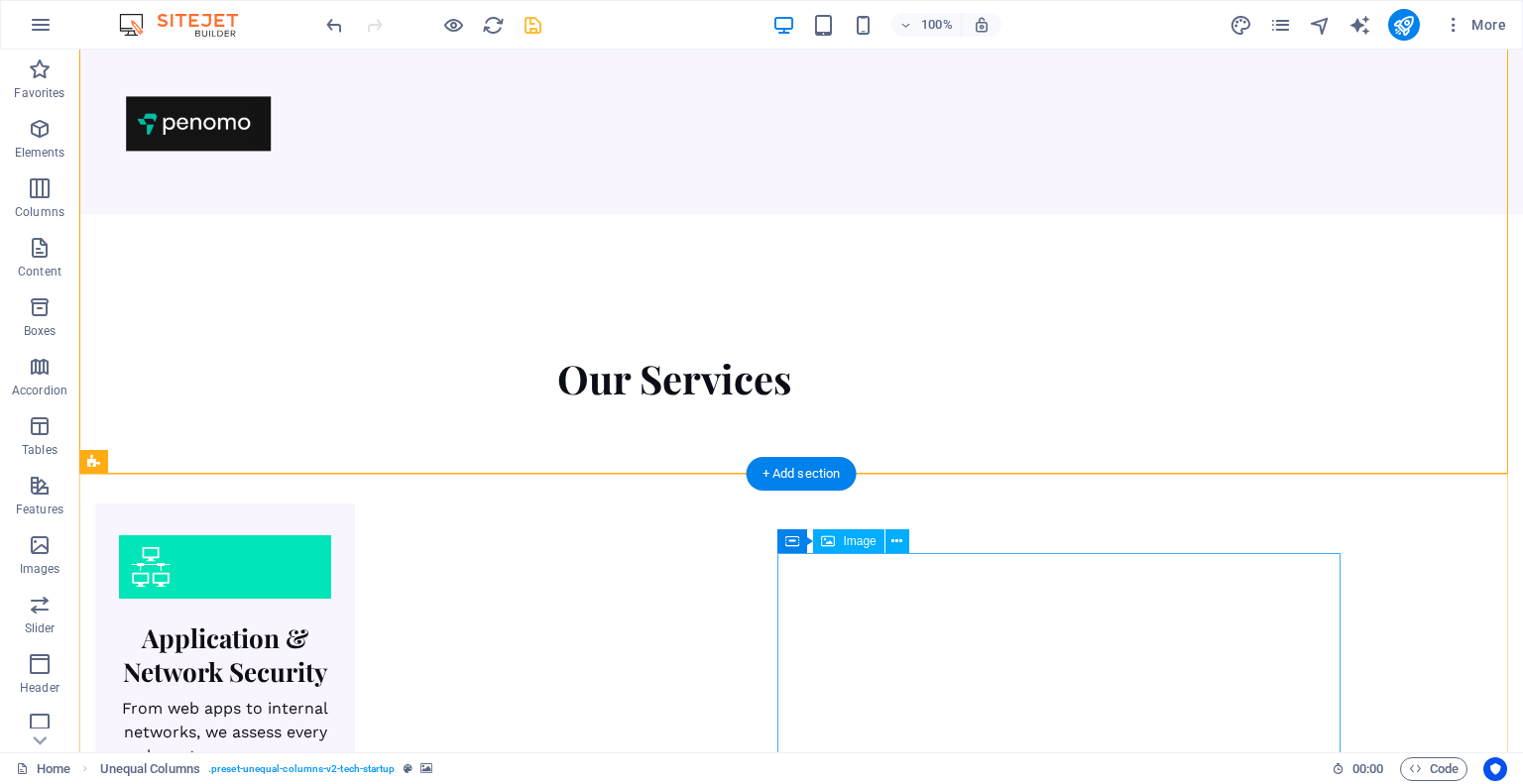 click at bounding box center [377, 3845] 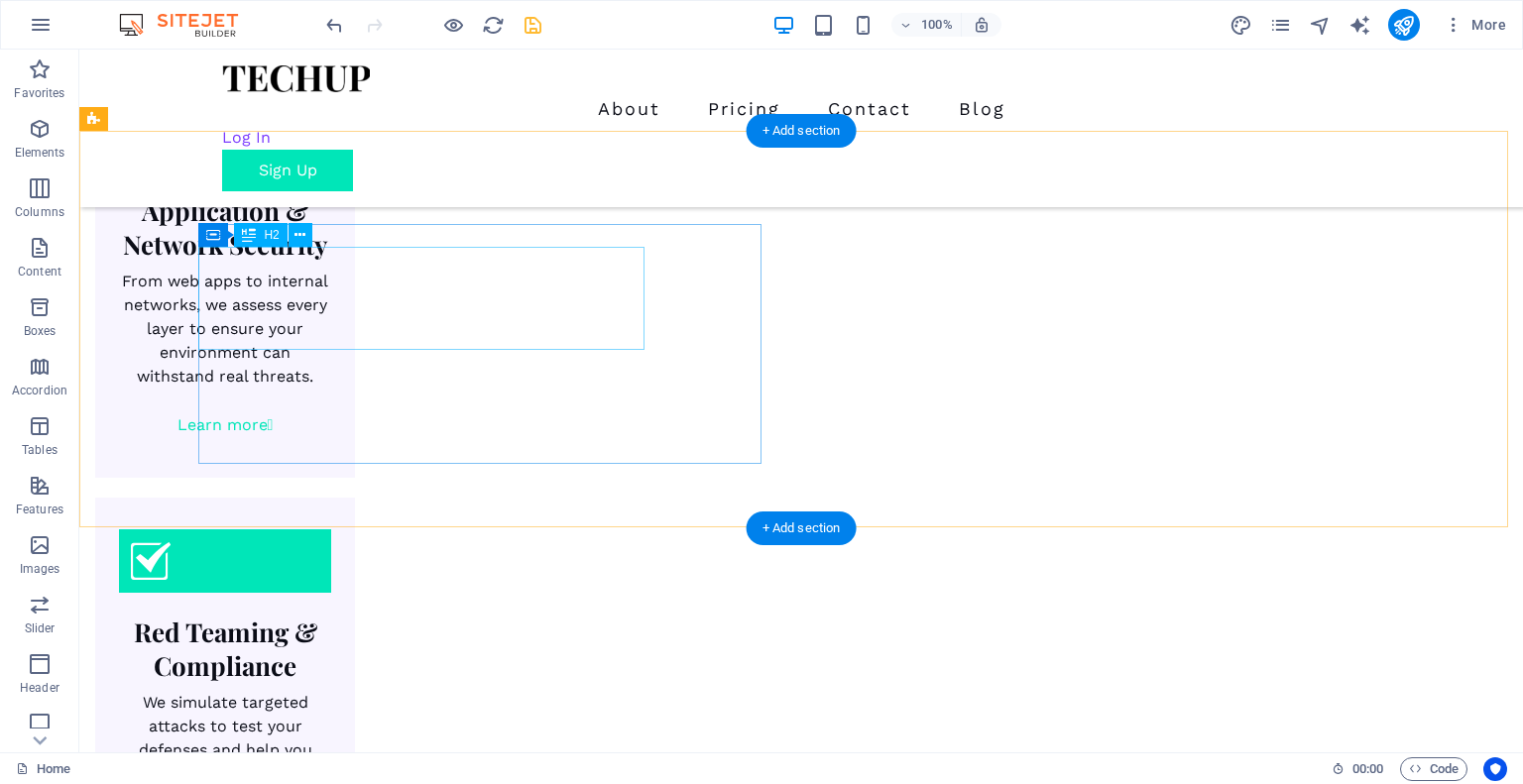 scroll, scrollTop: 2006, scrollLeft: 0, axis: vertical 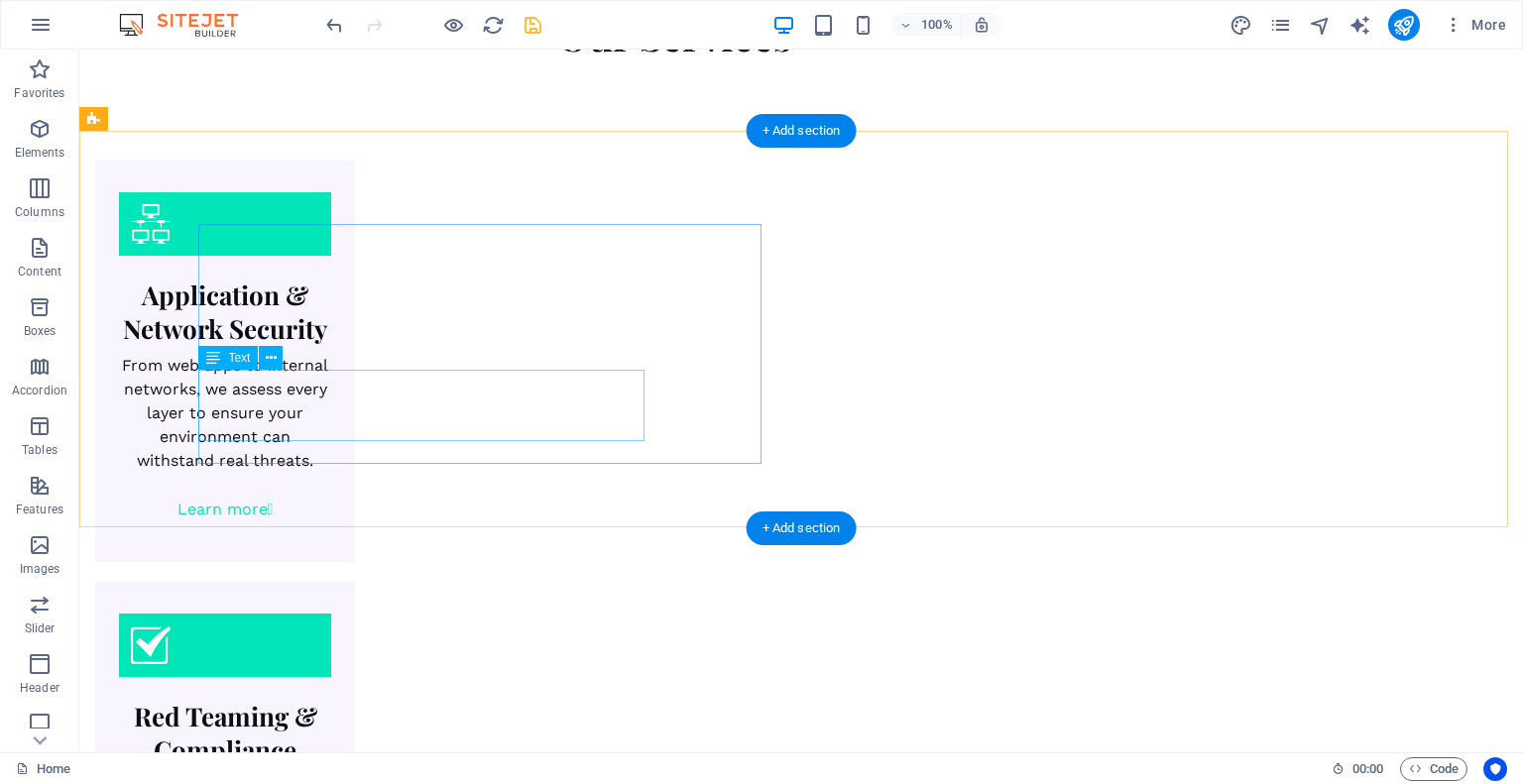 click on "Quia sed quod fuga tempora. Officiis voluptas asperiores numquam. Velit occaecati et et blanditiis ab placeat qui. Caecati et et blanditiis ab placeat qui." at bounding box center (361, 3292) 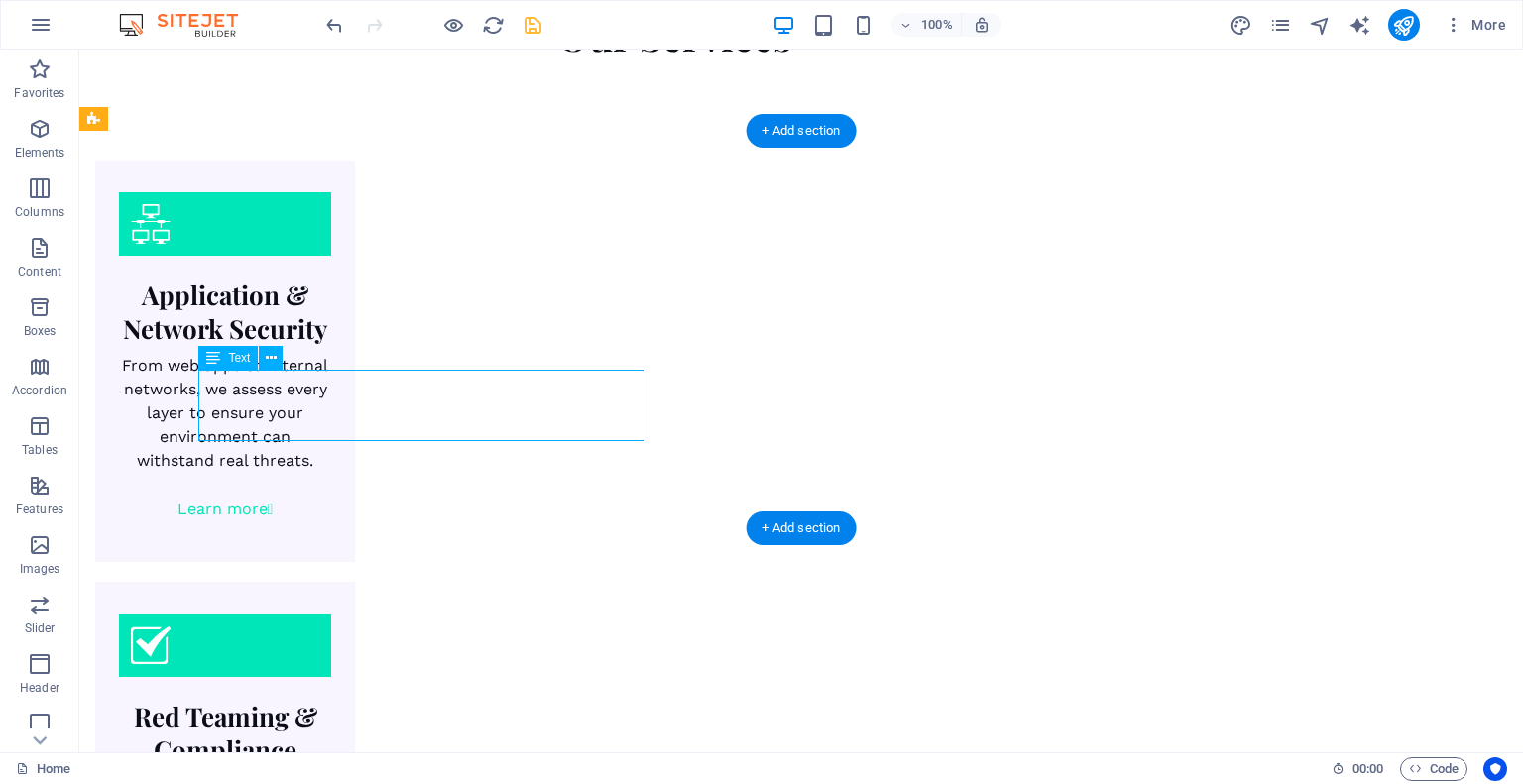 click on "Quia sed quod fuga tempora. Officiis voluptas asperiores numquam. Velit occaecati et et blanditiis ab placeat qui. Caecati et et blanditiis ab placeat qui." at bounding box center (361, 3292) 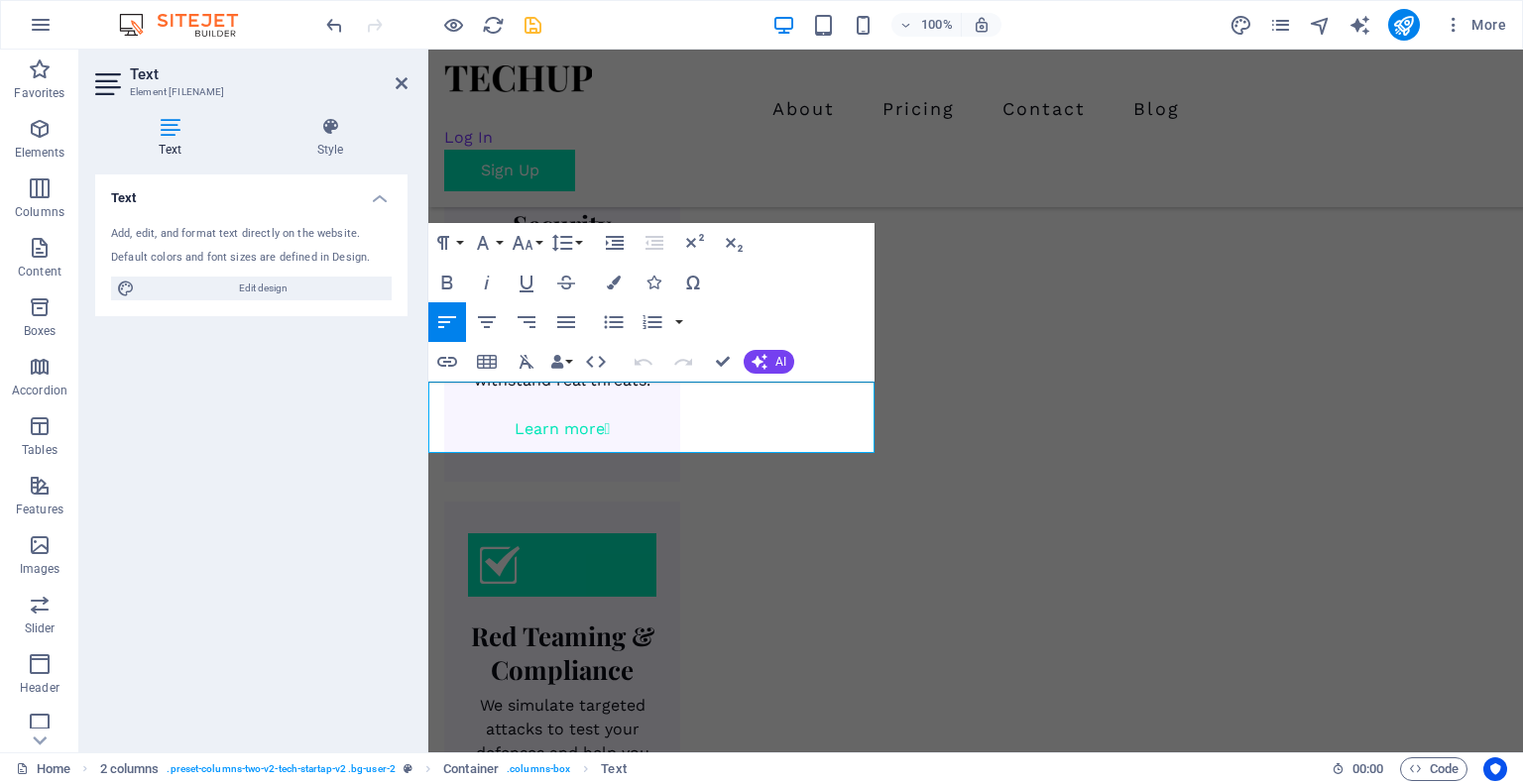 scroll, scrollTop: 1983, scrollLeft: 0, axis: vertical 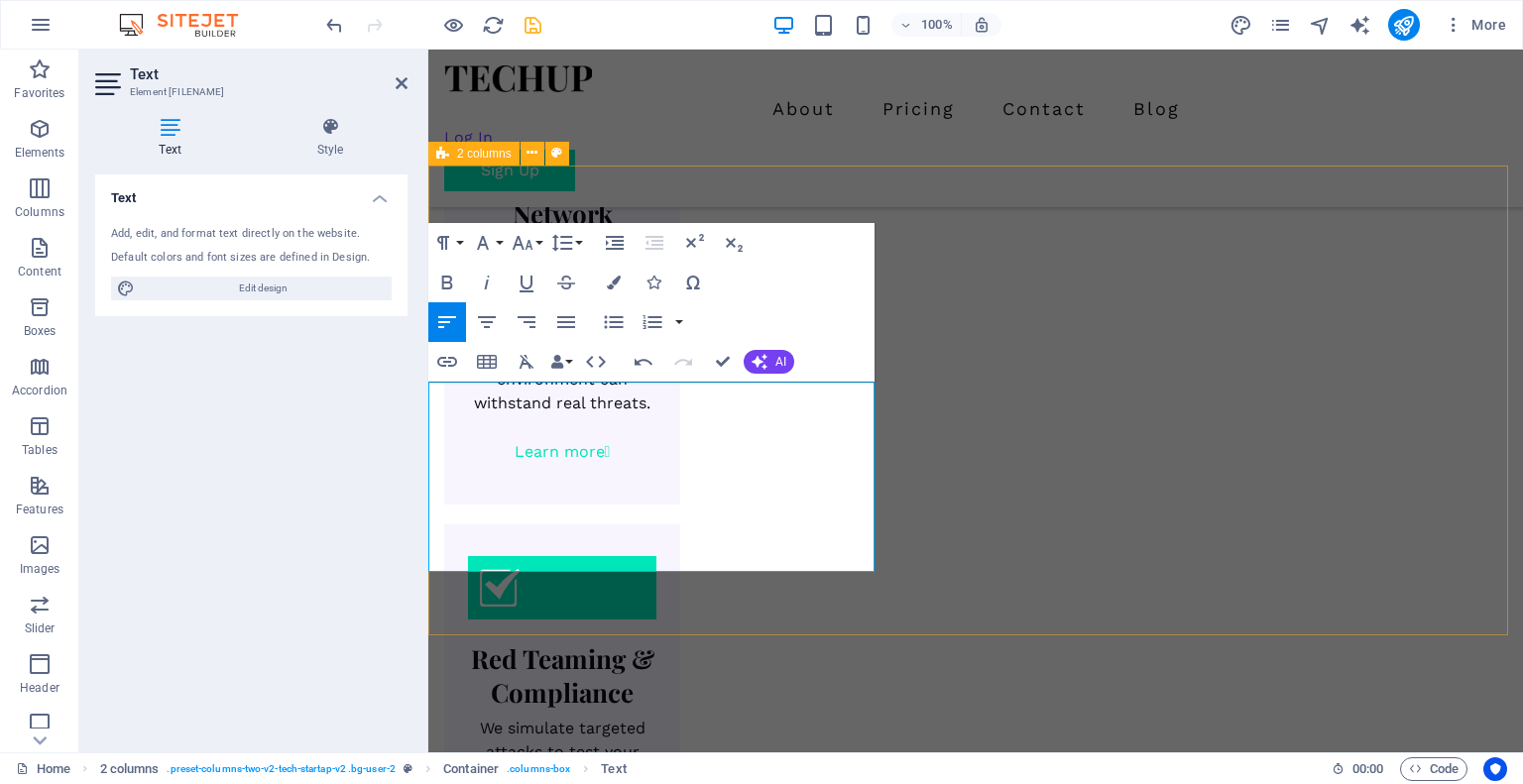 click on "Grow your  business  while keeping it  secure Your energy should be spent on your business, not on the latest cyber threat. We handle the security challenges for you. Instead of just running scans, our experts dive in to truly understand your setup. We deliver plain-language advice and fixes that work, strengthening your defenses and making compliance simple. Let's make your security a tool for success, not a hurdle." at bounding box center (976, 3351) 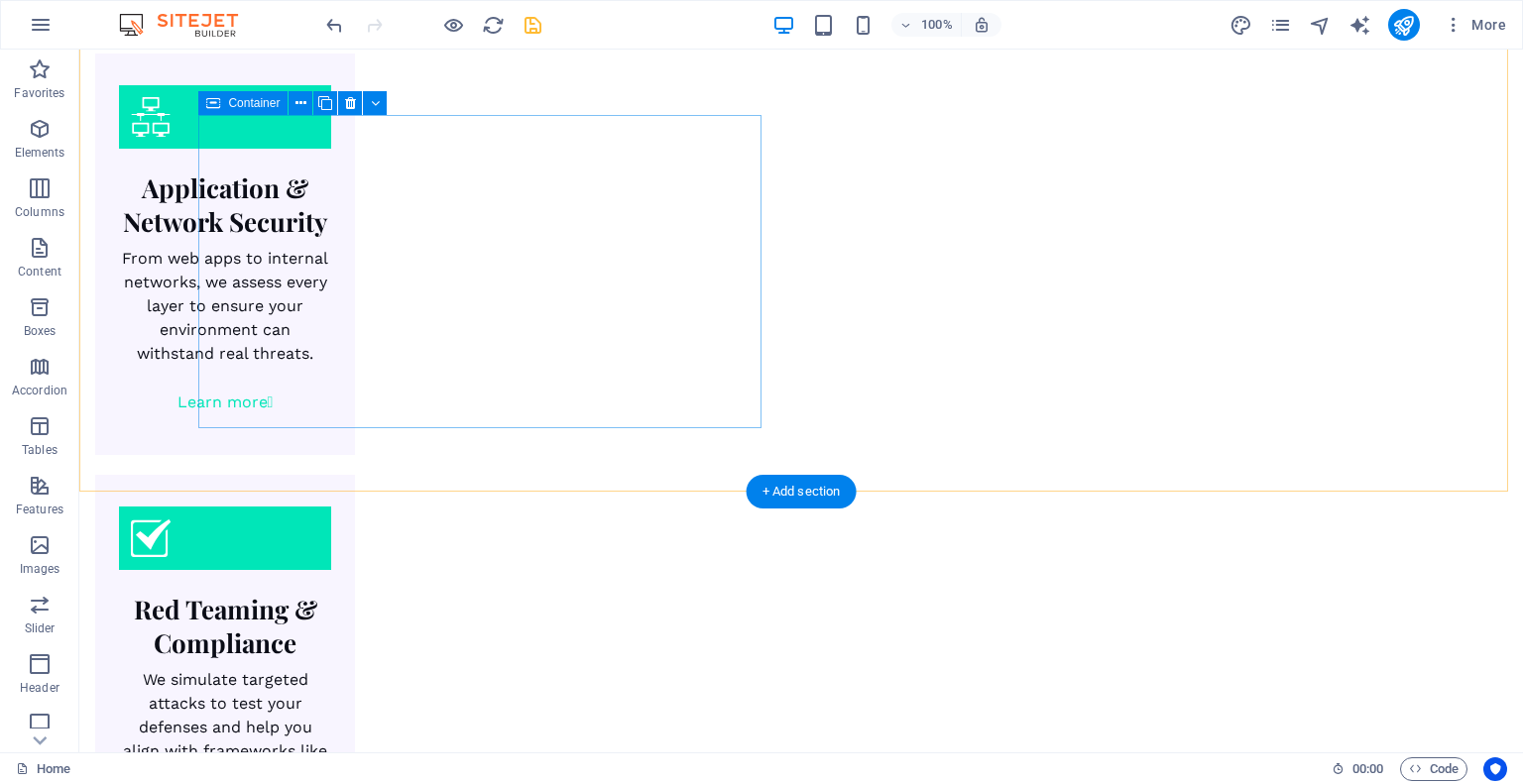scroll, scrollTop: 2117, scrollLeft: 0, axis: vertical 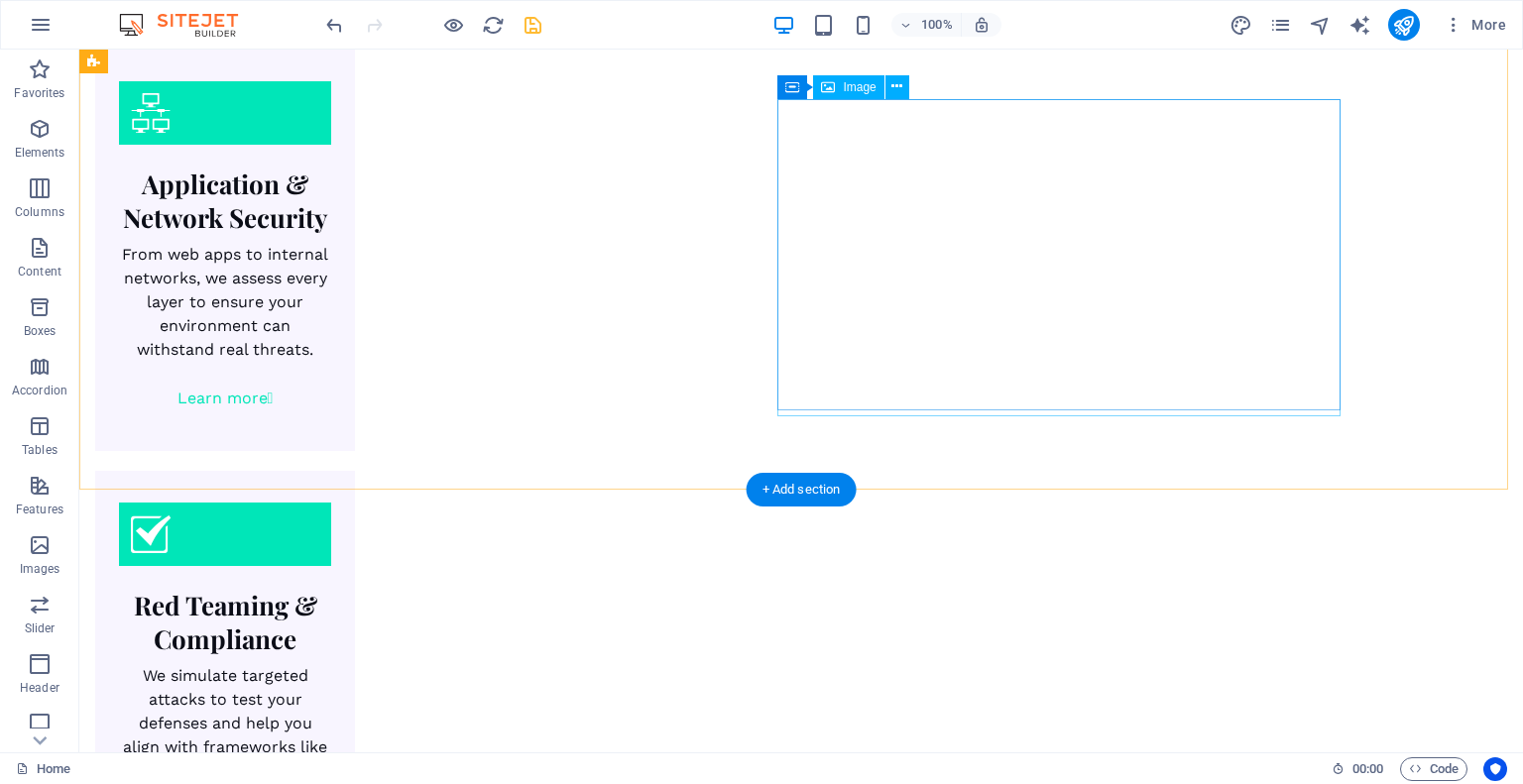 click at bounding box center (377, 3462) 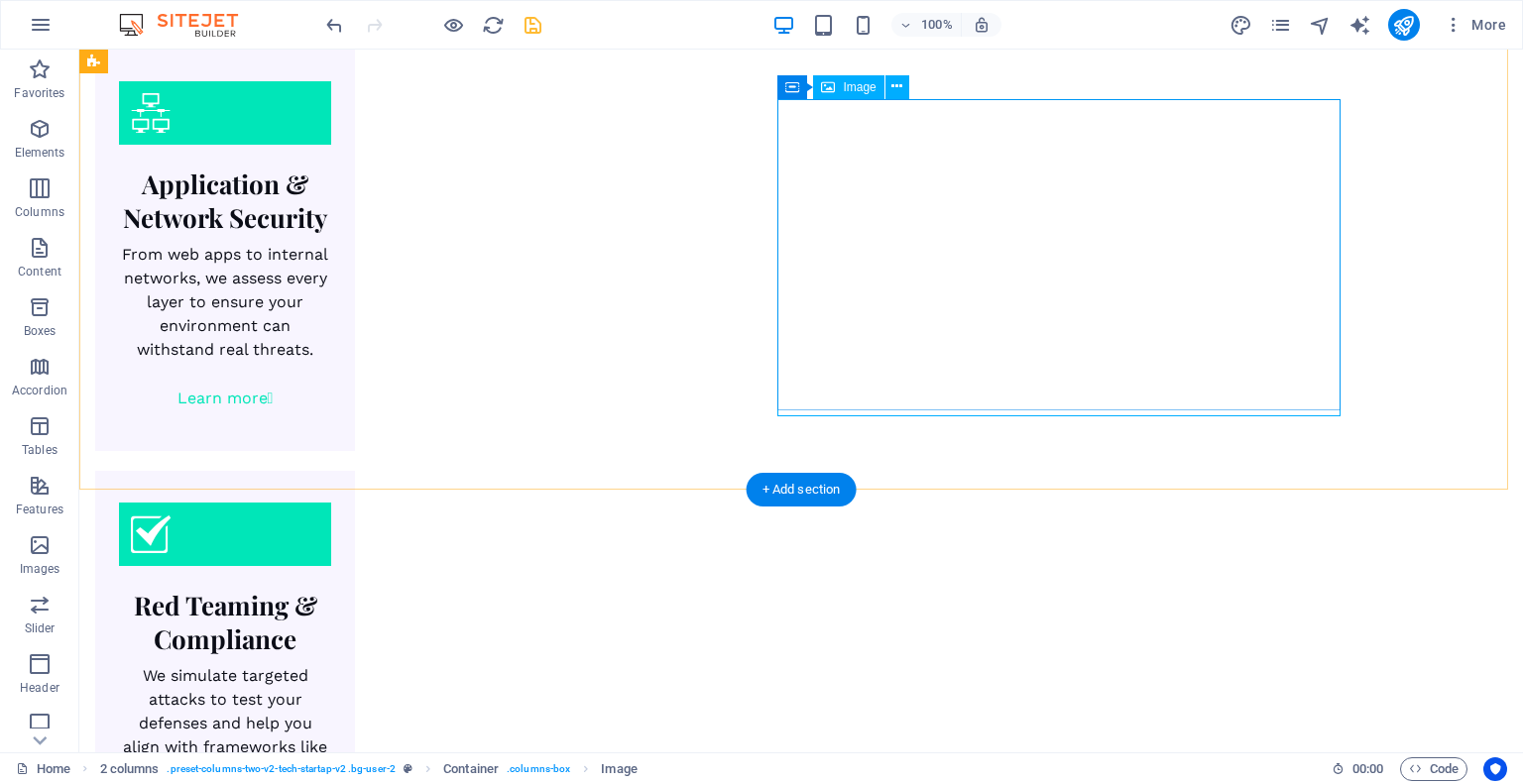 click at bounding box center (377, 3462) 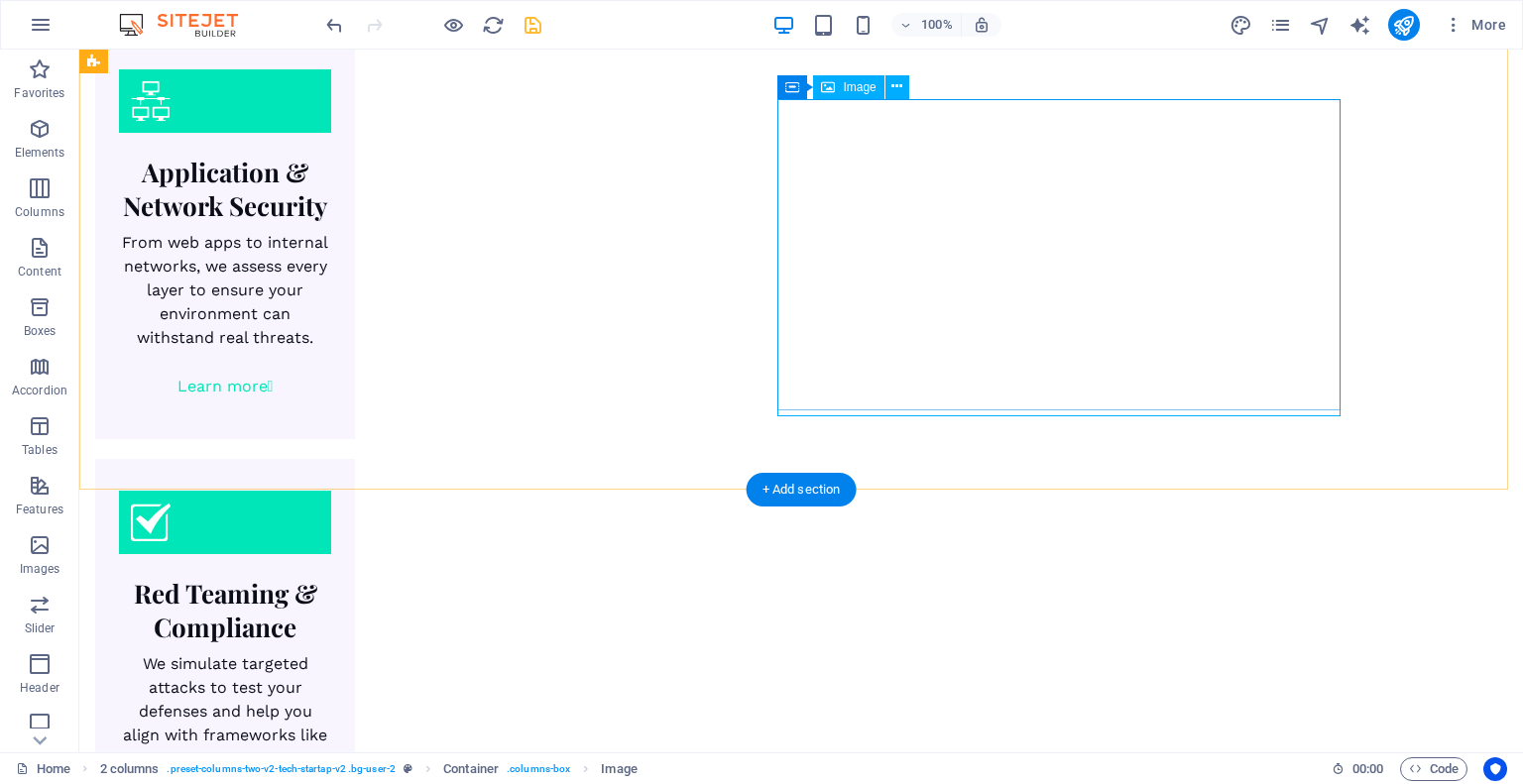 select on "px" 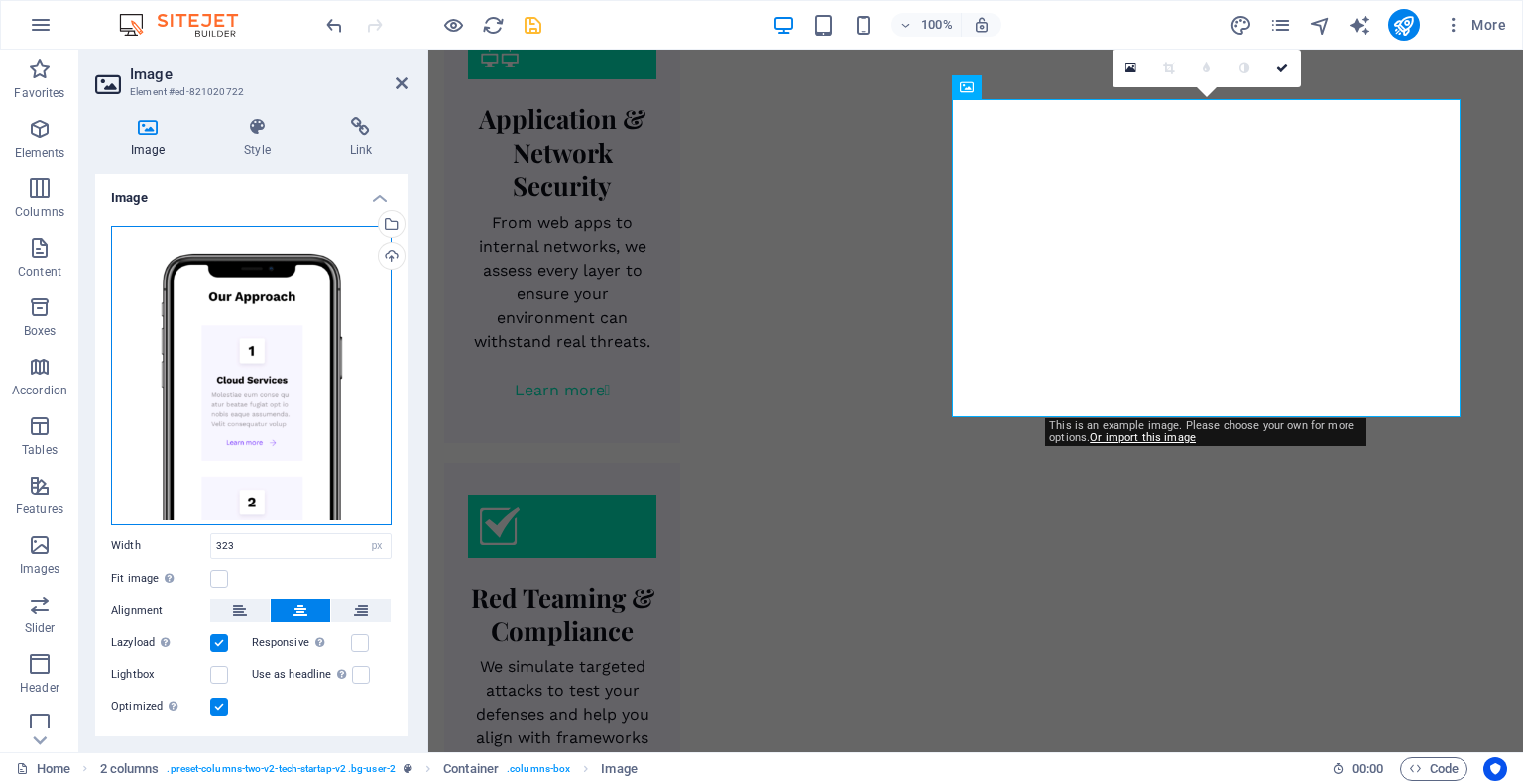 click on "Drag files here, click to choose files or select files from Files or our free stock photos & videos" at bounding box center [251, 376] 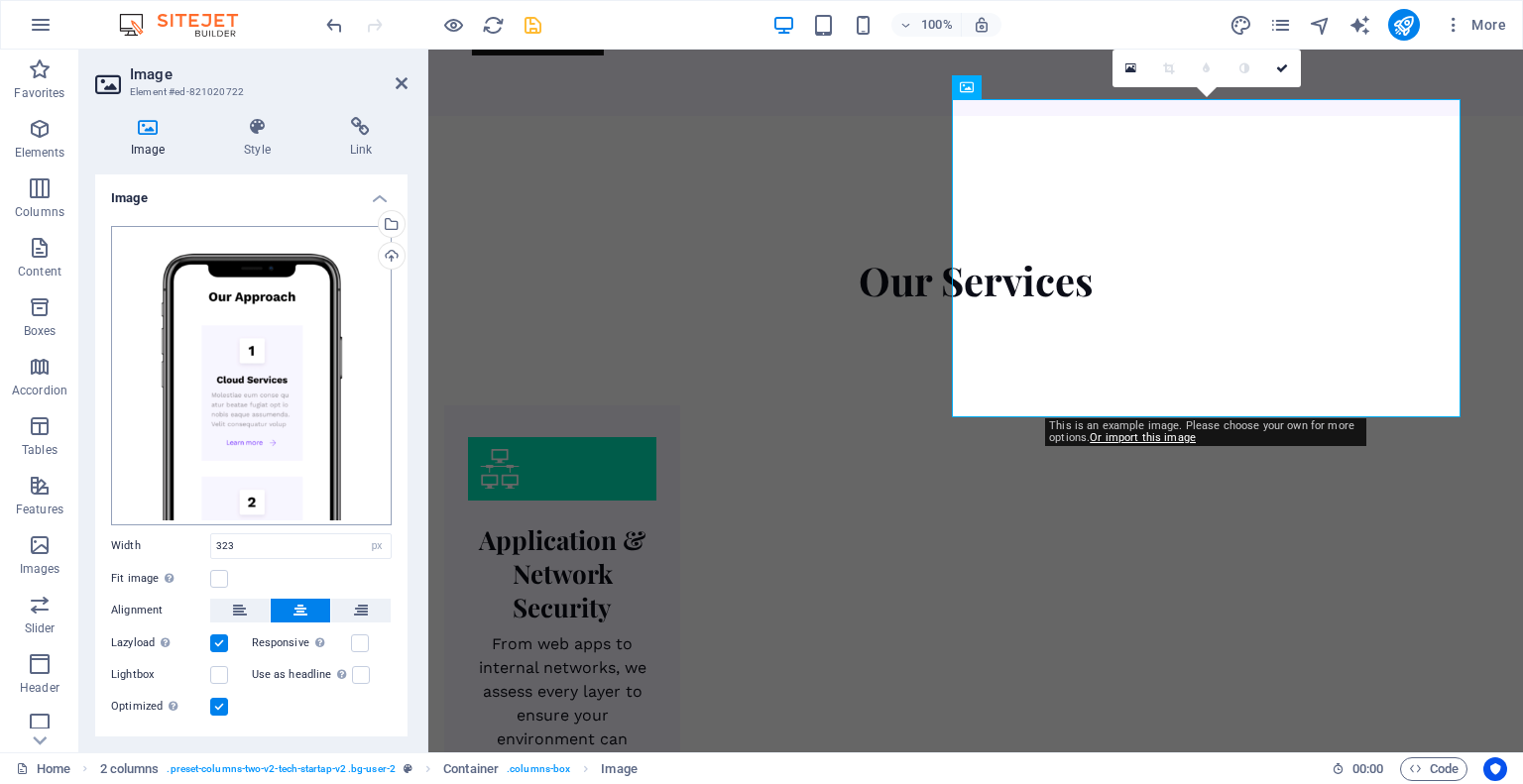 scroll, scrollTop: 2541, scrollLeft: 0, axis: vertical 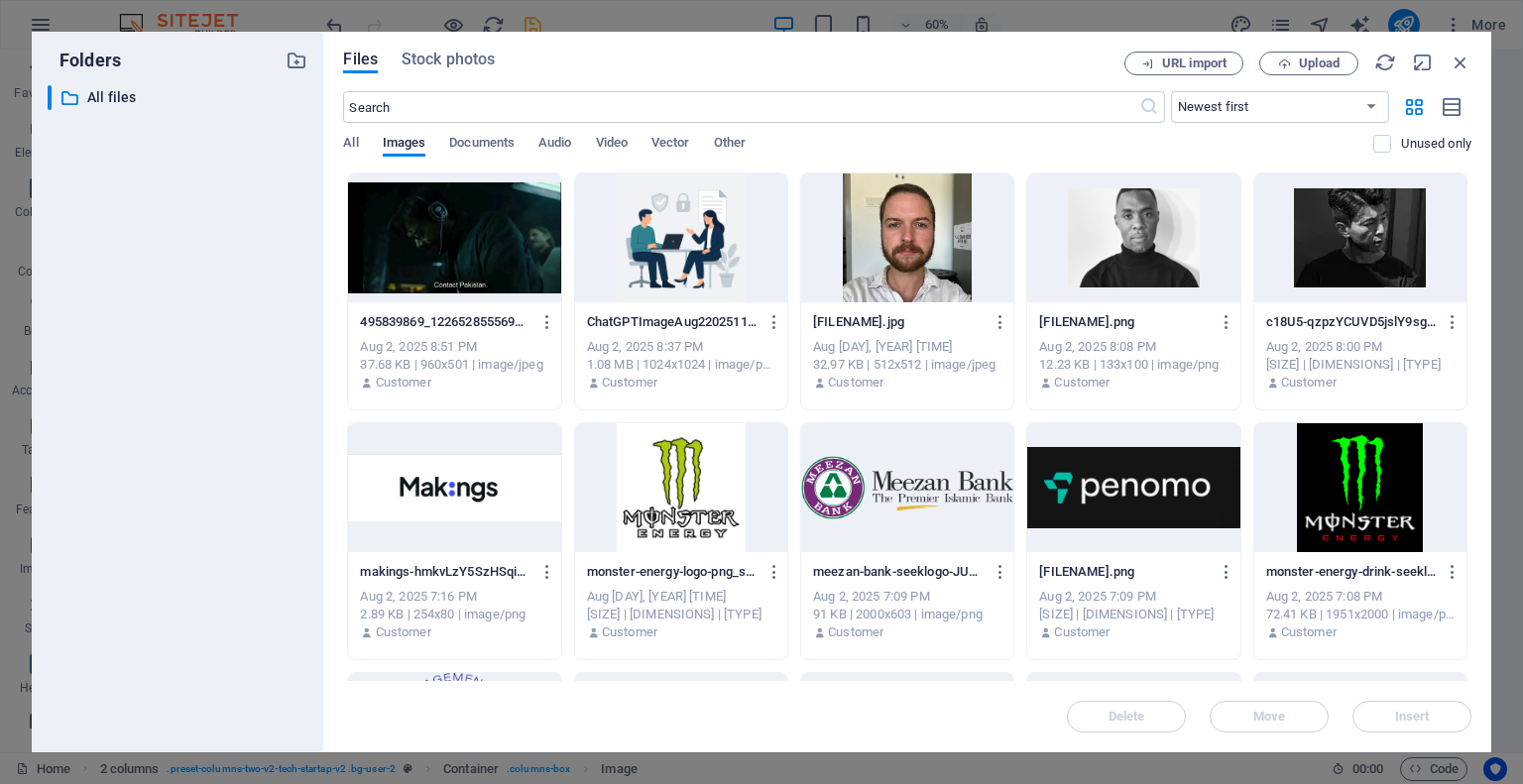 click at bounding box center (454, 238) 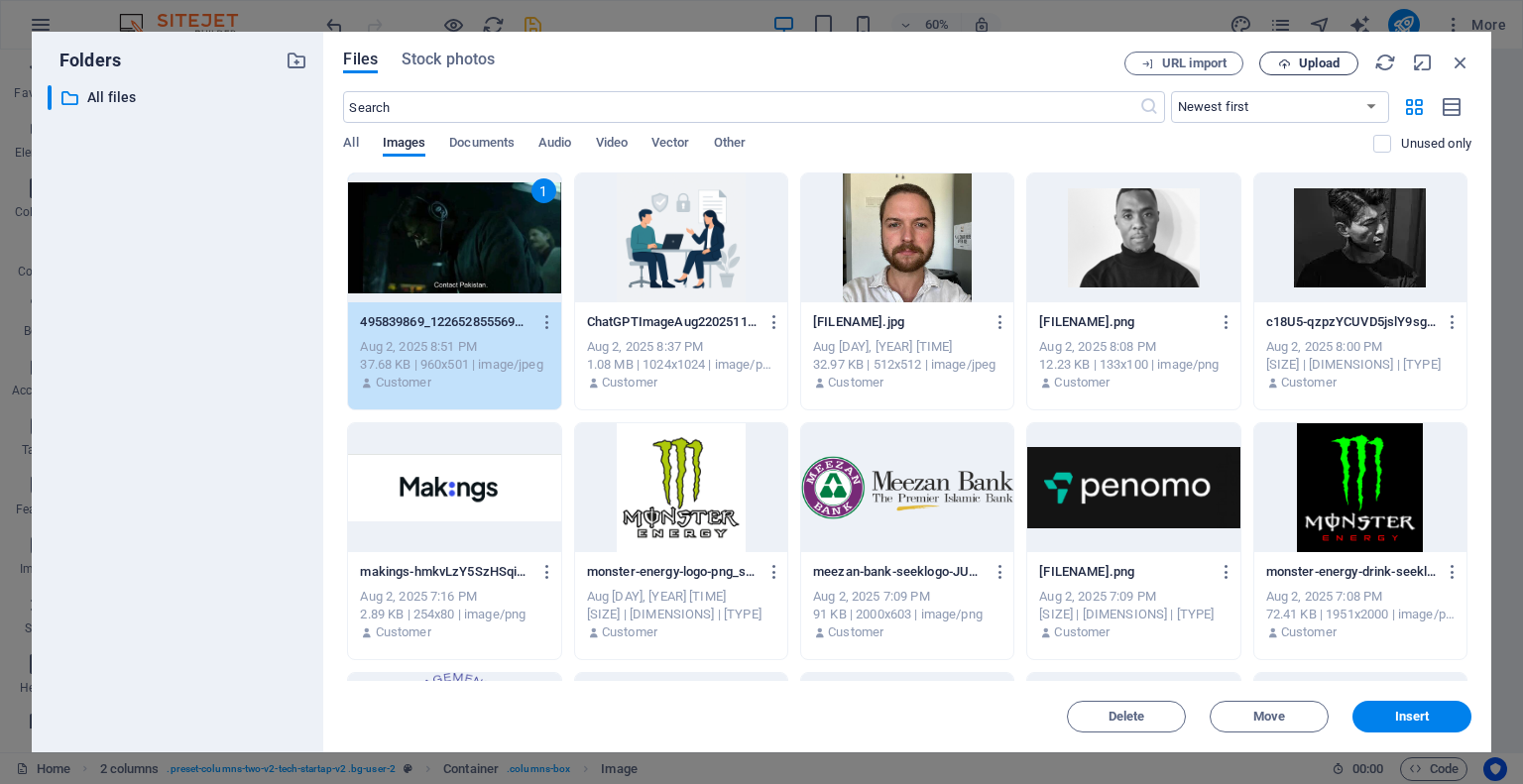 click on "Upload" at bounding box center (1319, 63) 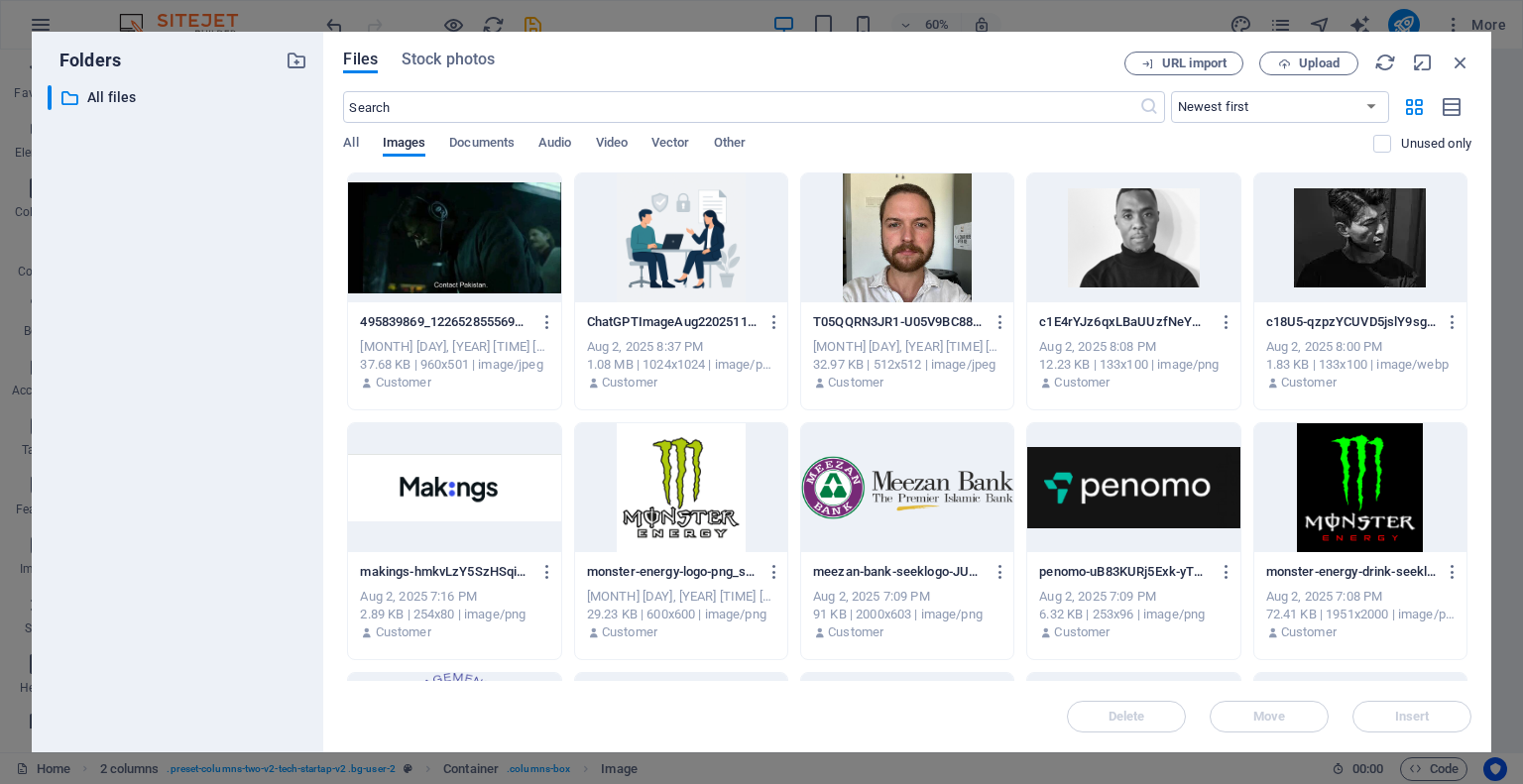 select on "px" 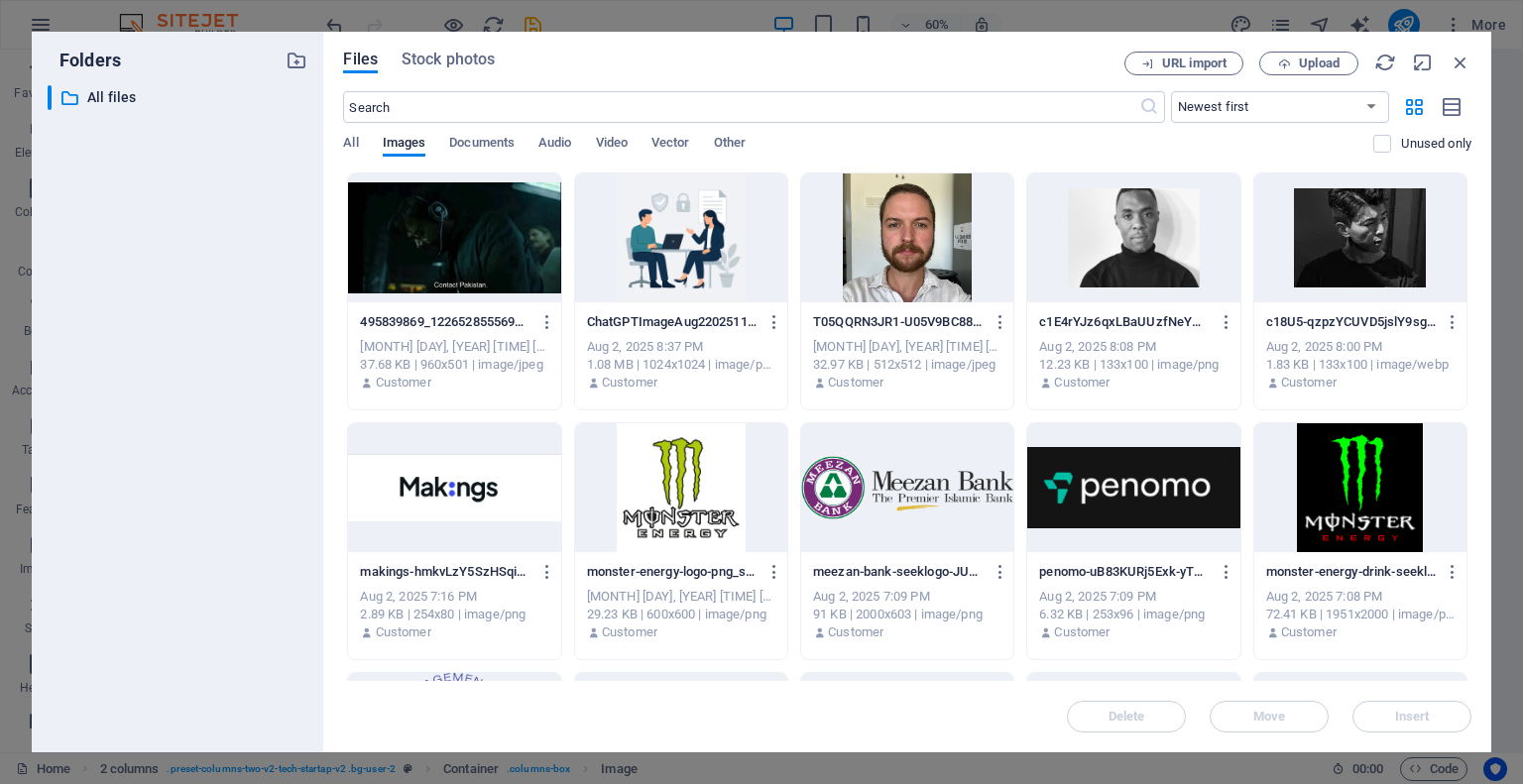 scroll, scrollTop: 0, scrollLeft: 0, axis: both 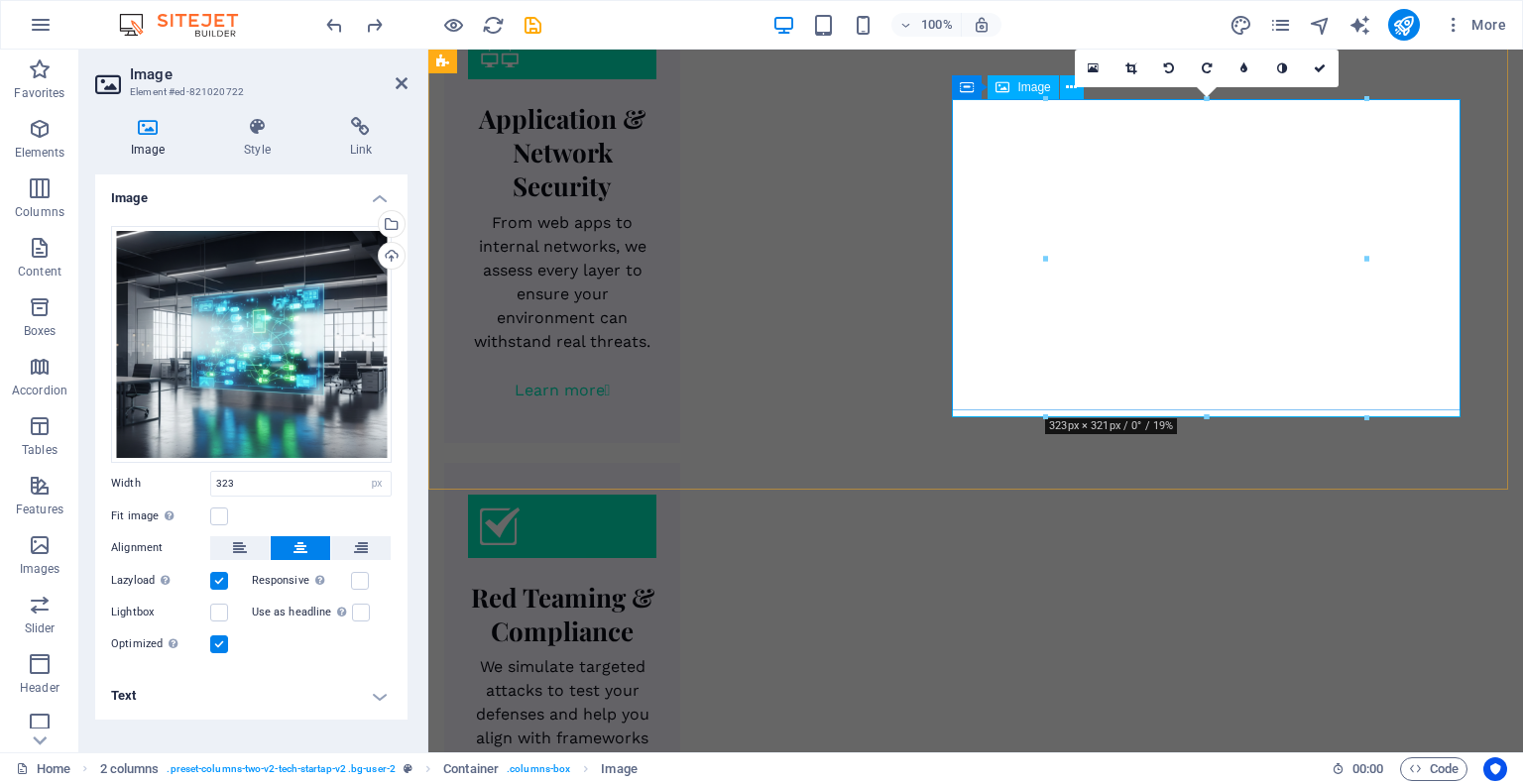 click at bounding box center (702, 3477) 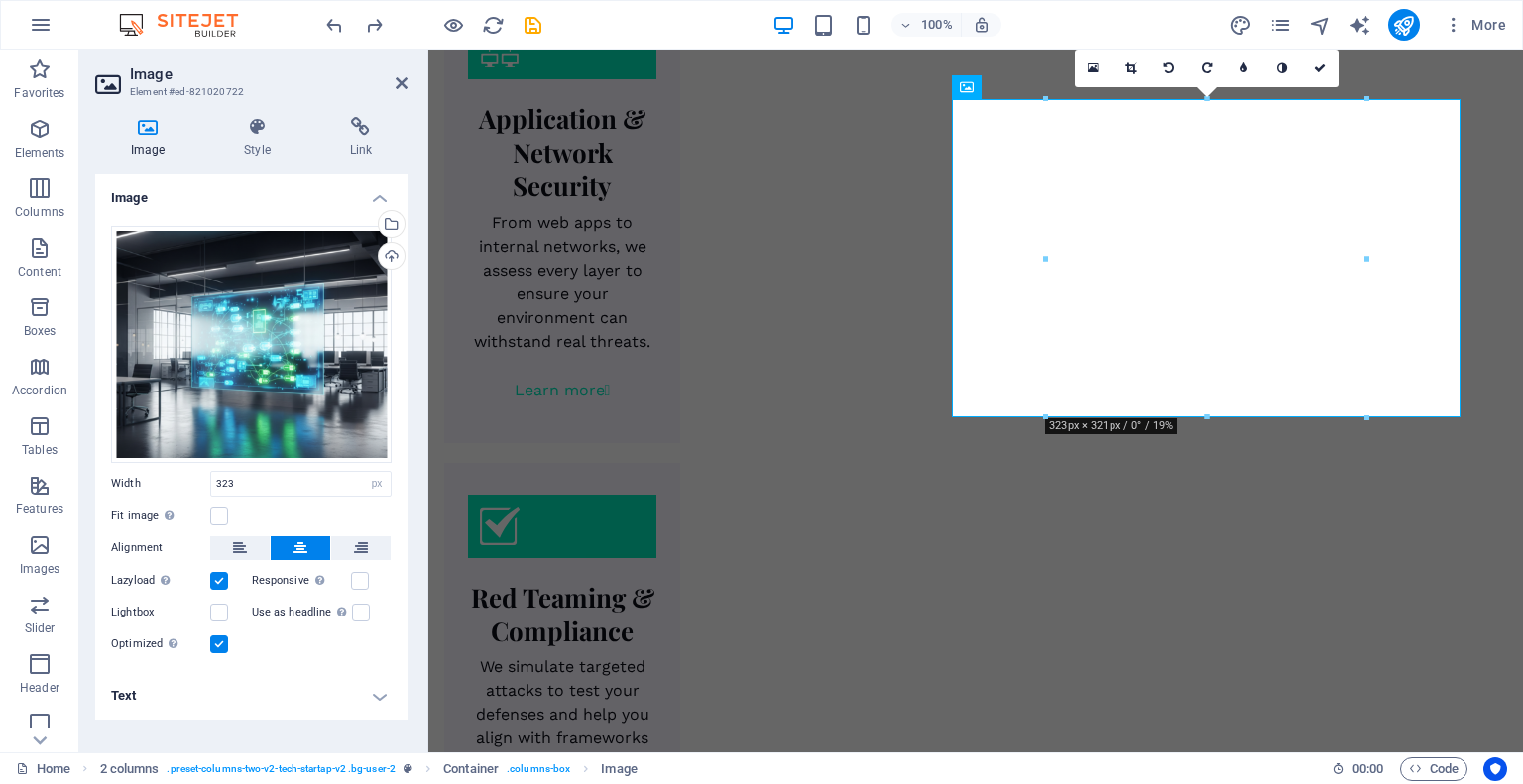 click at bounding box center (976, 4010) 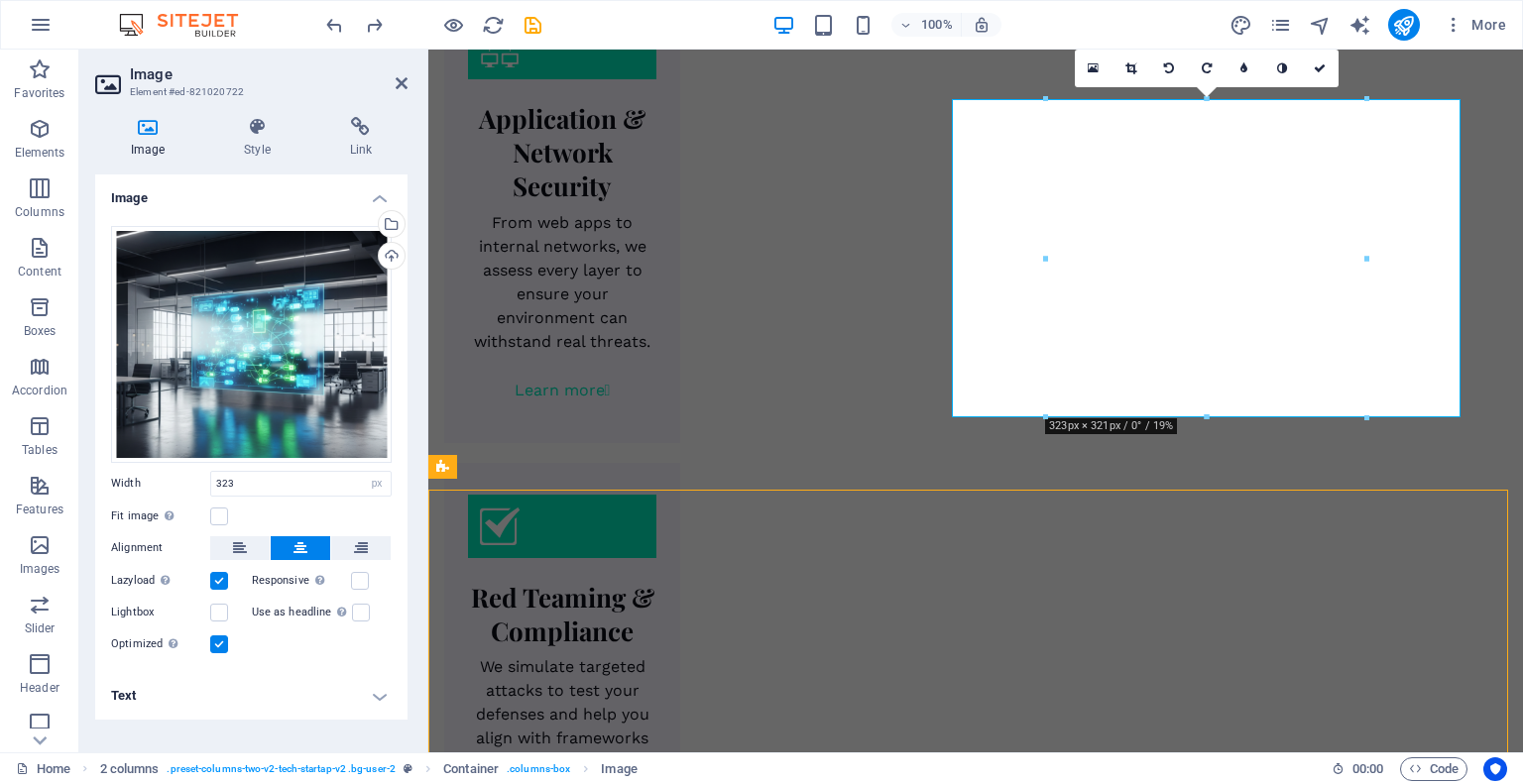 click at bounding box center [976, 4010] 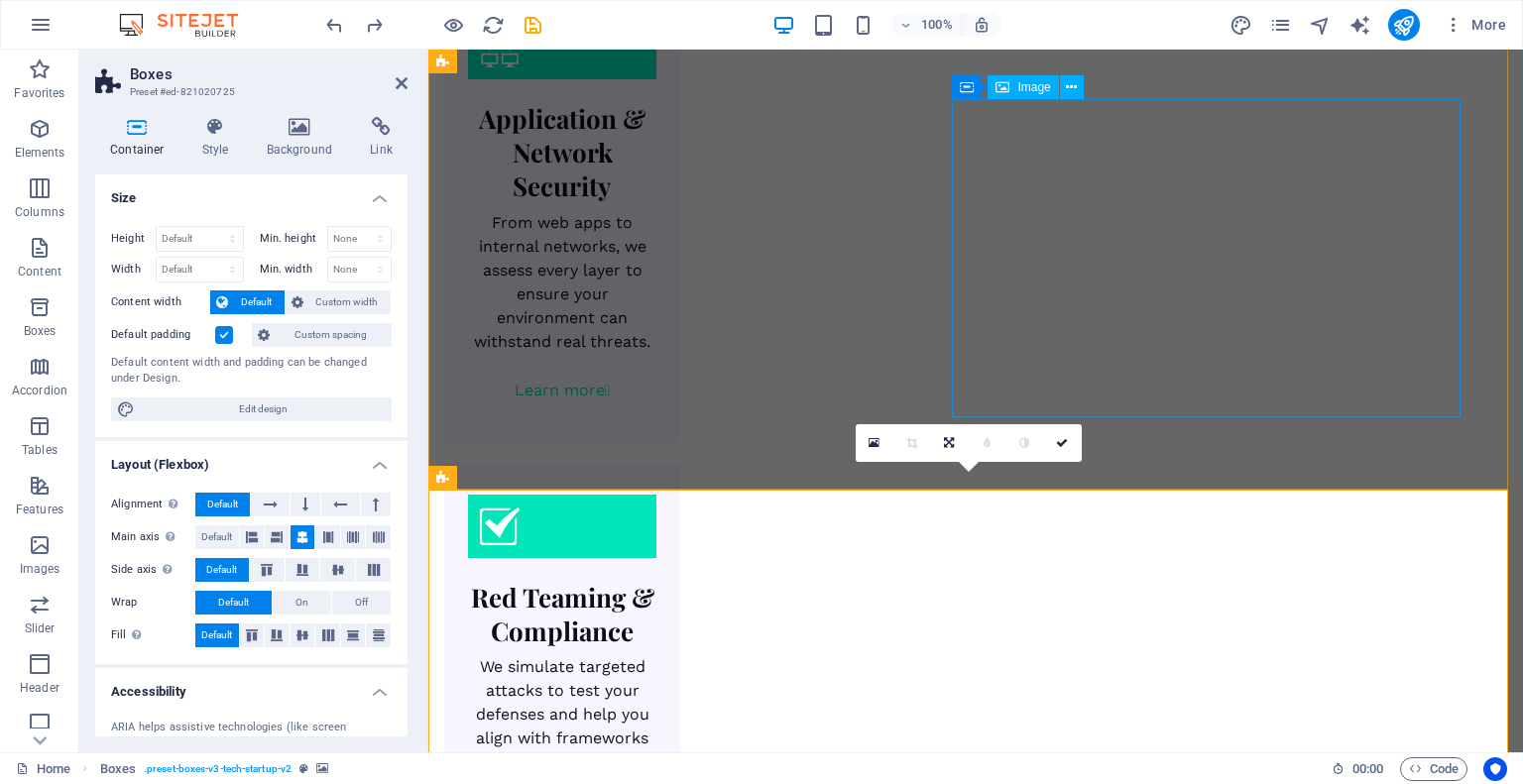 click at bounding box center (702, 3477) 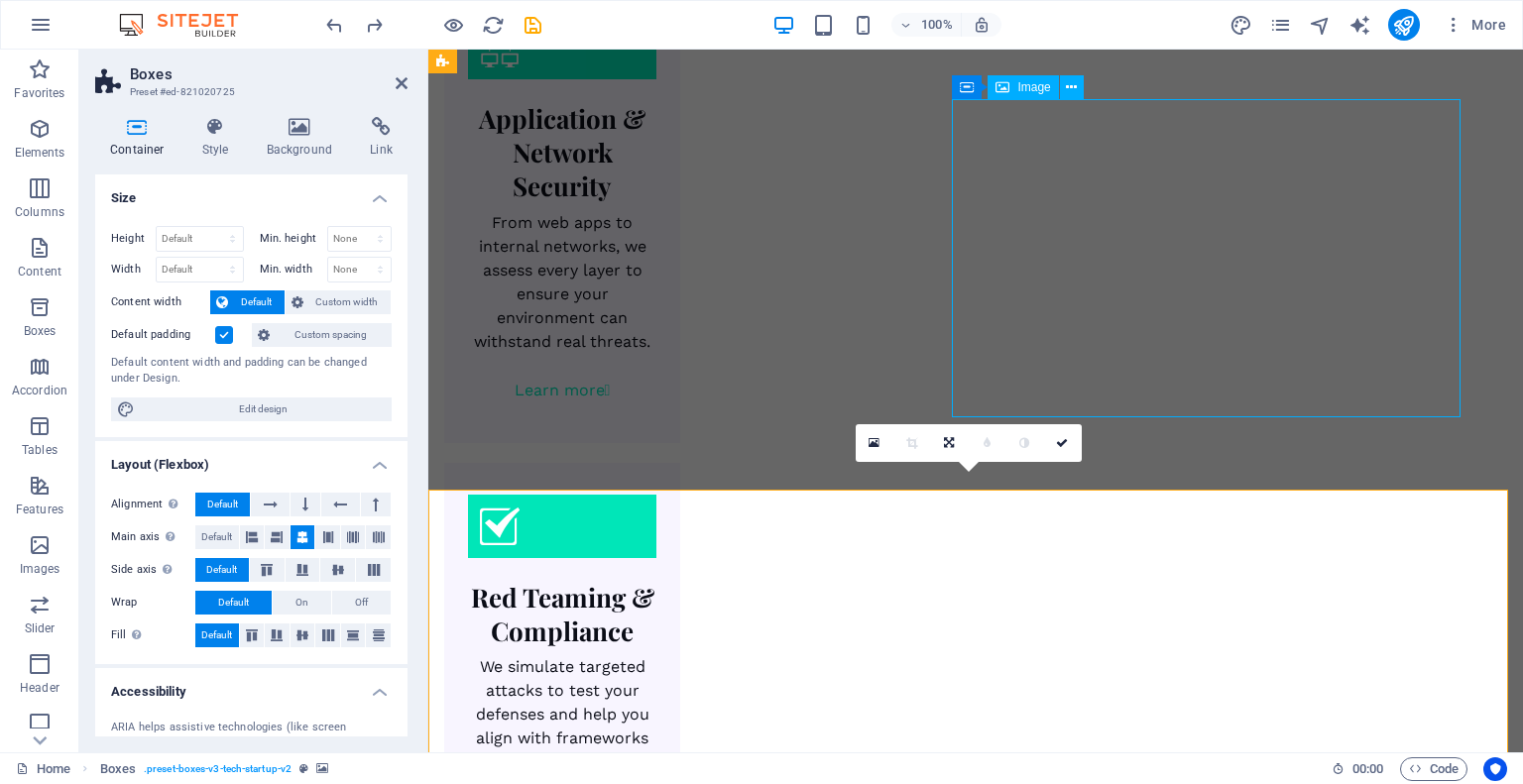 click at bounding box center [702, 3477] 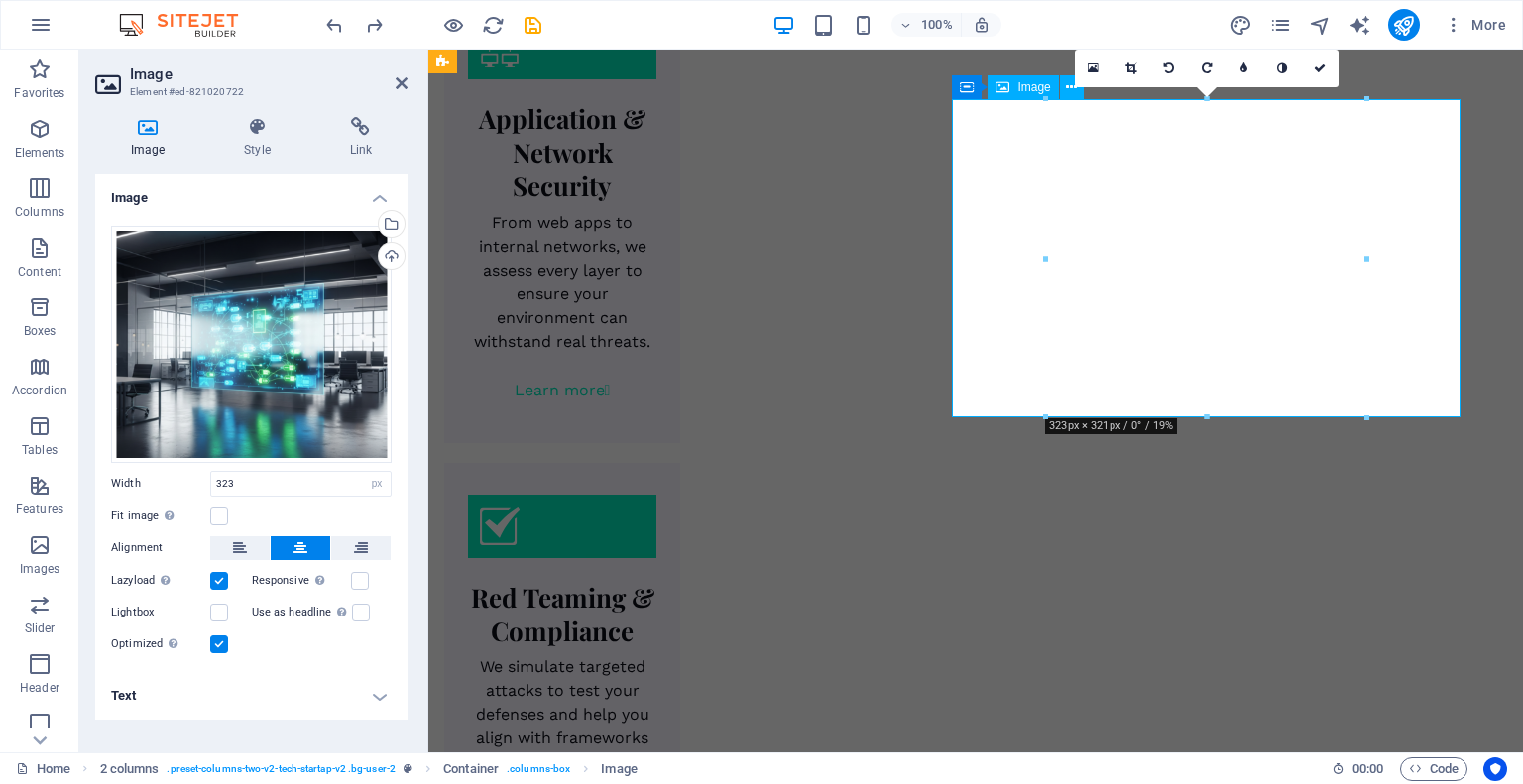 click at bounding box center (702, 3477) 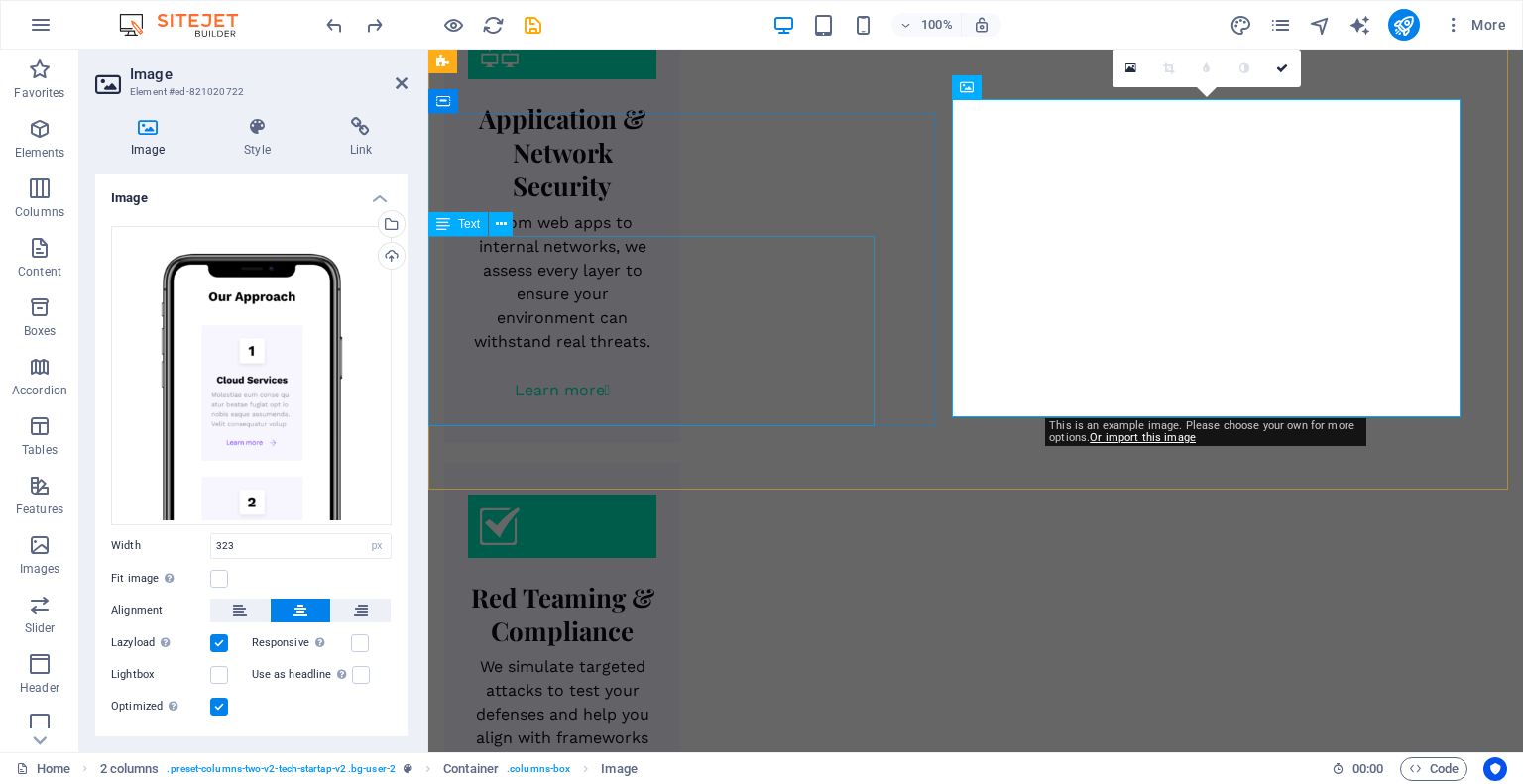 click on "Your energy should be spent on your business, not on the latest cyber threat. We handle the security challenges for you. Instead of just running scans, our experts dive in to truly understand your setup. We deliver plain-language advice and fixes that work, strengthening your defenses and making compliance simple. Let's make your security a tool for success, not a hurdle." at bounding box center (686, 3231) 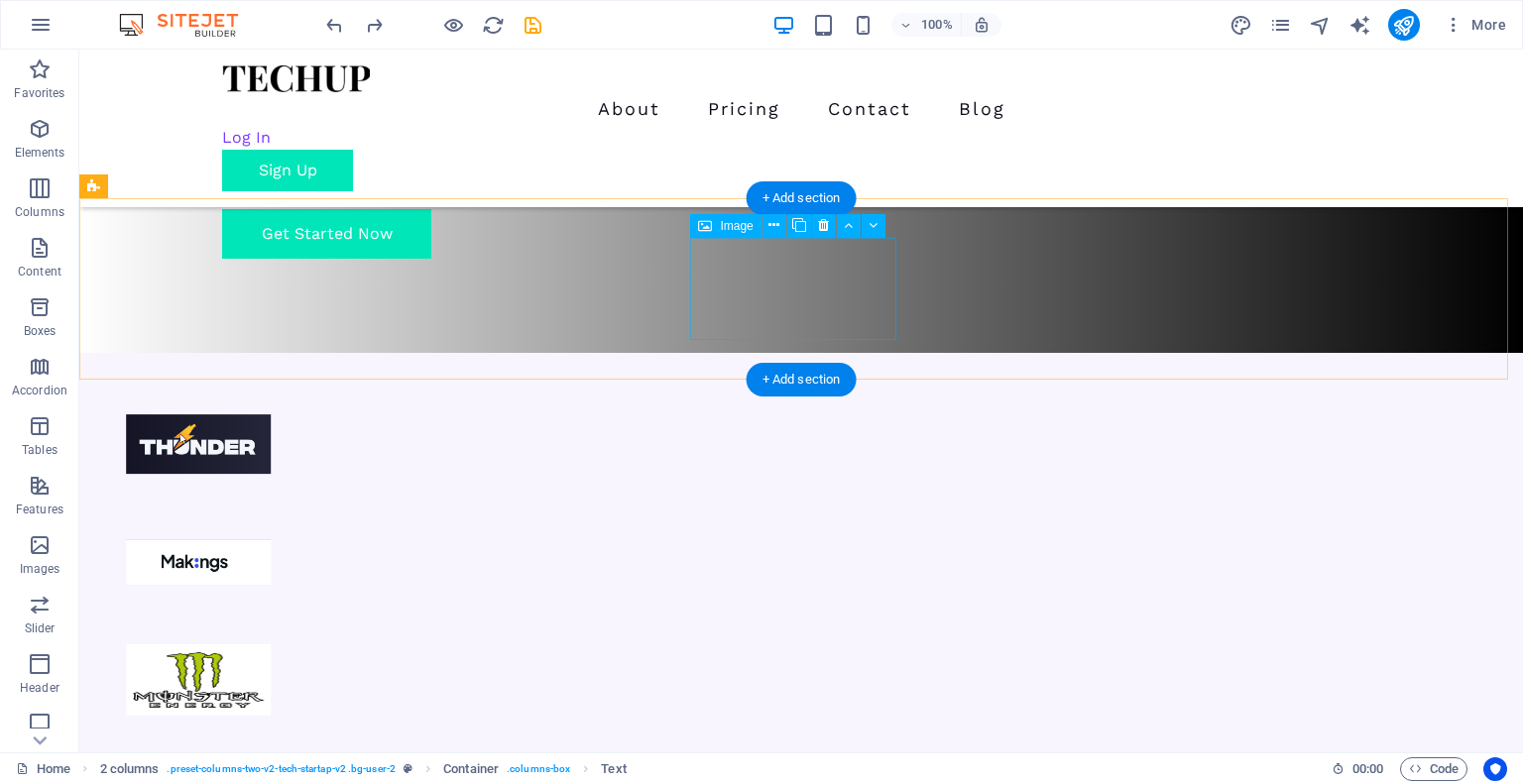 scroll, scrollTop: 412, scrollLeft: 0, axis: vertical 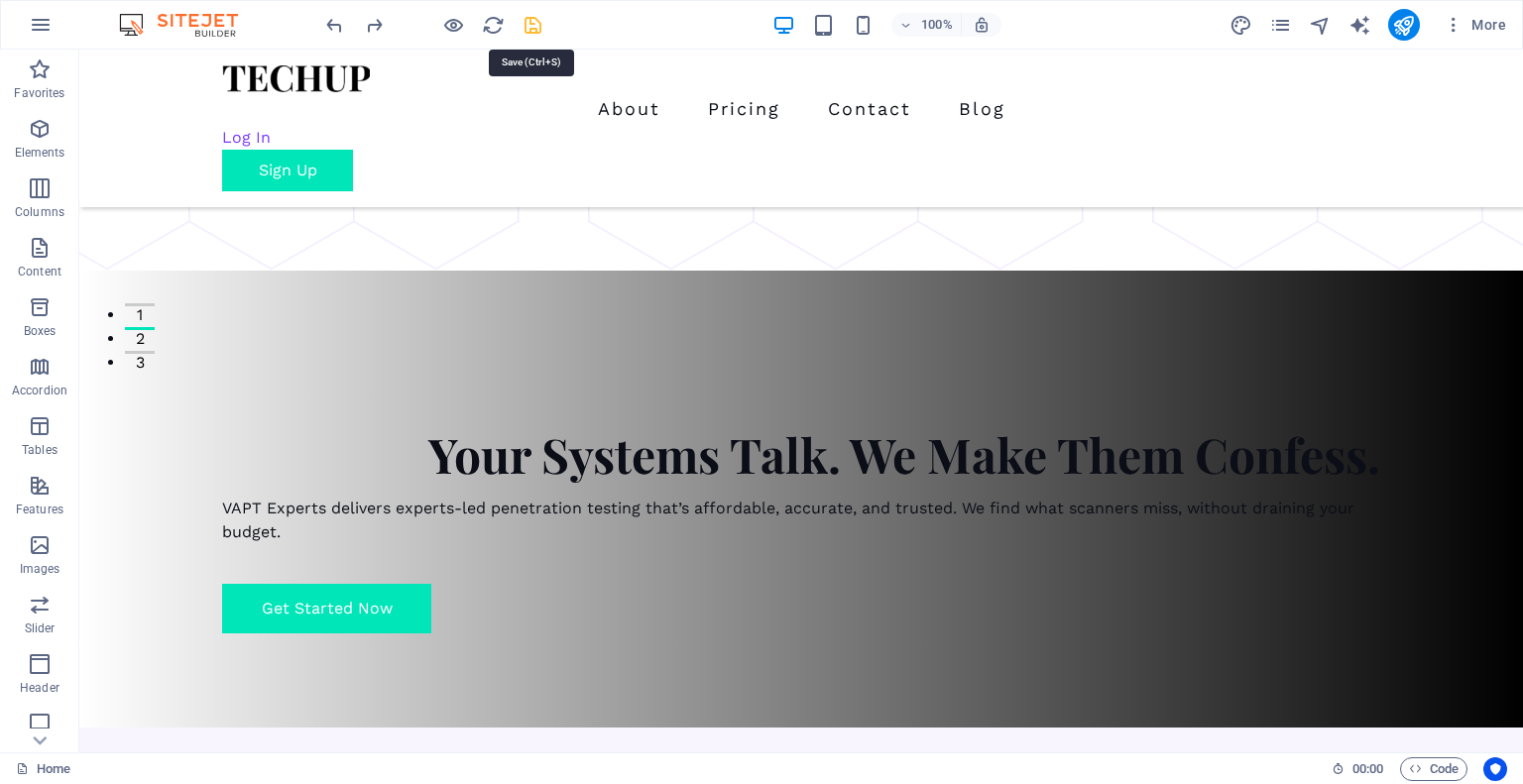 click at bounding box center [532, 25] 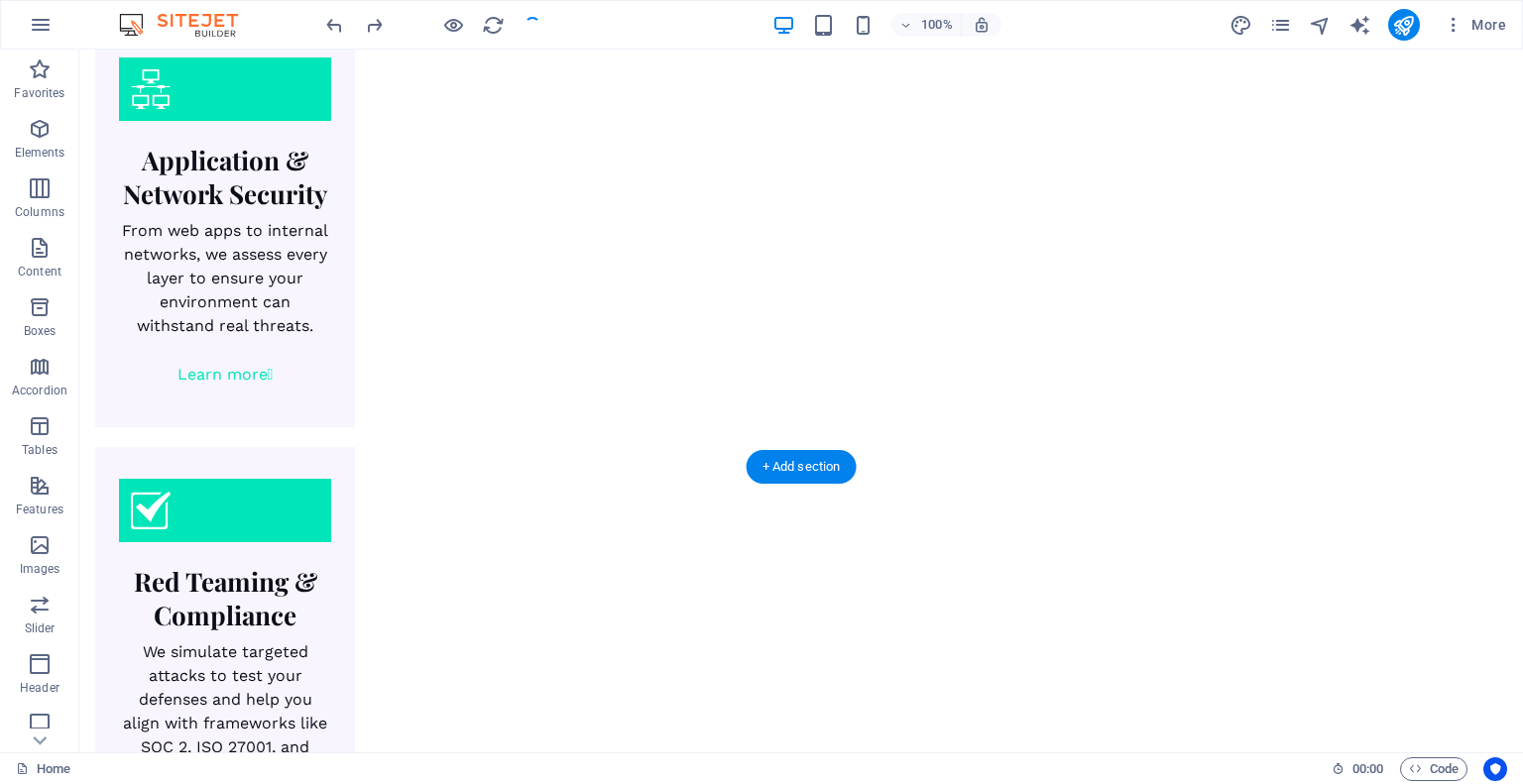 scroll, scrollTop: 2143, scrollLeft: 0, axis: vertical 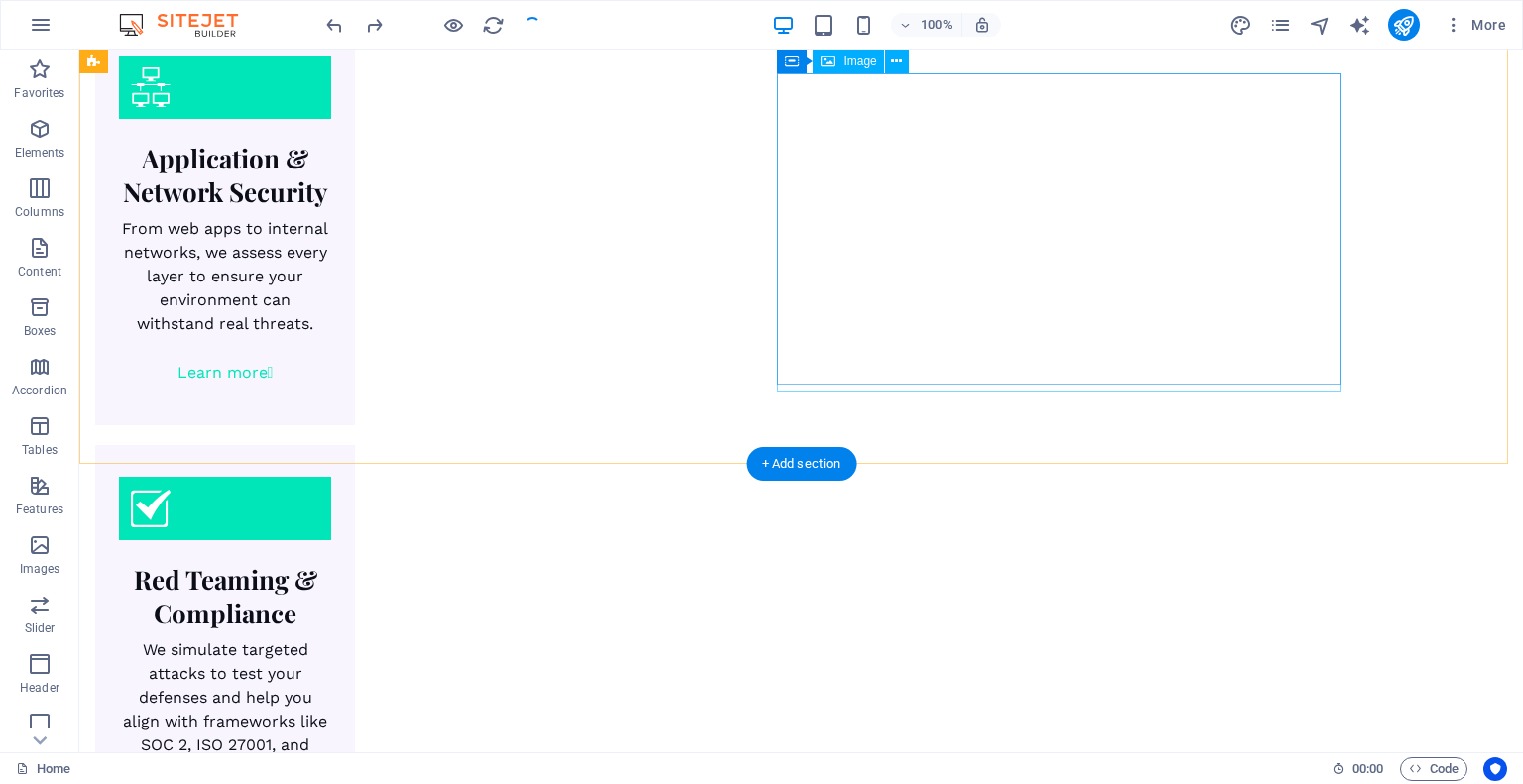 click at bounding box center [377, 3436] 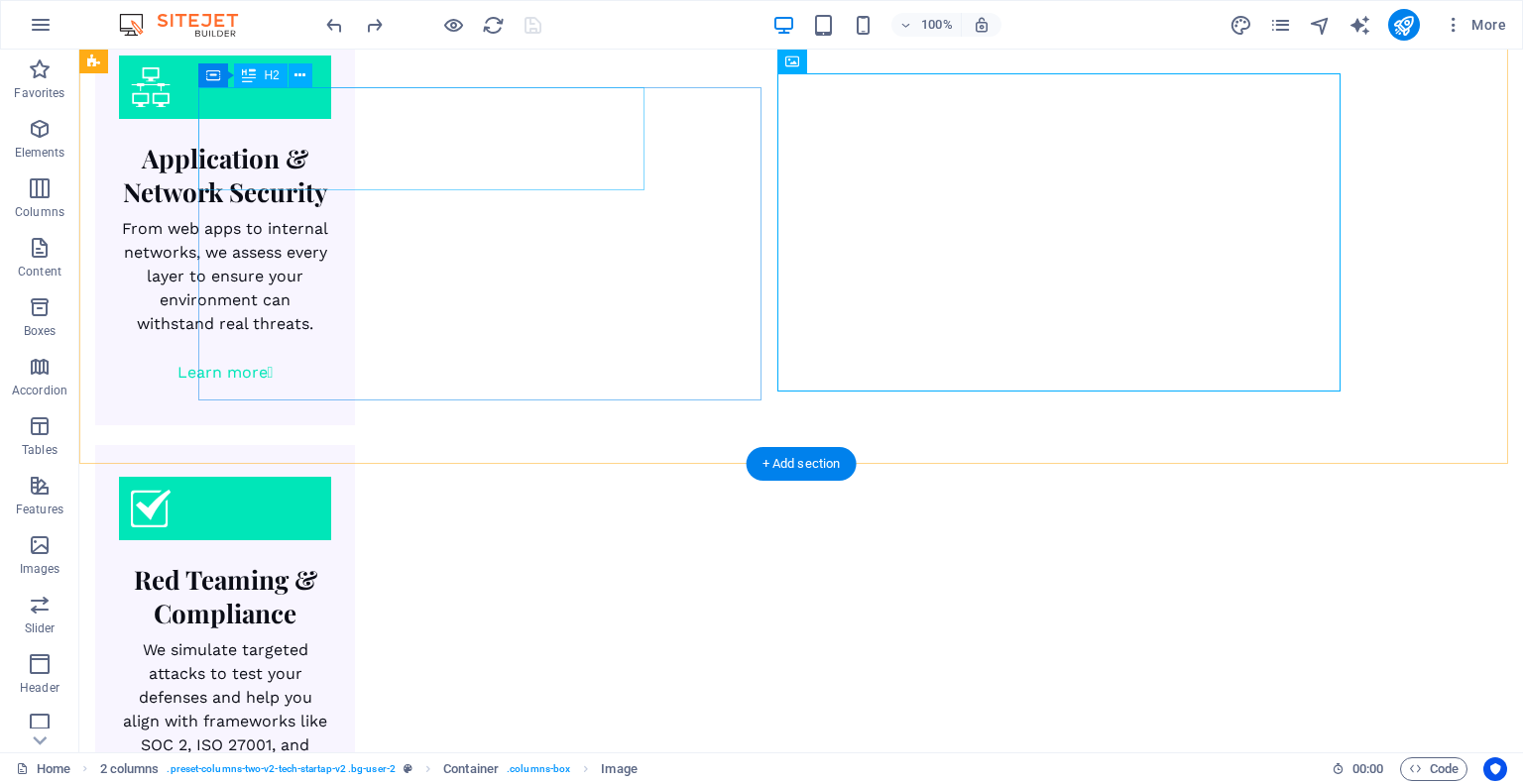 click on "Grow your  business  while keeping it  secure" at bounding box center [361, 3048] 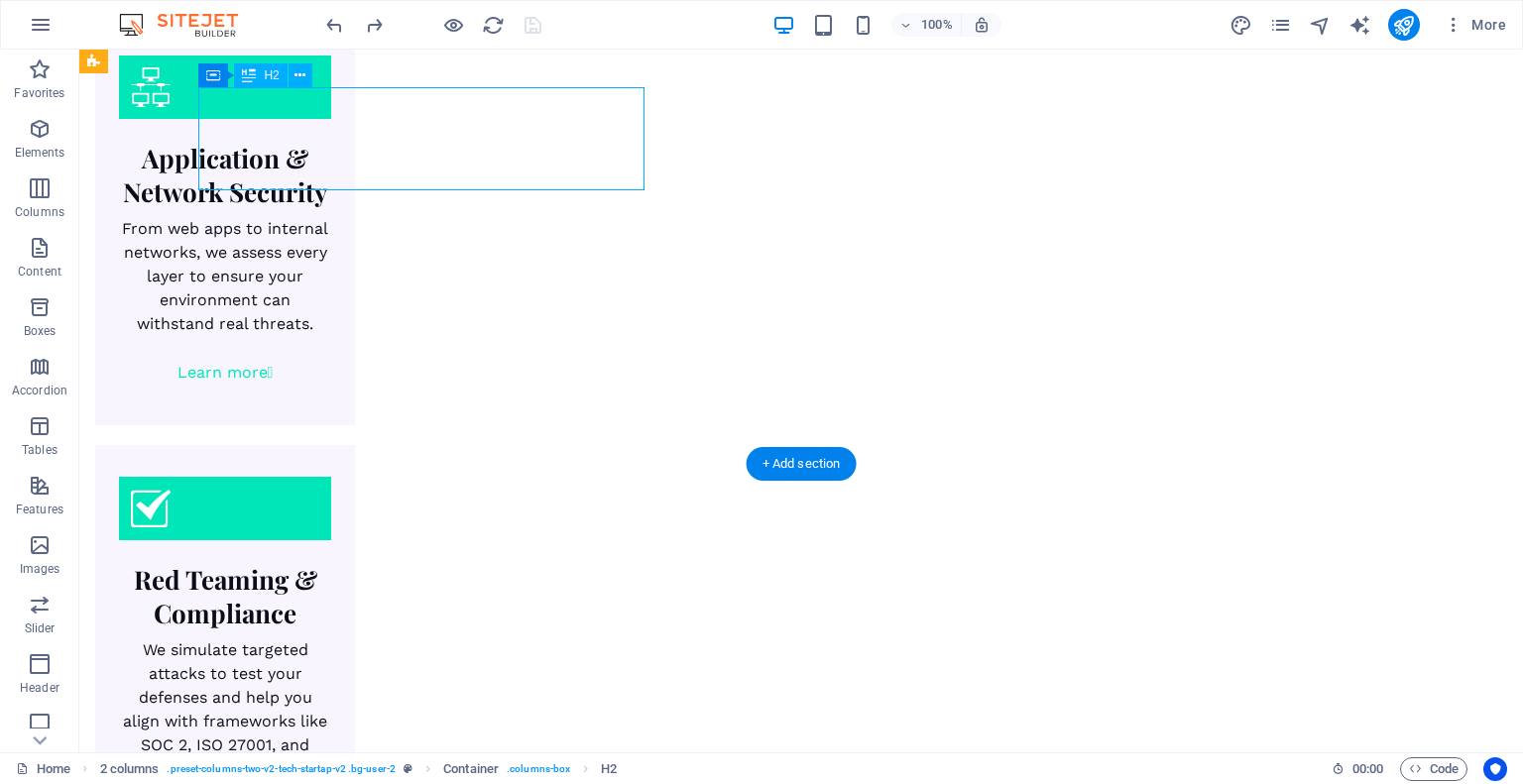 click on "Grow your  business  while keeping it  secure" at bounding box center [361, 3048] 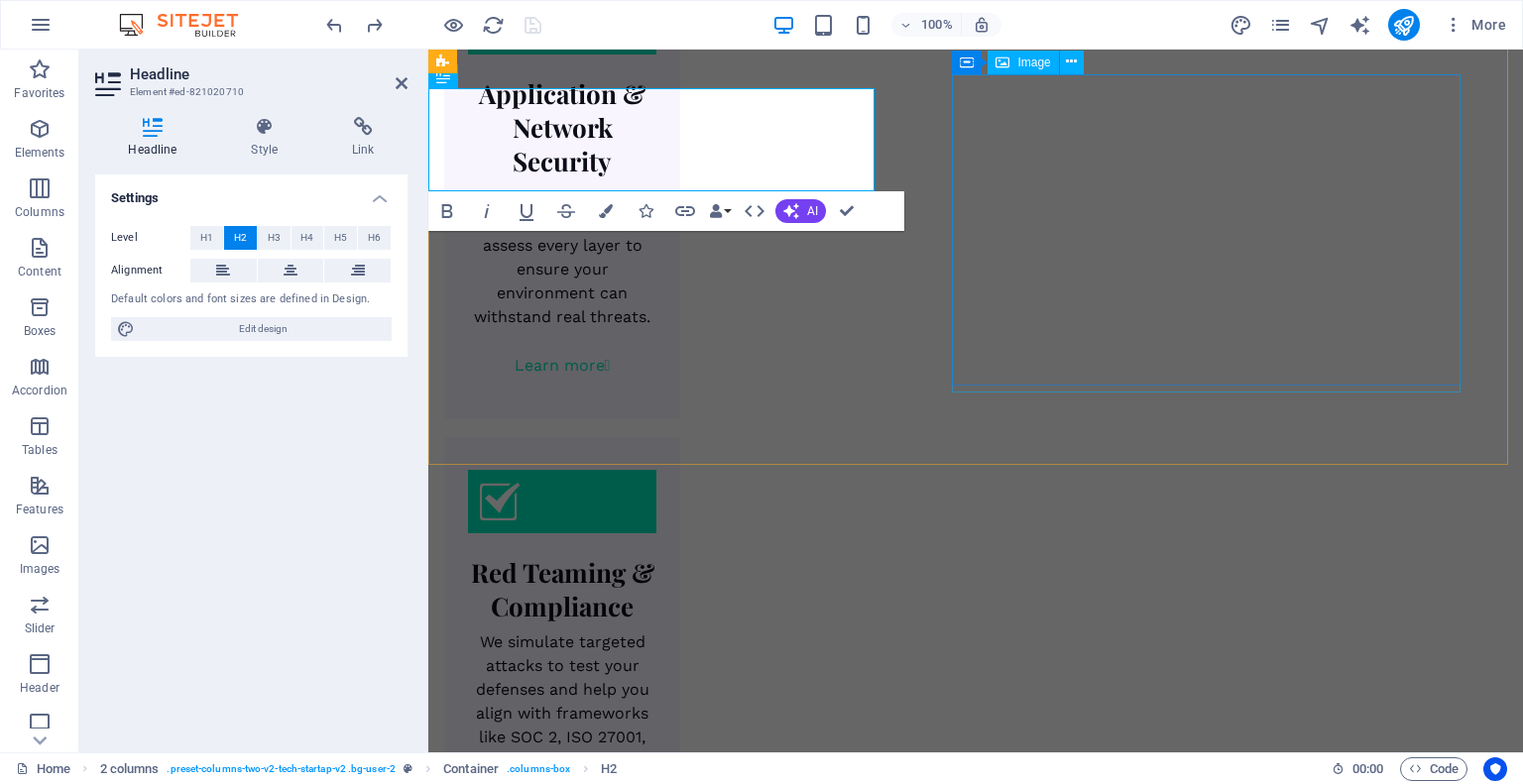 click at bounding box center [702, 3452] 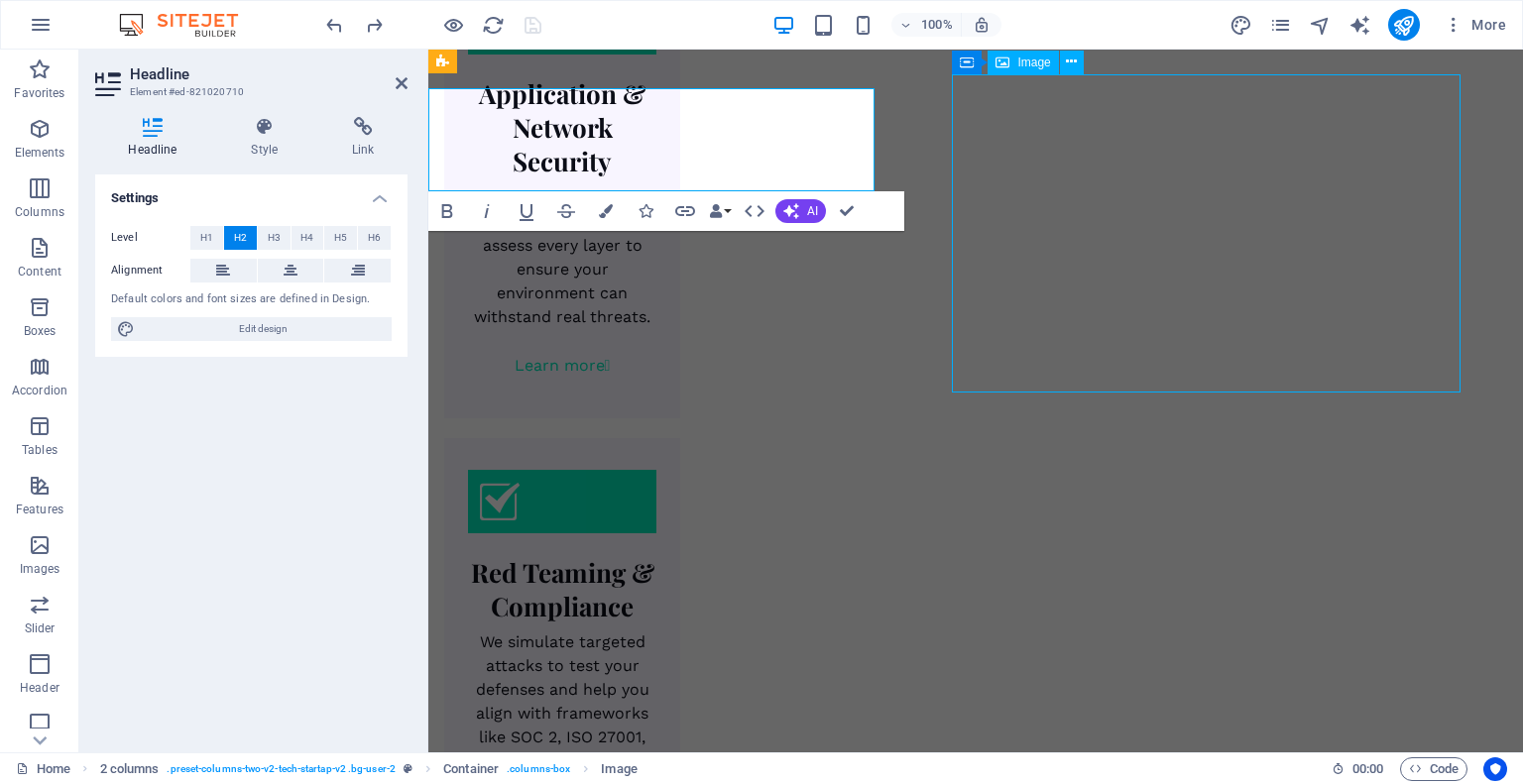 click at bounding box center (702, 3452) 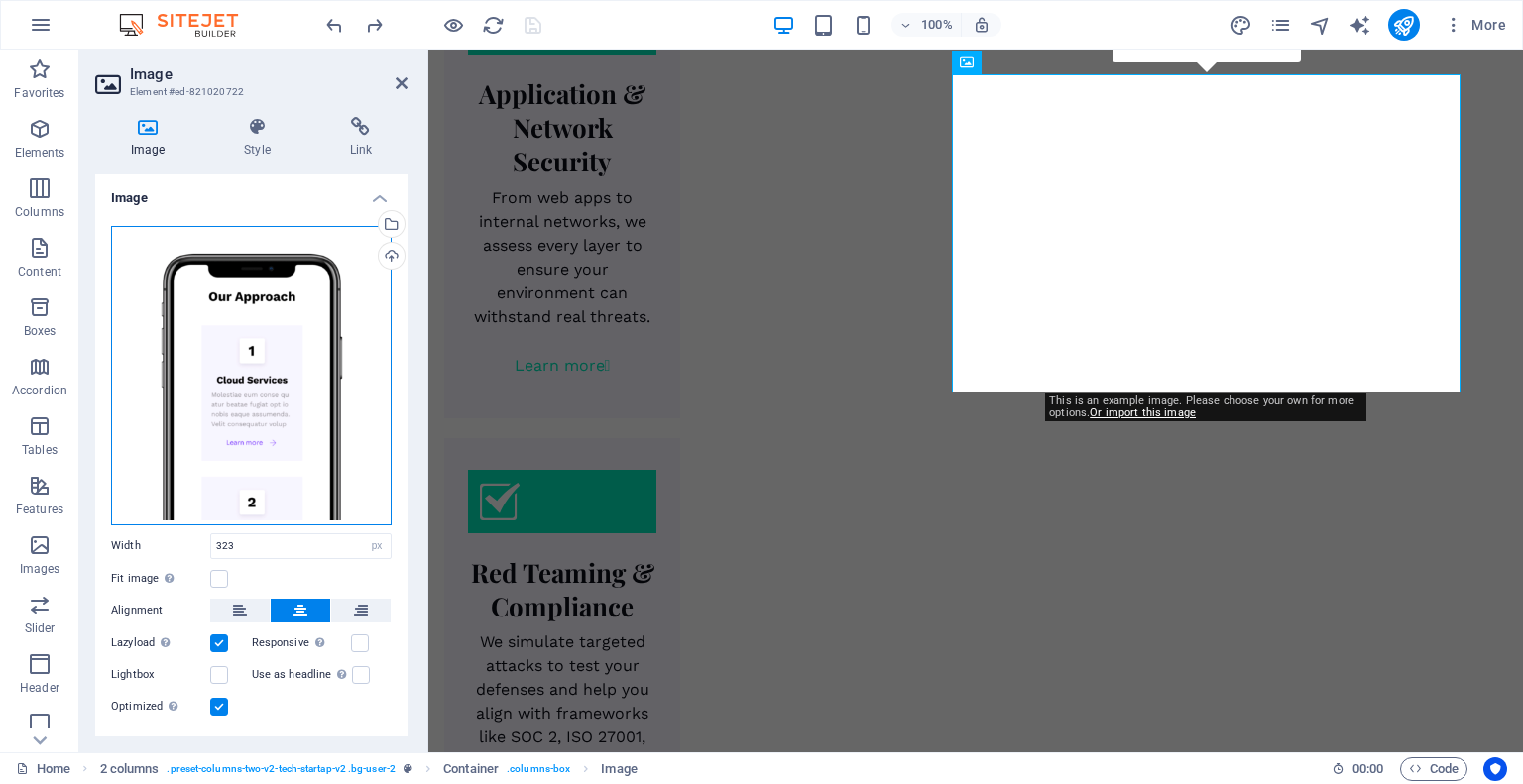 click on "Drag files here, click to choose files or select files from Files or our free stock photos & videos" at bounding box center [251, 376] 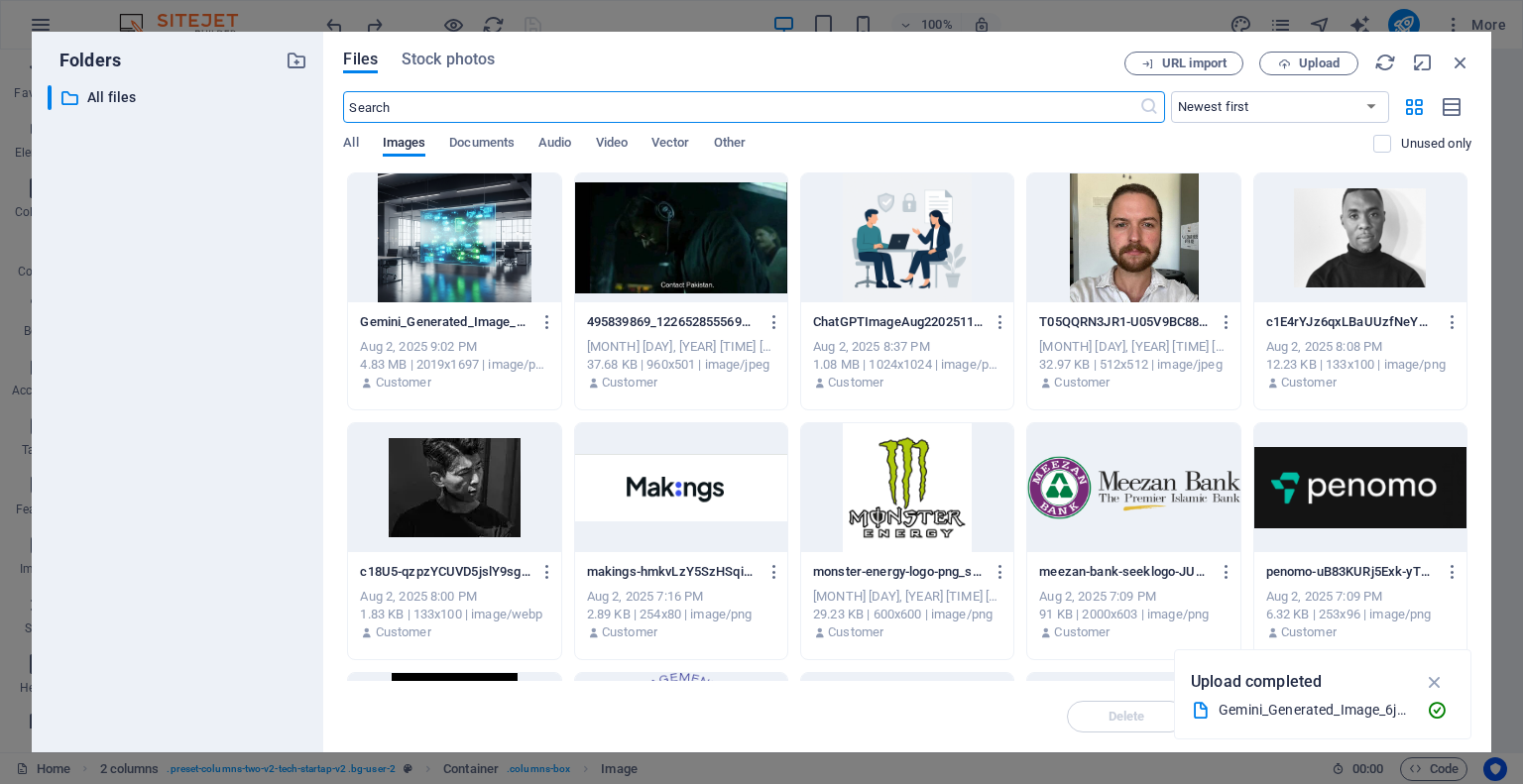 scroll, scrollTop: 2566, scrollLeft: 0, axis: vertical 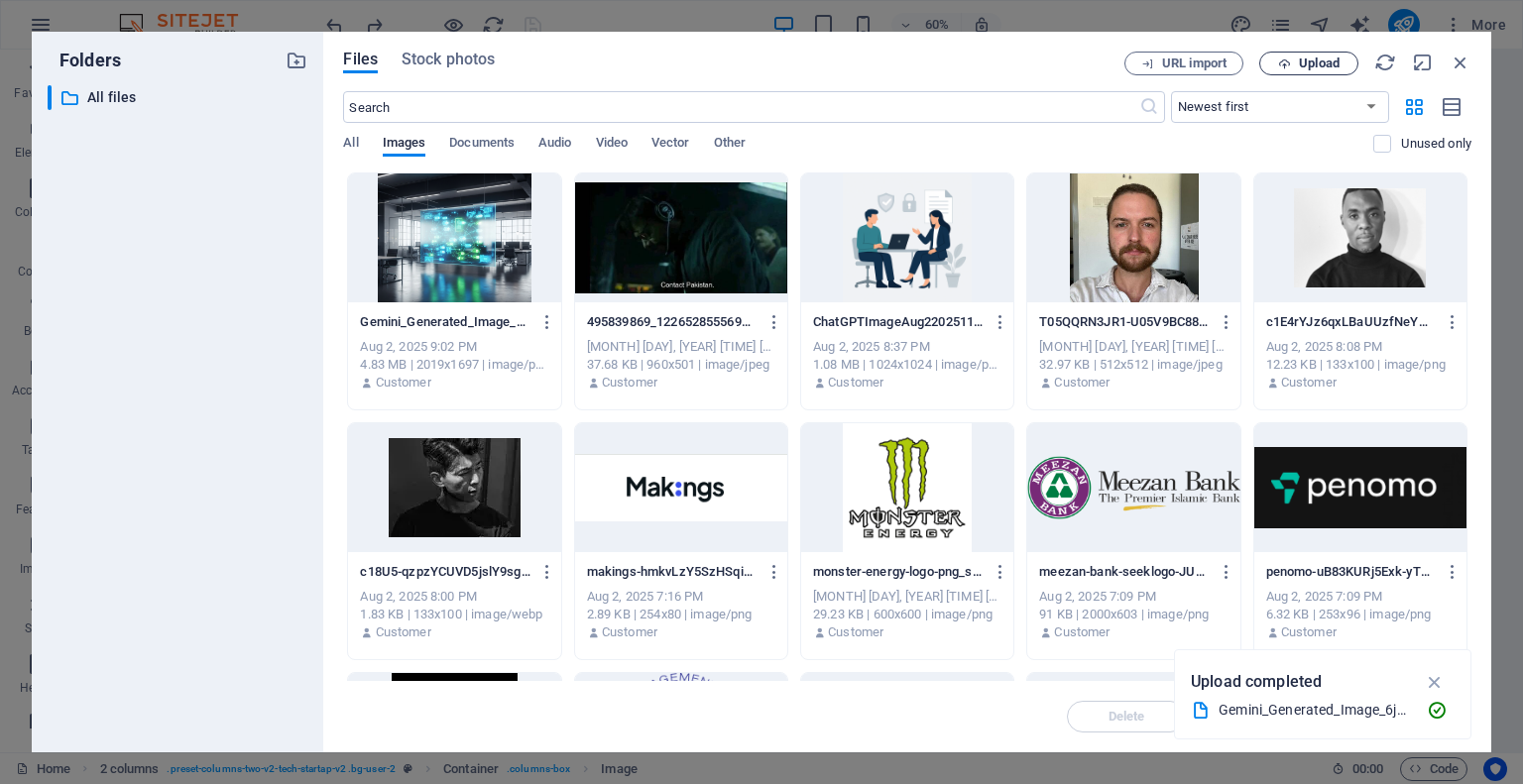 click on "Upload" at bounding box center [1319, 63] 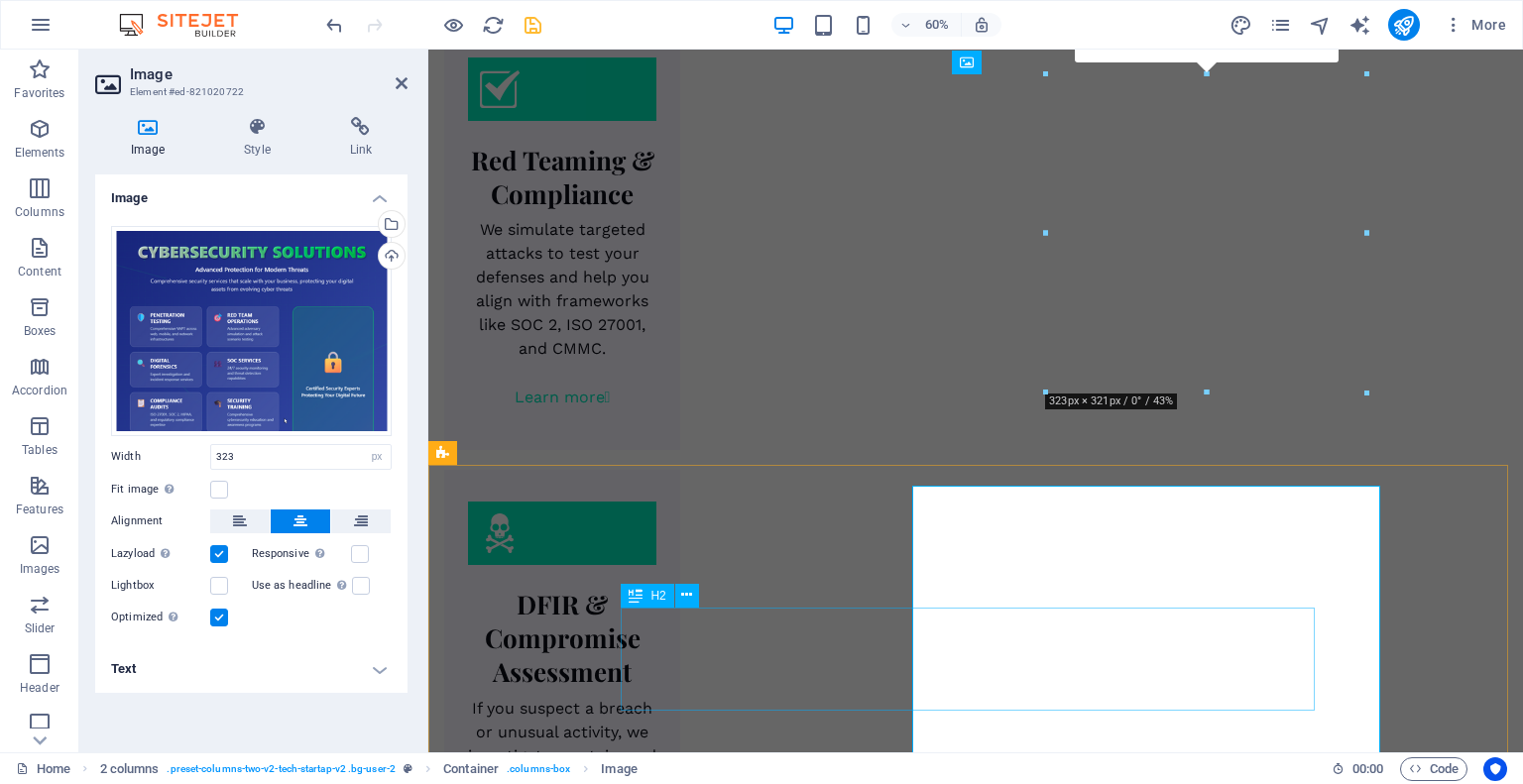 scroll, scrollTop: 2154, scrollLeft: 0, axis: vertical 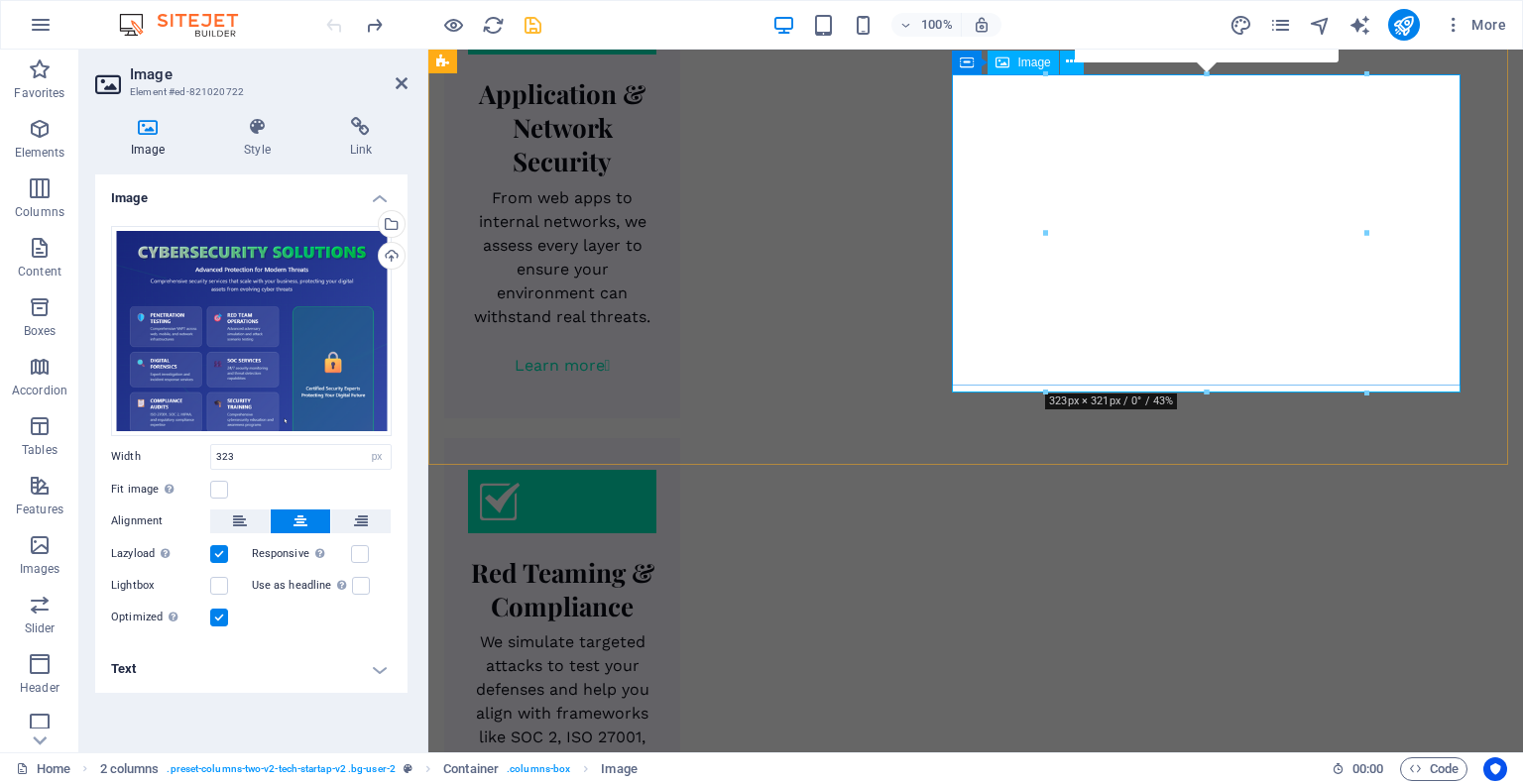 click at bounding box center (702, 3452) 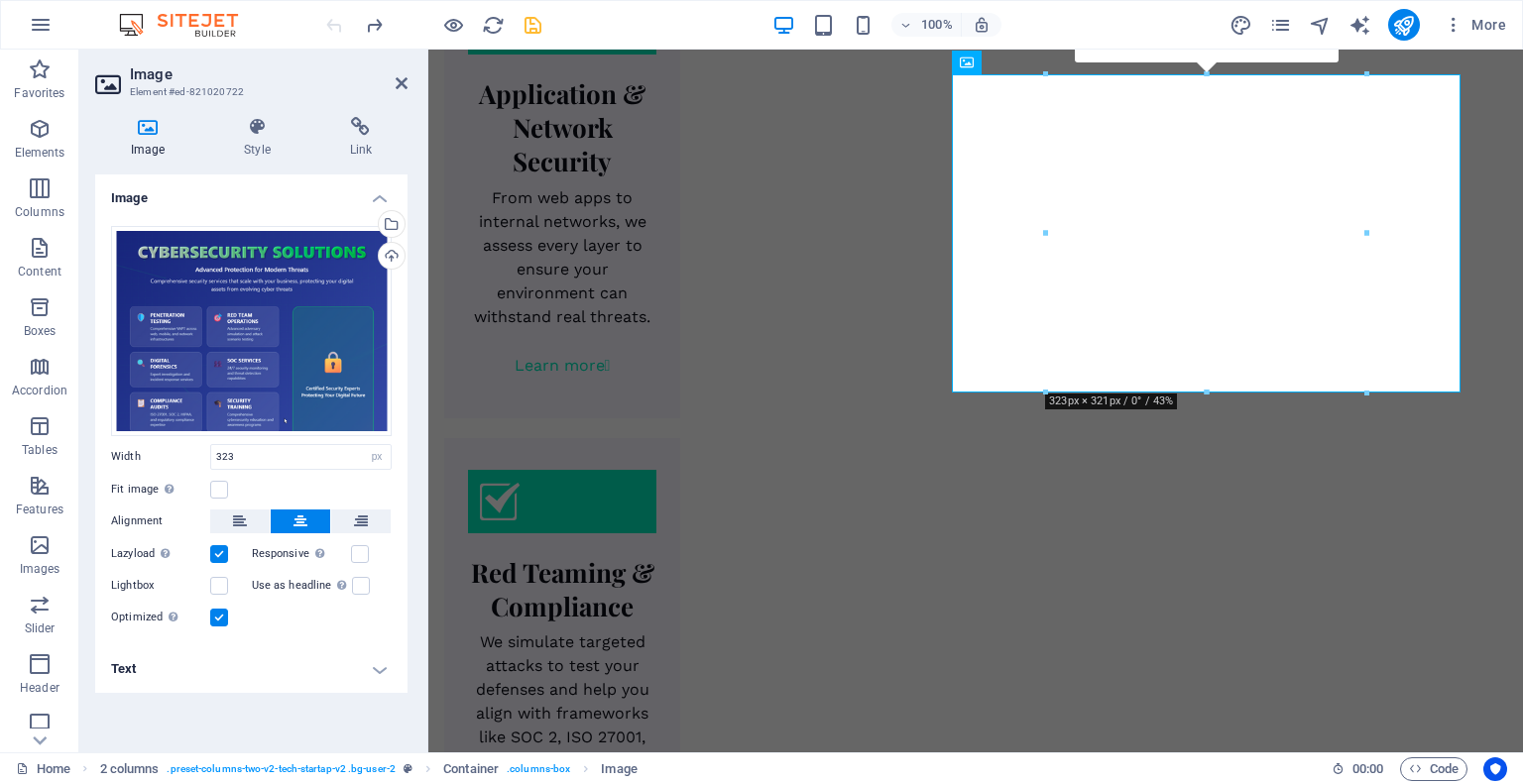 click at bounding box center (976, 3985) 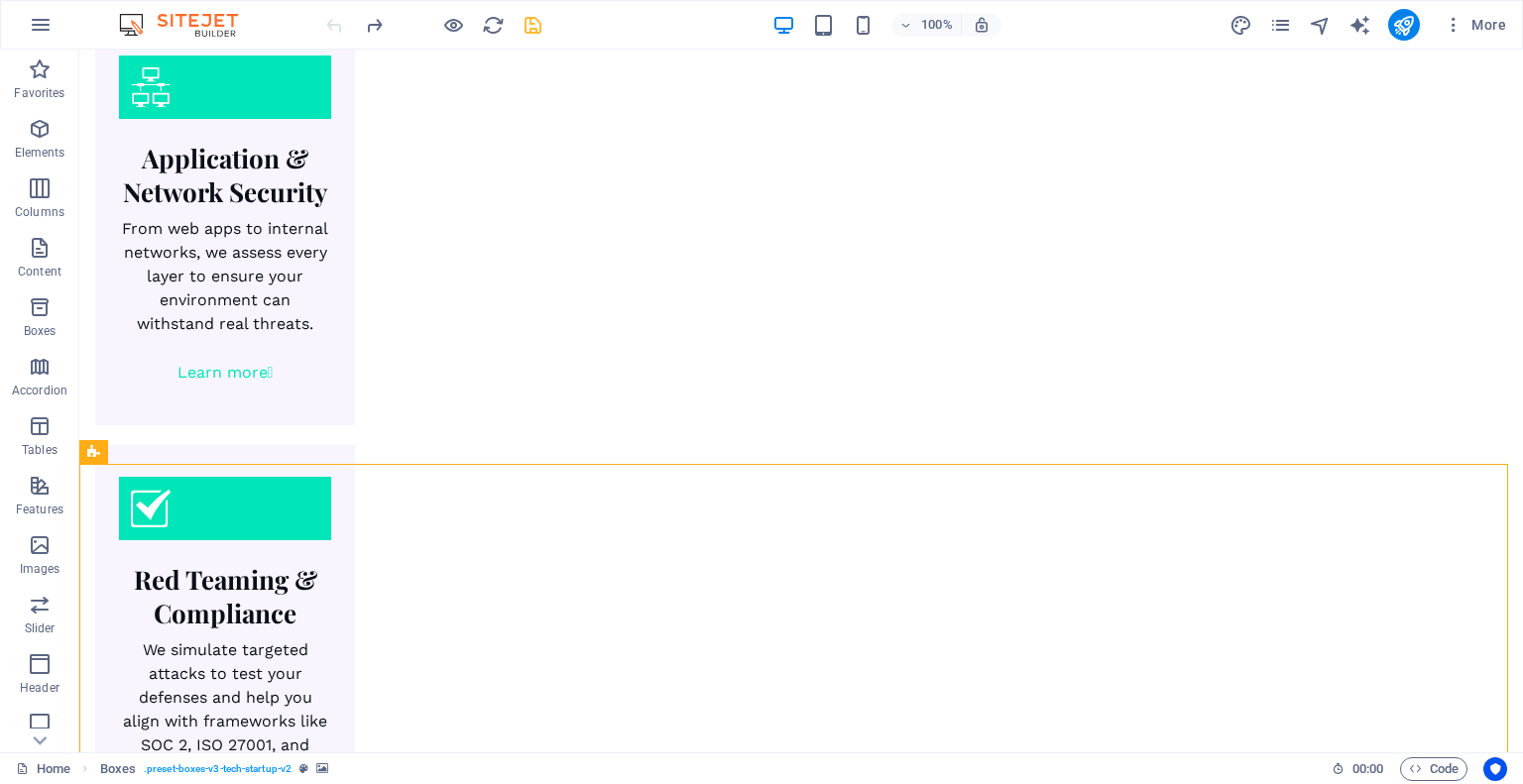 click at bounding box center [801, 3970] 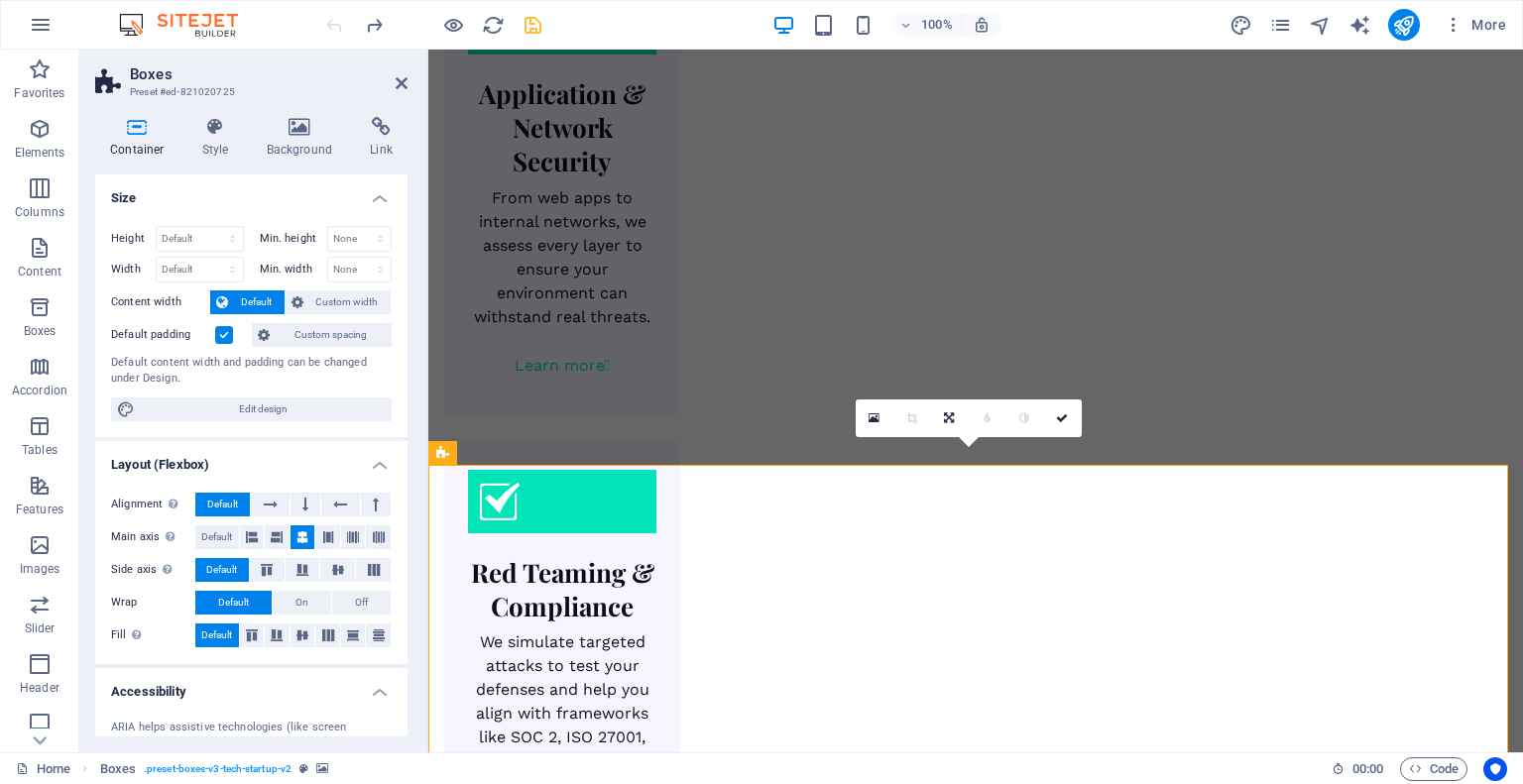 click at bounding box center [976, 3985] 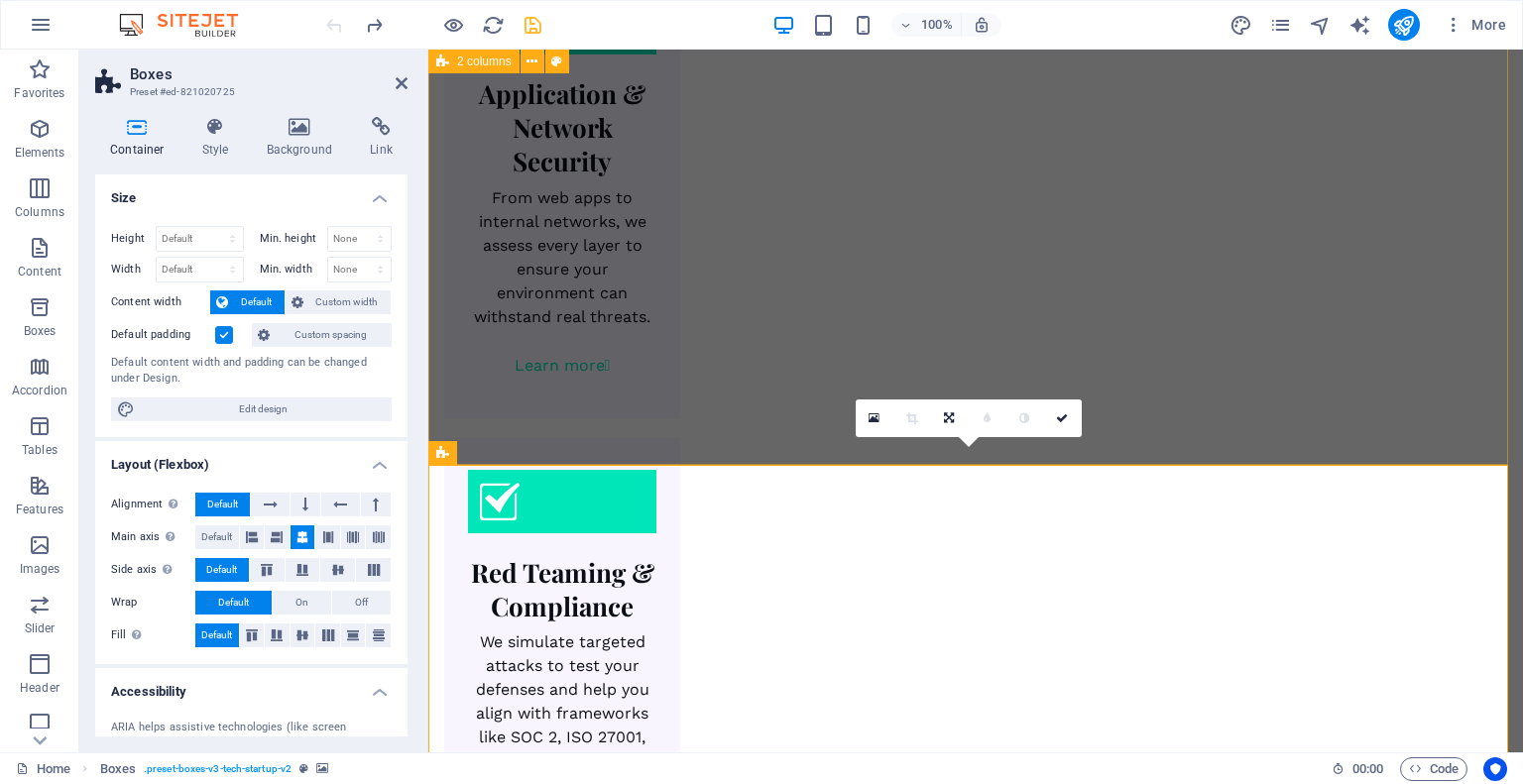 click on "Grow your  business  while keeping it  secure Your energy should be spent on your business, not on the latest cyber threat. We handle the security challenges for you. Instead of just running scans, our experts dive in to truly understand your setup. We deliver plain-language advice and fixes that work, strengthening your defenses and making compliance simple. Let's make your security a tool for success, not a hurdle." at bounding box center (976, 3265) 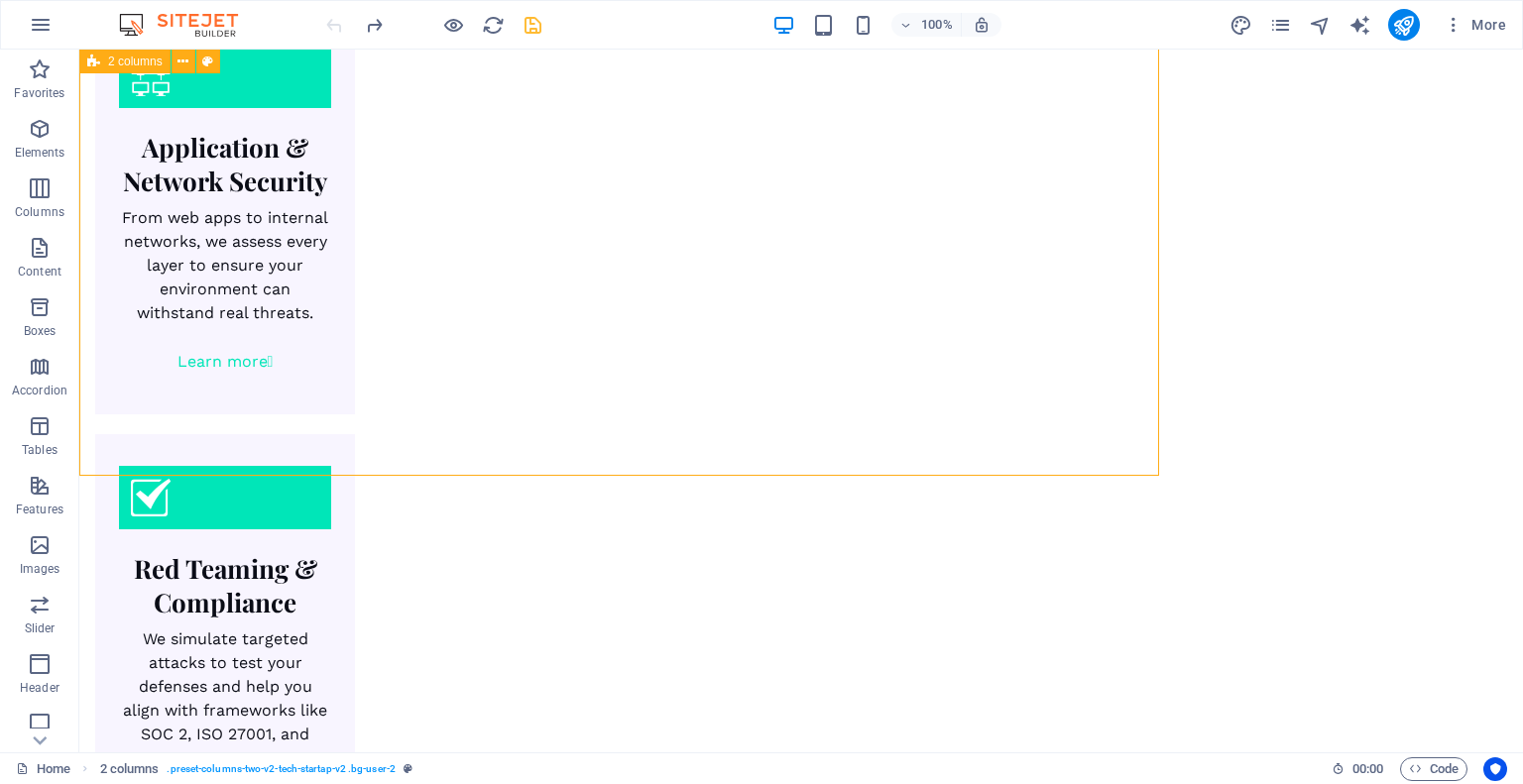 scroll, scrollTop: 2143, scrollLeft: 0, axis: vertical 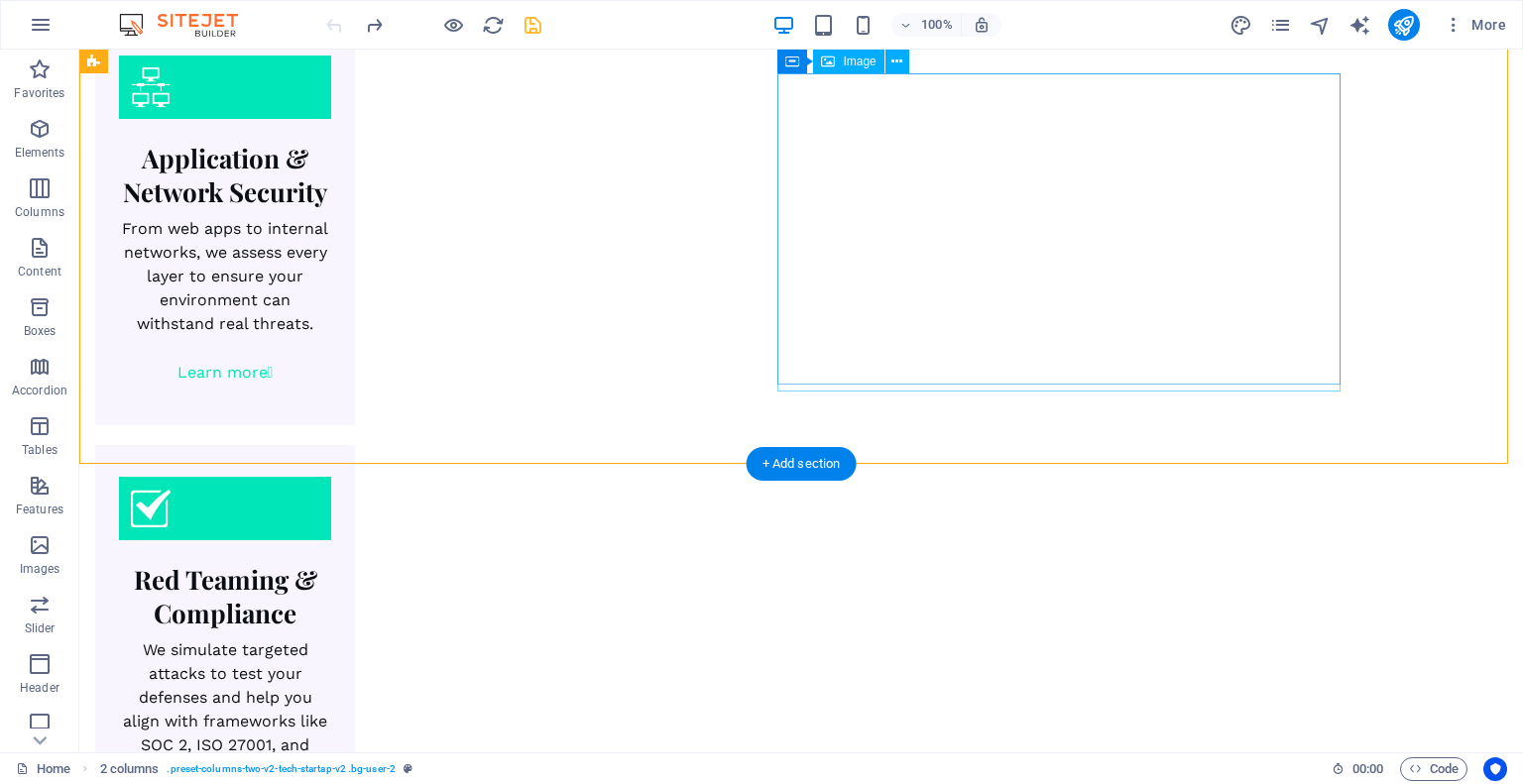 click at bounding box center [377, 3436] 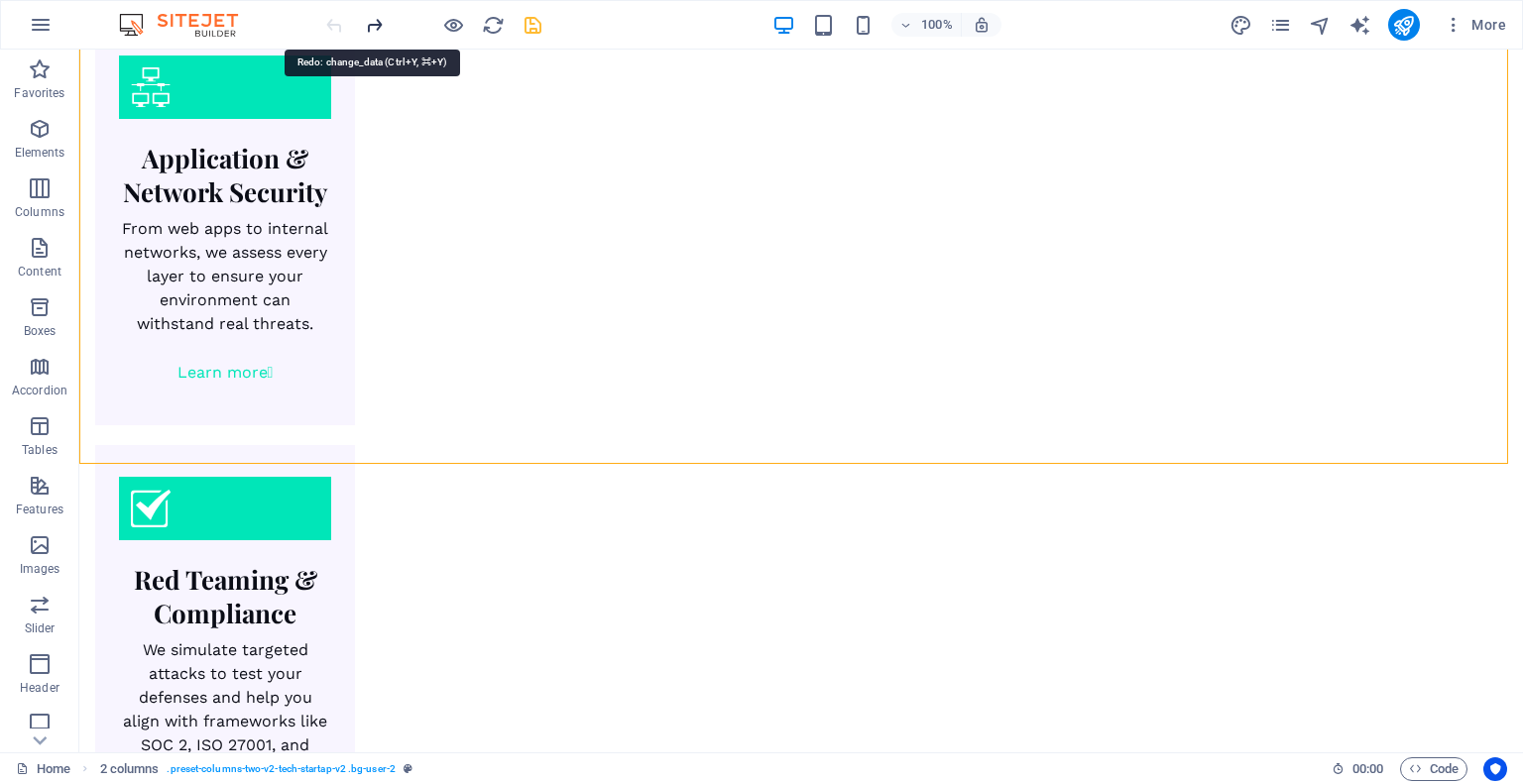 click at bounding box center [374, 25] 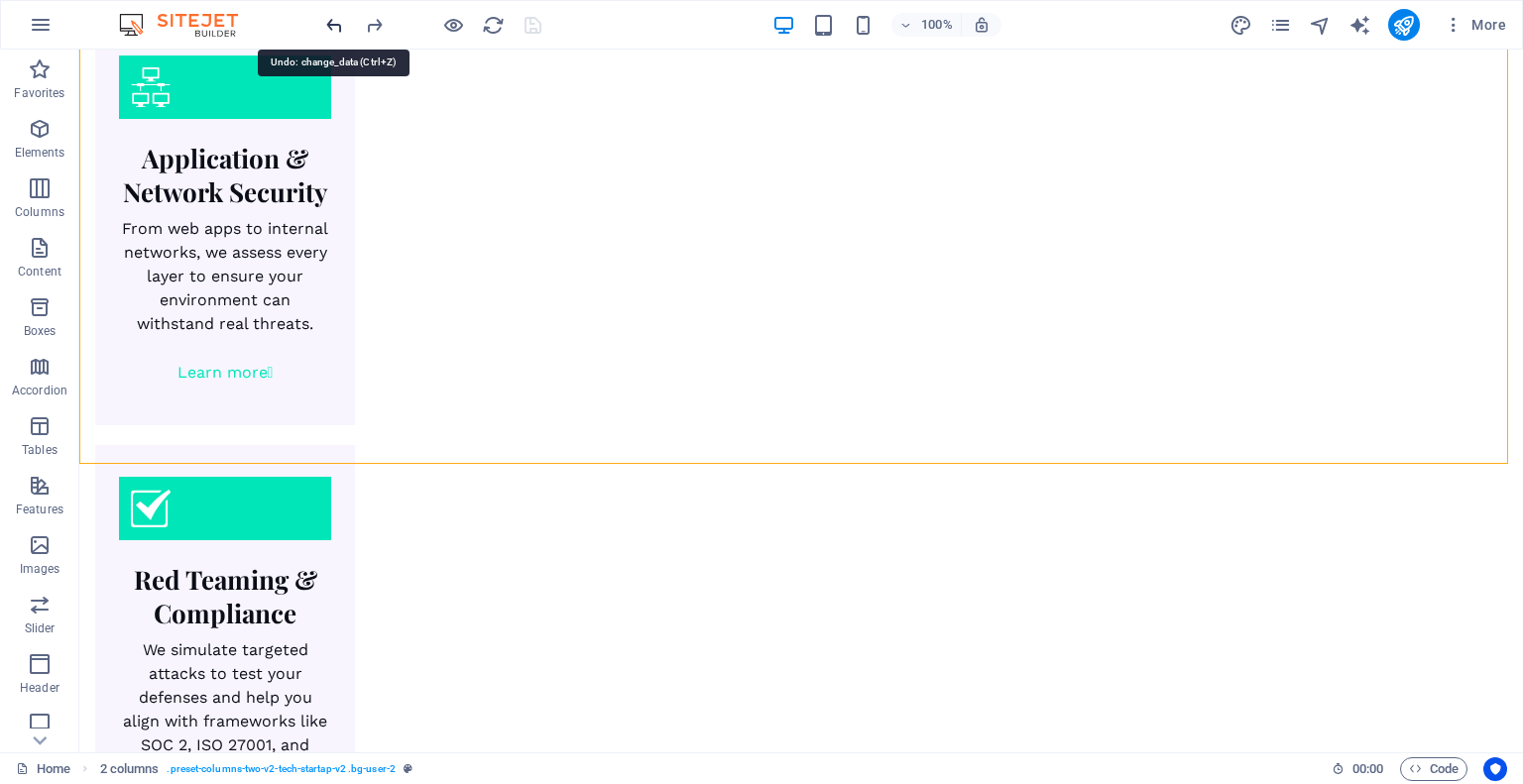 click at bounding box center [334, 25] 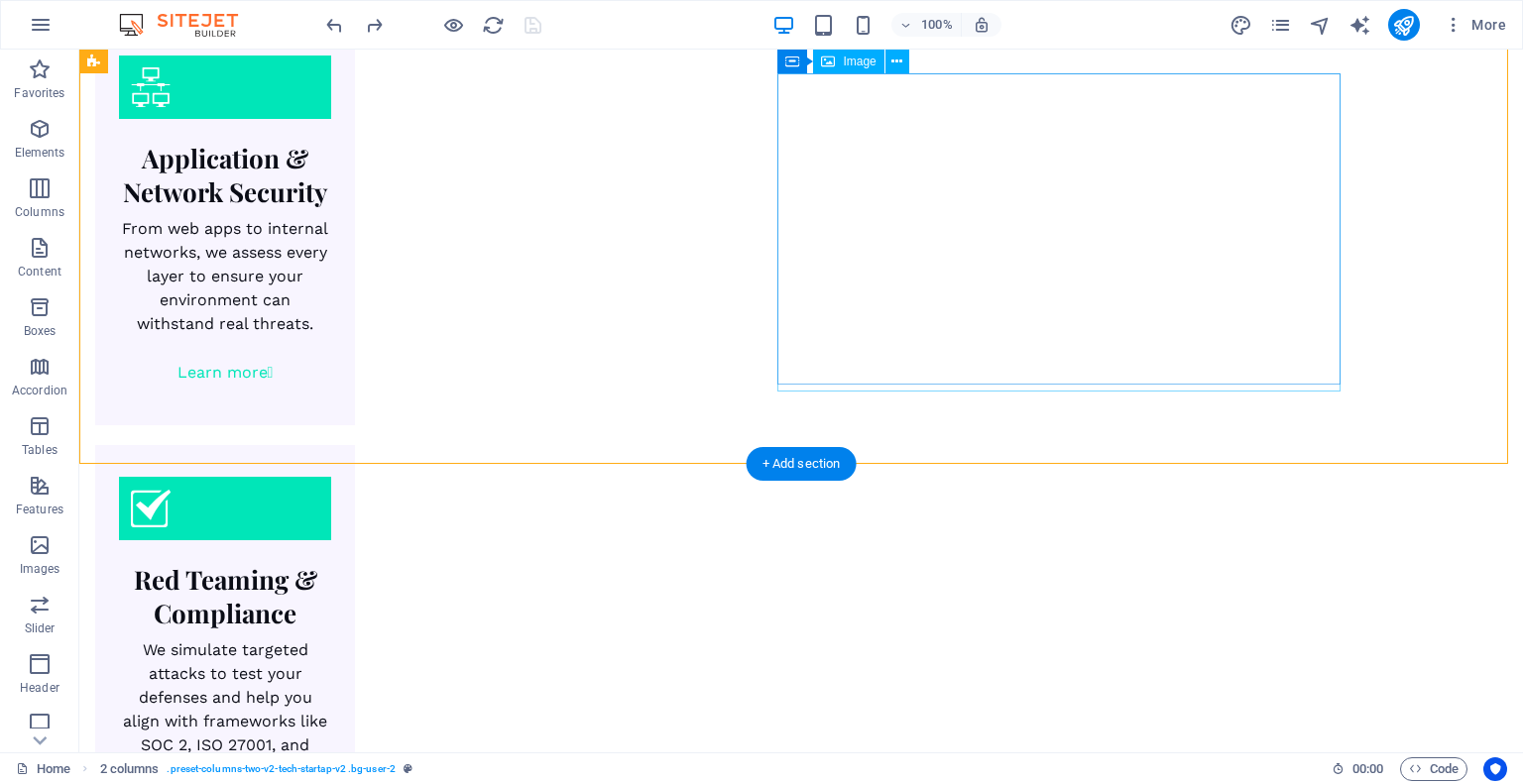 click at bounding box center (377, 3436) 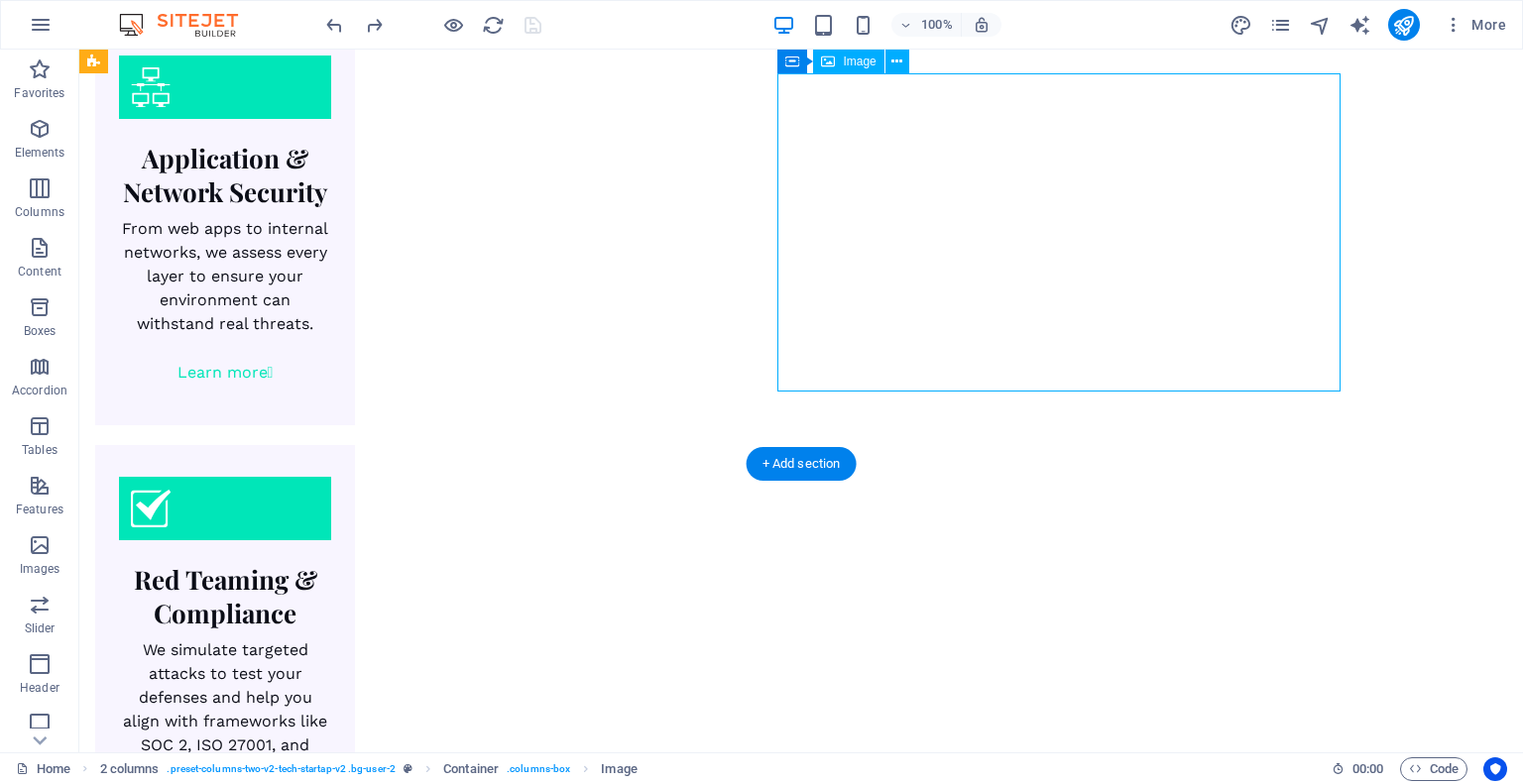 click at bounding box center [377, 3436] 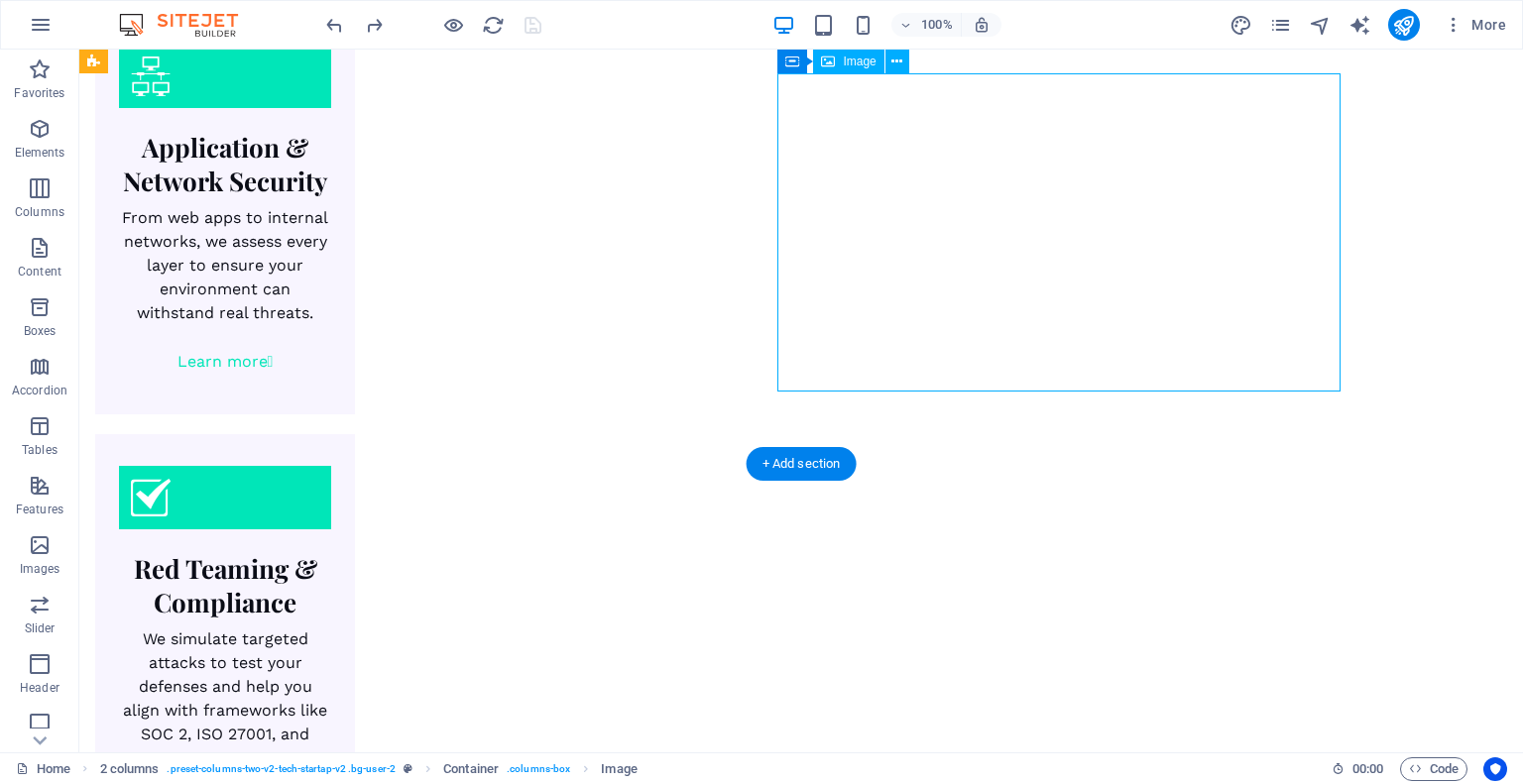 select on "px" 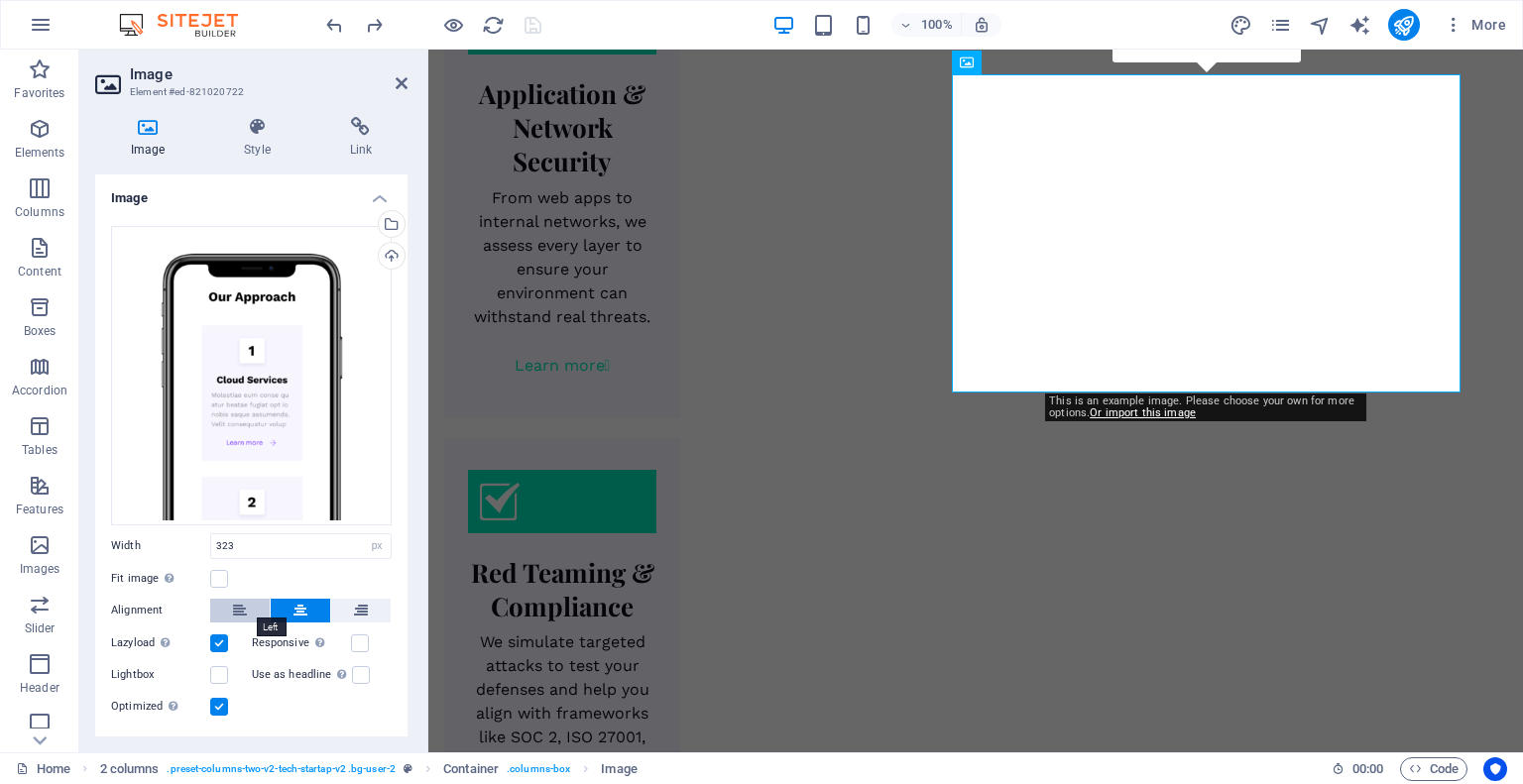 scroll, scrollTop: 40, scrollLeft: 0, axis: vertical 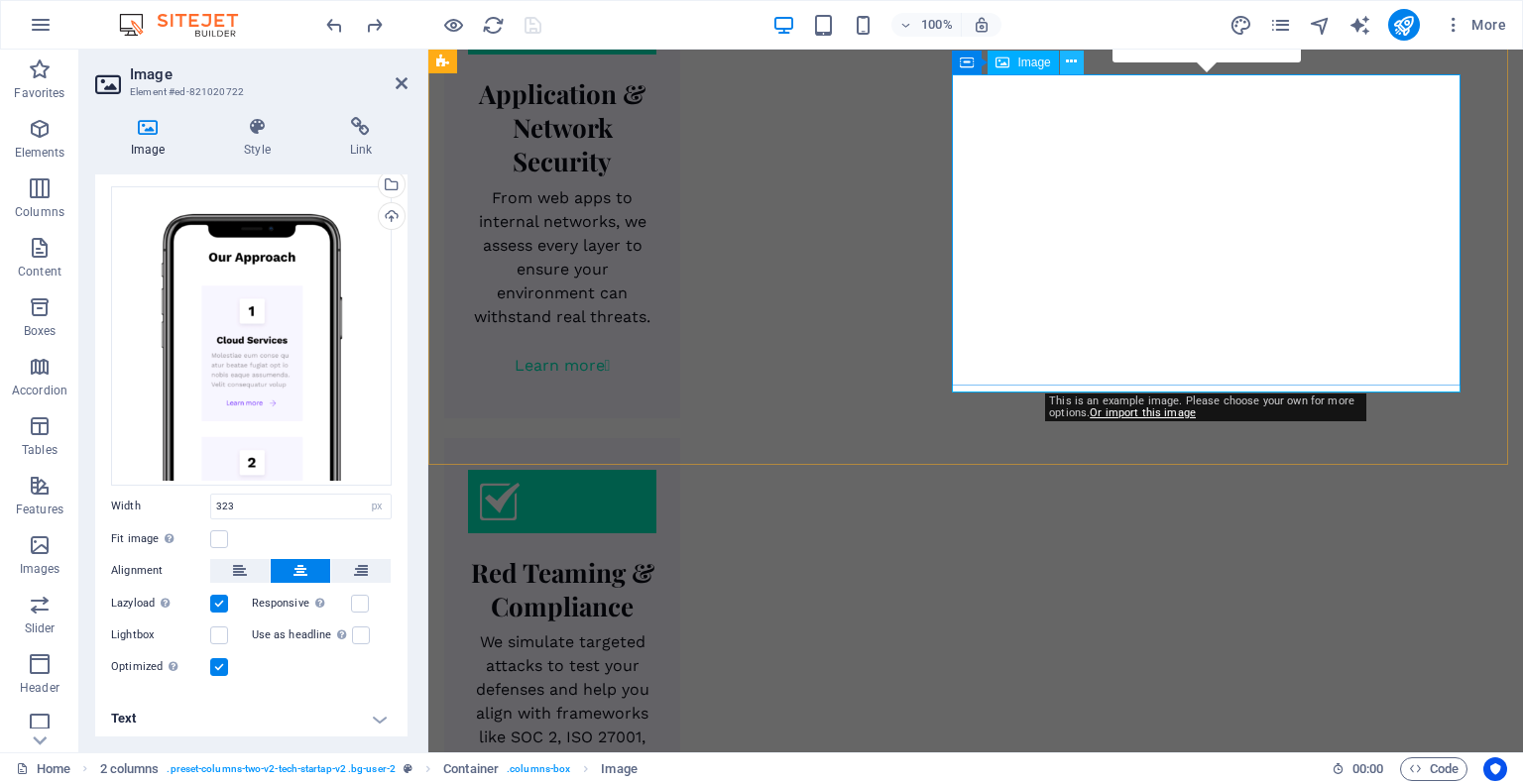 click at bounding box center (1071, 61) 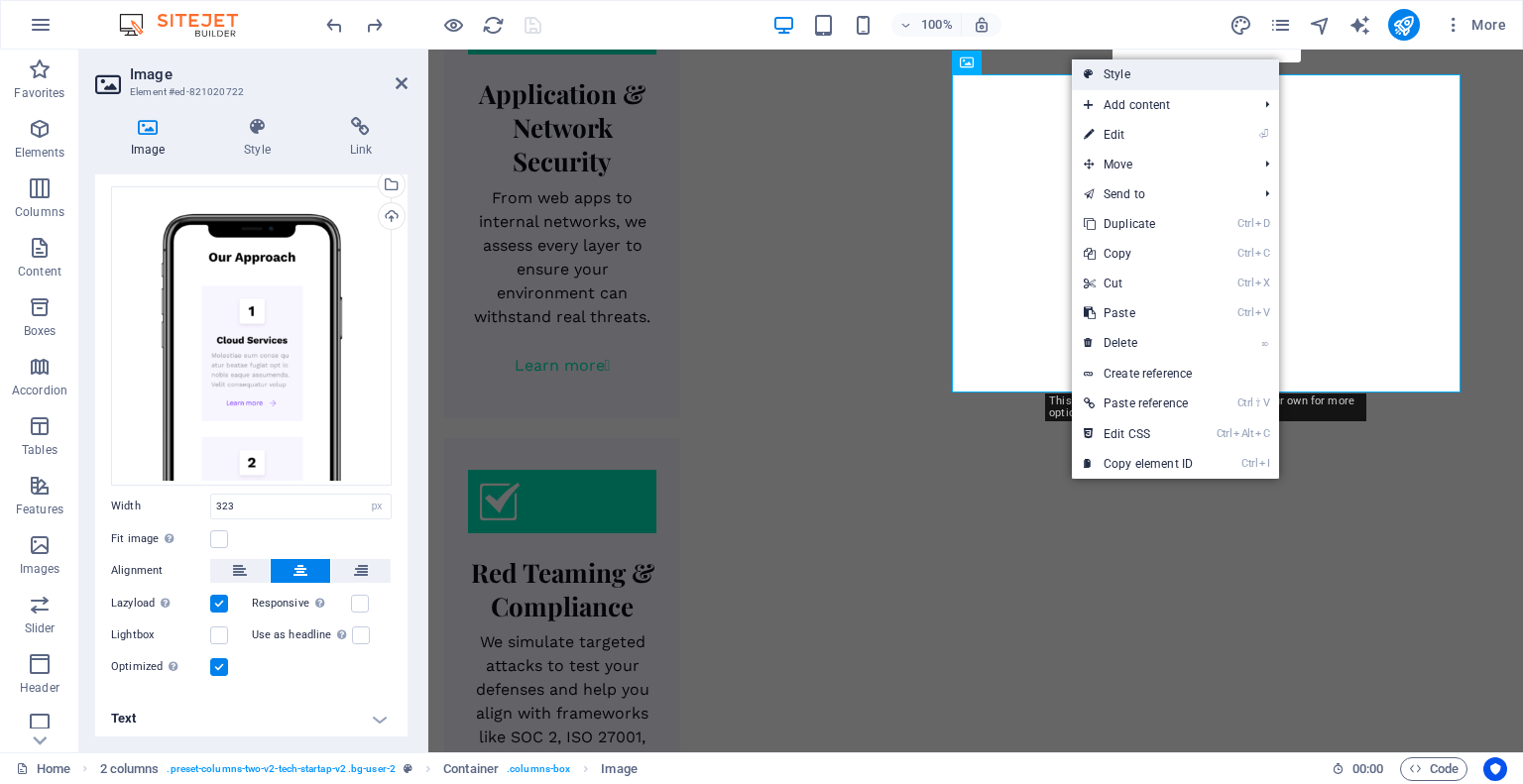 click on "Style" at bounding box center (1175, 74) 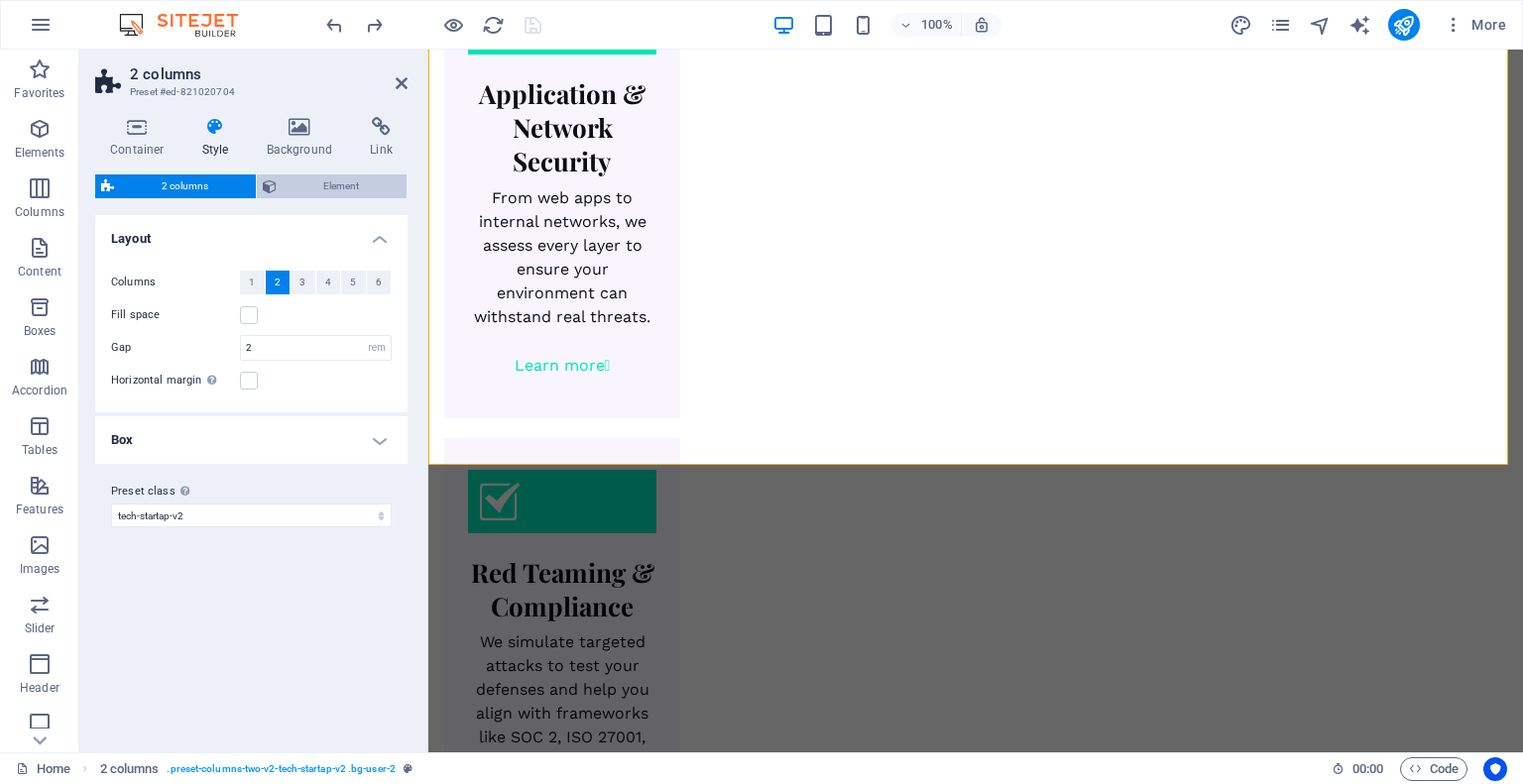 click on "Element" at bounding box center (342, 186) 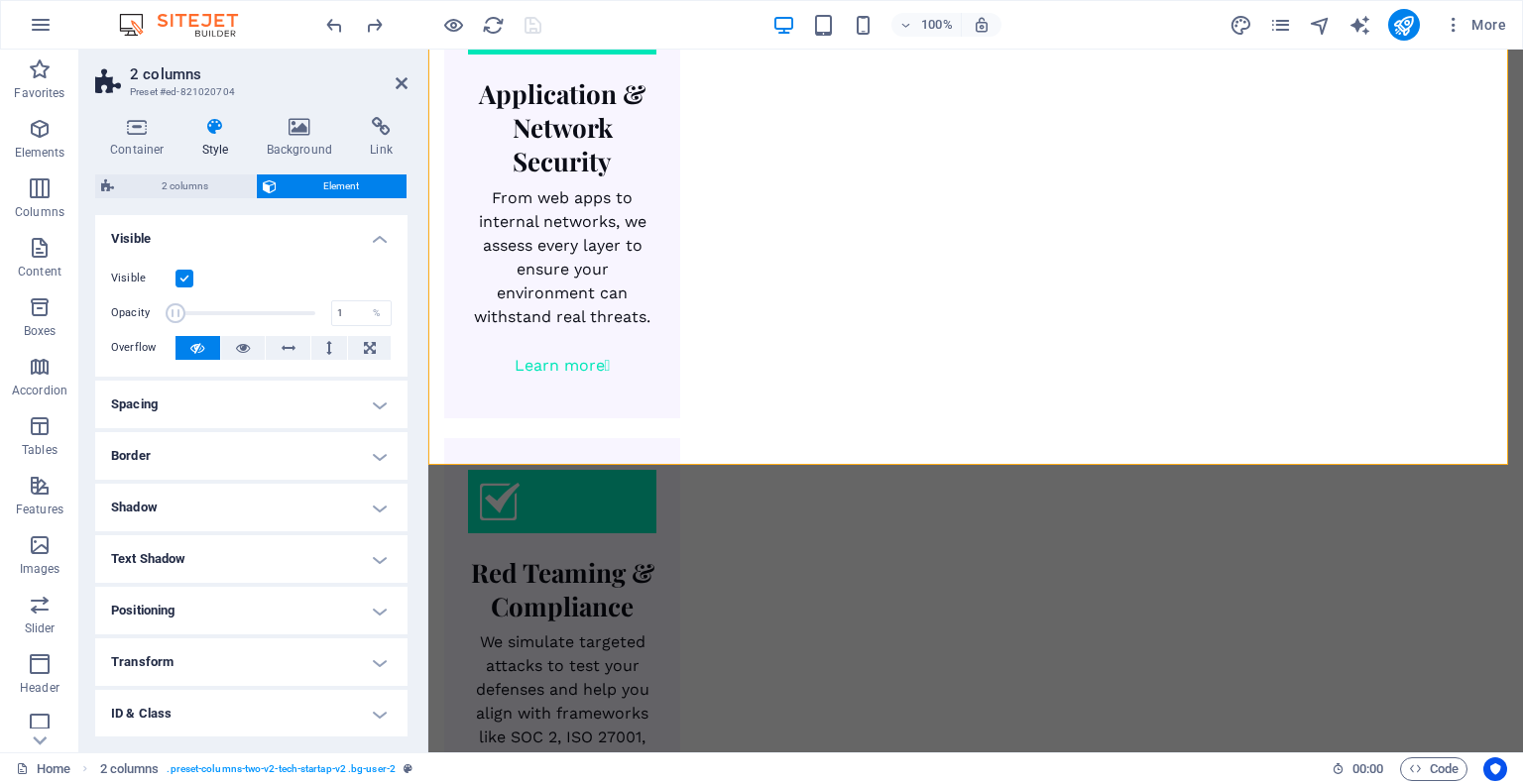 drag, startPoint x: 309, startPoint y: 310, endPoint x: 83, endPoint y: 310, distance: 226 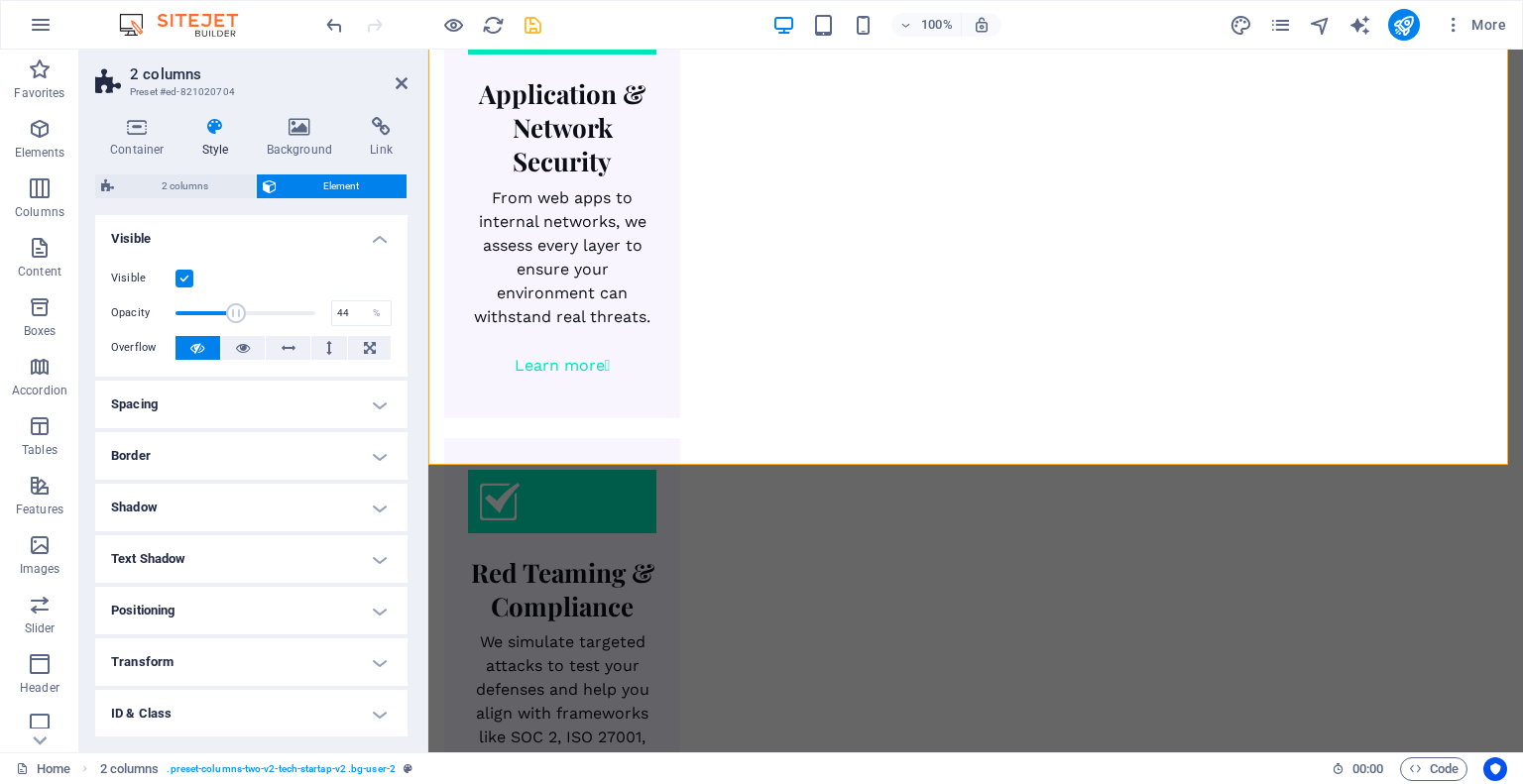 click at bounding box center (245, 313) 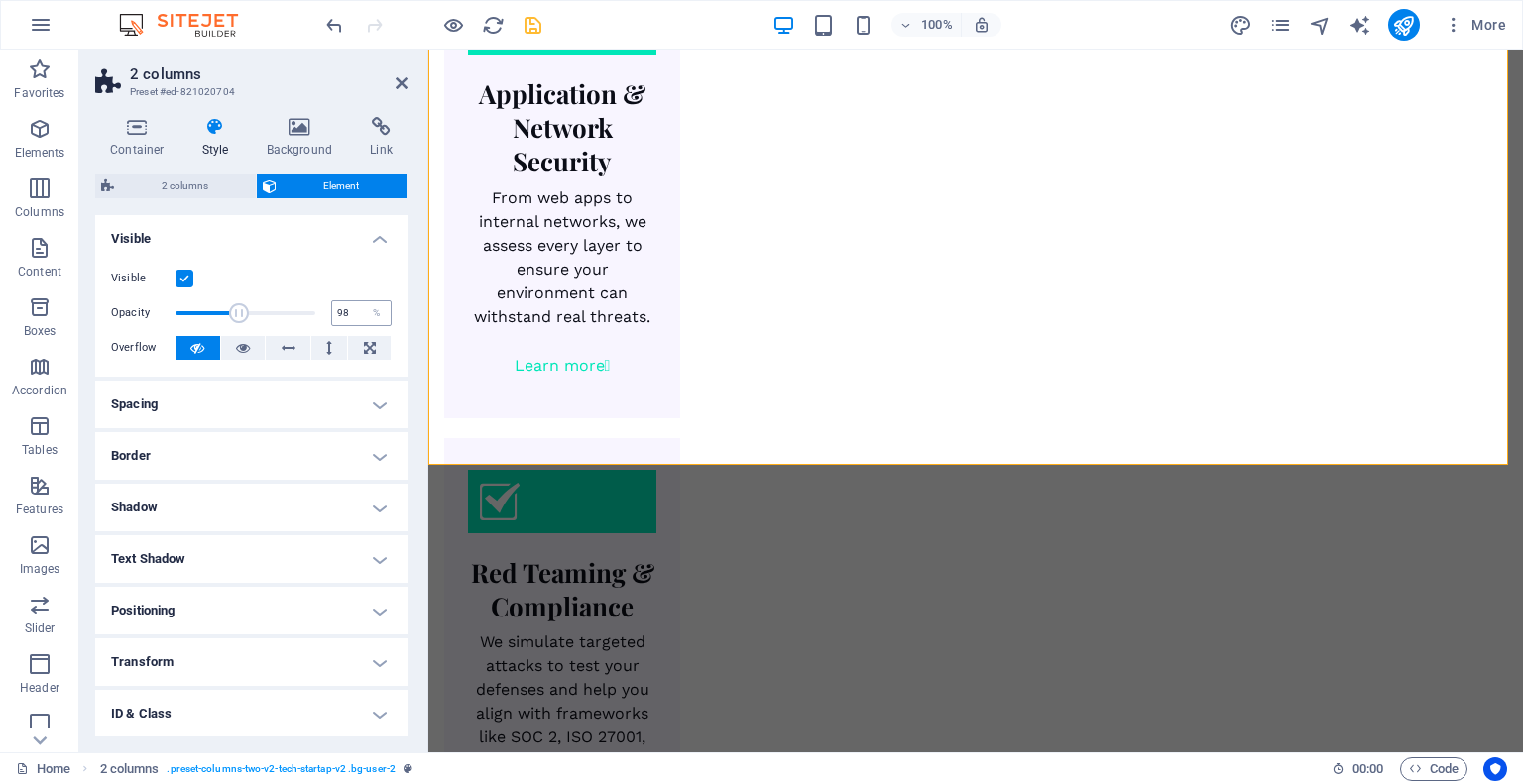 type on "100" 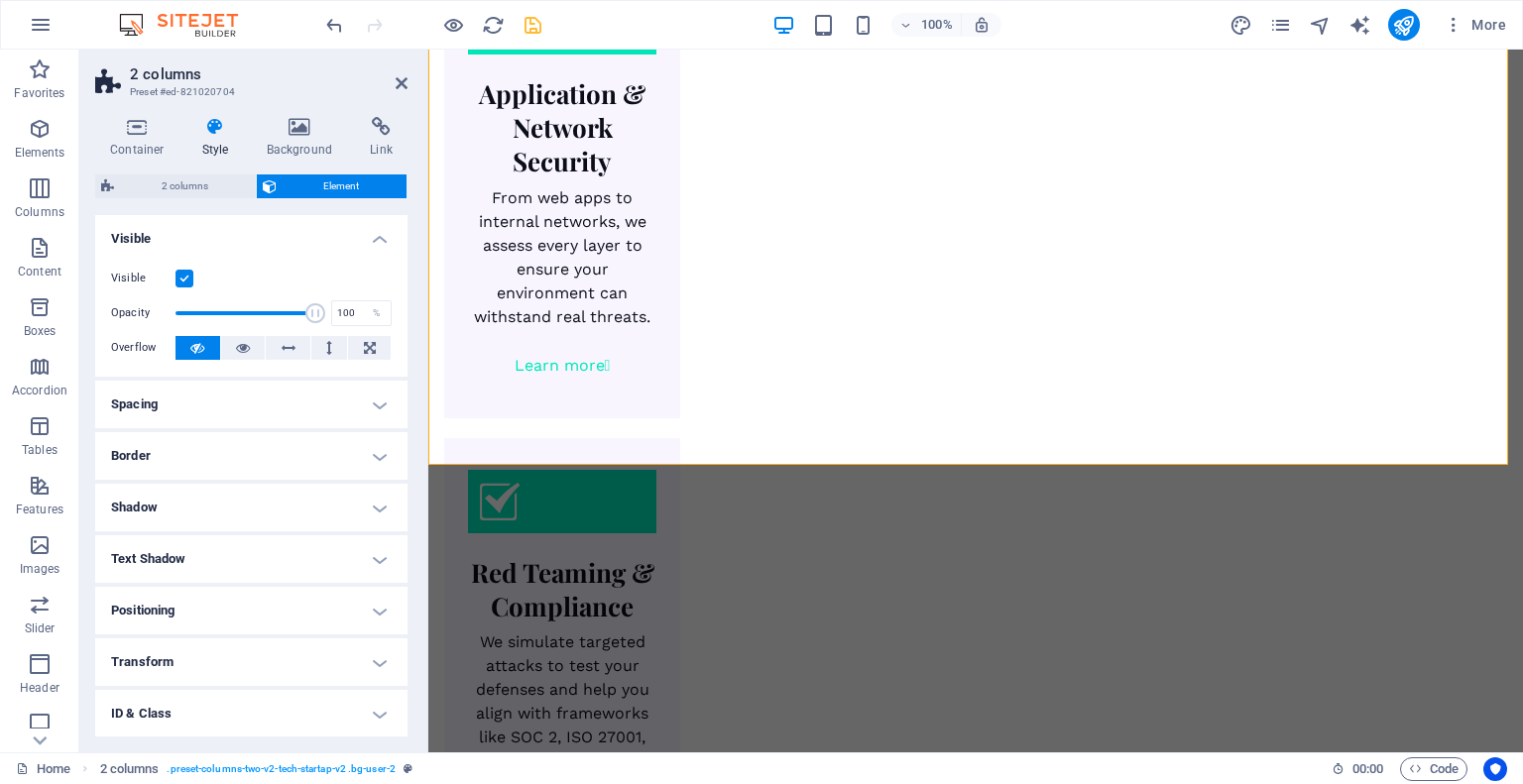 drag, startPoint x: 238, startPoint y: 312, endPoint x: 398, endPoint y: 306, distance: 160.11246 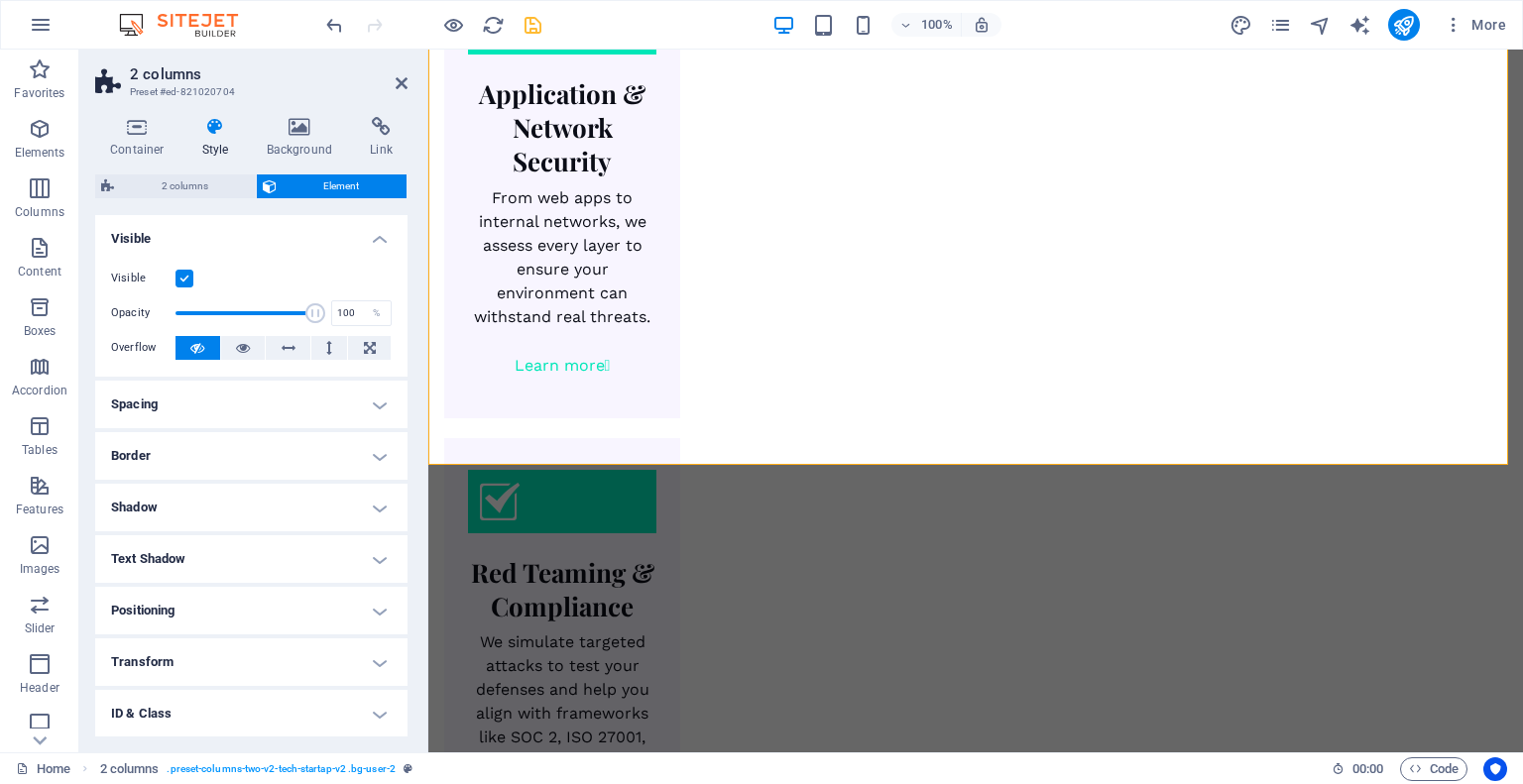 click on "Visible Opacity 100 % Overflow" at bounding box center [251, 313] 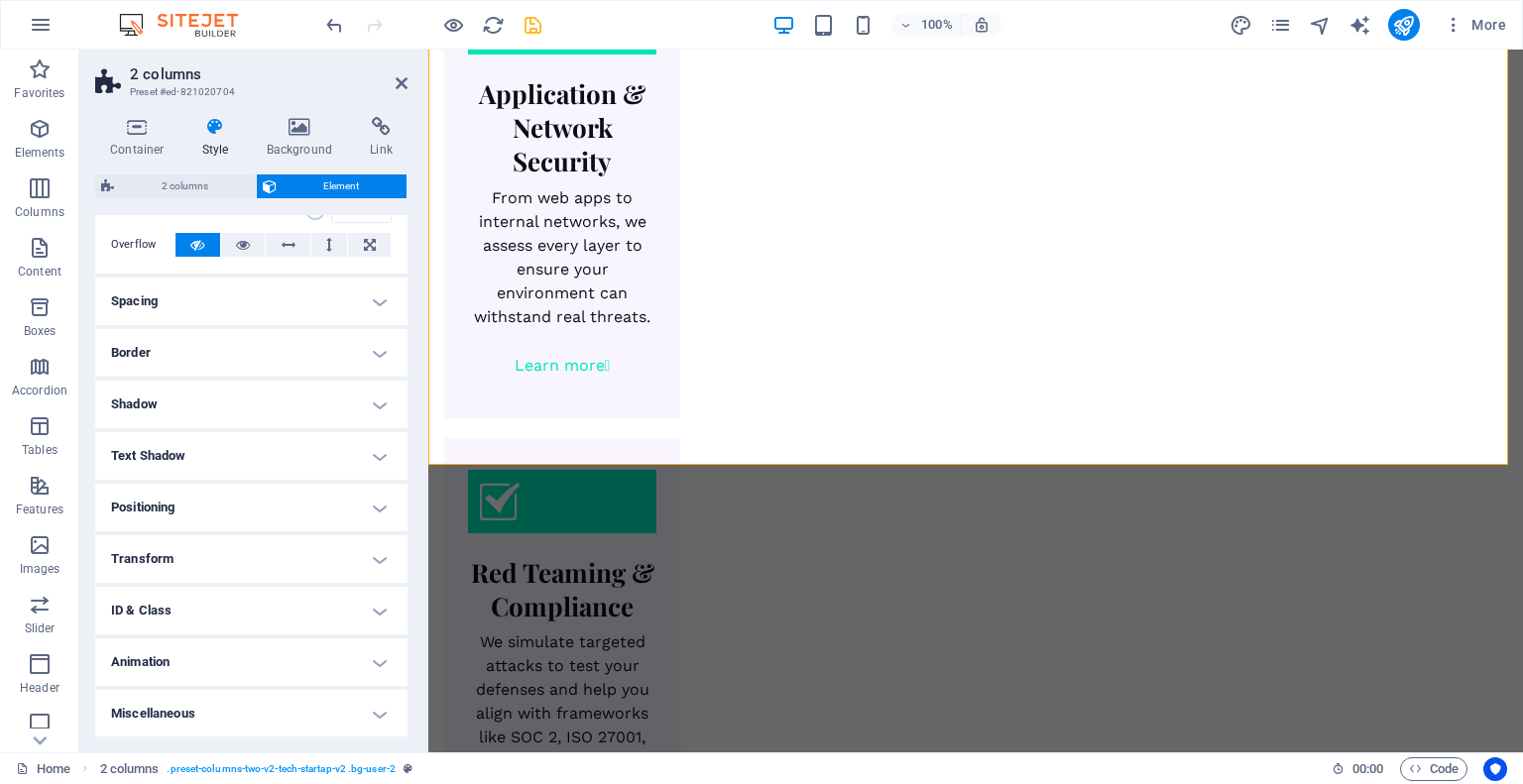 scroll, scrollTop: 0, scrollLeft: 0, axis: both 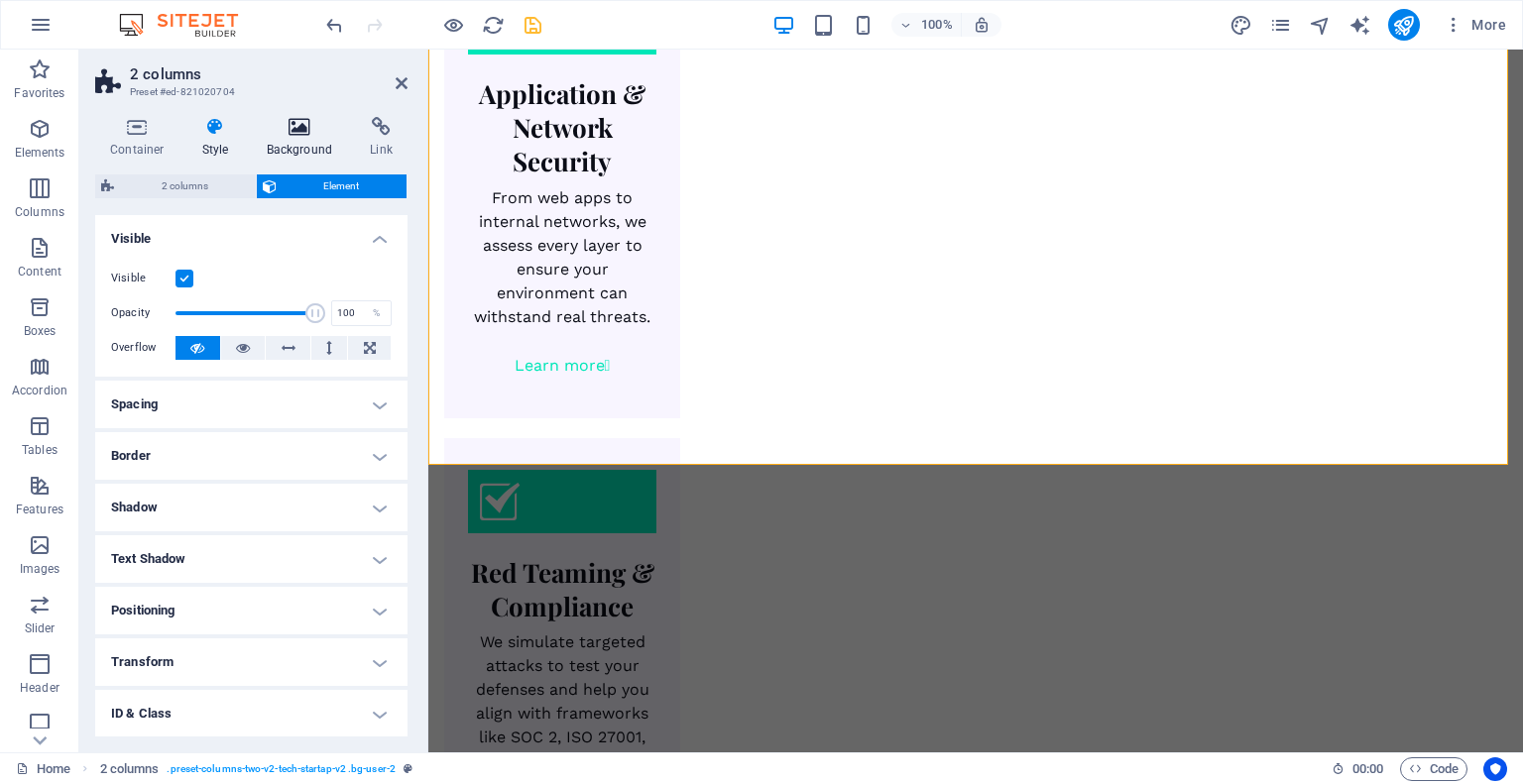 click at bounding box center [299, 127] 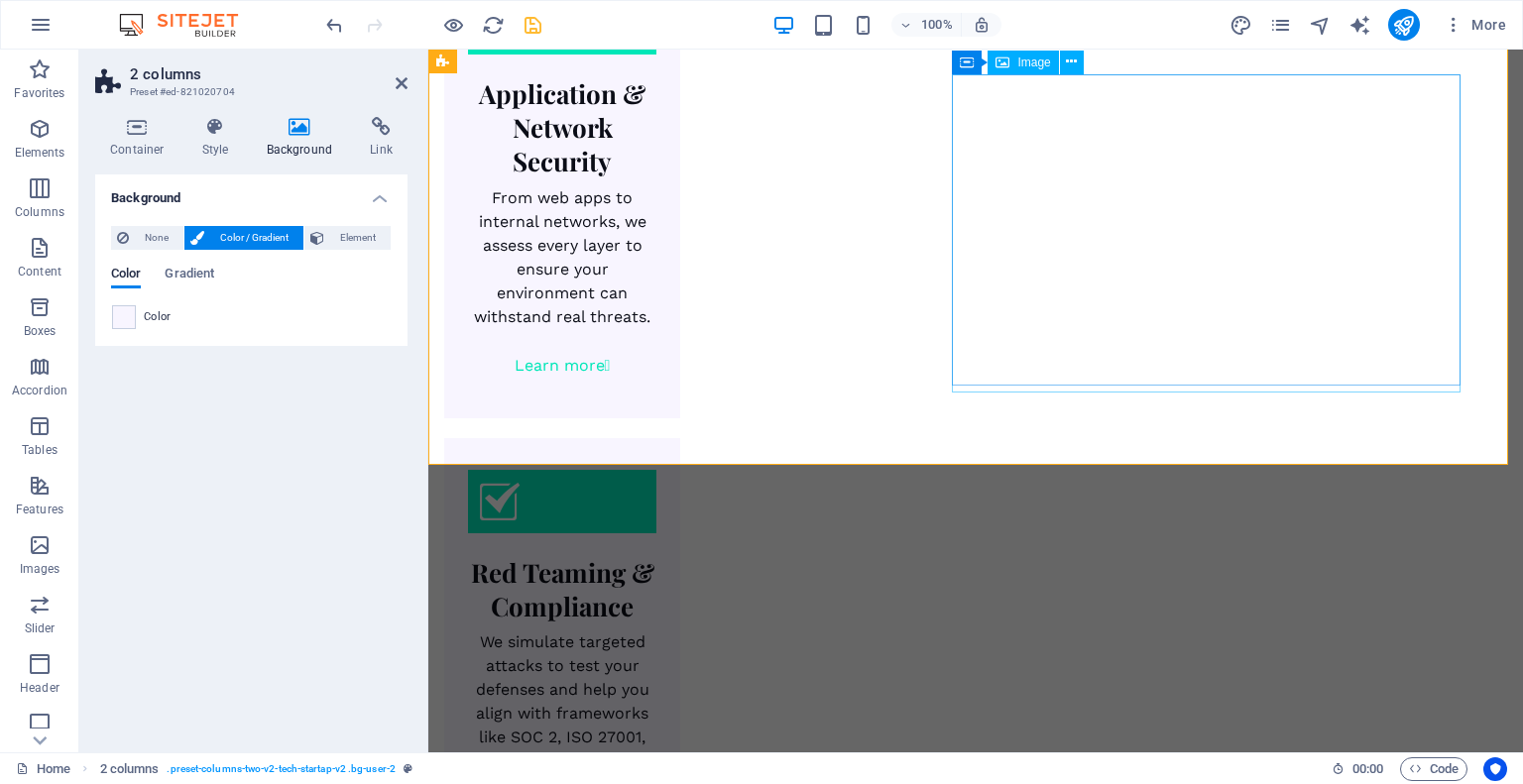 click at bounding box center (702, 3452) 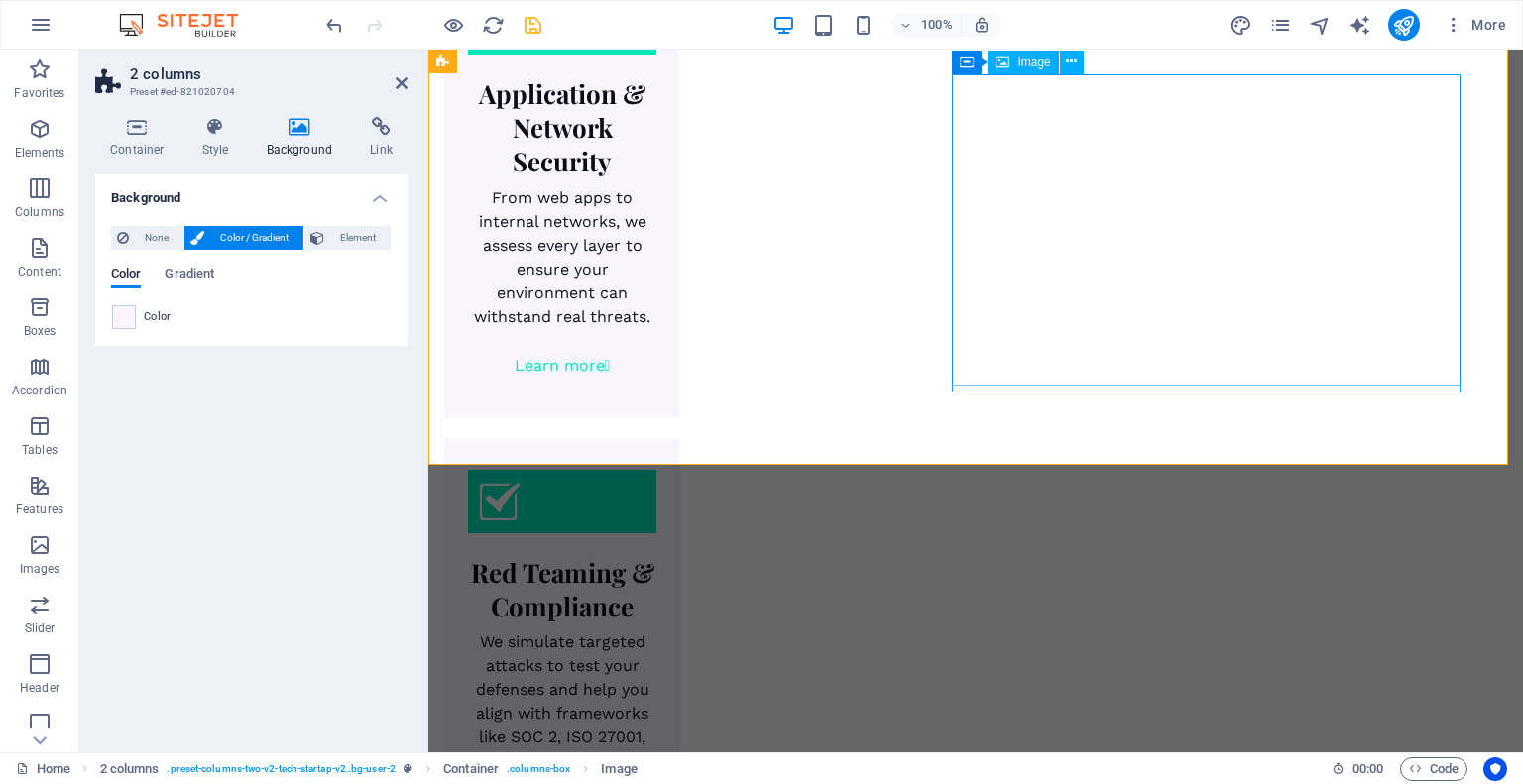 click on "Image" at bounding box center [1022, 62] 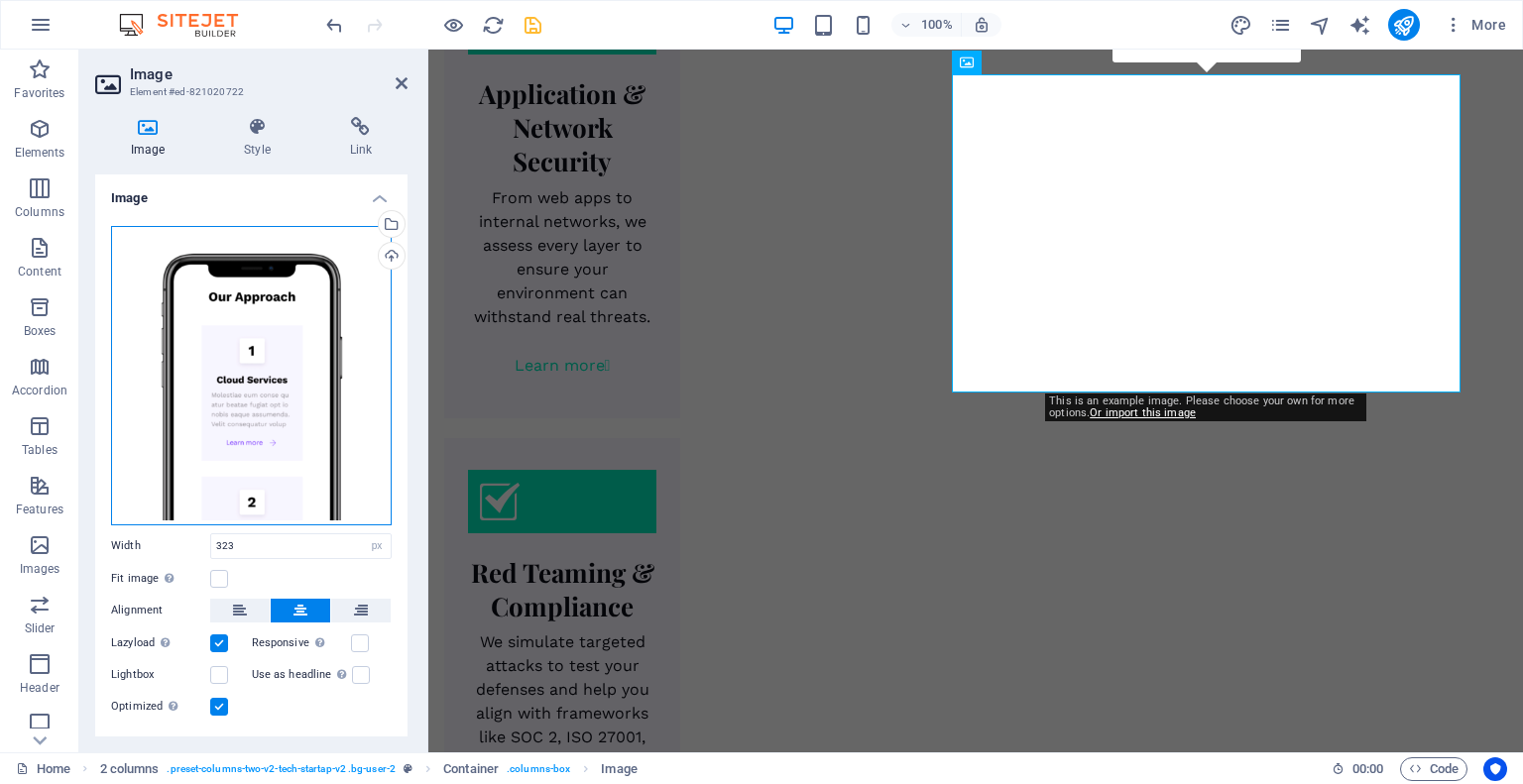 click on "Drag files here, click to choose files or select files from Files or our free stock photos & videos" at bounding box center (251, 376) 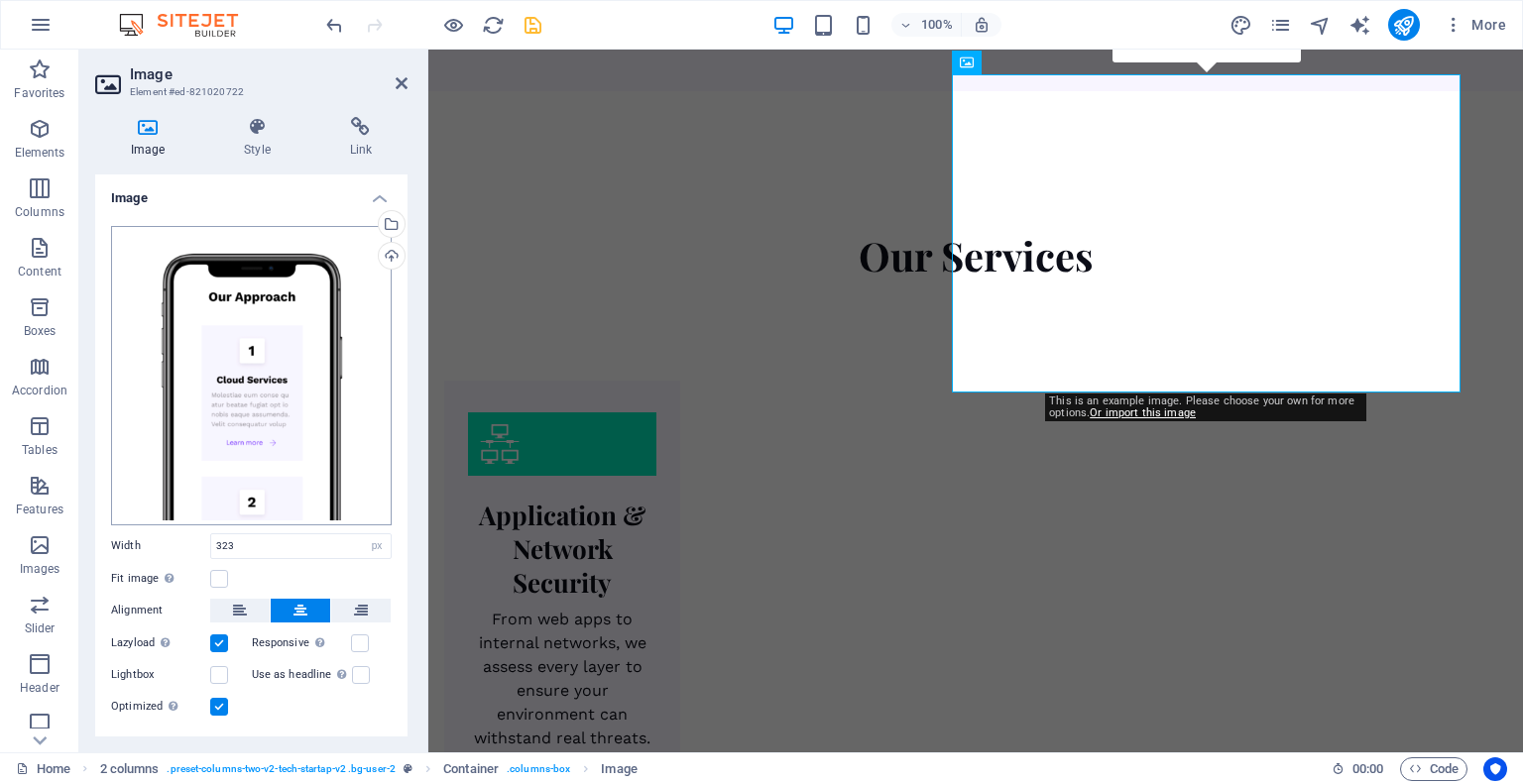 scroll, scrollTop: 2566, scrollLeft: 0, axis: vertical 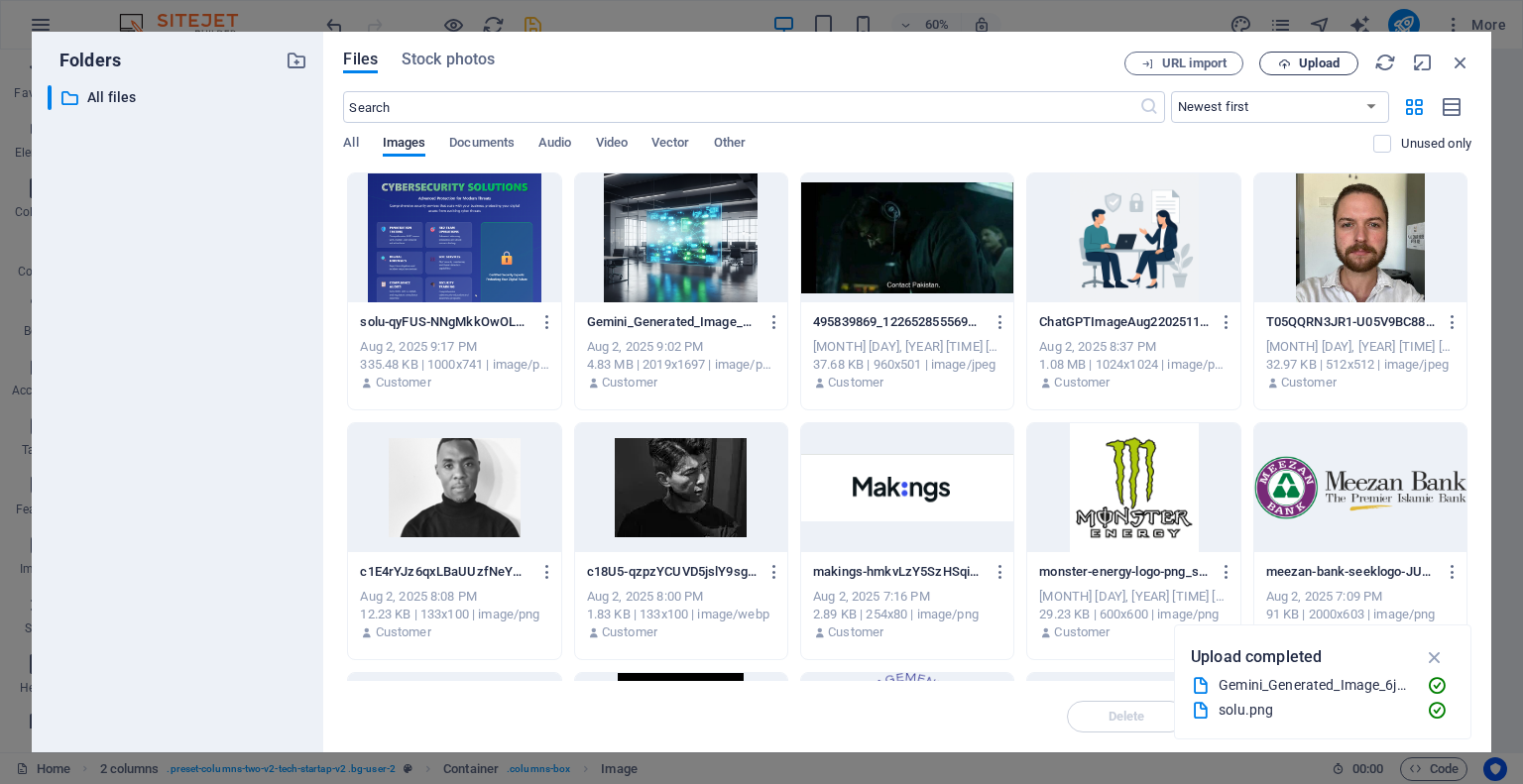 click at bounding box center [1284, 63] 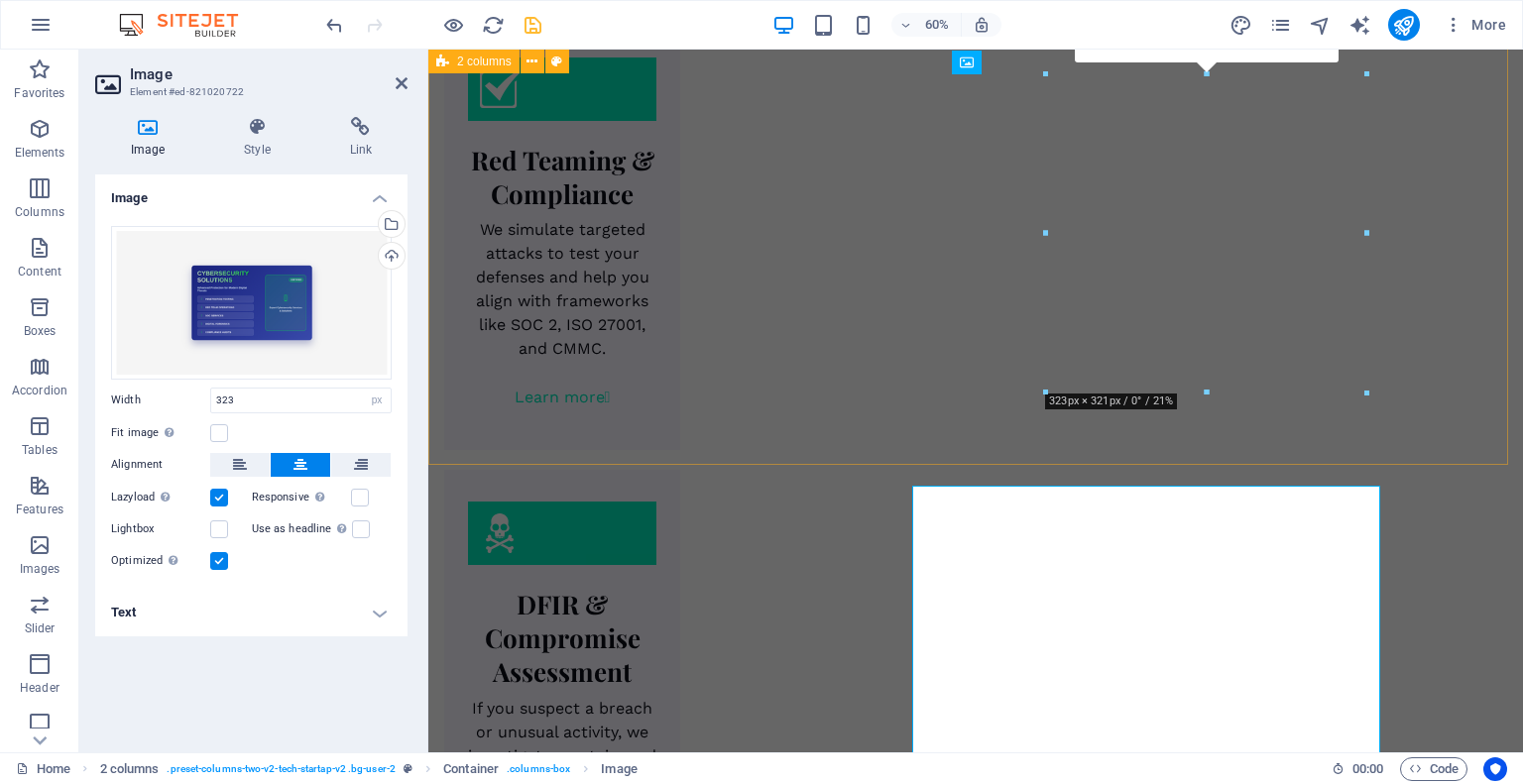 scroll, scrollTop: 2154, scrollLeft: 0, axis: vertical 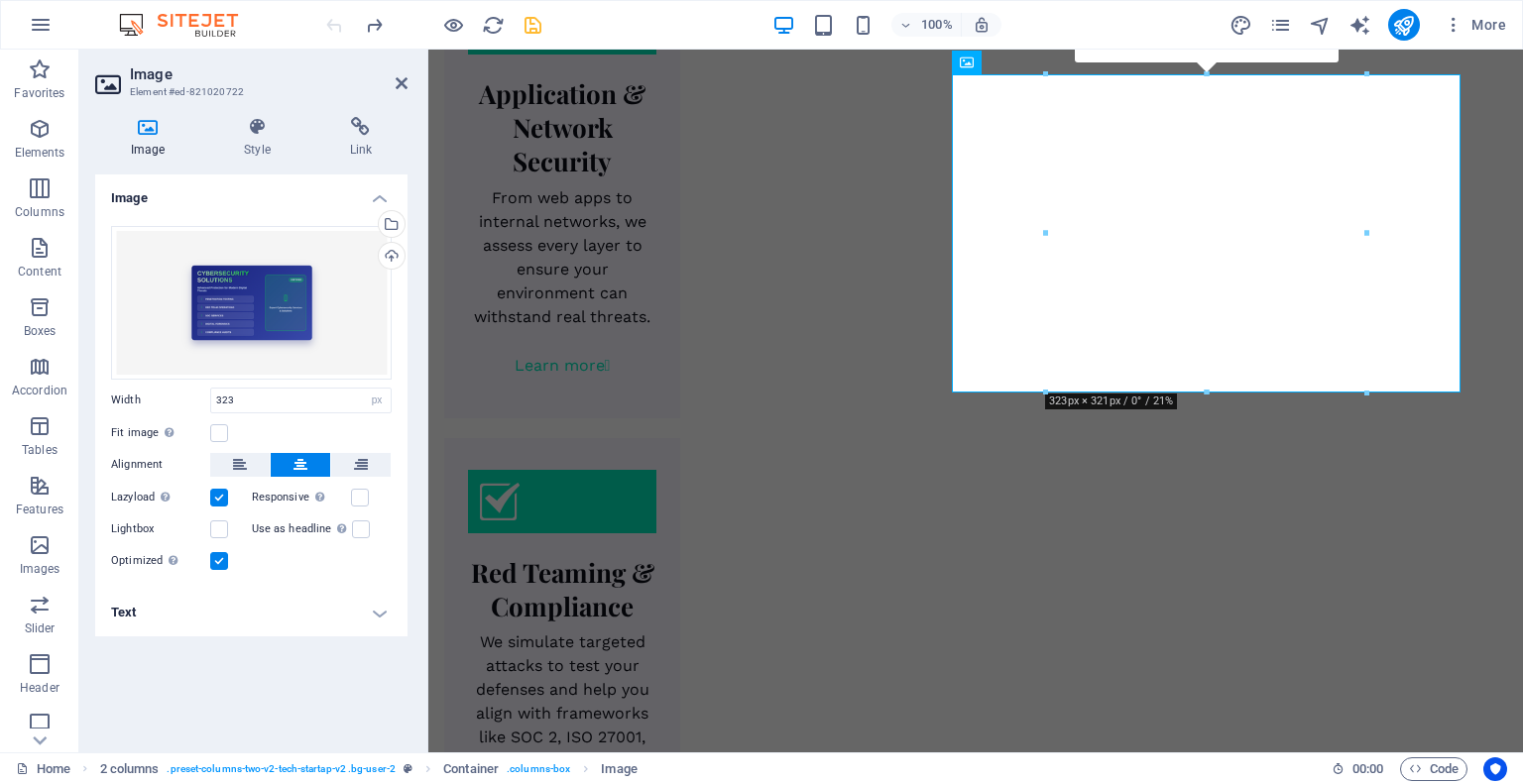 click at bounding box center [976, 3985] 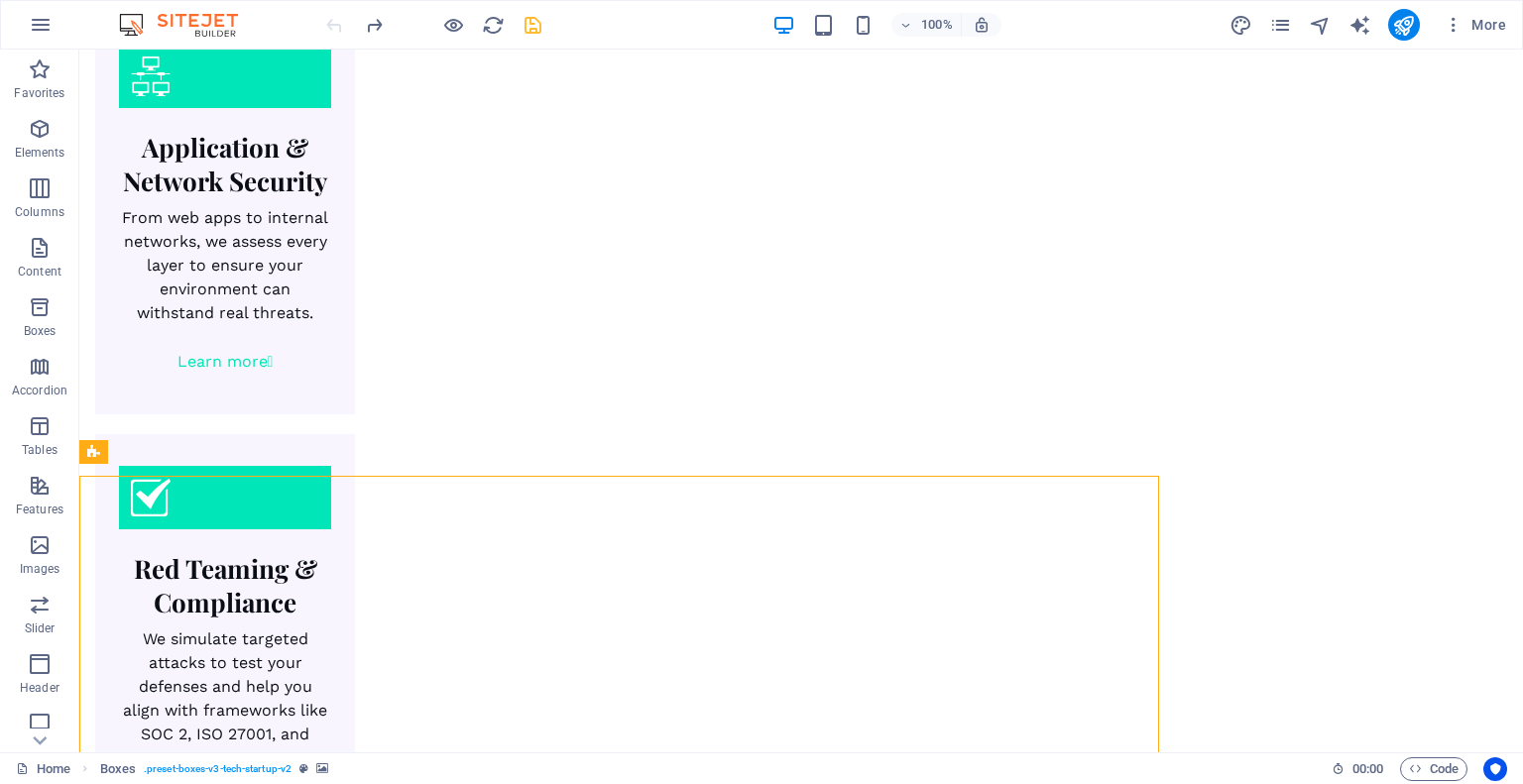scroll, scrollTop: 2143, scrollLeft: 0, axis: vertical 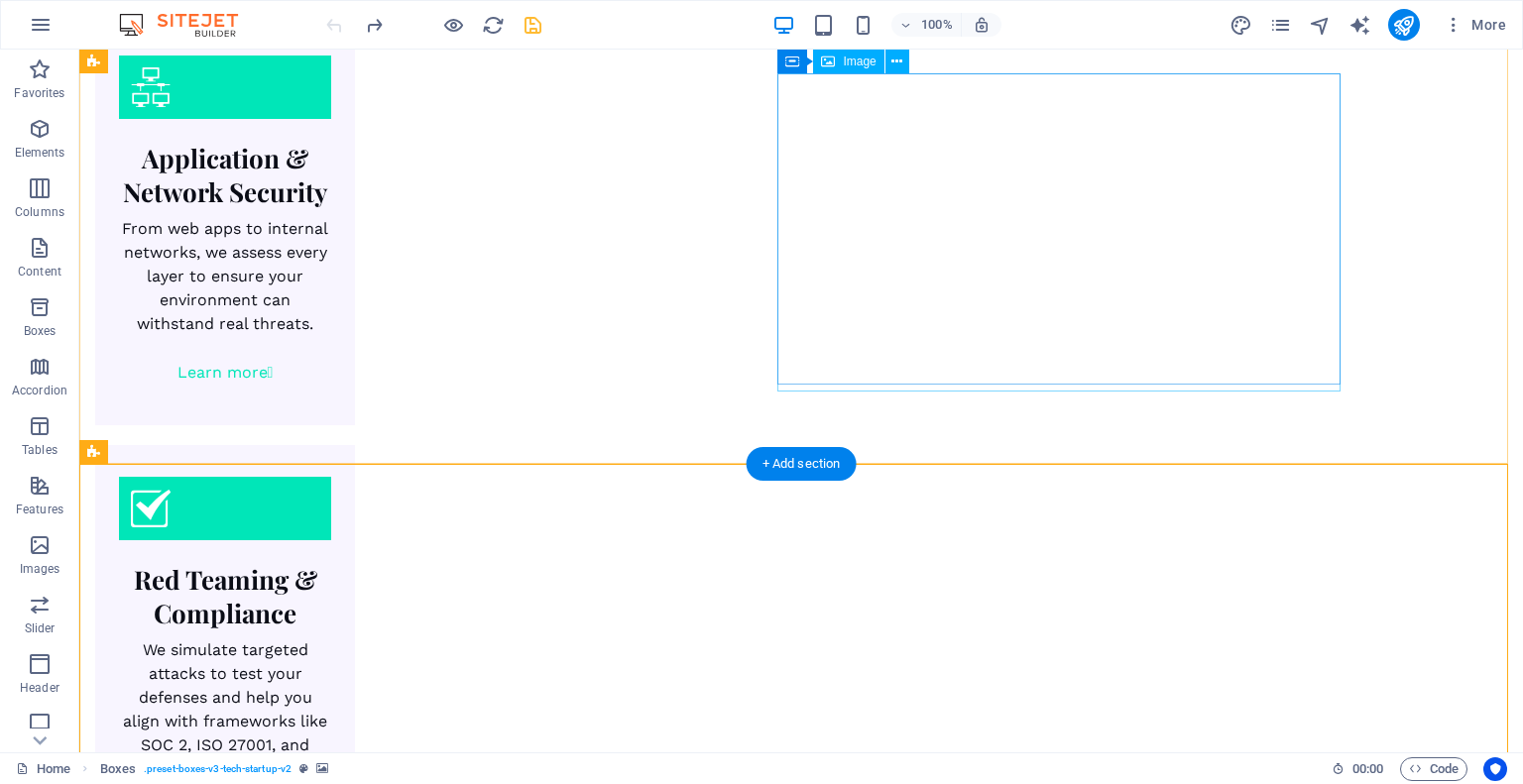 click at bounding box center (377, 3436) 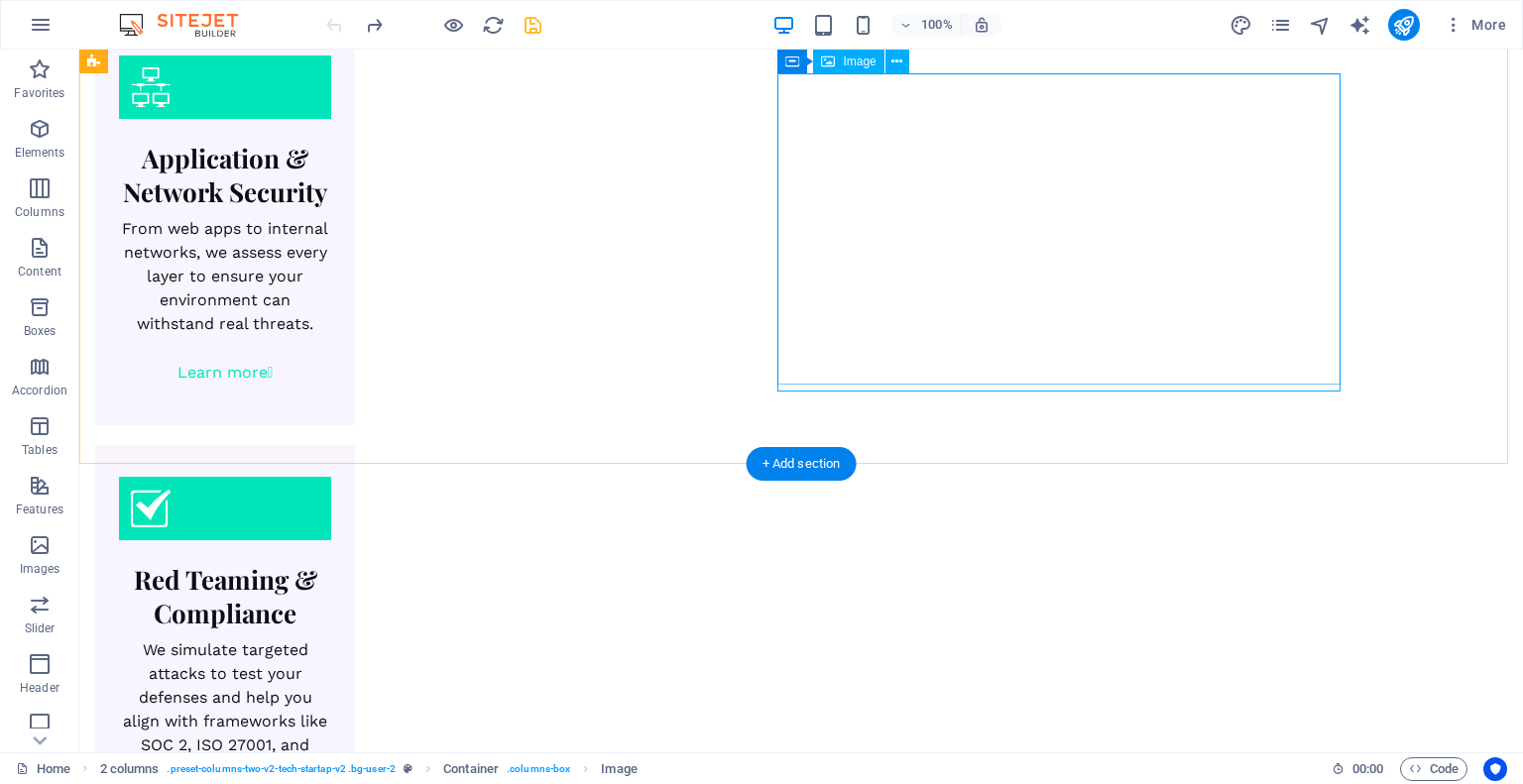 click at bounding box center (377, 3436) 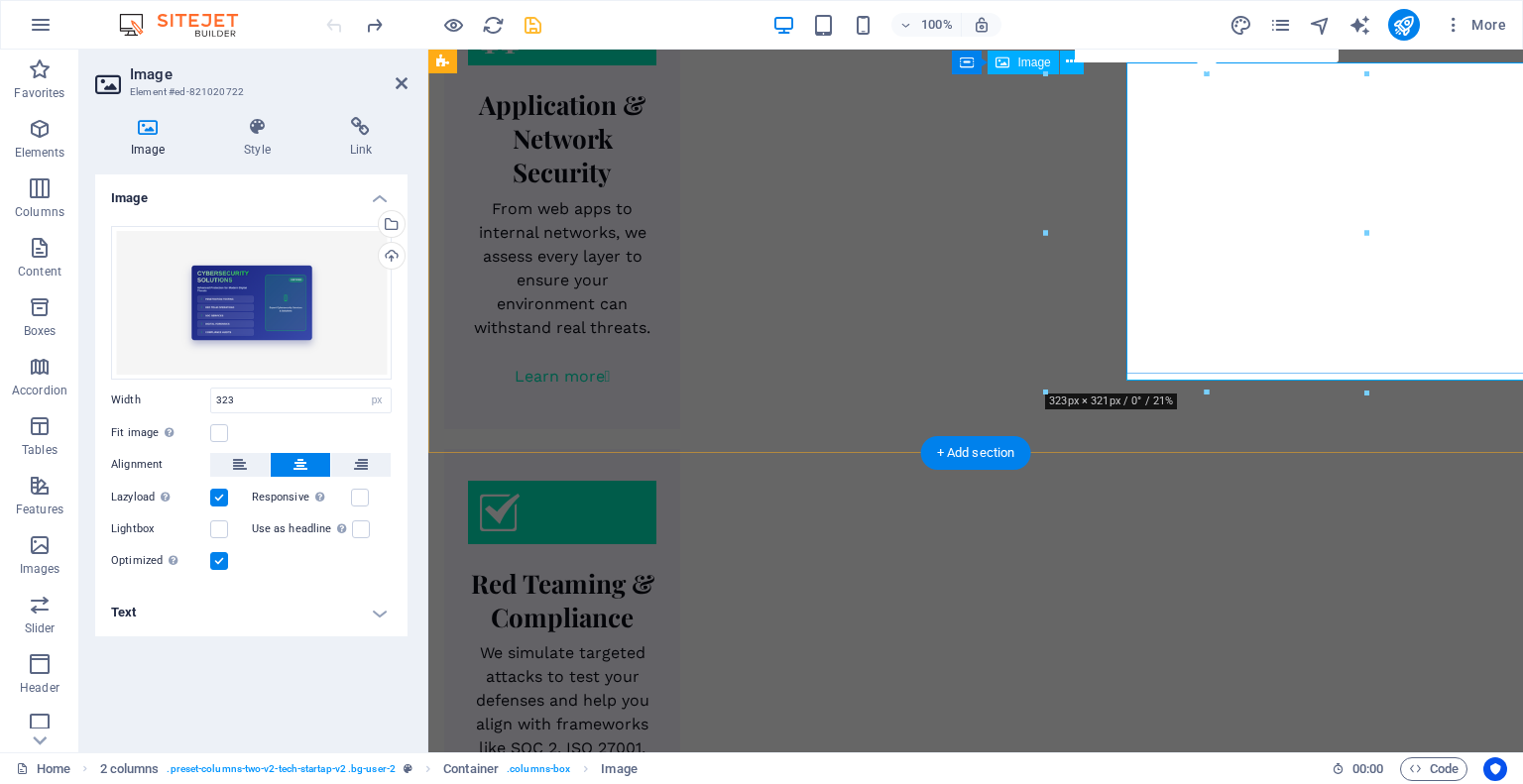 scroll, scrollTop: 2154, scrollLeft: 0, axis: vertical 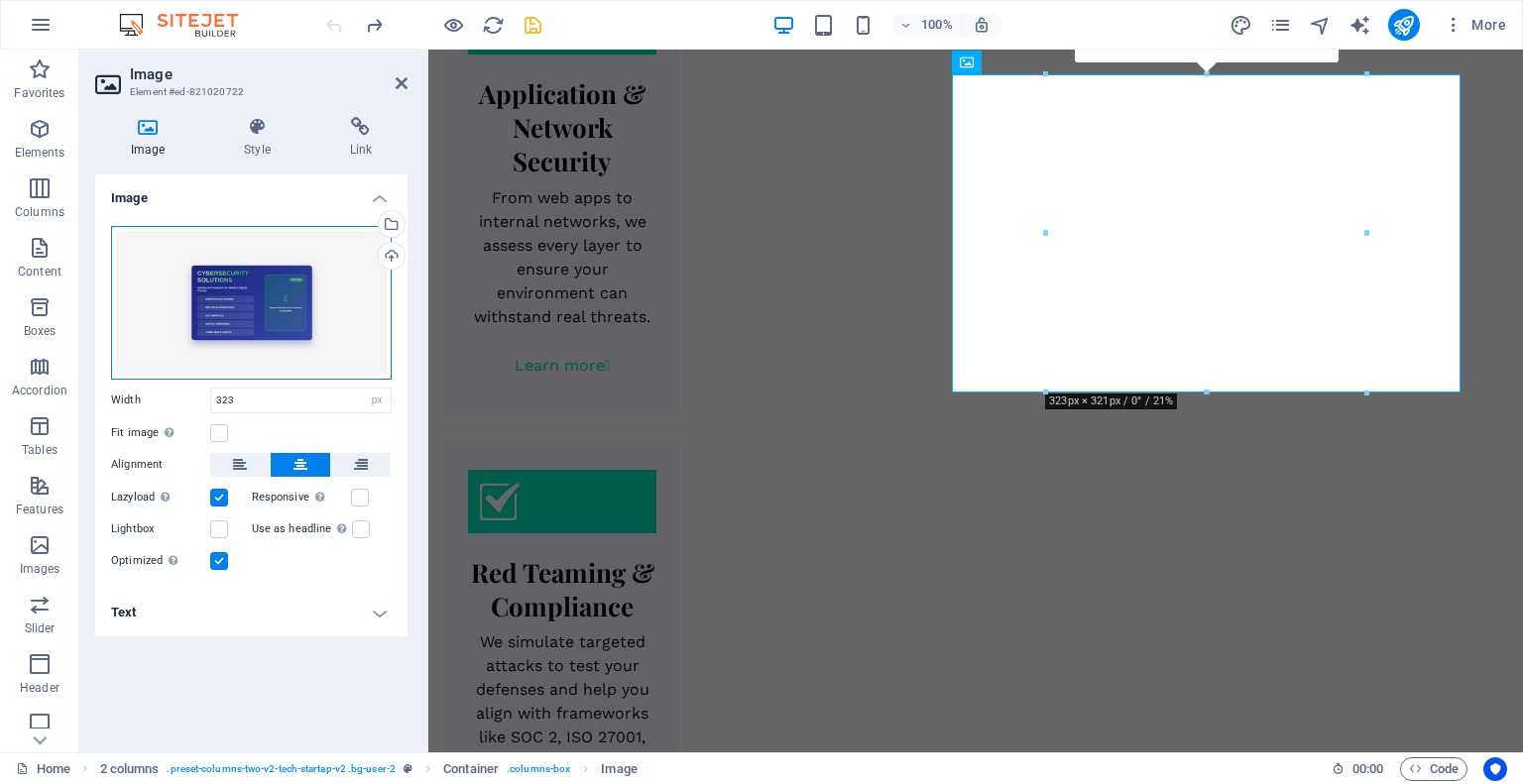 click on "Drag files here, click to choose files or select files from Files or our free stock photos & videos" at bounding box center (251, 302) 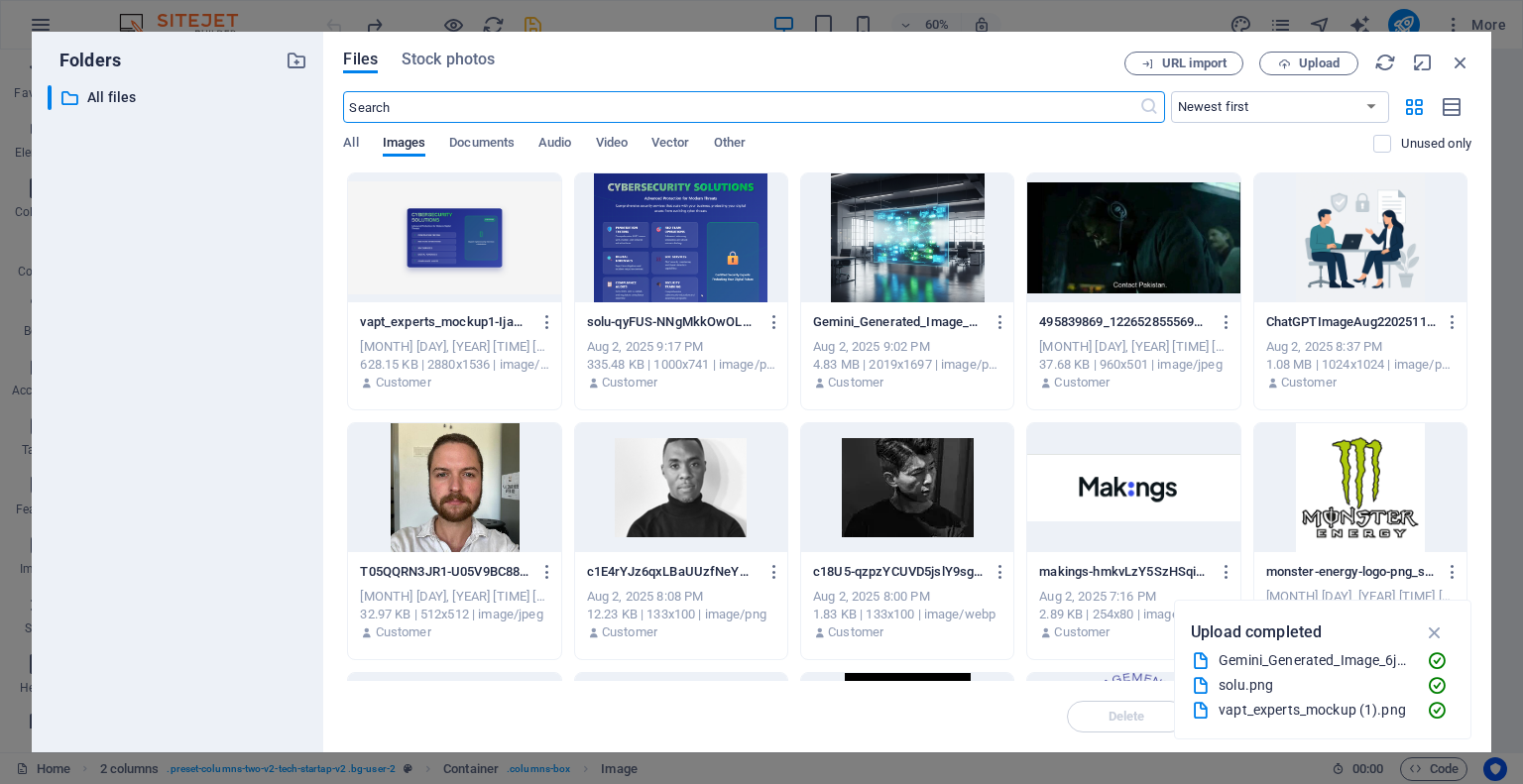 scroll, scrollTop: 2566, scrollLeft: 0, axis: vertical 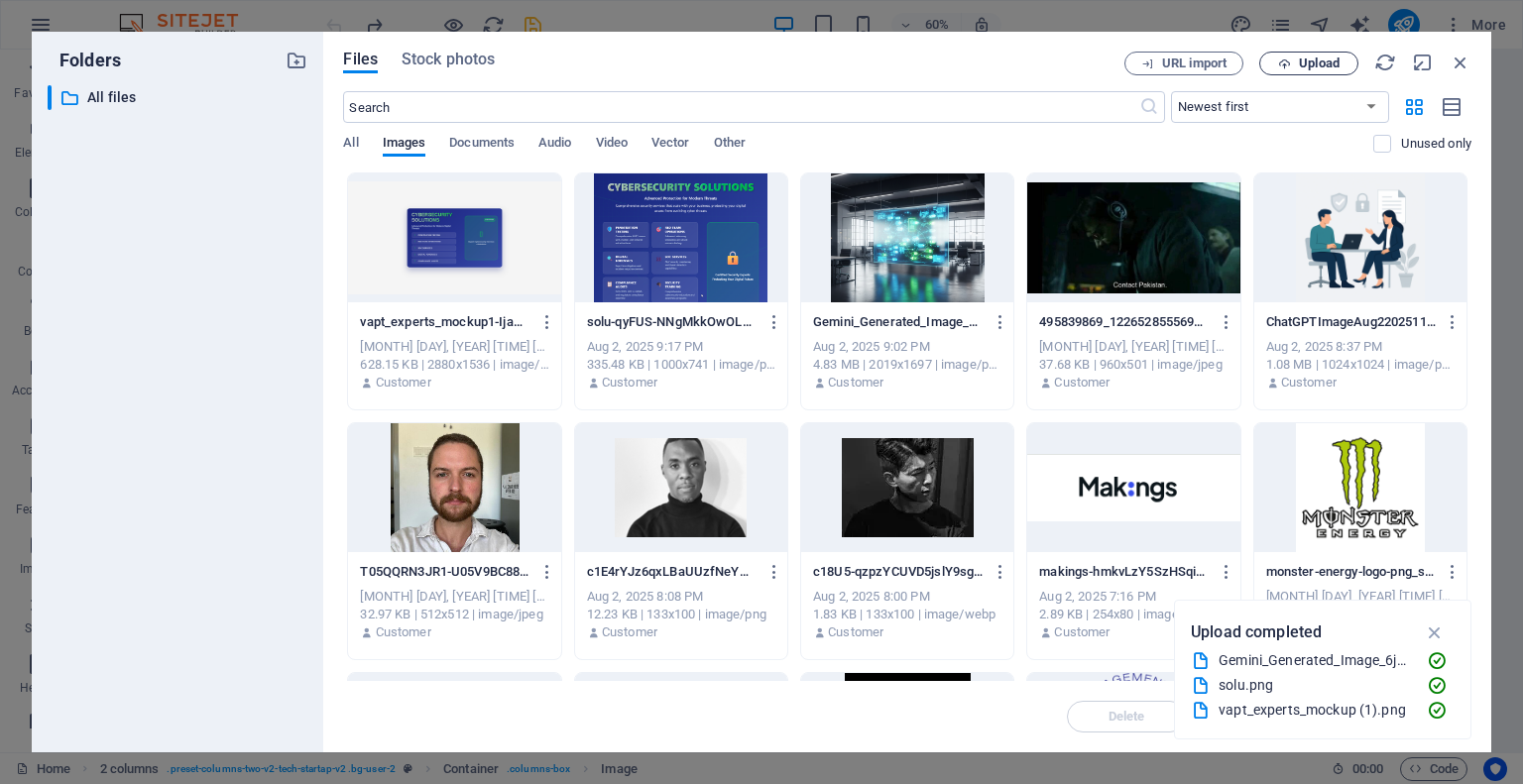 click on "Upload" at bounding box center [1319, 63] 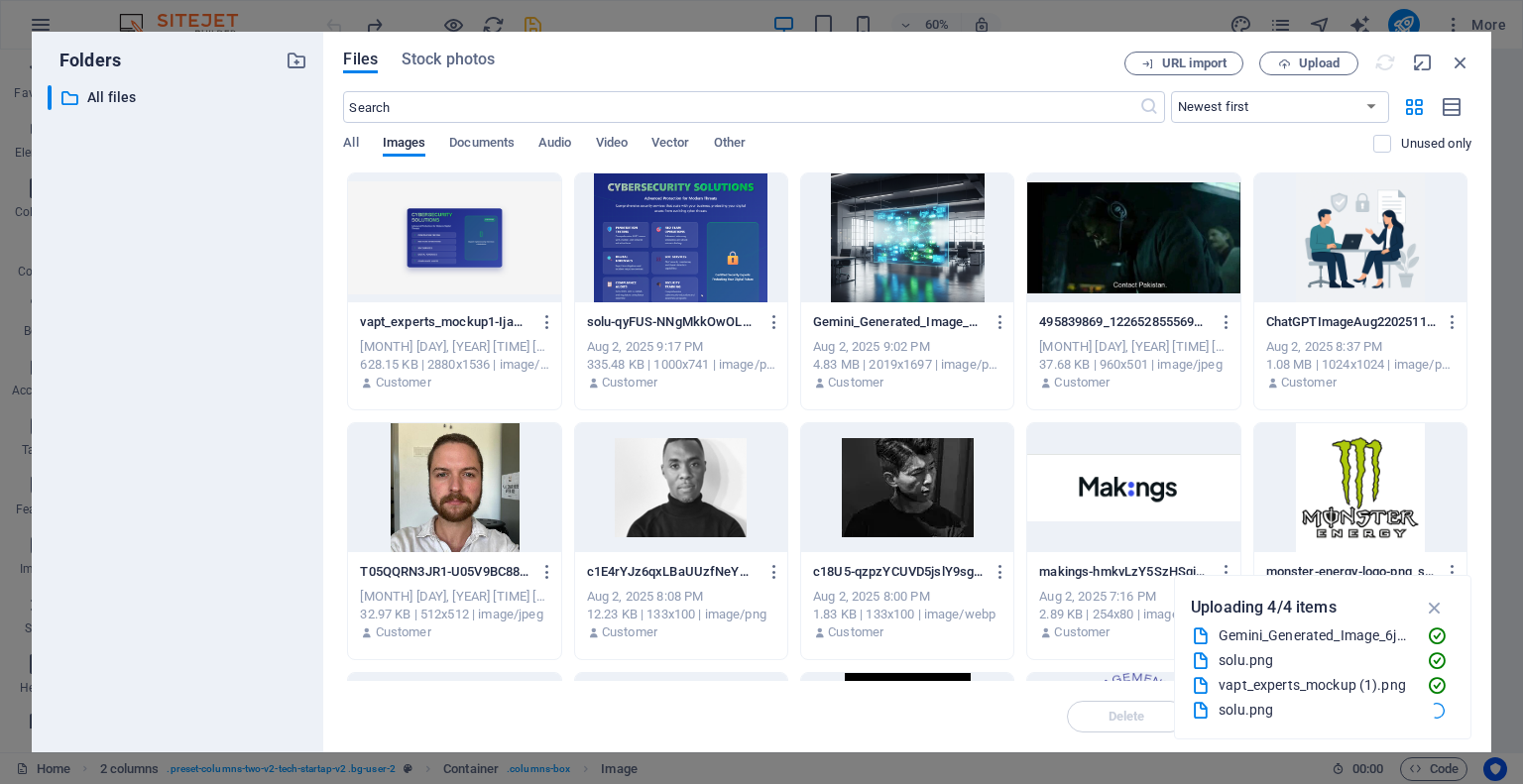 scroll, scrollTop: 2154, scrollLeft: 0, axis: vertical 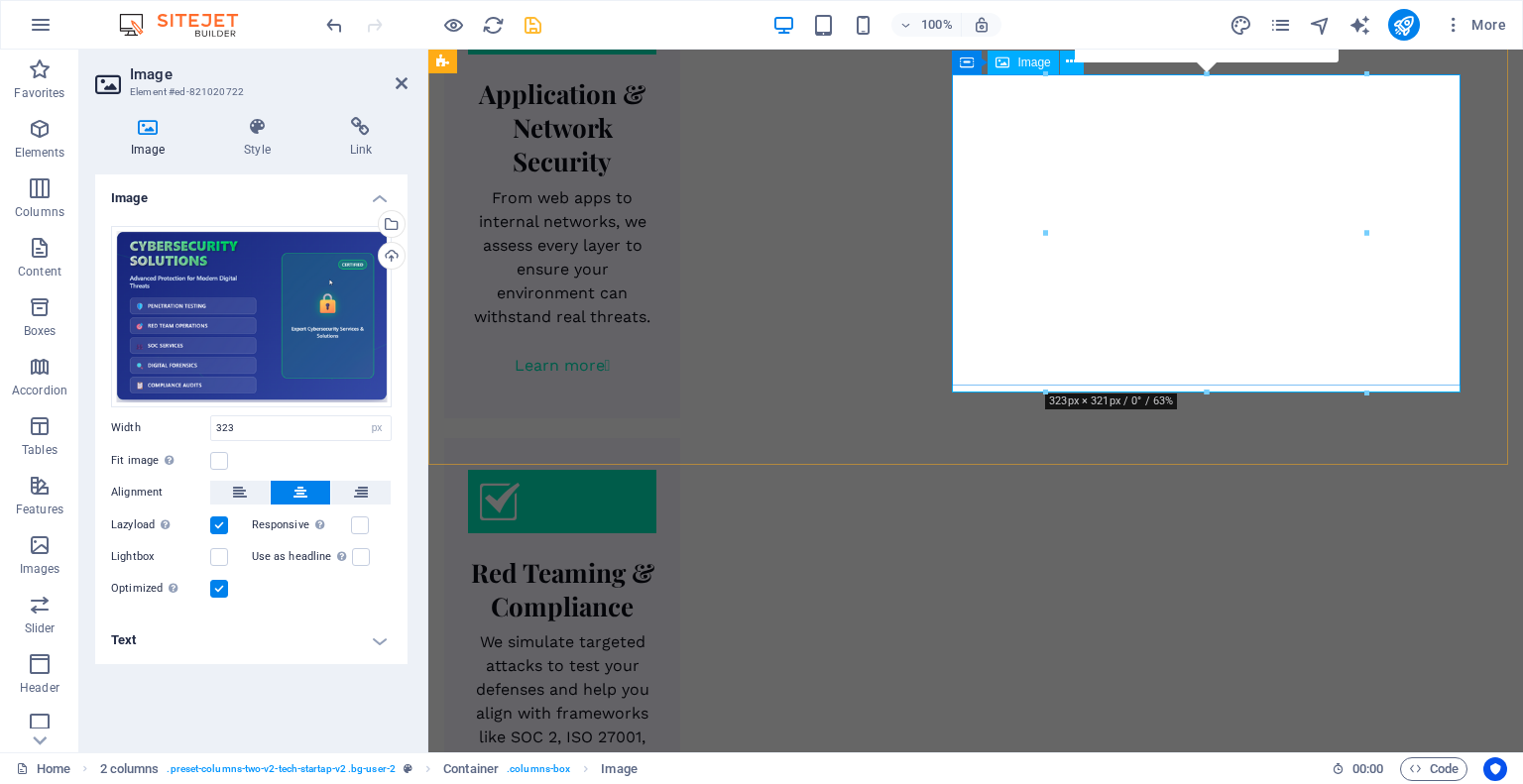 click at bounding box center (702, 3452) 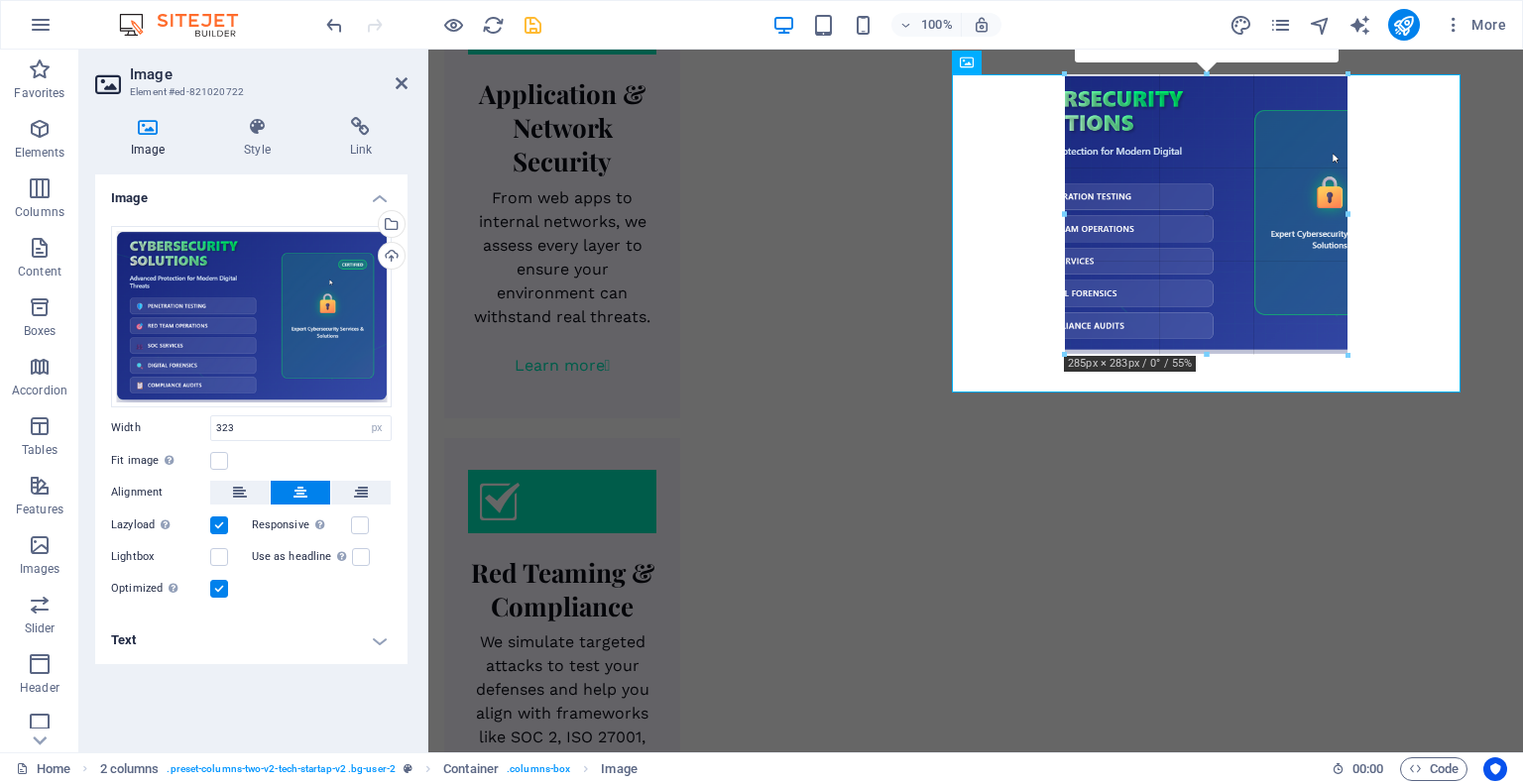 drag, startPoint x: 1364, startPoint y: 387, endPoint x: 1277, endPoint y: 324, distance: 107.415083 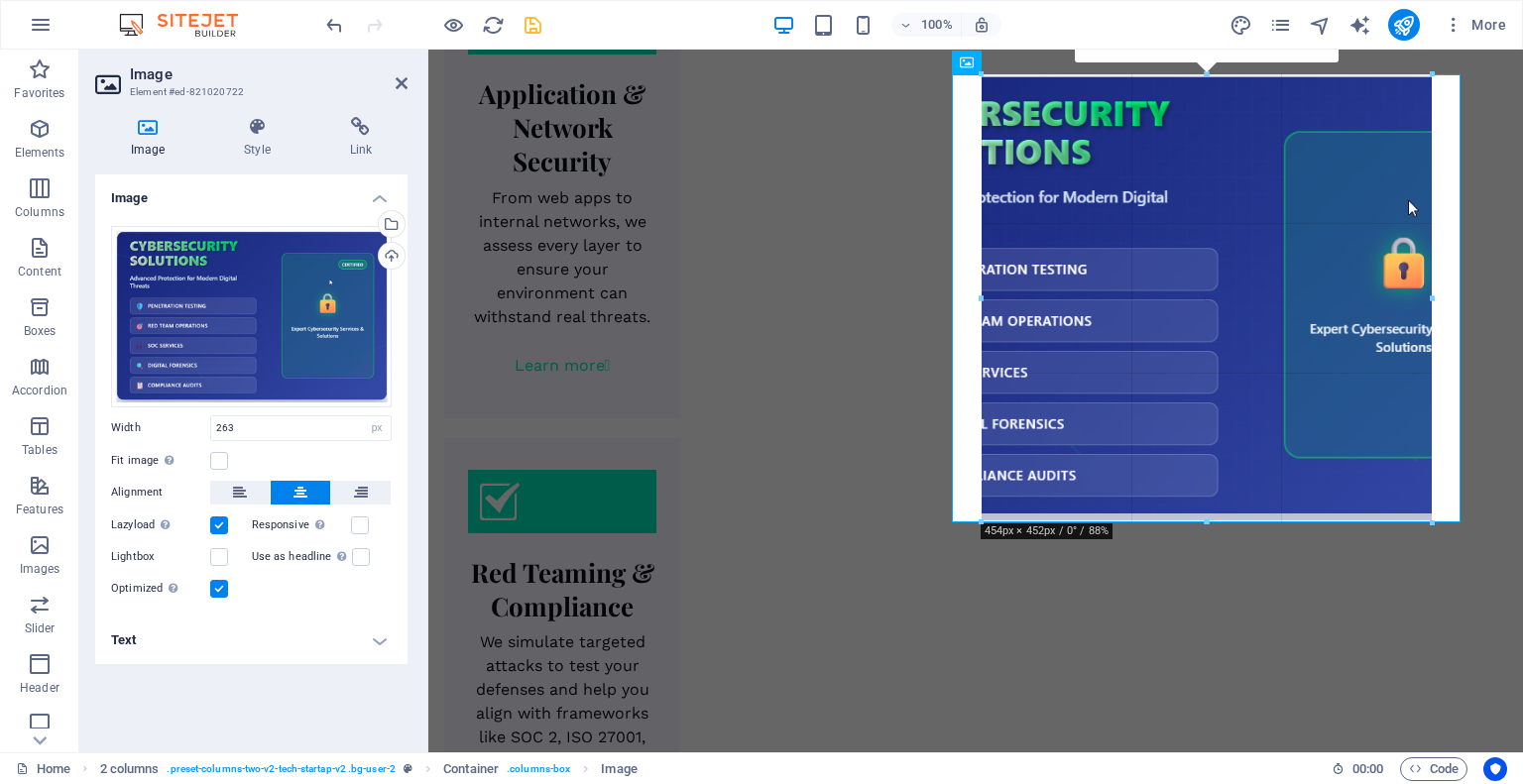 drag, startPoint x: 1333, startPoint y: 203, endPoint x: 1522, endPoint y: 211, distance: 189.16924 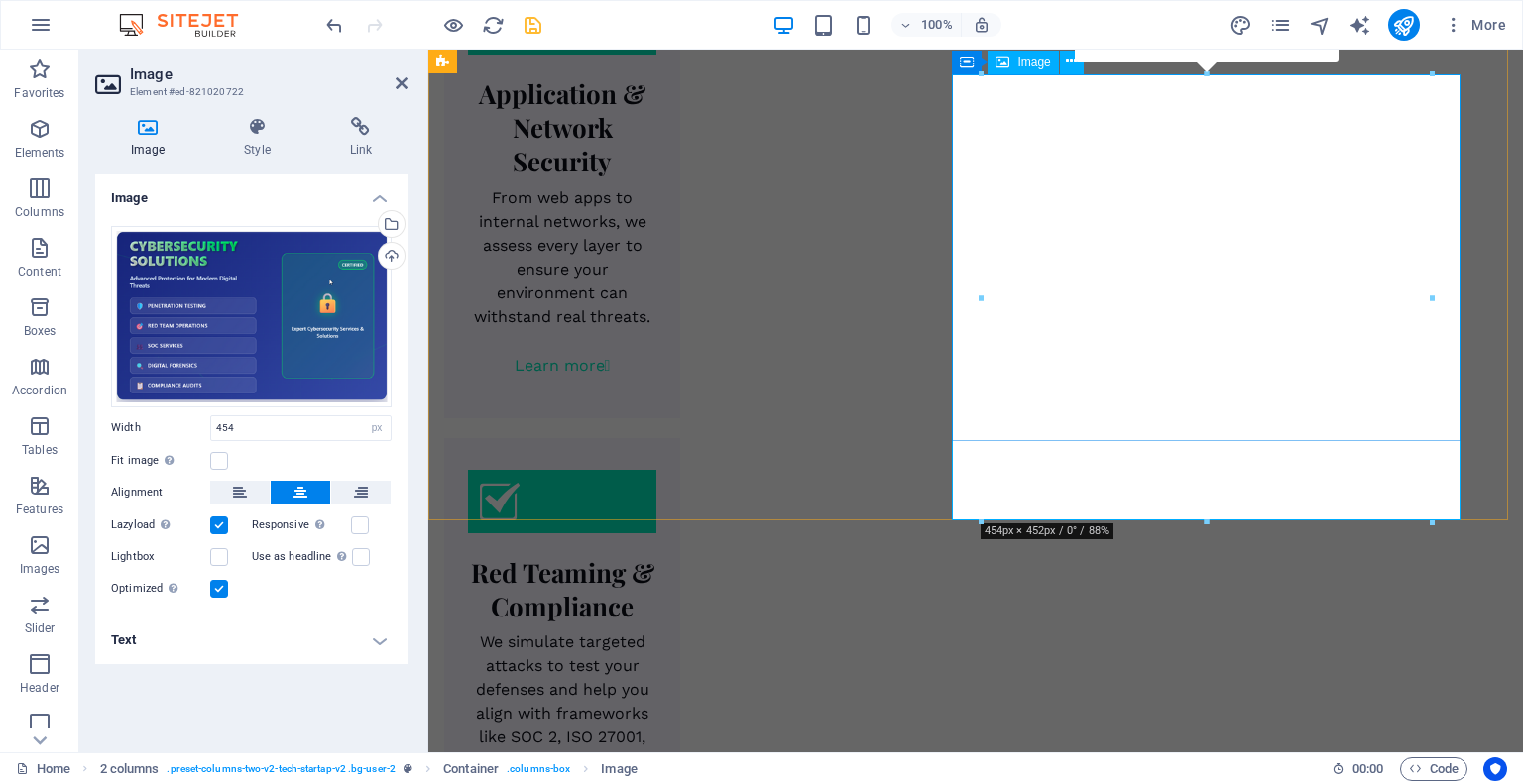 click at bounding box center (702, 3517) 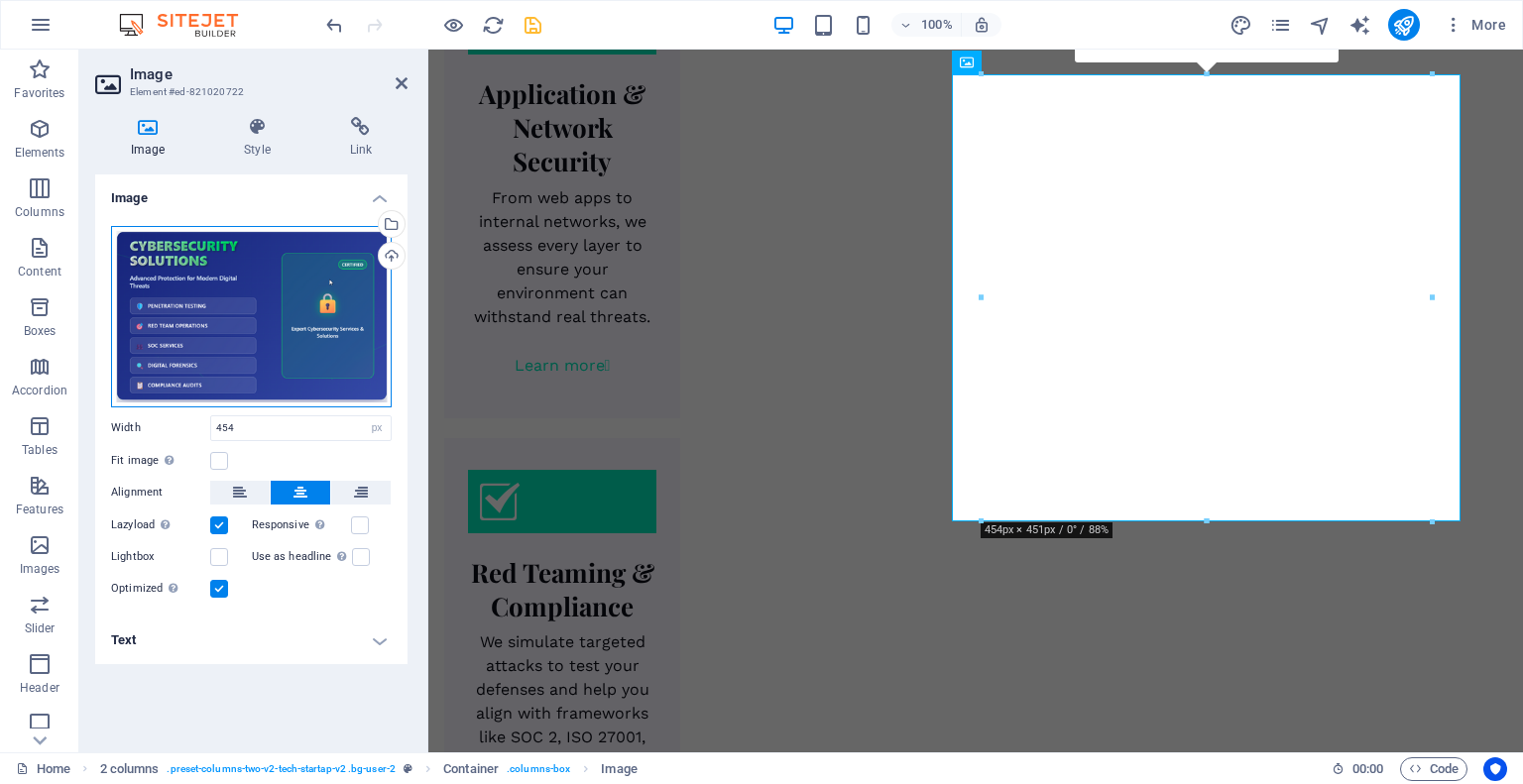 click on "Drag files here, click to choose files or select files from Files or our free stock photos & videos" at bounding box center [251, 316] 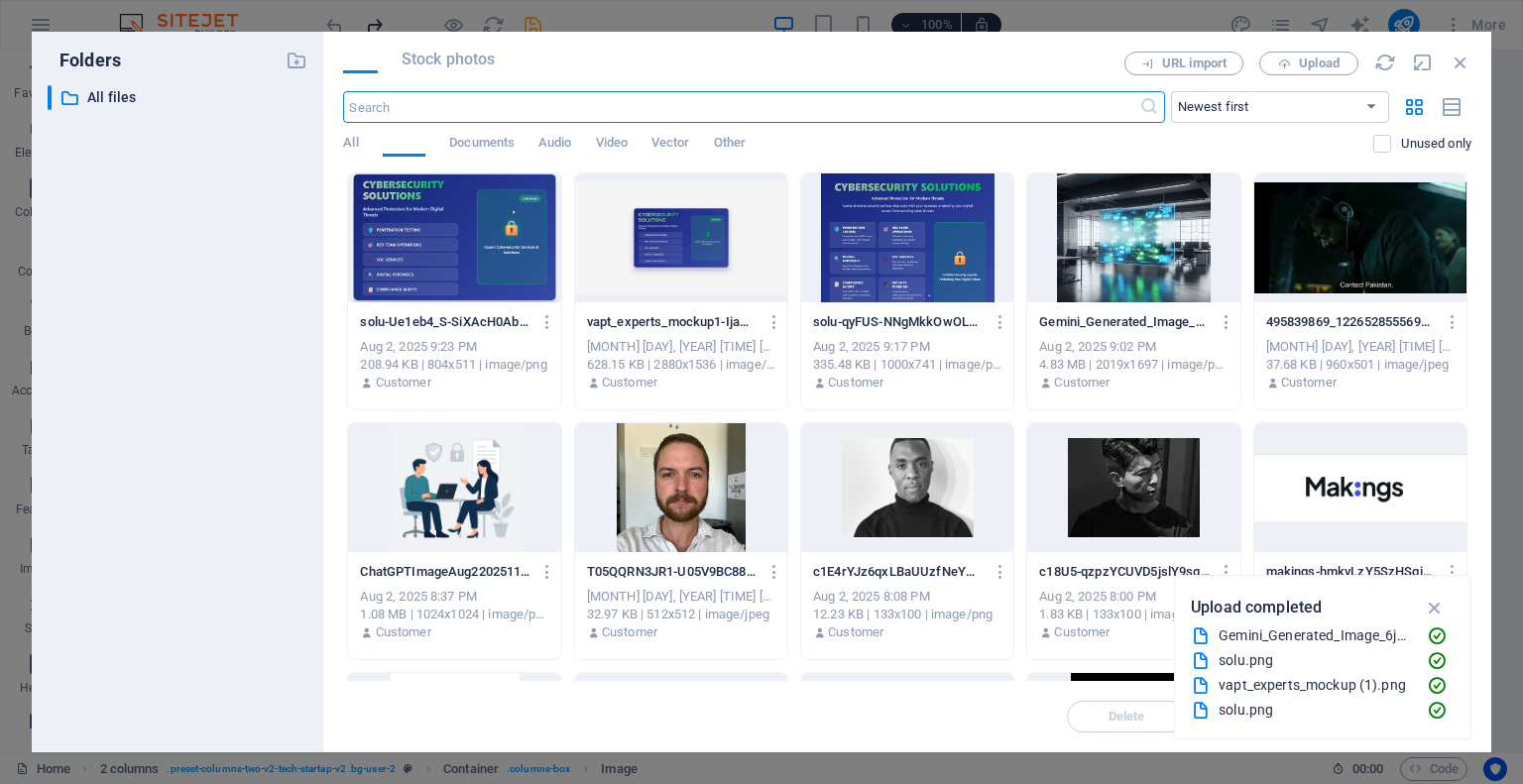 scroll, scrollTop: 2566, scrollLeft: 0, axis: vertical 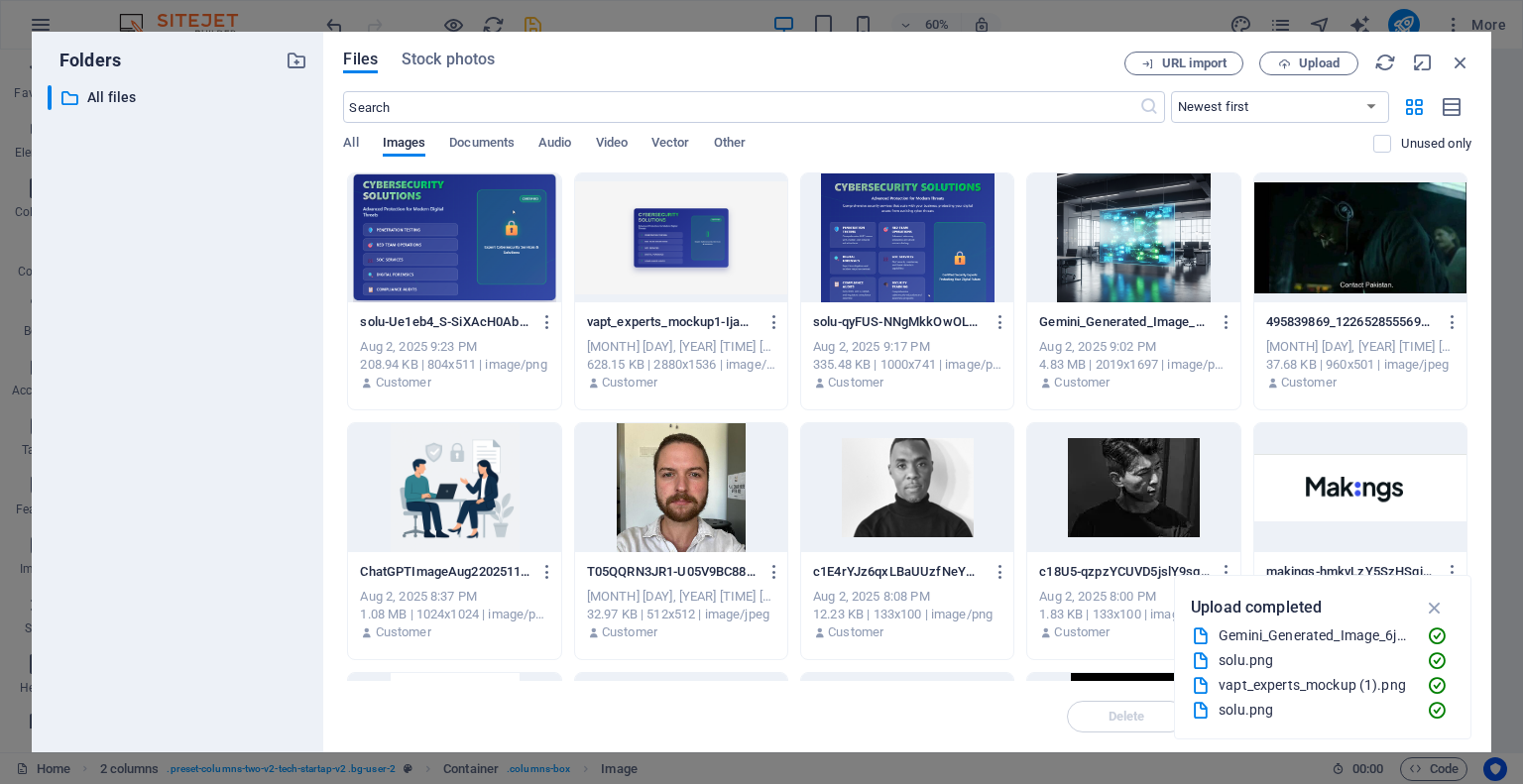 click at bounding box center [454, 238] 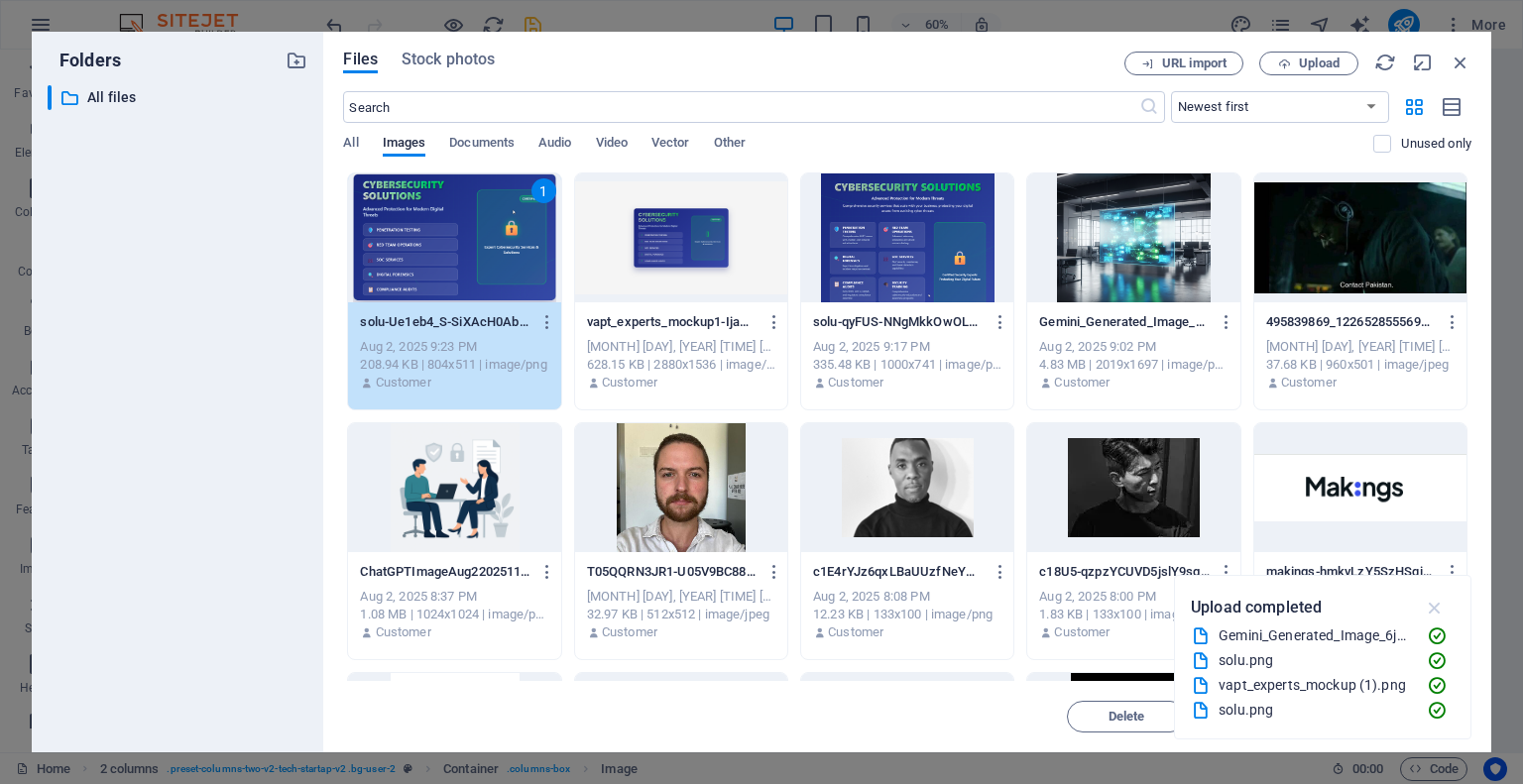 click at bounding box center (1435, 608) 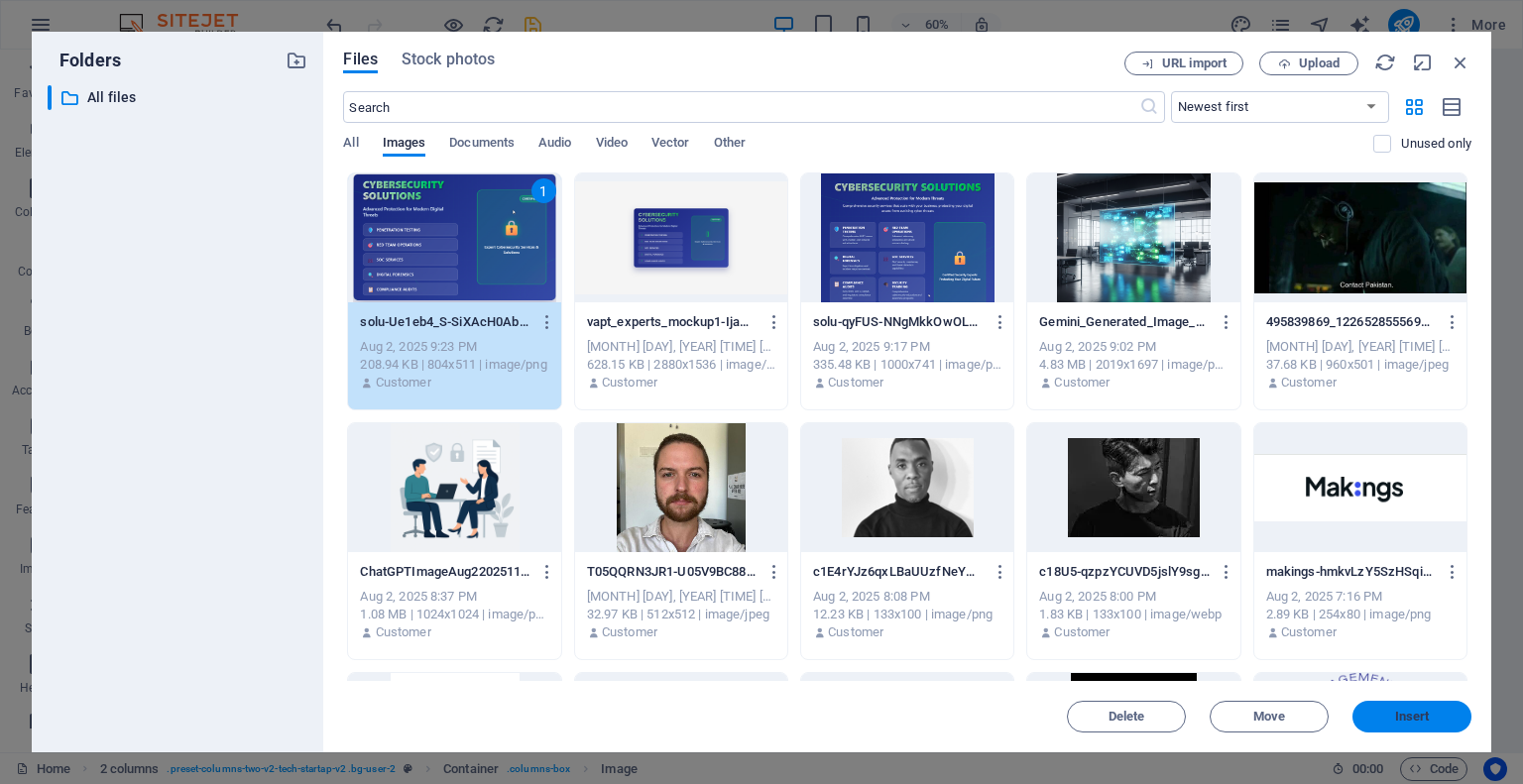 click on "Insert" at bounding box center [1412, 717] 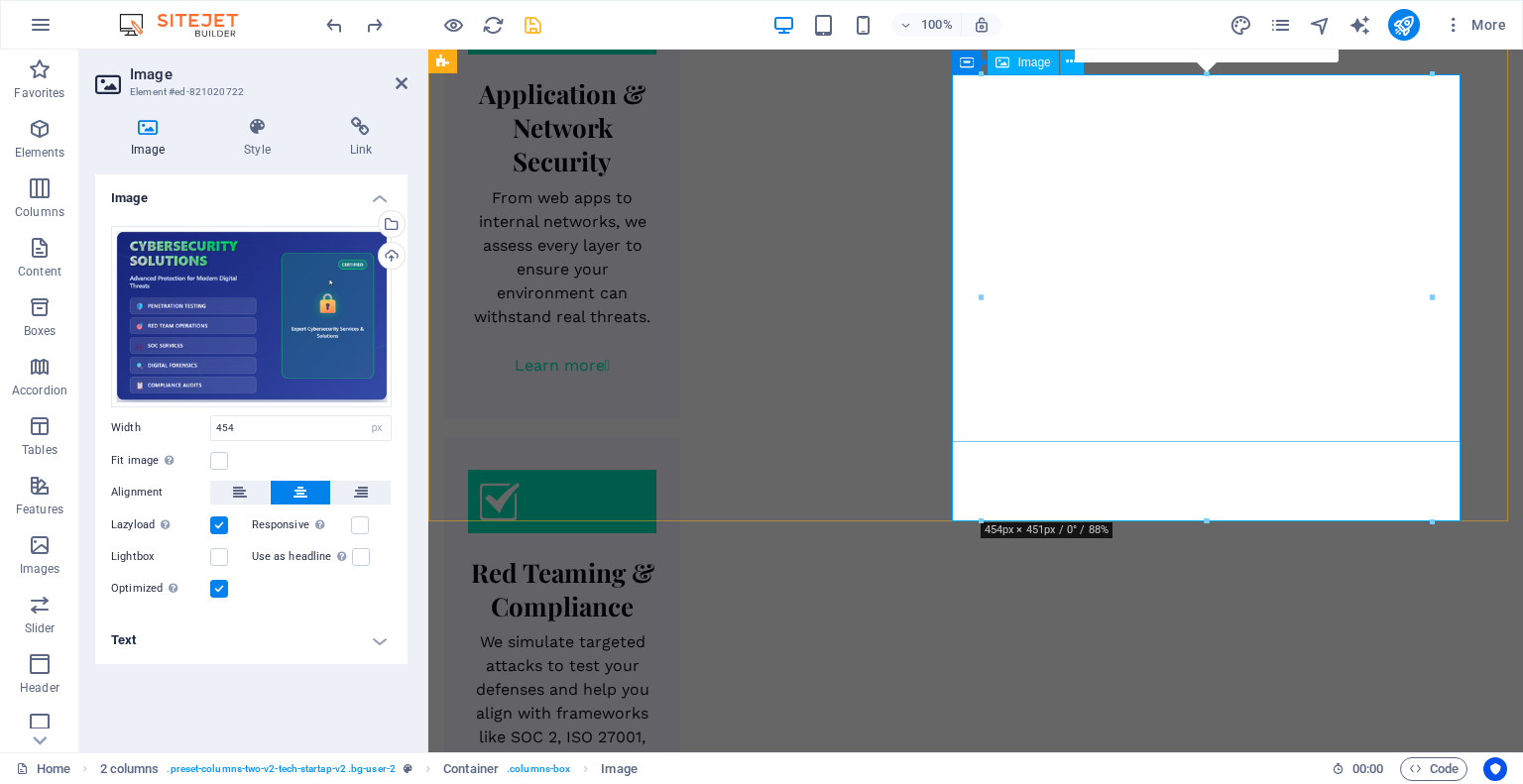 type on "263" 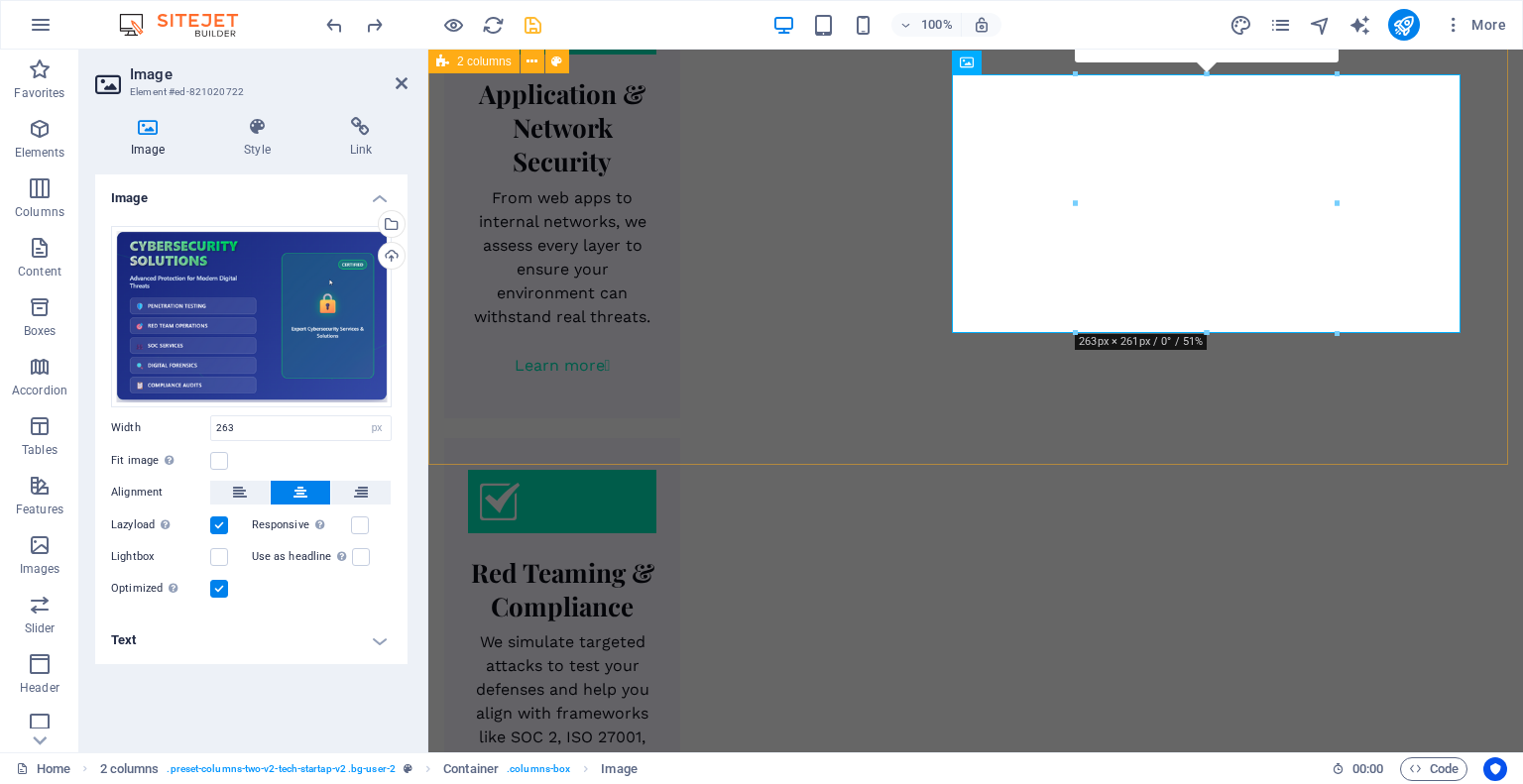 click on "Grow your  business  while keeping it  secure Your energy should be spent on your business, not on the latest cyber threat. We handle the security challenges for you. Instead of just running scans, our experts dive in to truly understand your setup. We deliver plain-language advice and fixes that work, strengthening your defenses and making compliance simple. Let's make your security a tool for success, not a hurdle." at bounding box center (976, 3235) 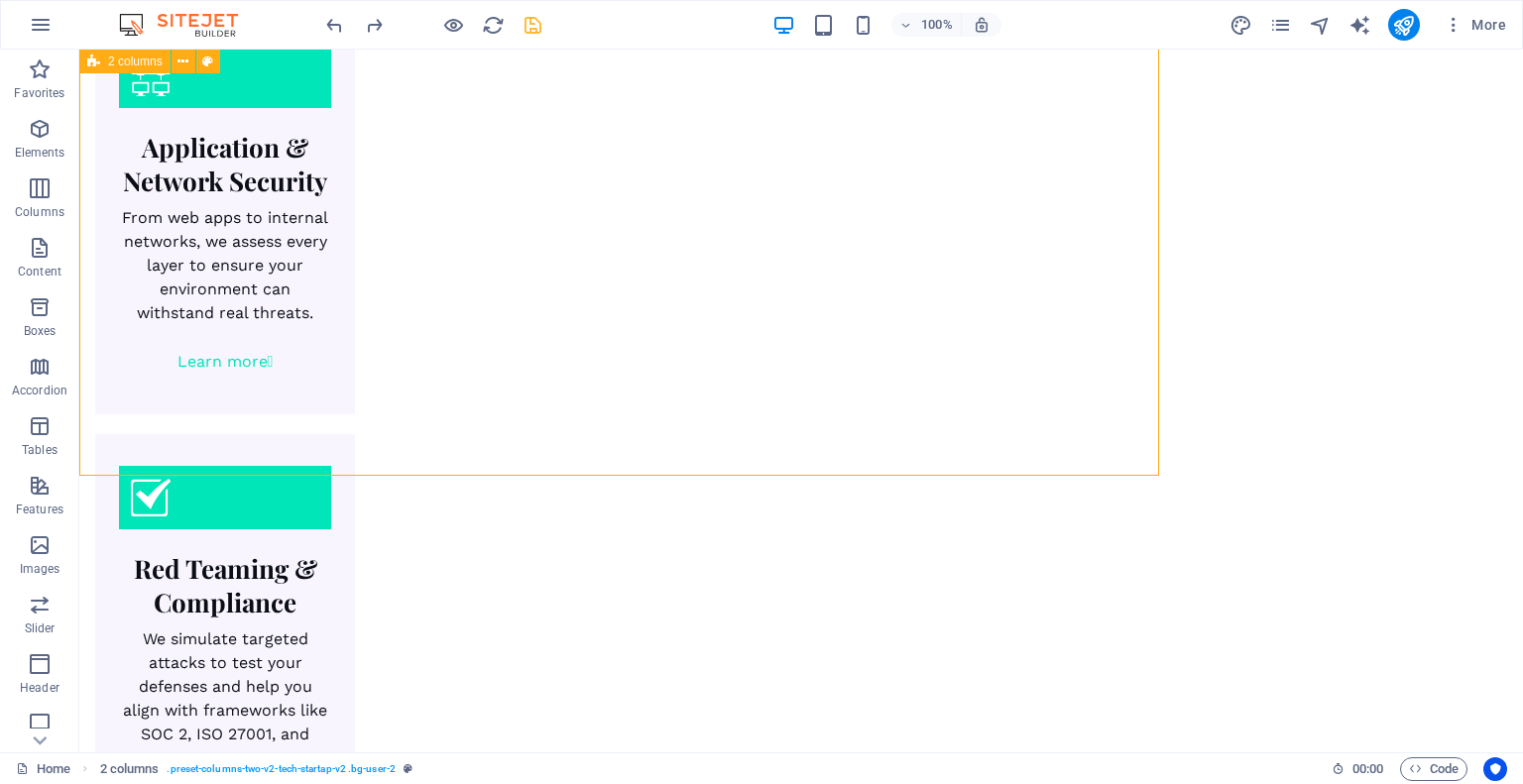 scroll, scrollTop: 2143, scrollLeft: 0, axis: vertical 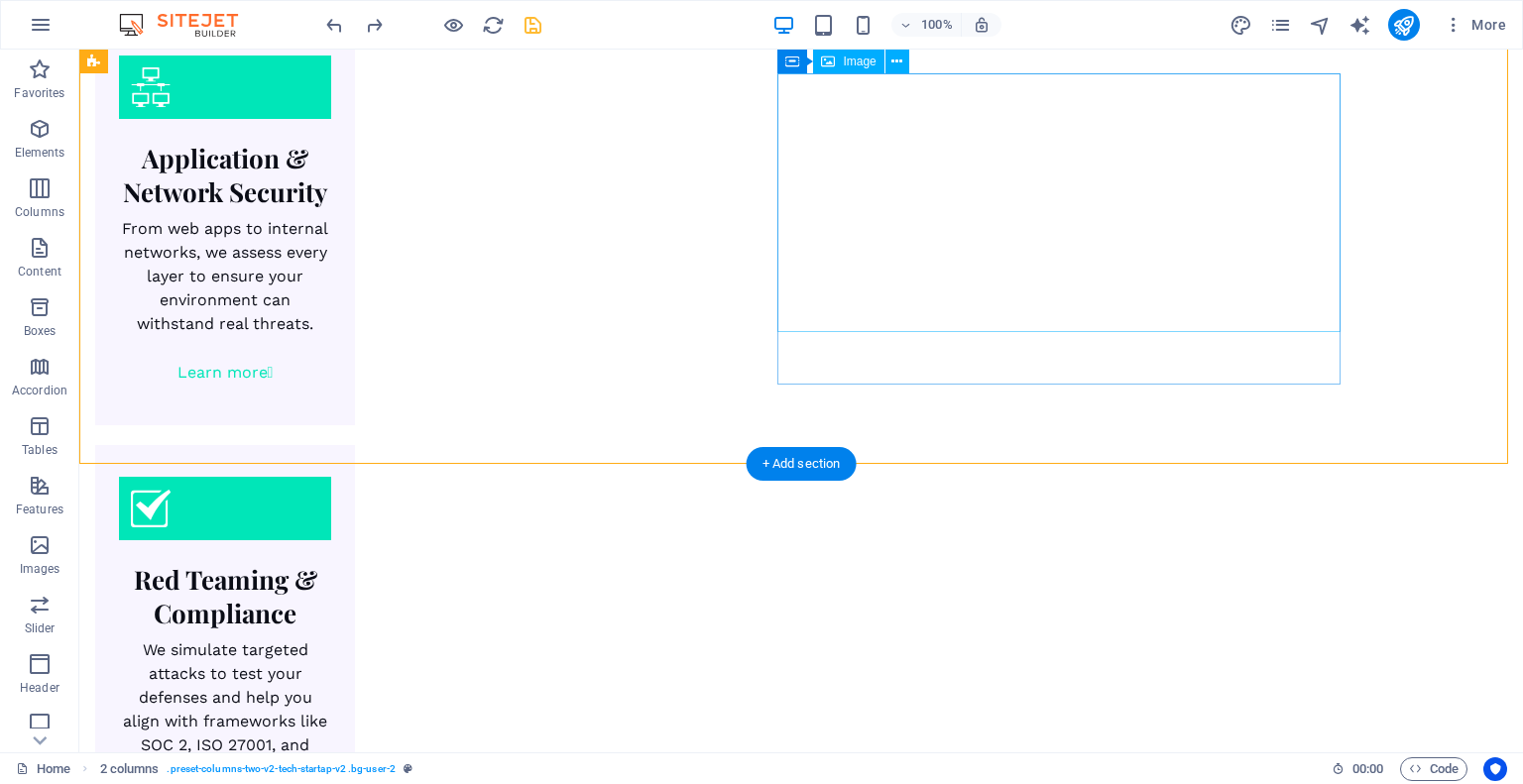 click at bounding box center [377, 3407] 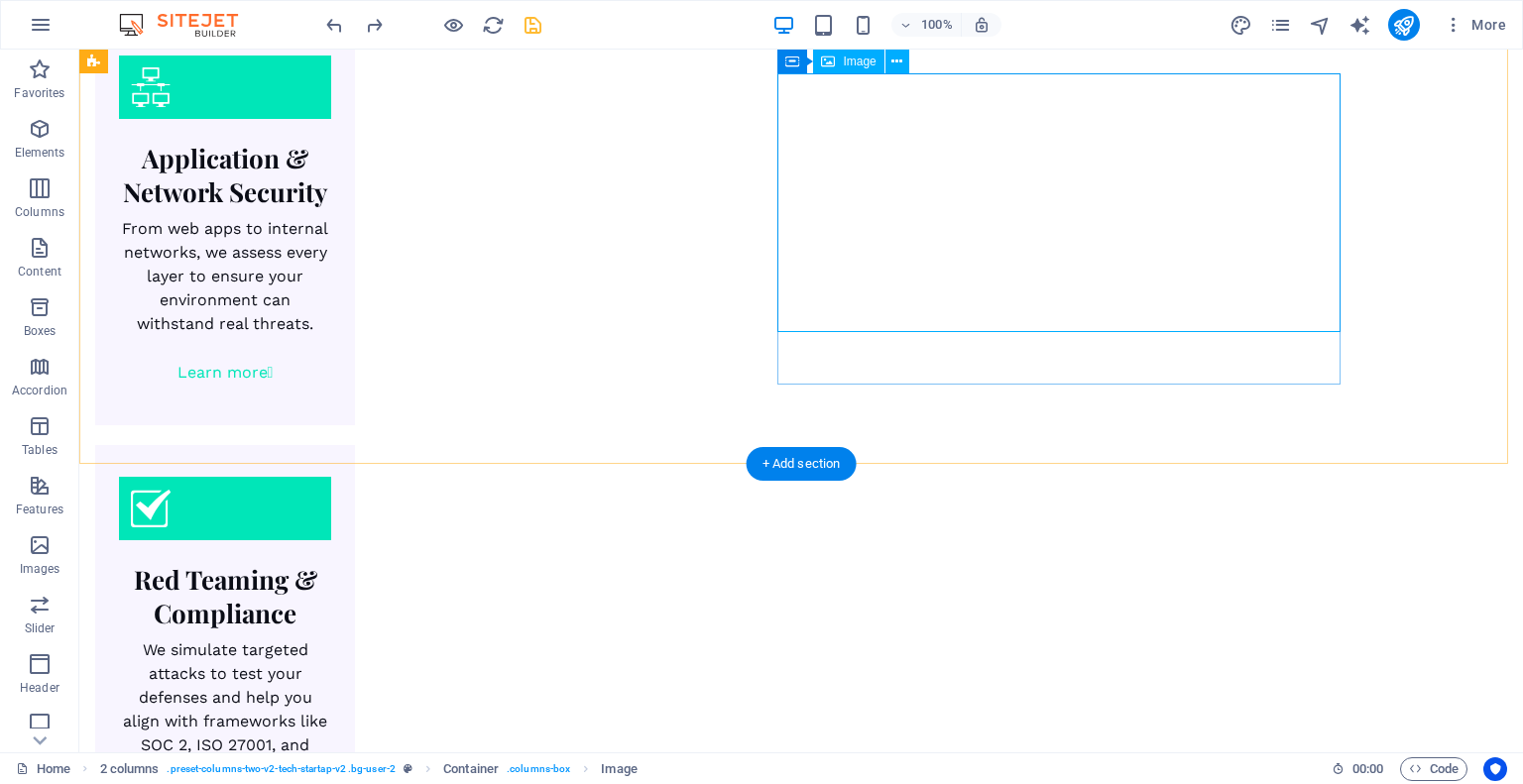 click at bounding box center [377, 3407] 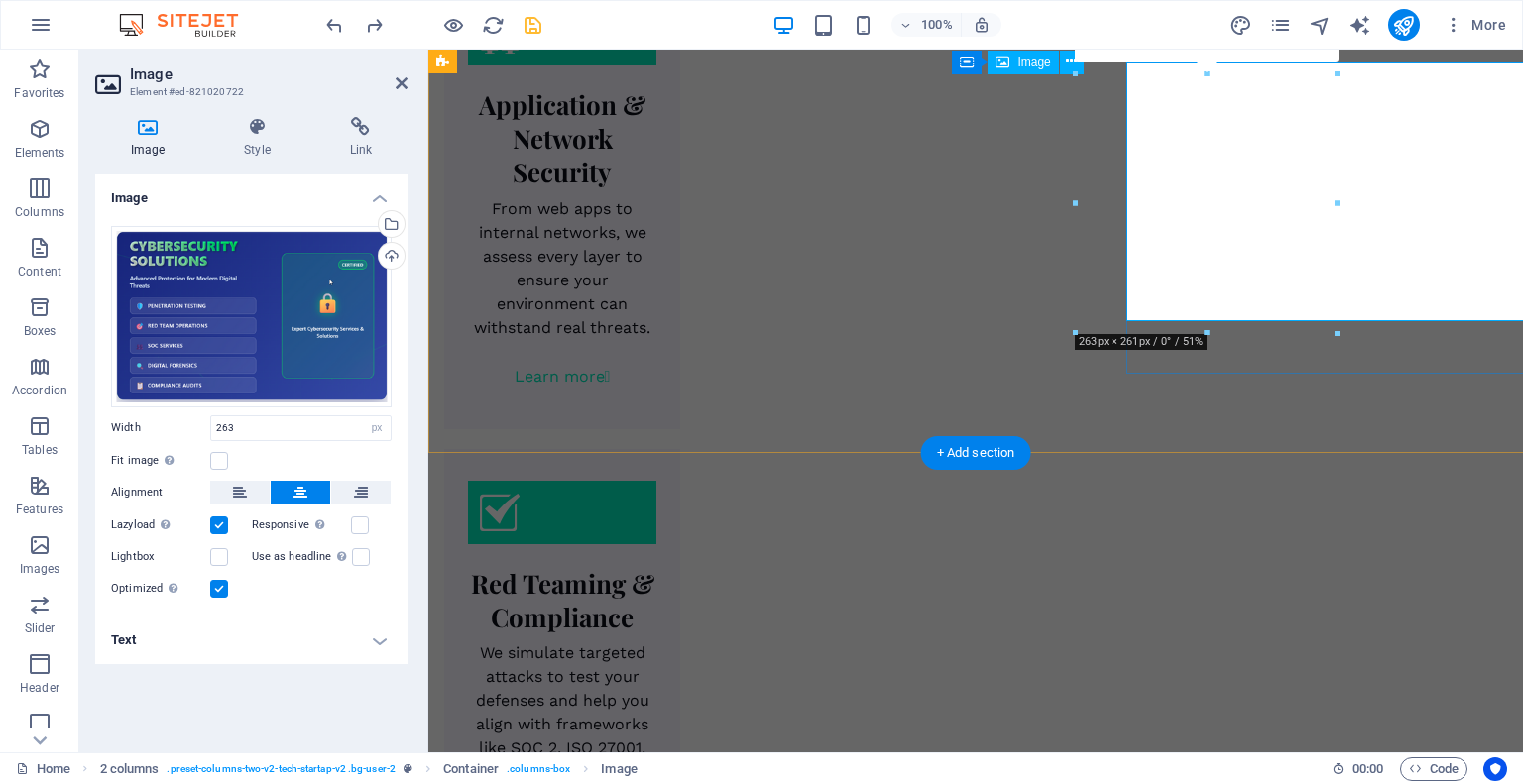 scroll, scrollTop: 2154, scrollLeft: 0, axis: vertical 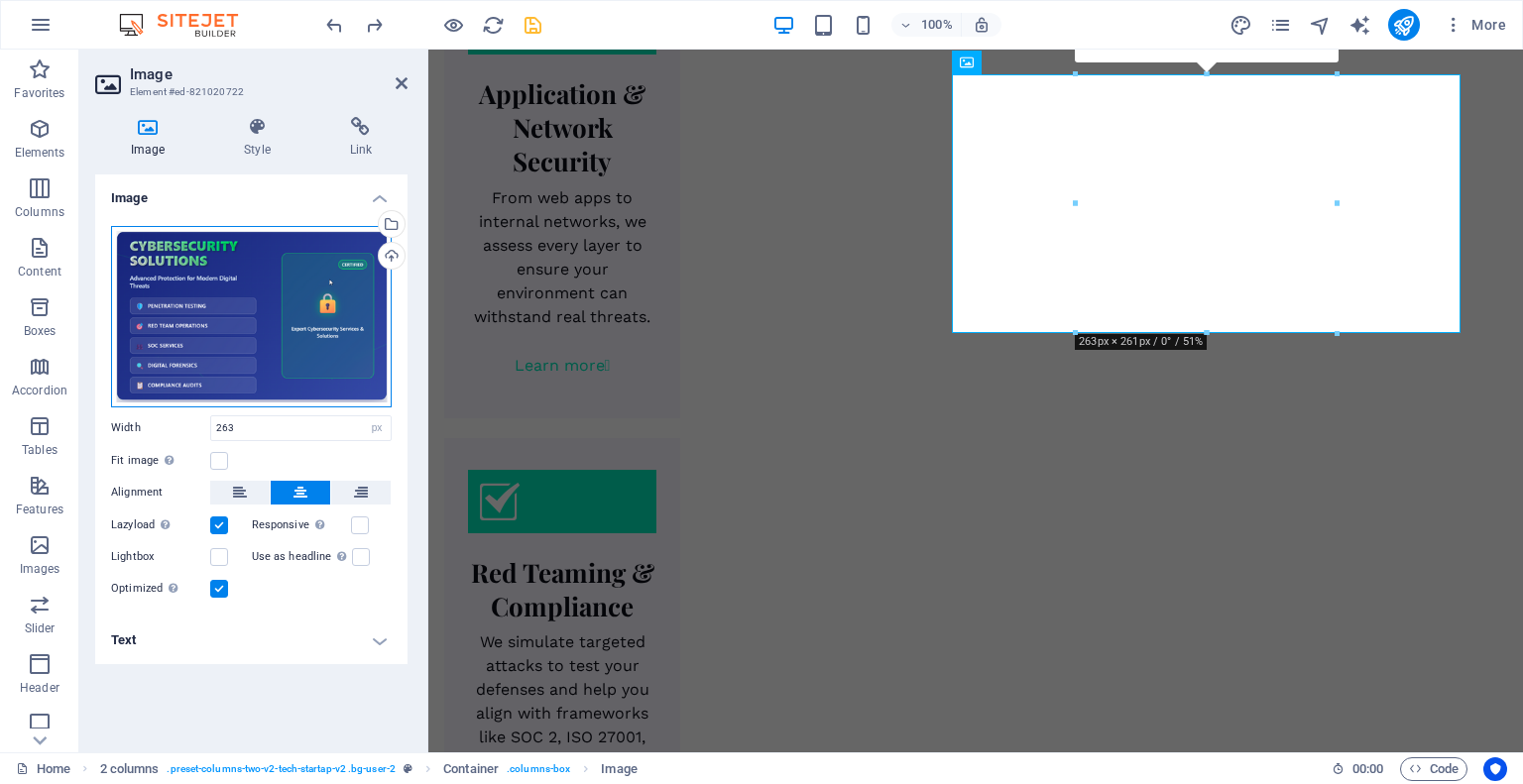 click on "Drag files here, click to choose files or select files from Files or our free stock photos & videos" at bounding box center (251, 316) 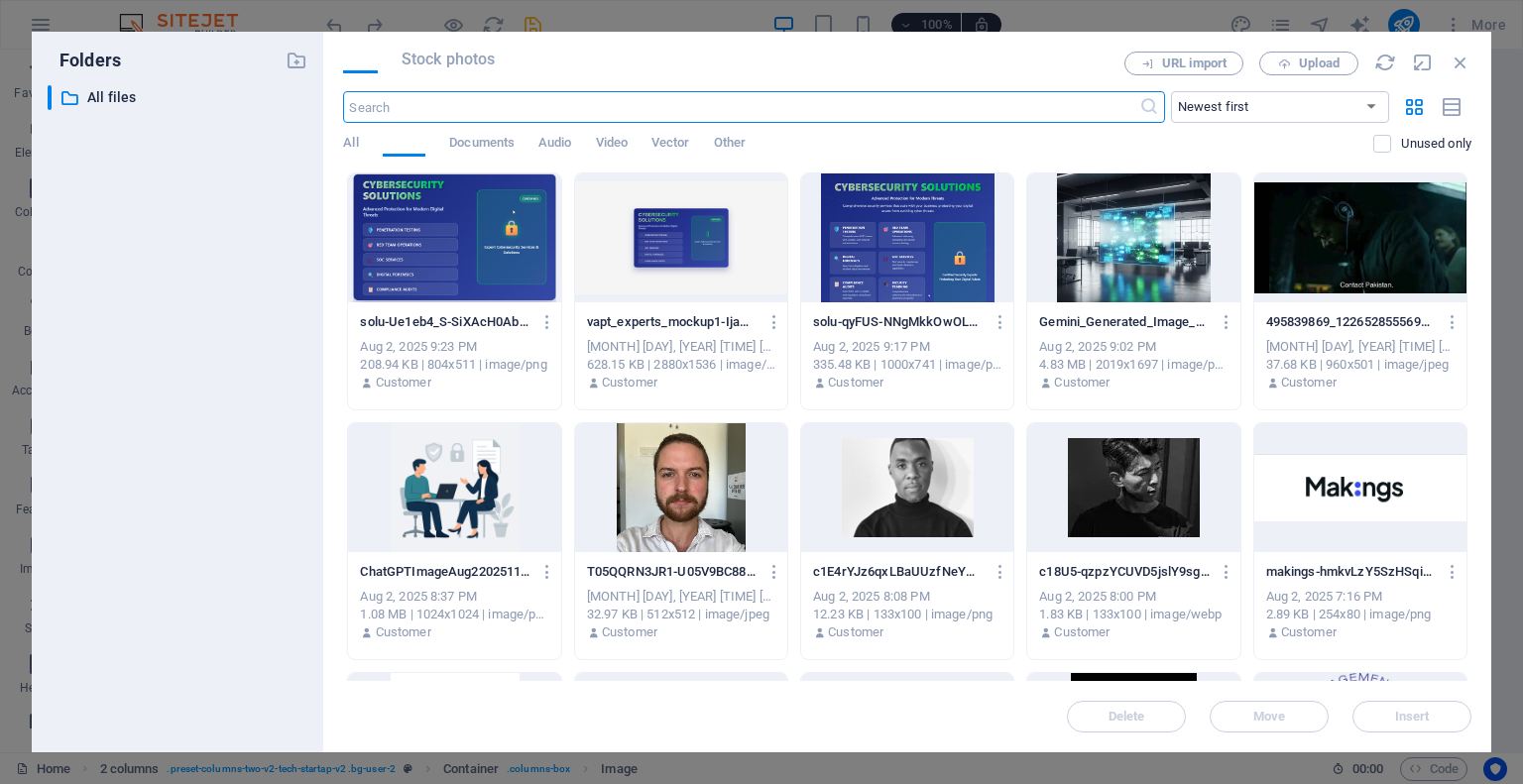 scroll, scrollTop: 2566, scrollLeft: 0, axis: vertical 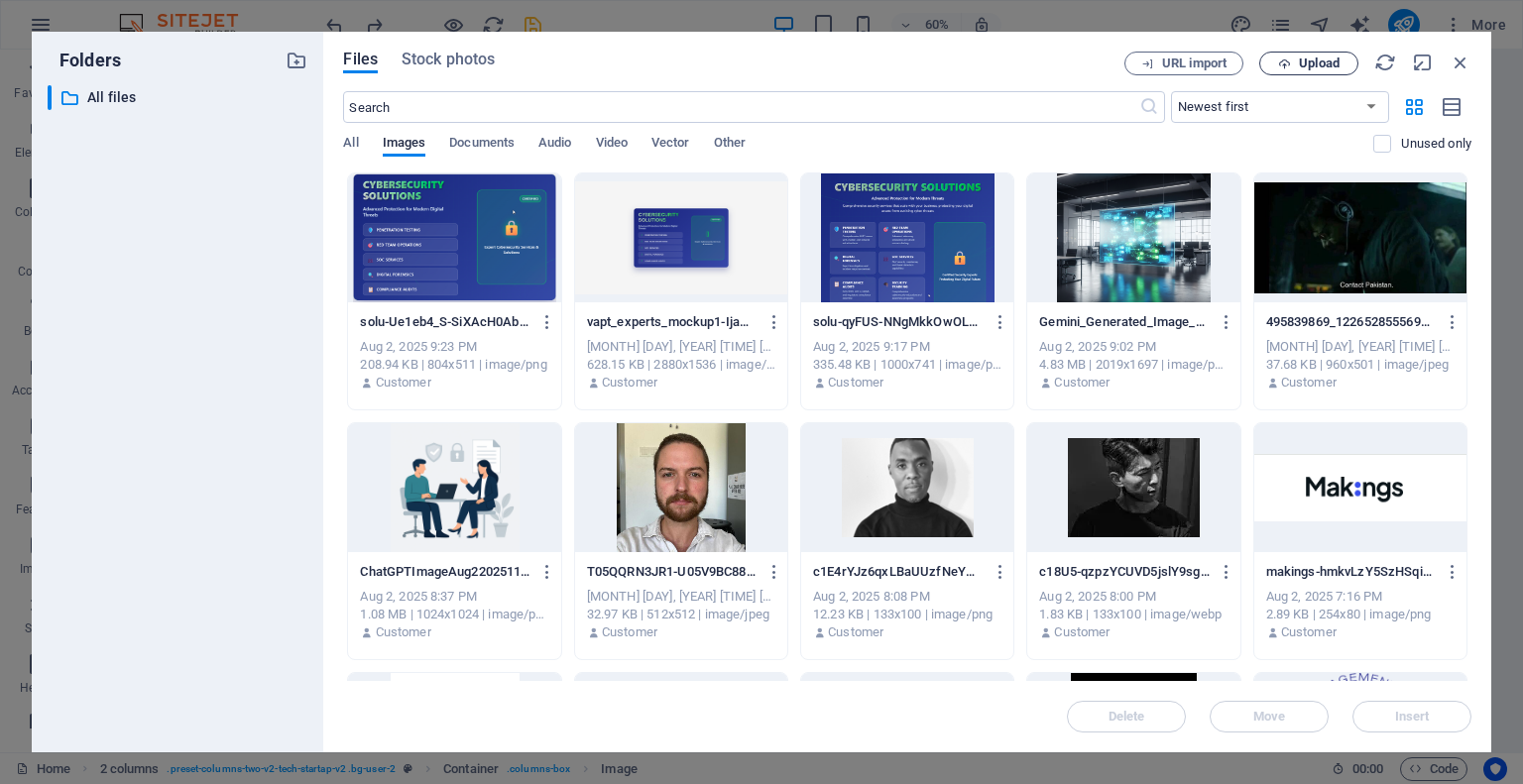 click on "Upload" at bounding box center (1309, 63) 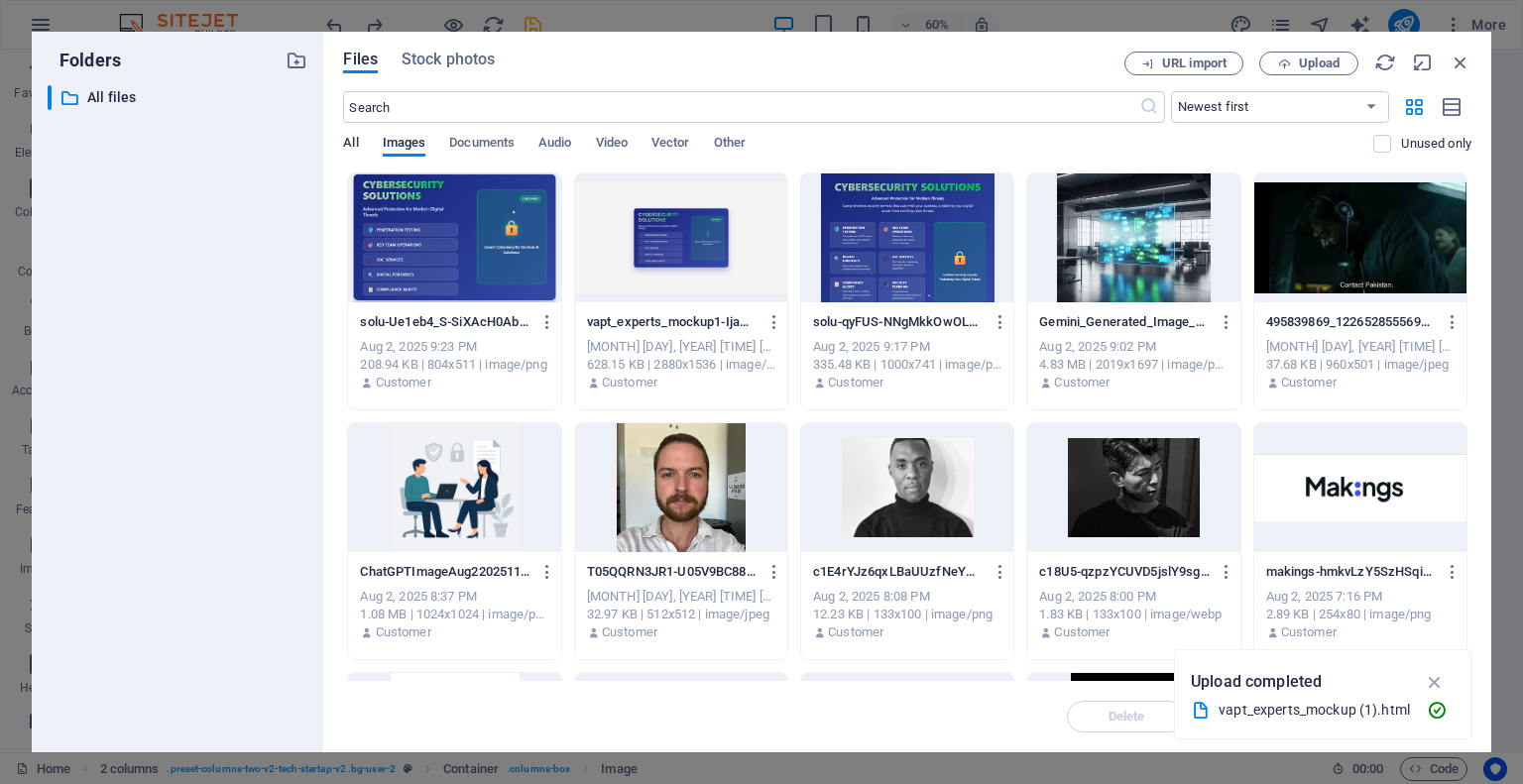 click on "All" at bounding box center (350, 145) 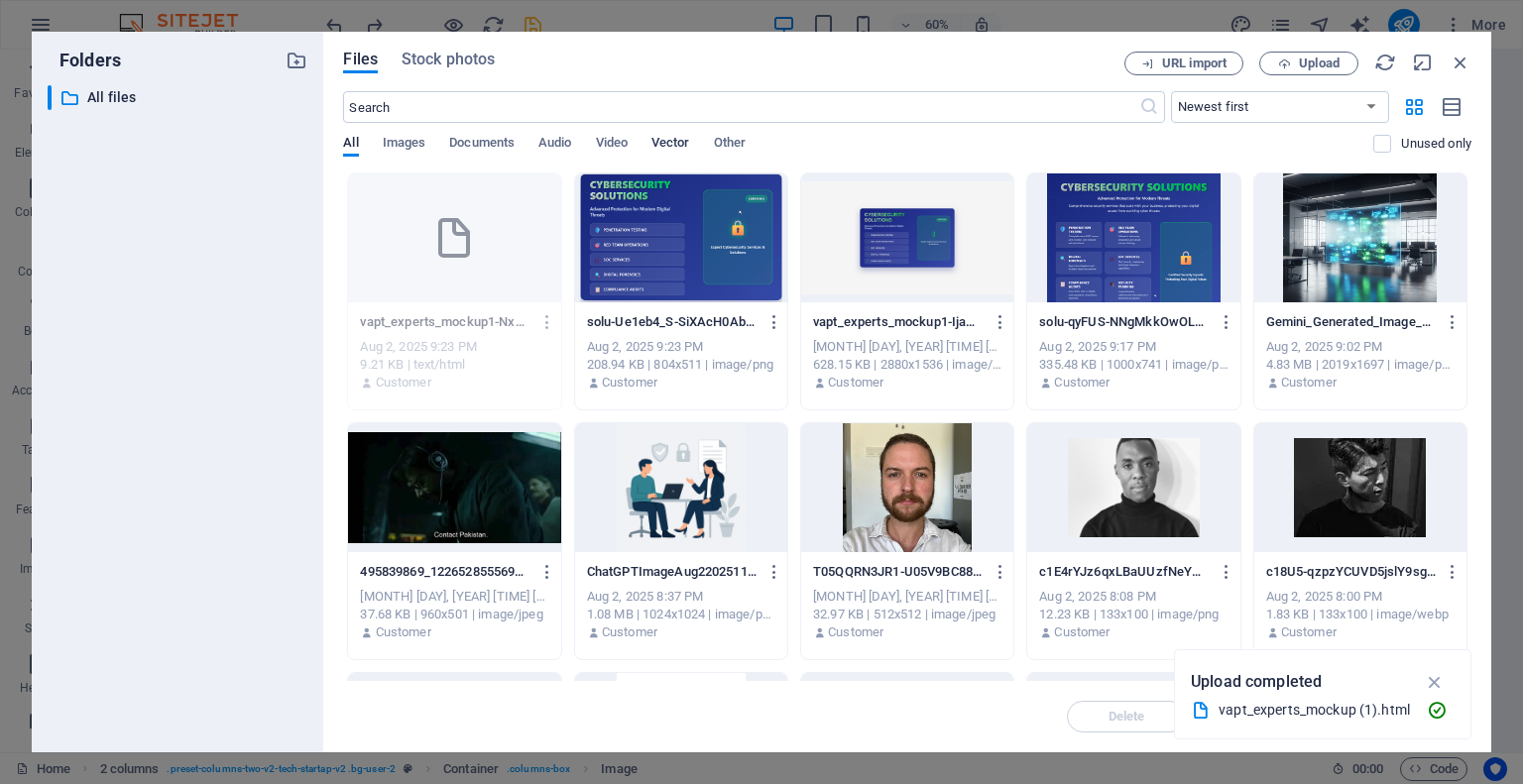 click on "Vector" at bounding box center [670, 145] 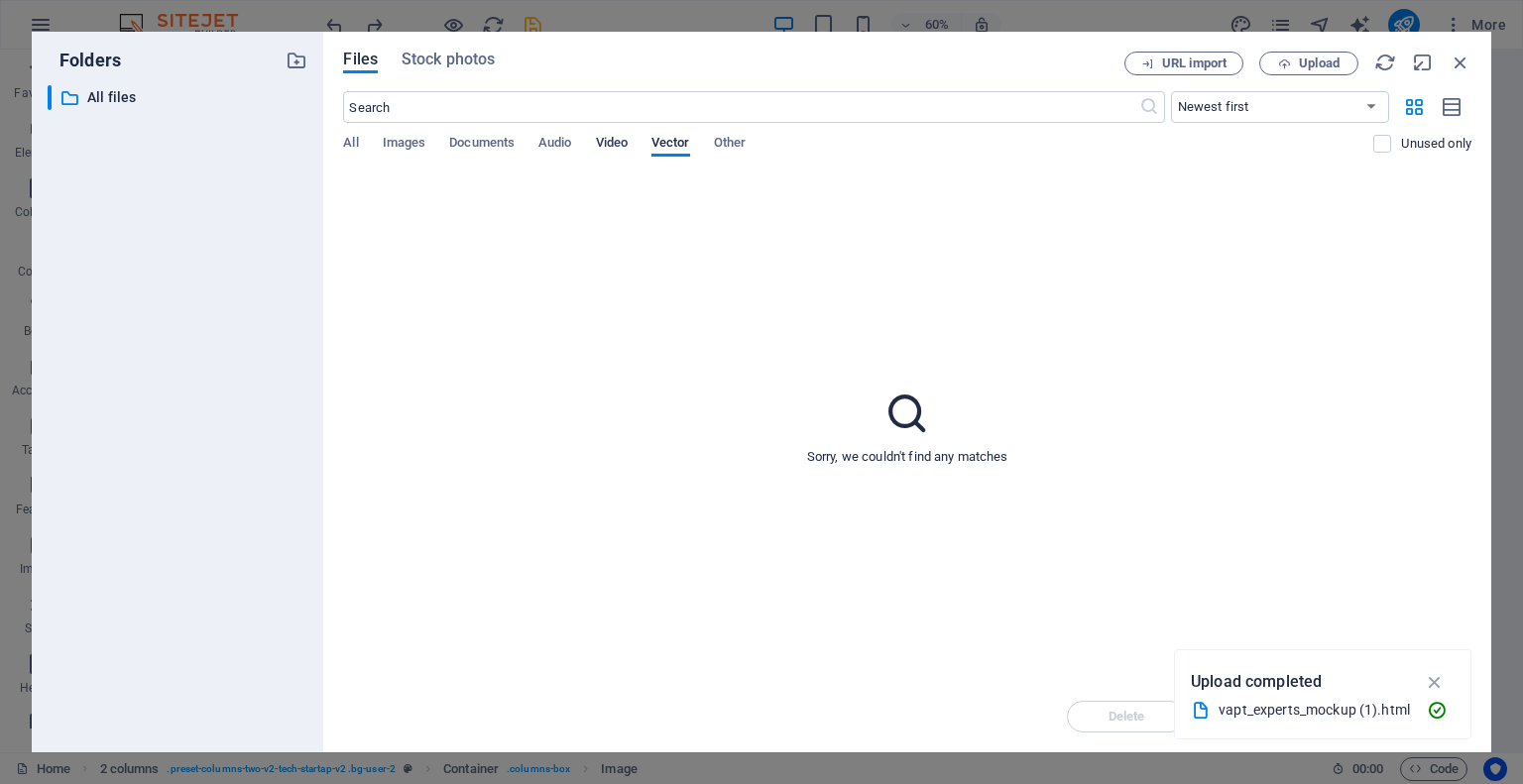 click on "Video" at bounding box center [612, 145] 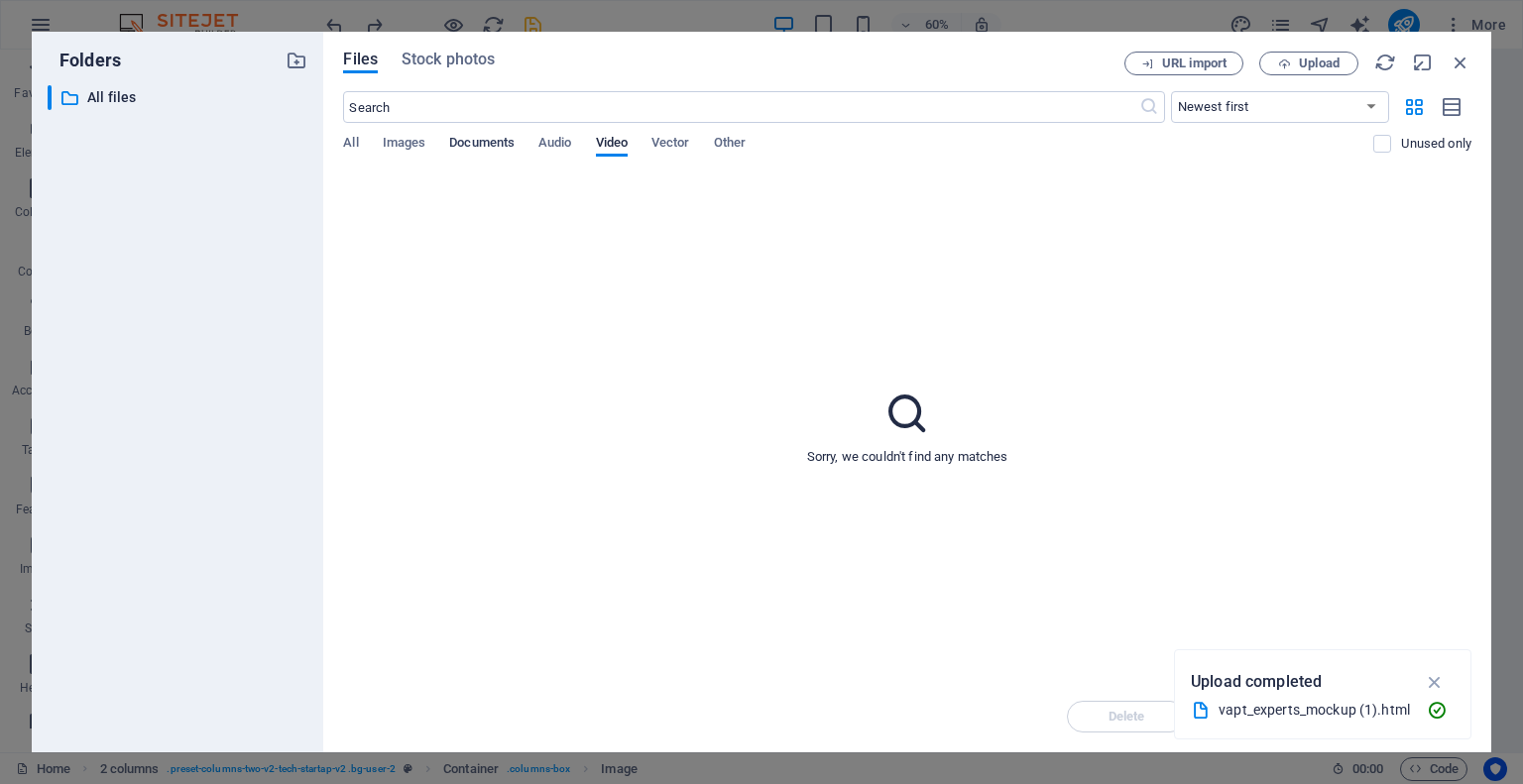 click on "Documents" at bounding box center (482, 145) 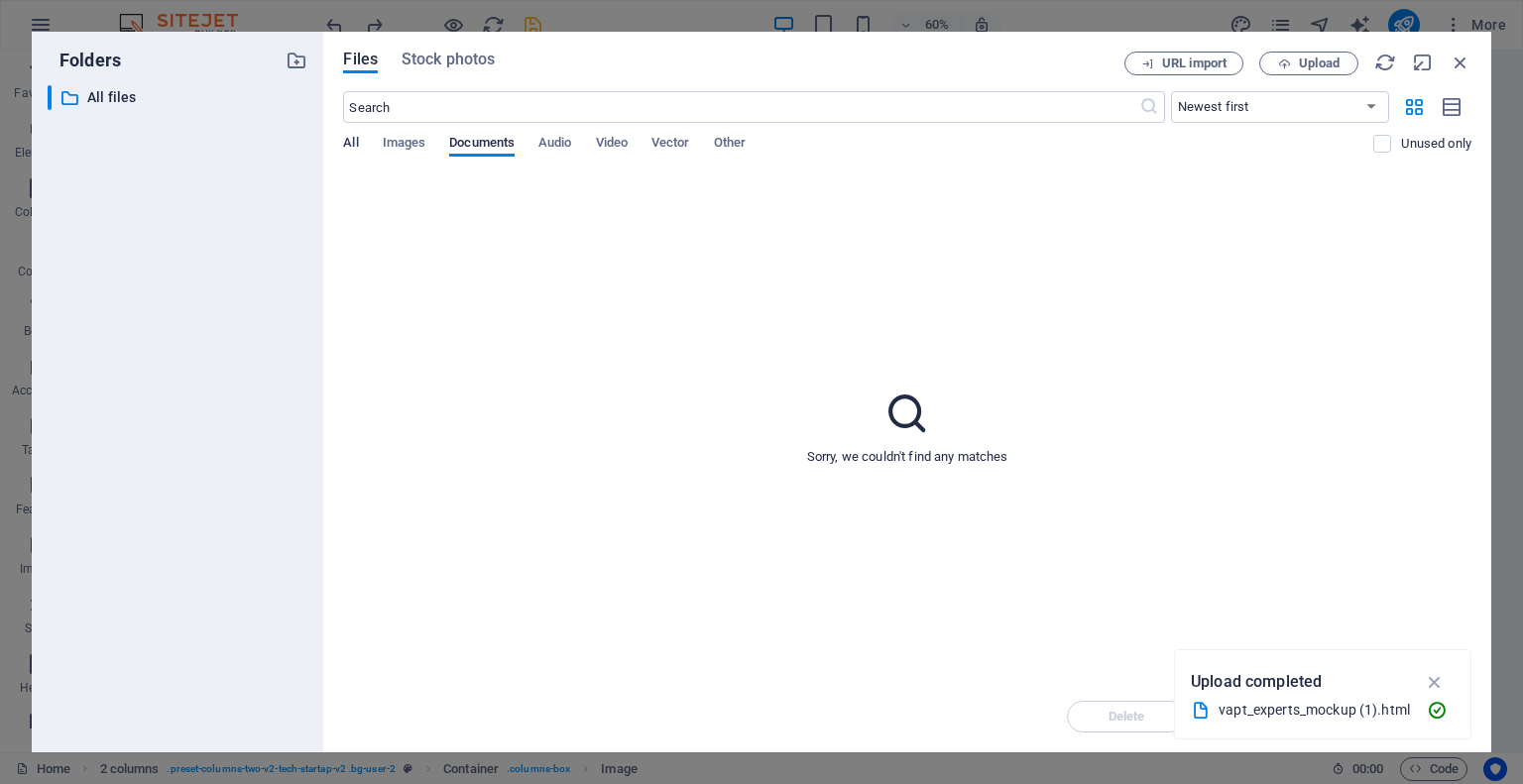 click on "All" at bounding box center [350, 145] 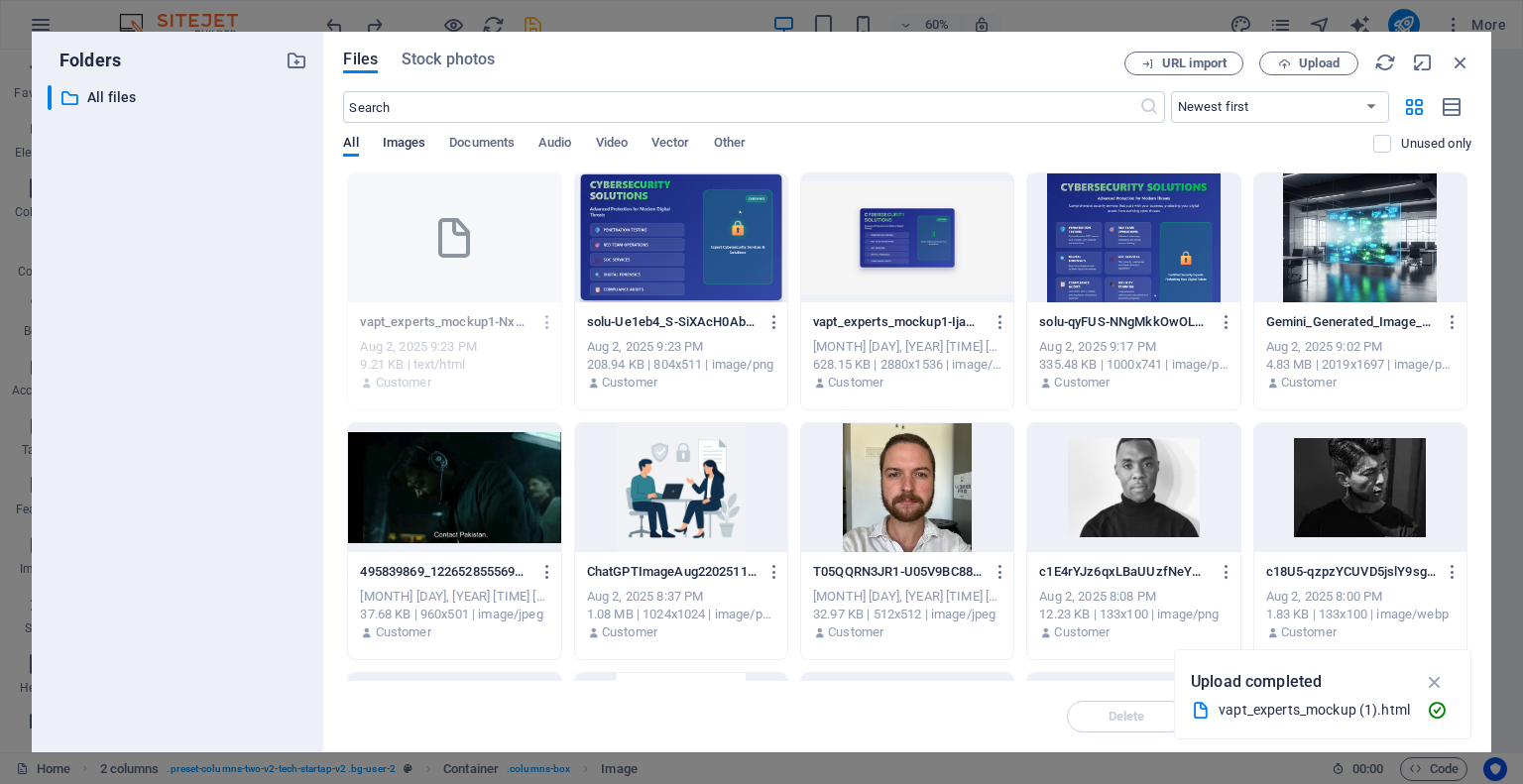 click on "Images" at bounding box center [405, 145] 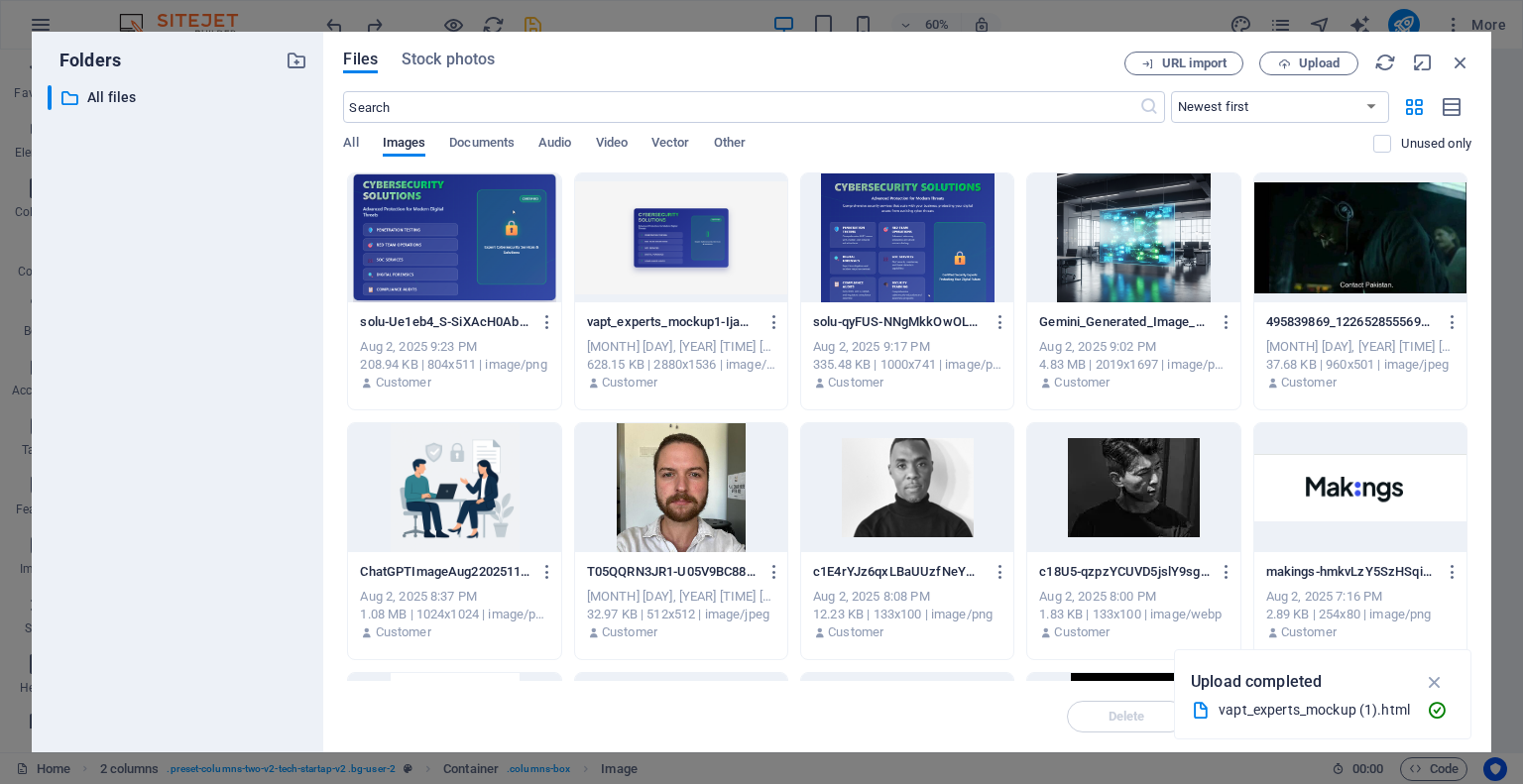 click at bounding box center [681, 238] 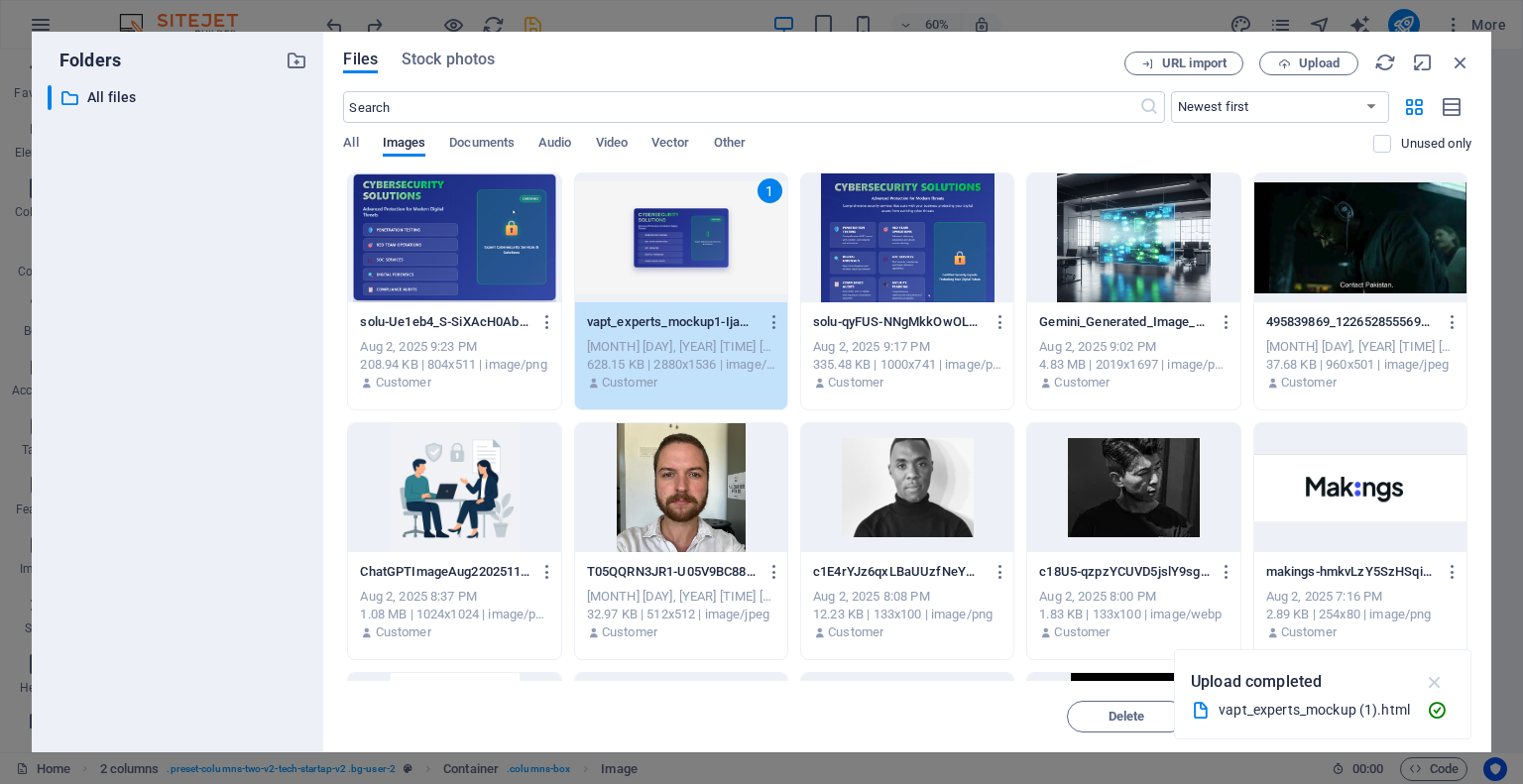 click at bounding box center [1435, 682] 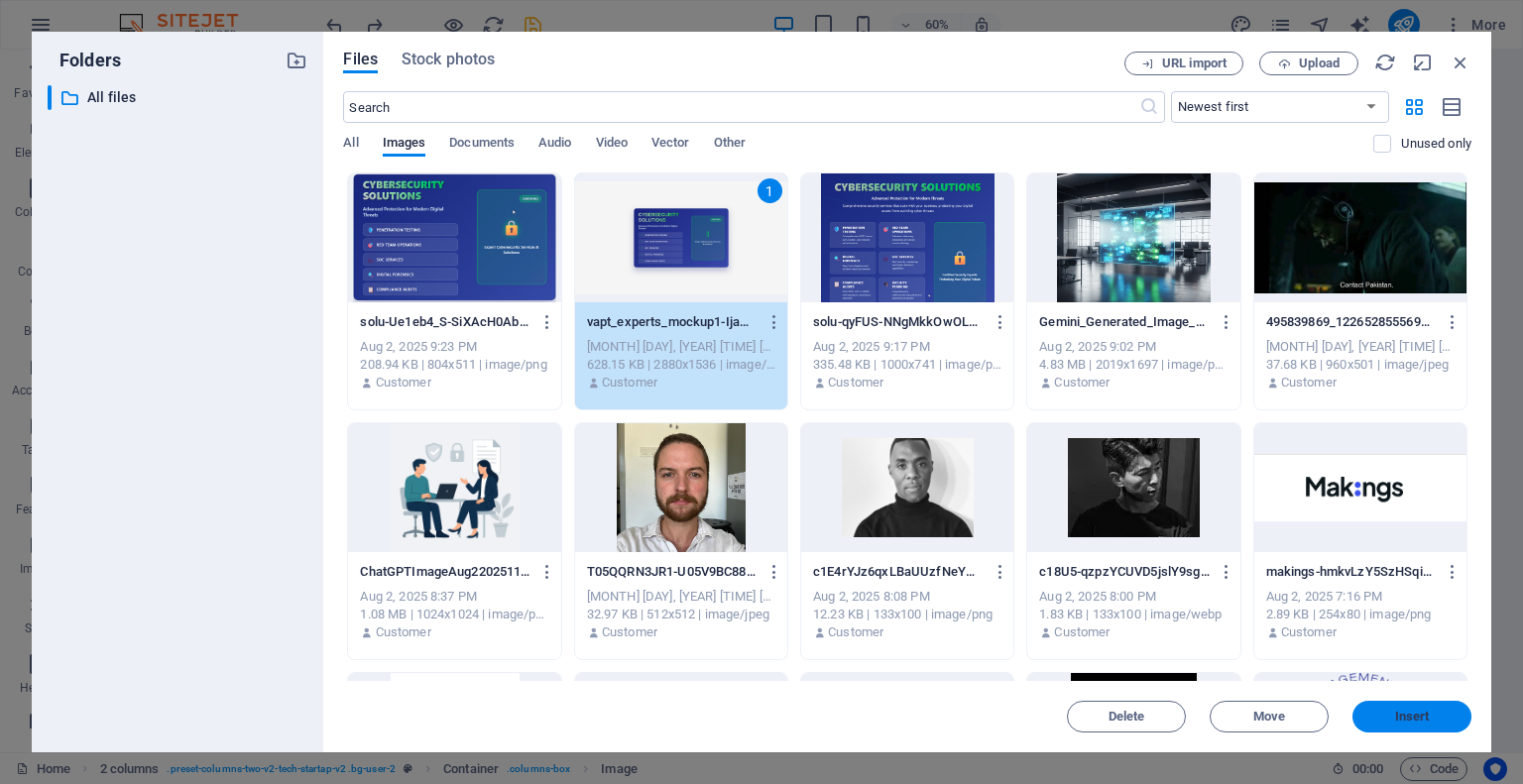 click on "Insert" at bounding box center [1412, 717] 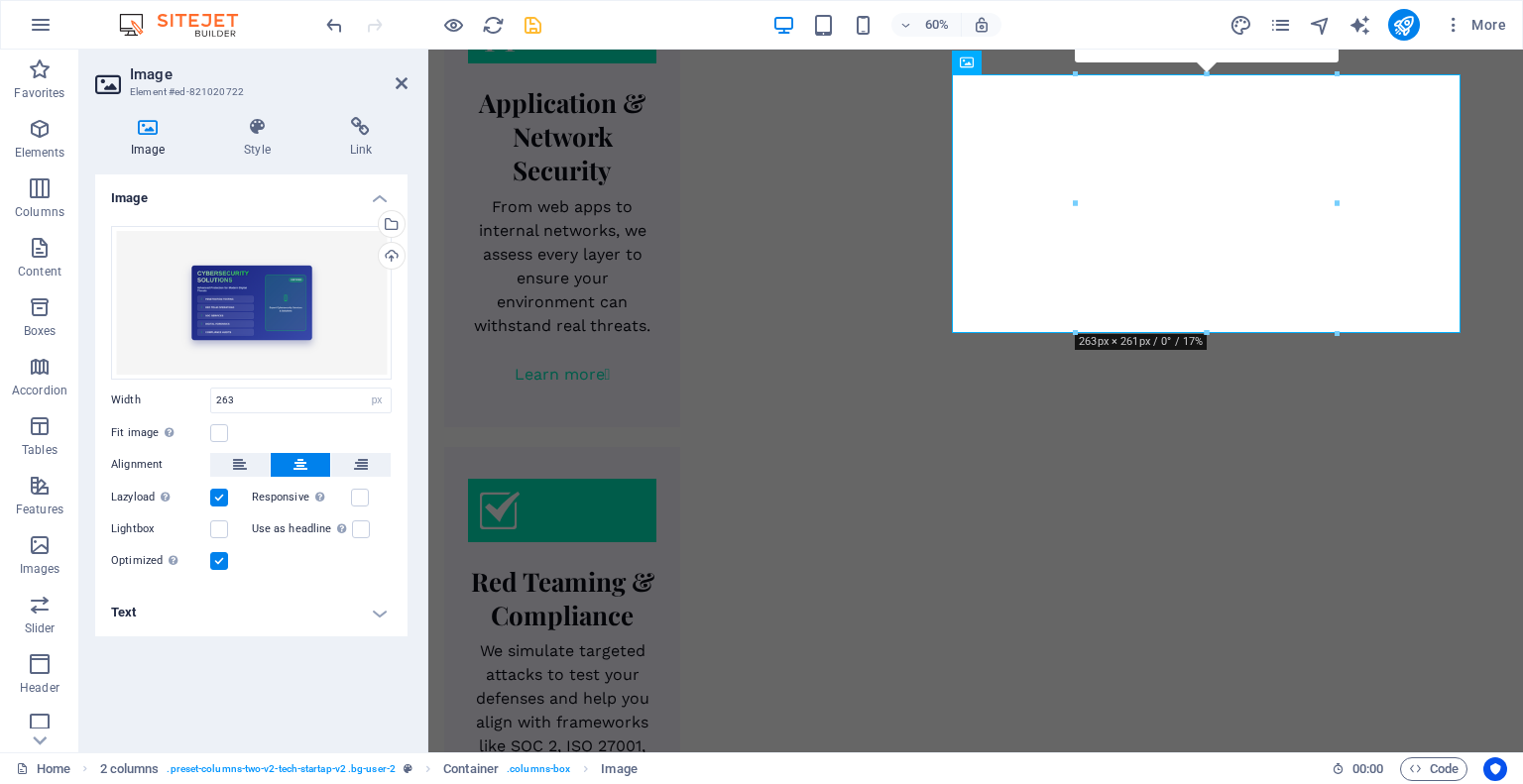 scroll, scrollTop: 2154, scrollLeft: 0, axis: vertical 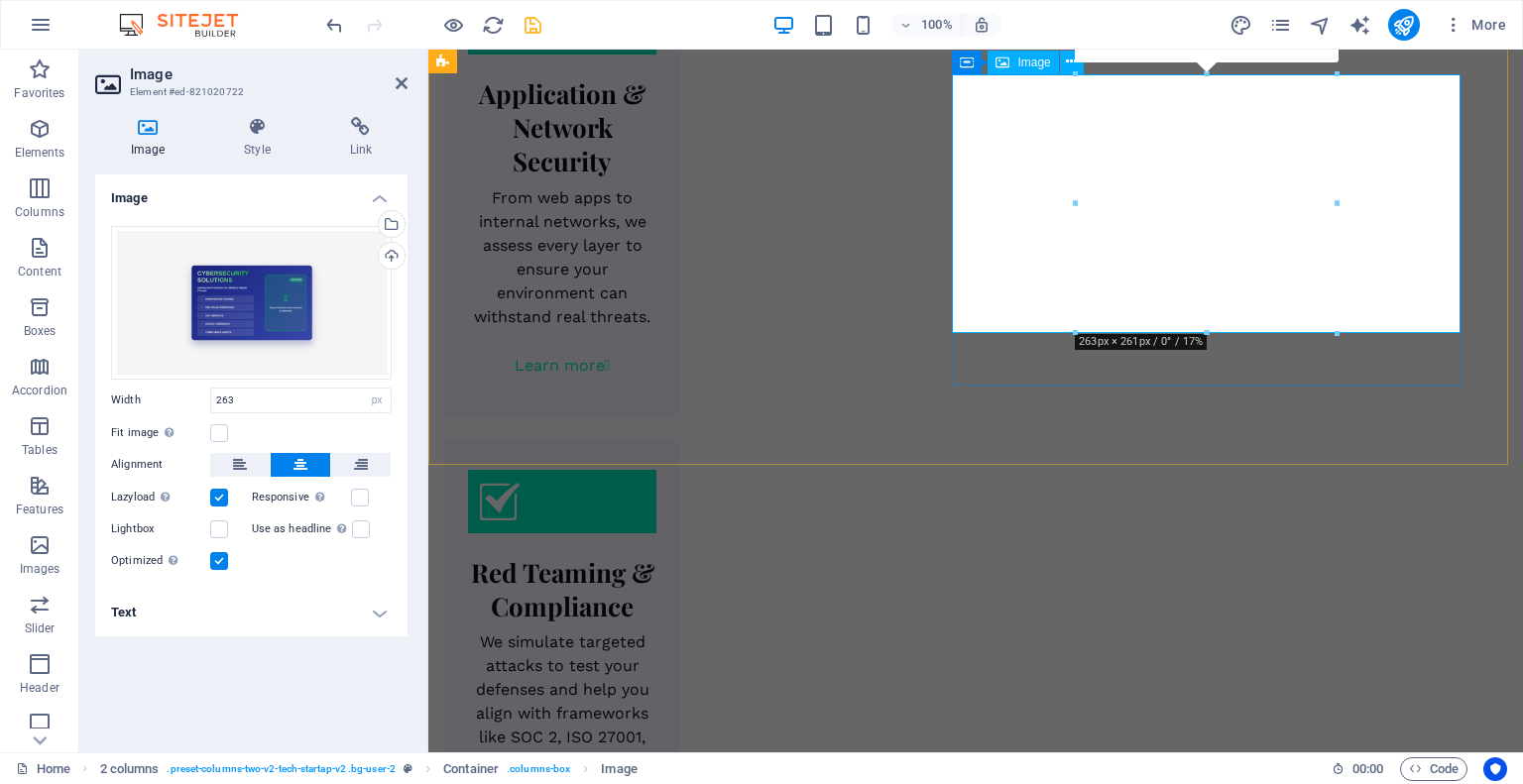 click at bounding box center (702, 3422) 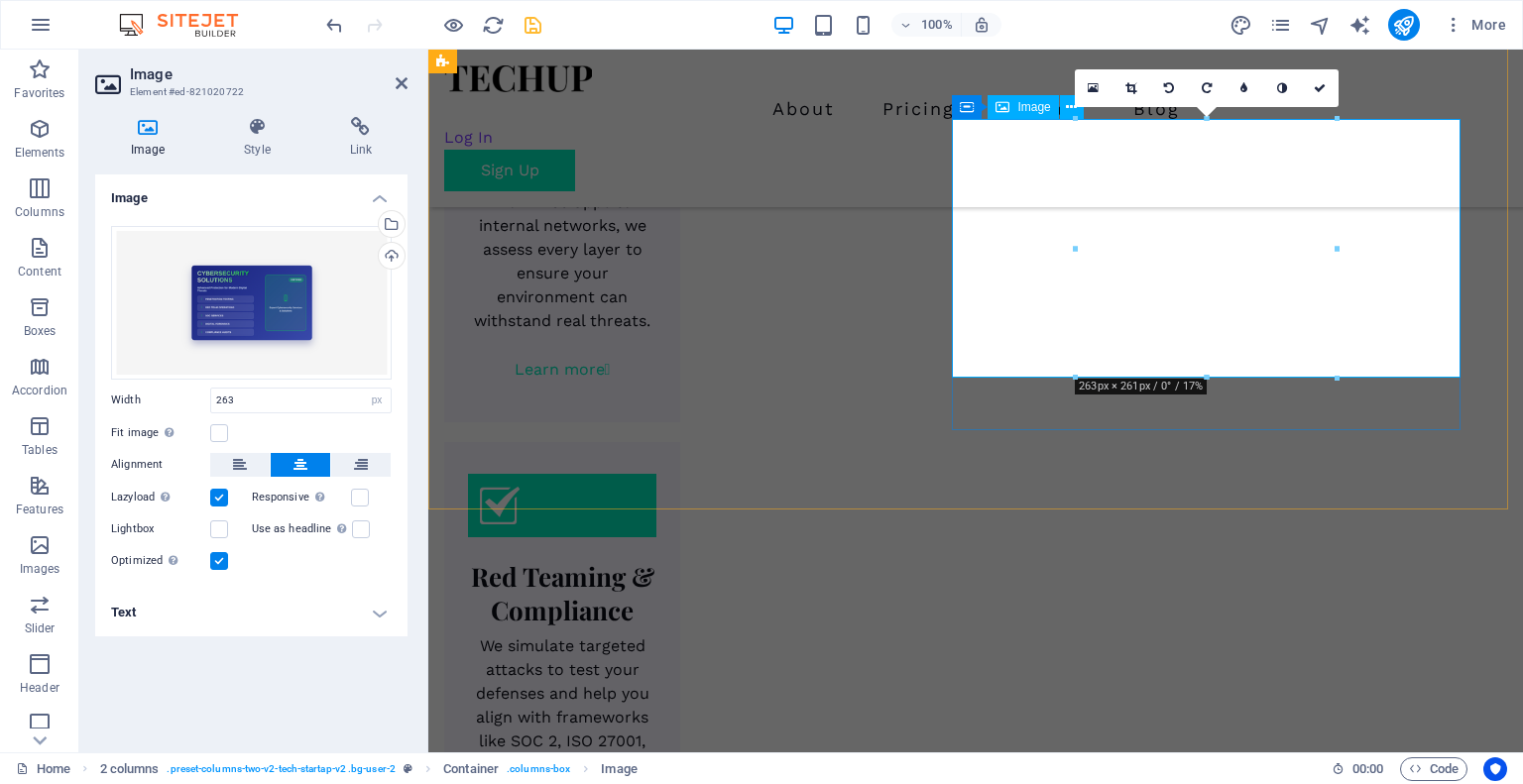scroll, scrollTop: 2064, scrollLeft: 0, axis: vertical 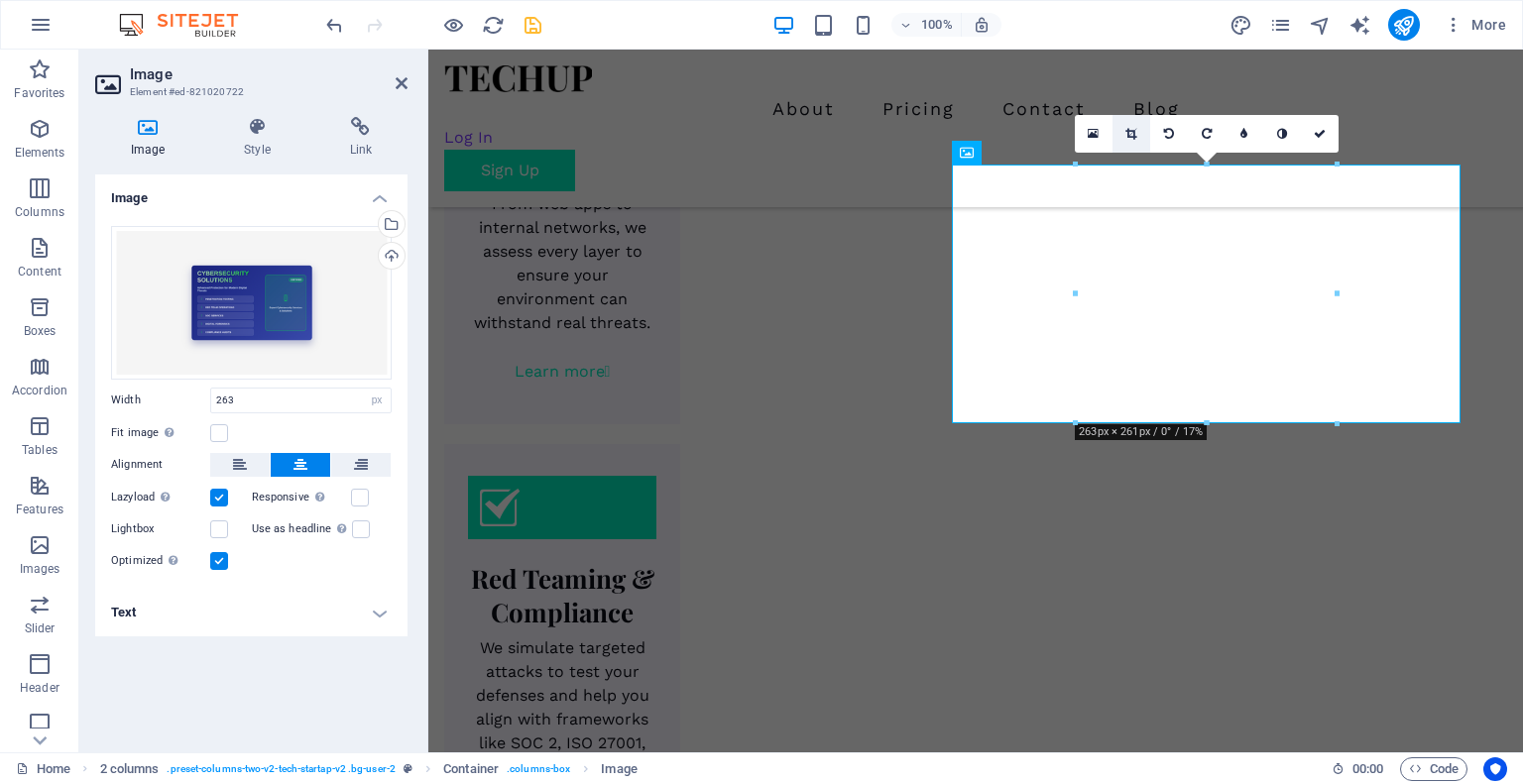 click at bounding box center (1130, 134) 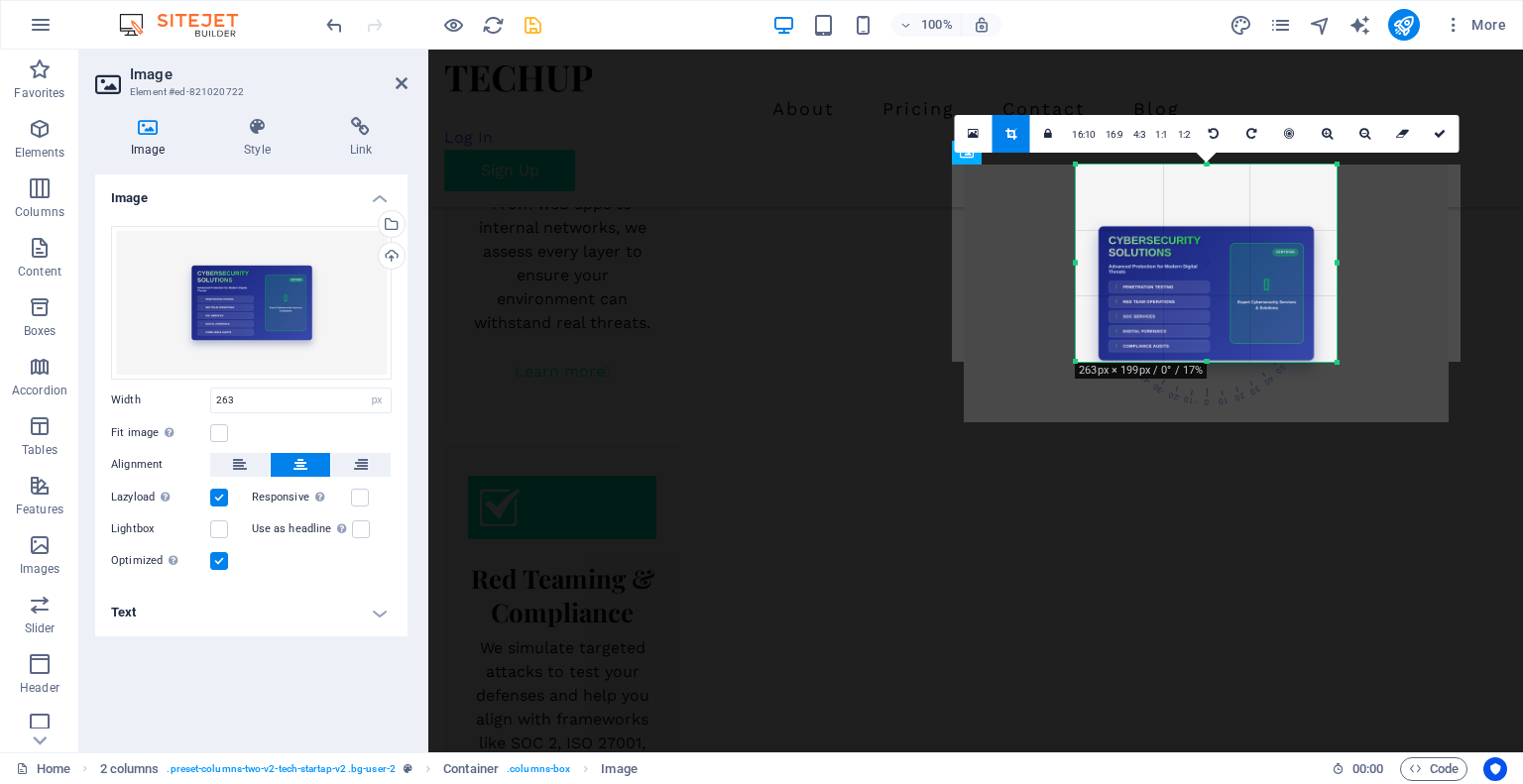 drag, startPoint x: 1204, startPoint y: 421, endPoint x: 1208, endPoint y: 360, distance: 61.131 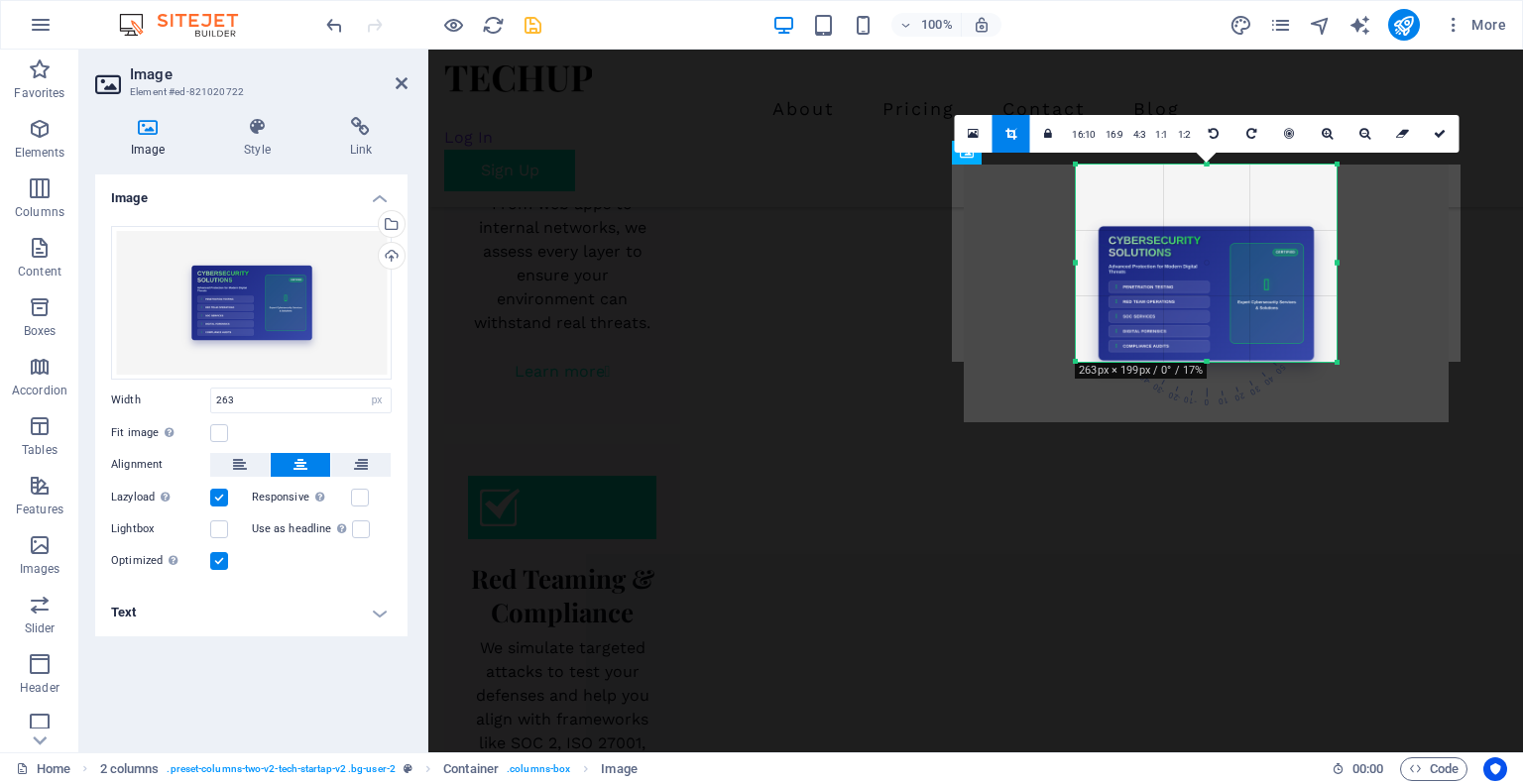 click at bounding box center (1206, 362) 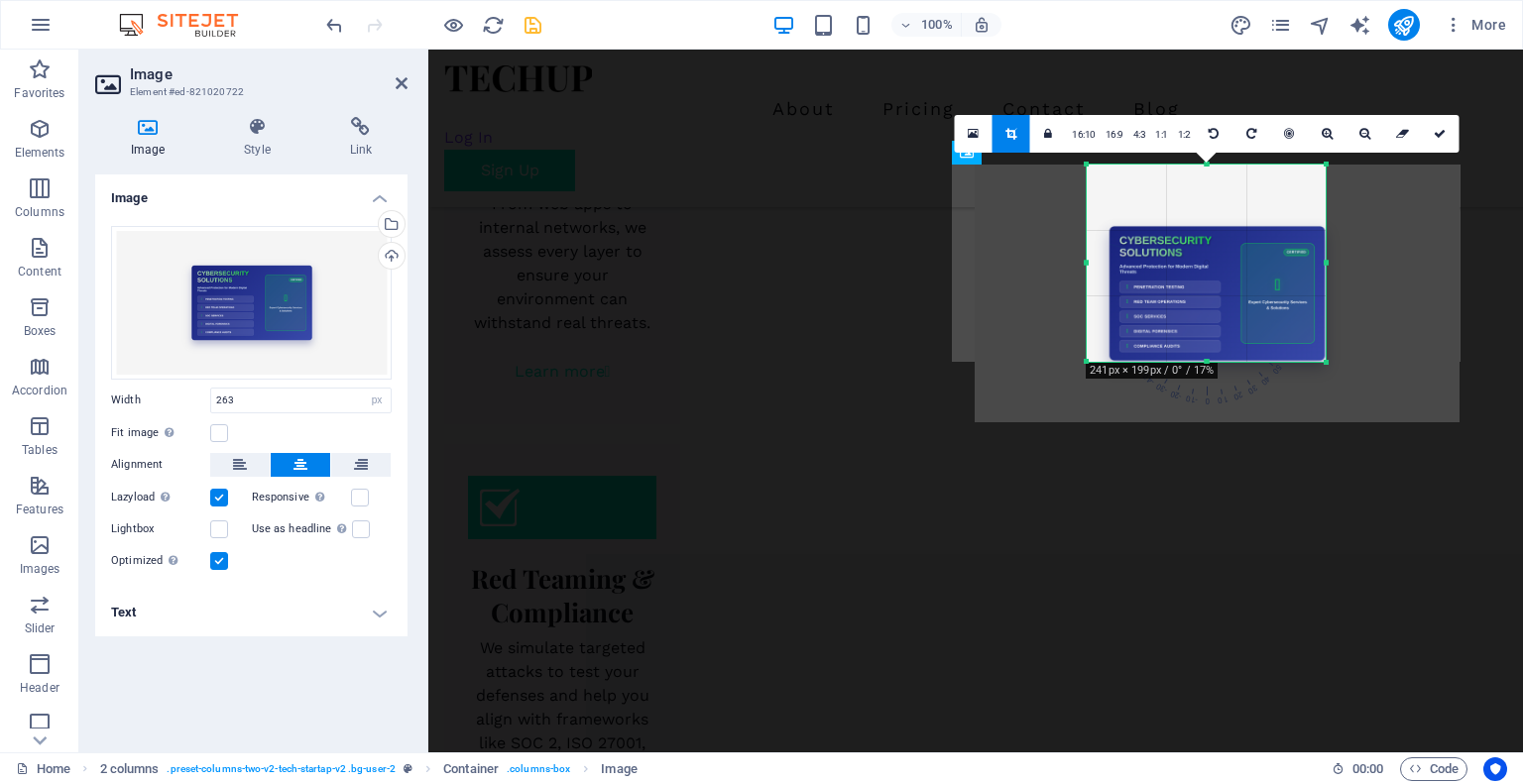 drag, startPoint x: 1339, startPoint y: 261, endPoint x: 1318, endPoint y: 263, distance: 21.095023 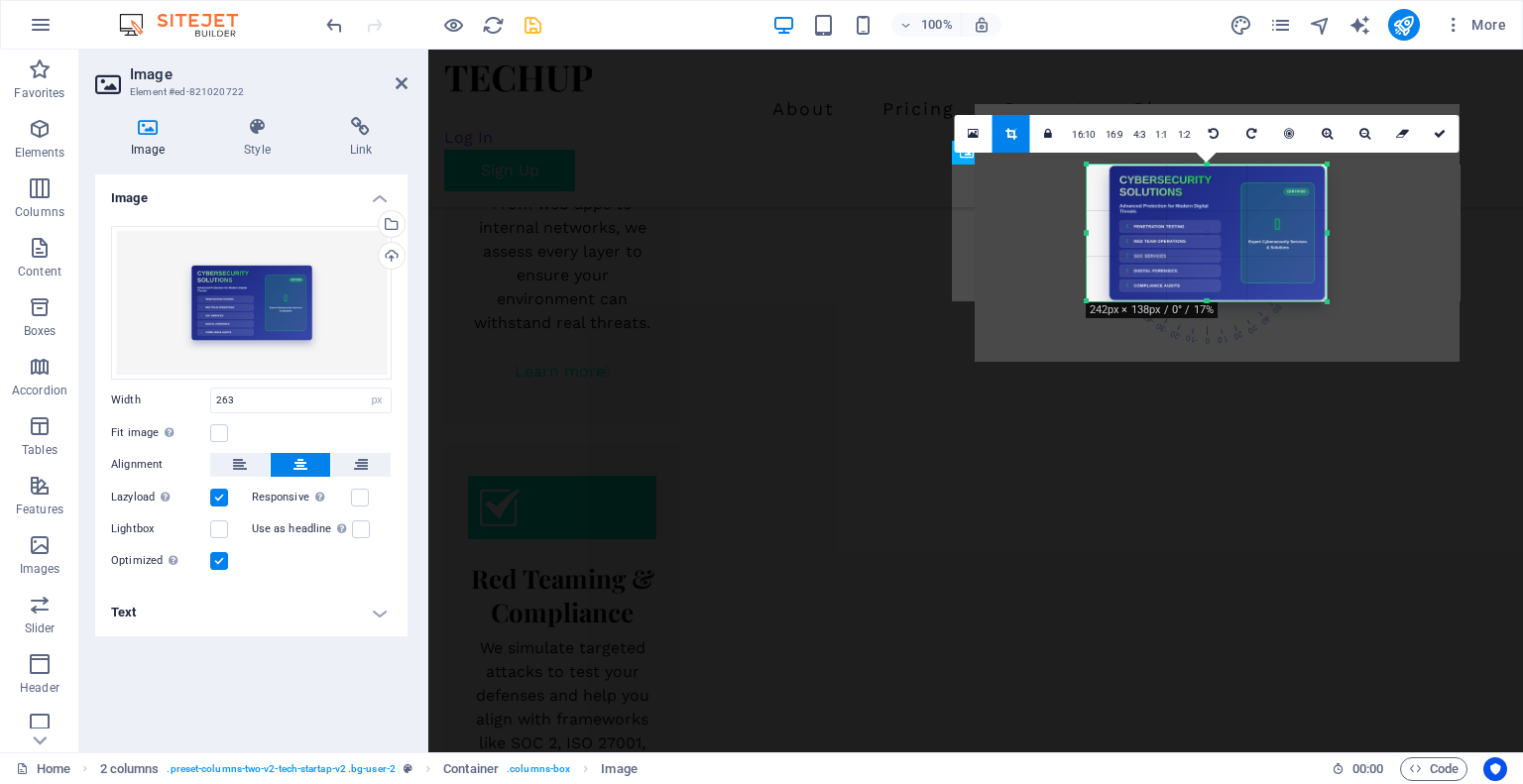 drag, startPoint x: 1207, startPoint y: 163, endPoint x: 1215, endPoint y: 223, distance: 60.530984 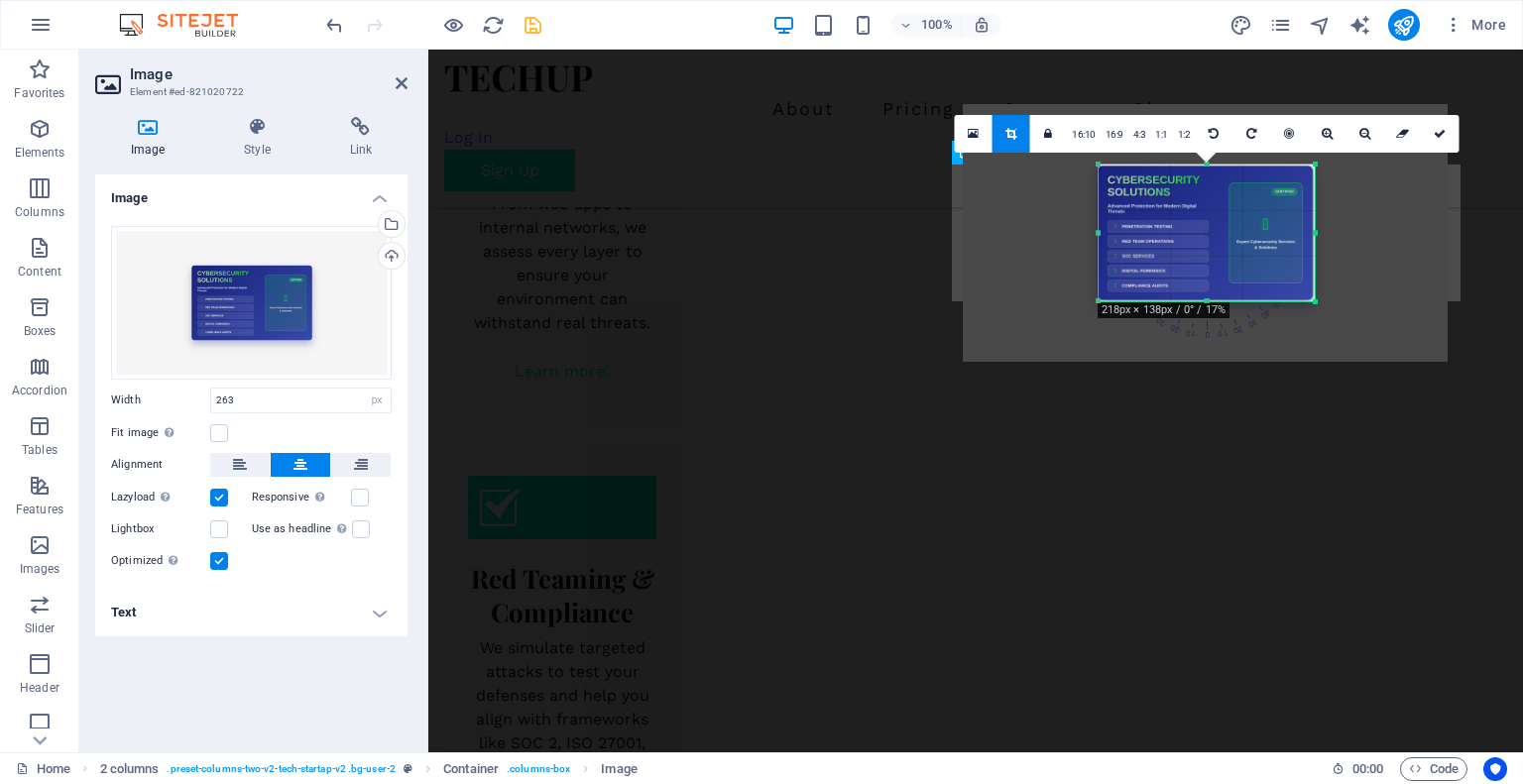 drag, startPoint x: 1087, startPoint y: 233, endPoint x: 1111, endPoint y: 240, distance: 25 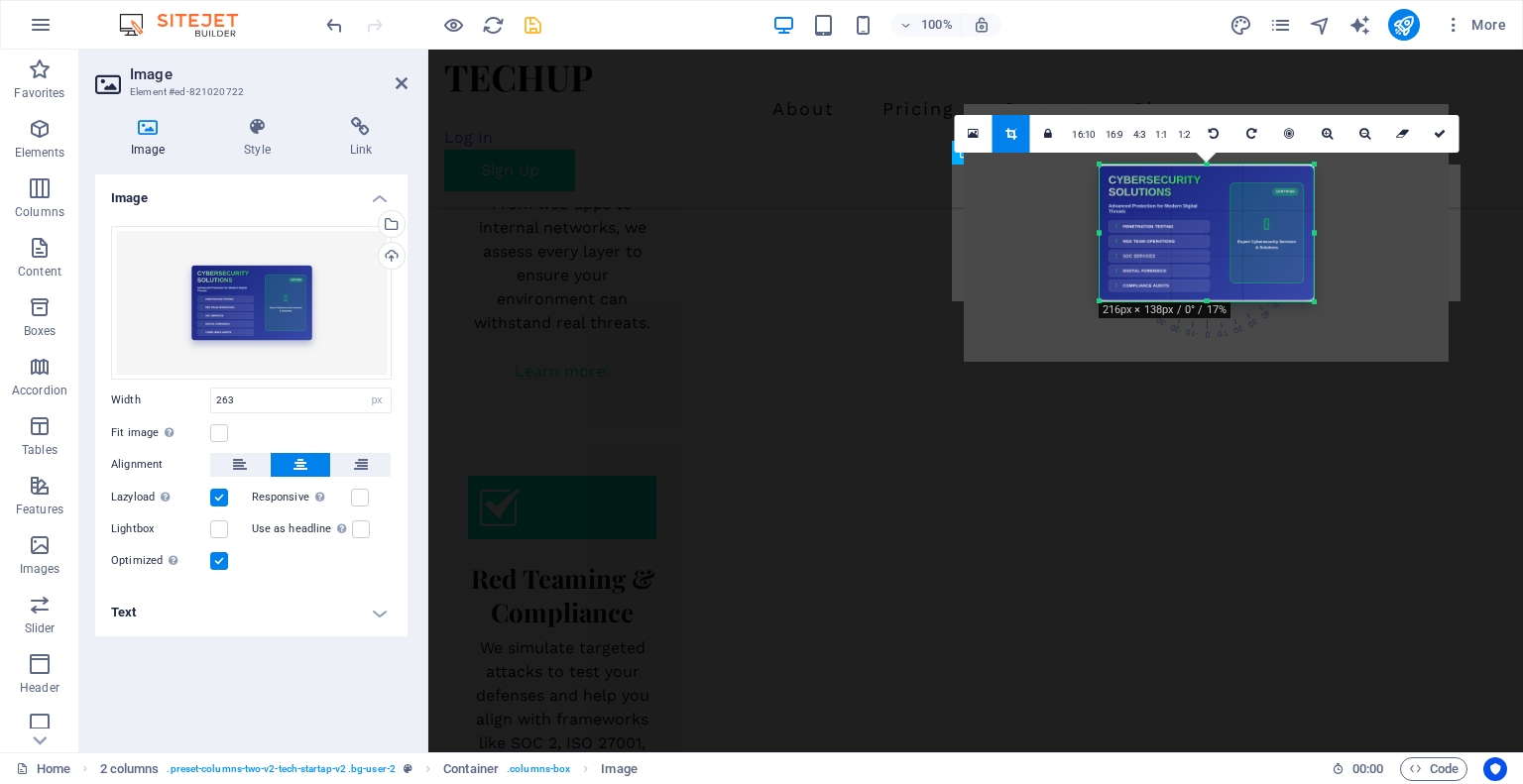 click at bounding box center [1314, 233] 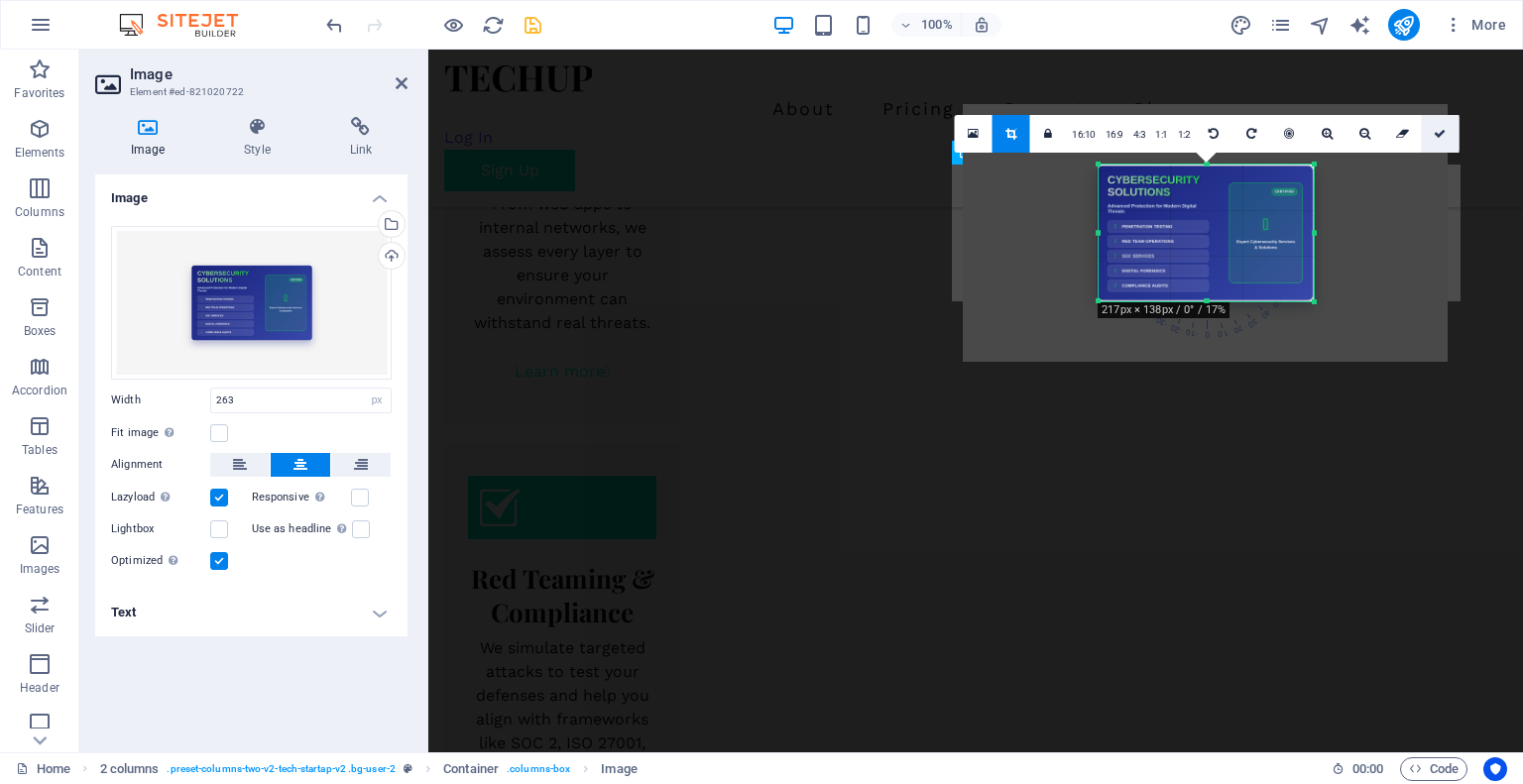 click at bounding box center (1440, 134) 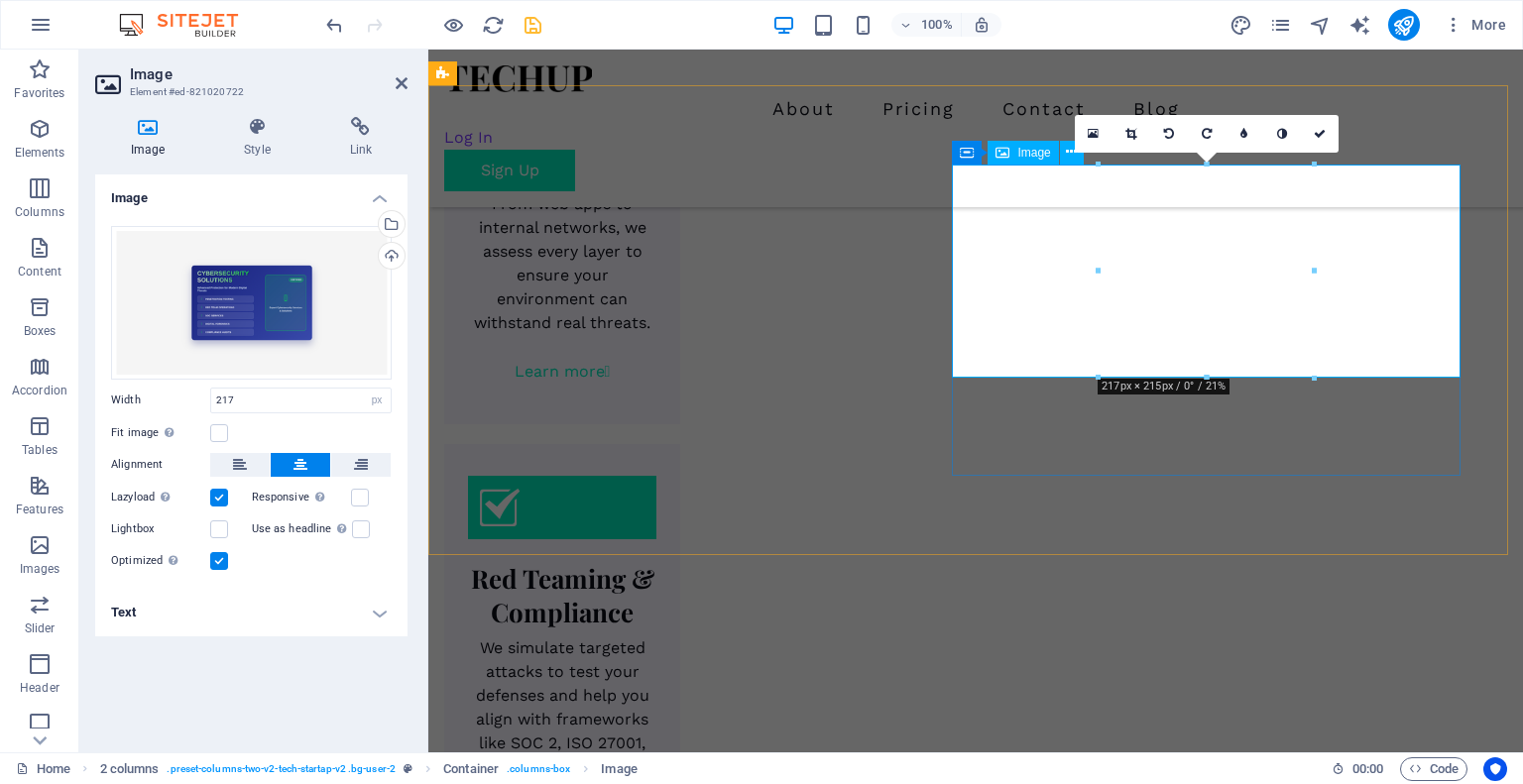 click at bounding box center (702, 3368) 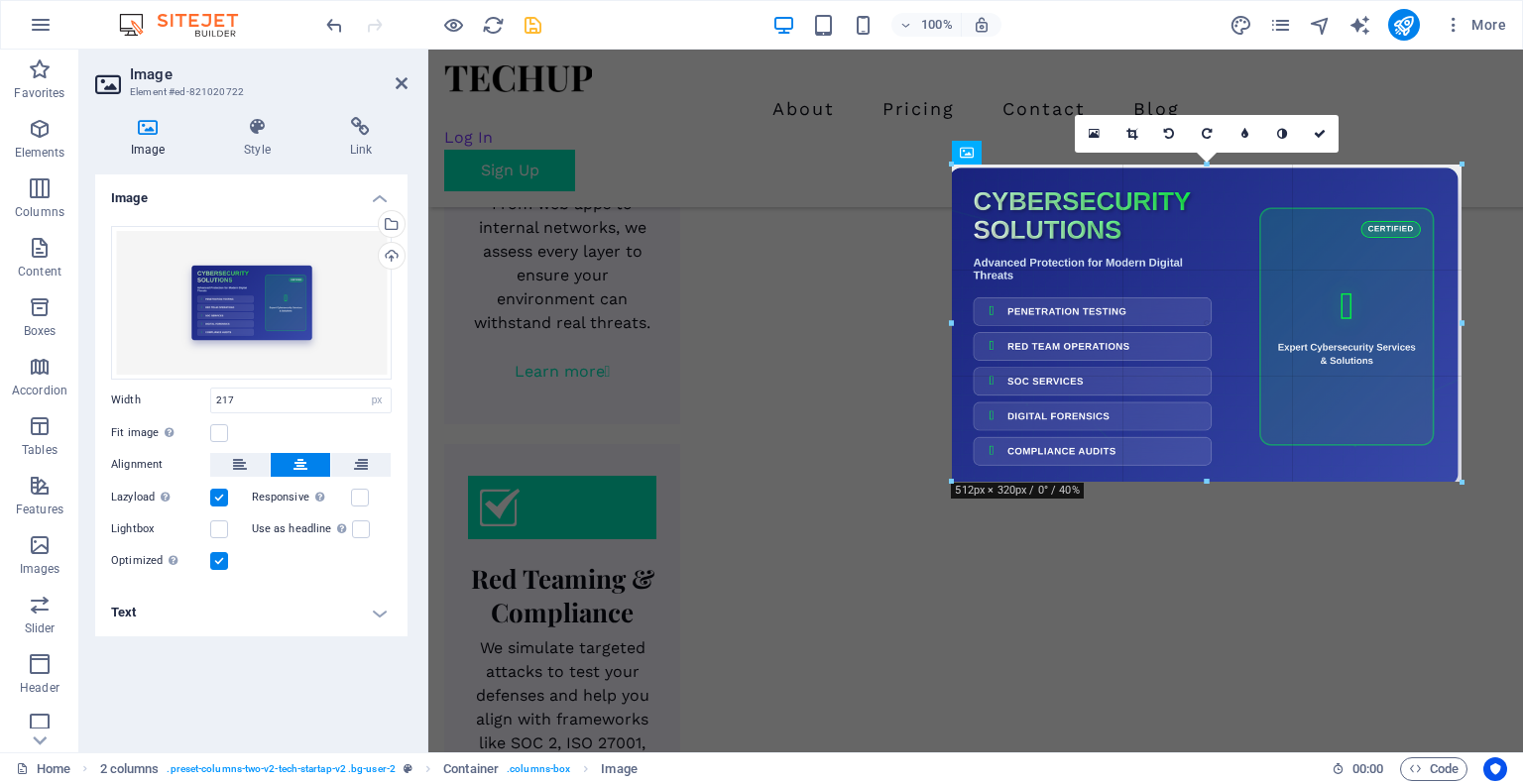 drag, startPoint x: 1313, startPoint y: 300, endPoint x: 1522, endPoint y: 482, distance: 277.1372 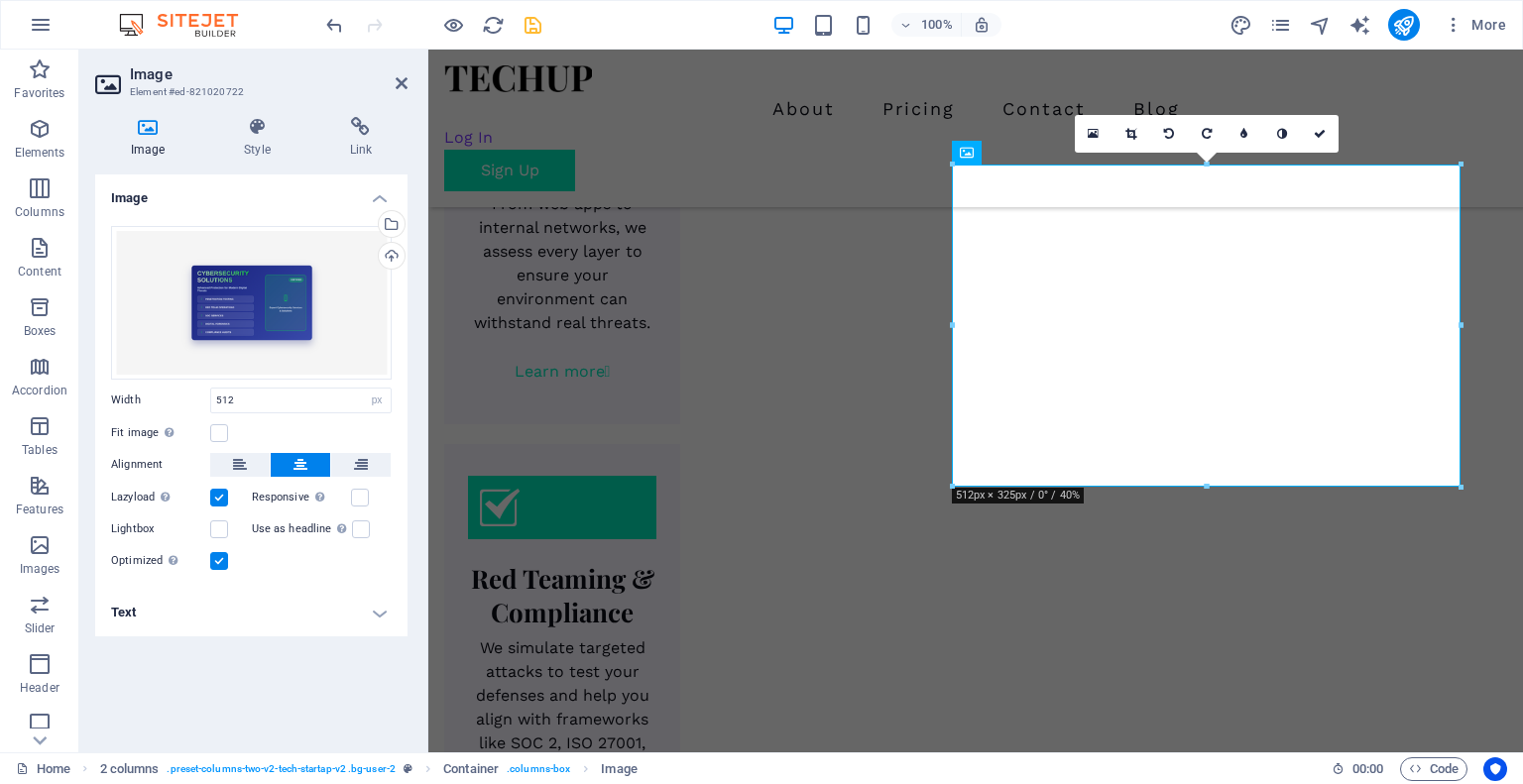 click at bounding box center [976, 3995] 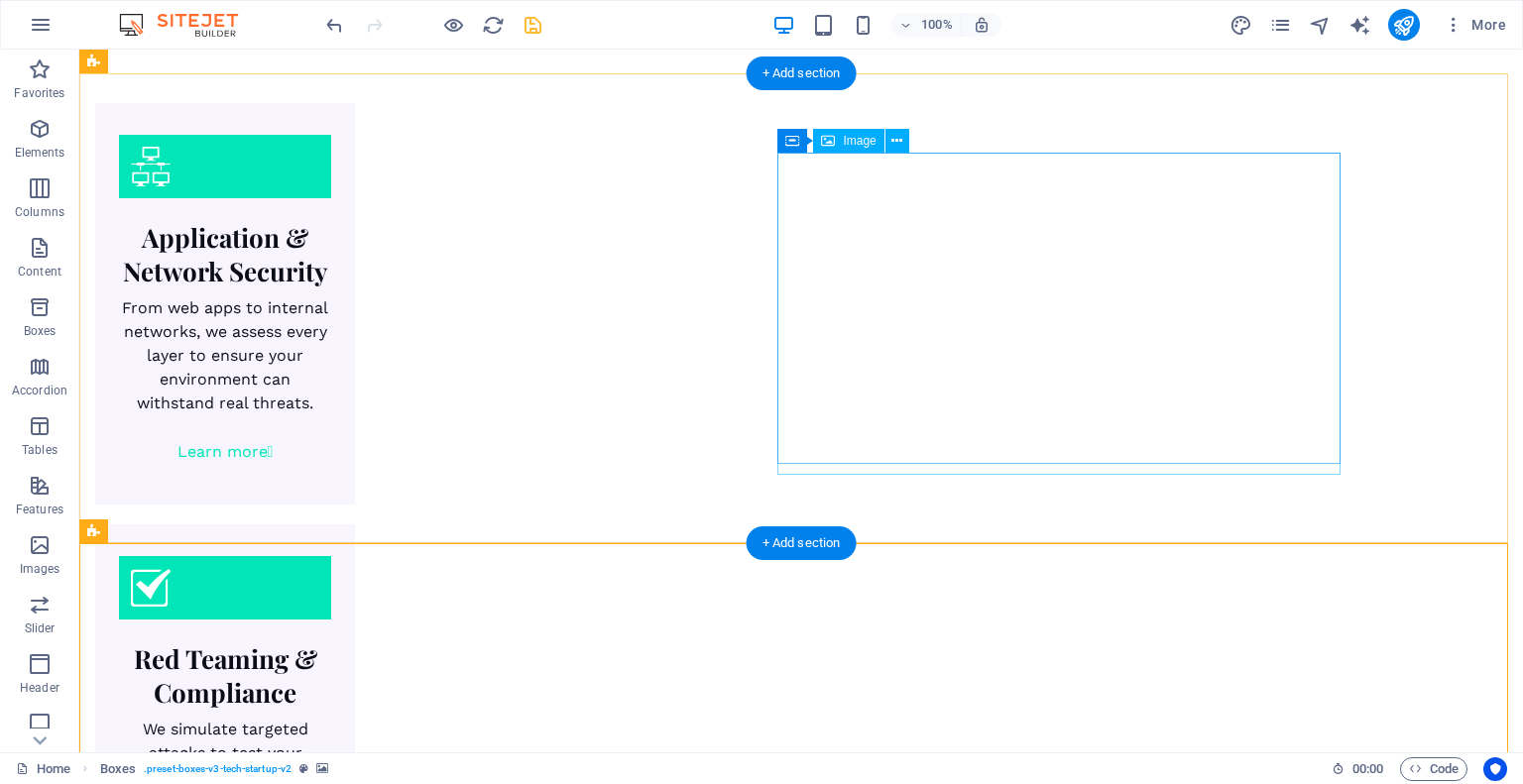 click at bounding box center [377, 3518] 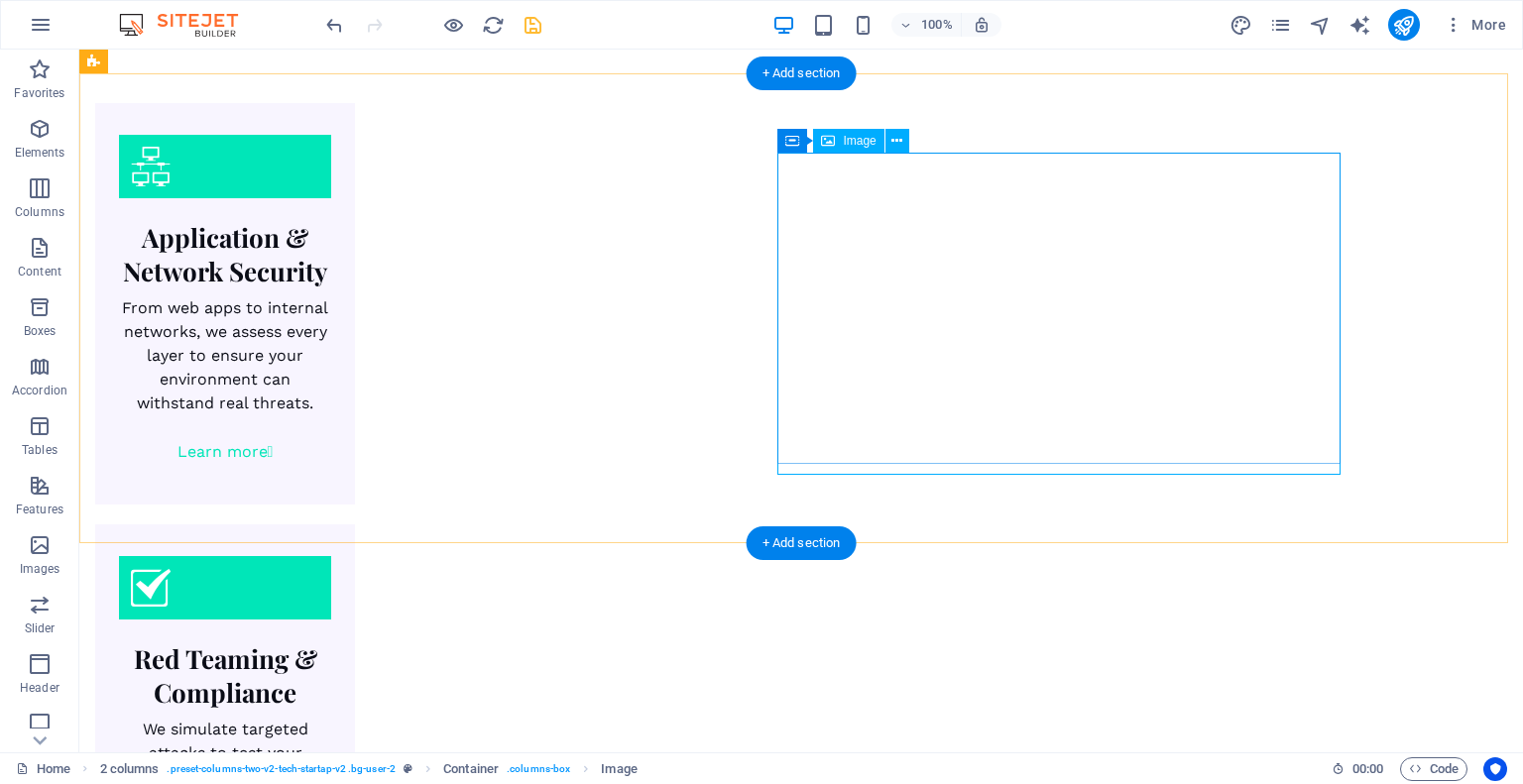 click at bounding box center [377, 3518] 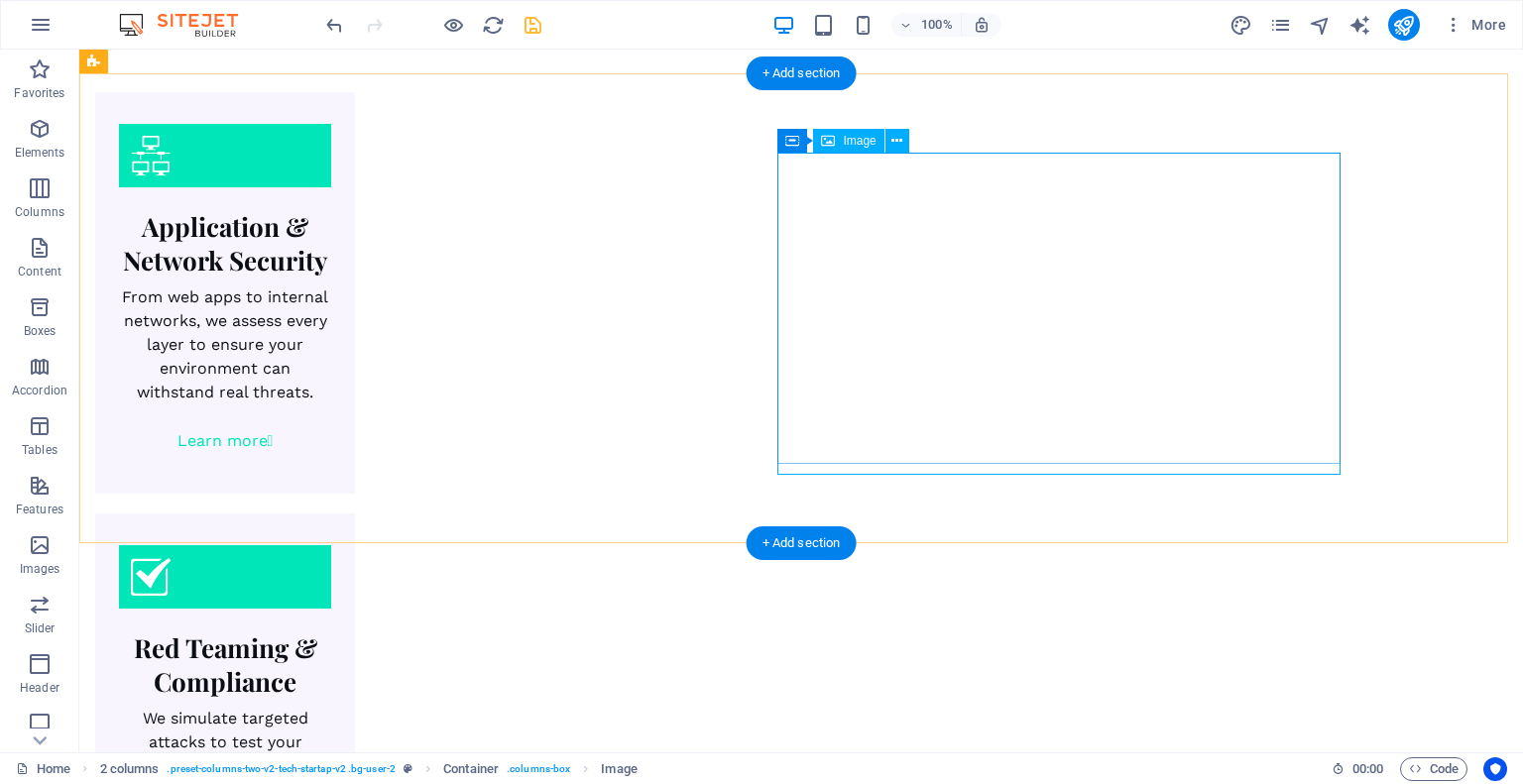 select on "px" 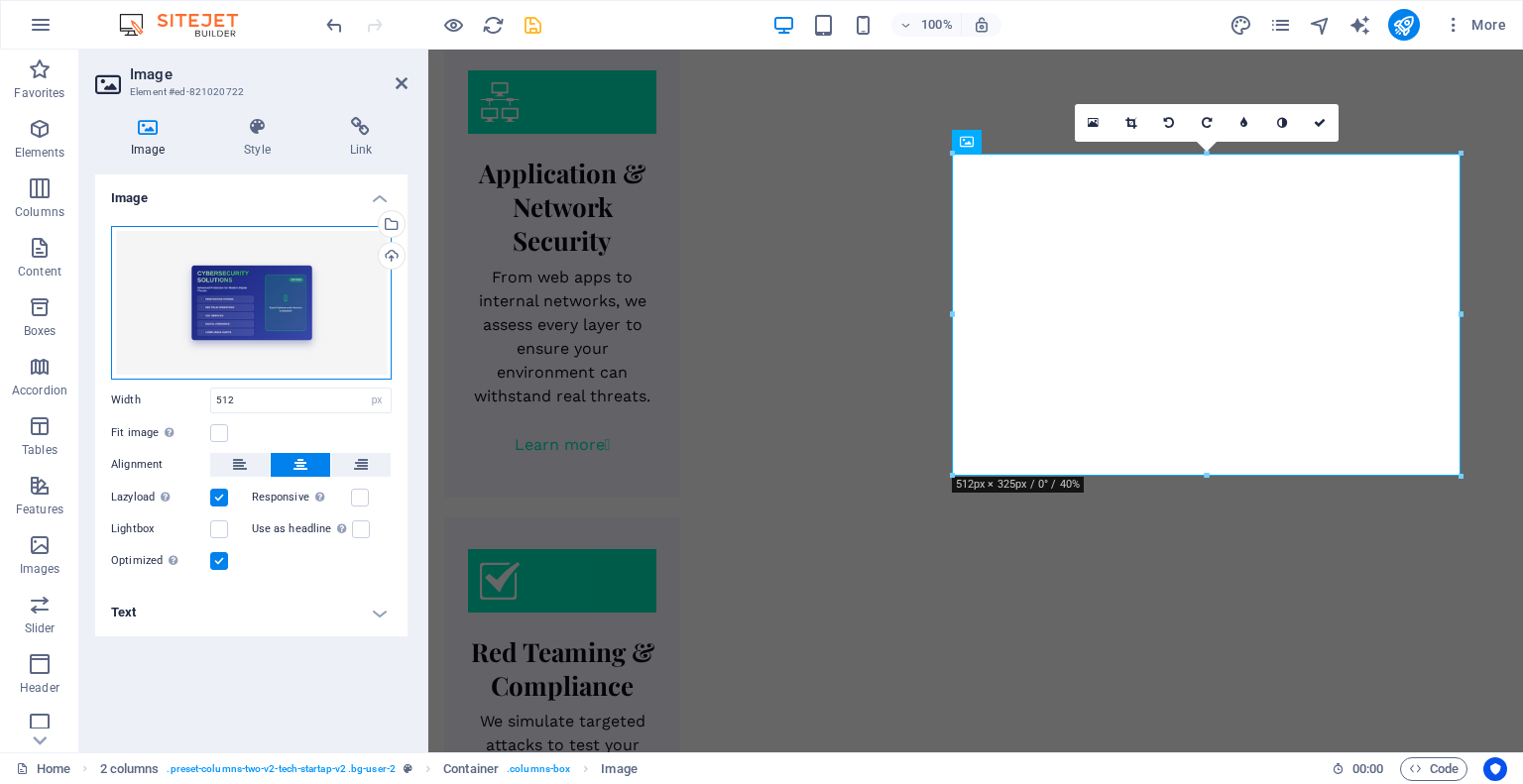 click on "Drag files here, click to choose files or select files from Files or our free stock photos & videos" at bounding box center (251, 302) 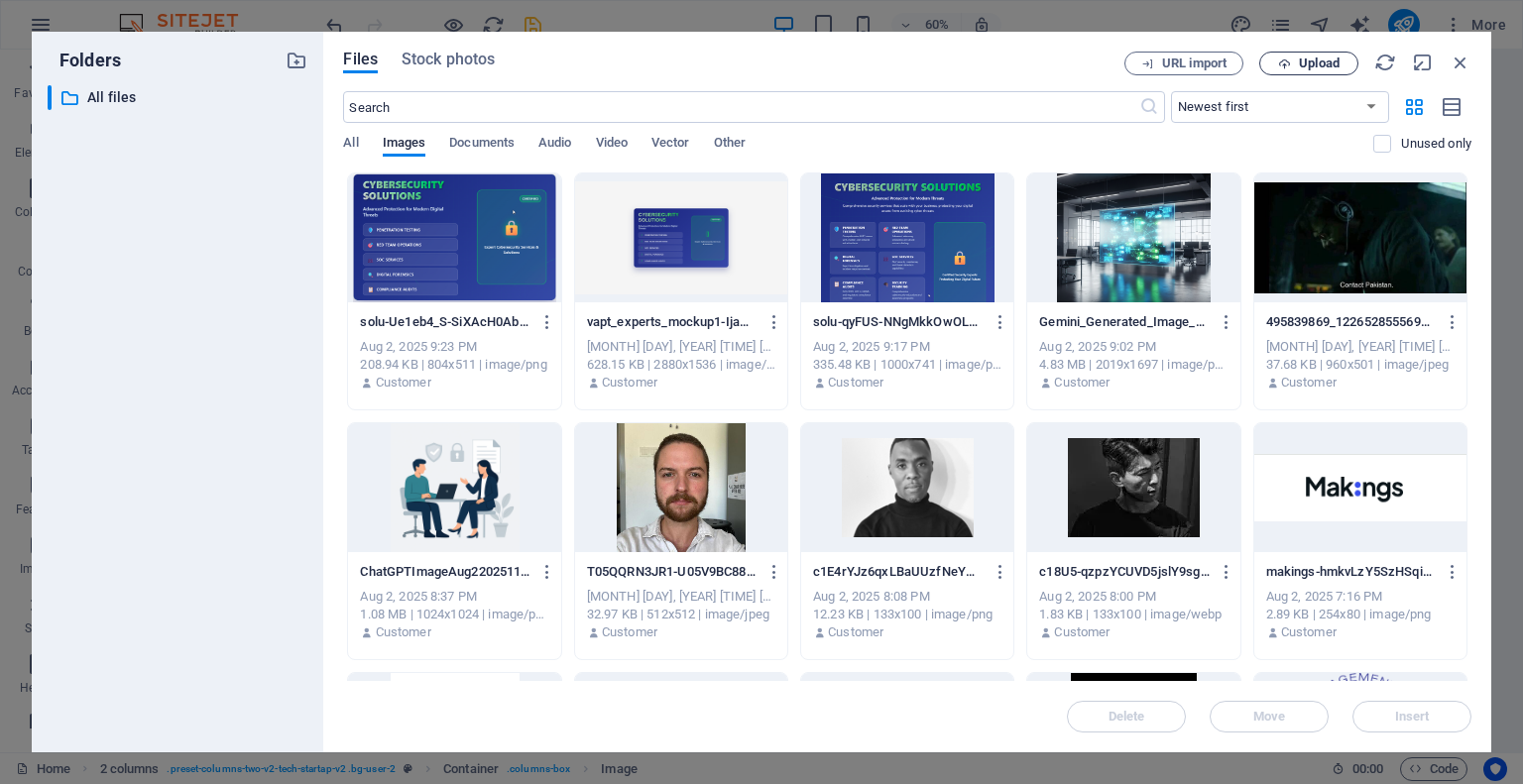 click on "Upload" at bounding box center [1319, 63] 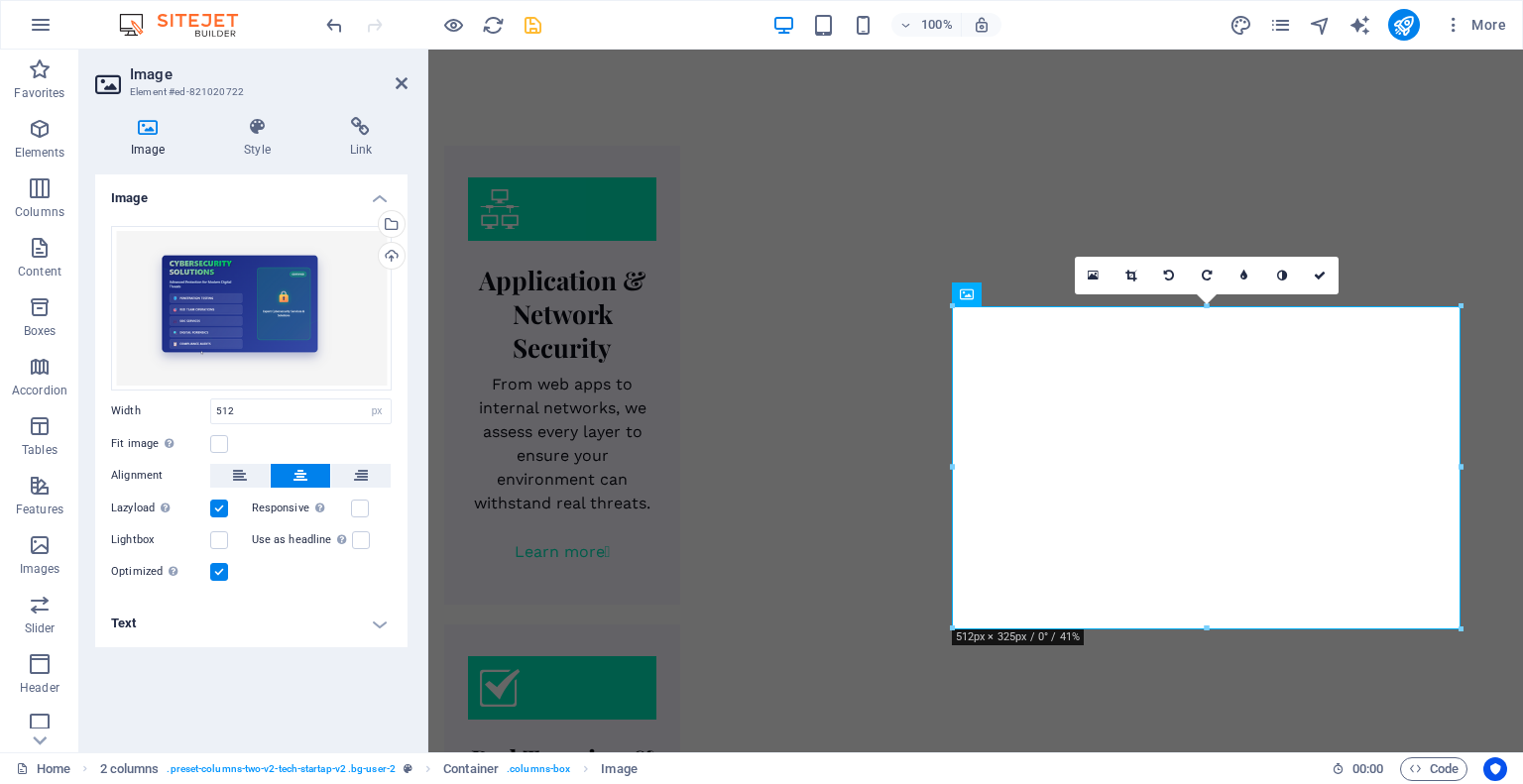 scroll, scrollTop: 1998, scrollLeft: 0, axis: vertical 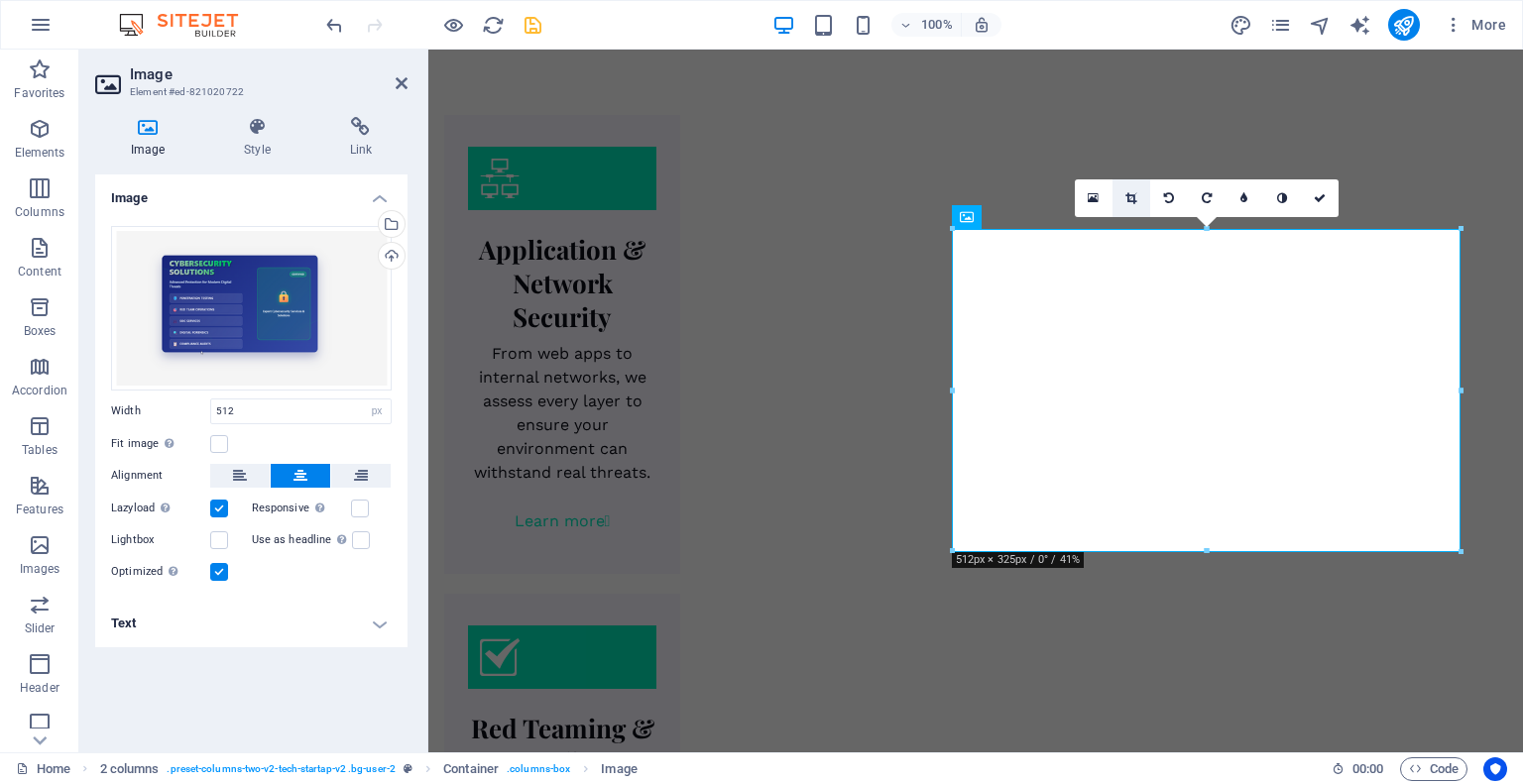click at bounding box center (1130, 198) 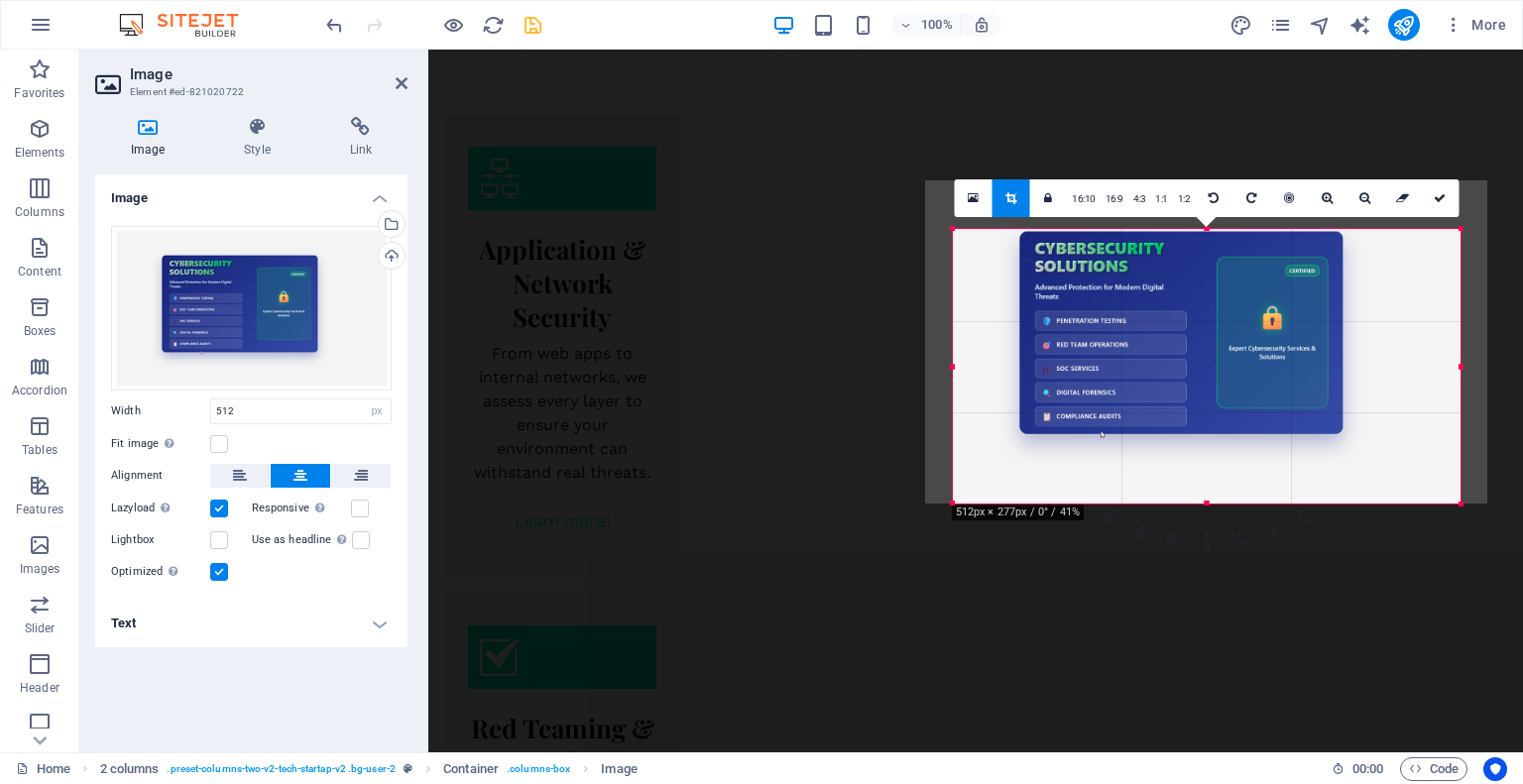 drag, startPoint x: 1209, startPoint y: 232, endPoint x: 1213, endPoint y: 280, distance: 48.166378 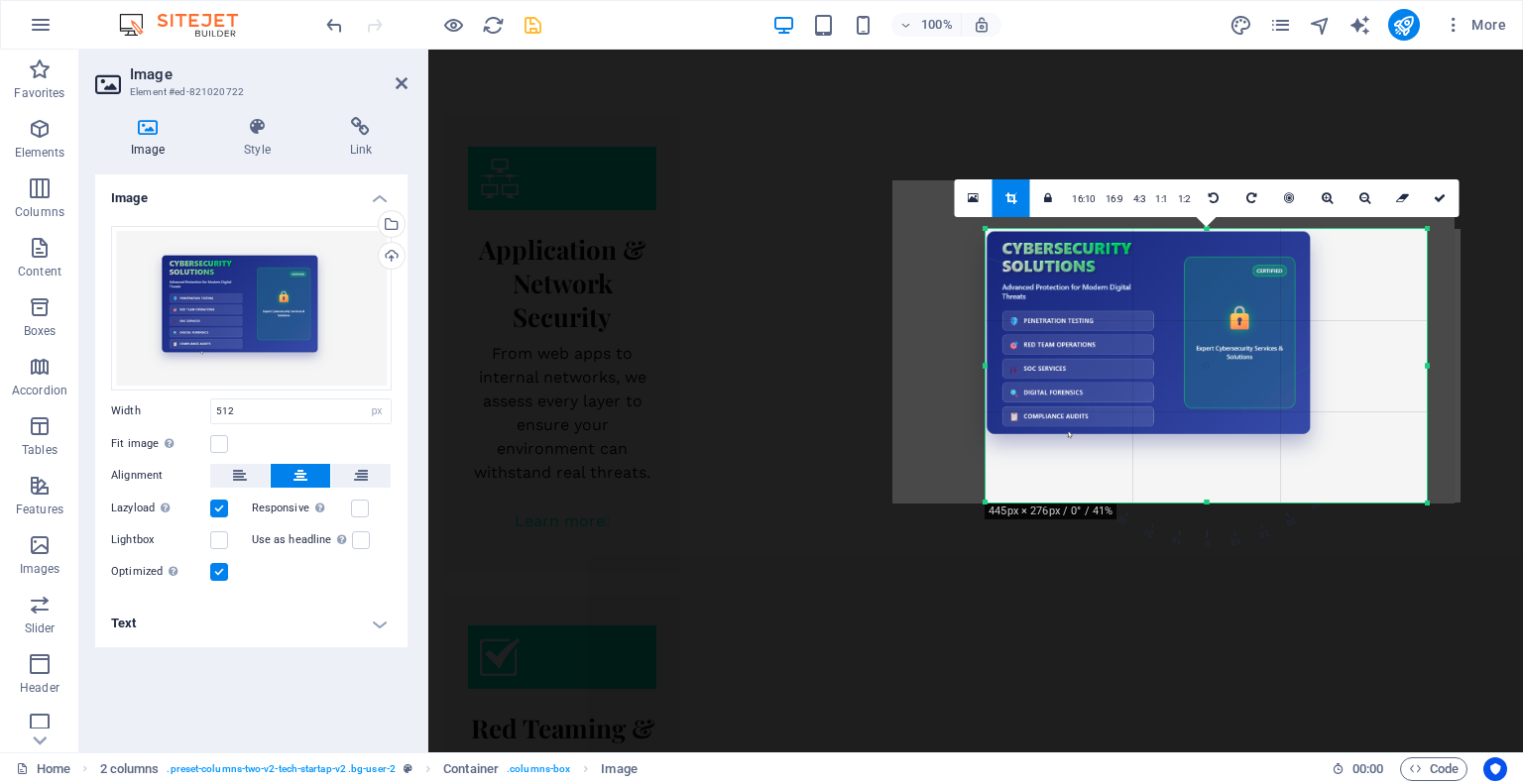 drag, startPoint x: 954, startPoint y: 367, endPoint x: 1020, endPoint y: 372, distance: 66.18912 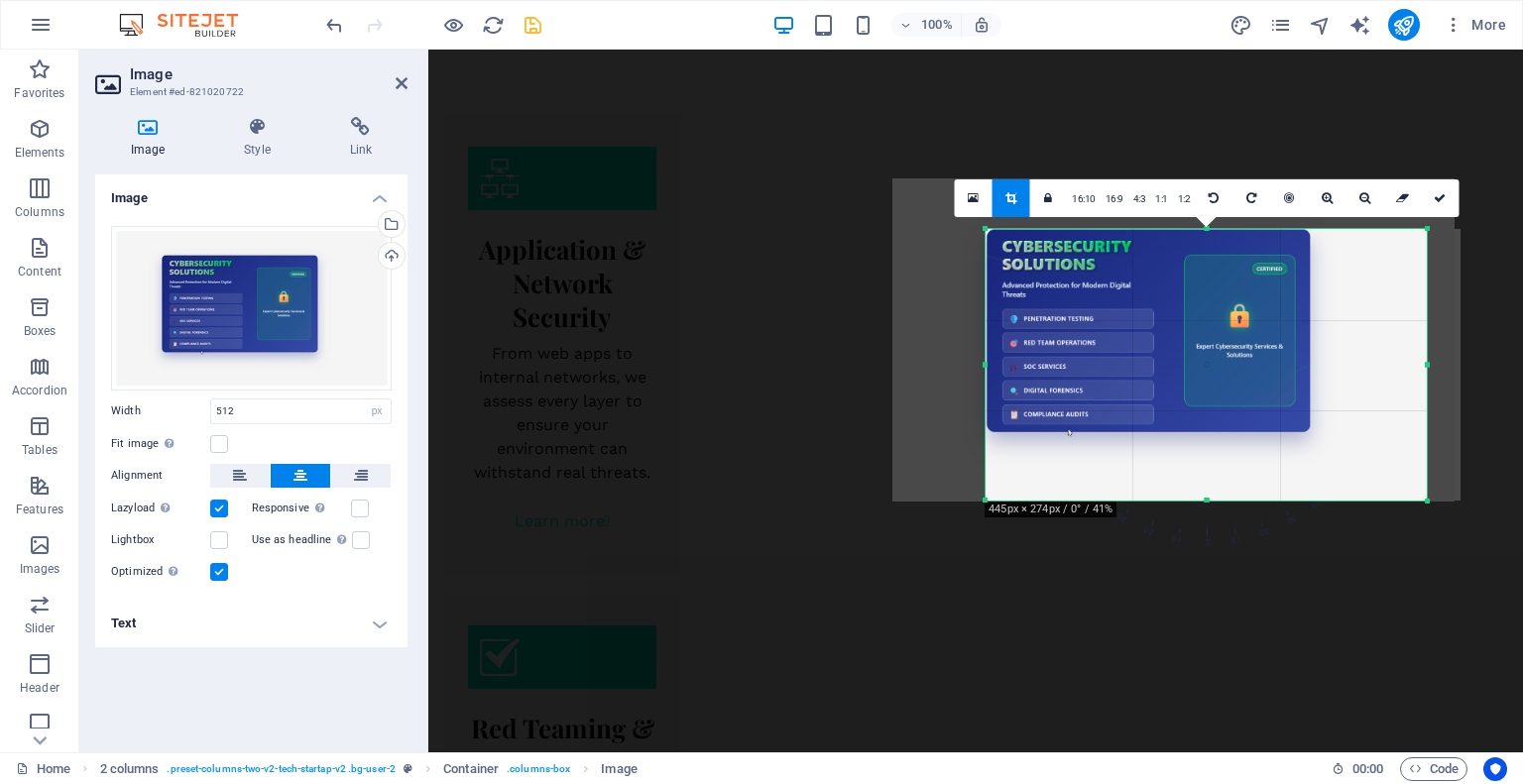 click at bounding box center (1206, 228) 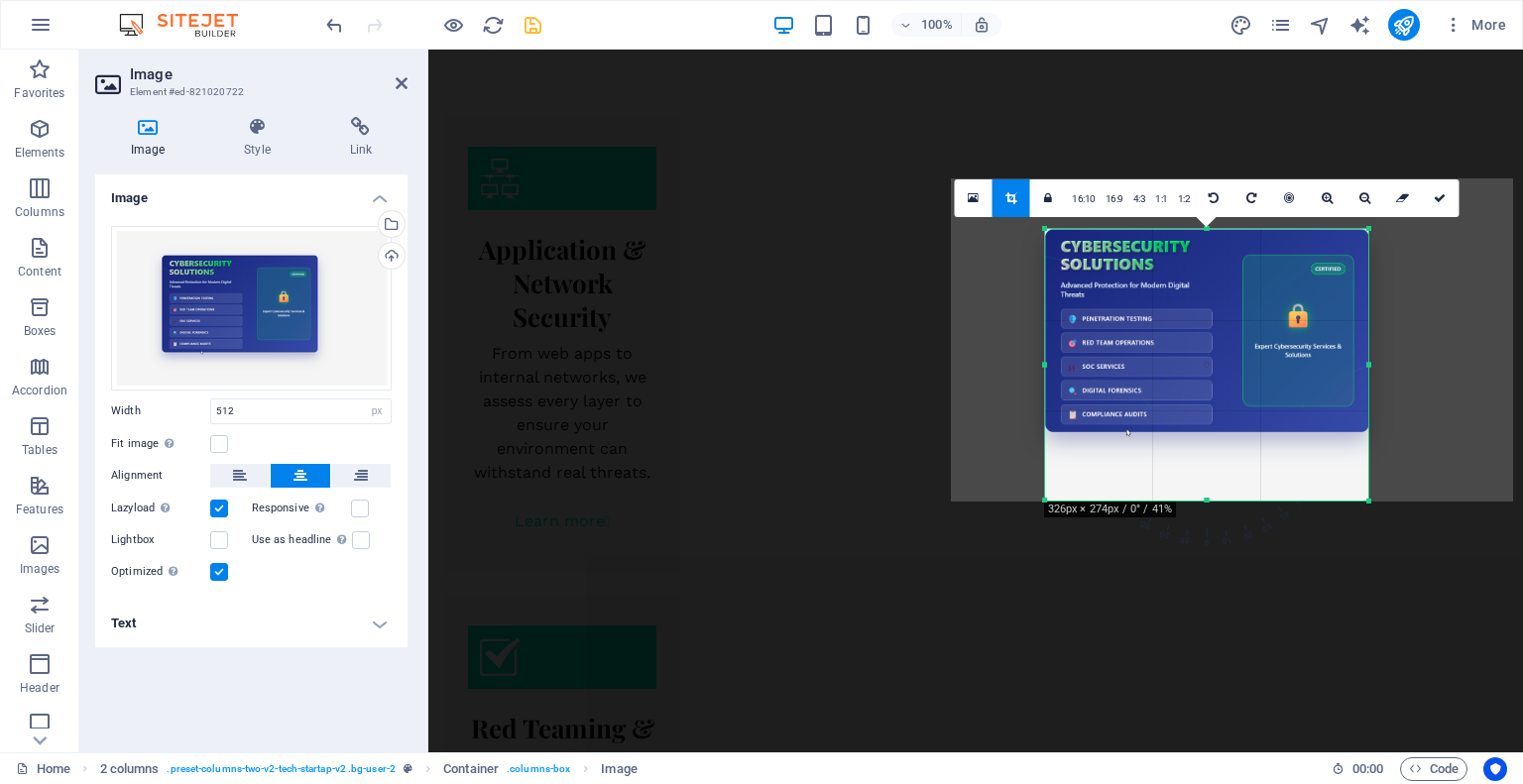 drag, startPoint x: 1427, startPoint y: 363, endPoint x: 1309, endPoint y: 359, distance: 118.06778 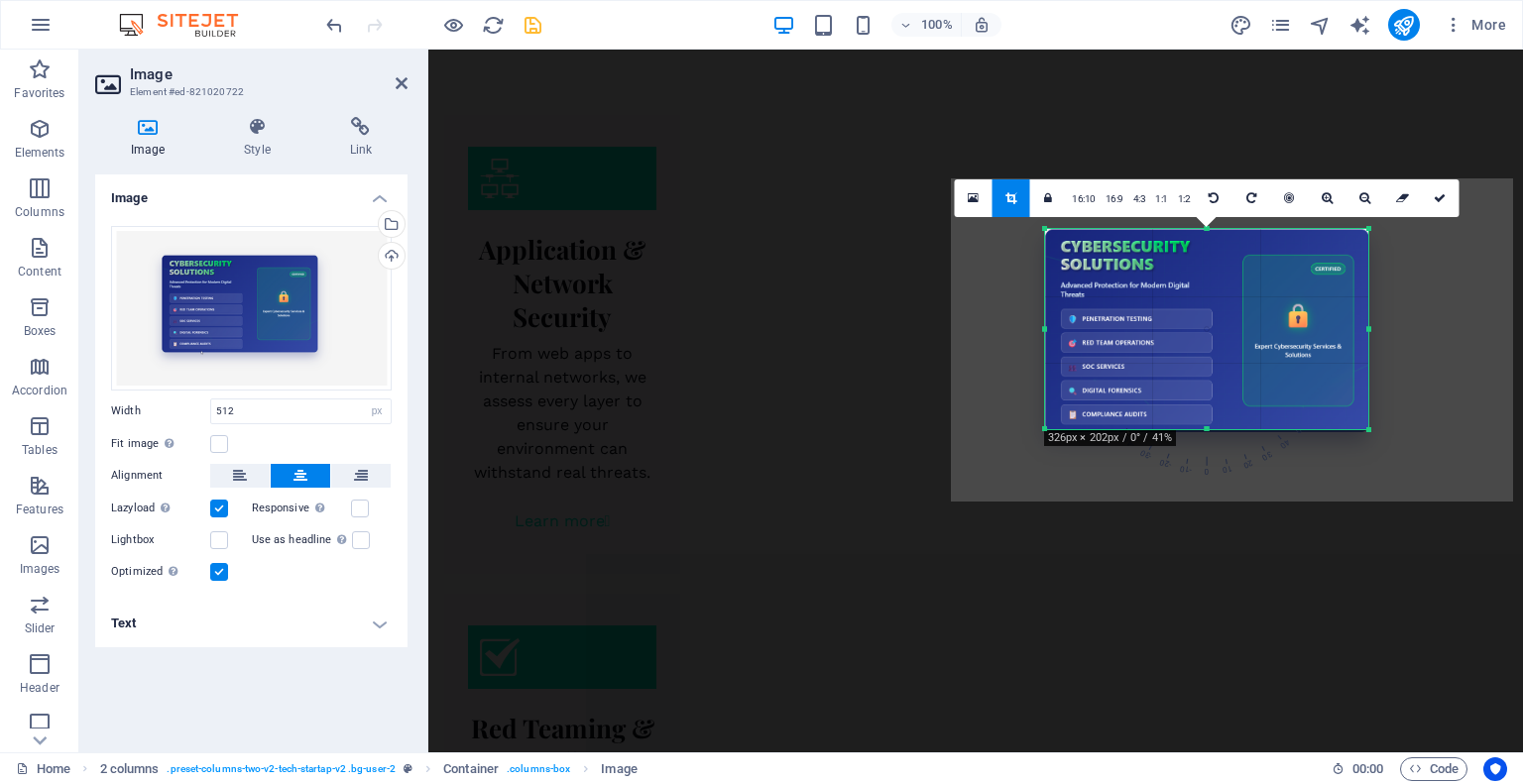 drag, startPoint x: 1206, startPoint y: 501, endPoint x: 1228, endPoint y: 430, distance: 74.330344 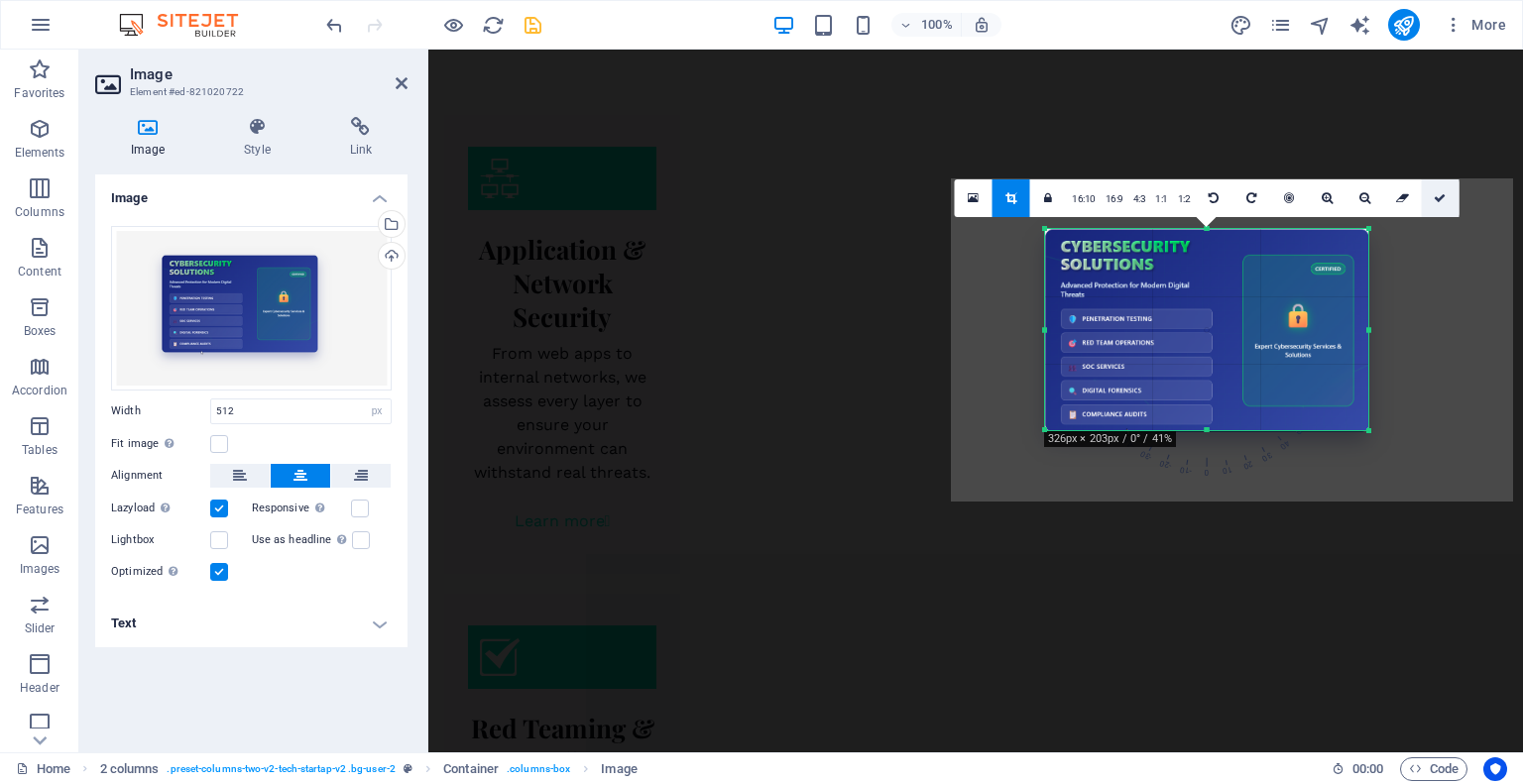 click at bounding box center (1440, 198) 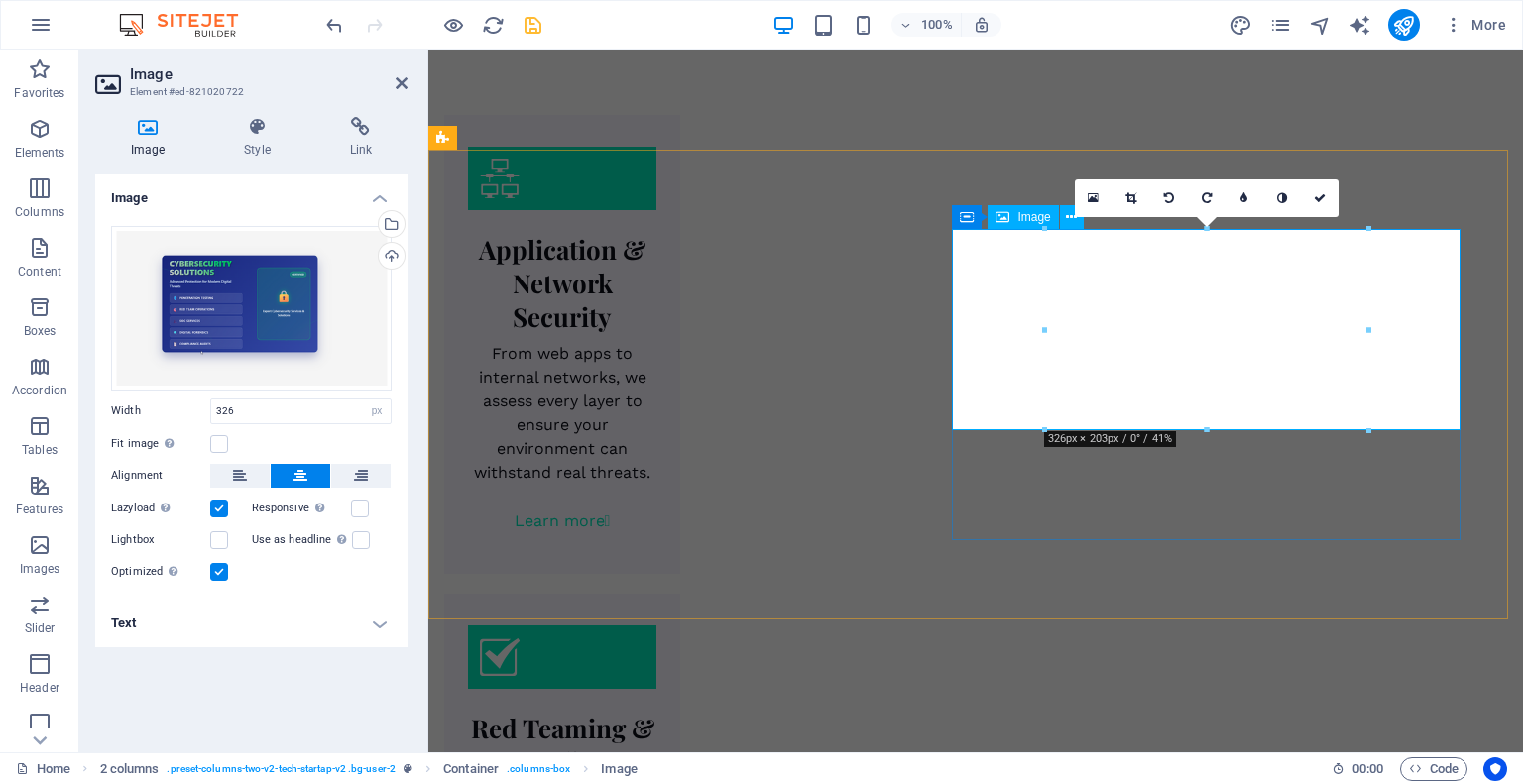click at bounding box center (702, 3549) 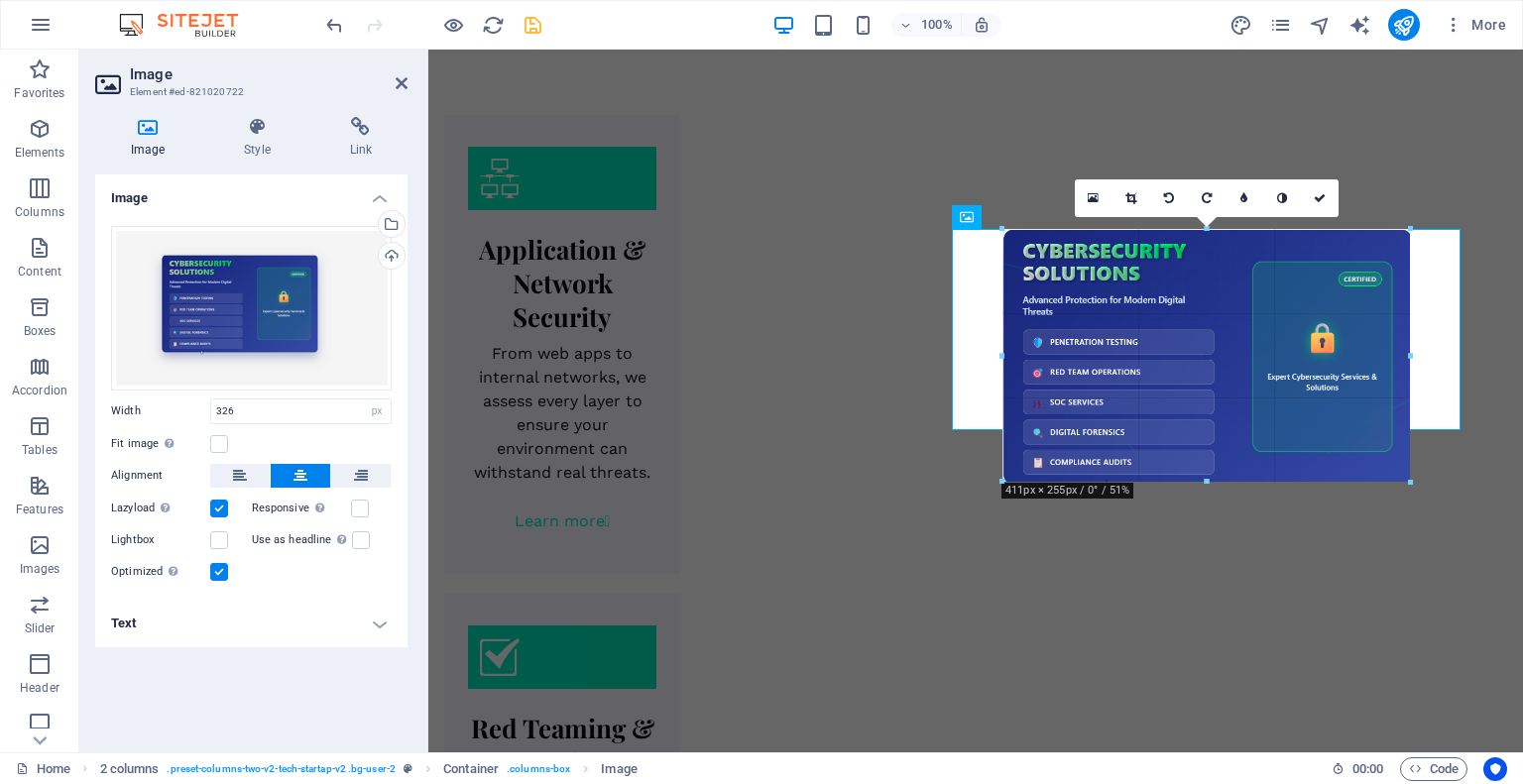 drag, startPoint x: 1368, startPoint y: 431, endPoint x: 1463, endPoint y: 501, distance: 118.004237 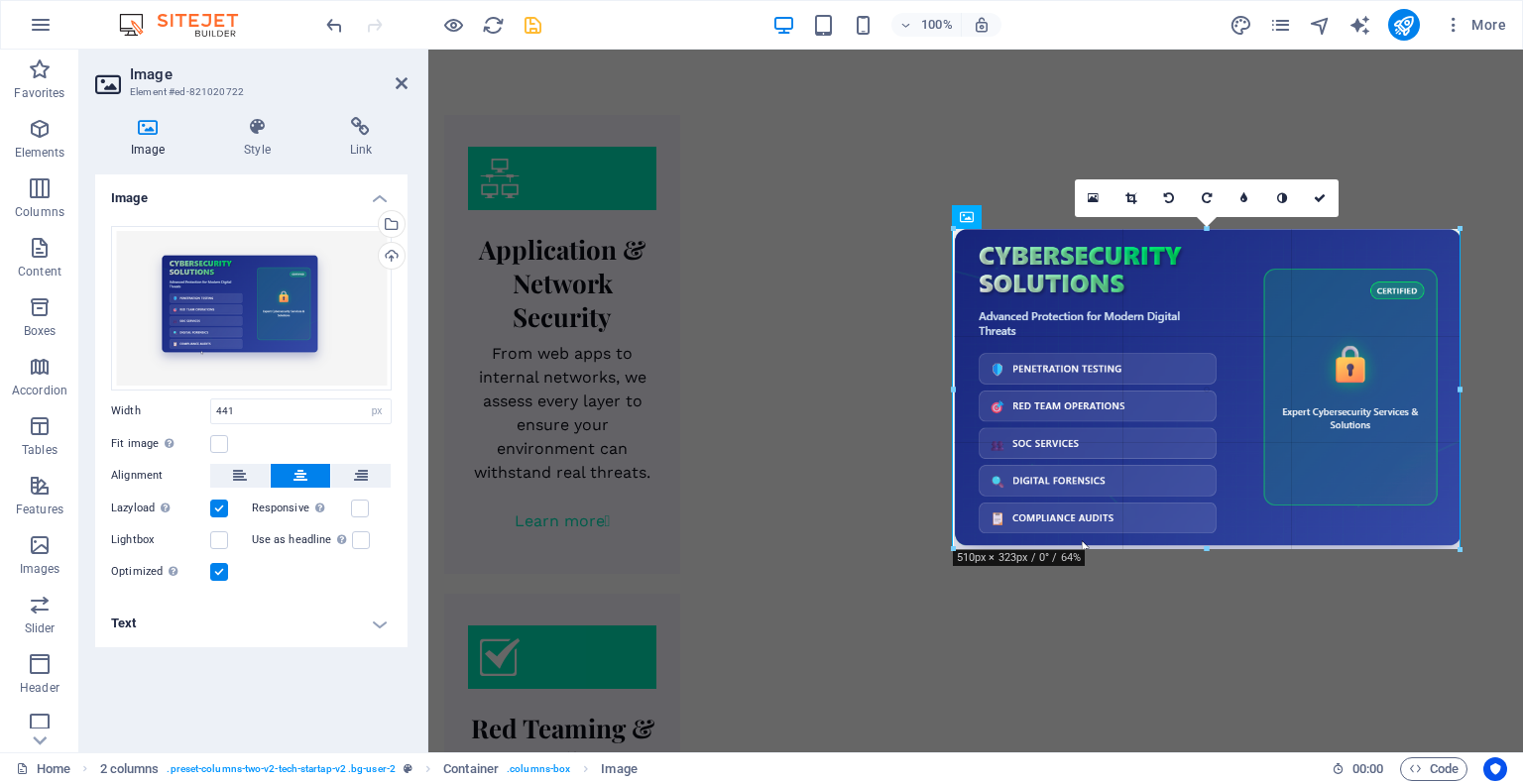 drag, startPoint x: 1420, startPoint y: 498, endPoint x: 1060, endPoint y: 487, distance: 360.16802 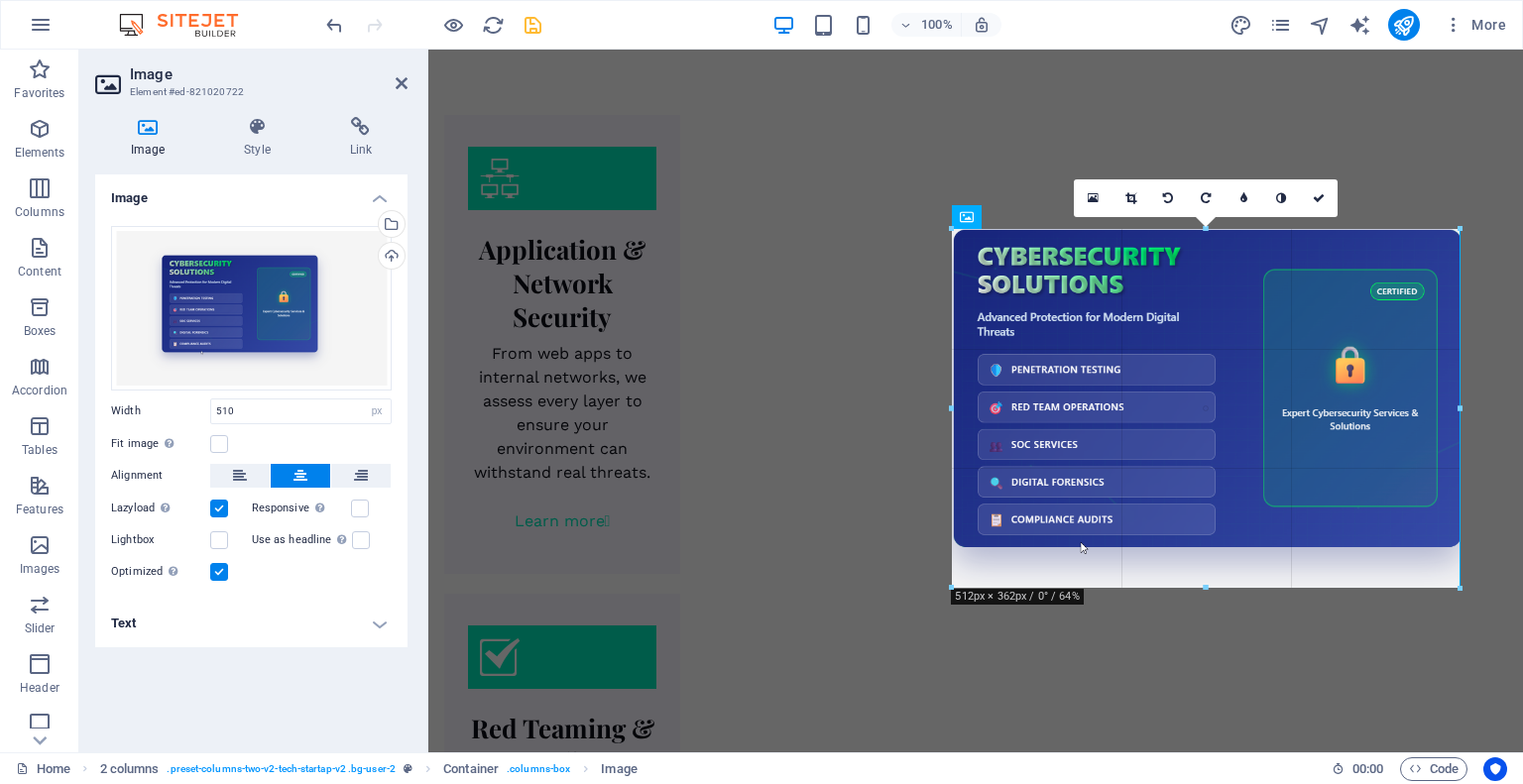 drag, startPoint x: 954, startPoint y: 546, endPoint x: 516, endPoint y: 504, distance: 440.009 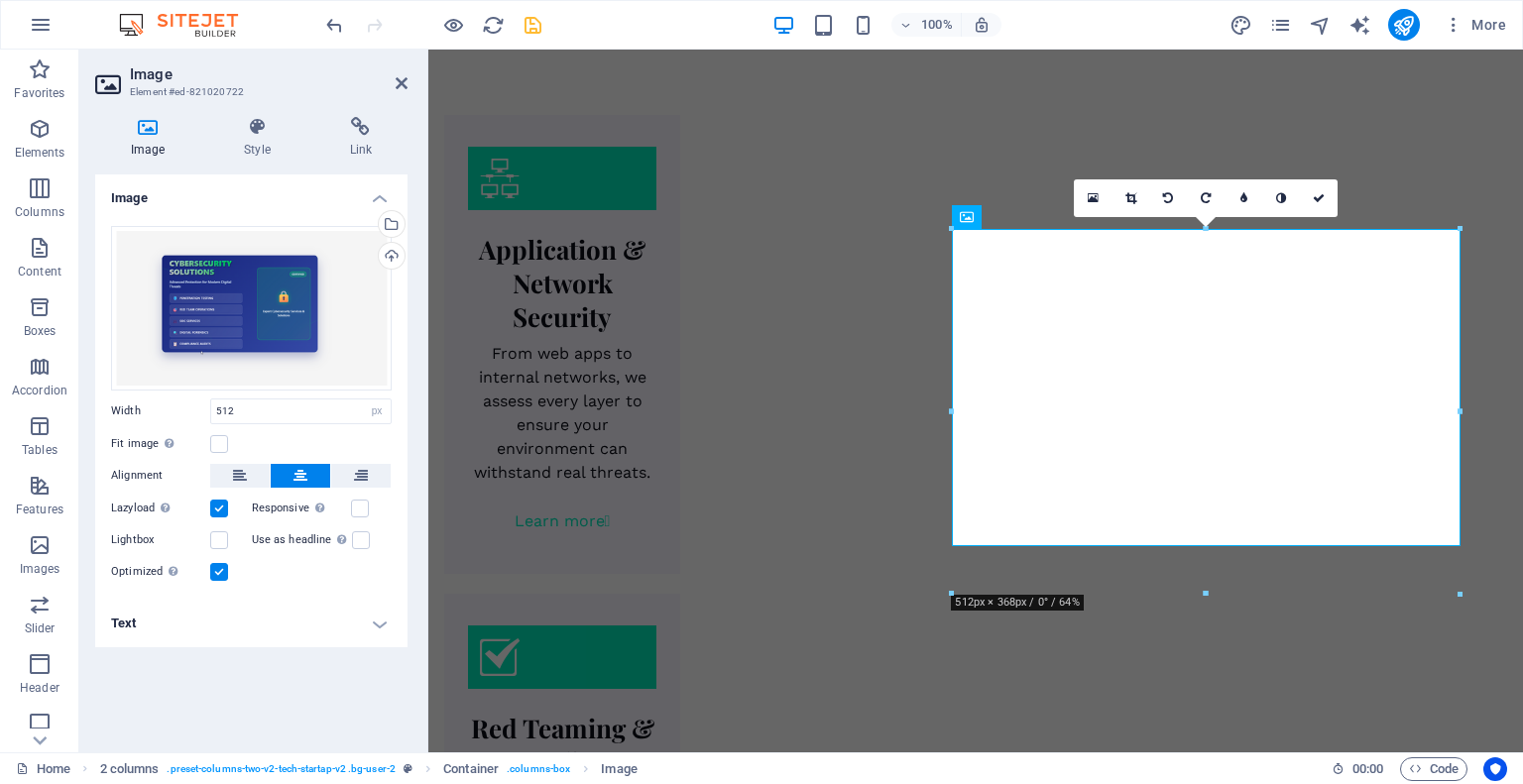 click at bounding box center (976, 4139) 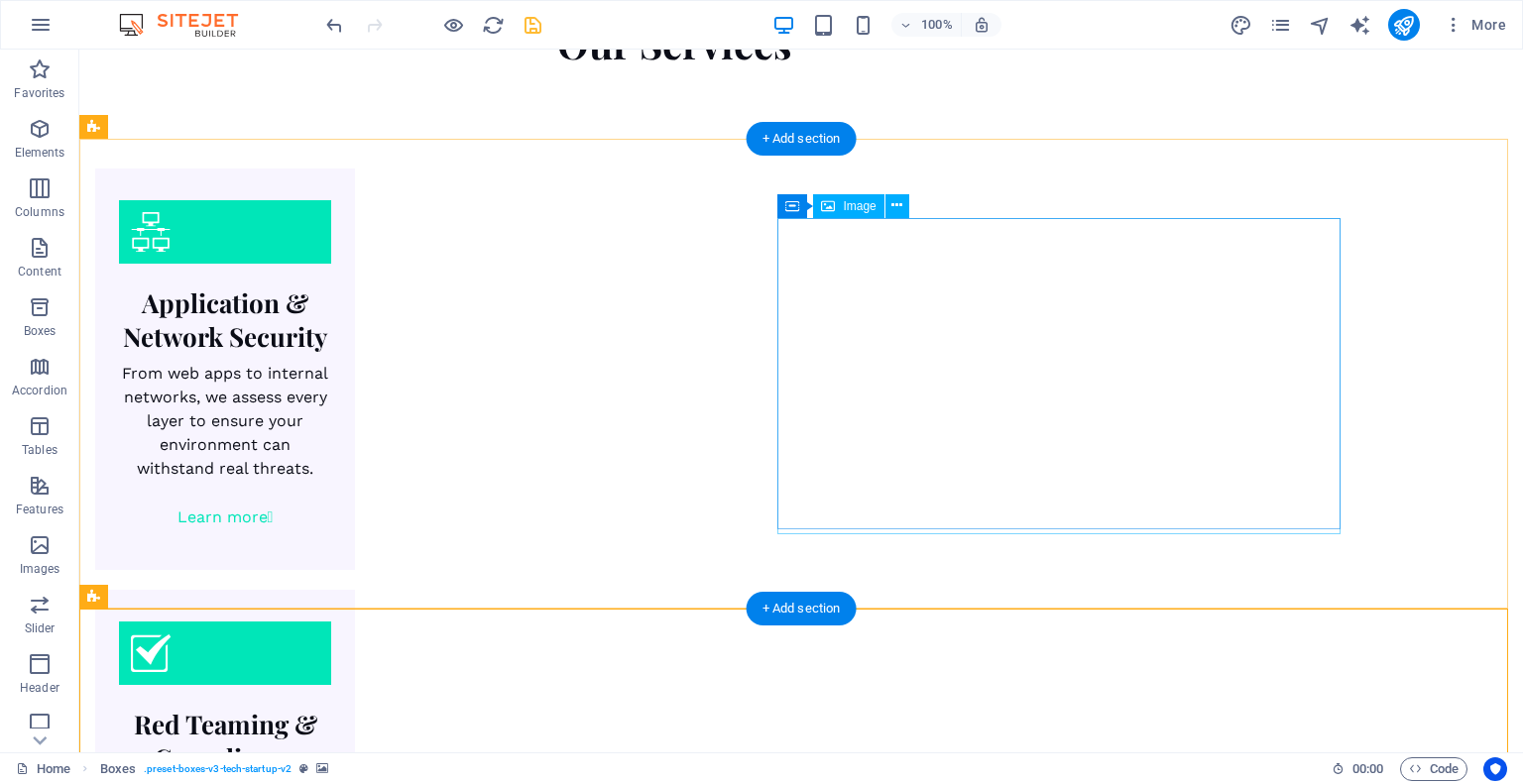 click at bounding box center [377, 3580] 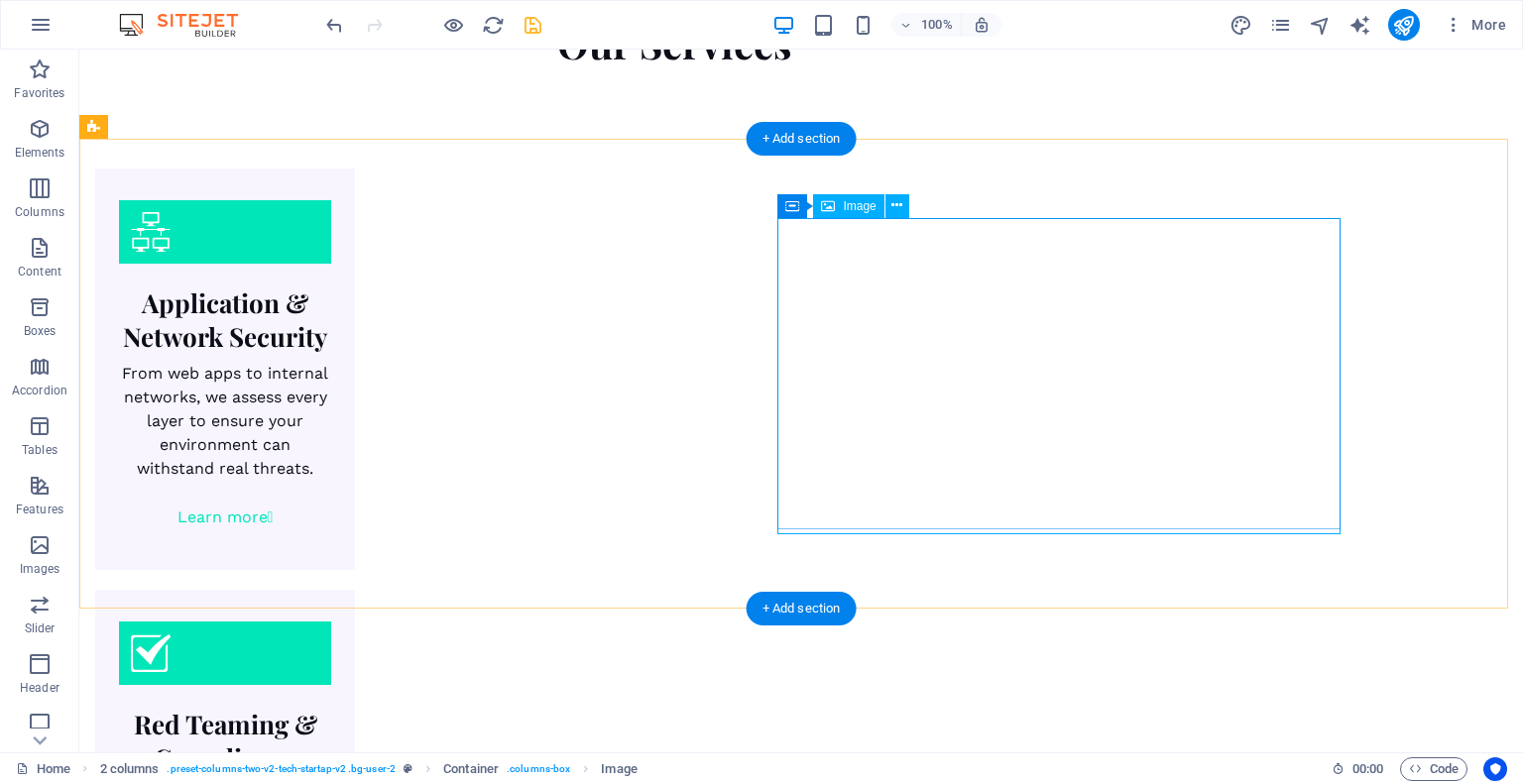 click at bounding box center [377, 3580] 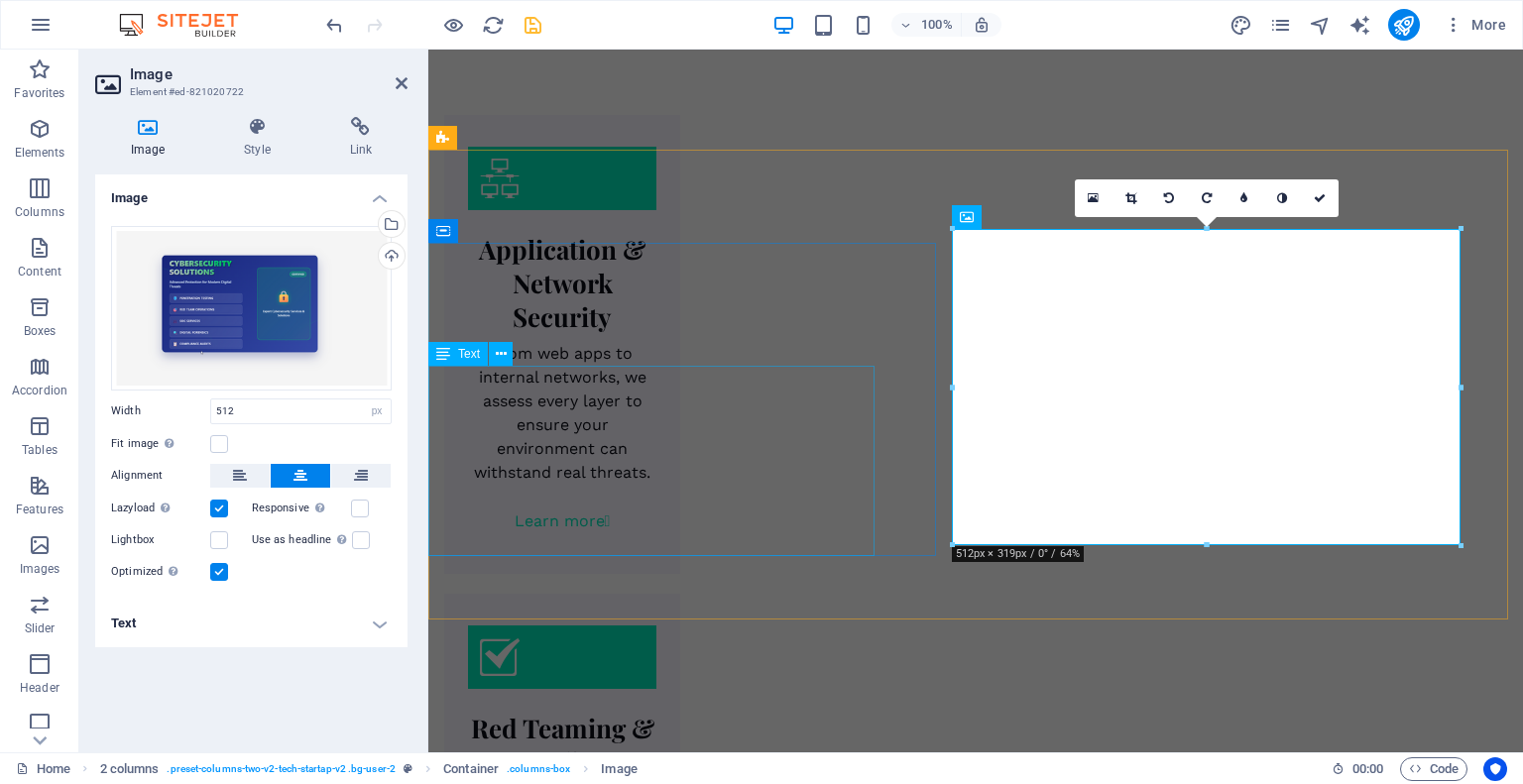click on "Your energy should be spent on your business, not on the latest cyber threat. We handle the security challenges for you. Instead of just running scans, our experts dive in to truly understand your setup. We deliver plain-language advice and fixes that work, strengthening your defenses and making compliance simple. Let's make your security a tool for success, not a hurdle." at bounding box center [686, 3362] 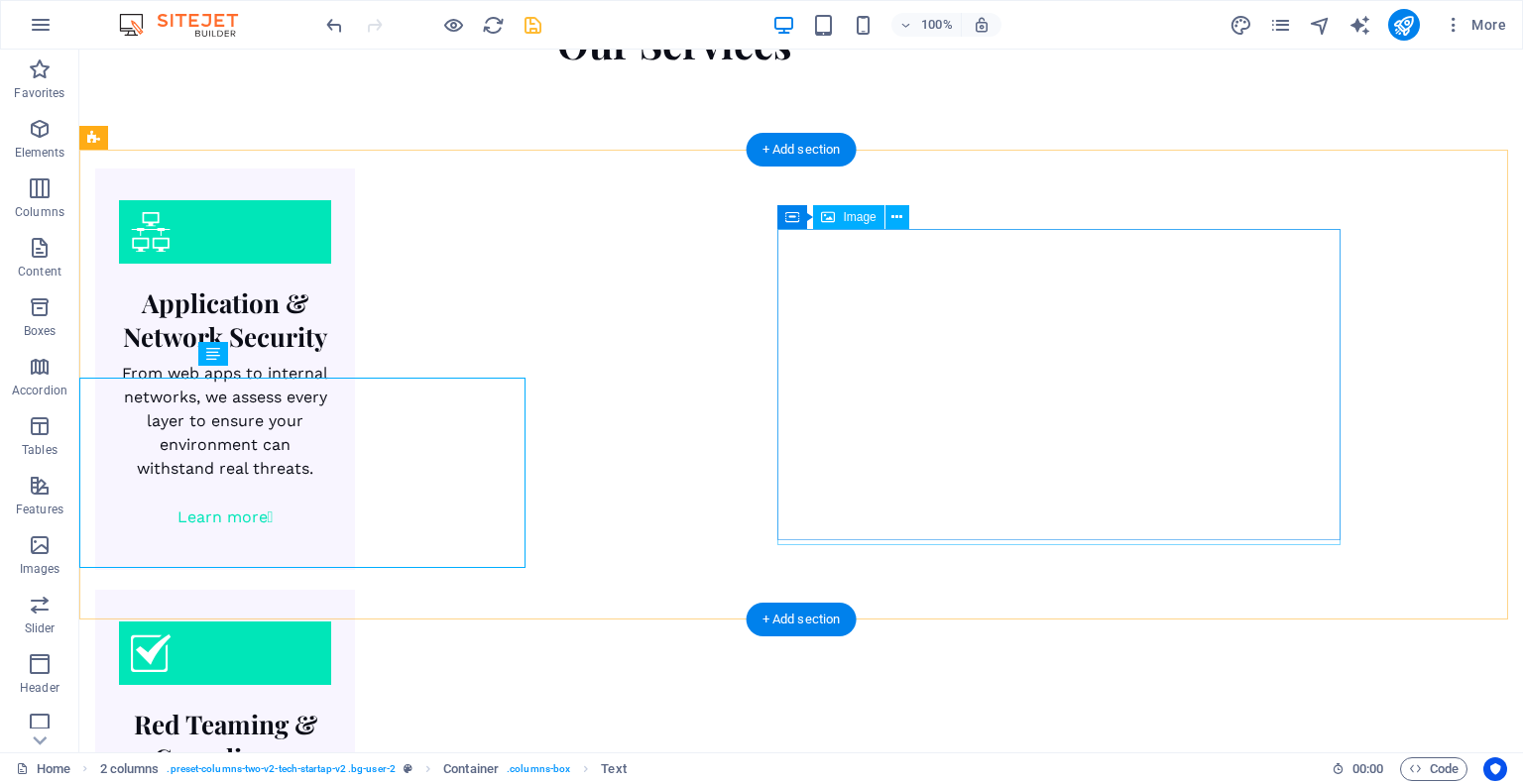 scroll, scrollTop: 1987, scrollLeft: 0, axis: vertical 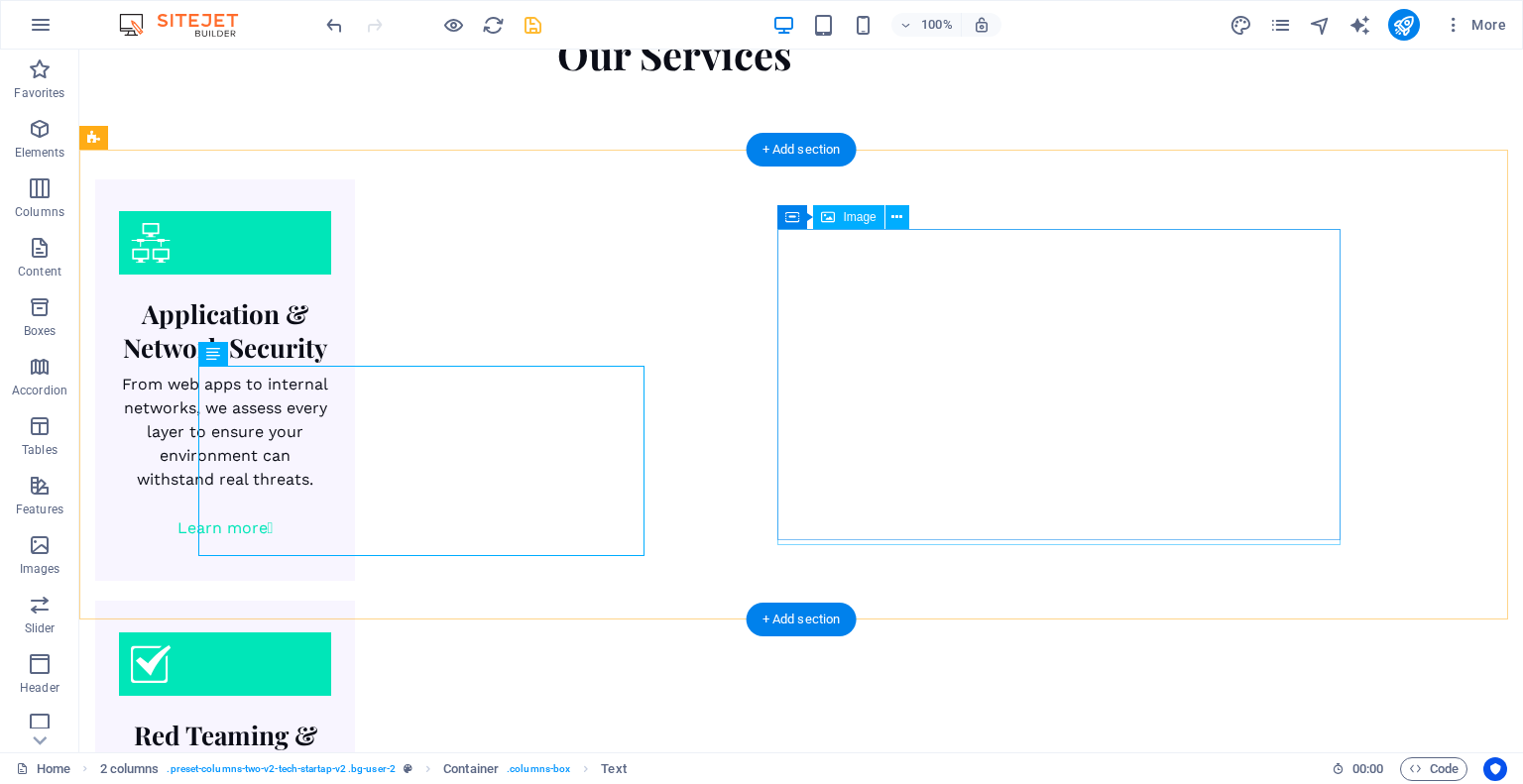 click at bounding box center [377, 3591] 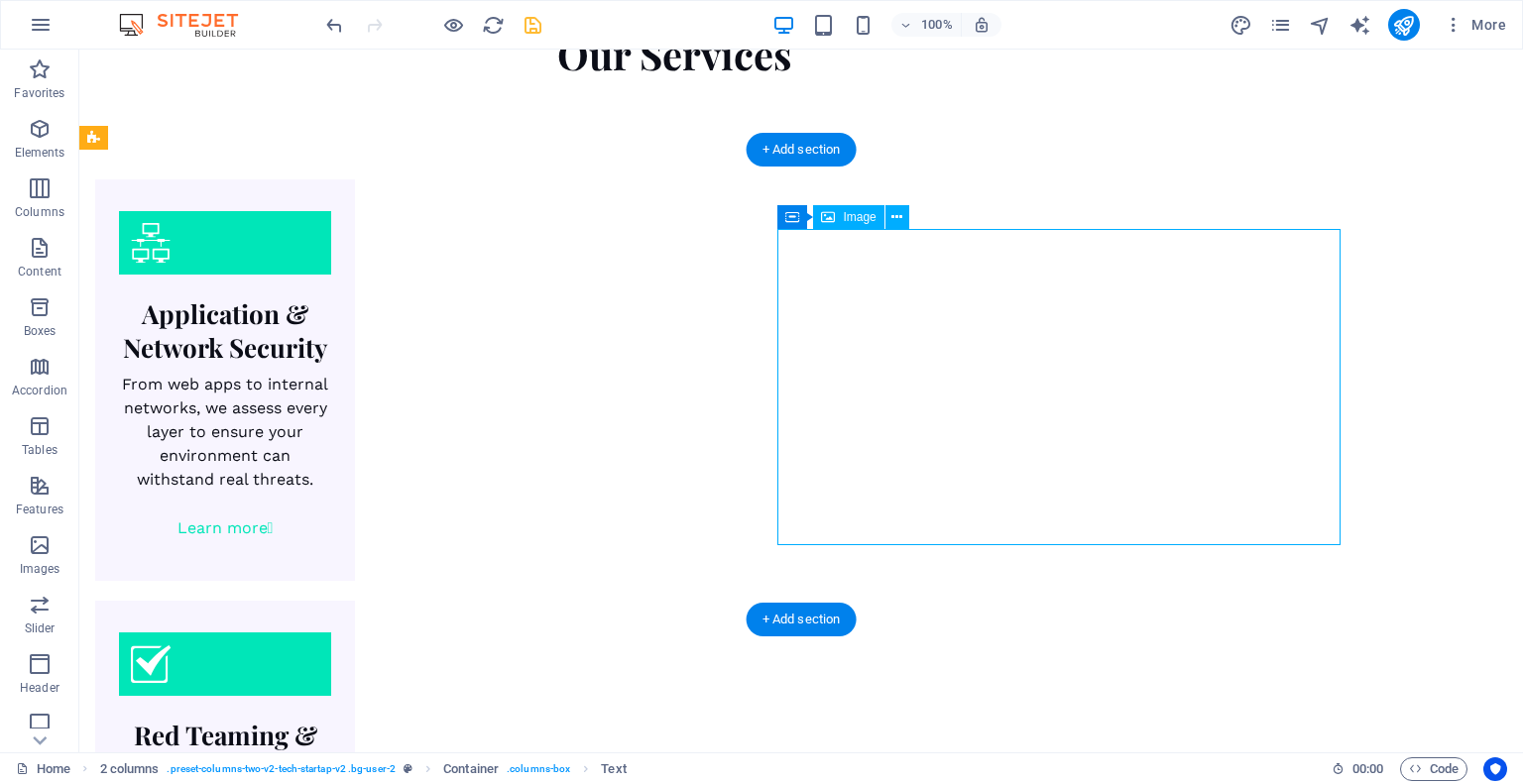 click at bounding box center [377, 3591] 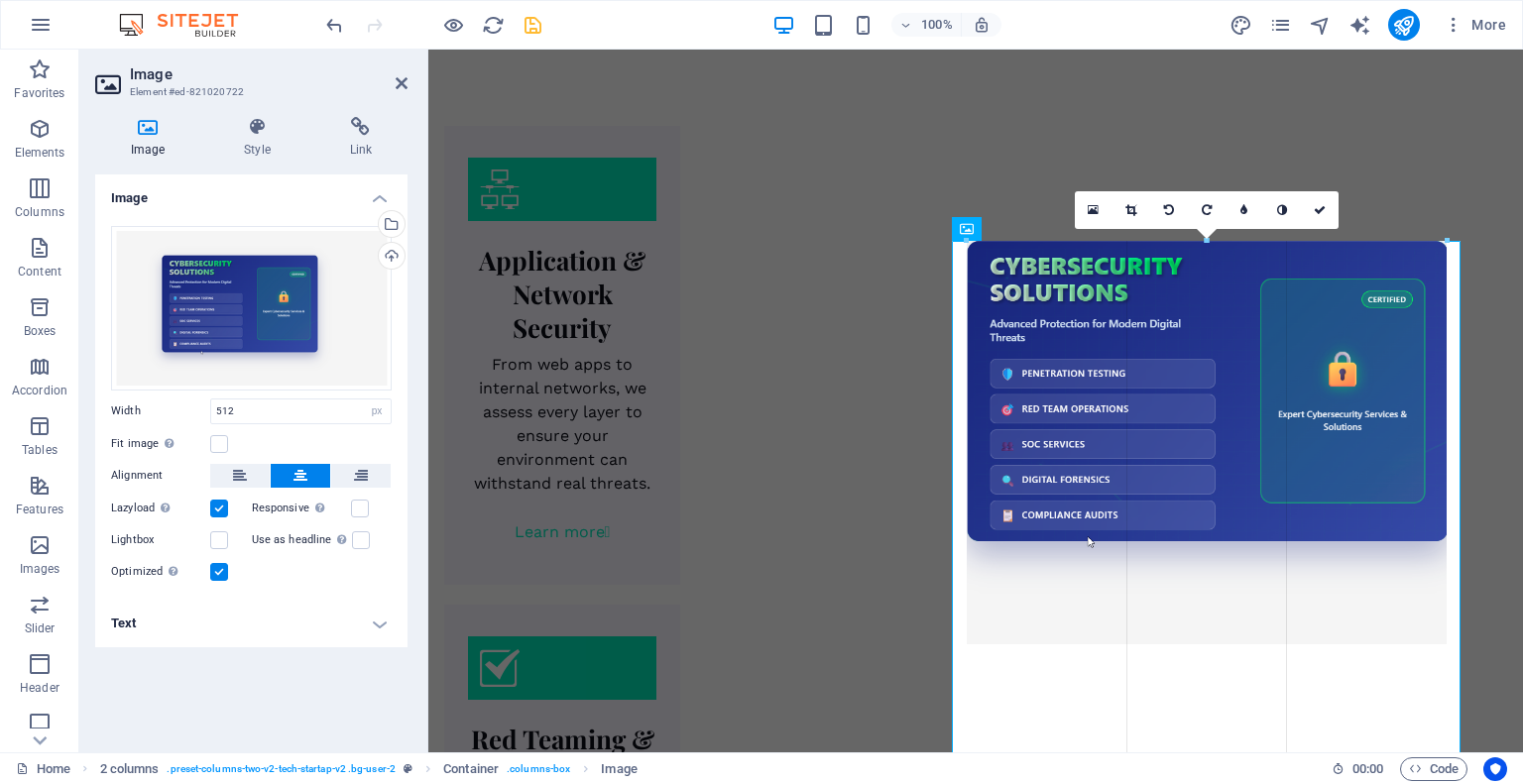 drag, startPoint x: 950, startPoint y: 555, endPoint x: 978, endPoint y: 486, distance: 74.46476 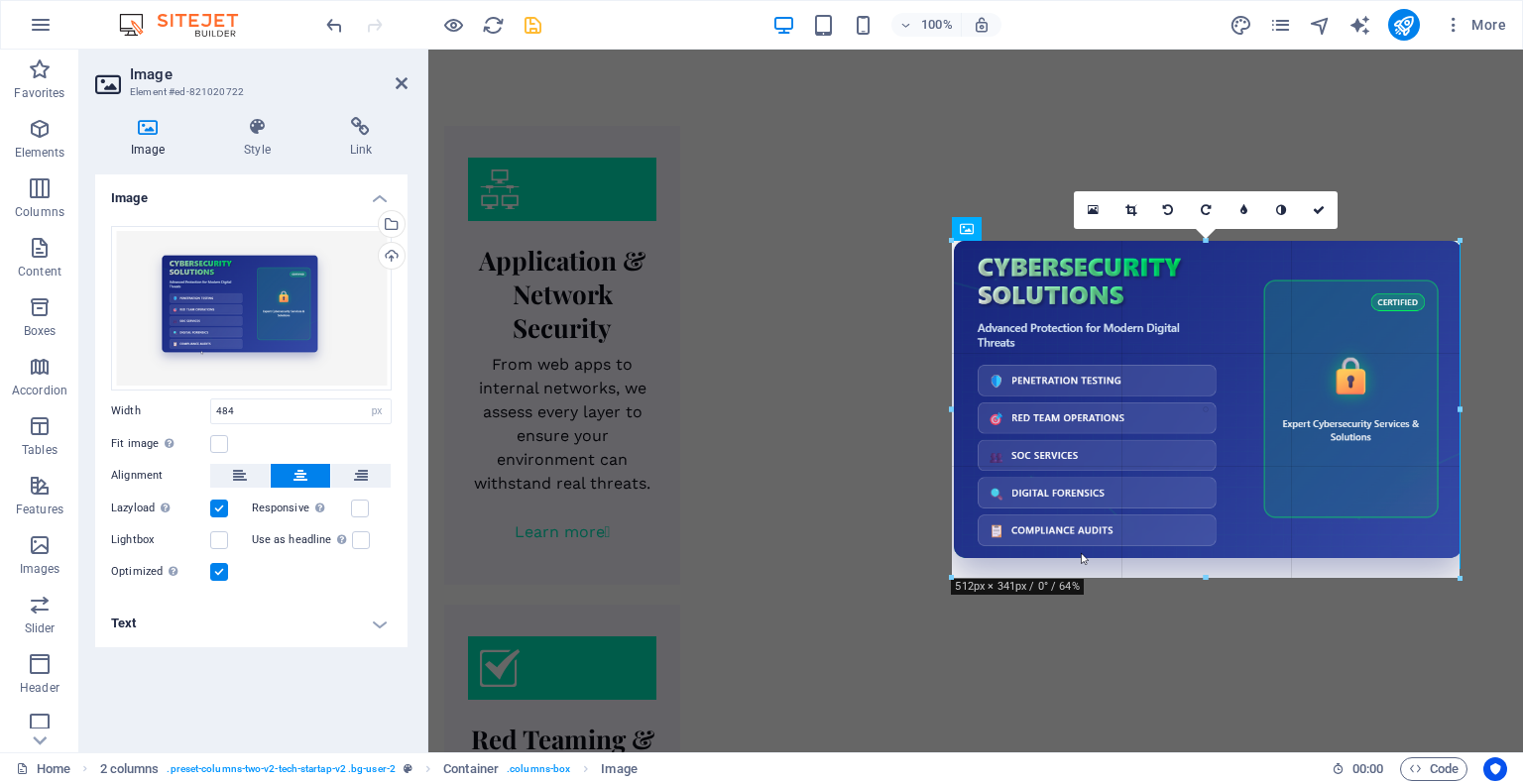 drag, startPoint x: 964, startPoint y: 537, endPoint x: 932, endPoint y: 552, distance: 35.341194 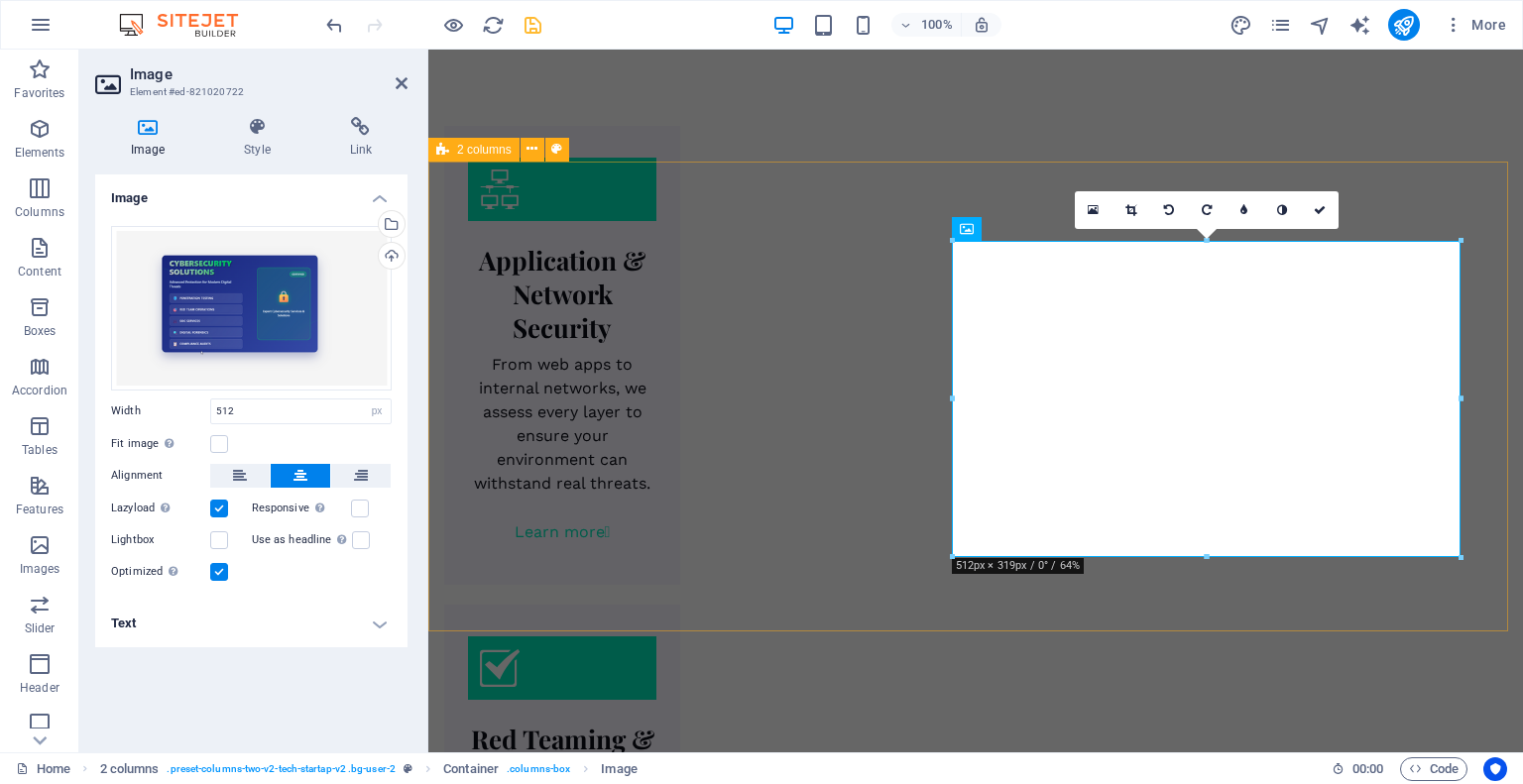 click on "Grow your  business  while keeping it  secure Your energy should be spent on your business, not on the latest cyber threat. We handle the security challenges for you. Instead of just running scans, our experts dive in to truly understand your setup. We deliver plain-language advice and fixes that work, strengthening your defenses and making compliance simple. Let's make your security a tool for success, not a hurdle." at bounding box center (976, 3430) 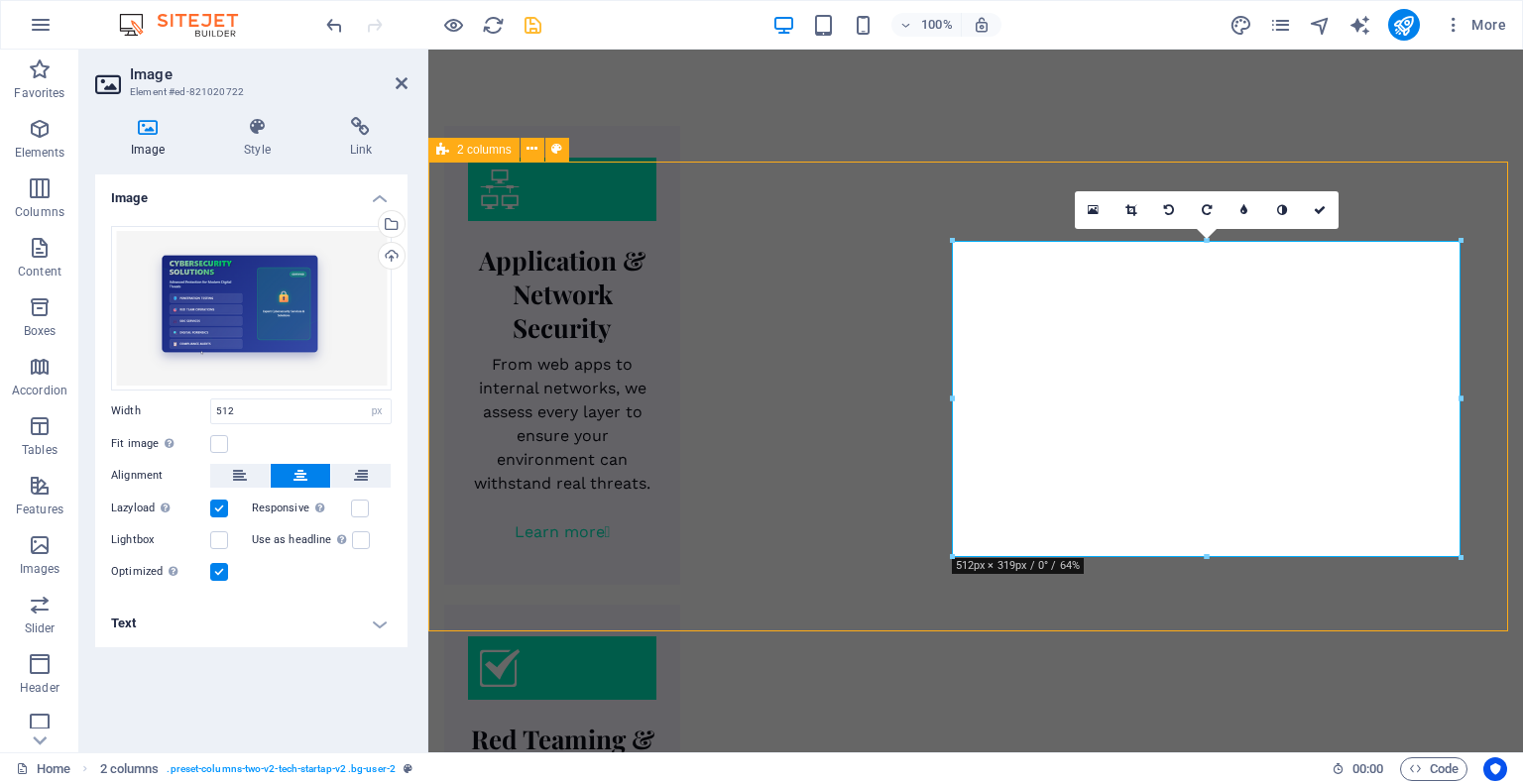 click on "Grow your  business  while keeping it  secure Your energy should be spent on your business, not on the latest cyber threat. We handle the security challenges for you. Instead of just running scans, our experts dive in to truly understand your setup. We deliver plain-language advice and fixes that work, strengthening your defenses and making compliance simple. Let's make your security a tool for success, not a hurdle." at bounding box center [976, 3430] 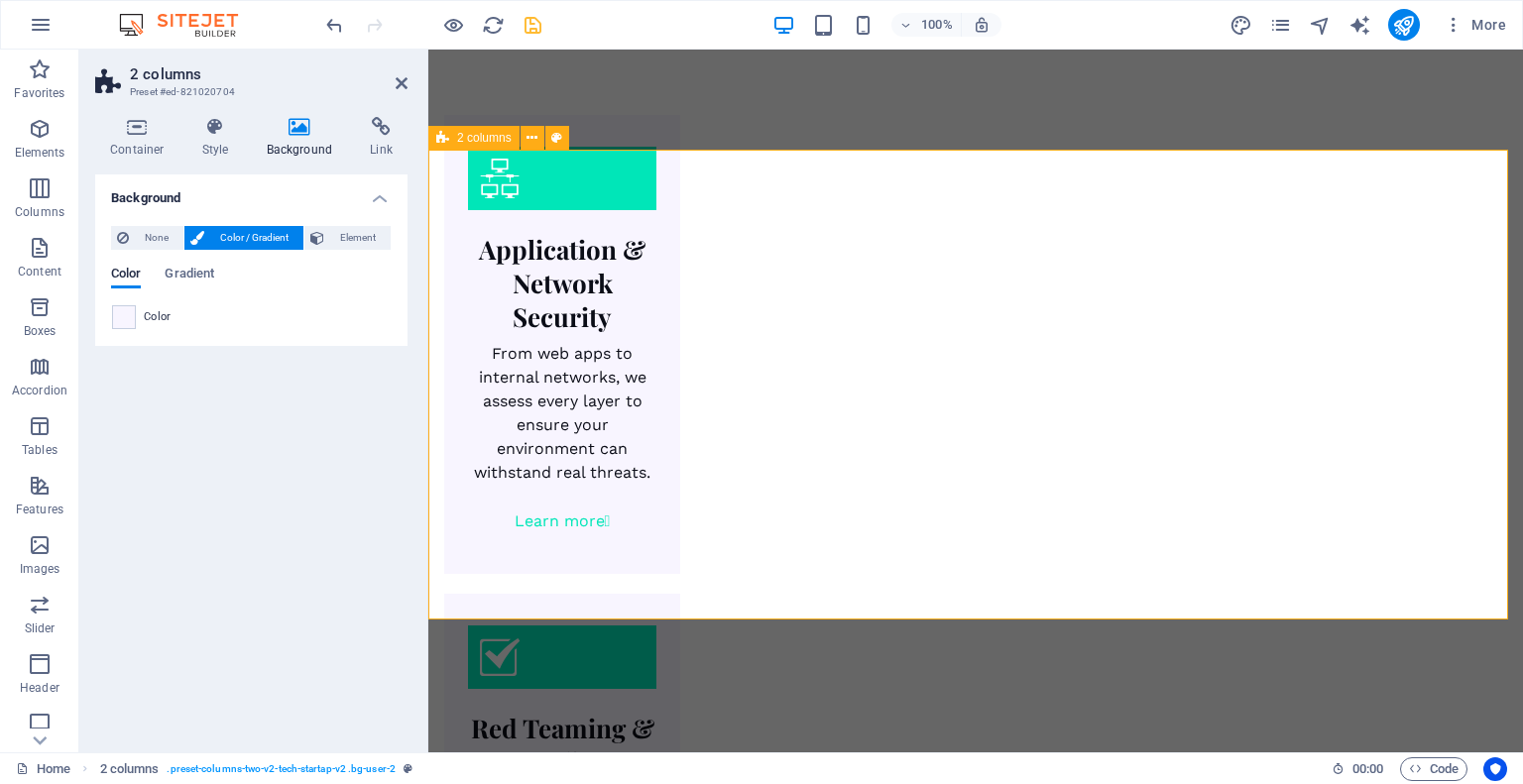 click on "Grow your  business  while keeping it  secure Your energy should be spent on your business, not on the latest cyber threat. We handle the security challenges for you. Instead of just running scans, our experts dive in to truly understand your setup. We deliver plain-language advice and fixes that work, strengthening your defenses and making compliance simple. Let's make your security a tool for success, not a hurdle." at bounding box center (976, 3419) 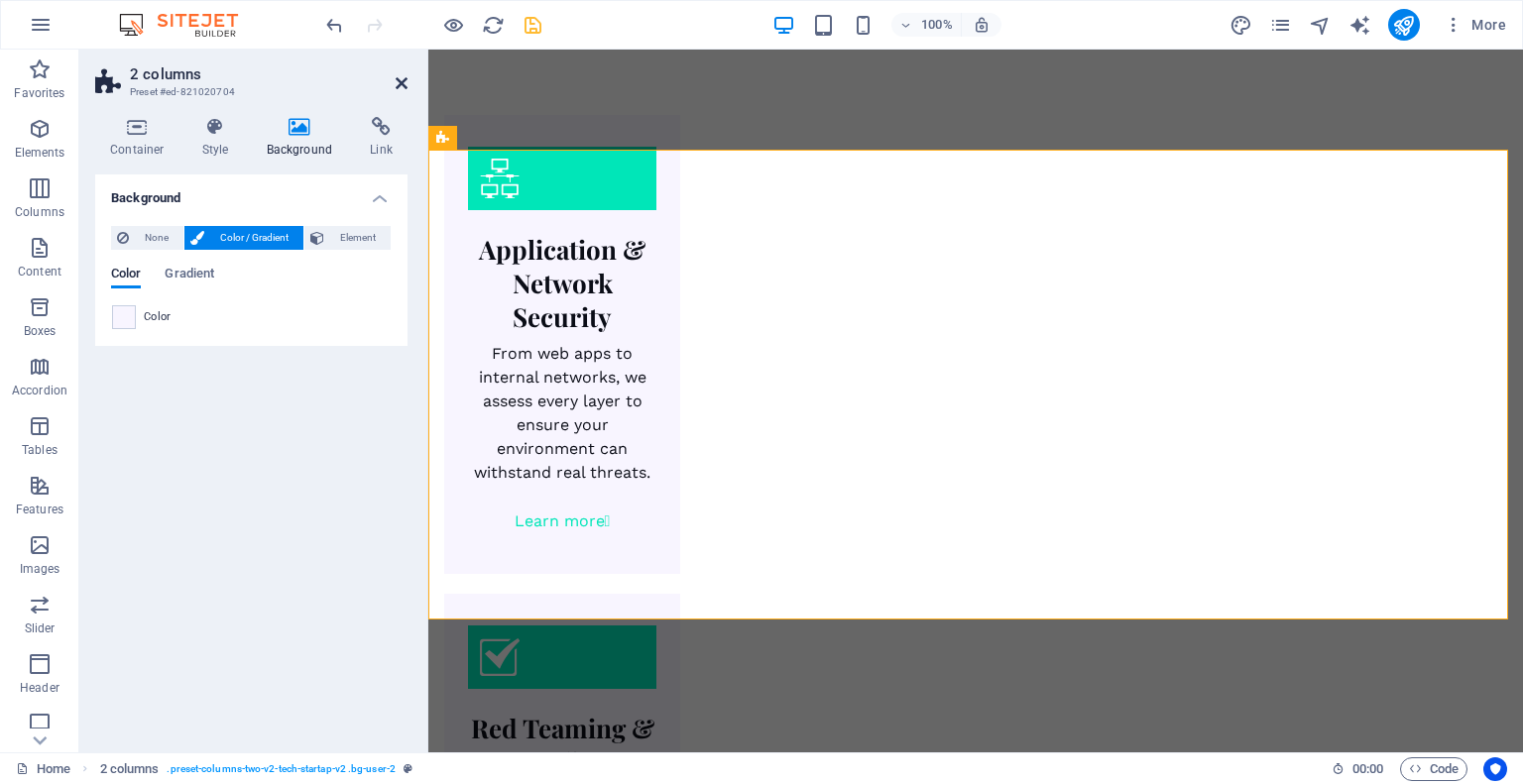 click at bounding box center [402, 83] 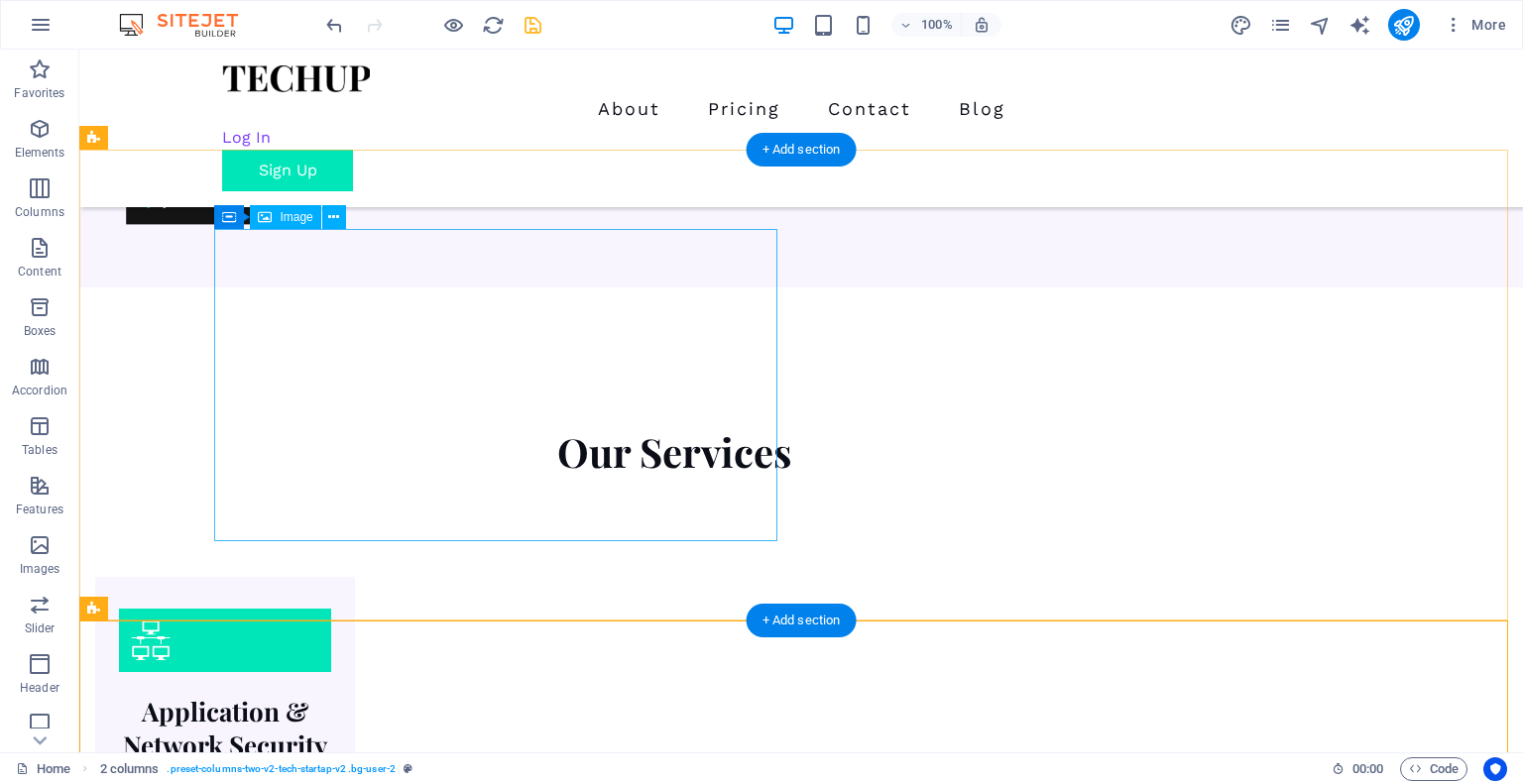 scroll, scrollTop: 1504, scrollLeft: 0, axis: vertical 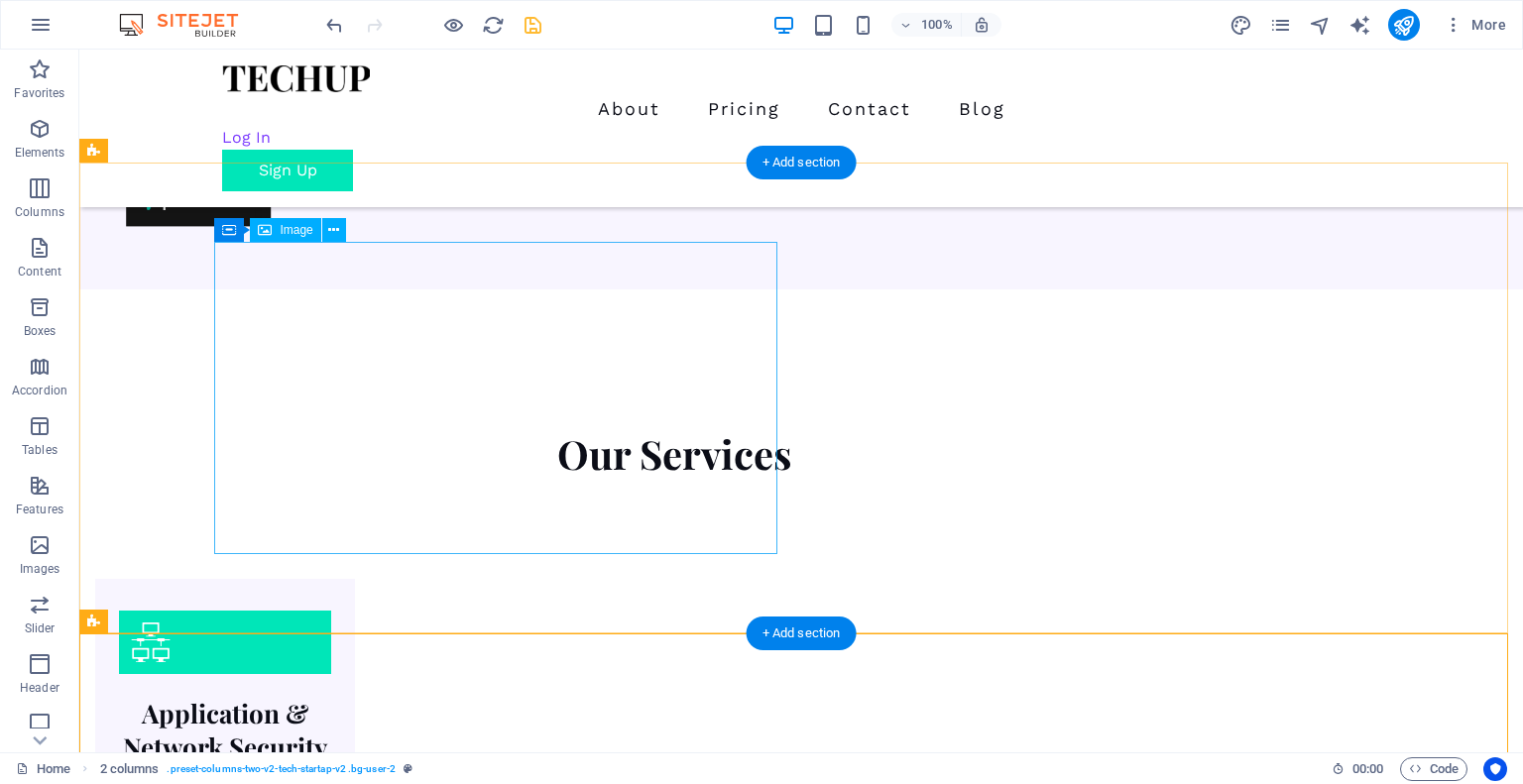 click at bounding box center (674, 3062) 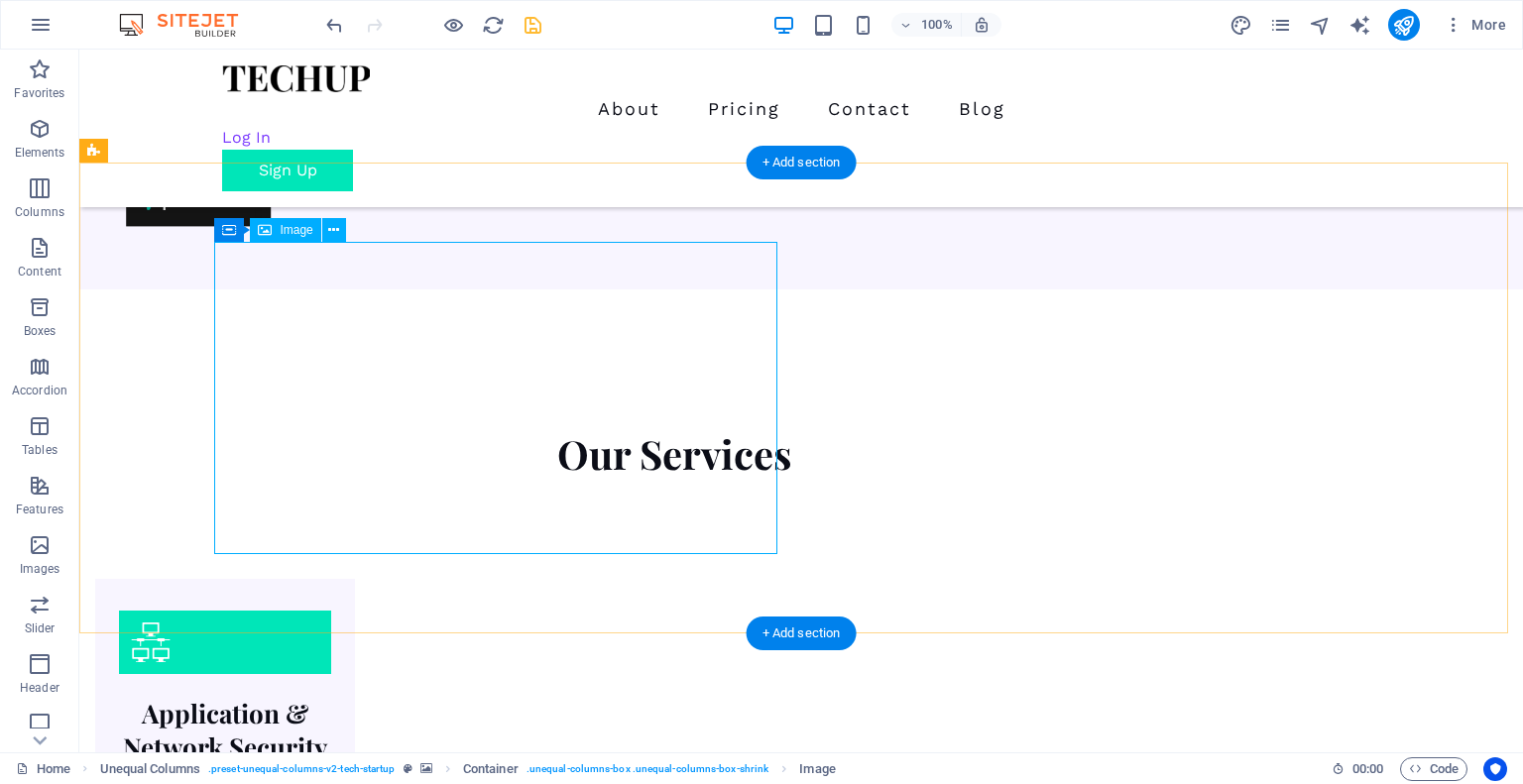 click at bounding box center [674, 3062] 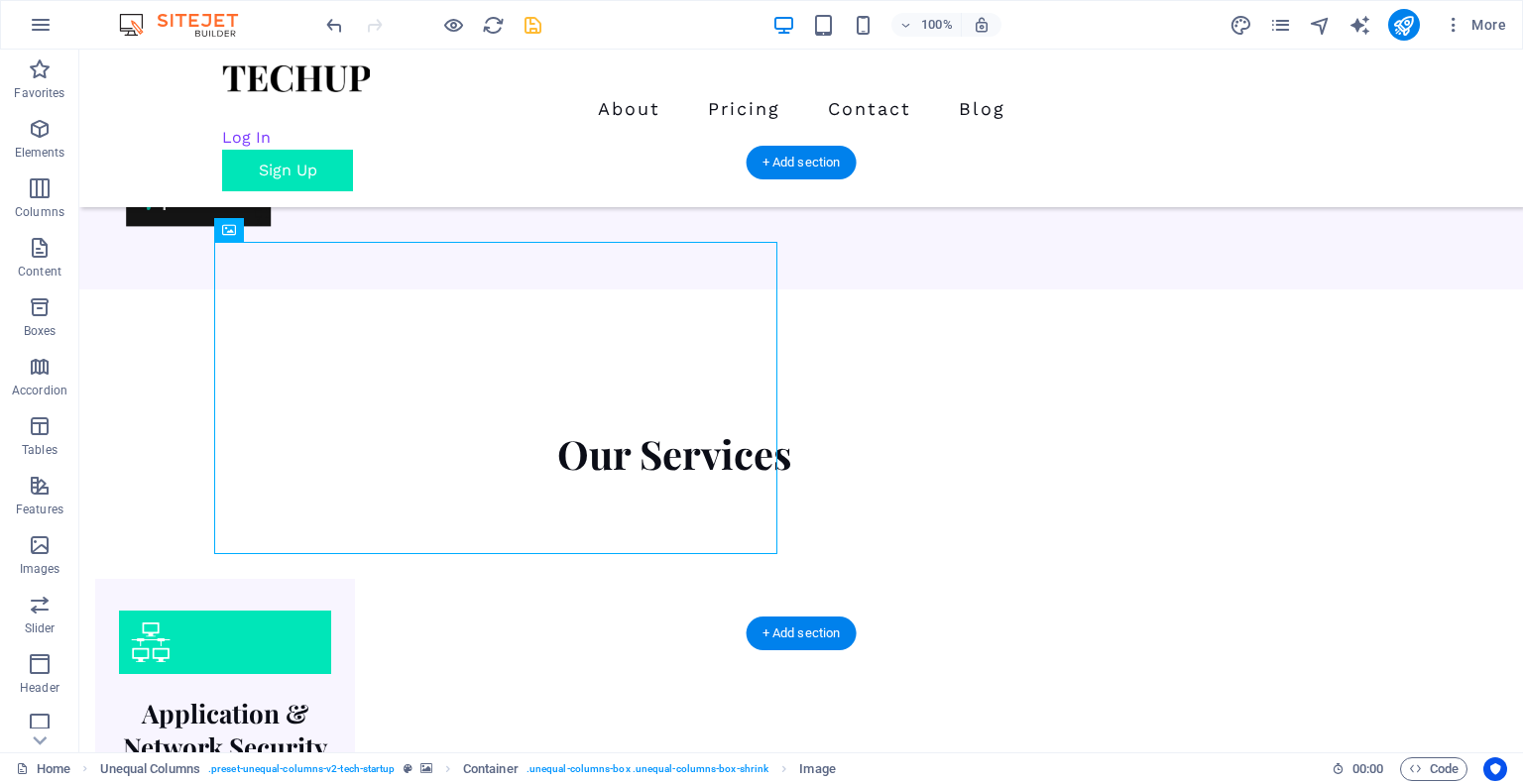 click at bounding box center (801, 2591) 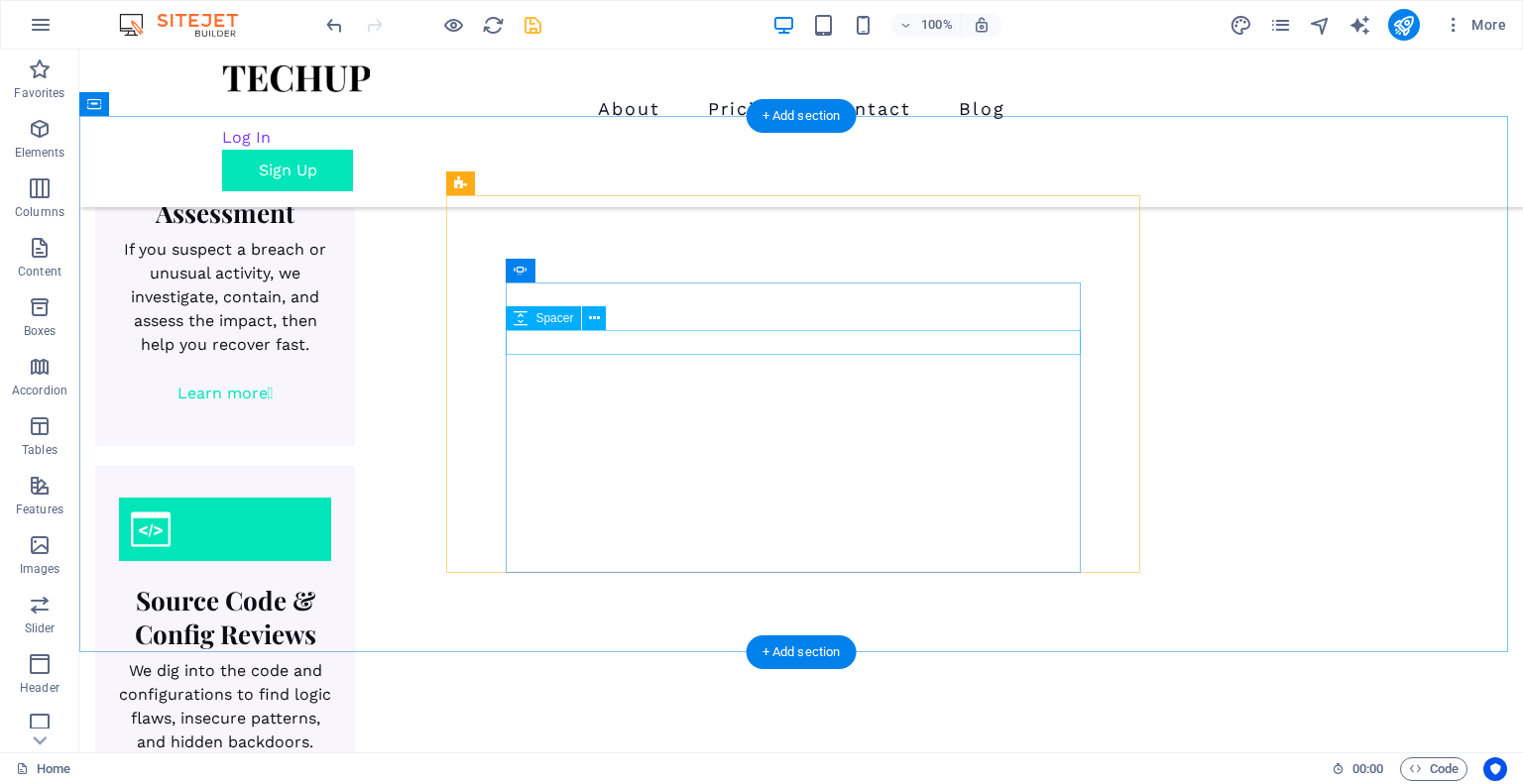 scroll, scrollTop: 2767, scrollLeft: 0, axis: vertical 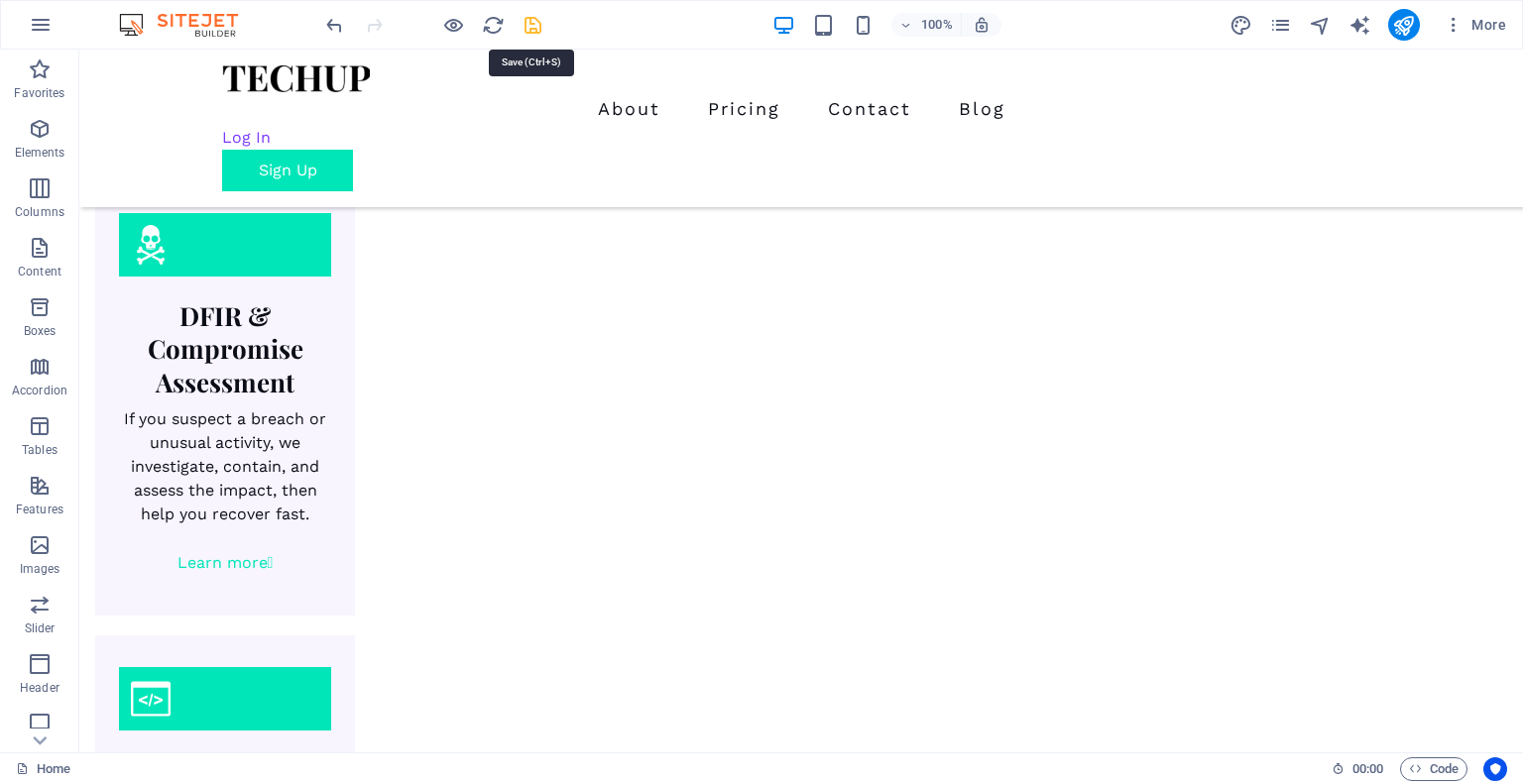 click at bounding box center [532, 25] 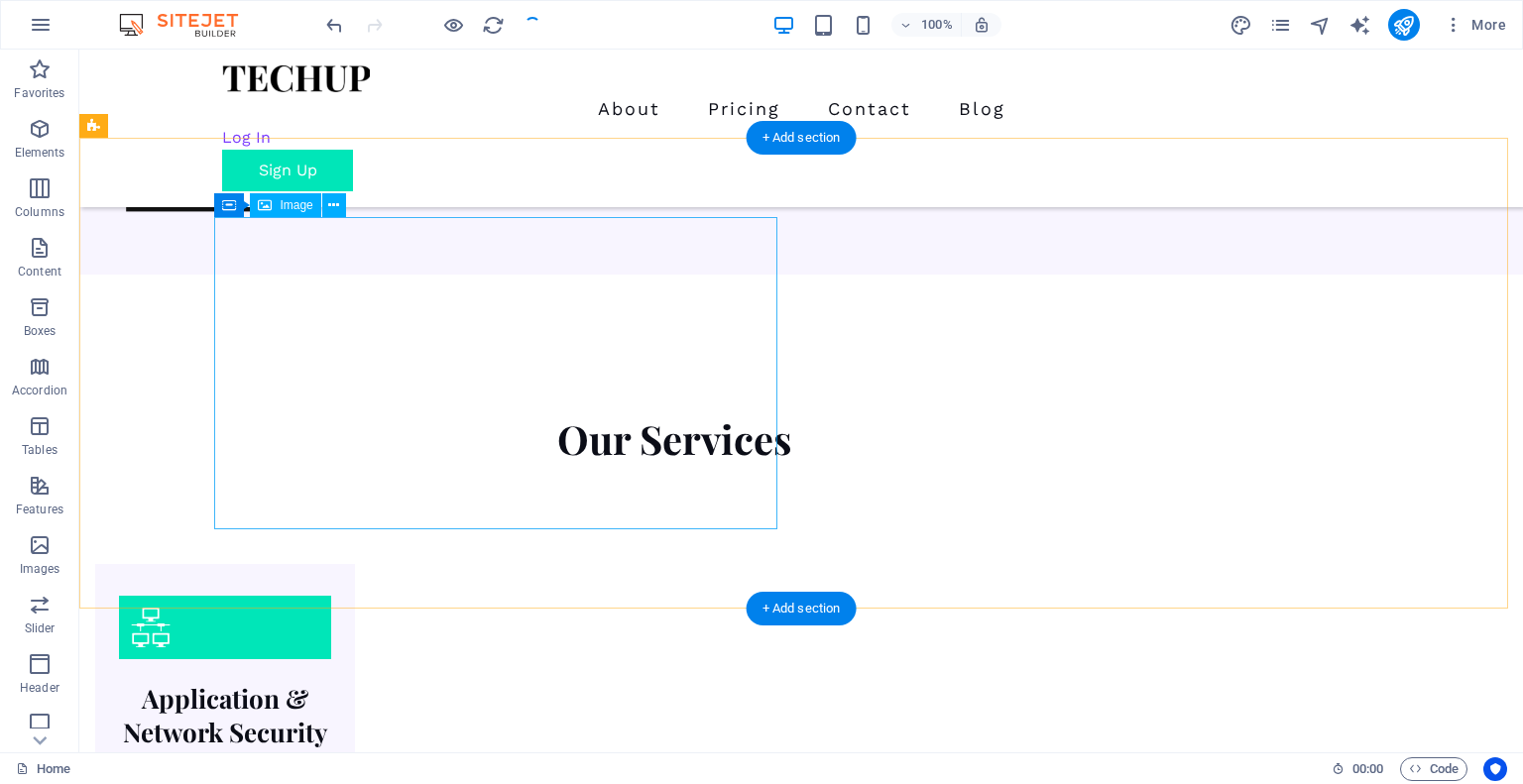 scroll, scrollTop: 1518, scrollLeft: 0, axis: vertical 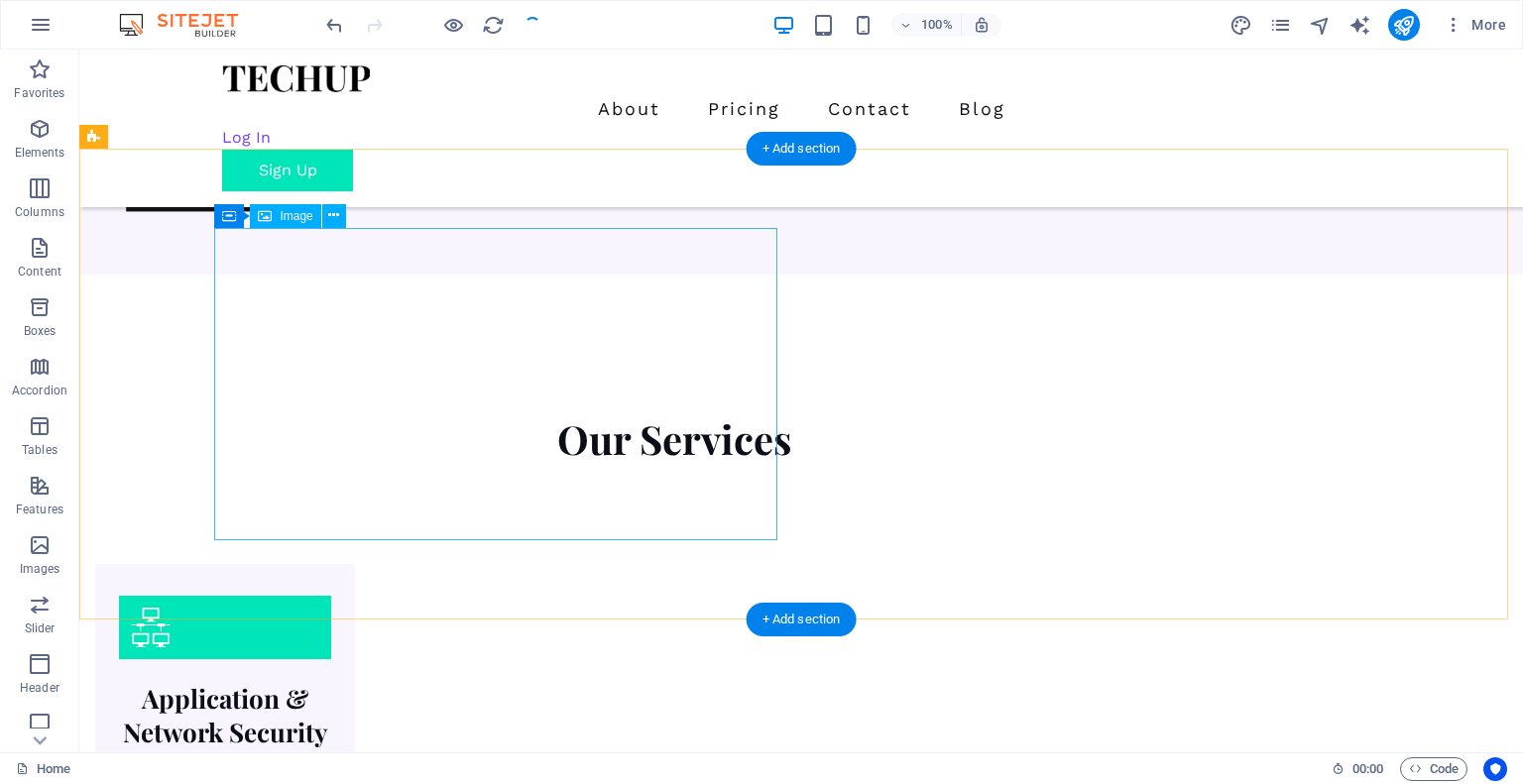click at bounding box center [674, 3047] 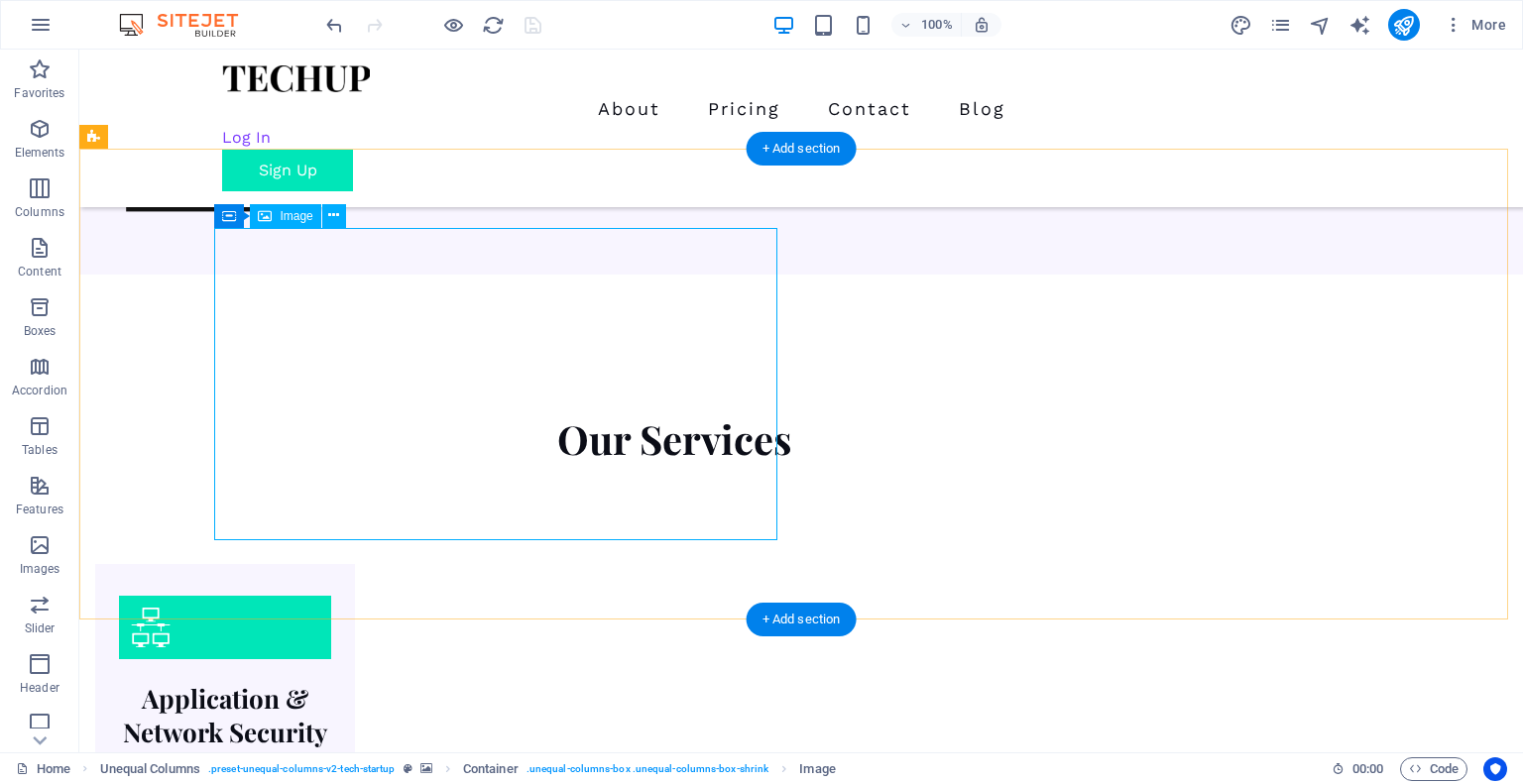 click at bounding box center (674, 3047) 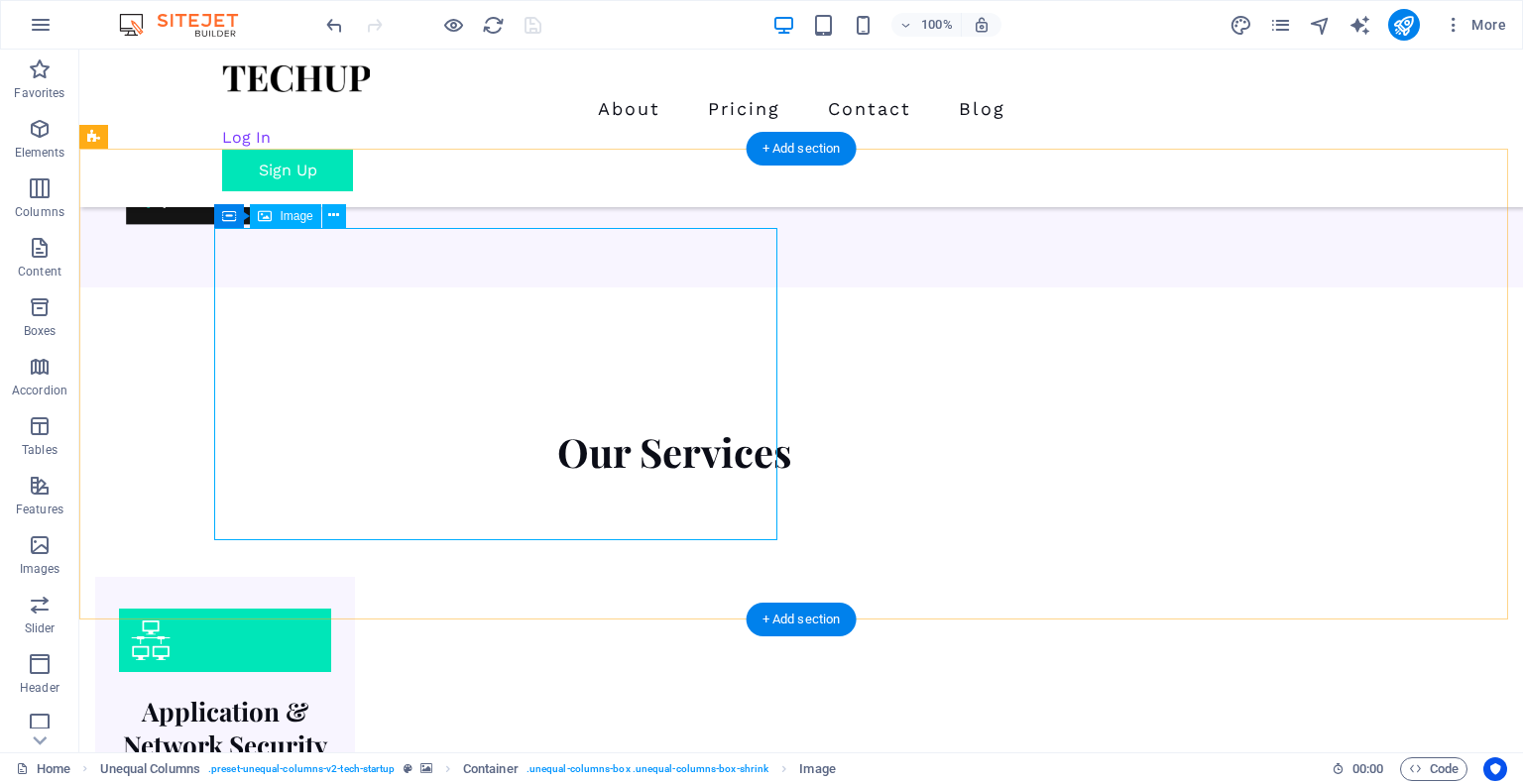 select on "px" 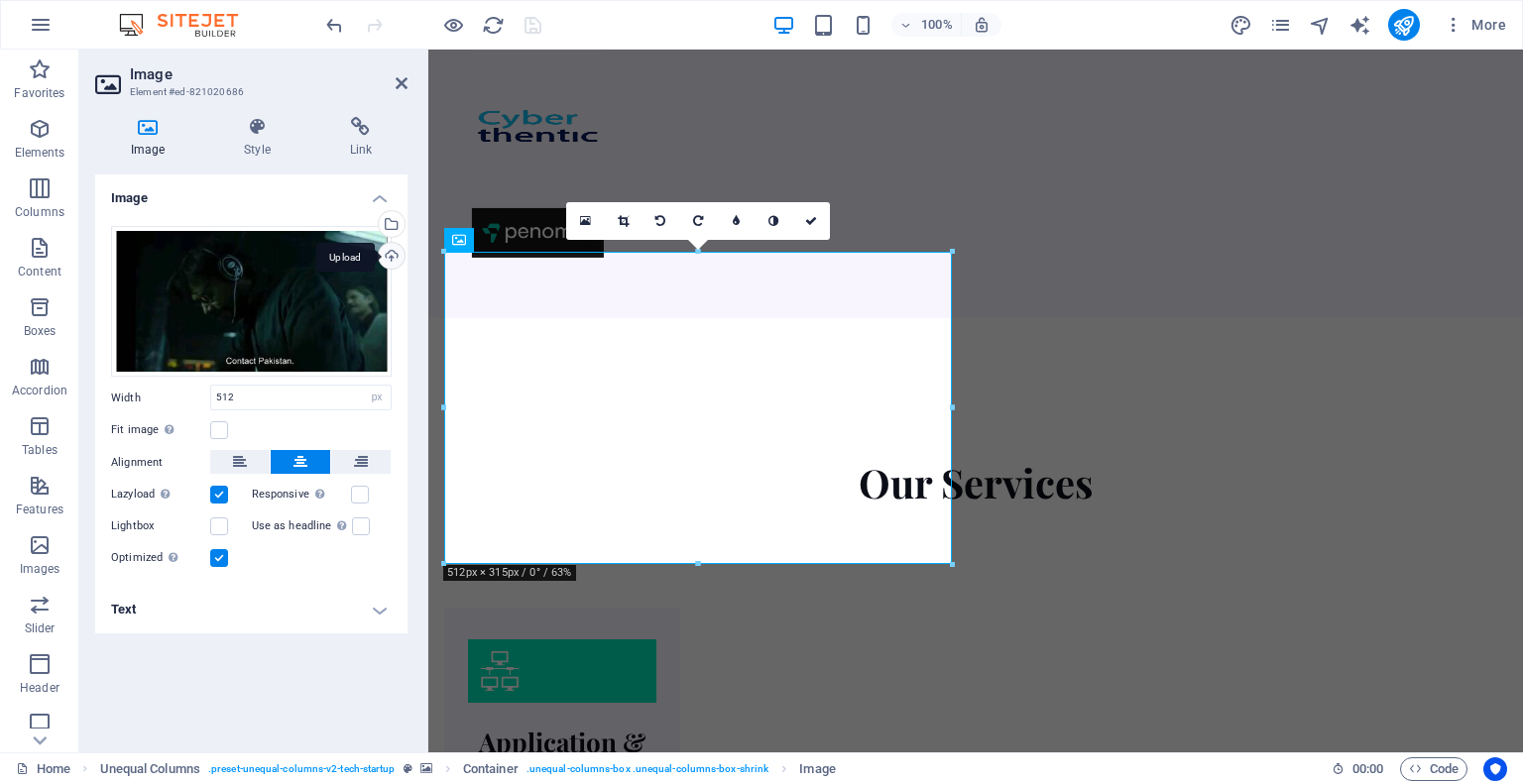 click on "Upload" at bounding box center [390, 258] 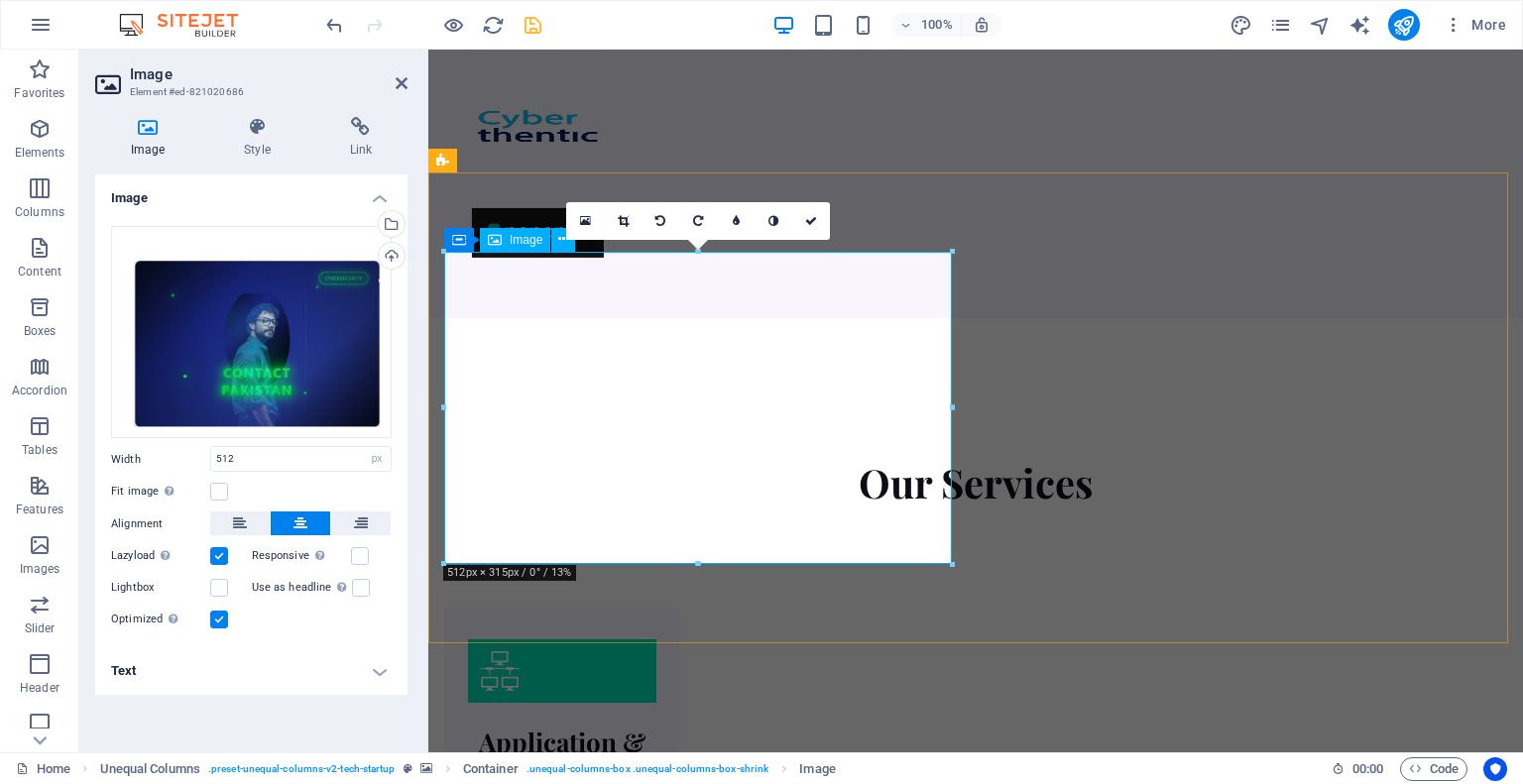click at bounding box center (976, 3171) 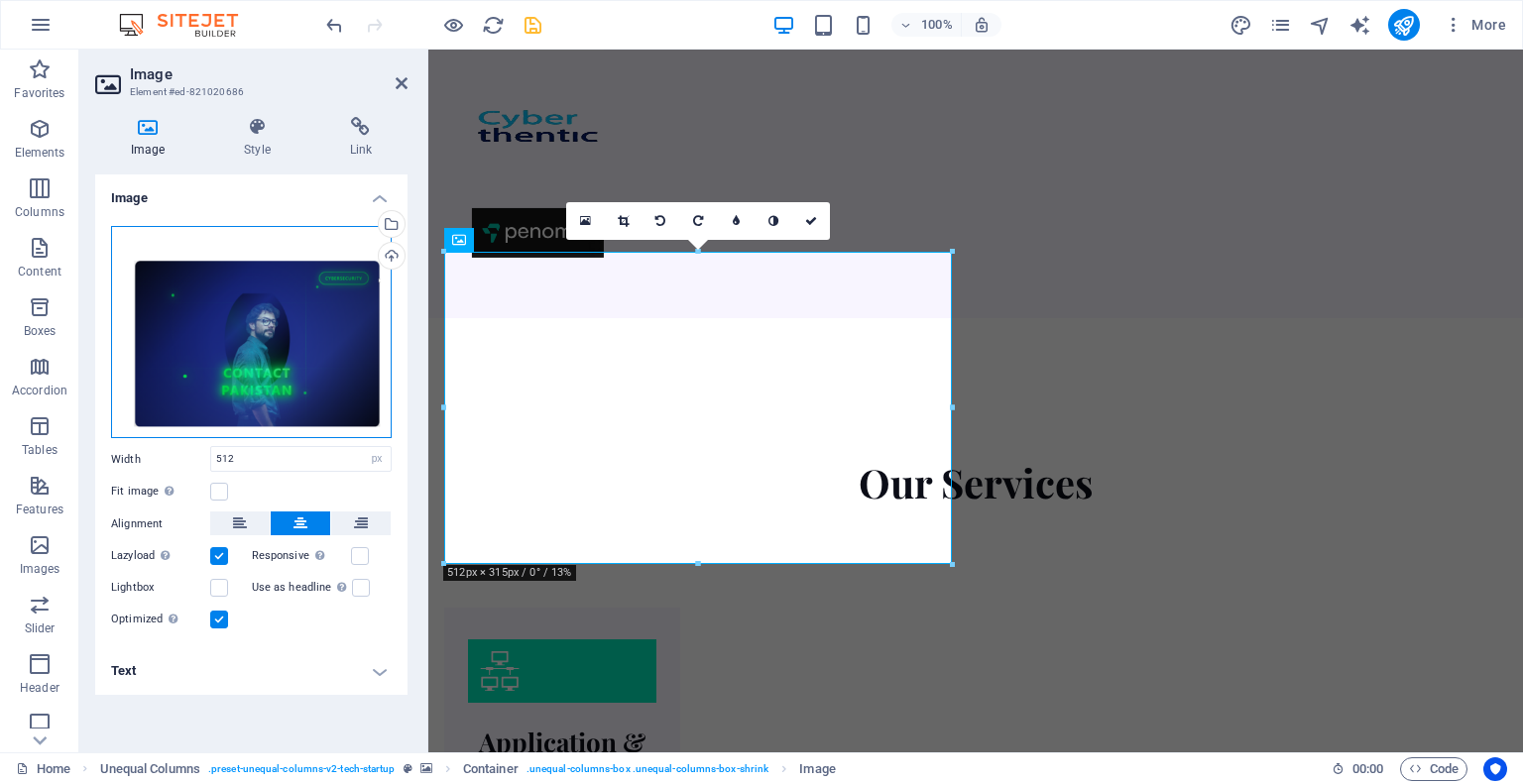click on "Drag files here, click to choose files or select files from Files or our free stock photos & videos" at bounding box center (251, 332) 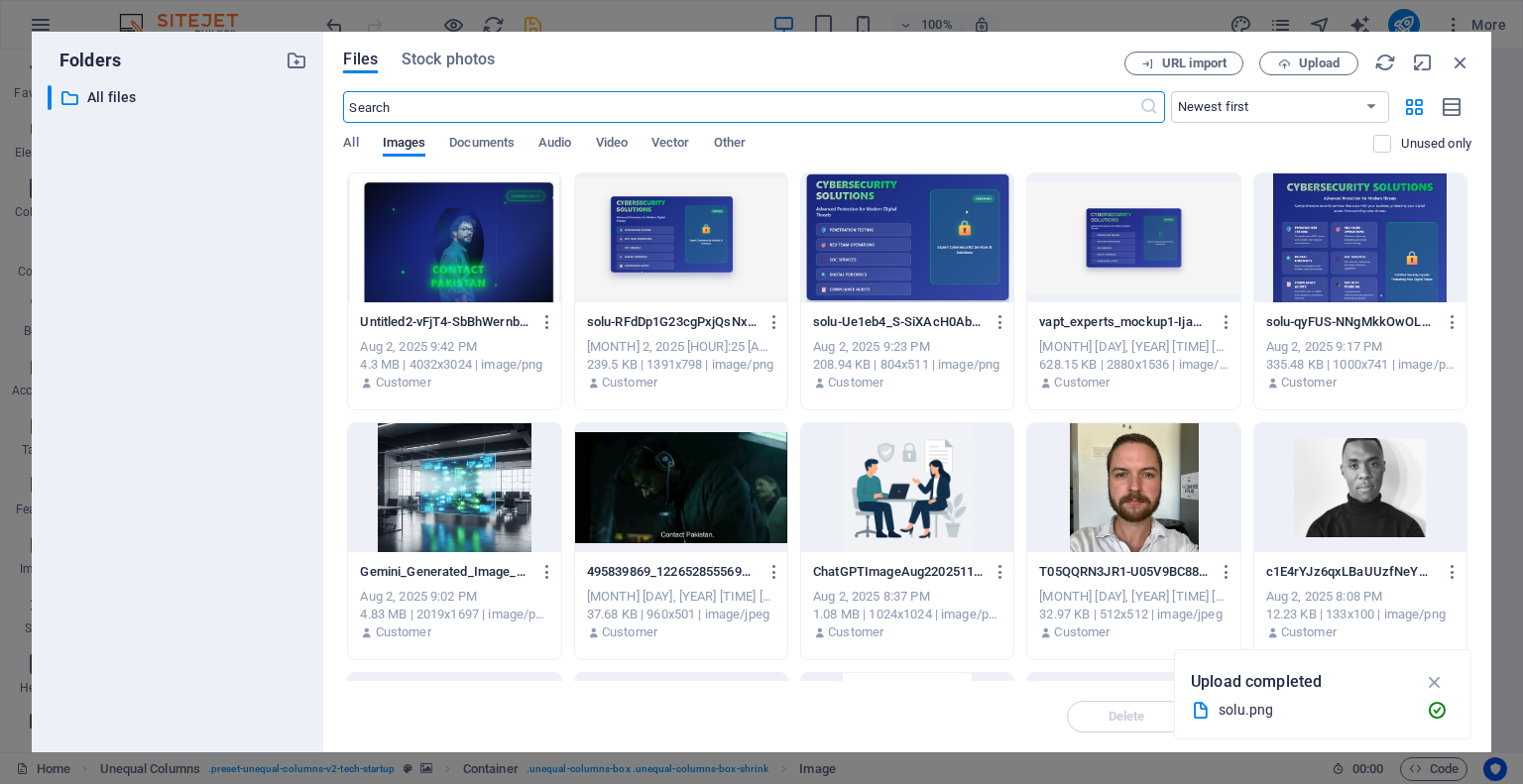 scroll, scrollTop: 1919, scrollLeft: 0, axis: vertical 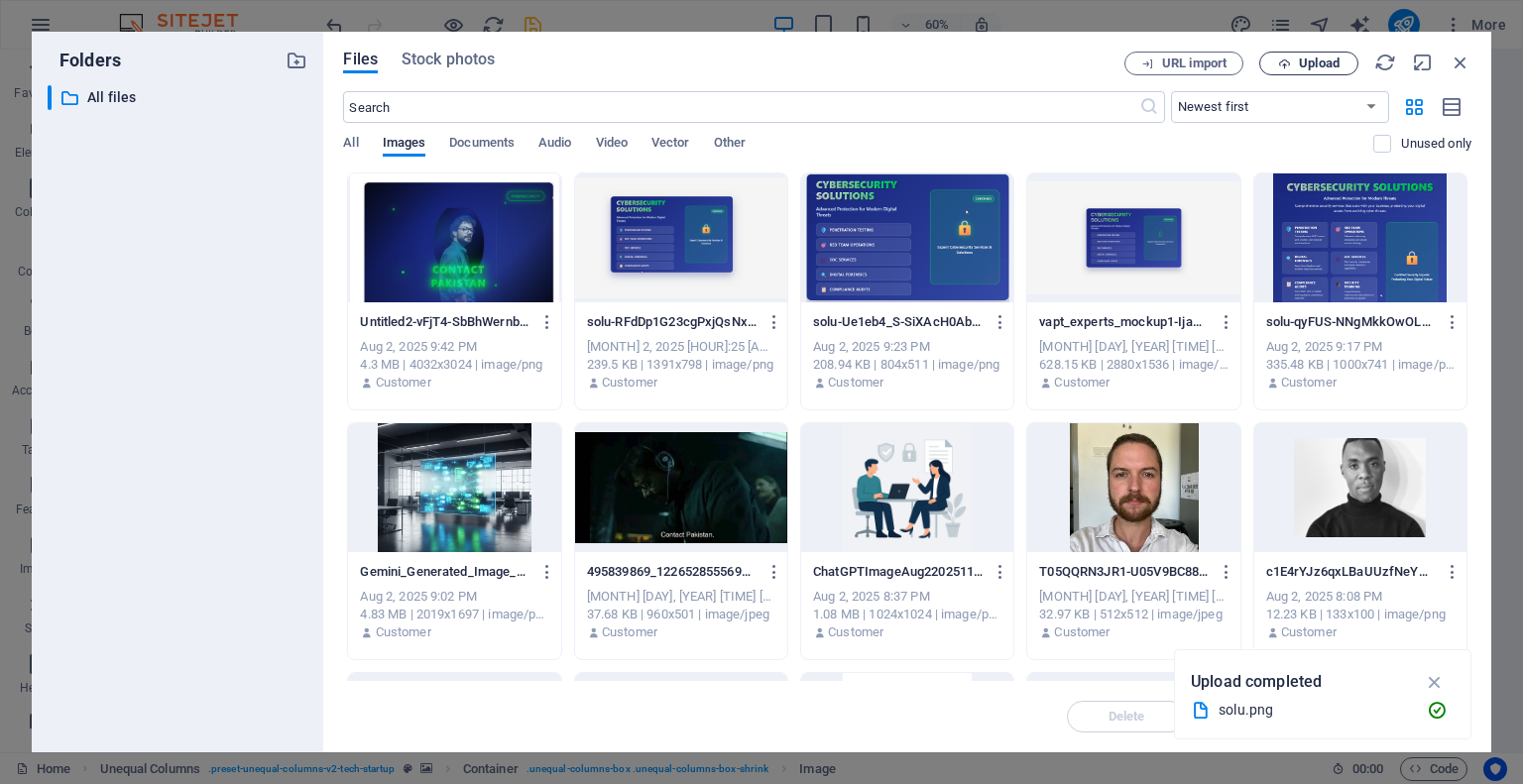 click on "Upload" at bounding box center (1309, 63) 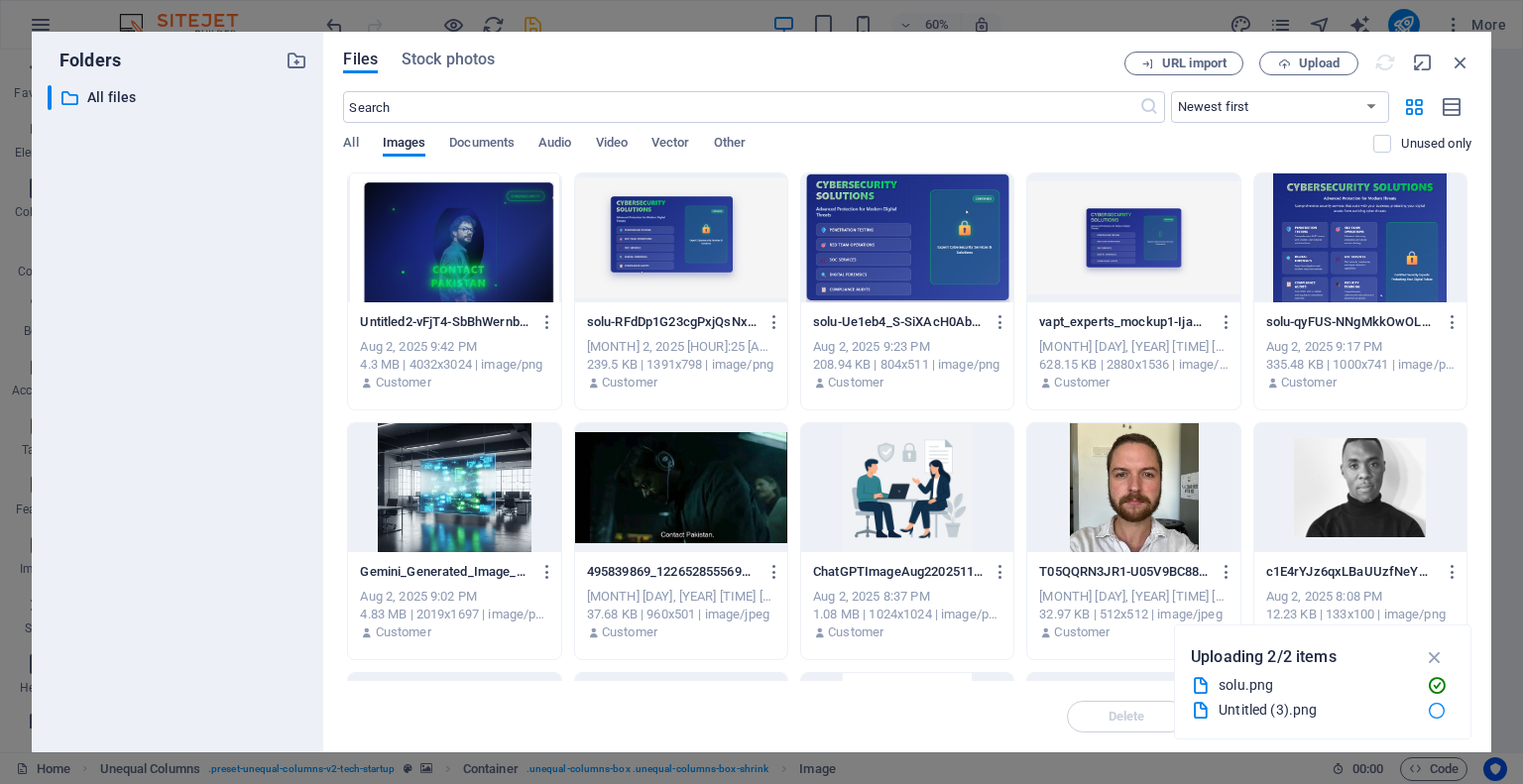 scroll, scrollTop: 1506, scrollLeft: 0, axis: vertical 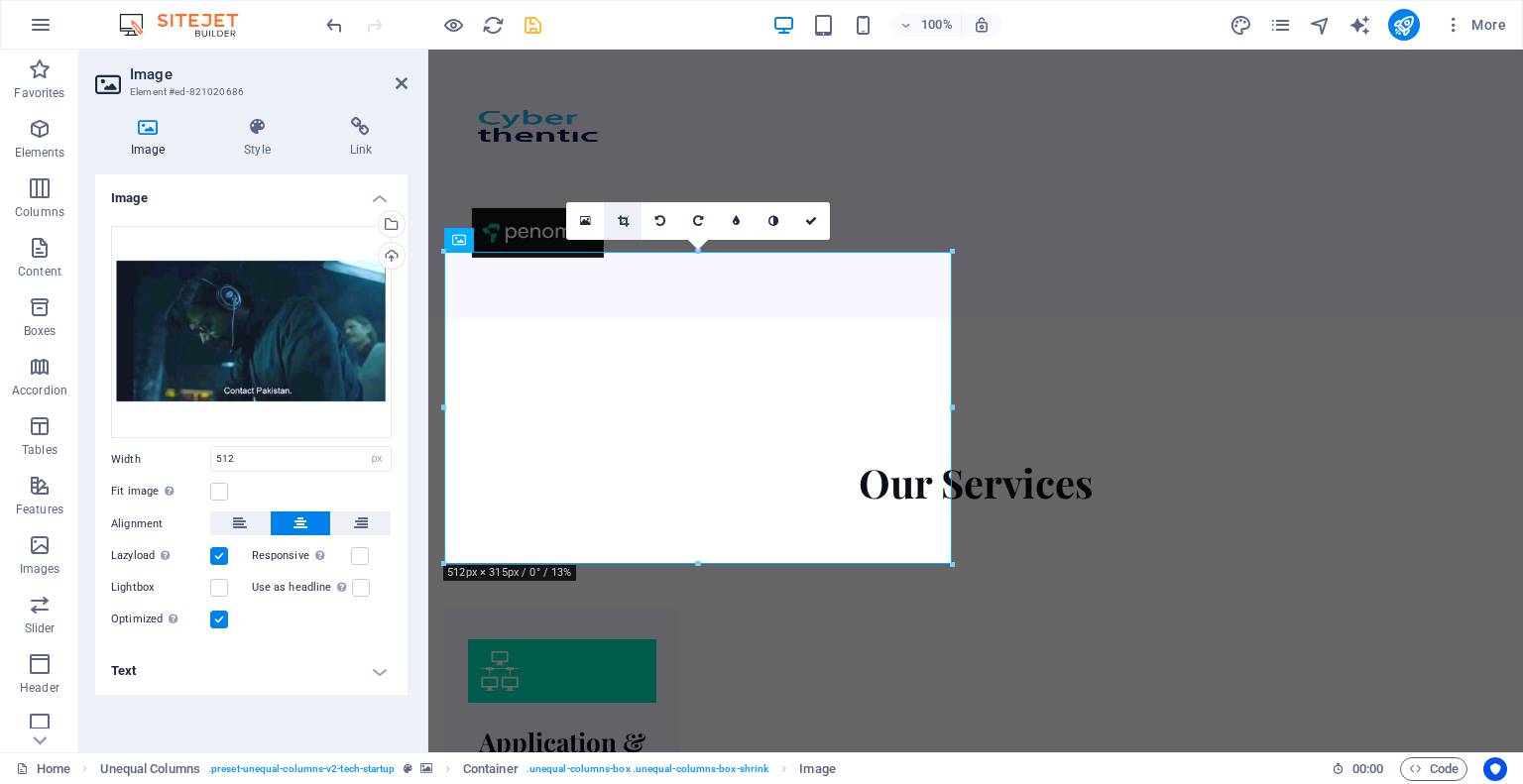 click at bounding box center [623, 221] 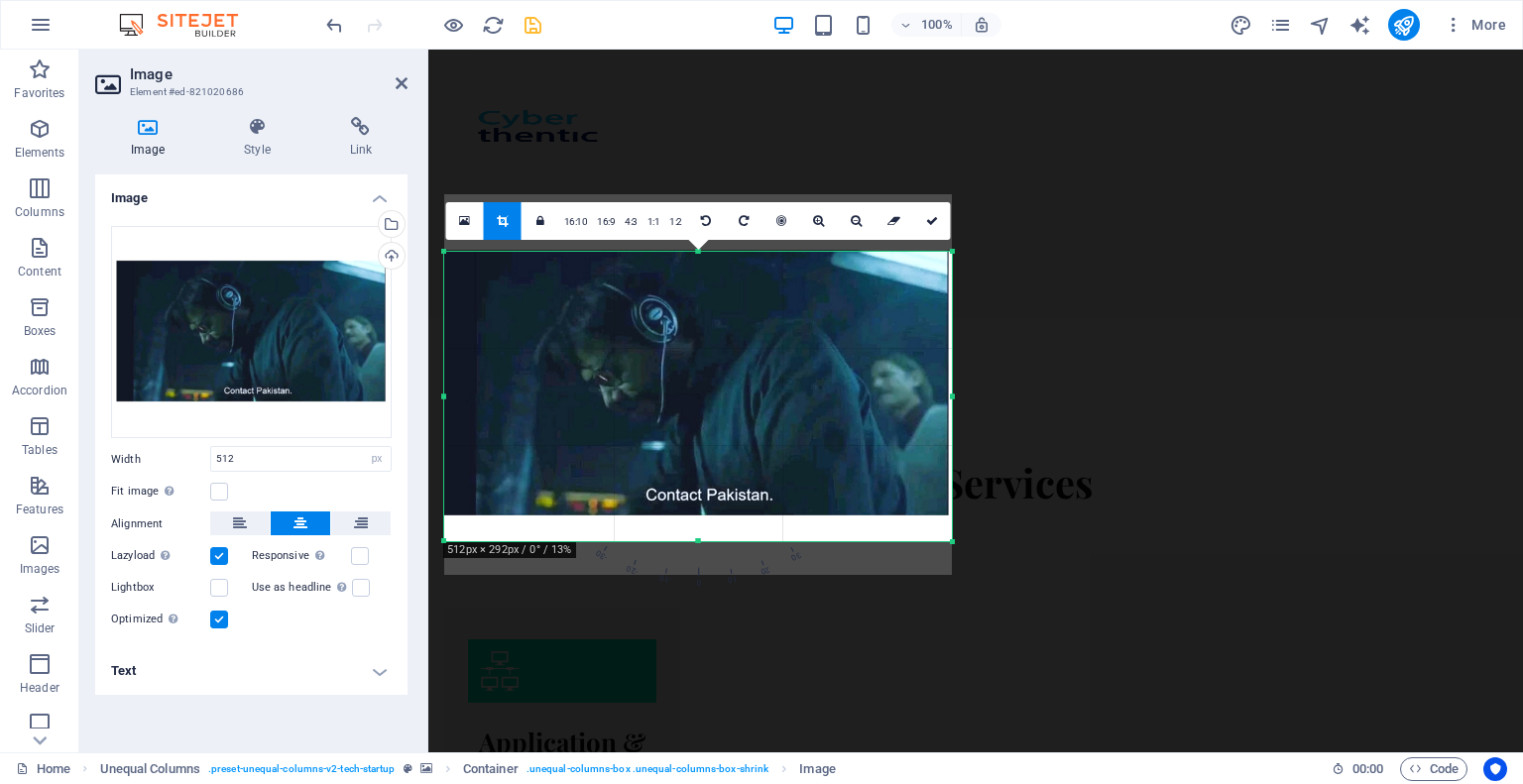 drag, startPoint x: 696, startPoint y: 251, endPoint x: 698, endPoint y: 275, distance: 24.083189 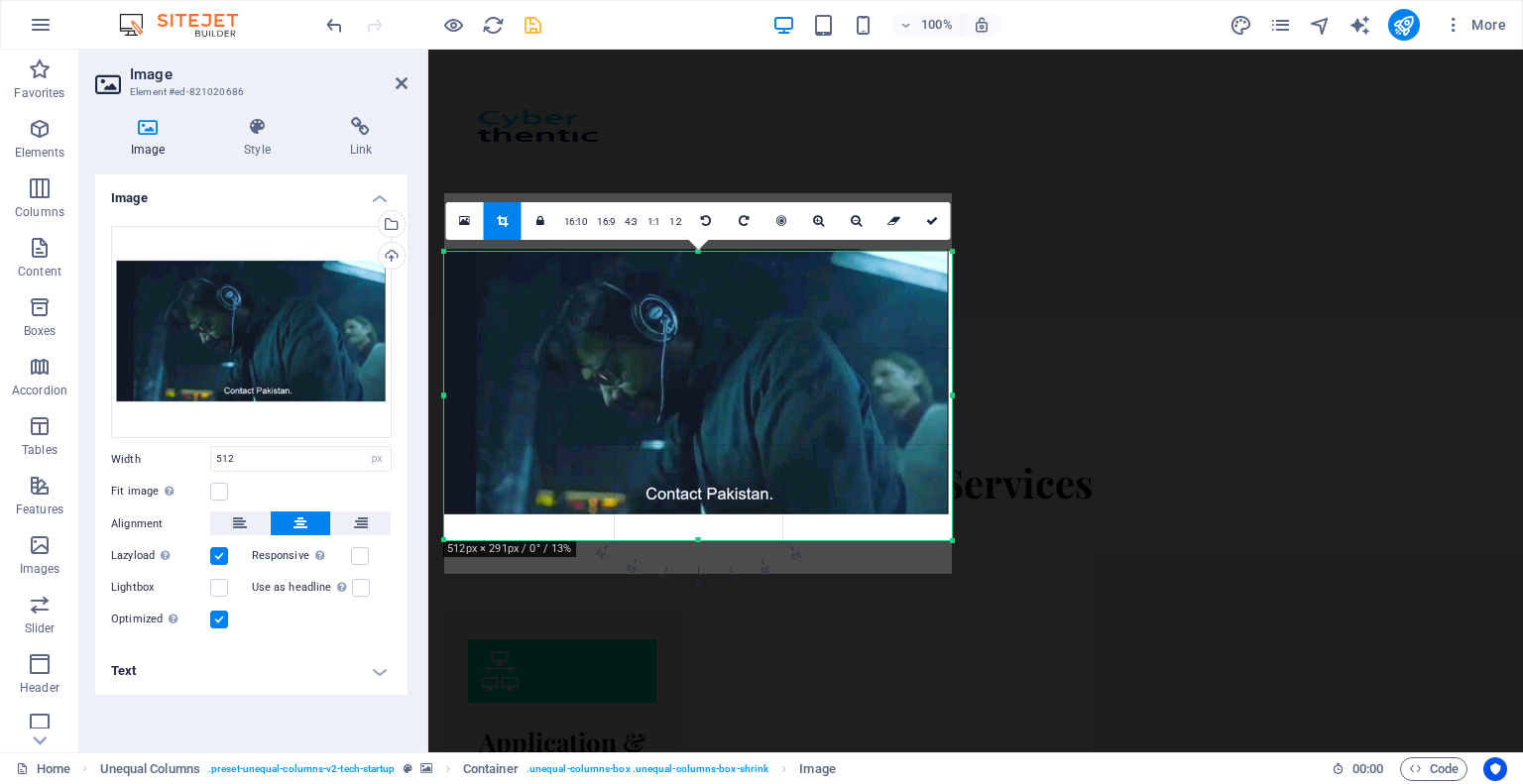 click at bounding box center [952, 395] 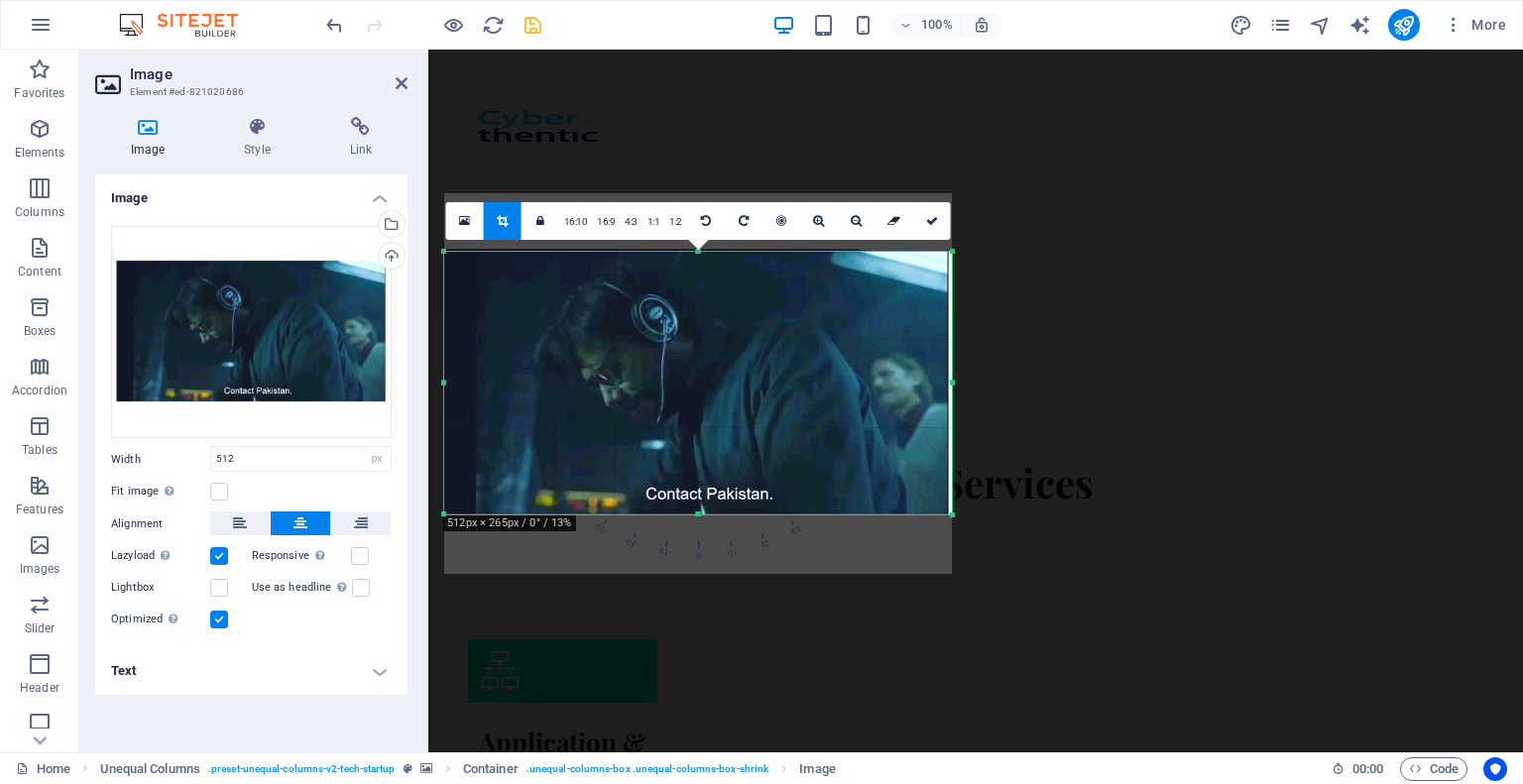 drag, startPoint x: 697, startPoint y: 540, endPoint x: 701, endPoint y: 514, distance: 26.305893 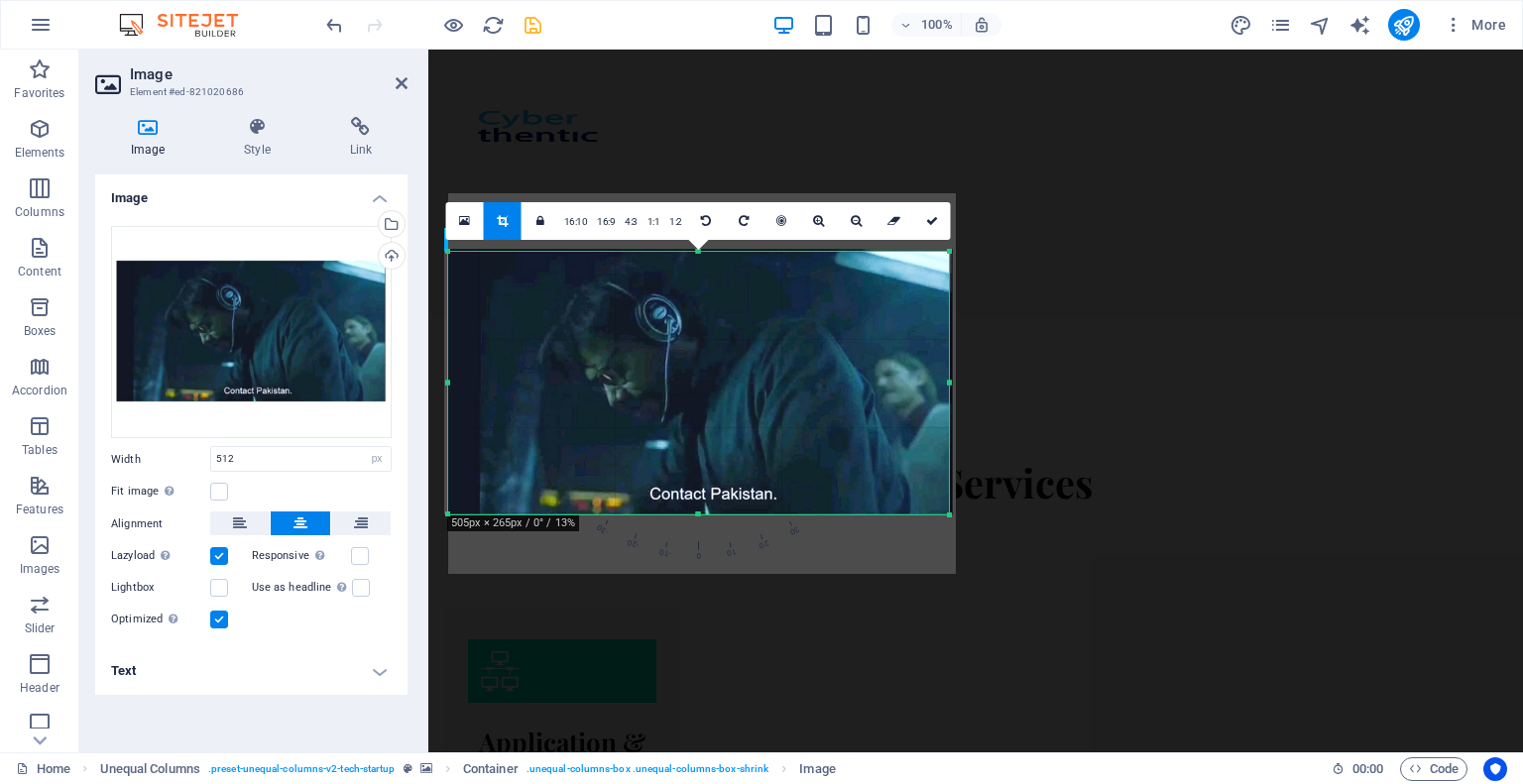click on "180 170 160 150 140 130 120 110 100 90 80 70 60 50 40 30 20 10 0 -10 -20 -30 -40 -50 -60 -70 -80 -90 -100 -110 -120 -130 -140 -150 -160 -170 505px × 265px / 0° / 13% 16:10 16:9 4:3 1:1 1:2 0" at bounding box center [698, 383] 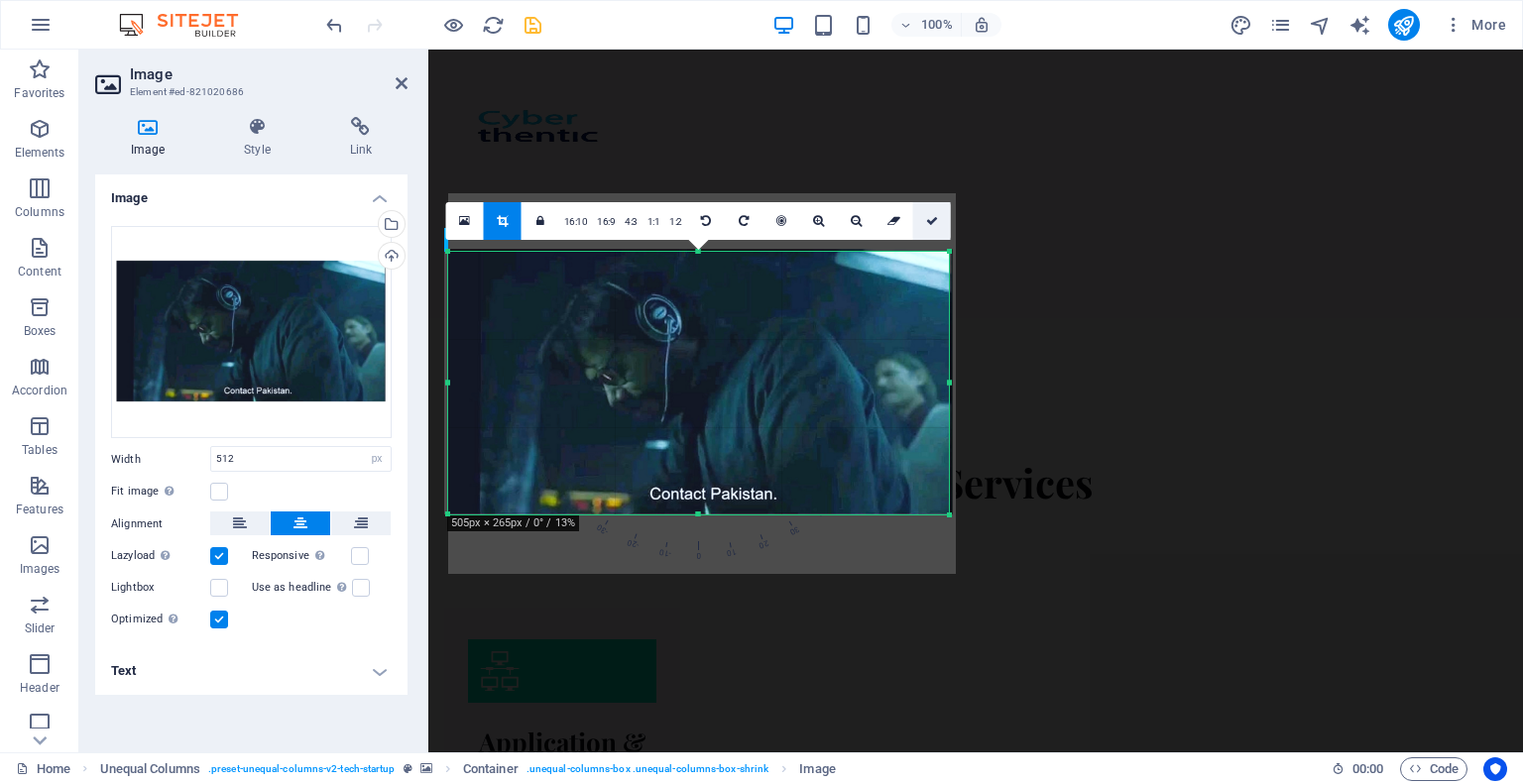 click at bounding box center [932, 221] 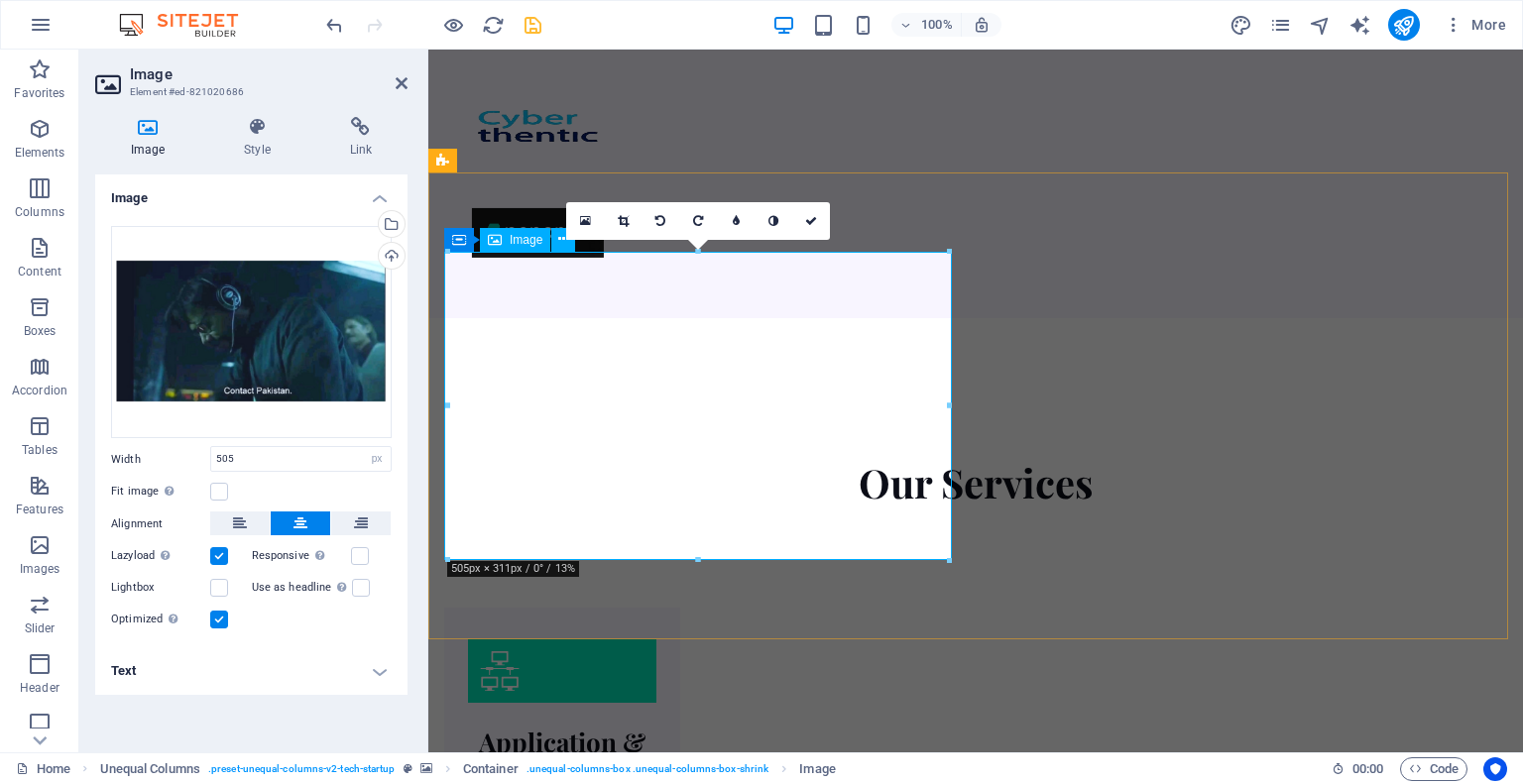 click at bounding box center (976, 3142) 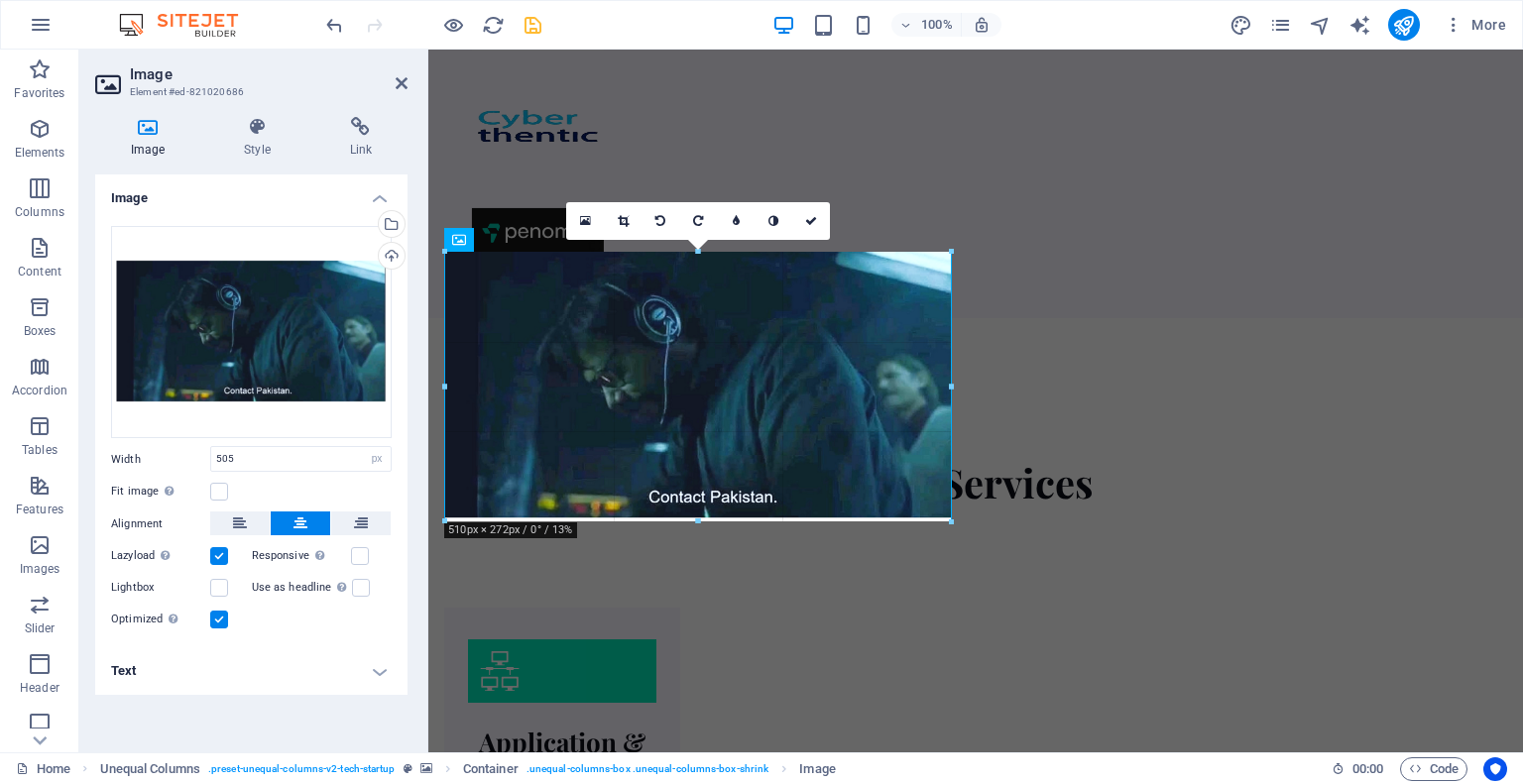 type on "512" 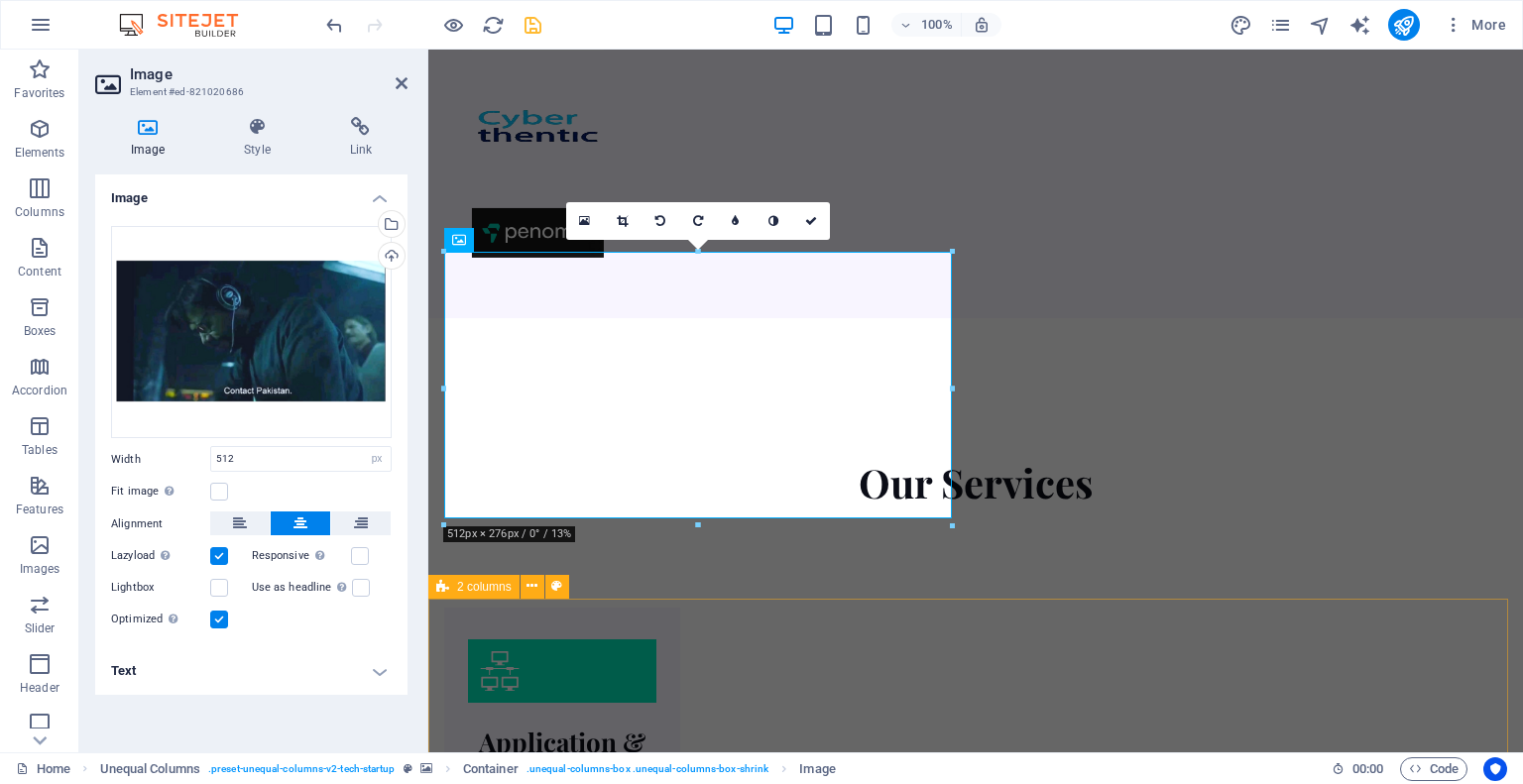 click on "Grow your  business  while keeping it  secure Your energy should be spent on your business, not on the latest cyber threat. We handle the security challenges for you. Instead of just running scans, our experts dive in to truly understand your setup. We deliver plain-language advice and fixes that work, strengthening your defenses and making compliance simple. Let's make your security a tool for success, not a hurdle." at bounding box center [976, 3828] 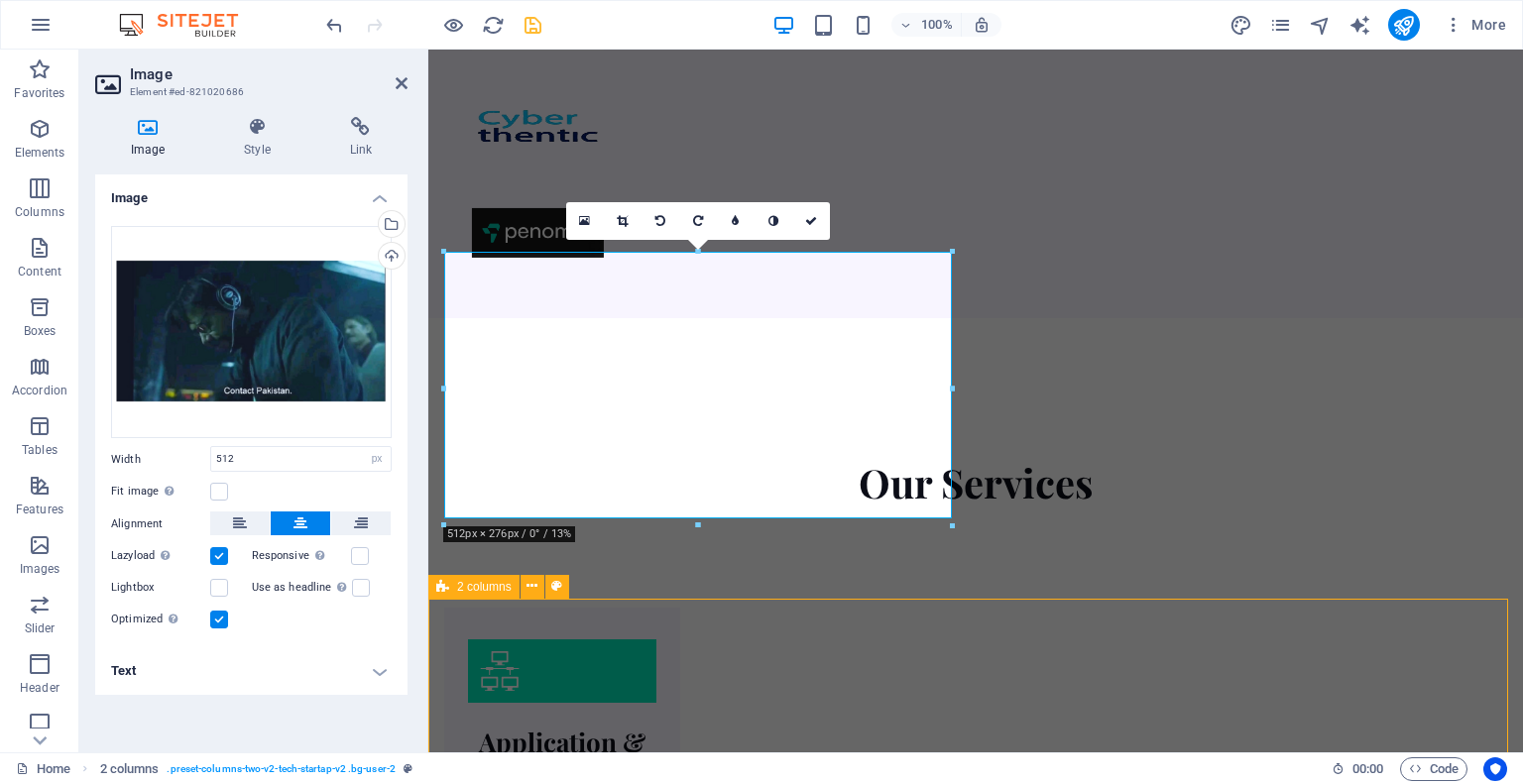 scroll, scrollTop: 1518, scrollLeft: 0, axis: vertical 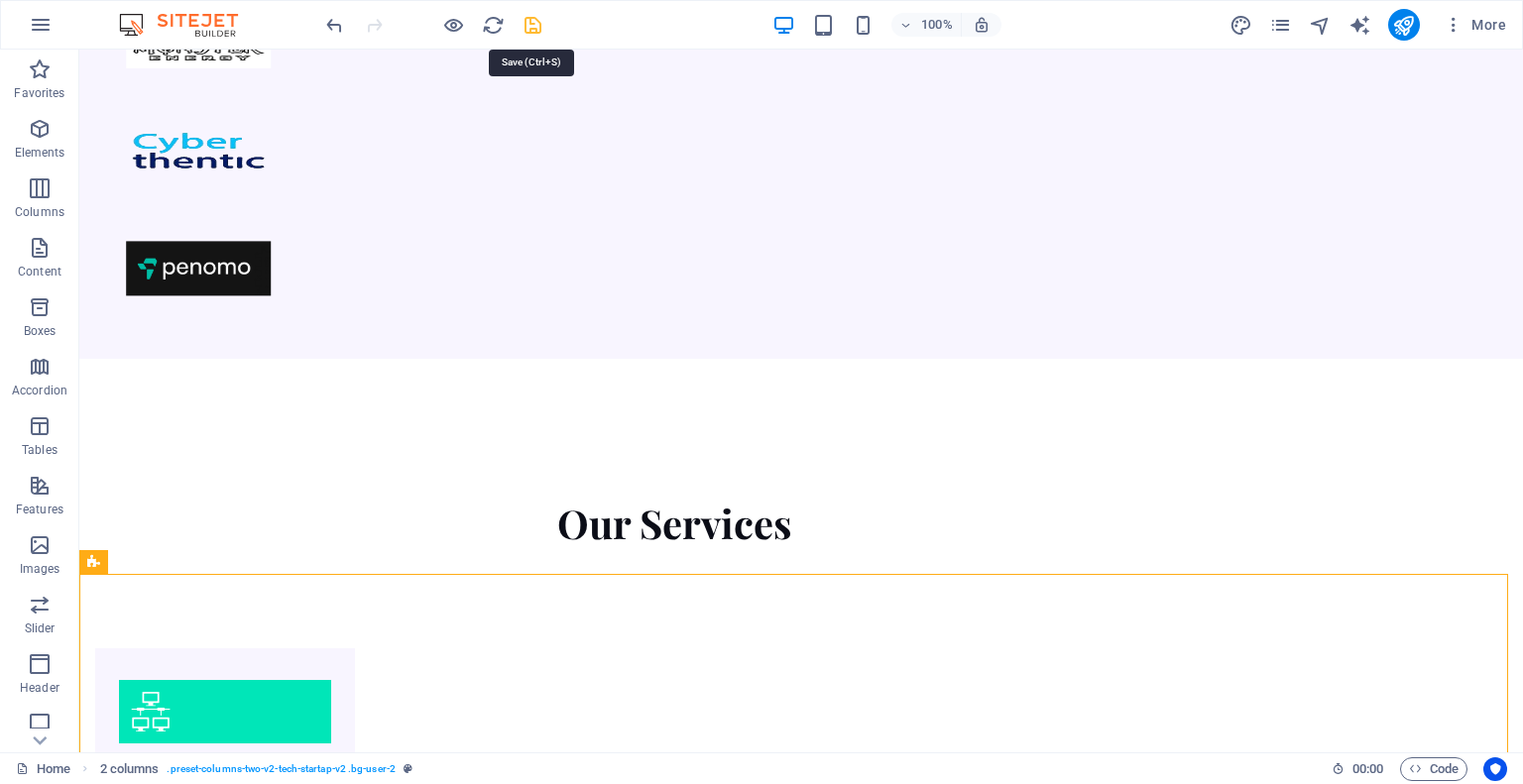 click at bounding box center [532, 25] 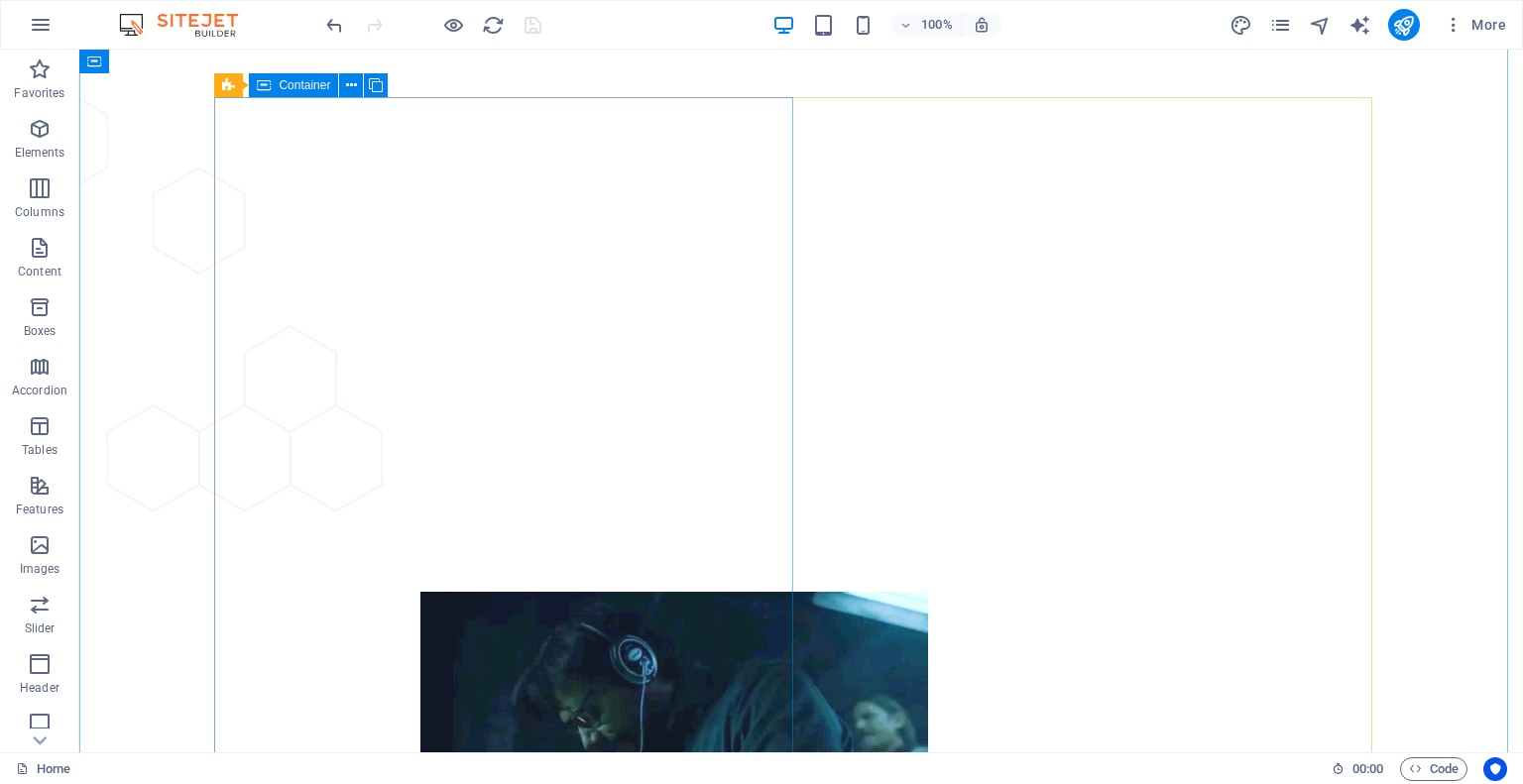 scroll, scrollTop: 4517, scrollLeft: 0, axis: vertical 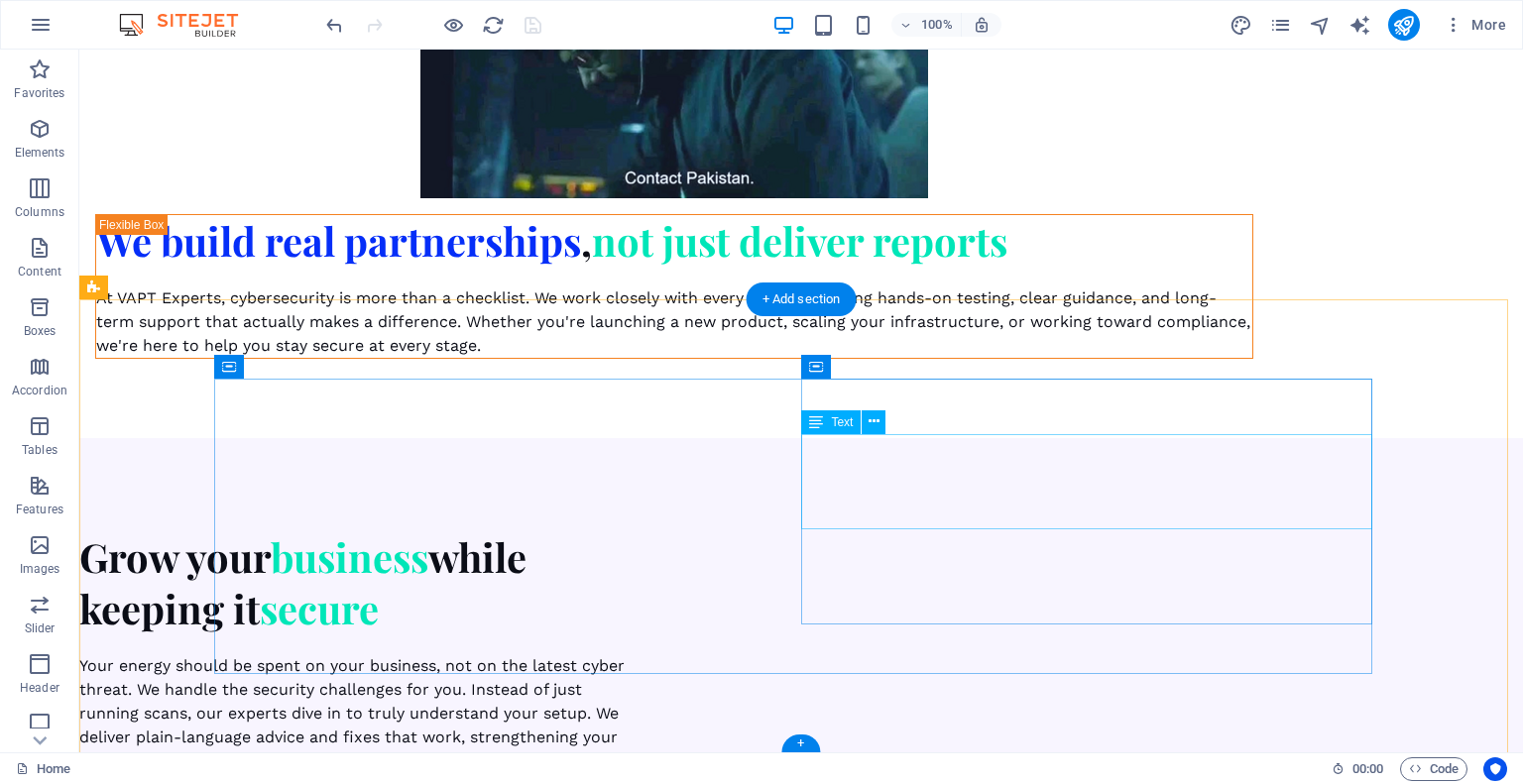 click on "Berlin" at bounding box center [244, 5547] 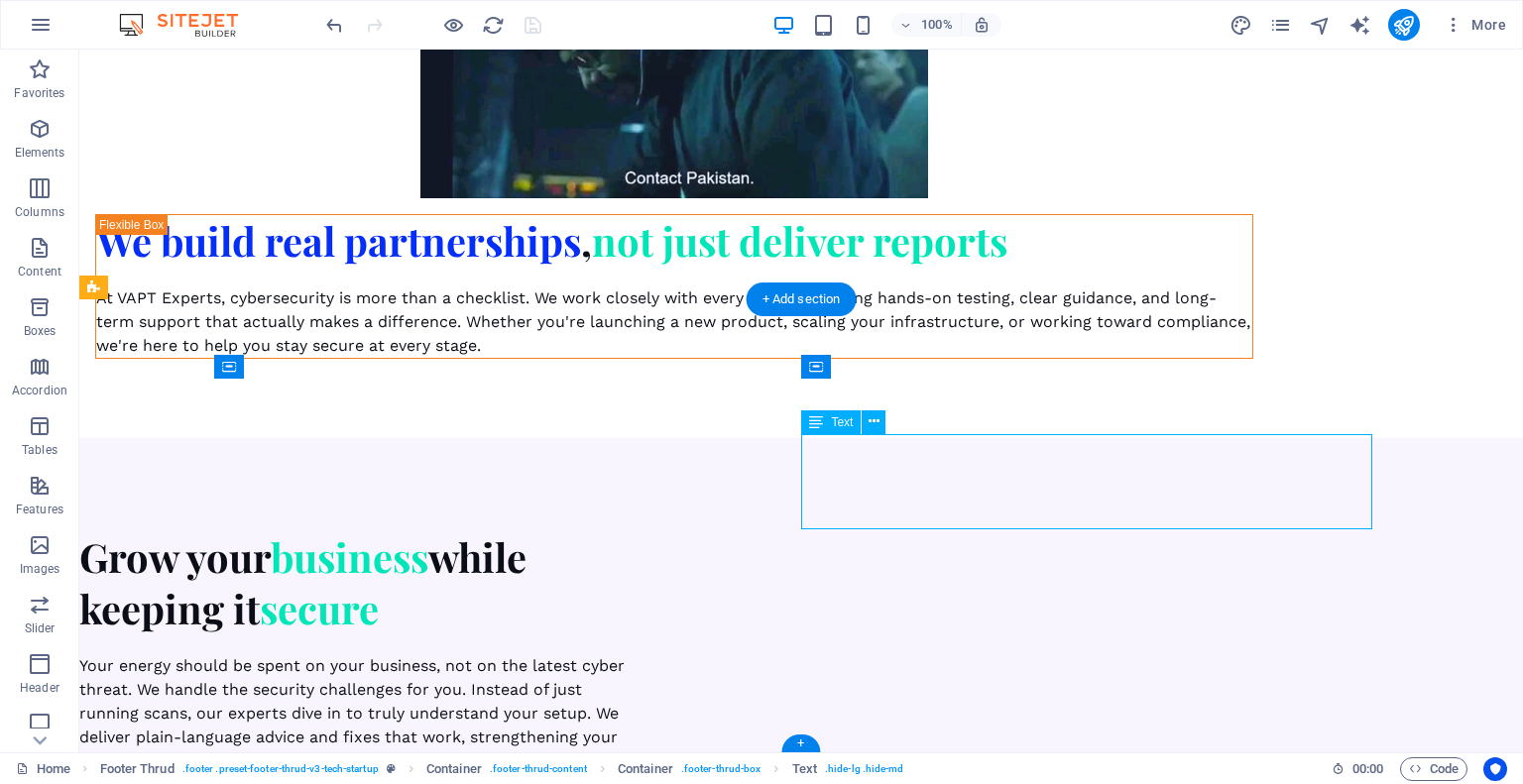 click on "Berlin" at bounding box center [244, 5547] 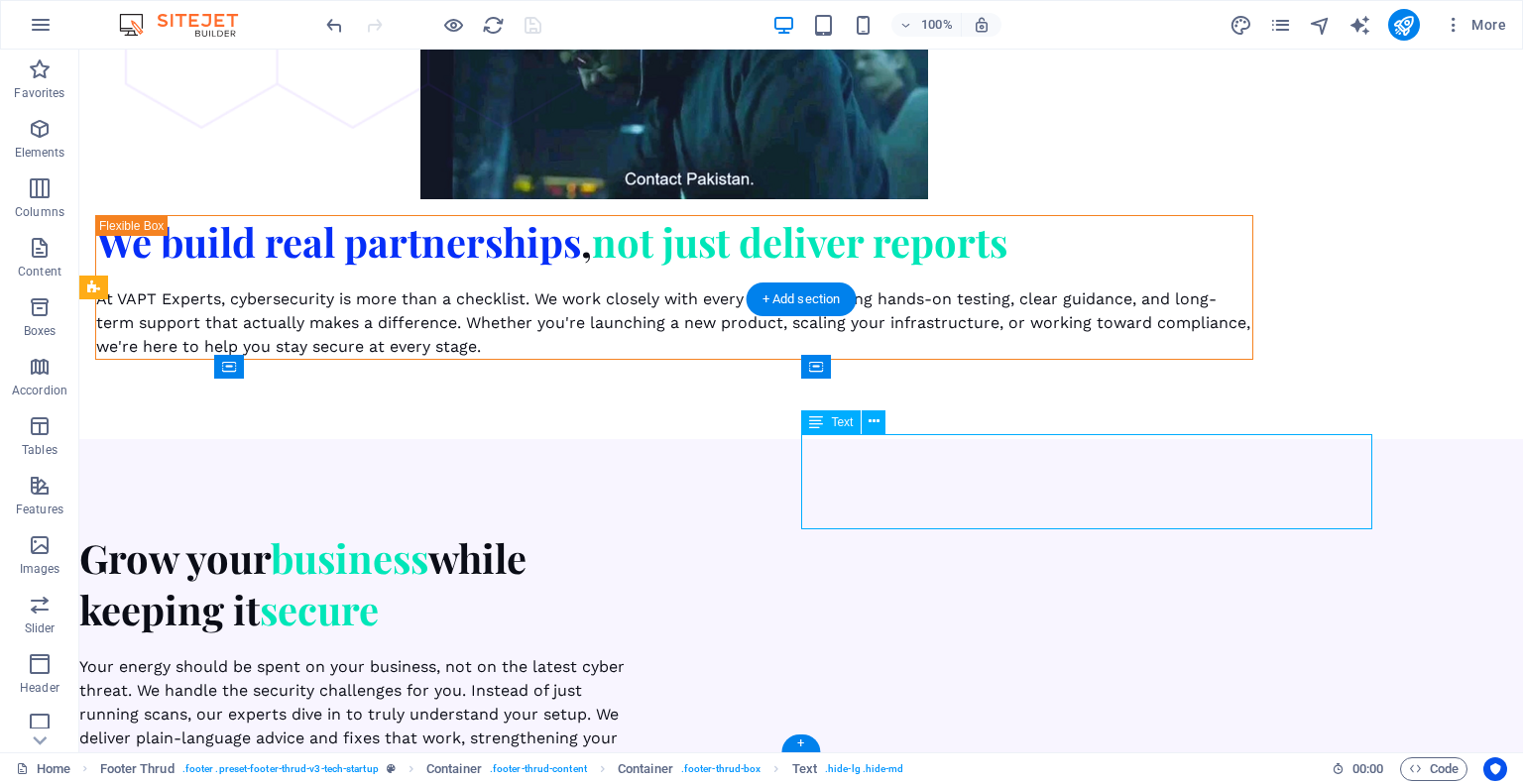 scroll, scrollTop: 4462, scrollLeft: 0, axis: vertical 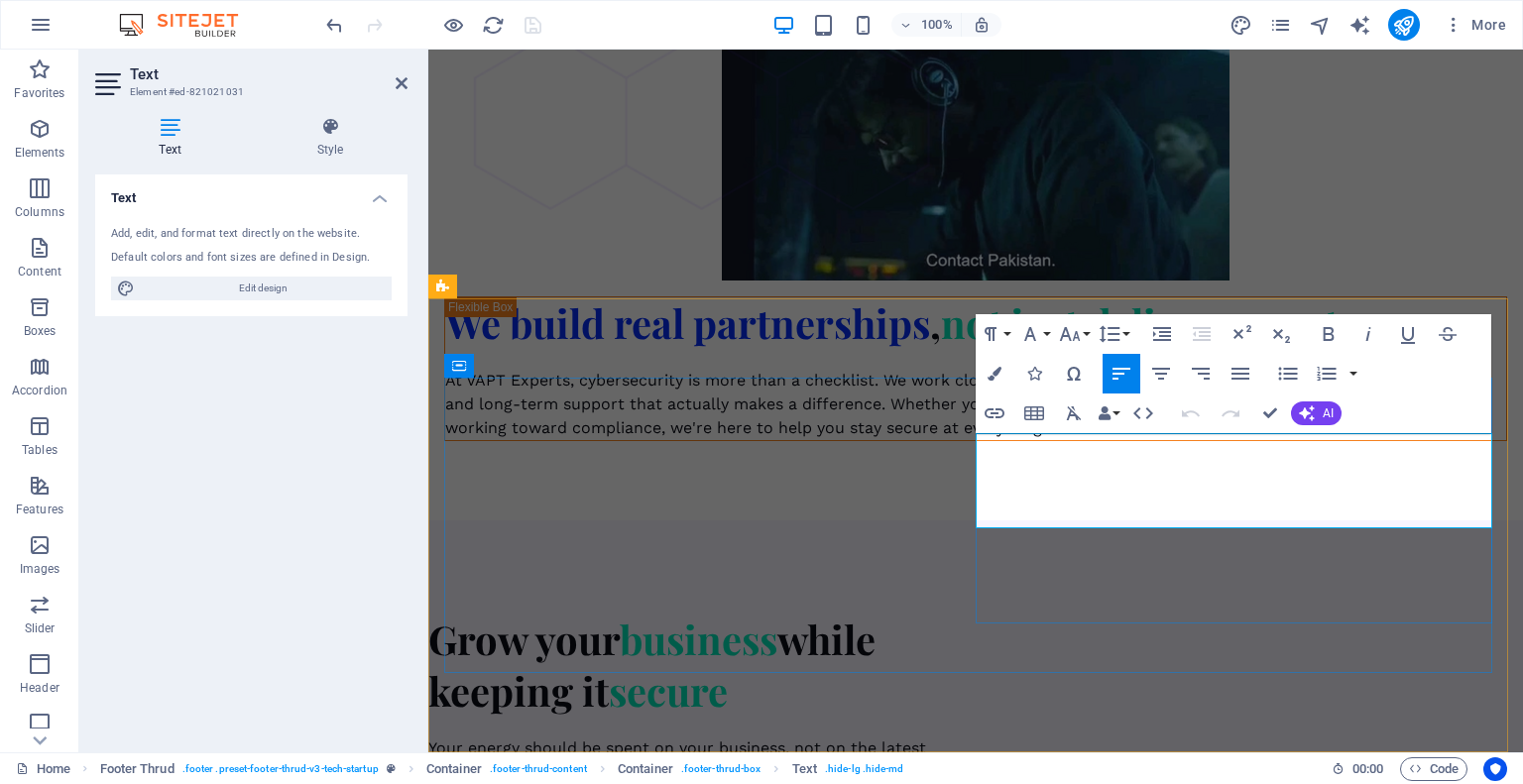 click on "Berlin" at bounding box center [466, 5621] 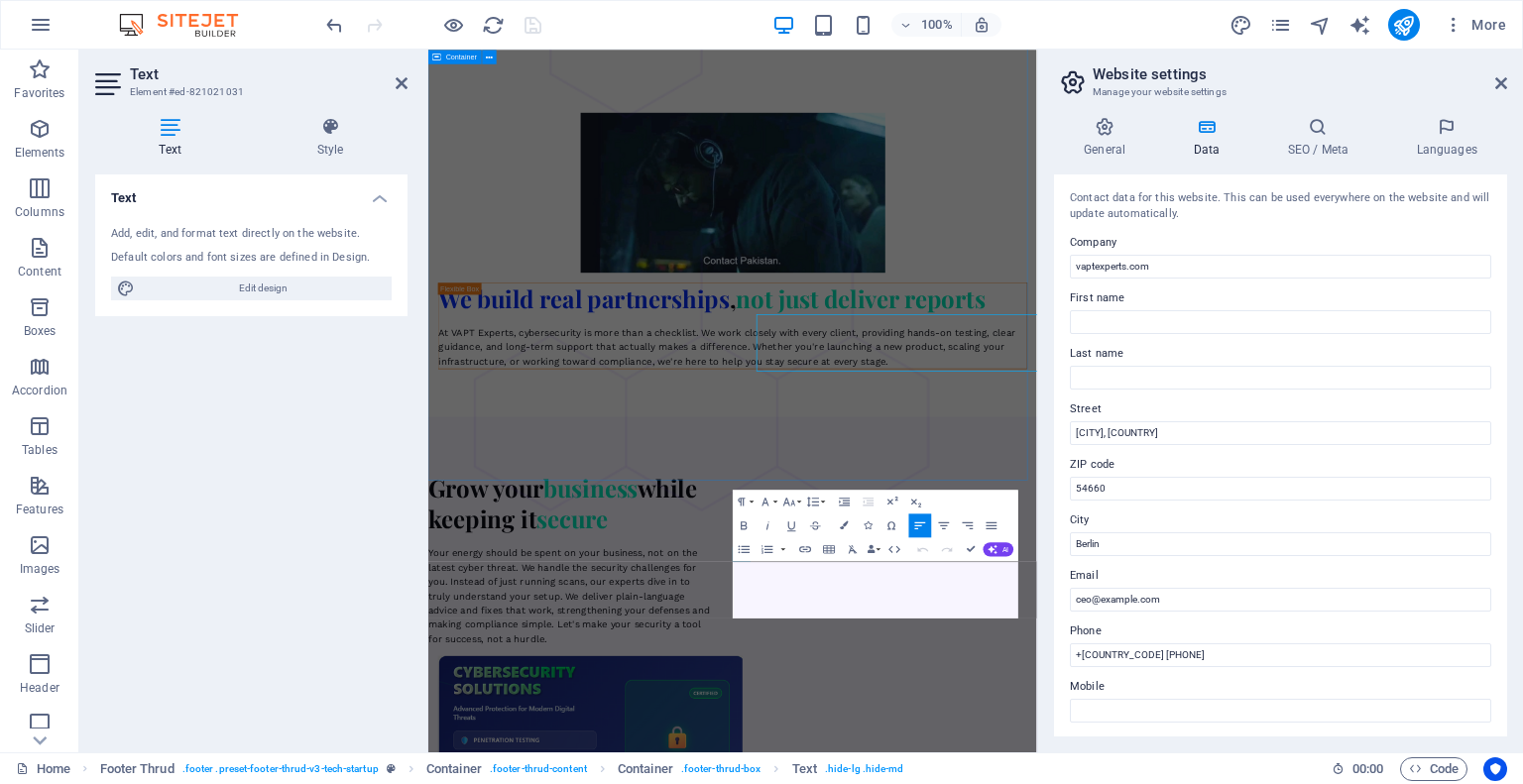 scroll, scrollTop: 4405, scrollLeft: 0, axis: vertical 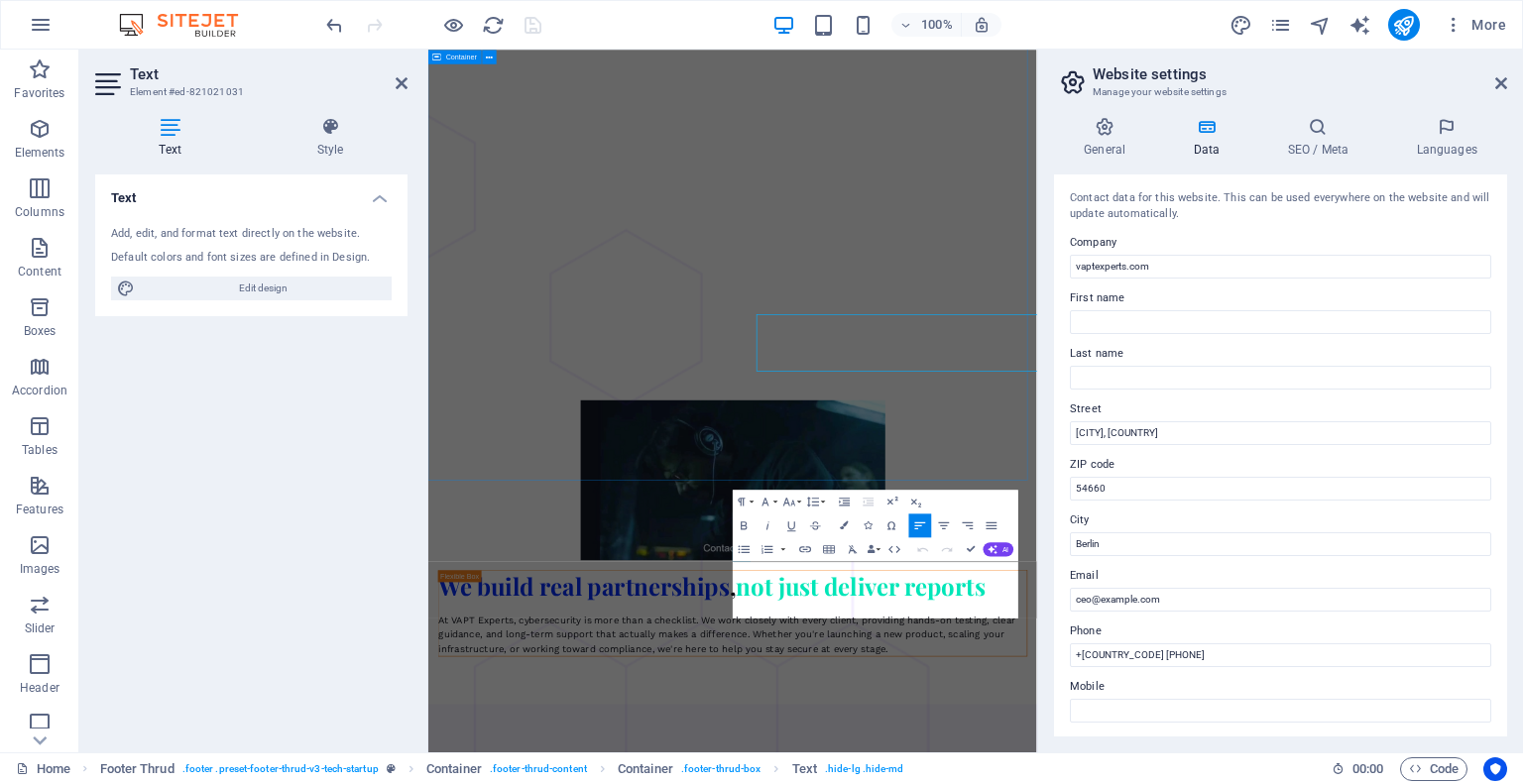 click on "Ready to Lock Down Your Security? Whether you're a growing startup or a scaling enterprise, VAPT Experts is here to help you stay secure, compliant, and one step ahead of threats. Ready to Lock Down Your Security? Whether you're a growing startup or a scaling enterprise, VAPT Experts is here to help you stay secure, compliant, and one step ahead of threats. Get Started Now Get Started Now" at bounding box center [935, 5360] 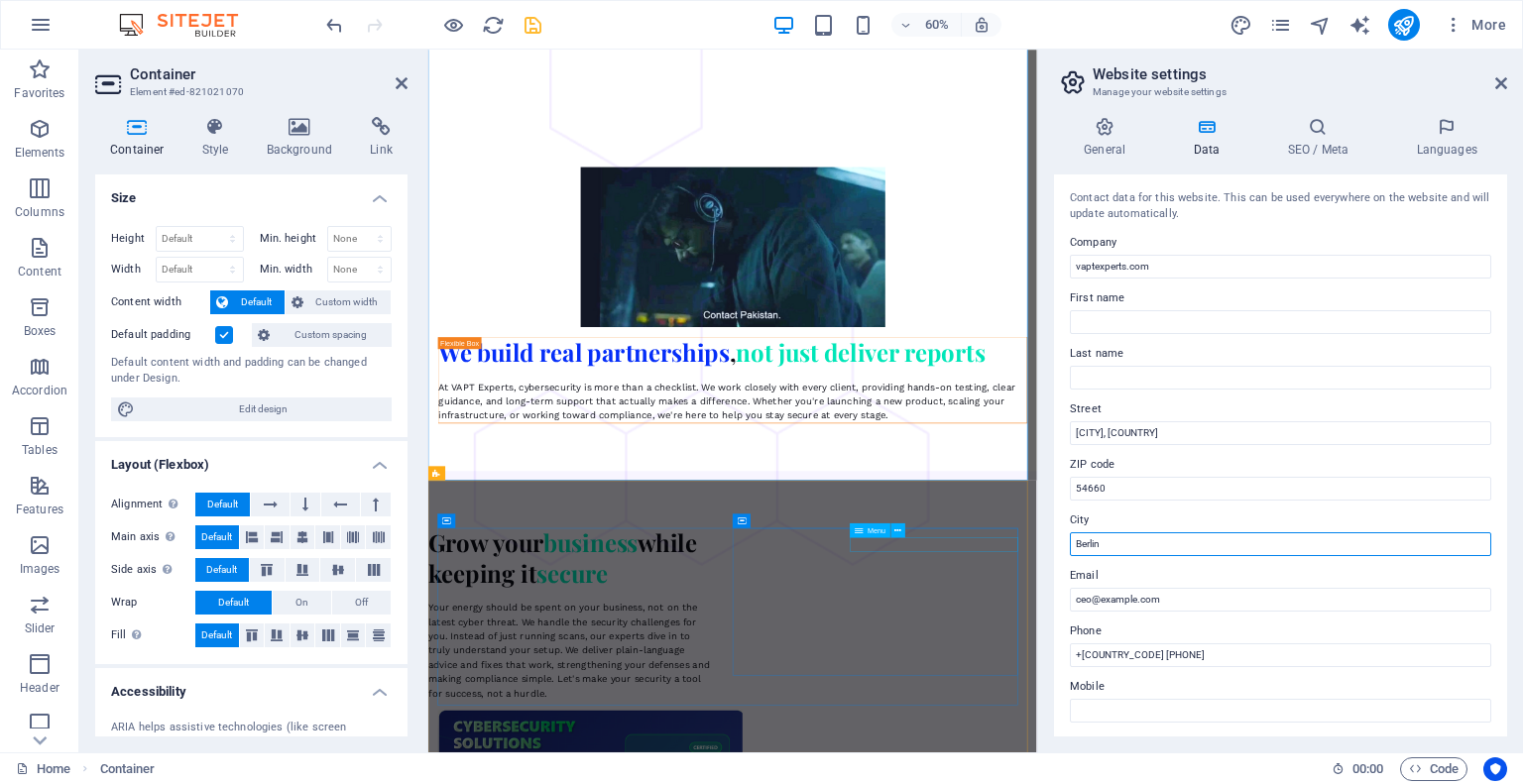 drag, startPoint x: 1543, startPoint y: 588, endPoint x: 1363, endPoint y: 889, distance: 350.71498 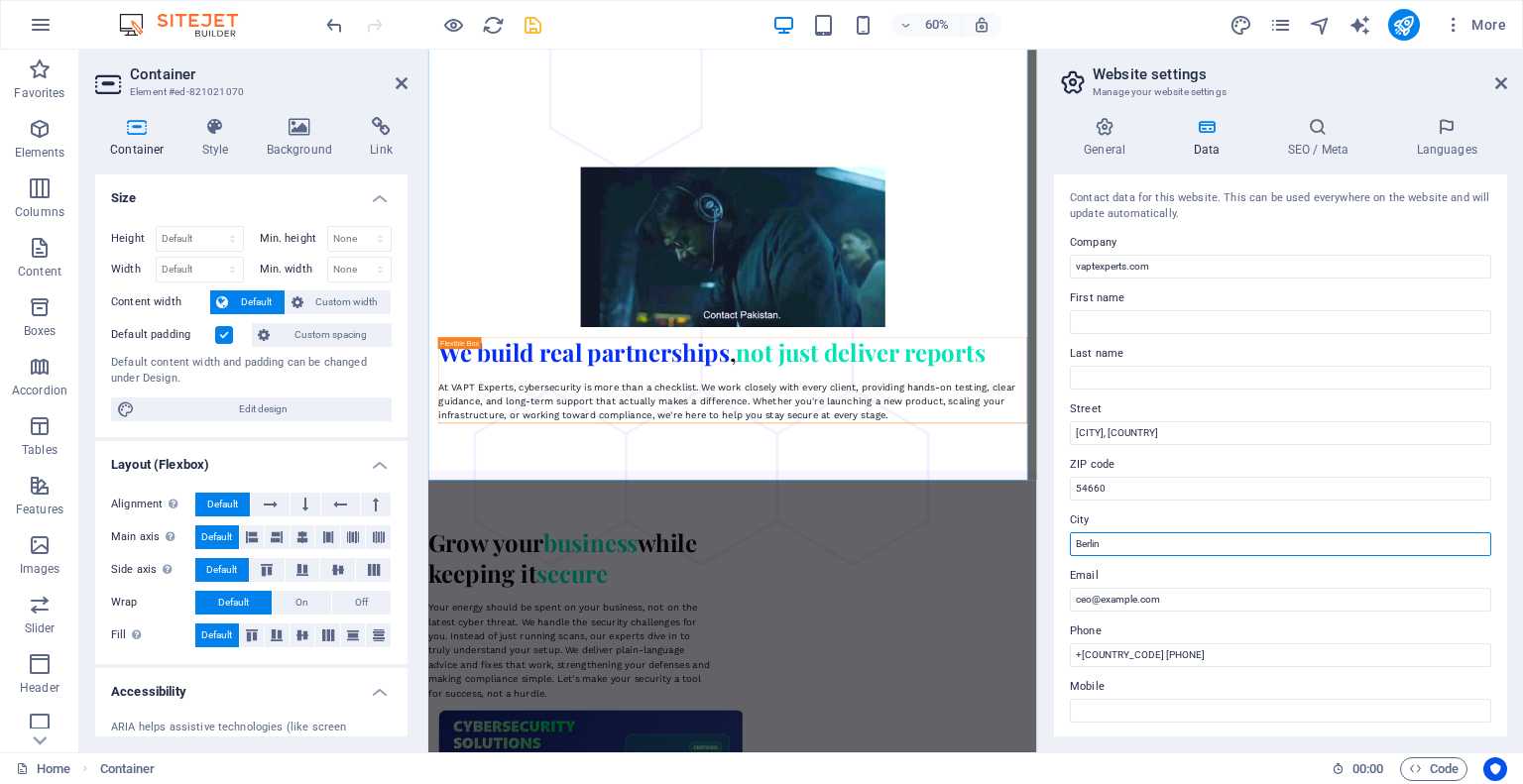 click on "Berlin" at bounding box center (1280, 544) 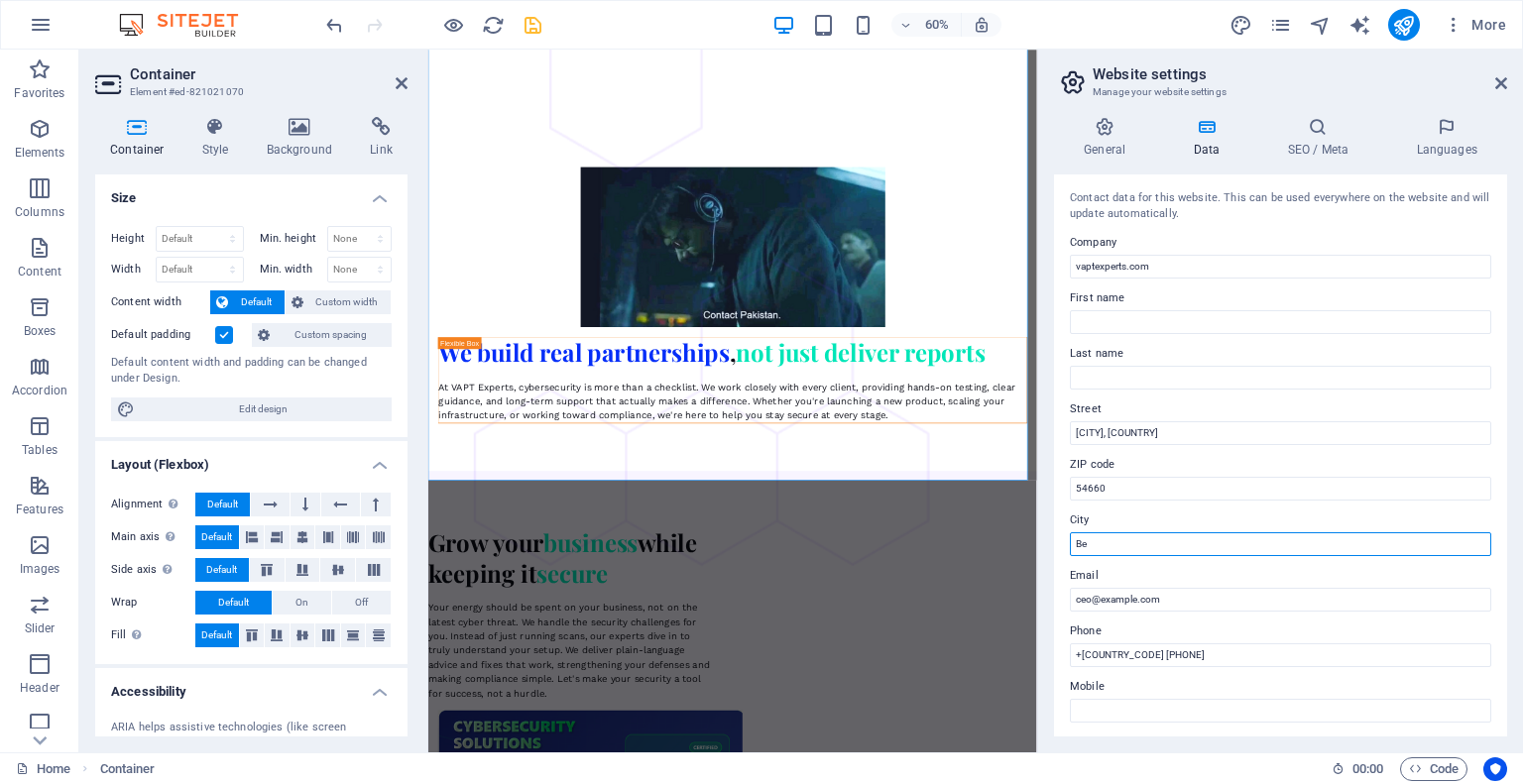 type on "B" 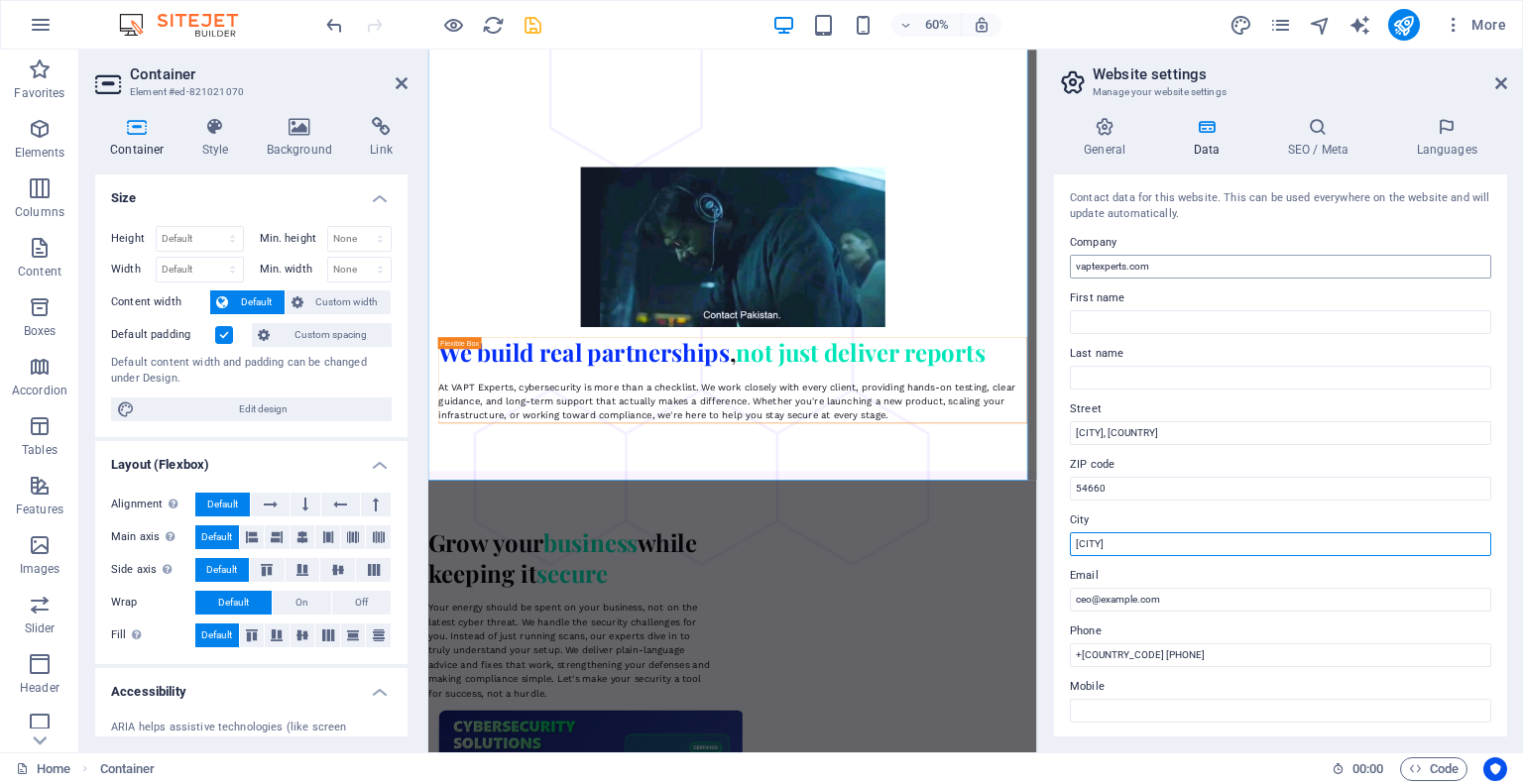 type on "Lahore" 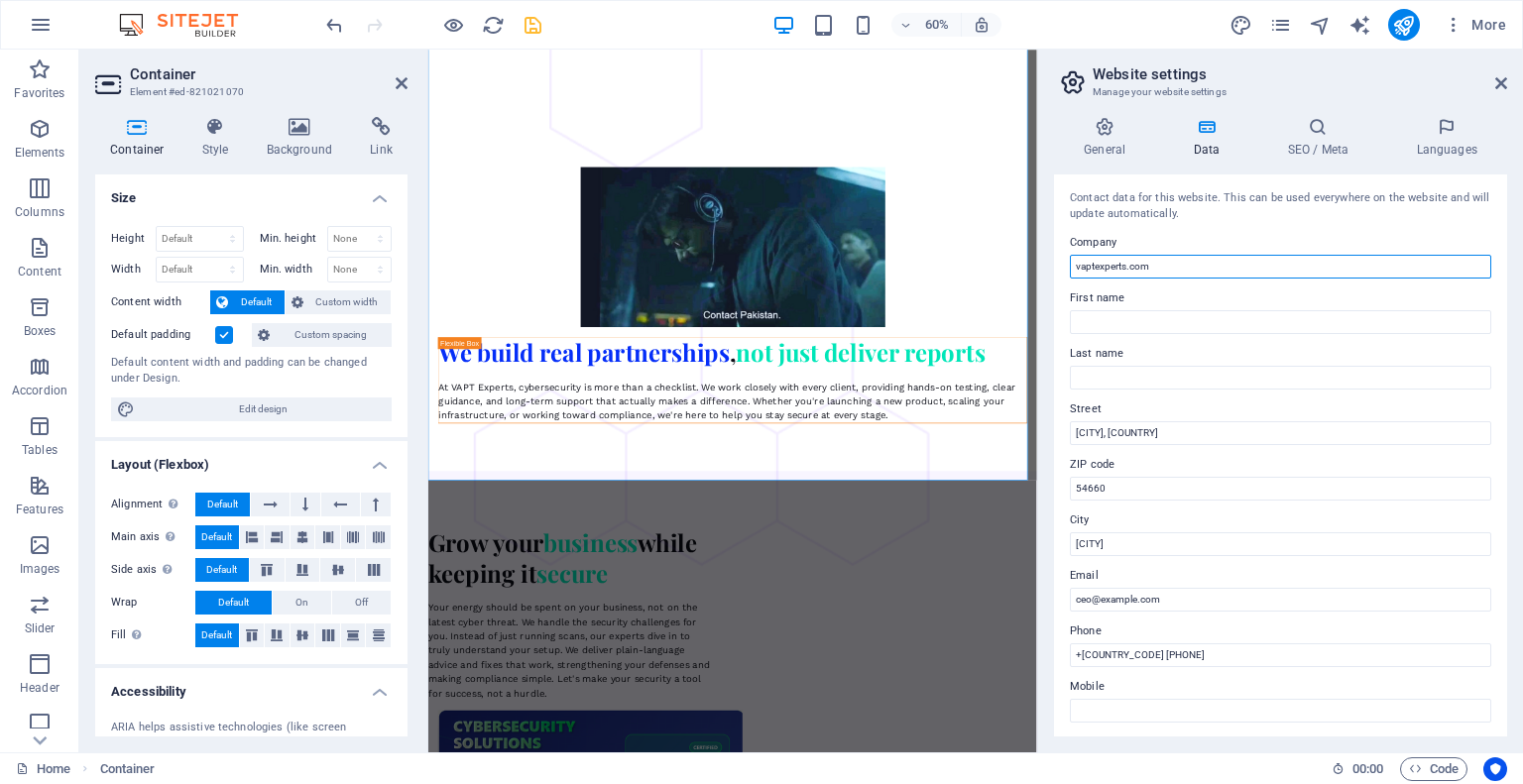 click on "[DOMAIN]" at bounding box center [1280, 267] 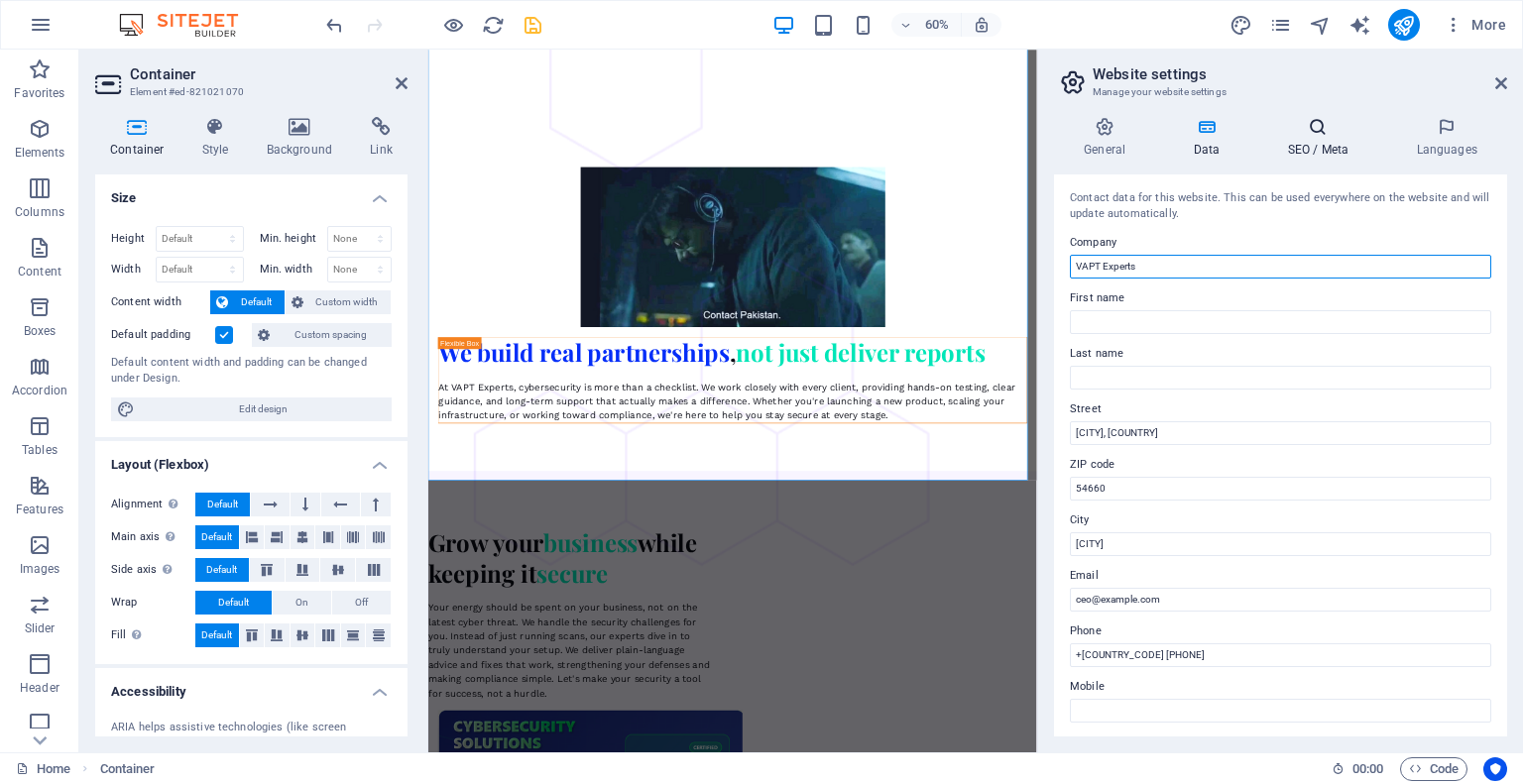 type on "VAPT Experts" 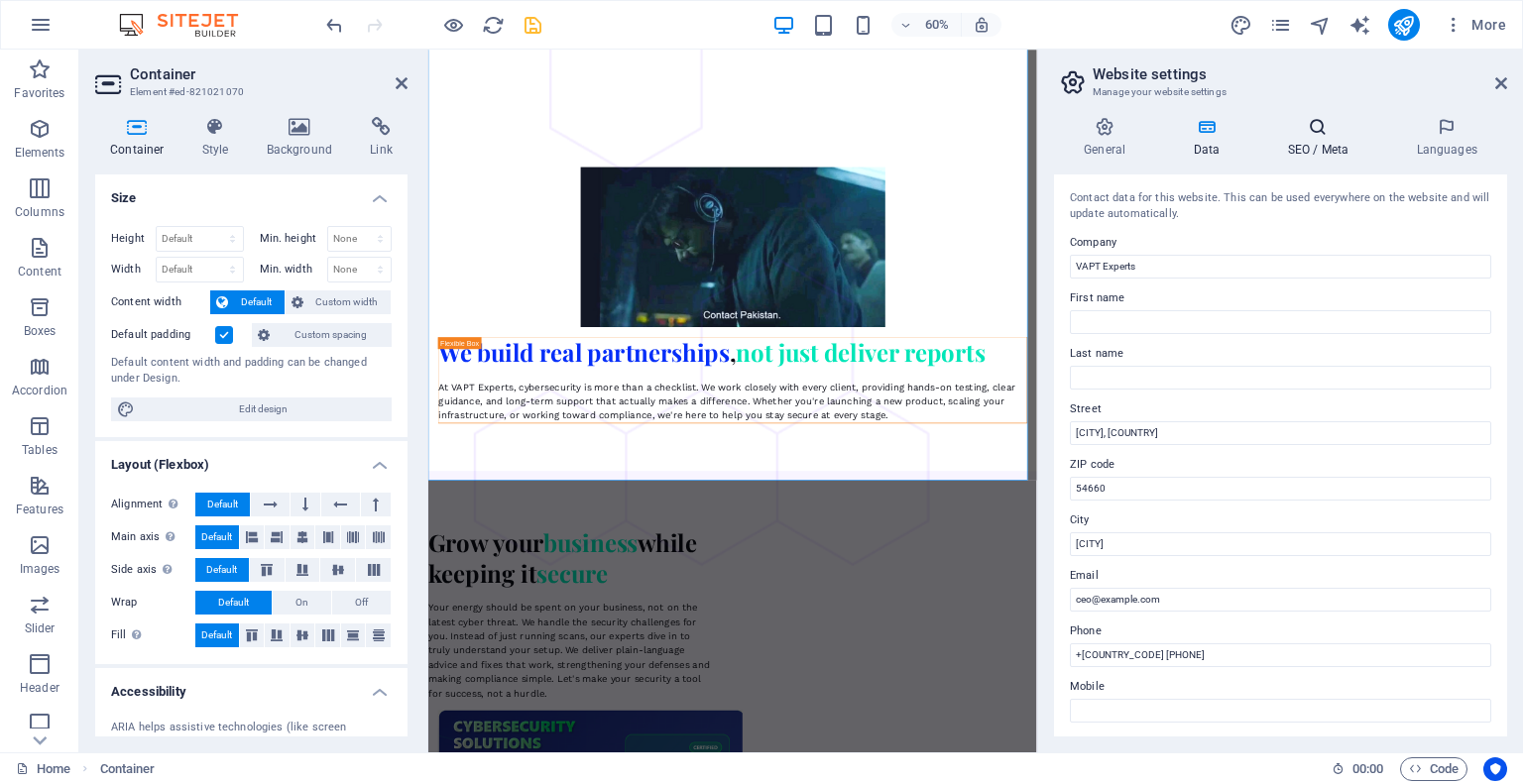 click at bounding box center [1318, 127] 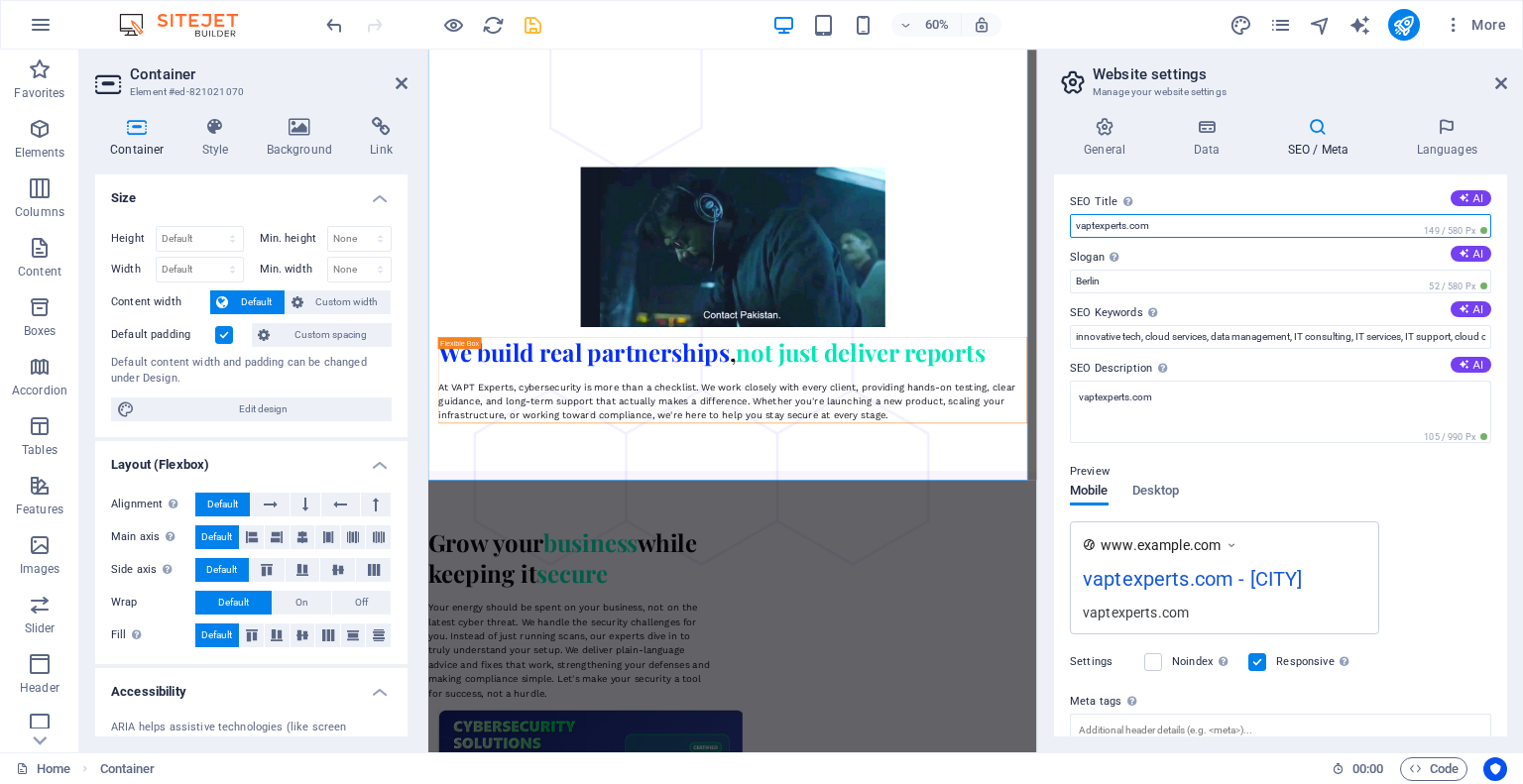 click on "[DOMAIN]" at bounding box center [1280, 226] 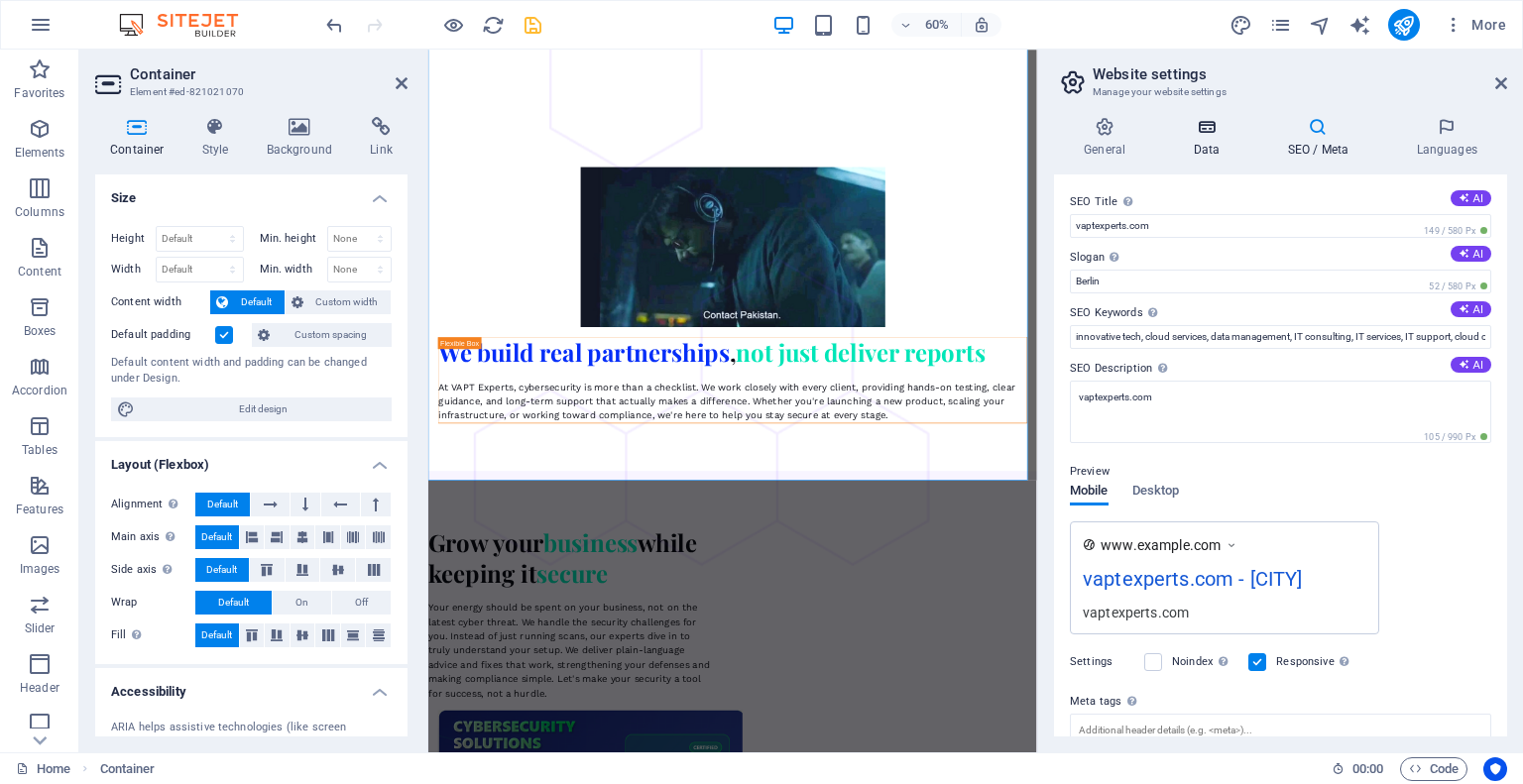 click at bounding box center (1206, 127) 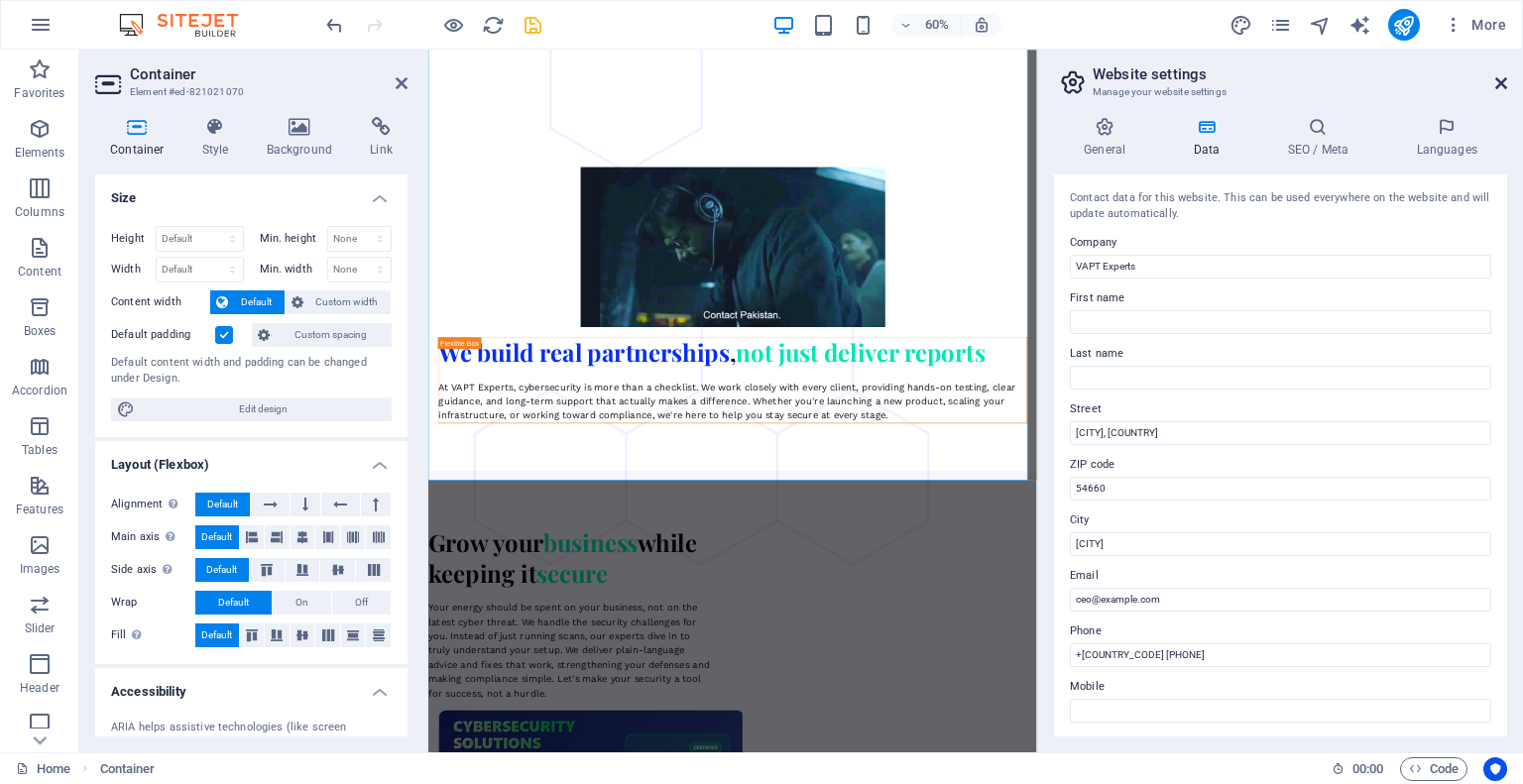 click at bounding box center [1501, 83] 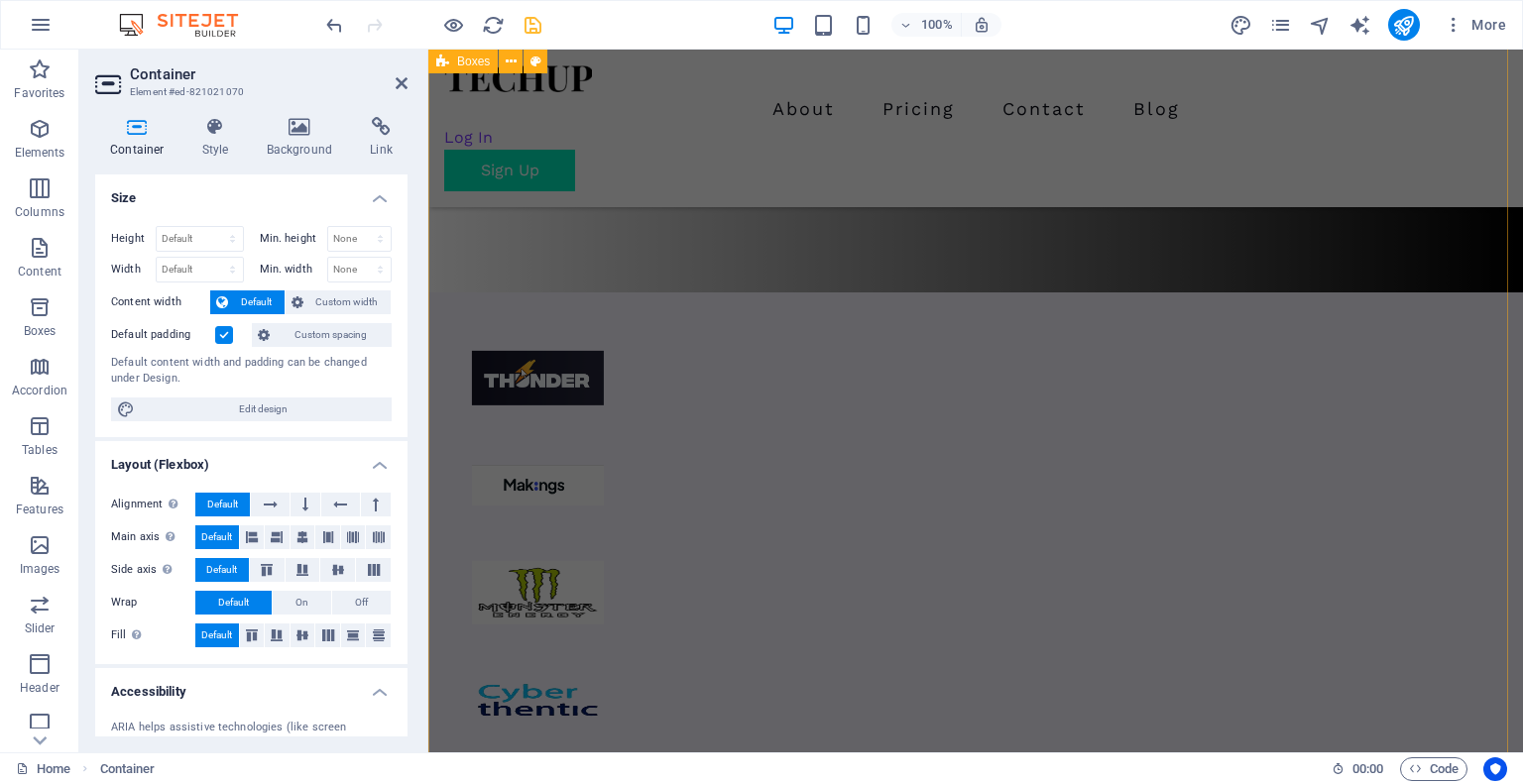 scroll, scrollTop: 829, scrollLeft: 0, axis: vertical 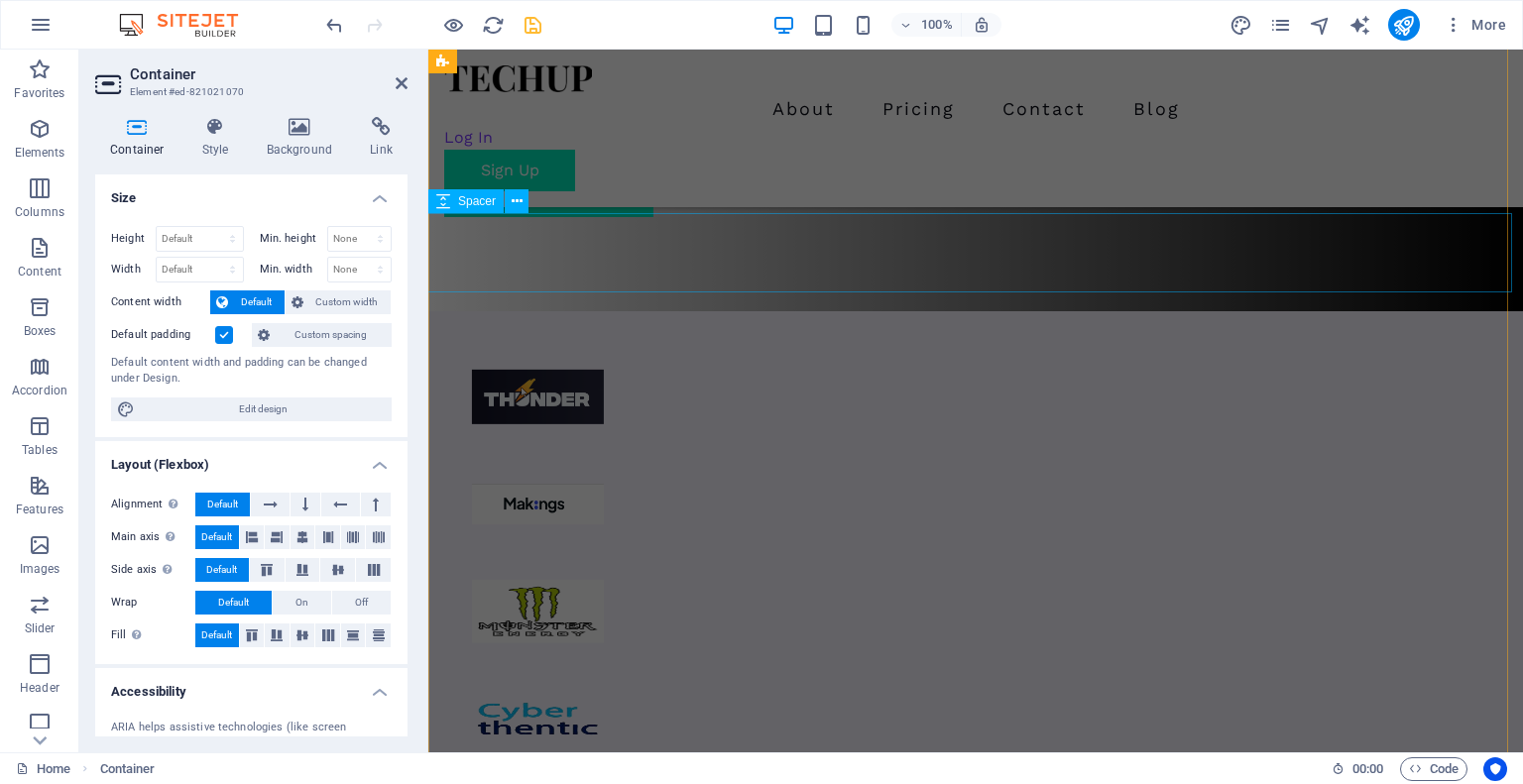 click at bounding box center (976, 1141) 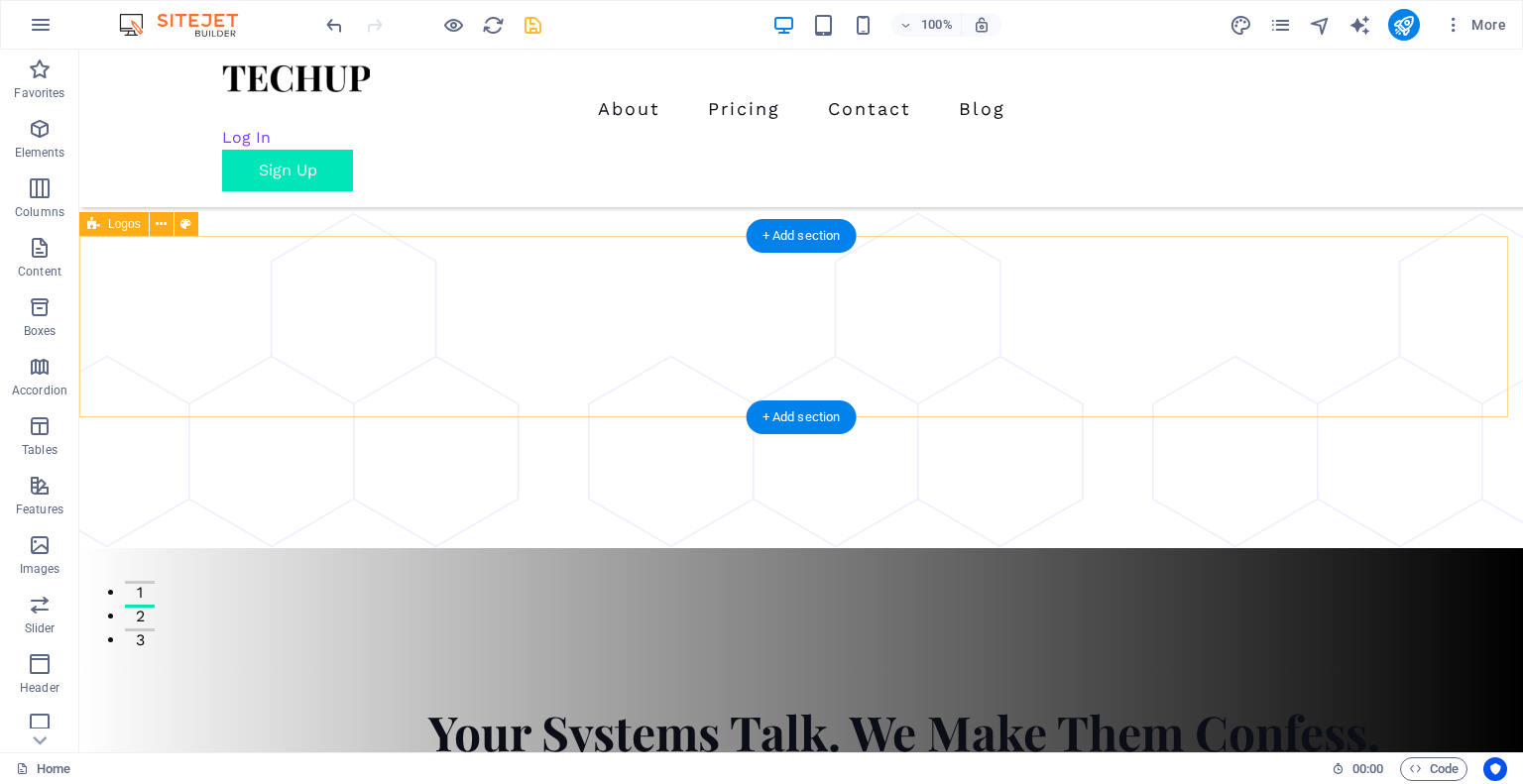 scroll, scrollTop: 0, scrollLeft: 0, axis: both 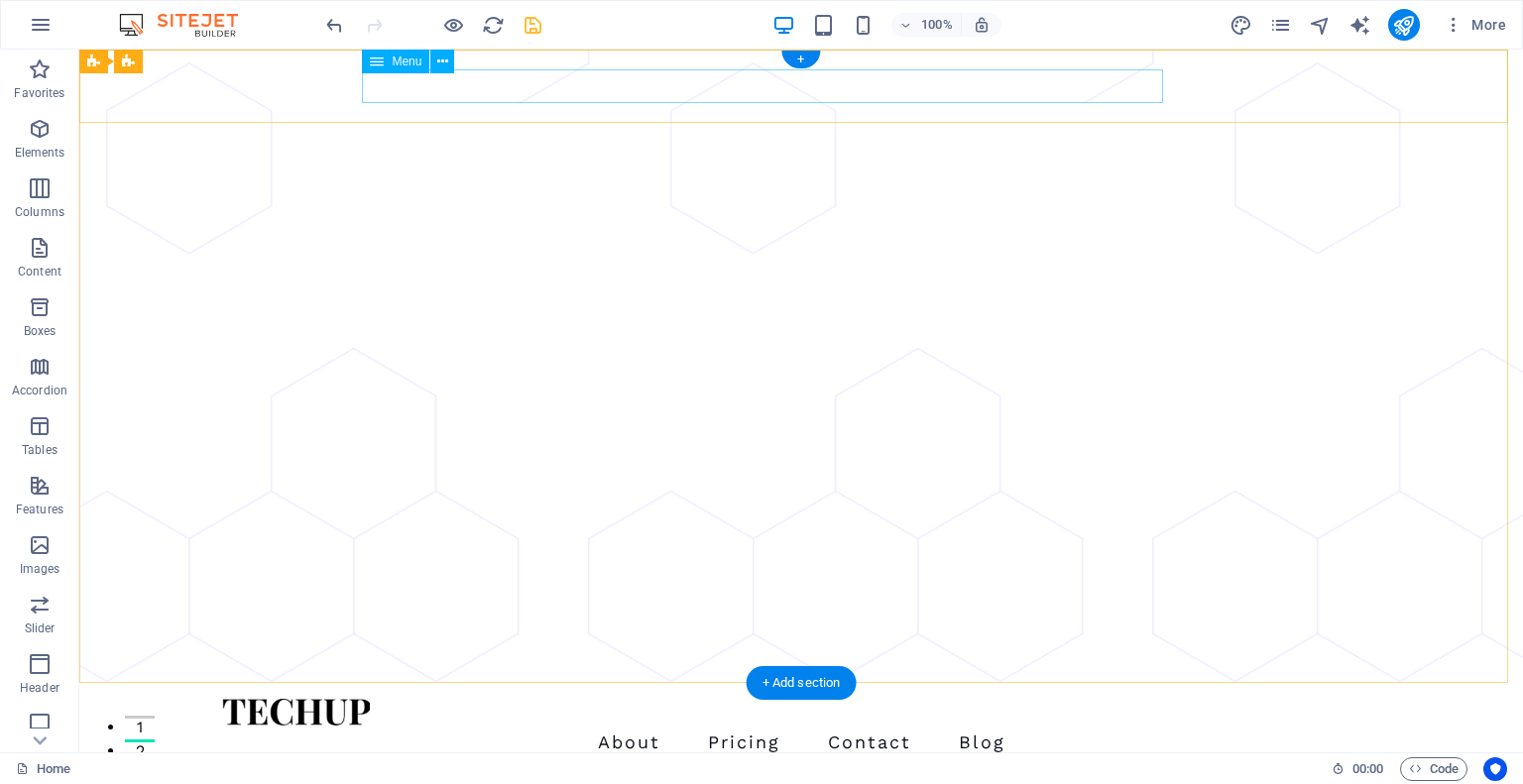 click on "About Pricing Contact Blog" at bounding box center (801, 742) 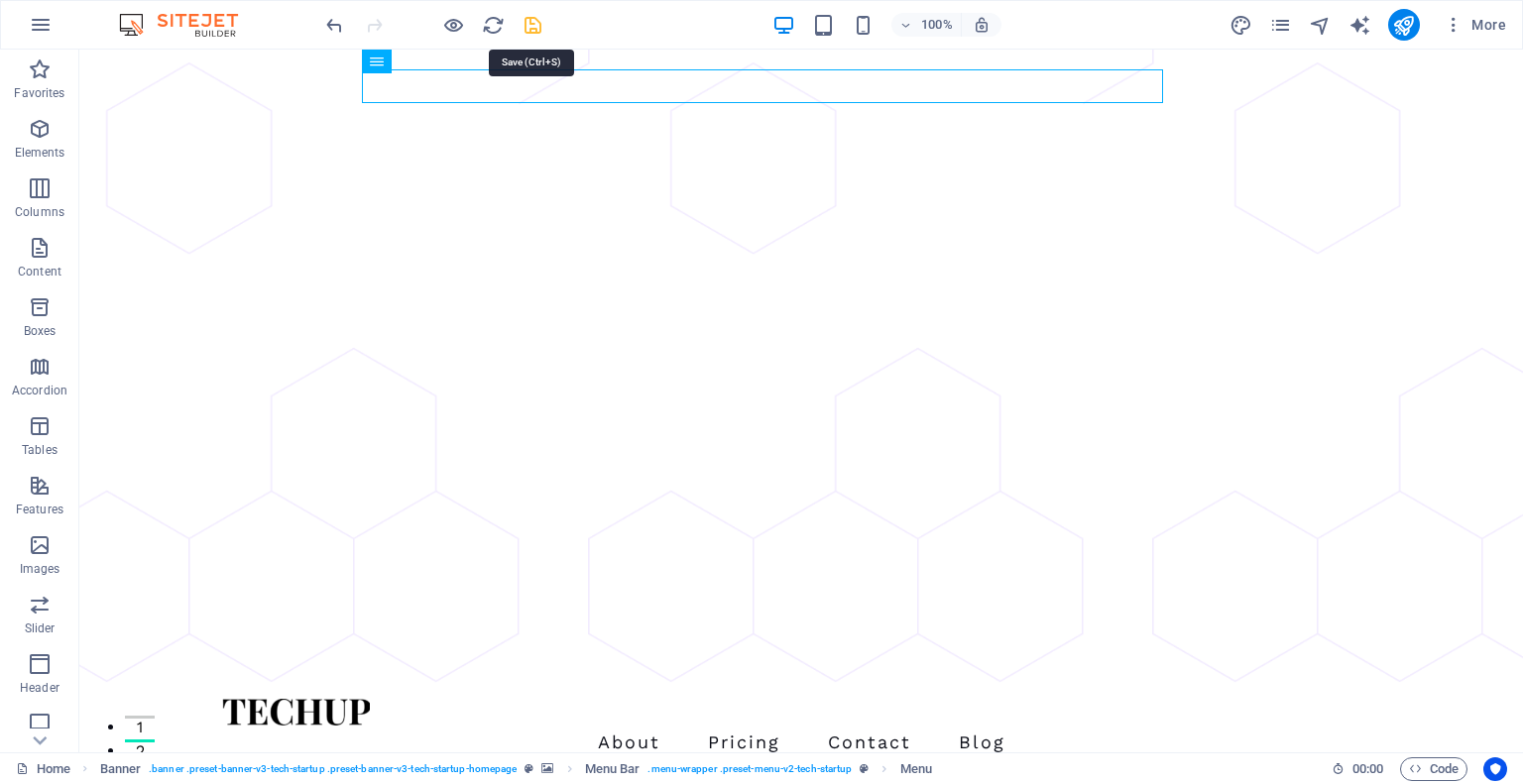 click at bounding box center [532, 25] 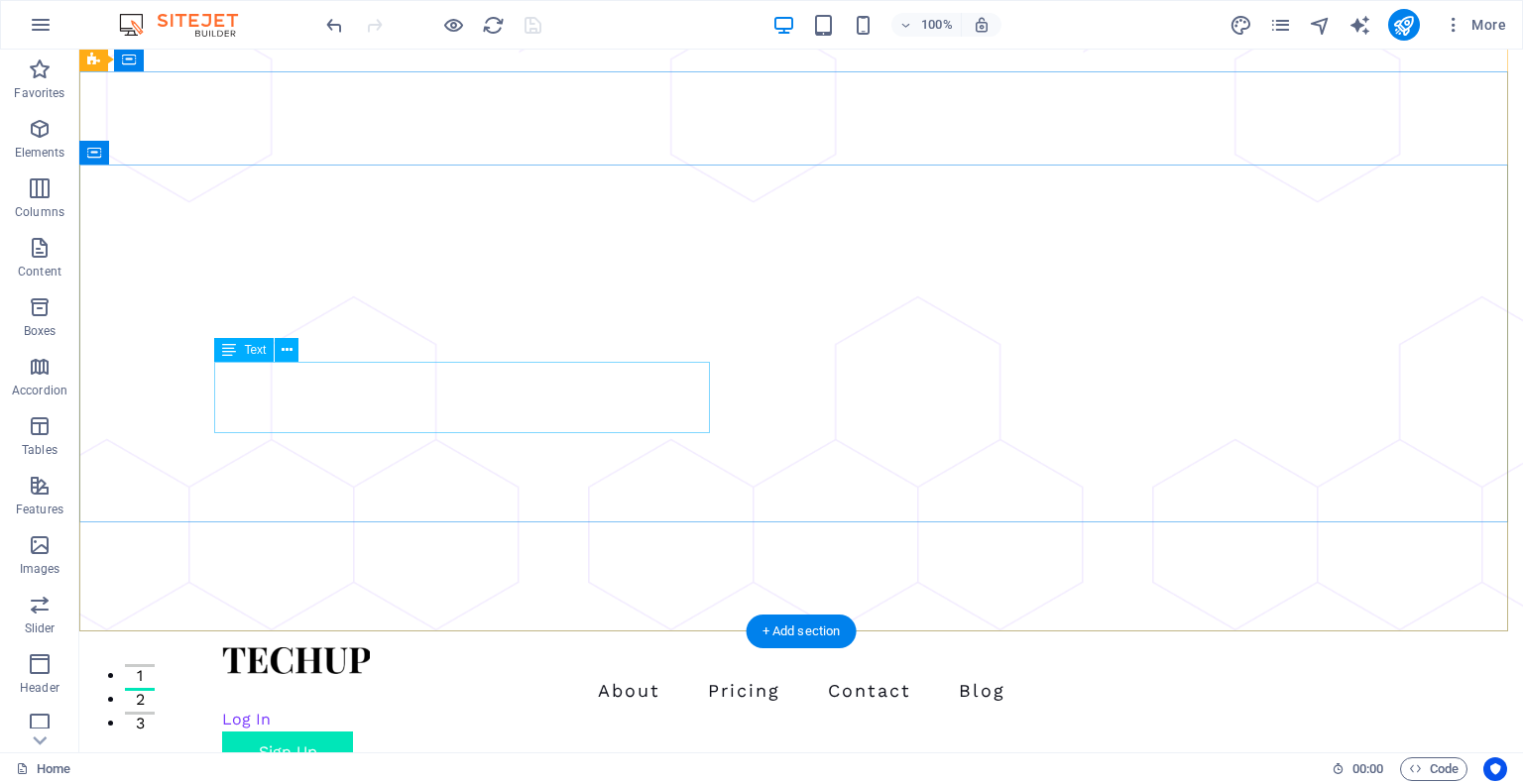 scroll, scrollTop: 0, scrollLeft: 0, axis: both 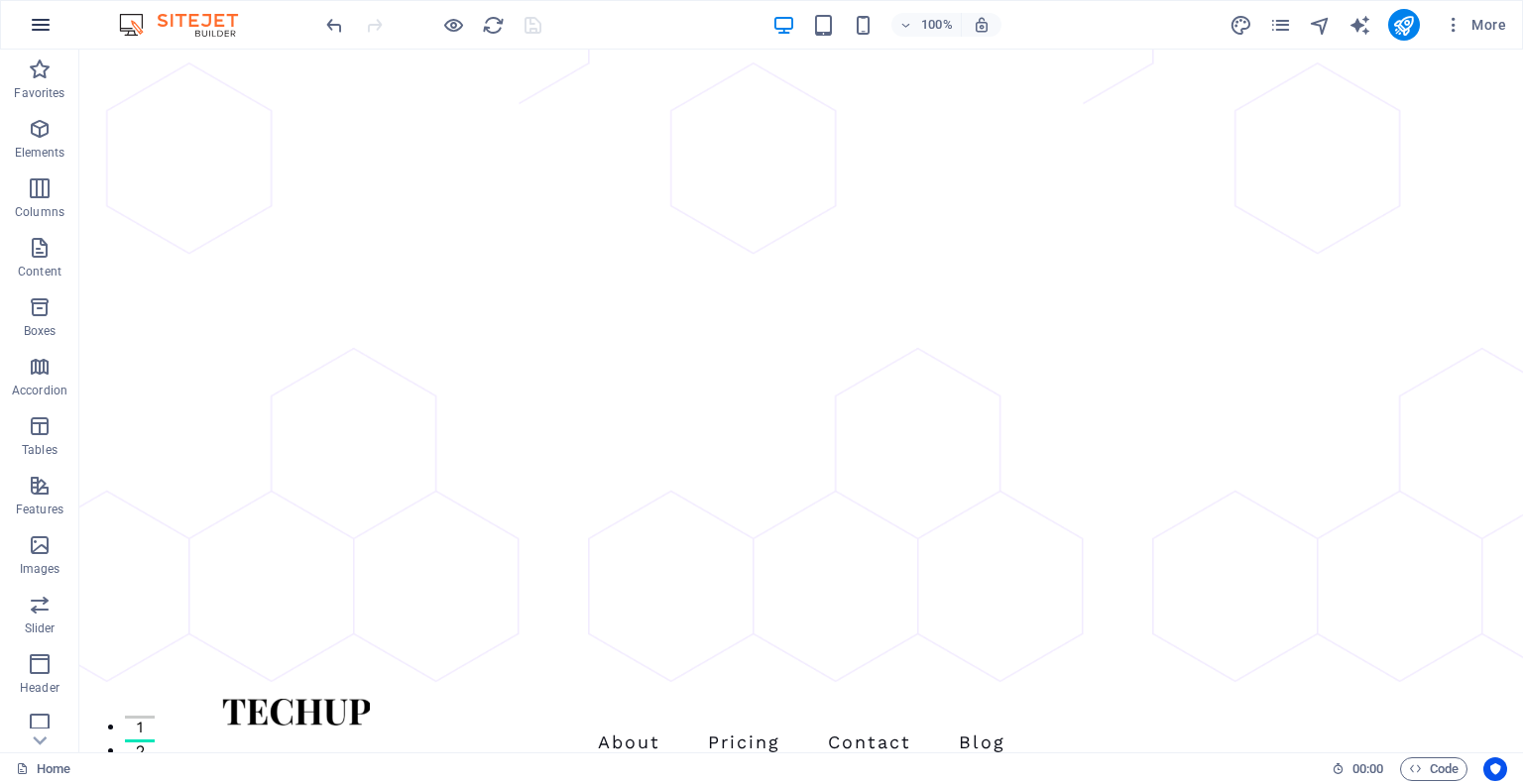 click at bounding box center (41, 25) 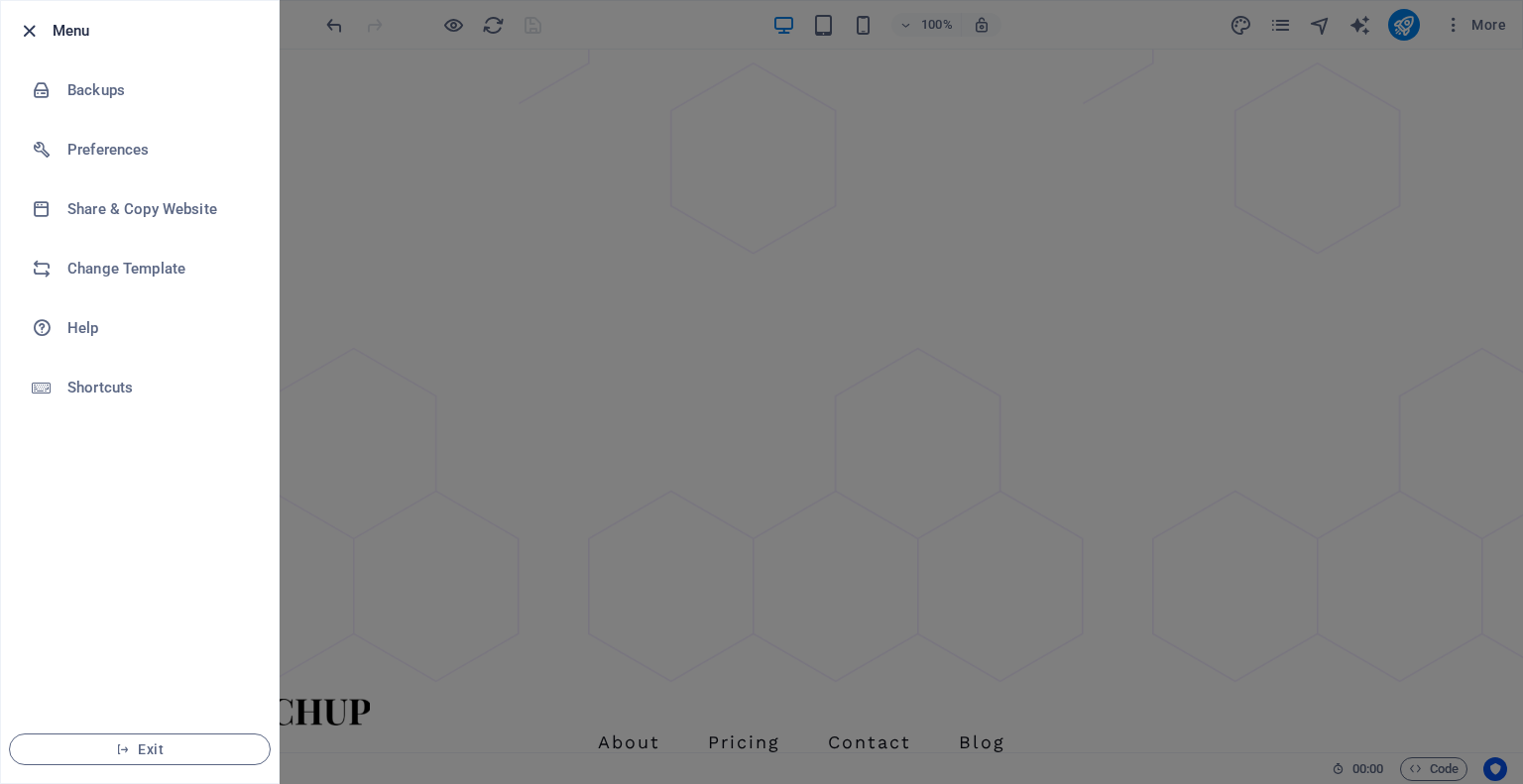 click at bounding box center [29, 31] 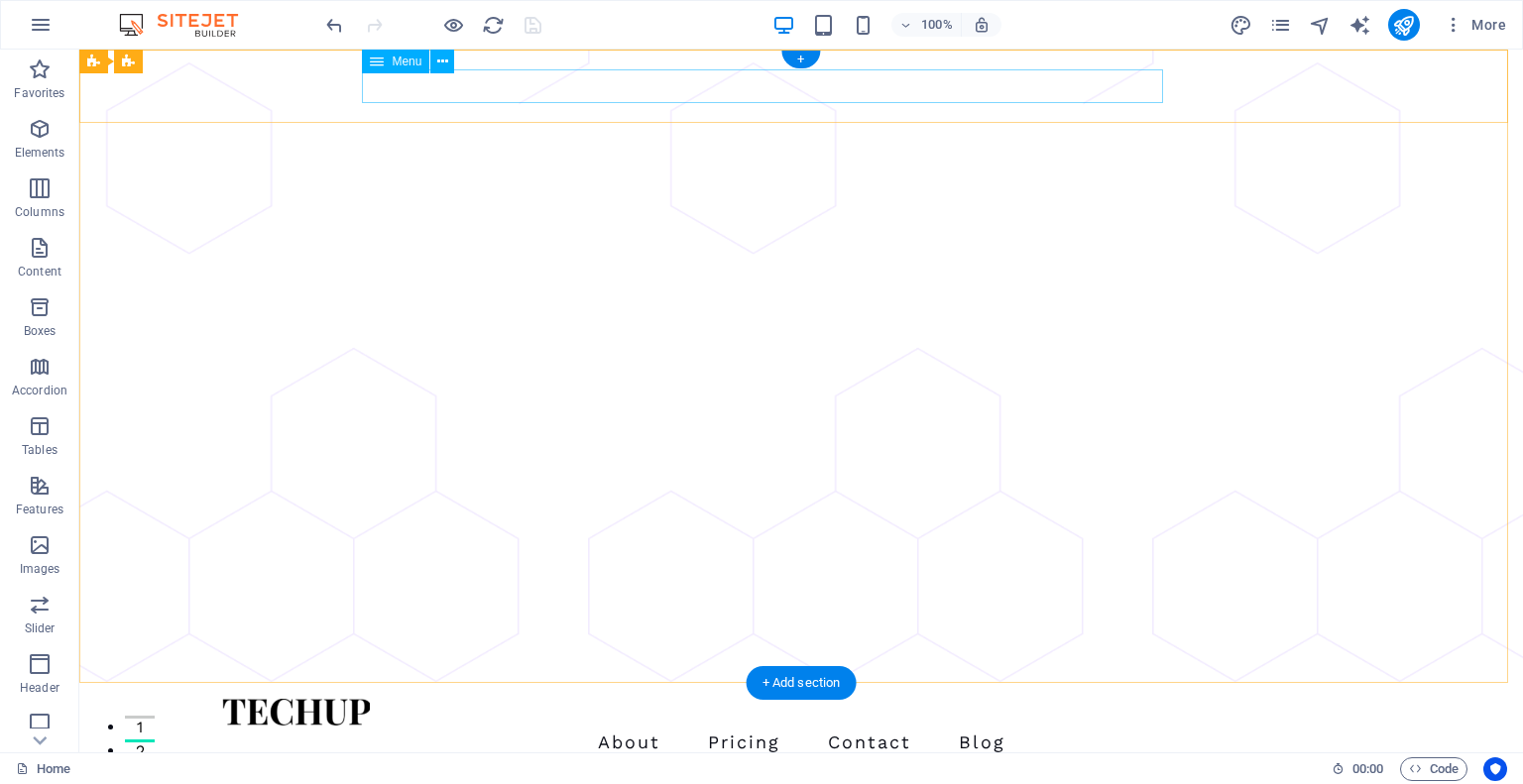 click on "About Pricing Contact Blog" at bounding box center (801, 742) 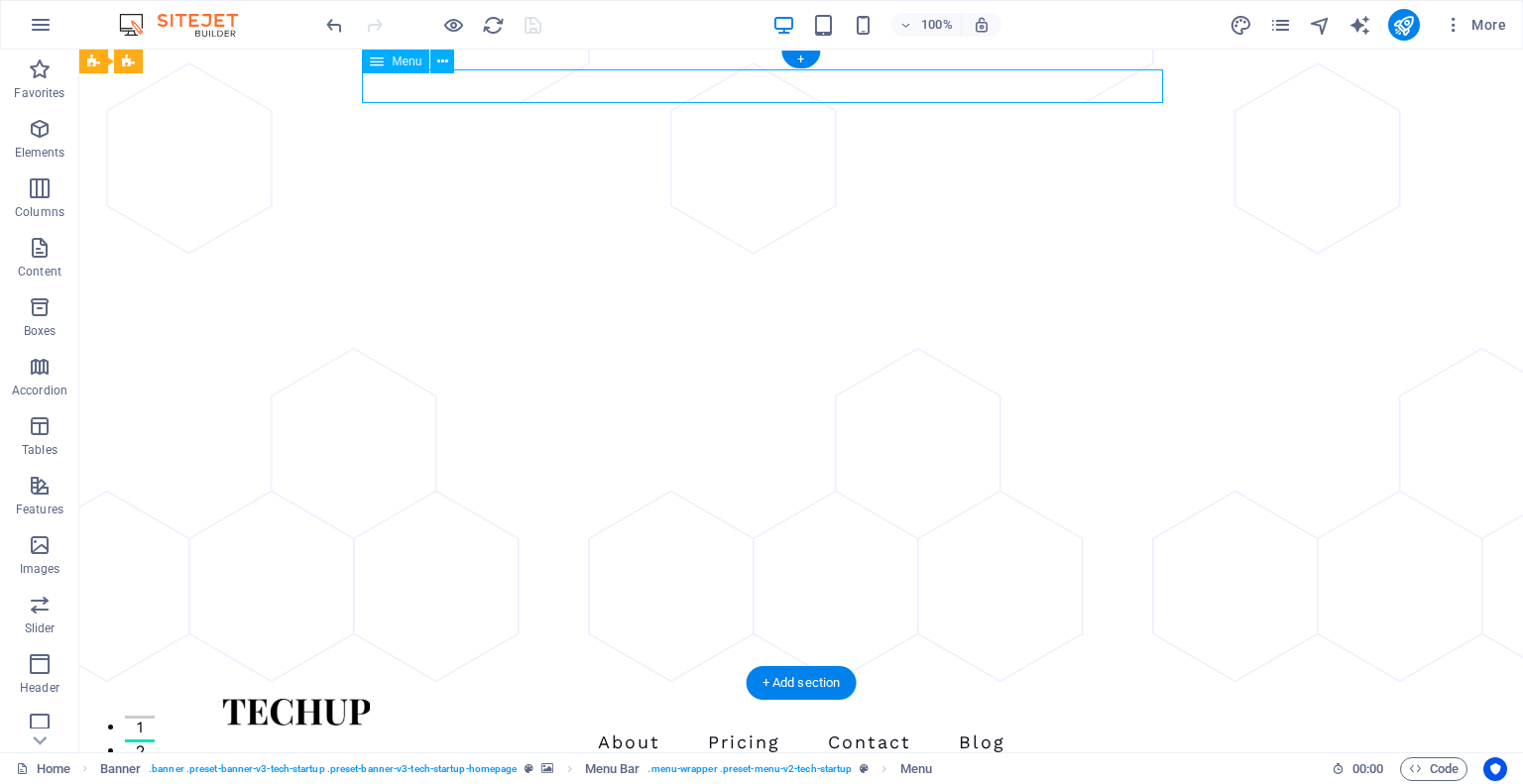 click on "About Pricing Contact Blog" at bounding box center [801, 742] 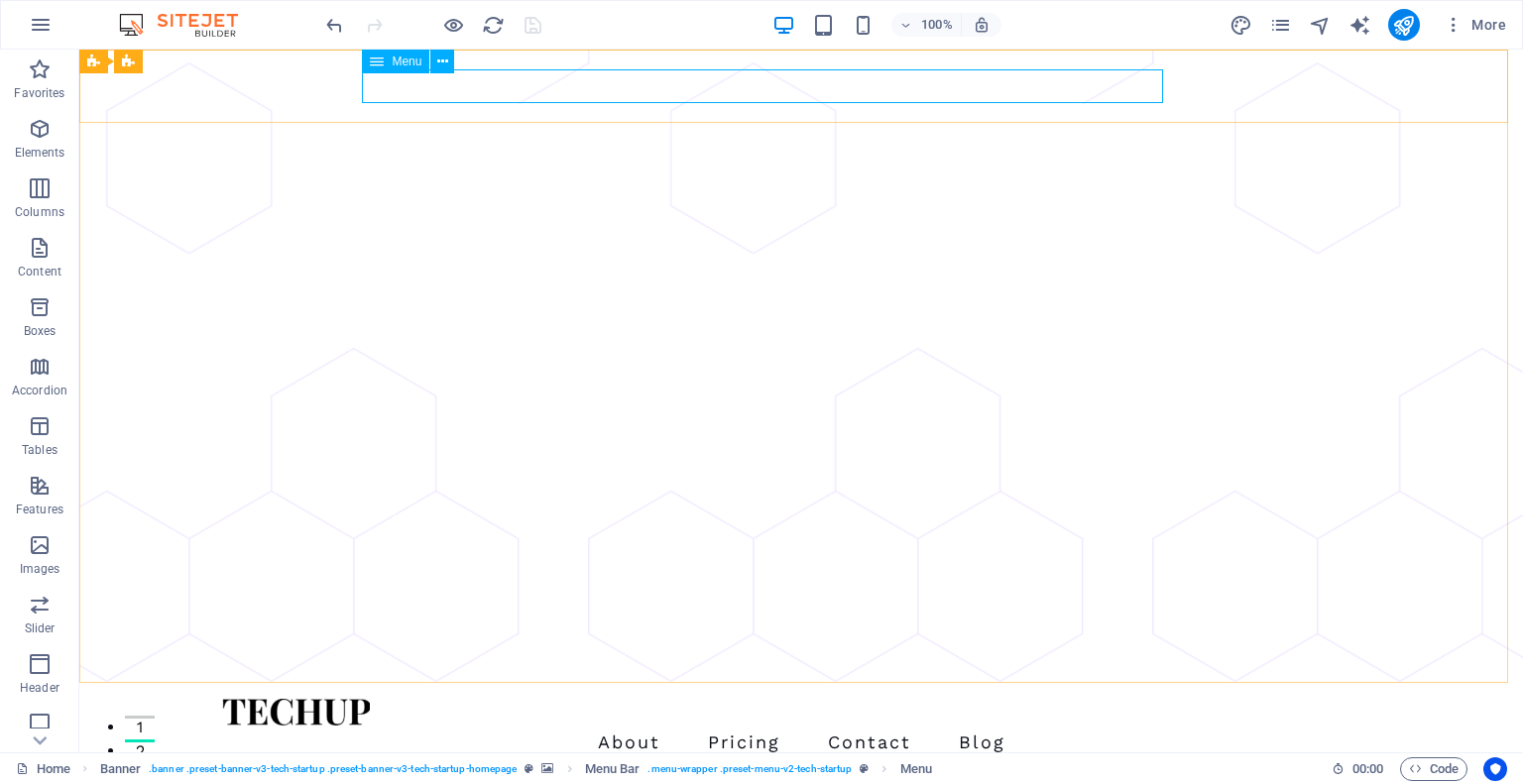 click at bounding box center (377, 61) 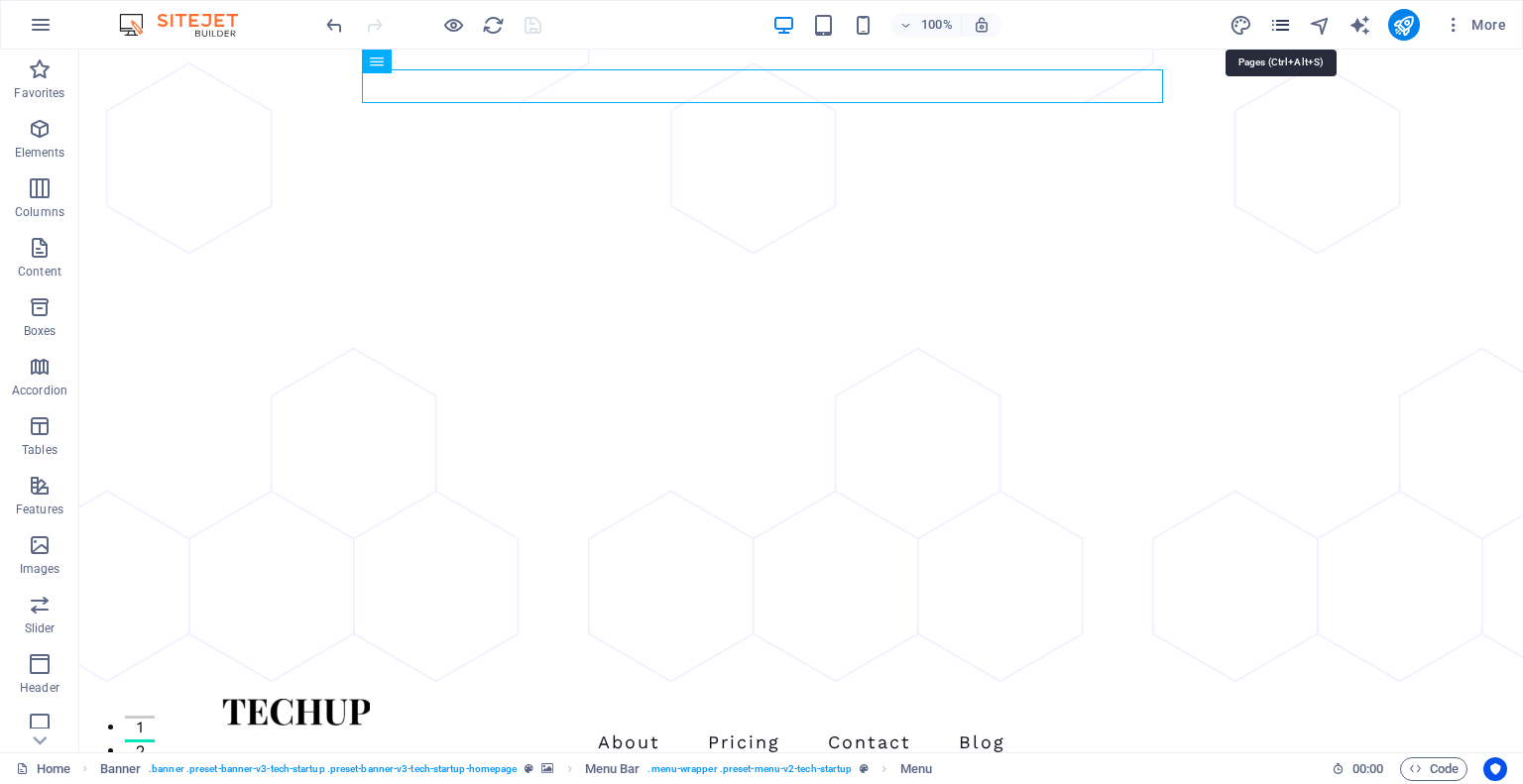 click at bounding box center (1280, 25) 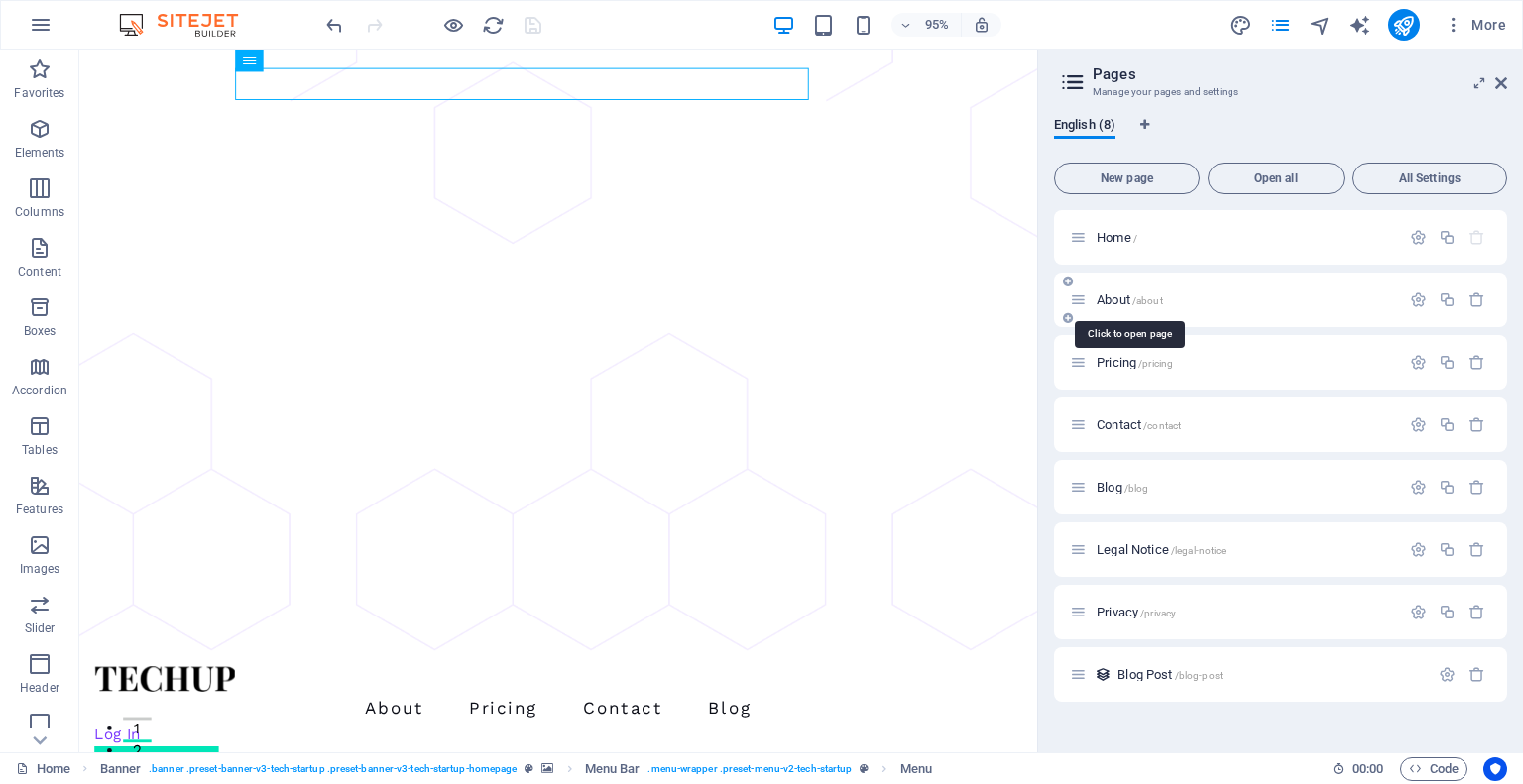 click on "/about" at bounding box center (1147, 300) 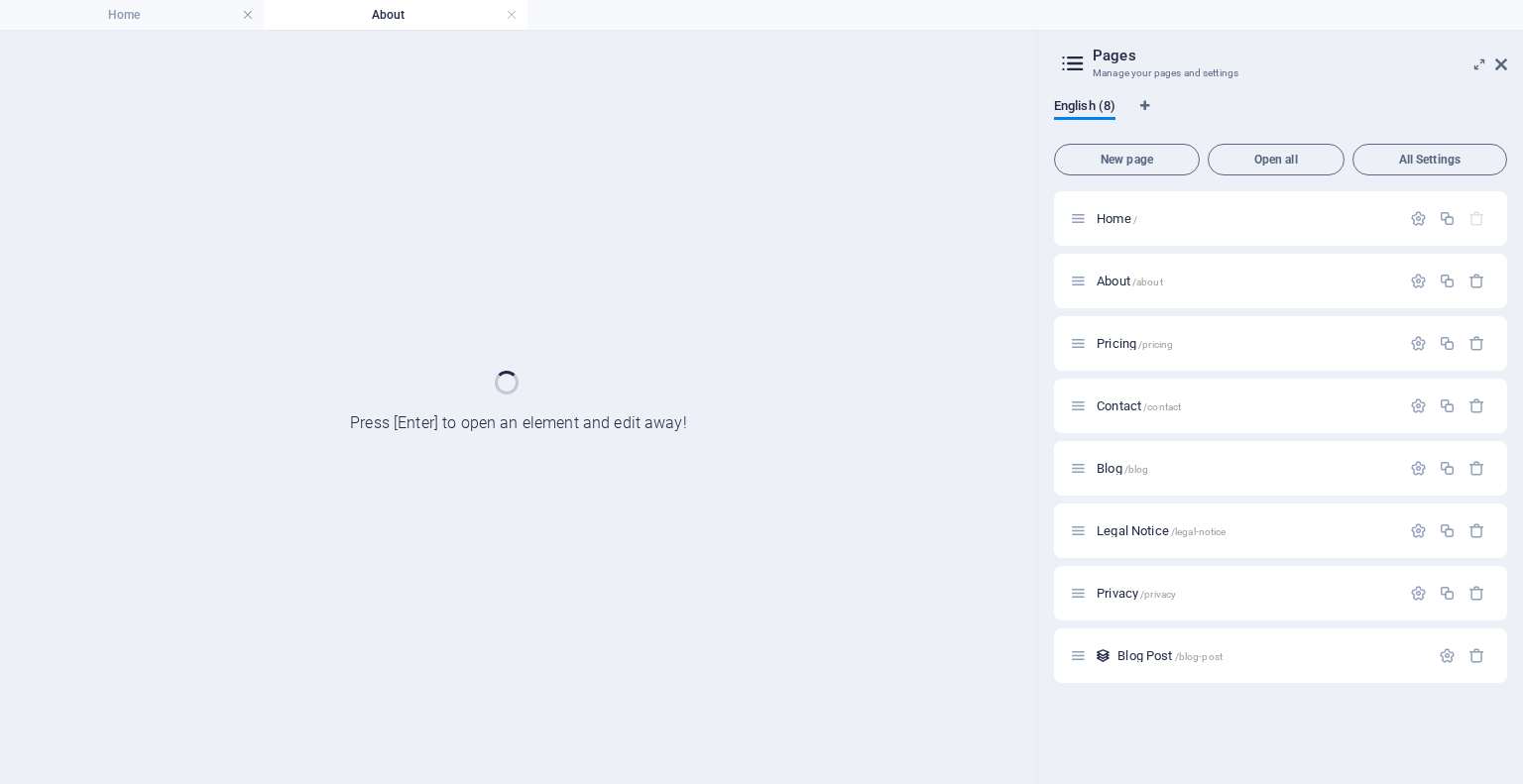 click at bounding box center (519, 407) 